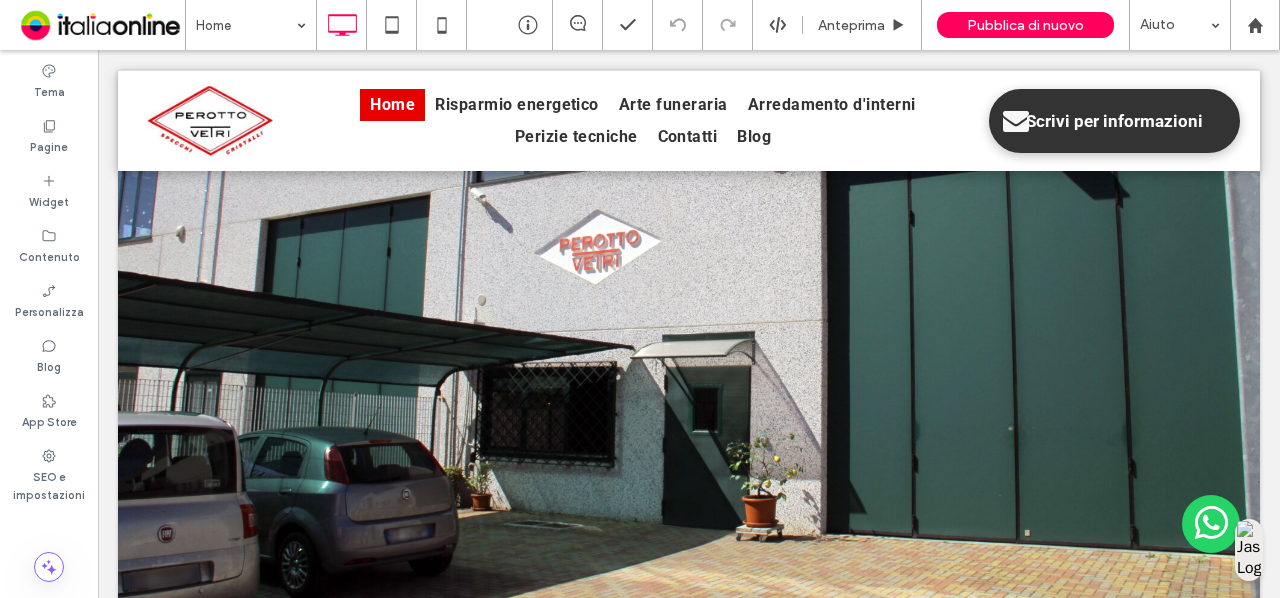 scroll, scrollTop: 0, scrollLeft: 0, axis: both 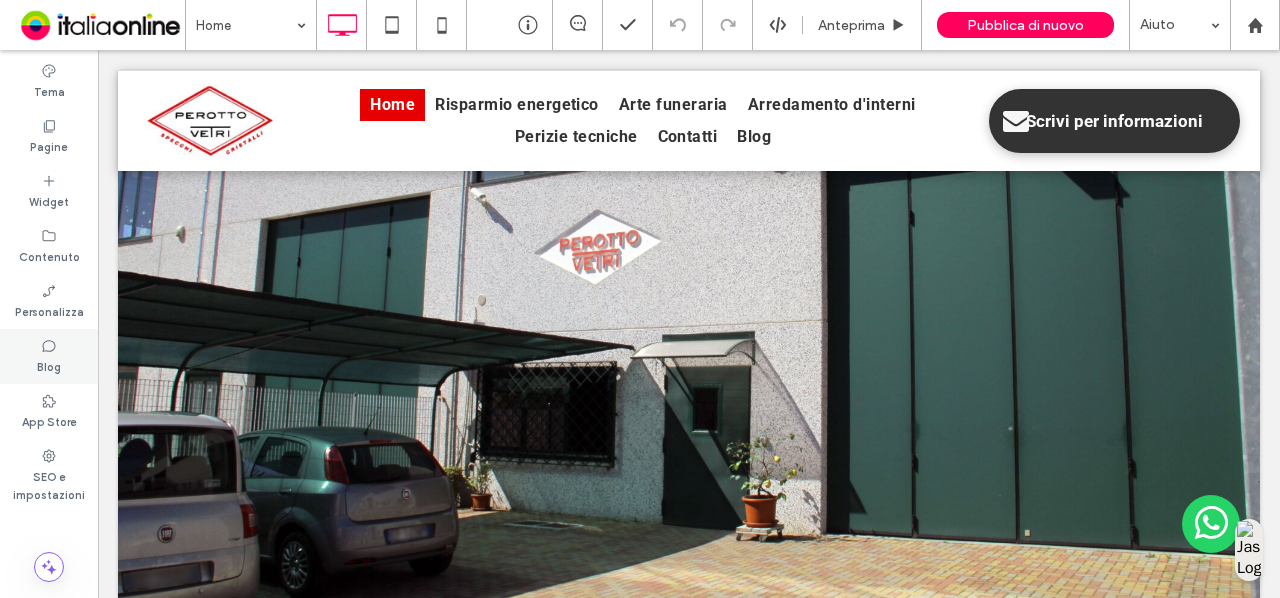 click on "Blog" at bounding box center (49, 365) 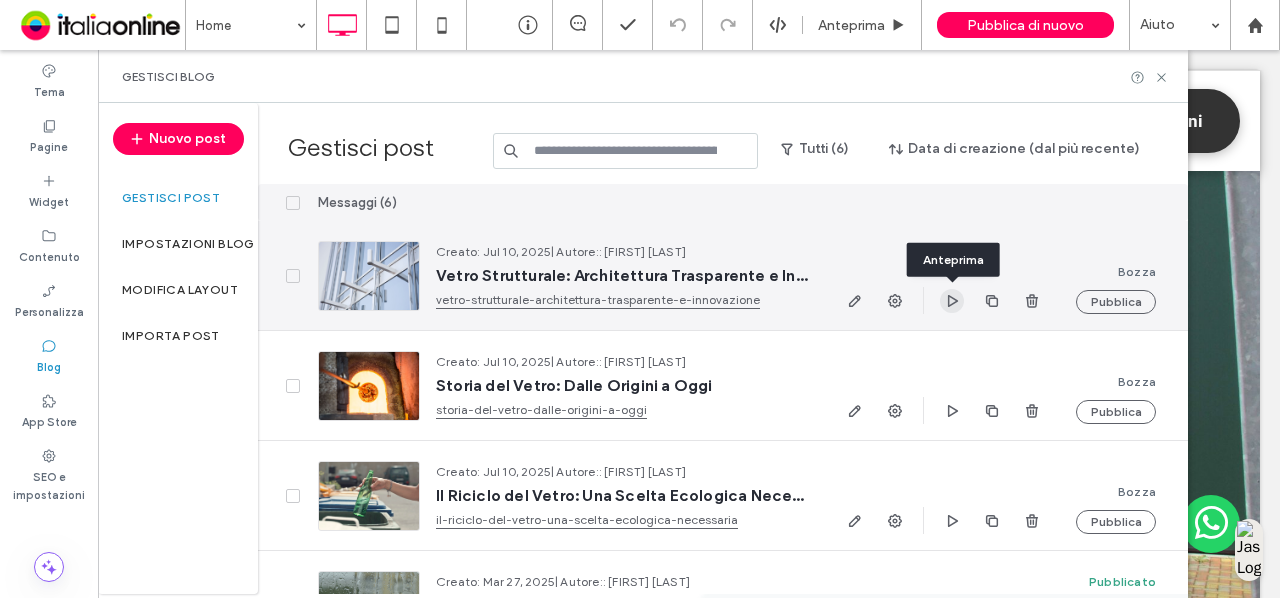 click 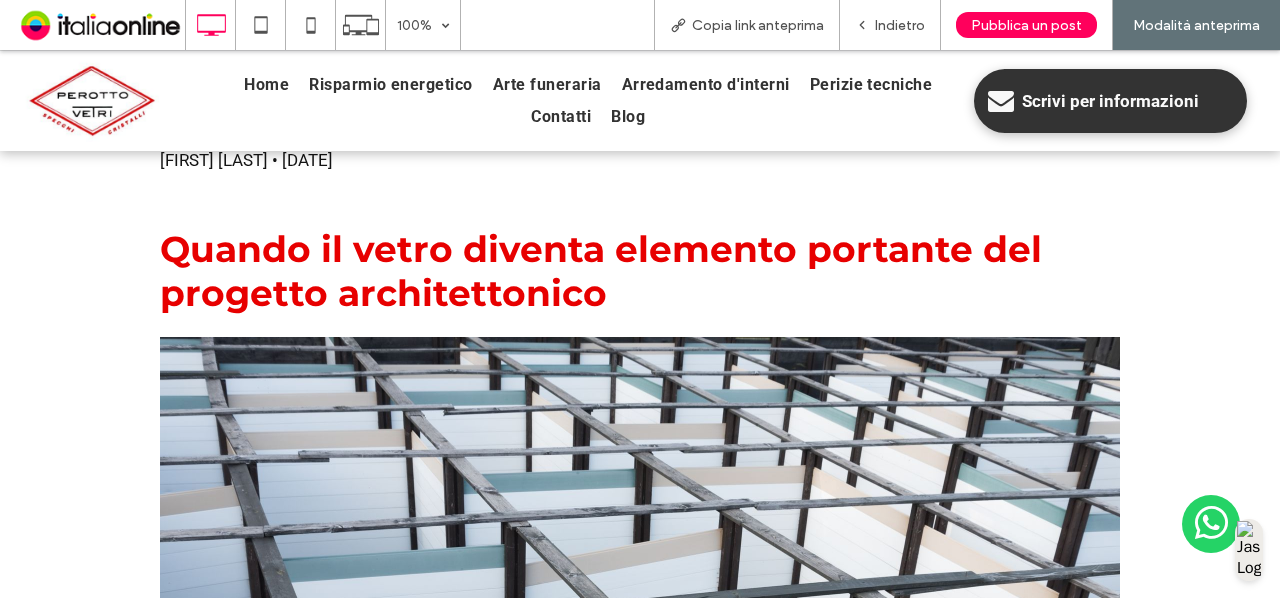 scroll, scrollTop: 211, scrollLeft: 0, axis: vertical 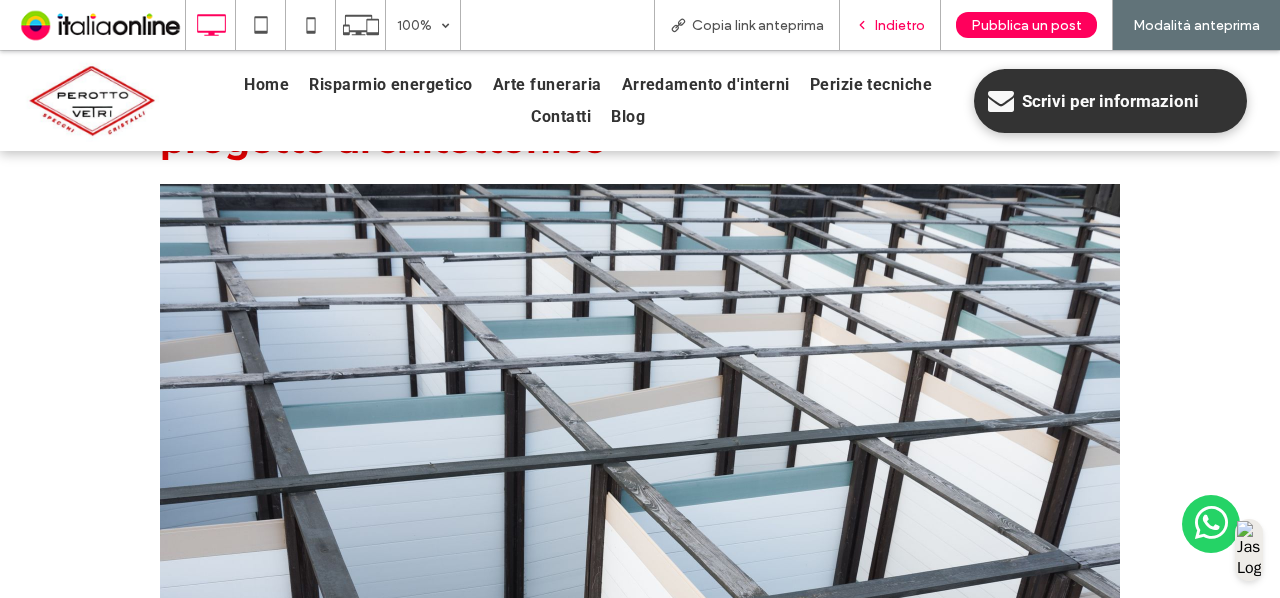 click on "Indietro" at bounding box center (900, 25) 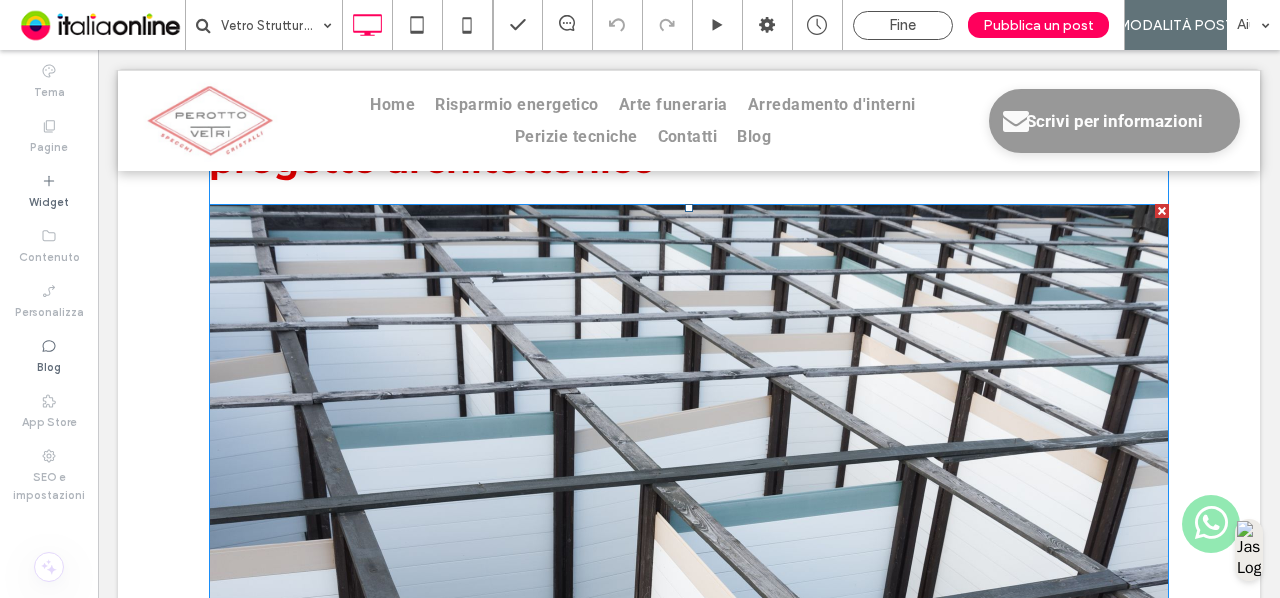 click at bounding box center (689, 524) 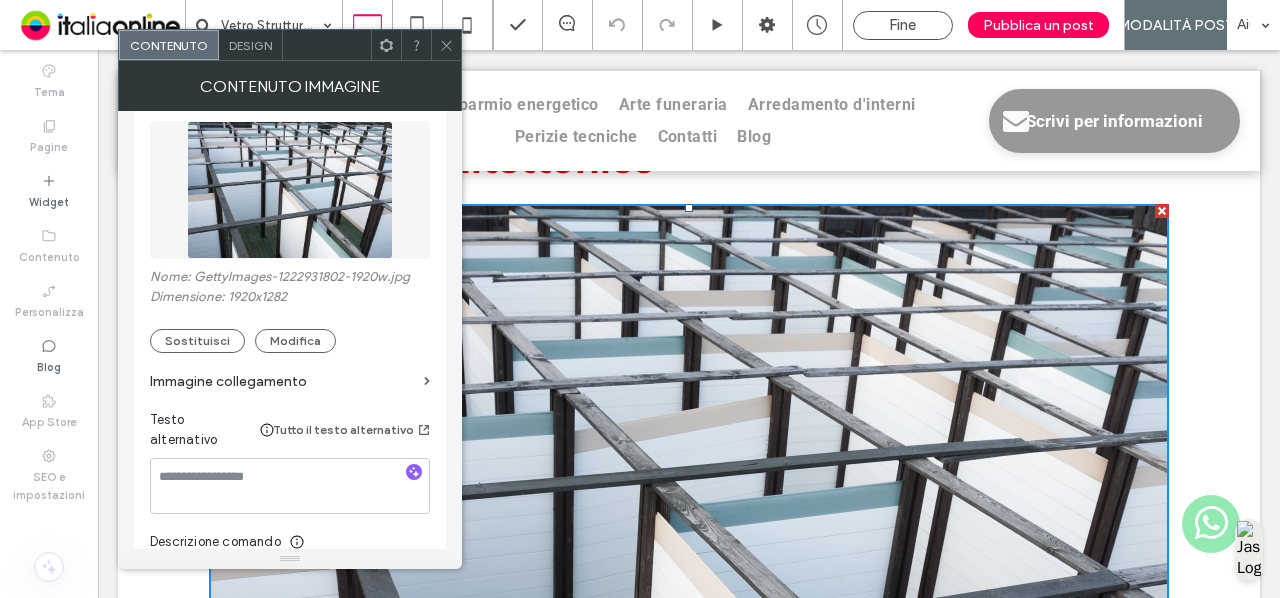 scroll, scrollTop: 279, scrollLeft: 0, axis: vertical 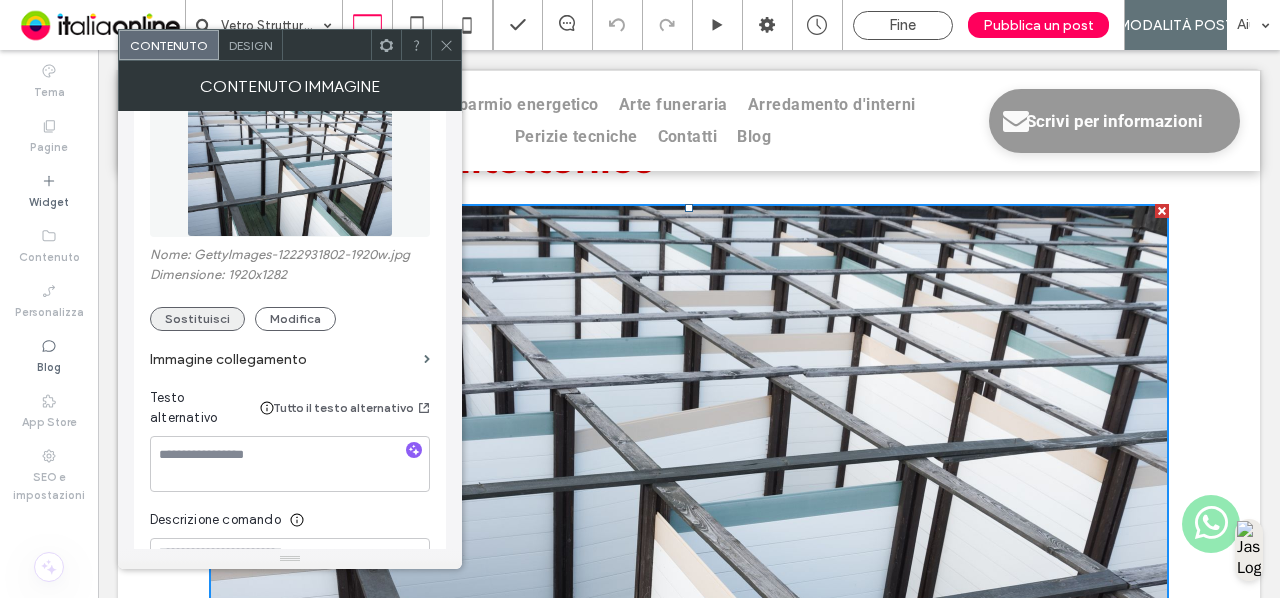 click on "Sostituisci" at bounding box center (197, 319) 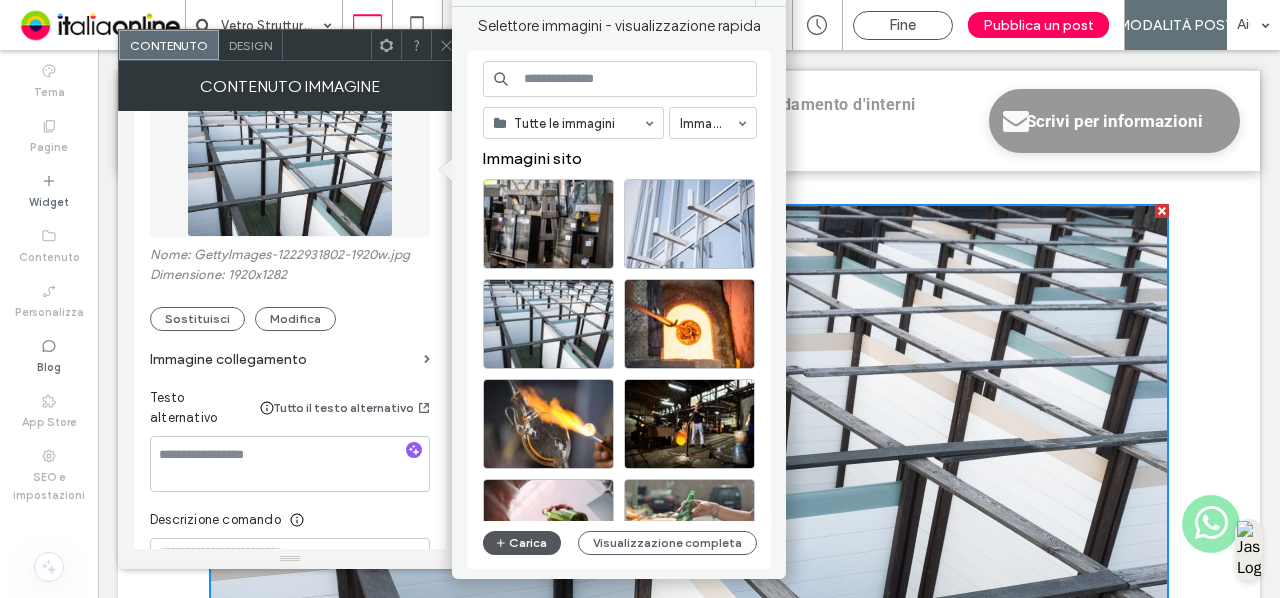 click on "Carica" at bounding box center [522, 543] 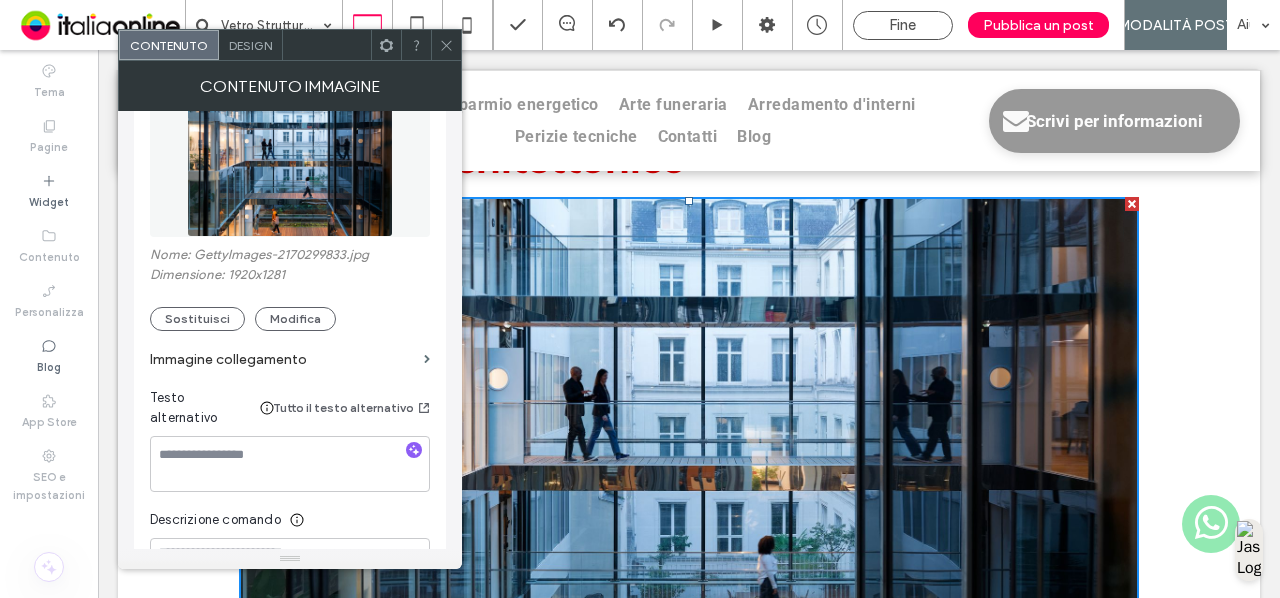 click 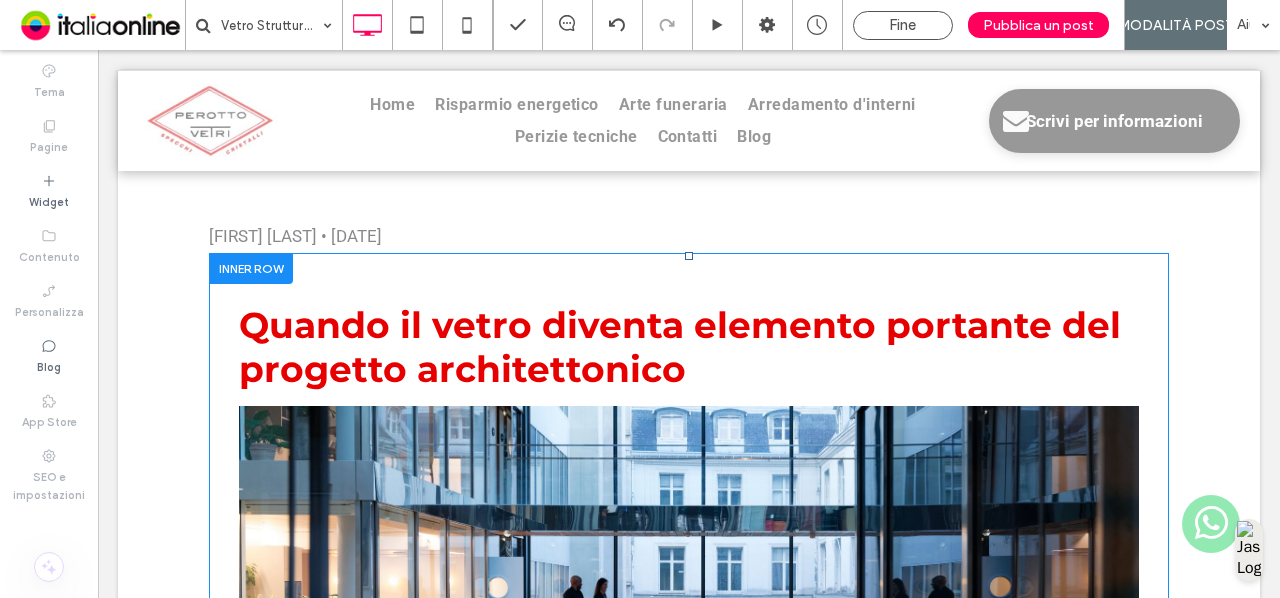 scroll, scrollTop: 1, scrollLeft: 0, axis: vertical 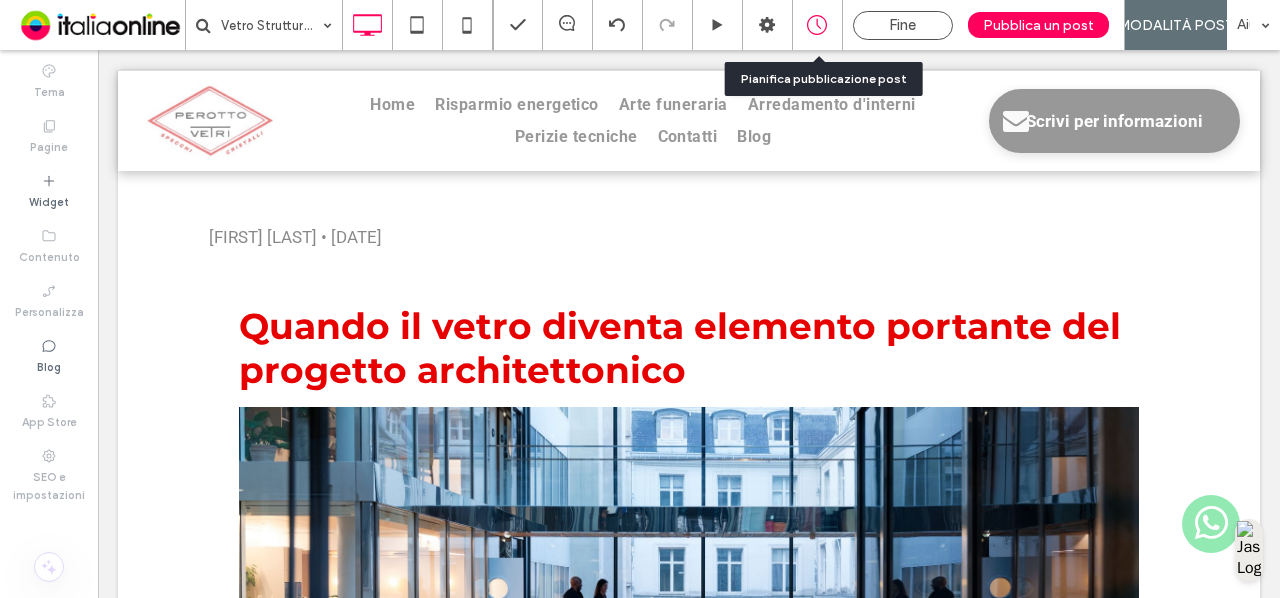 click at bounding box center (817, 25) 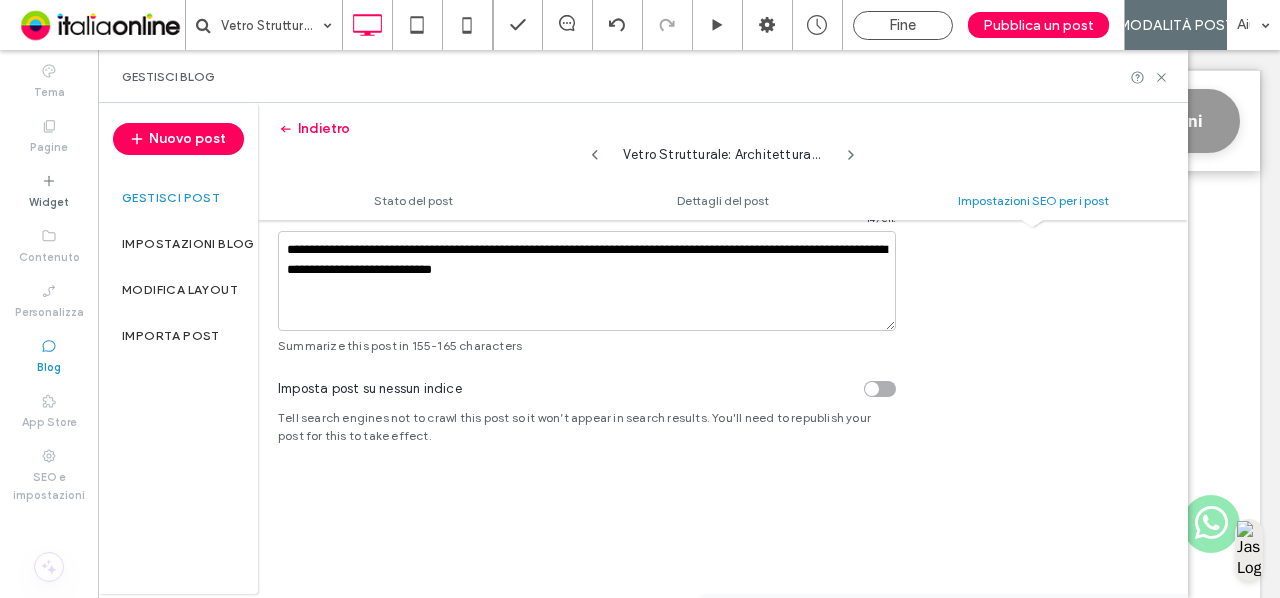 scroll, scrollTop: 1532, scrollLeft: 0, axis: vertical 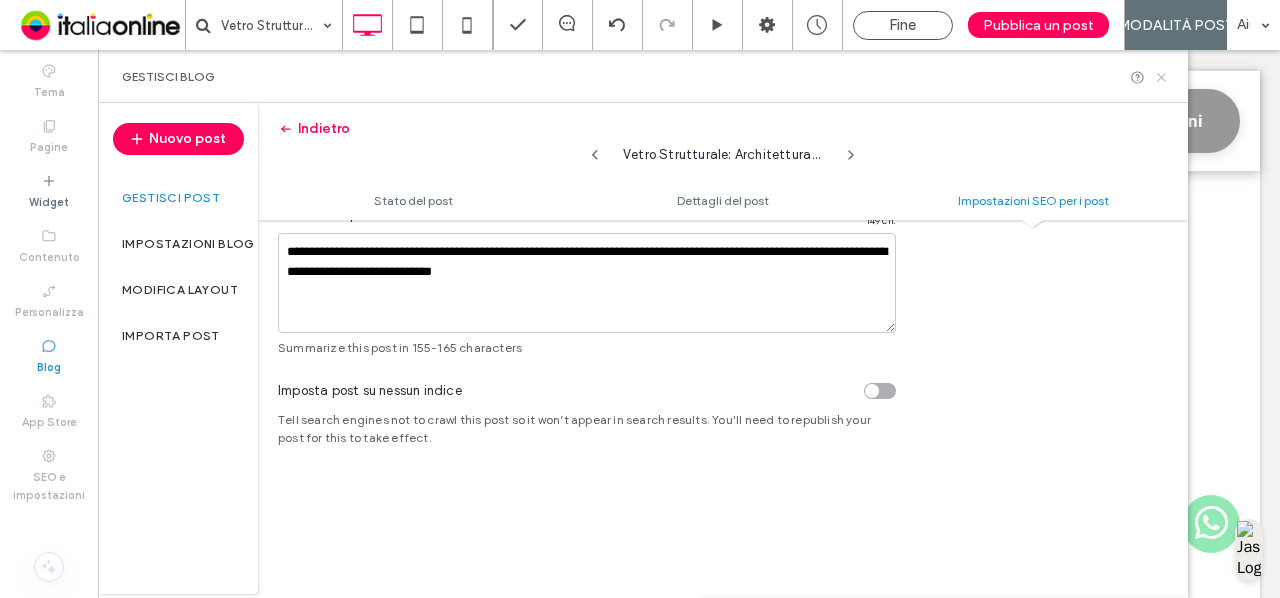 click 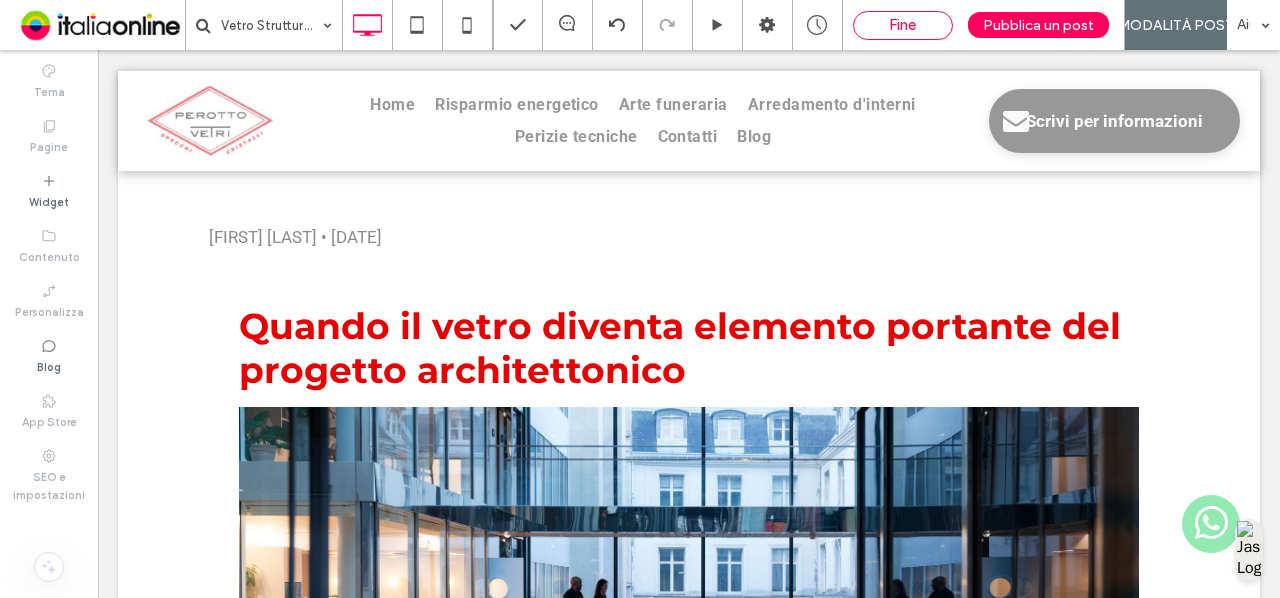 click on "Fine" at bounding box center [903, 25] 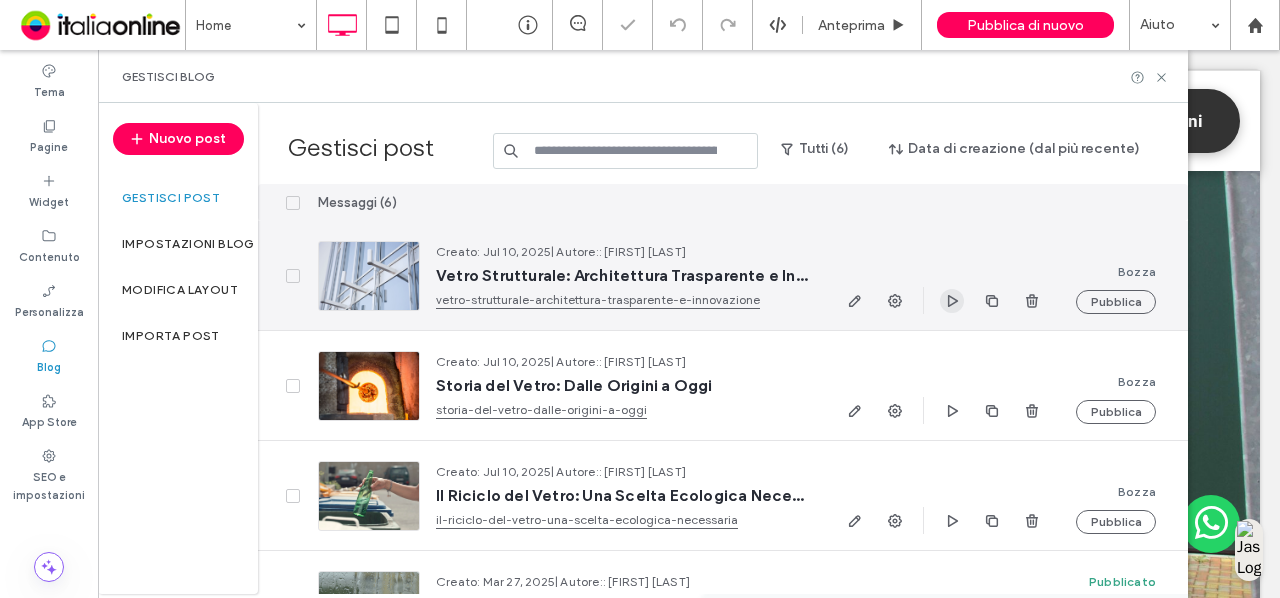 click 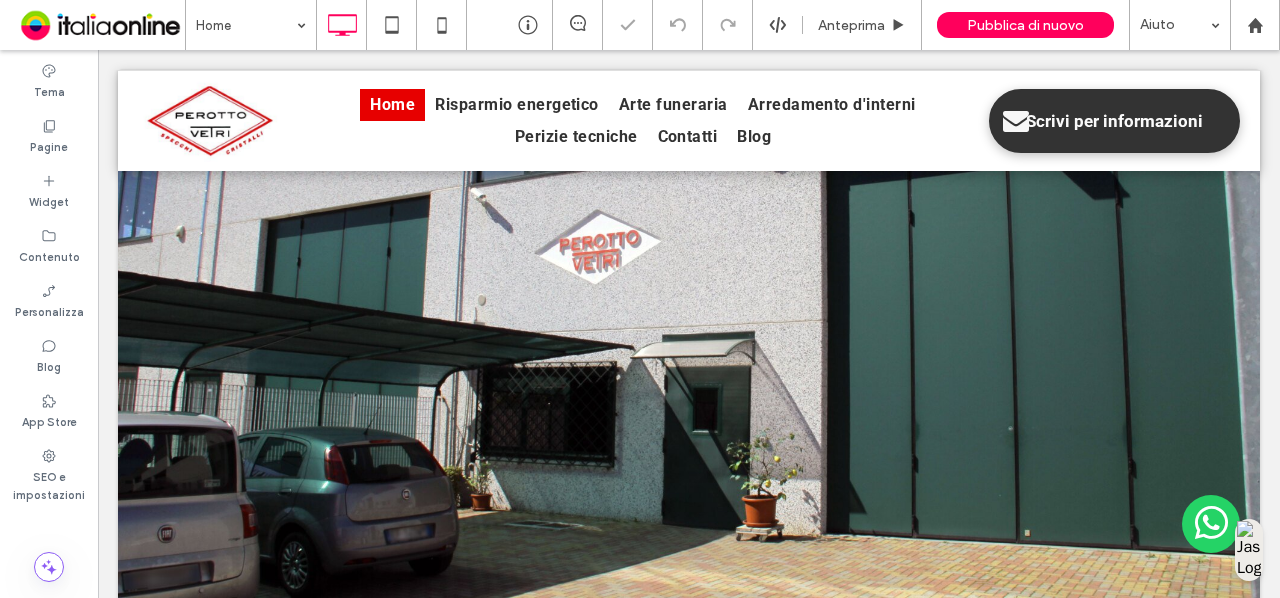 scroll, scrollTop: 0, scrollLeft: 0, axis: both 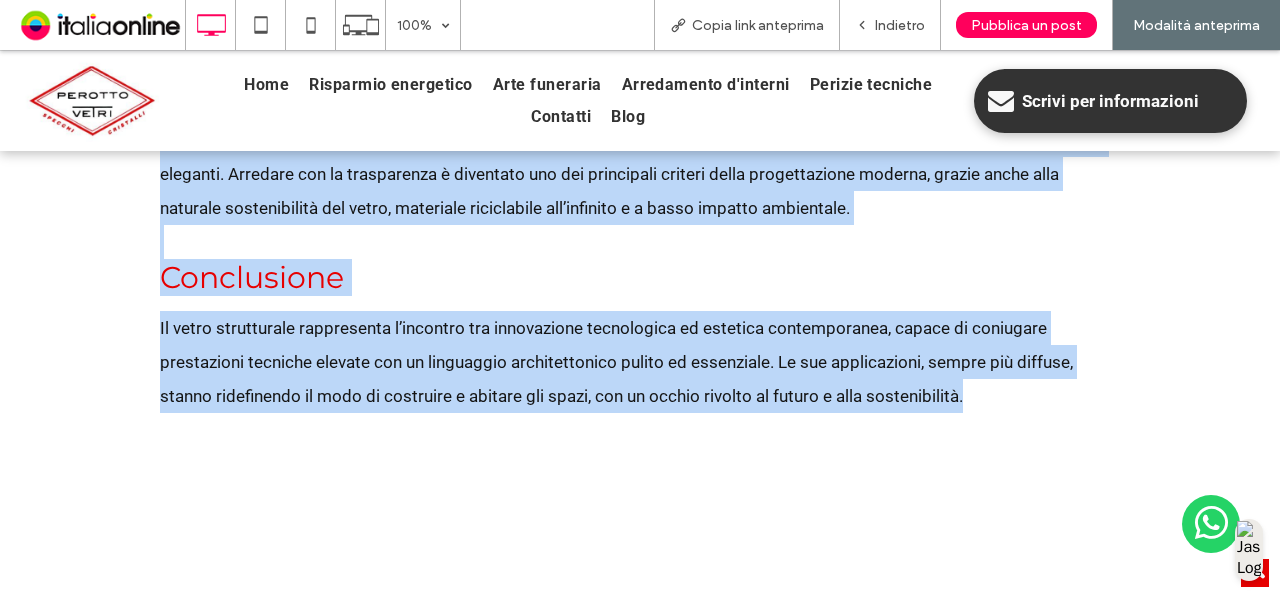 drag, startPoint x: 120, startPoint y: 287, endPoint x: 1036, endPoint y: 407, distance: 923.82684 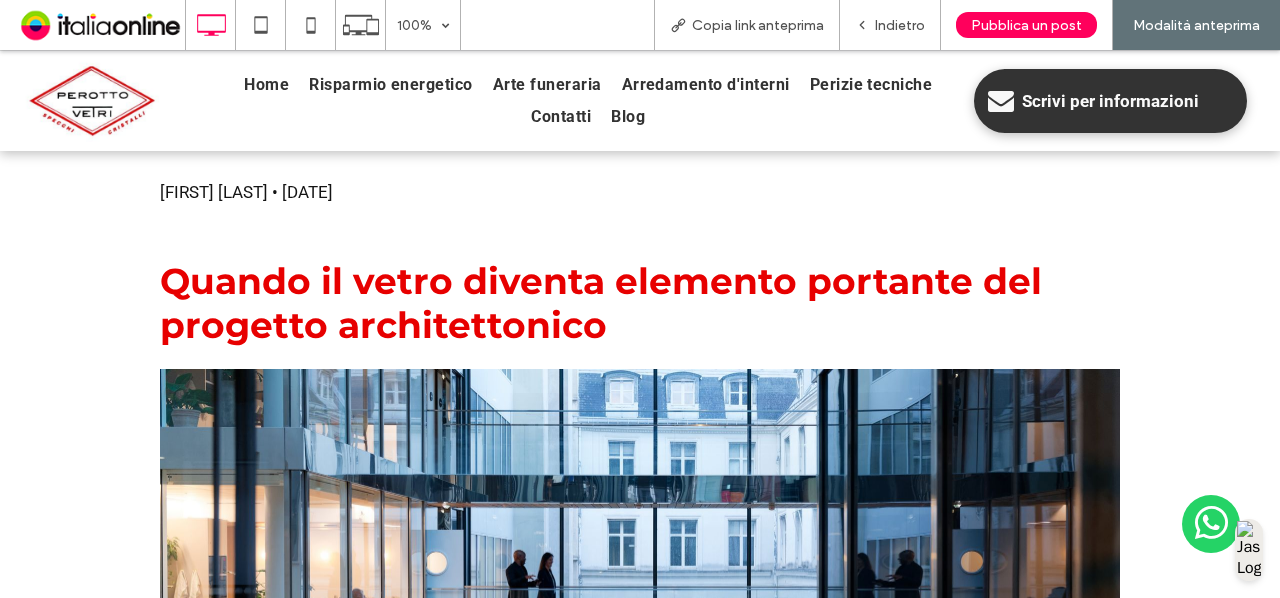 scroll, scrollTop: 0, scrollLeft: 0, axis: both 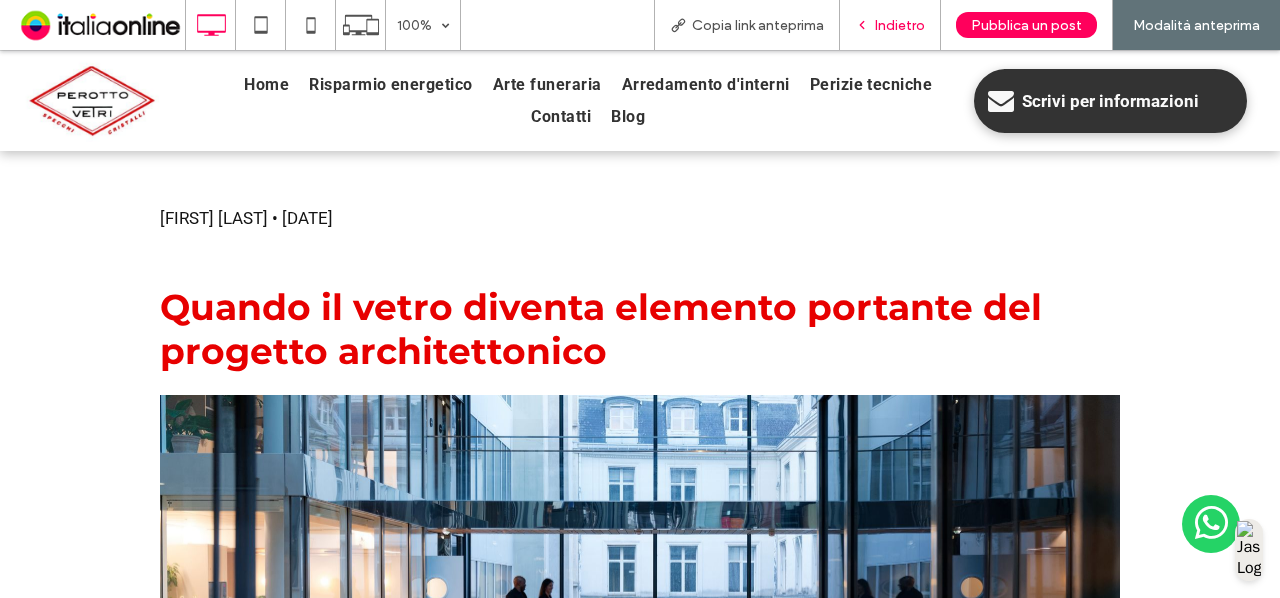 click on "Indietro" at bounding box center (900, 25) 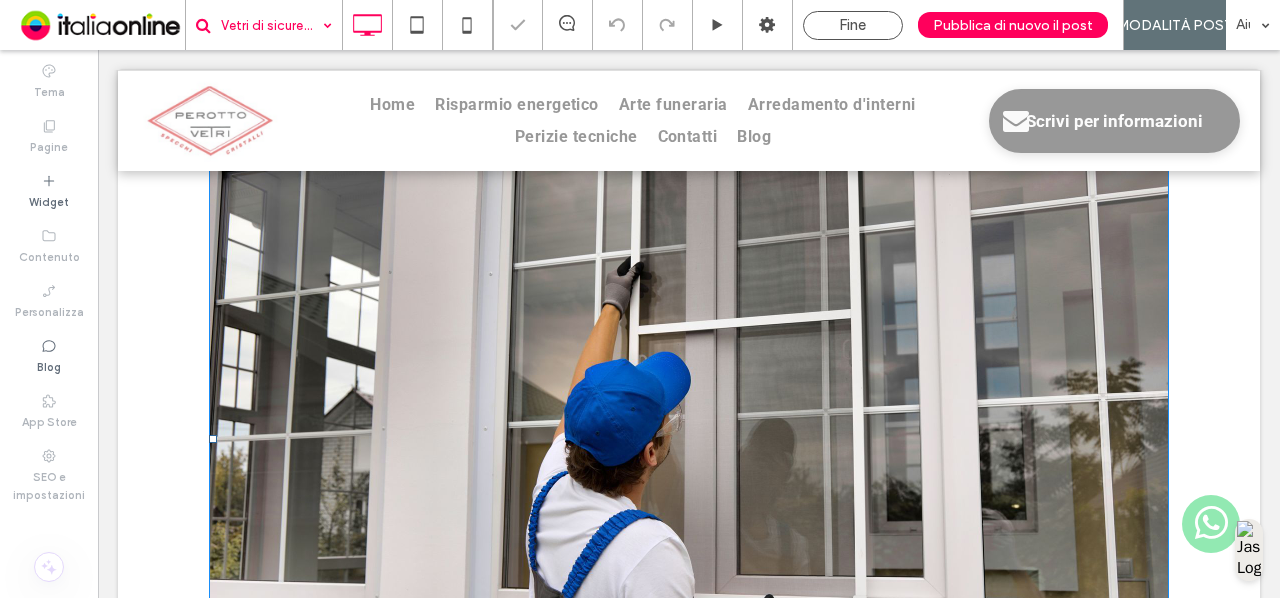 scroll, scrollTop: 0, scrollLeft: 0, axis: both 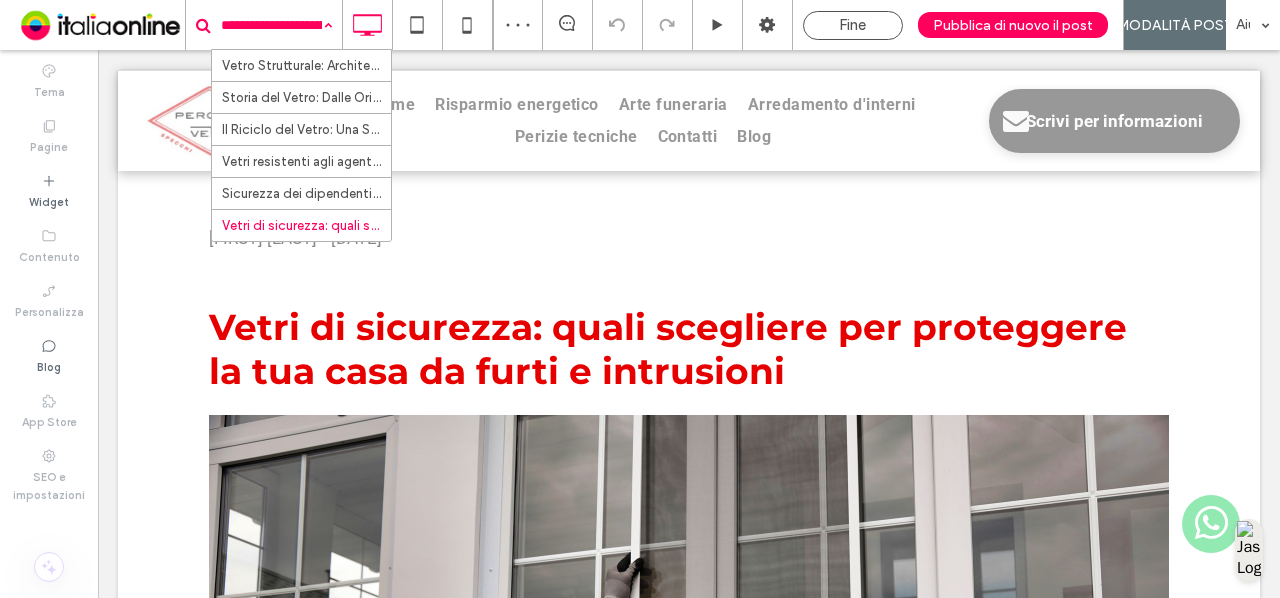 click at bounding box center [271, 25] 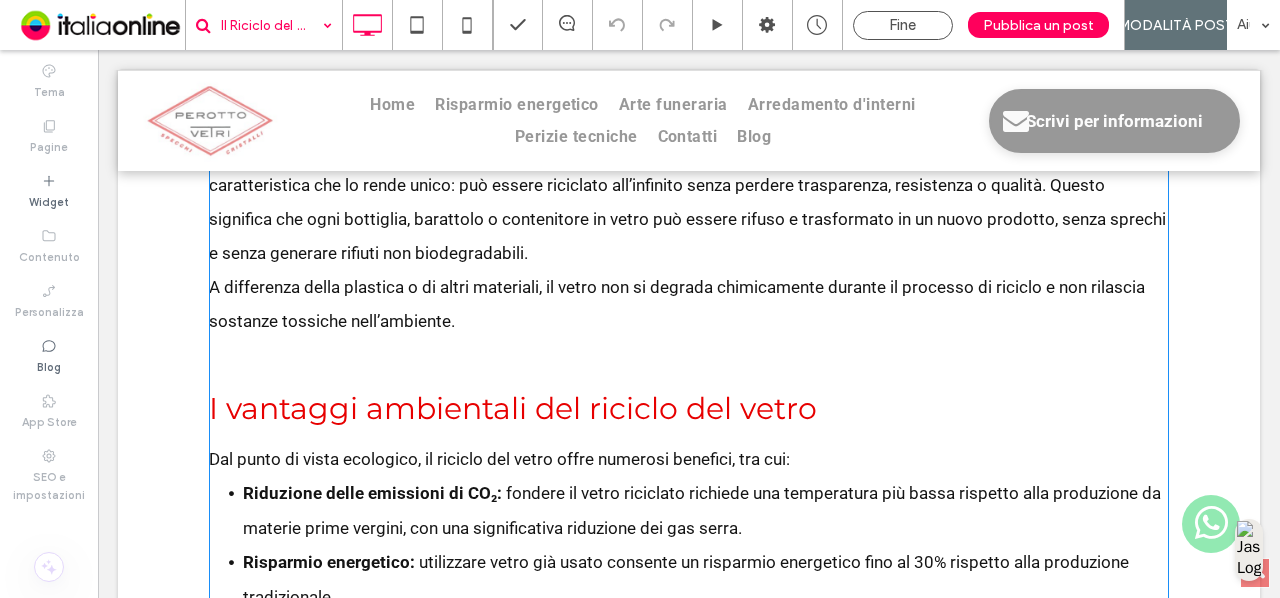 scroll, scrollTop: 1143, scrollLeft: 0, axis: vertical 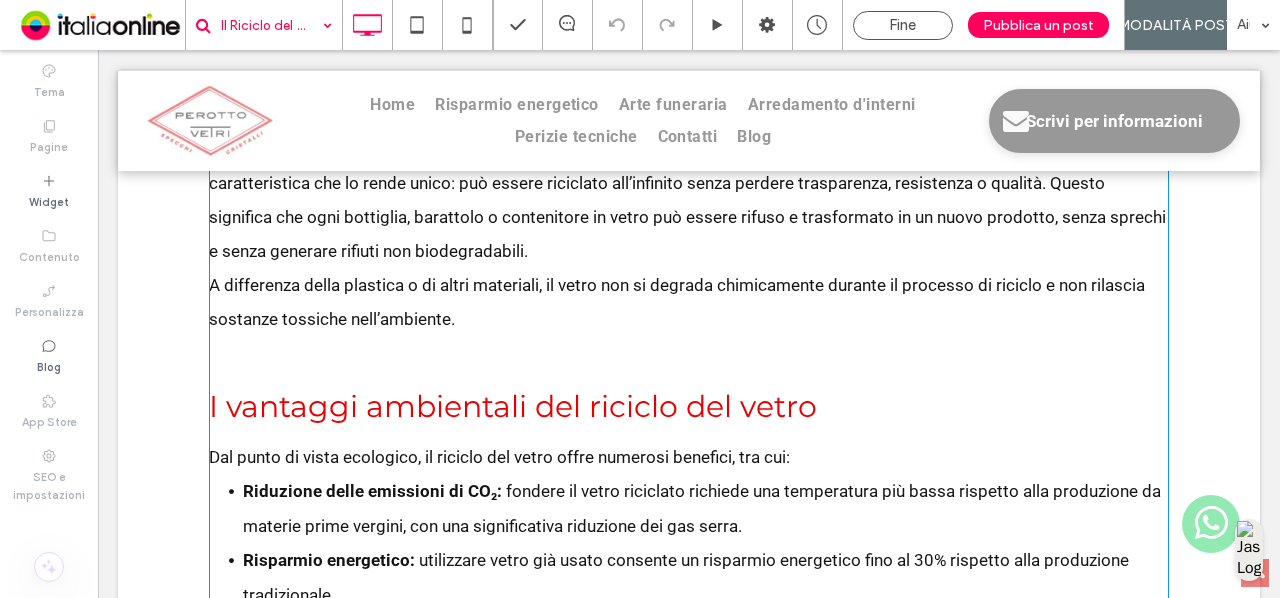 click on "A differenza della plastica o di altri materiali, il vetro non si degrada chimicamente durante il processo di riciclo e non rilascia sostanze tossiche nell’ambiente." at bounding box center (689, 302) 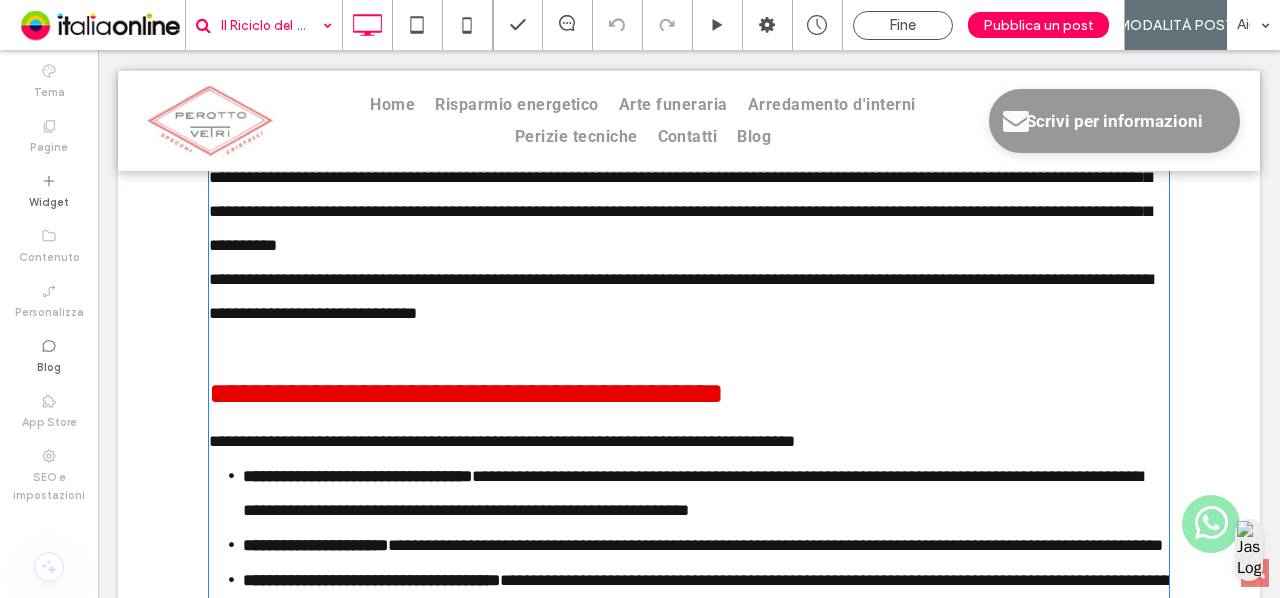 click at bounding box center [689, -444] 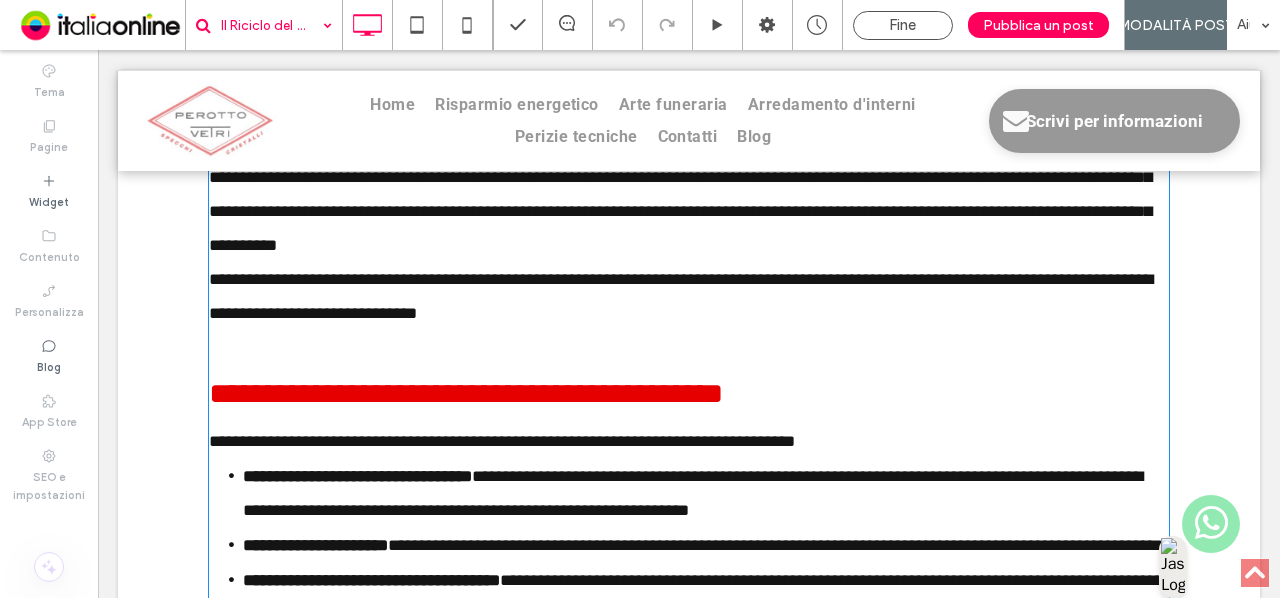 scroll, scrollTop: 711, scrollLeft: 0, axis: vertical 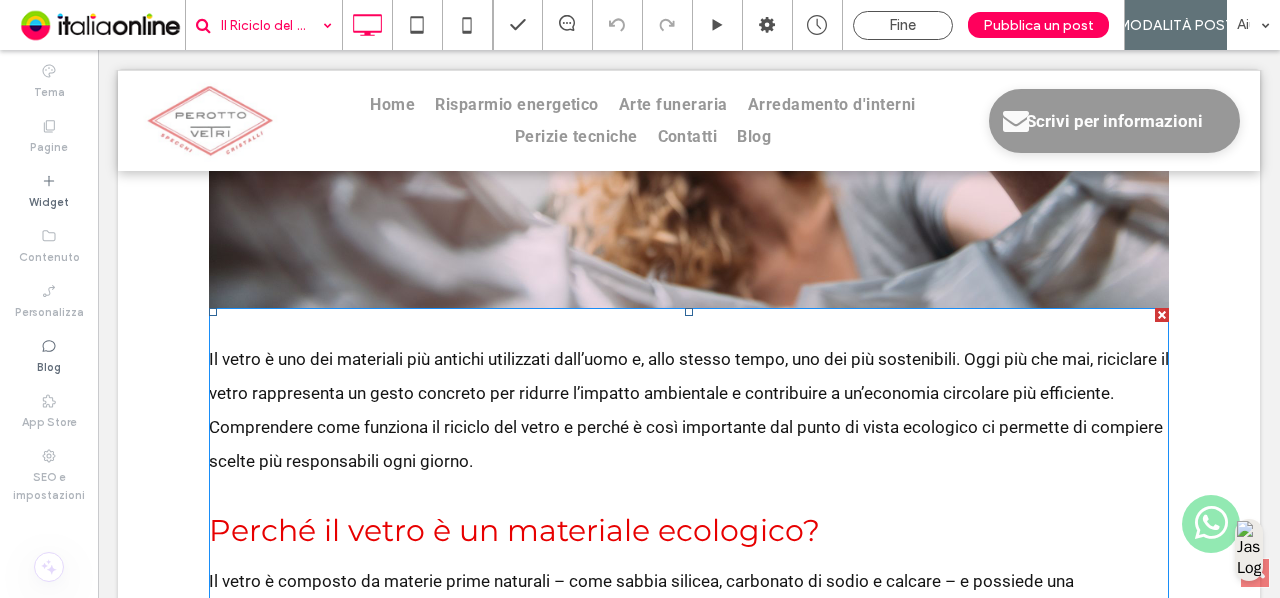 click on "Il vetro è uno dei materiali più antichi utilizzati dall’uomo e, allo stesso tempo, uno dei più sostenibili. Oggi più che mai, riciclare il vetro rappresenta un gesto concreto per ridurre l’impatto ambientale e contribuire a un’economia circolare più efficiente. Comprendere come funziona il riciclo del vetro e perché è così importante dal punto di vista ecologico ci permette di compiere scelte più responsabili ogni giorno." at bounding box center (689, 410) 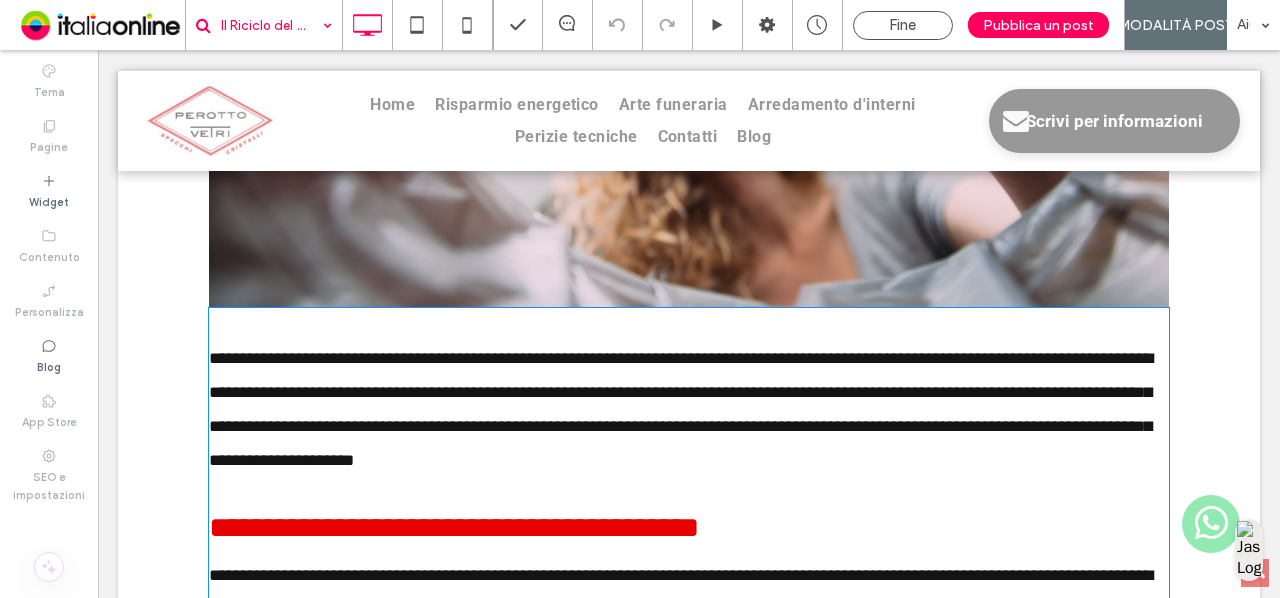 type on "******" 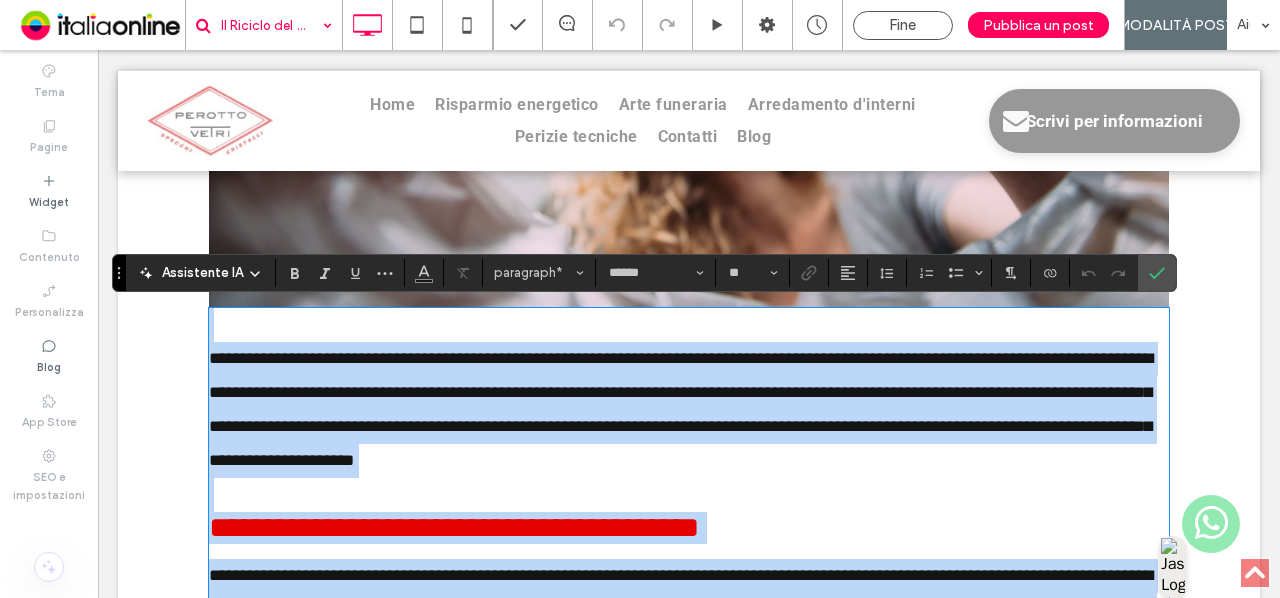 type 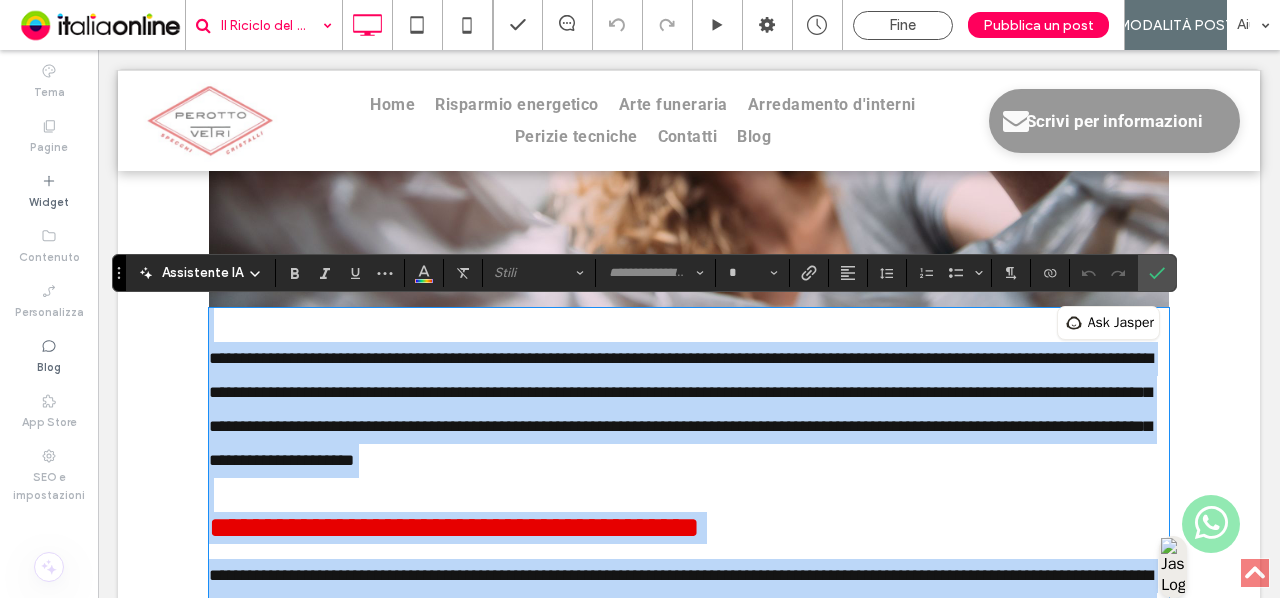copy on "**********" 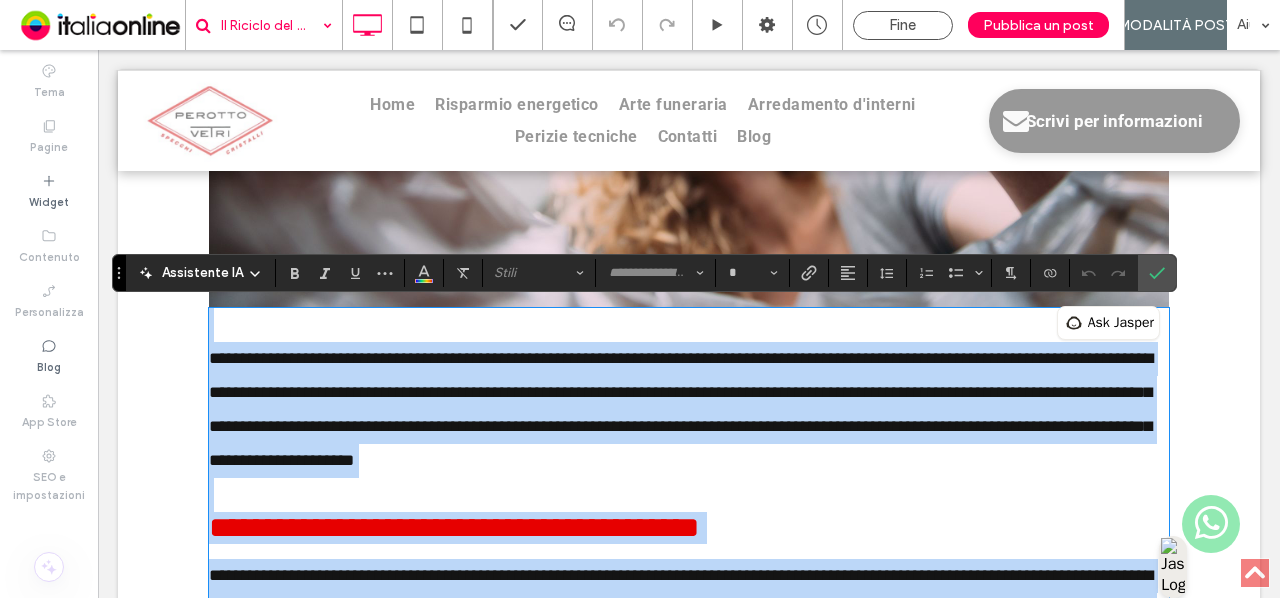 click on "**********" at bounding box center (689, 410) 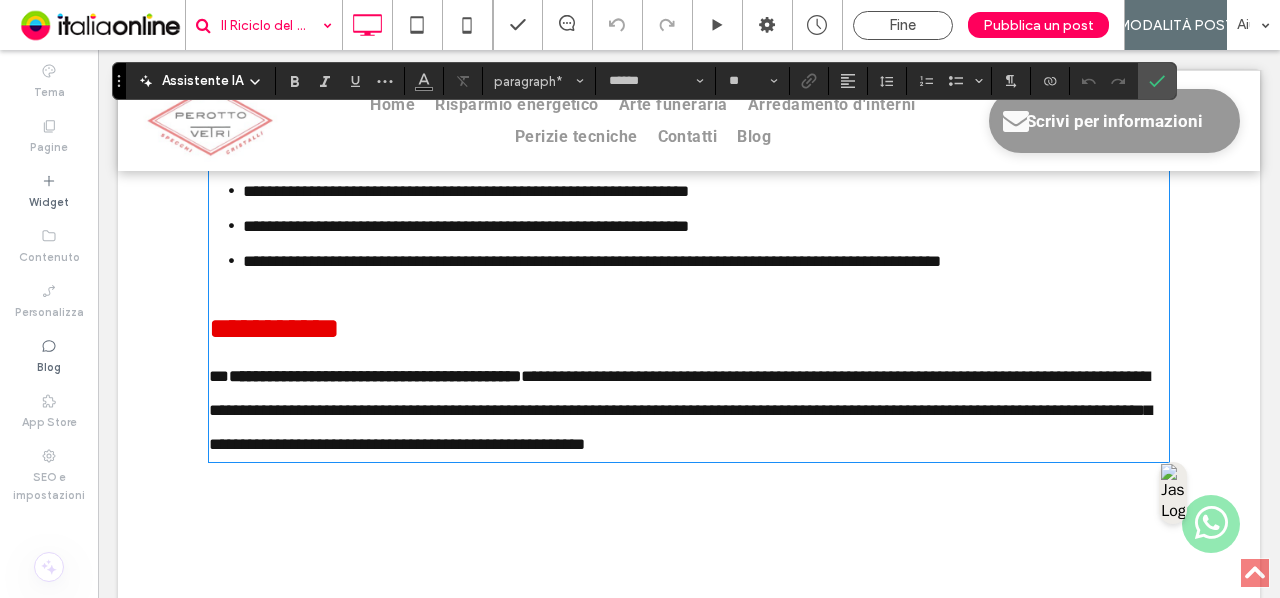 scroll, scrollTop: 2242, scrollLeft: 0, axis: vertical 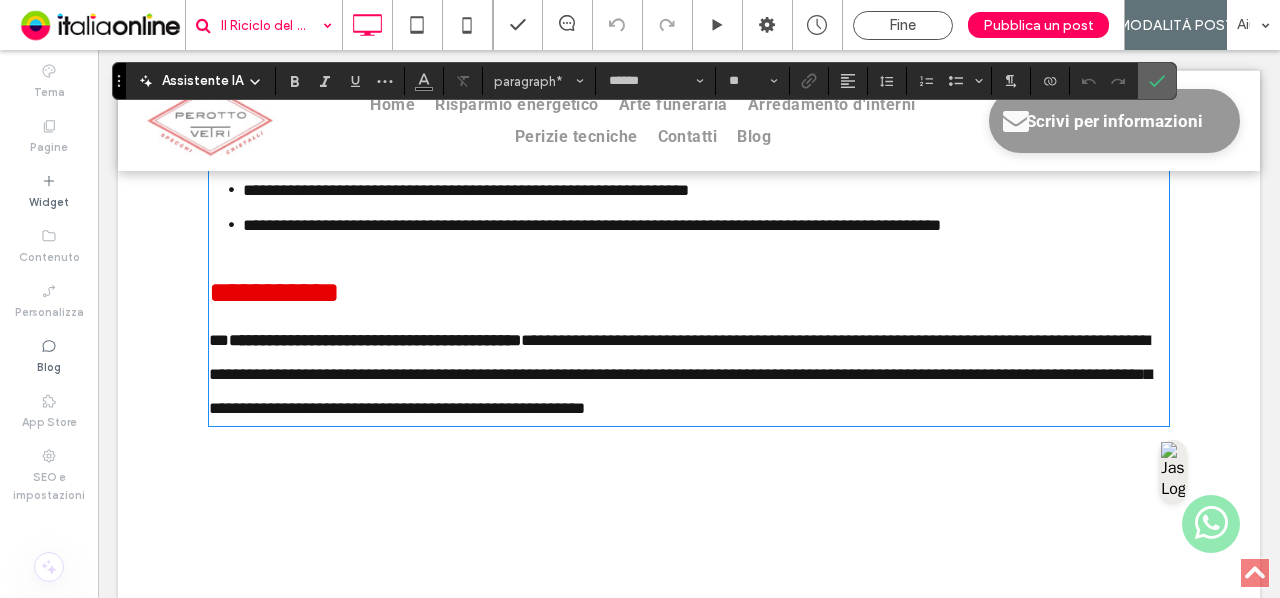 click 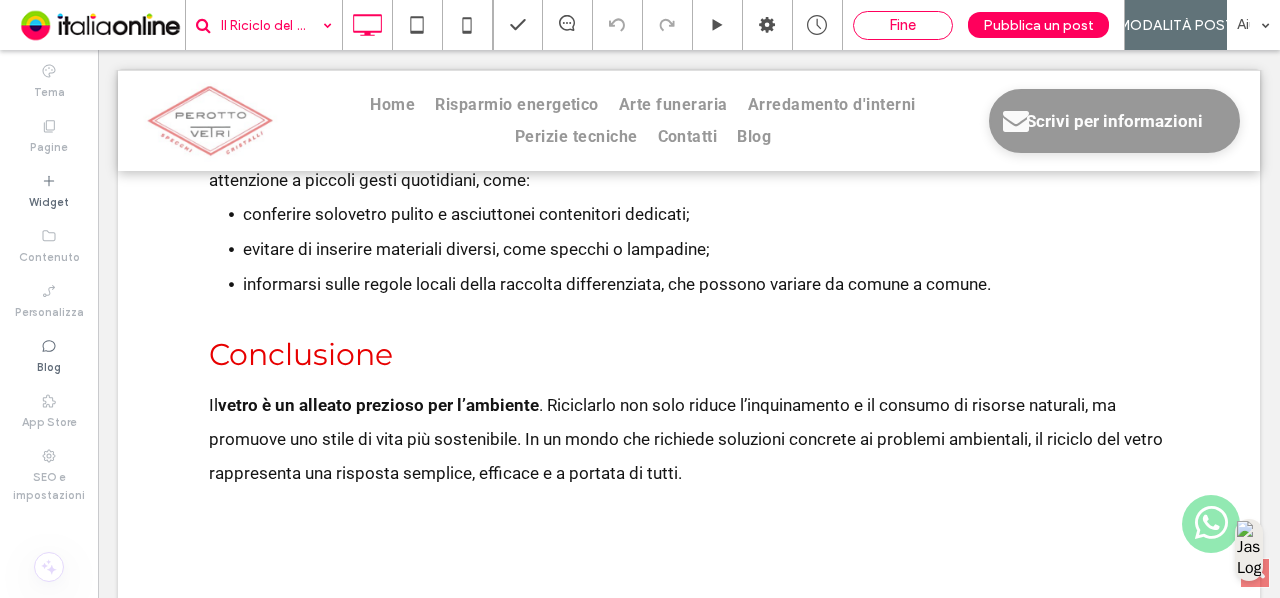 click on "Fine" at bounding box center [902, 25] 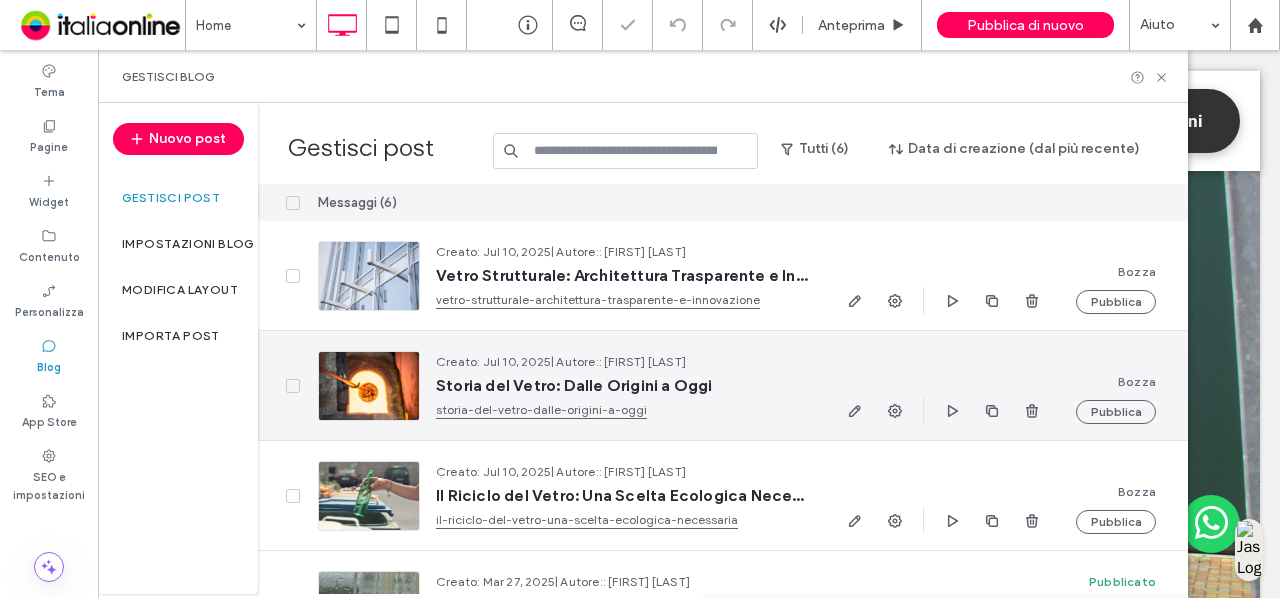 scroll, scrollTop: 0, scrollLeft: 0, axis: both 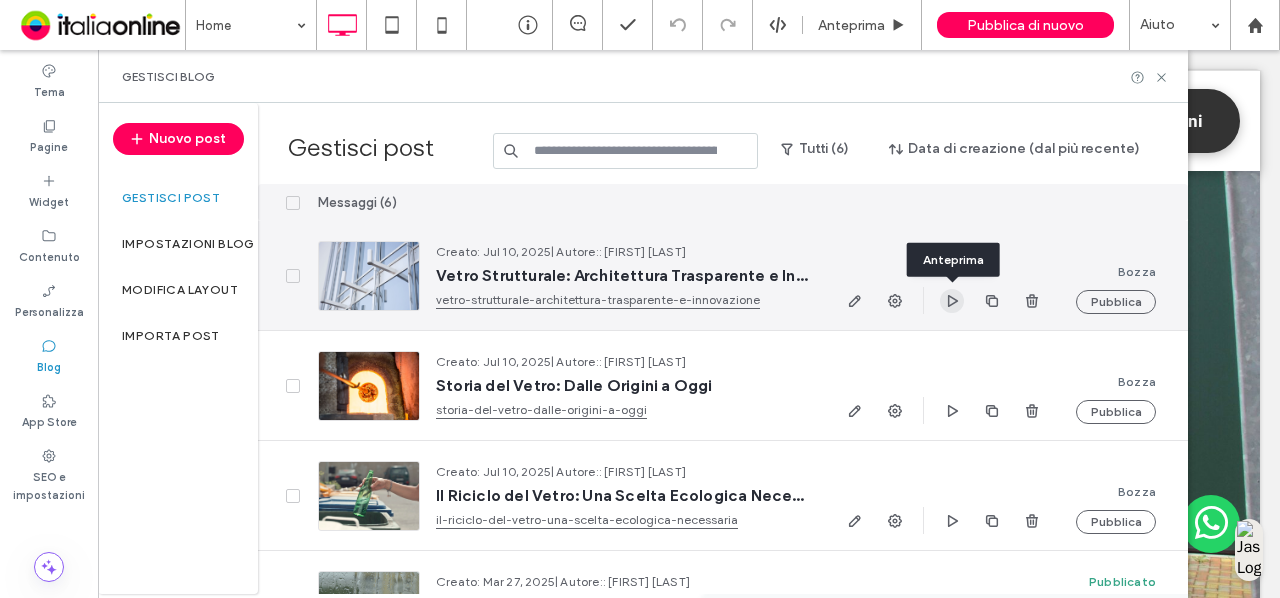 click 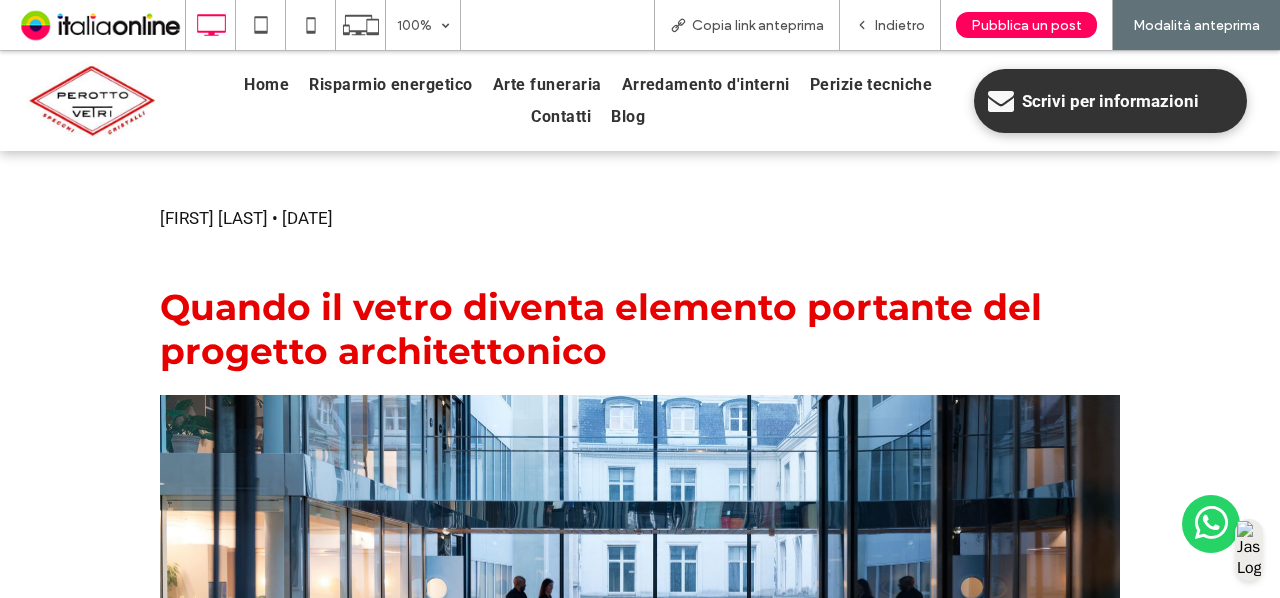 scroll, scrollTop: 0, scrollLeft: 0, axis: both 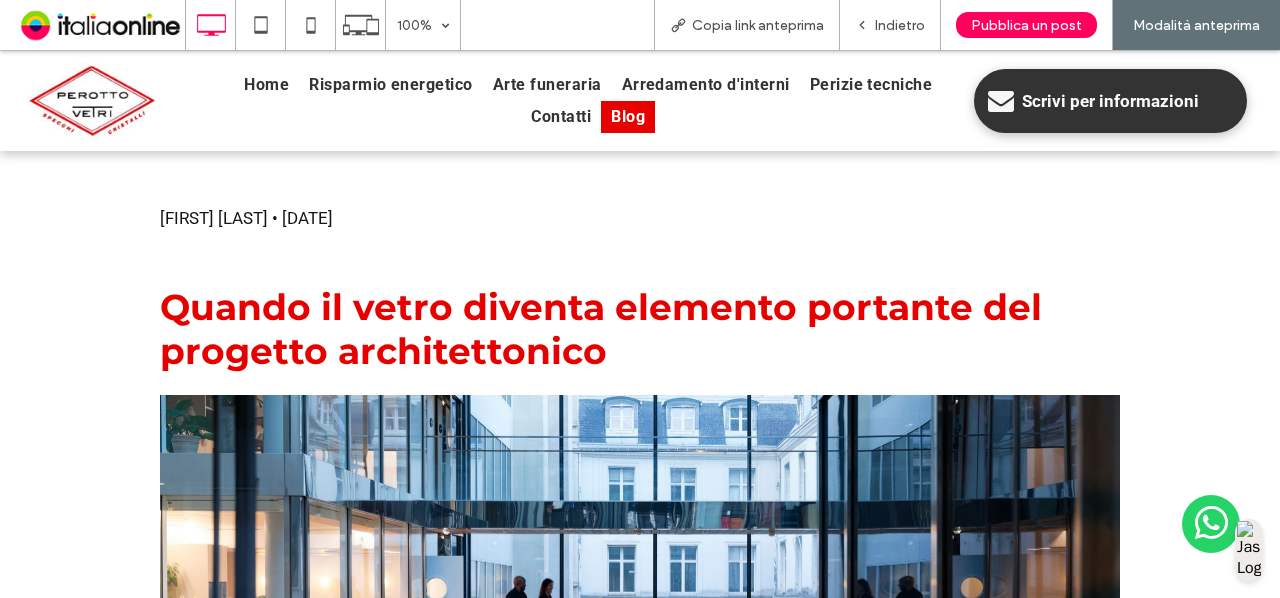 click on "Blog" at bounding box center [628, 117] 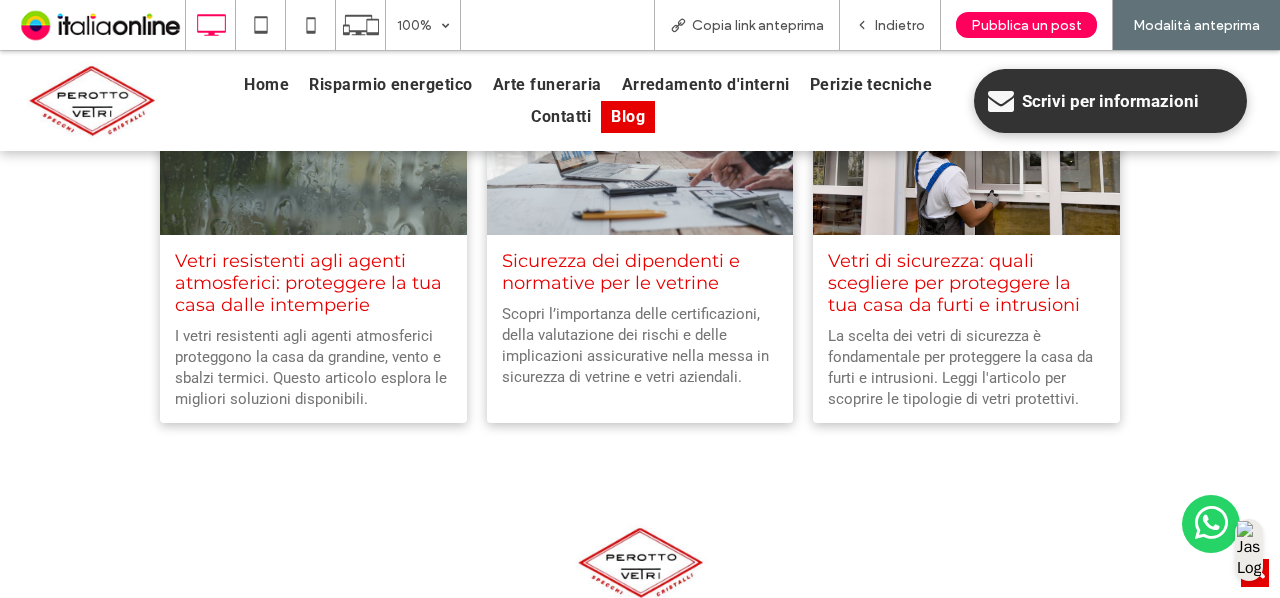 scroll, scrollTop: 1226, scrollLeft: 0, axis: vertical 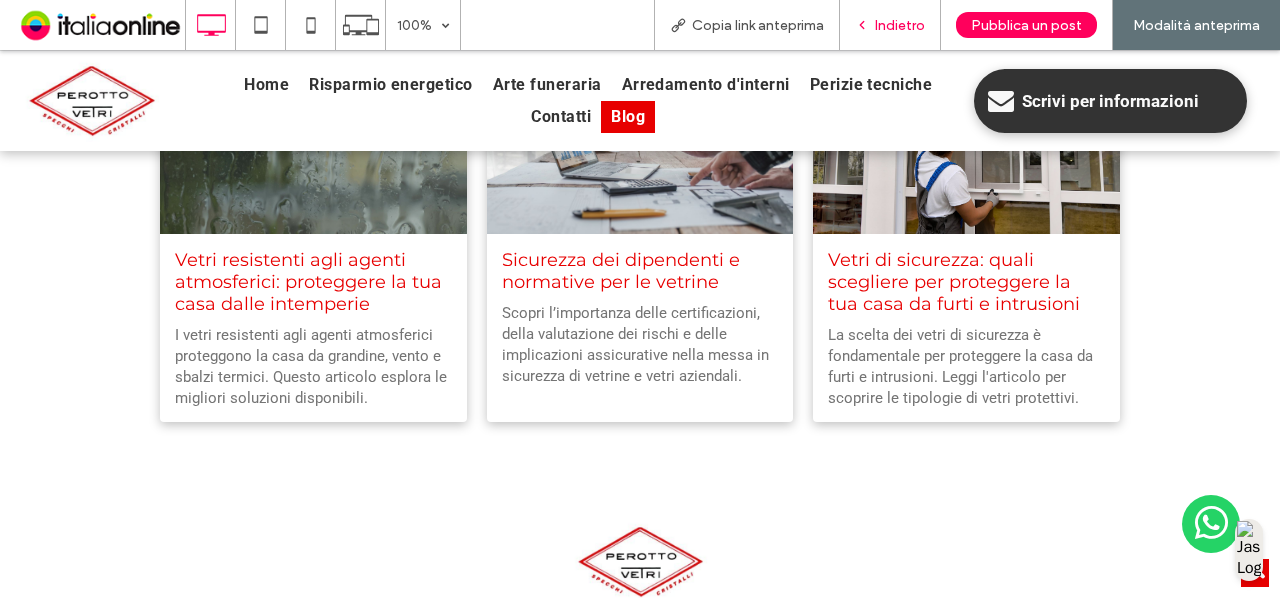 click on "Indietro" at bounding box center (900, 25) 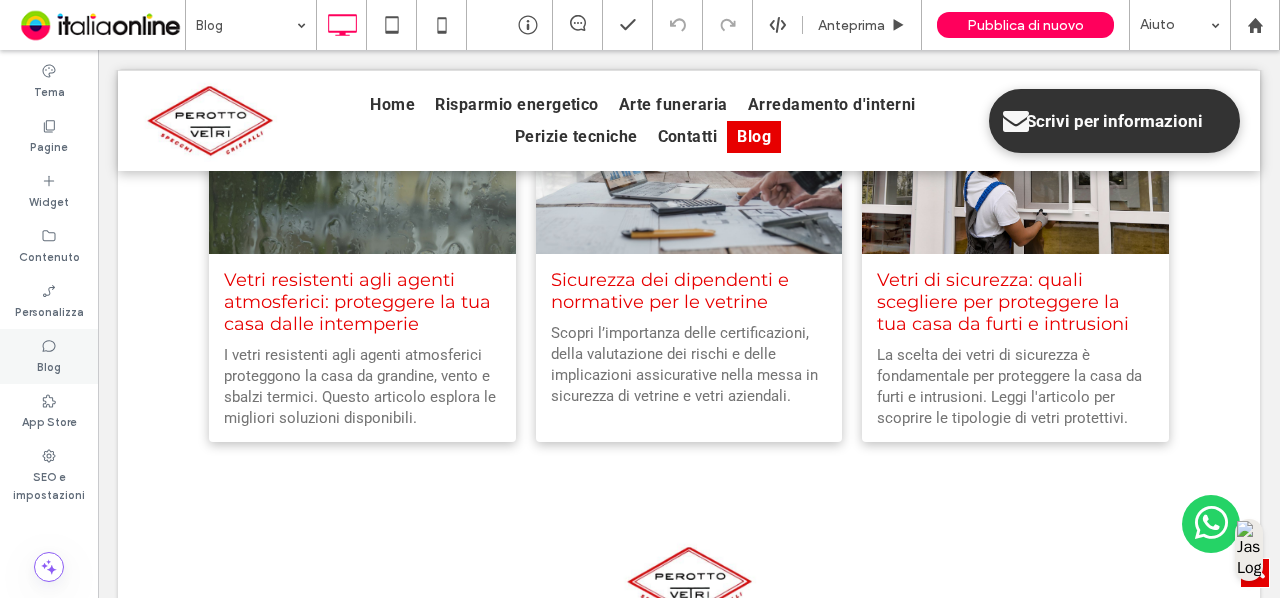 click on "Blog" at bounding box center (49, 356) 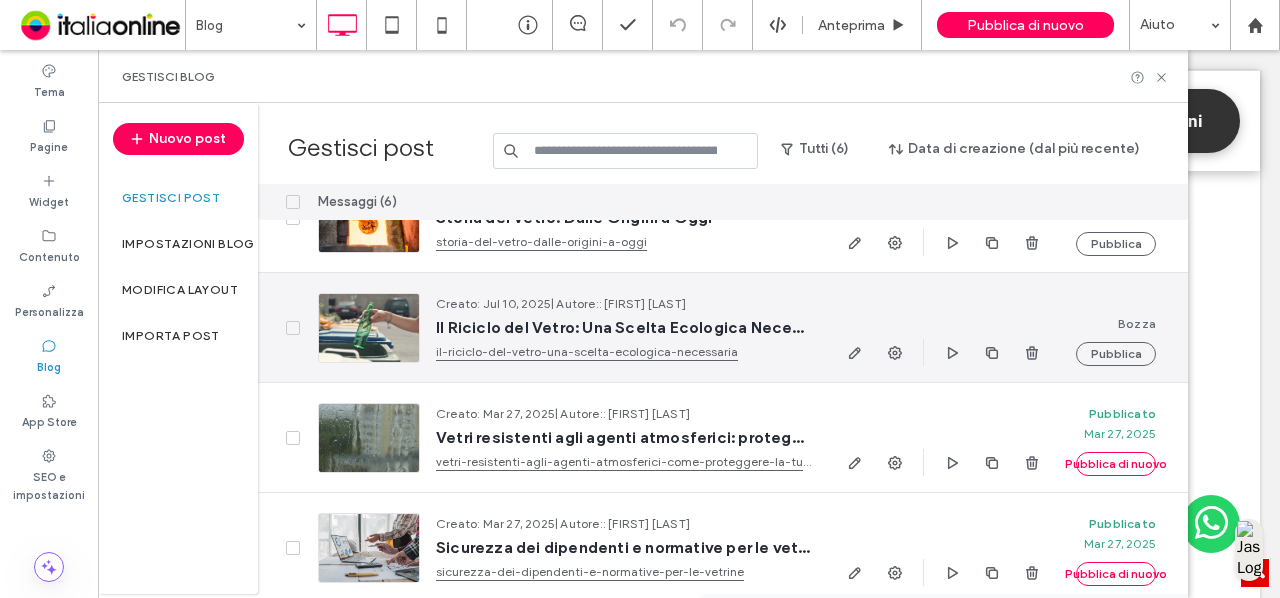 scroll, scrollTop: 79, scrollLeft: 0, axis: vertical 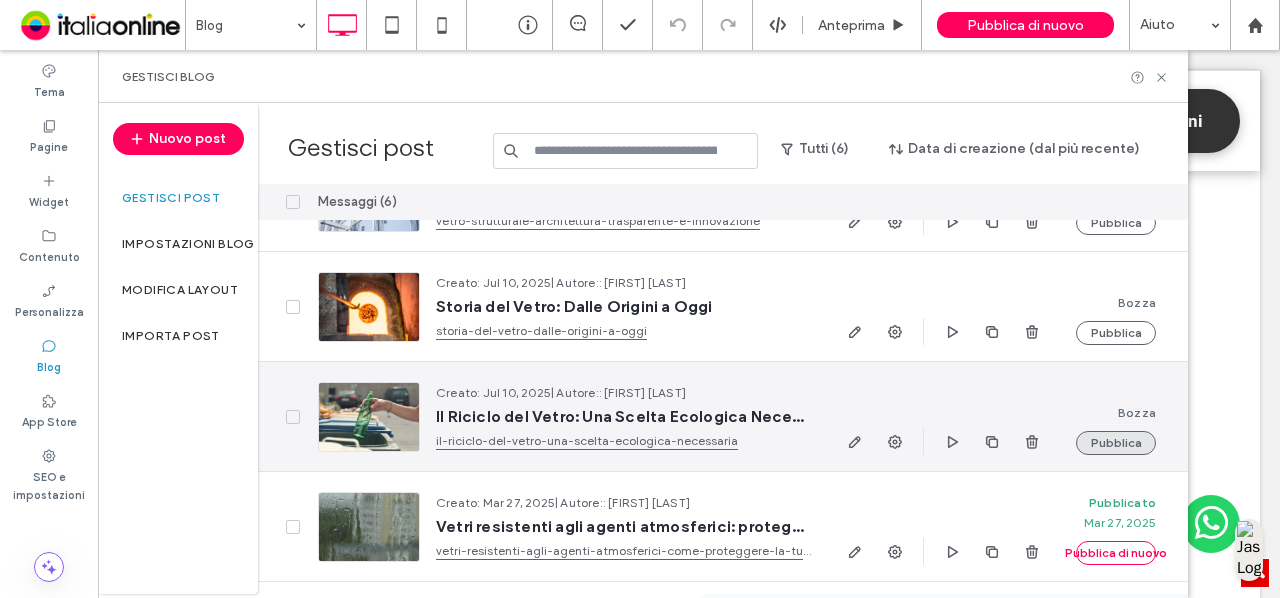 click on "Pubblica" at bounding box center (1116, 443) 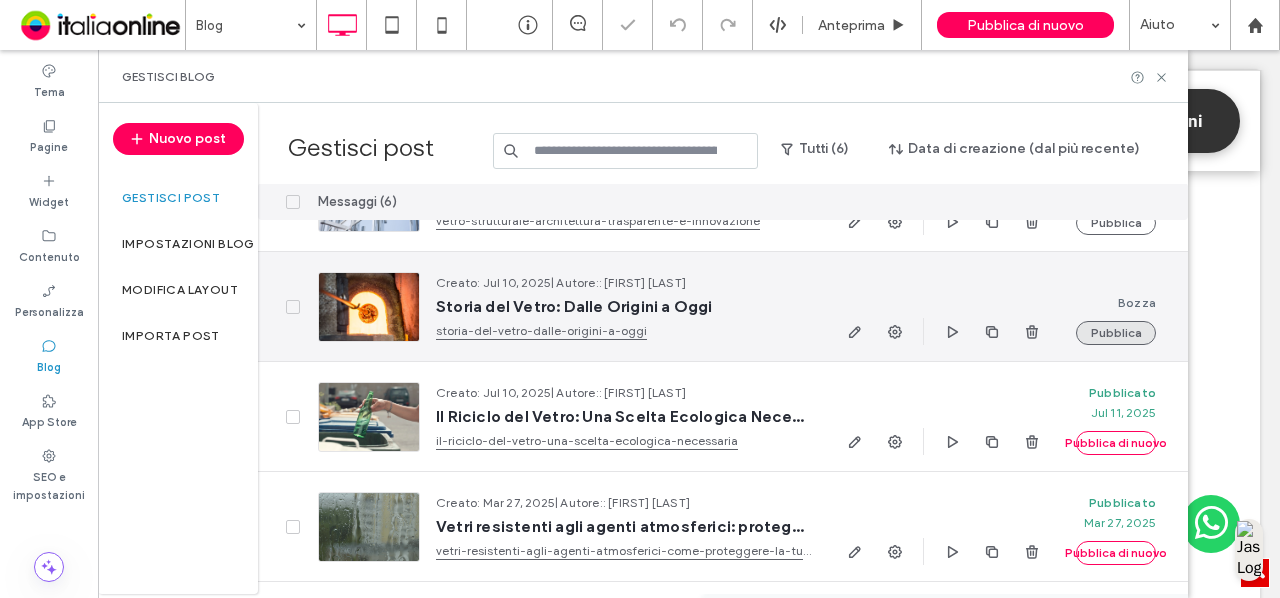 click on "Pubblica" at bounding box center (1116, 333) 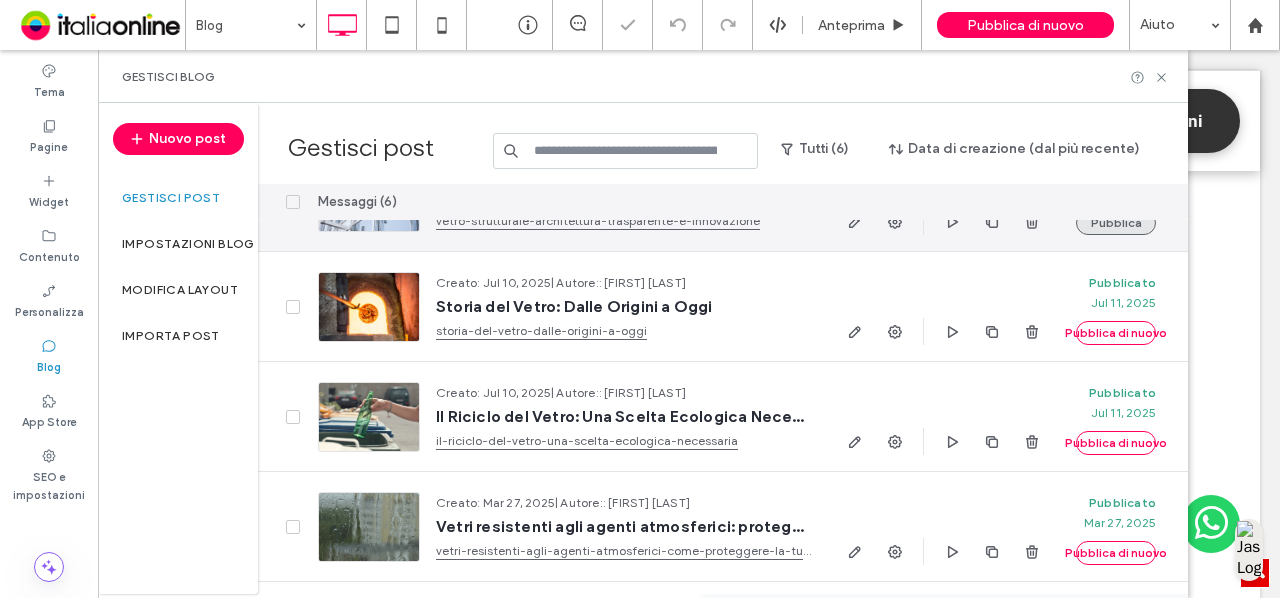 click on "Pubblica" at bounding box center (1116, 223) 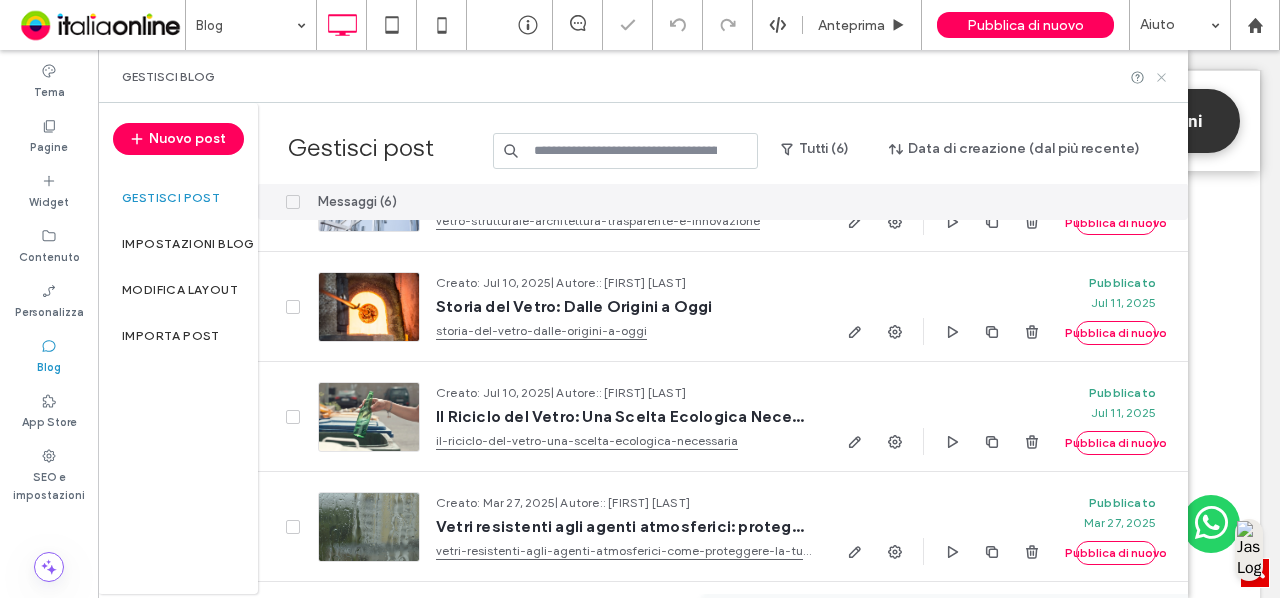 click 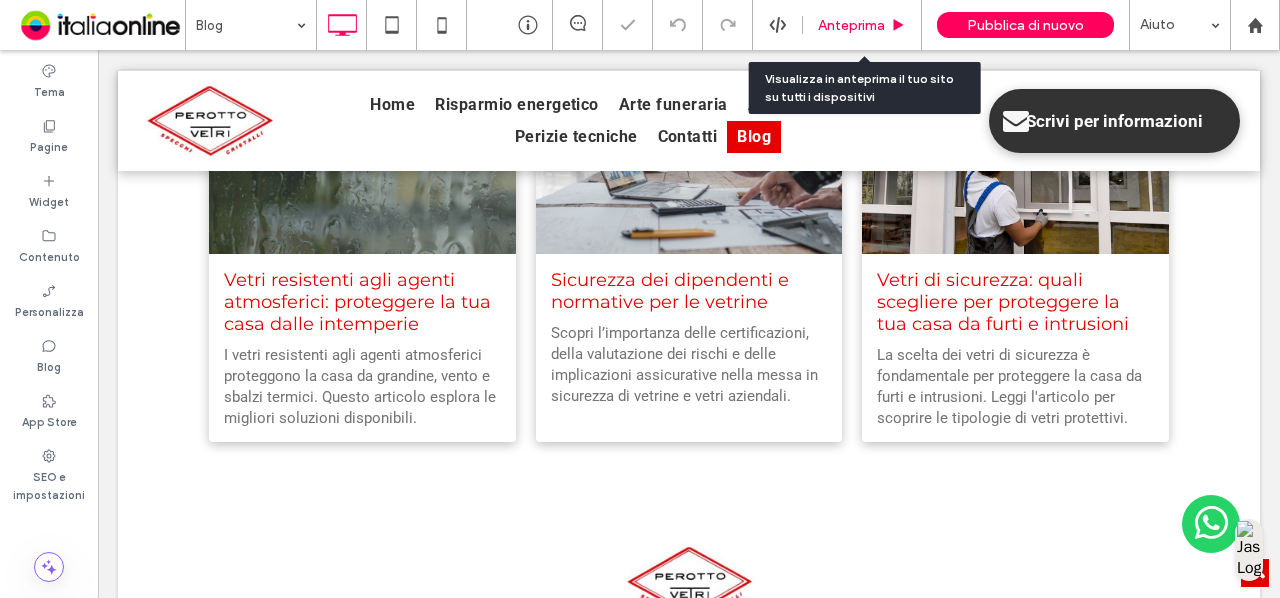 click on "Anteprima" at bounding box center [862, 25] 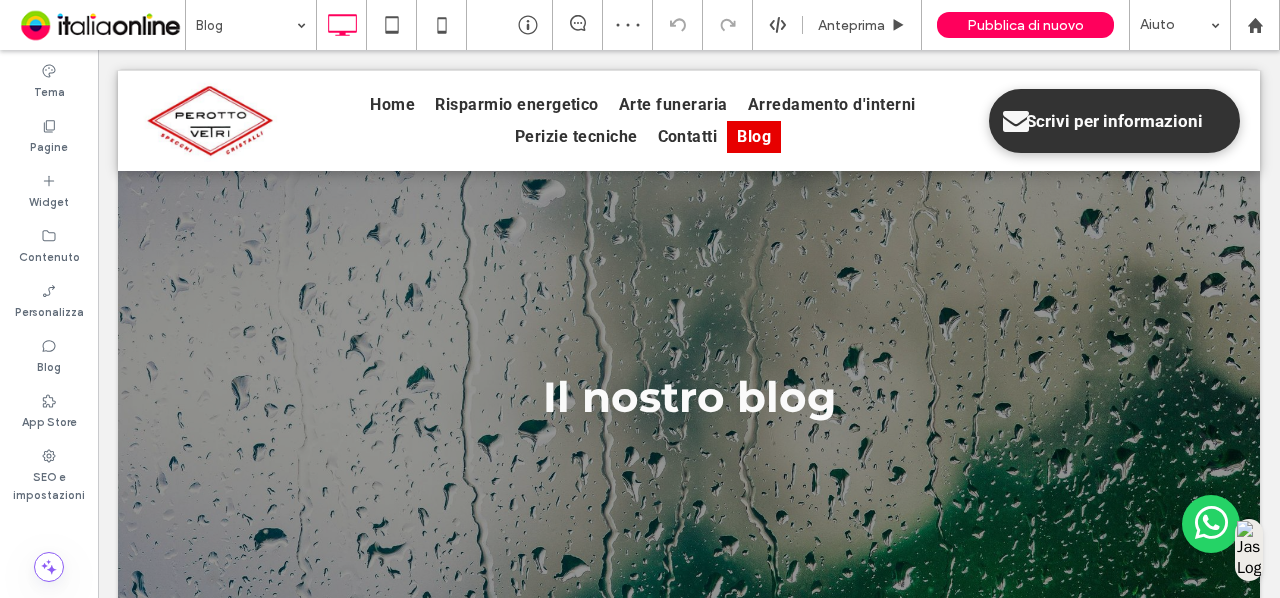 scroll, scrollTop: 0, scrollLeft: 0, axis: both 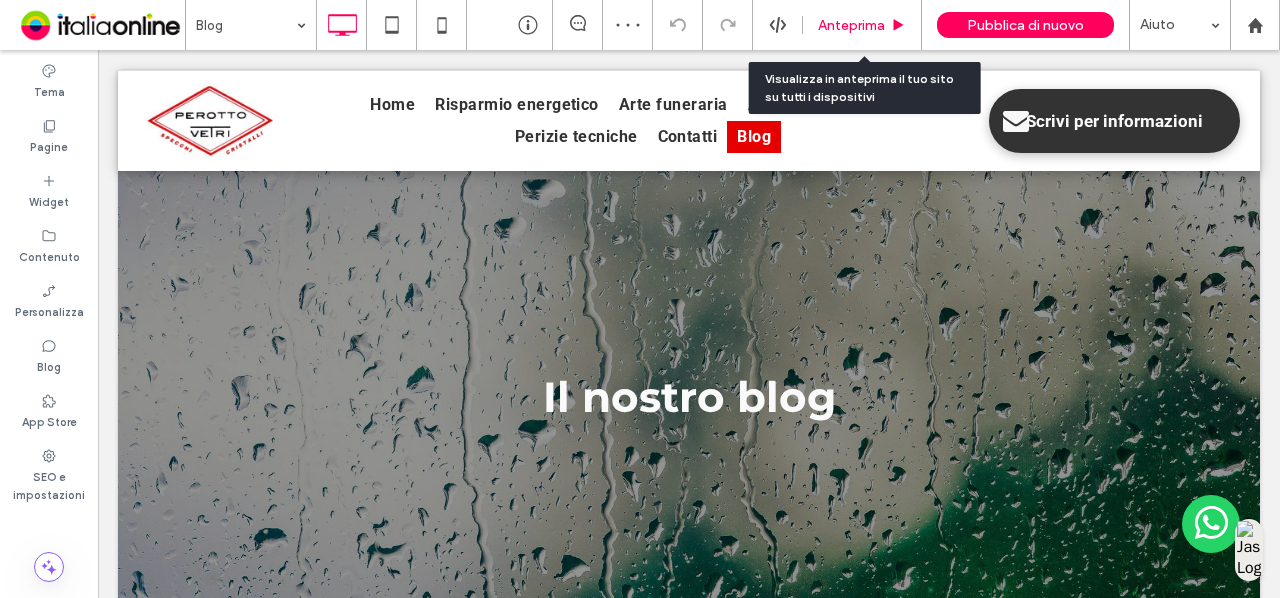 click on "Anteprima" at bounding box center (851, 25) 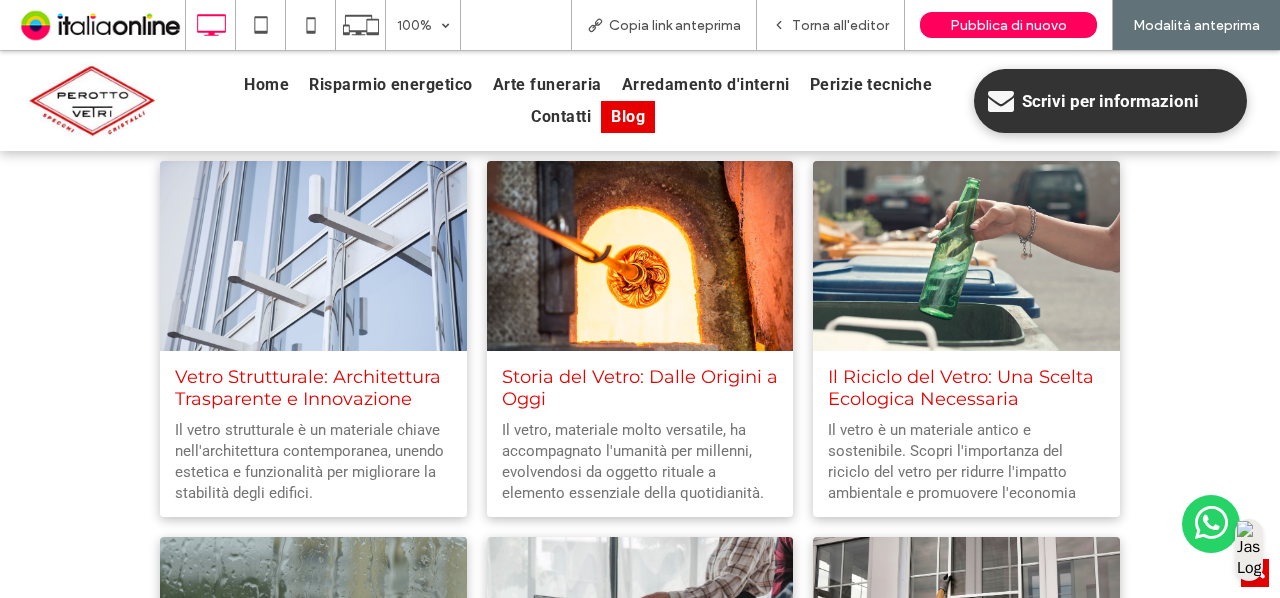 scroll, scrollTop: 1111, scrollLeft: 0, axis: vertical 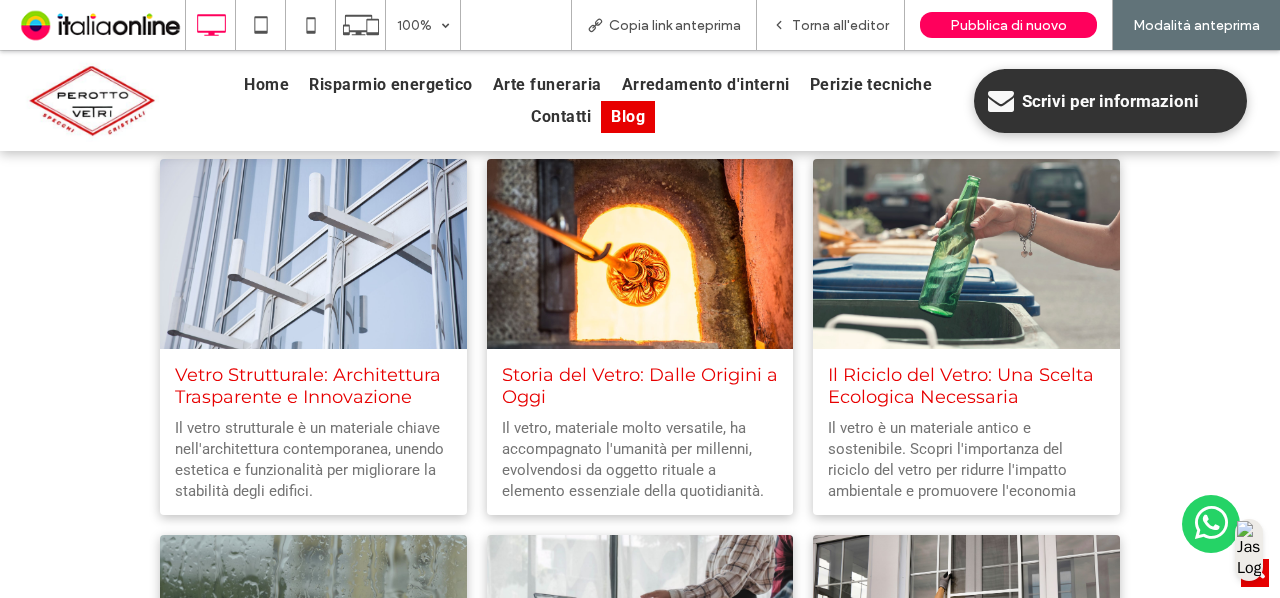 click at bounding box center (639, 253) 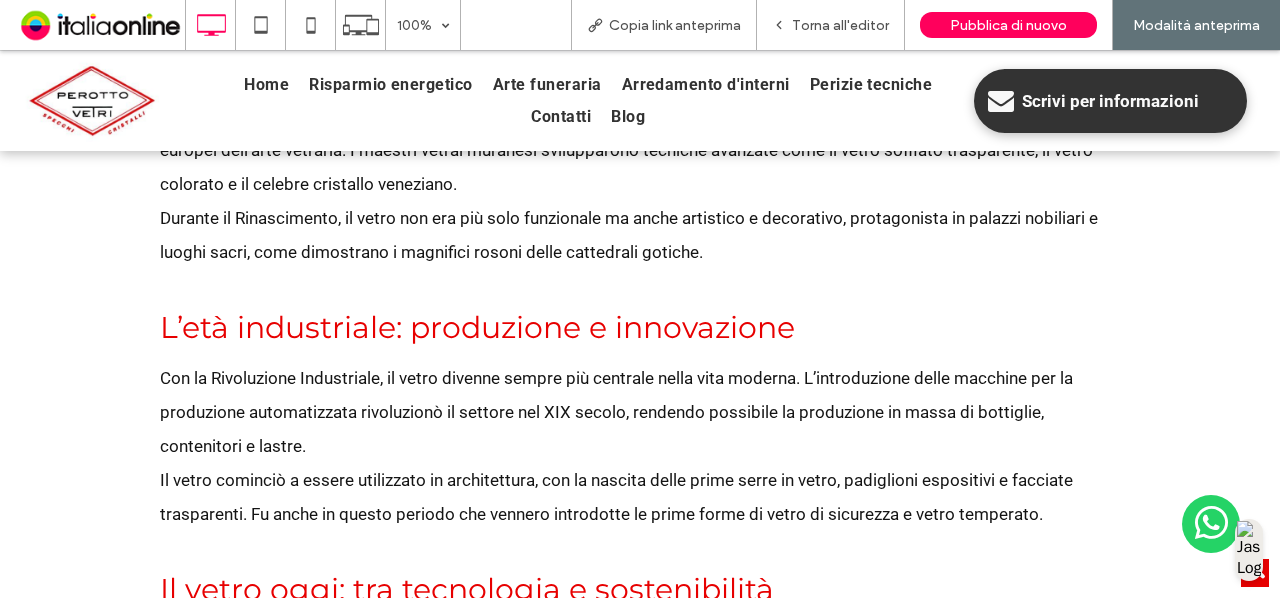 scroll, scrollTop: 1734, scrollLeft: 0, axis: vertical 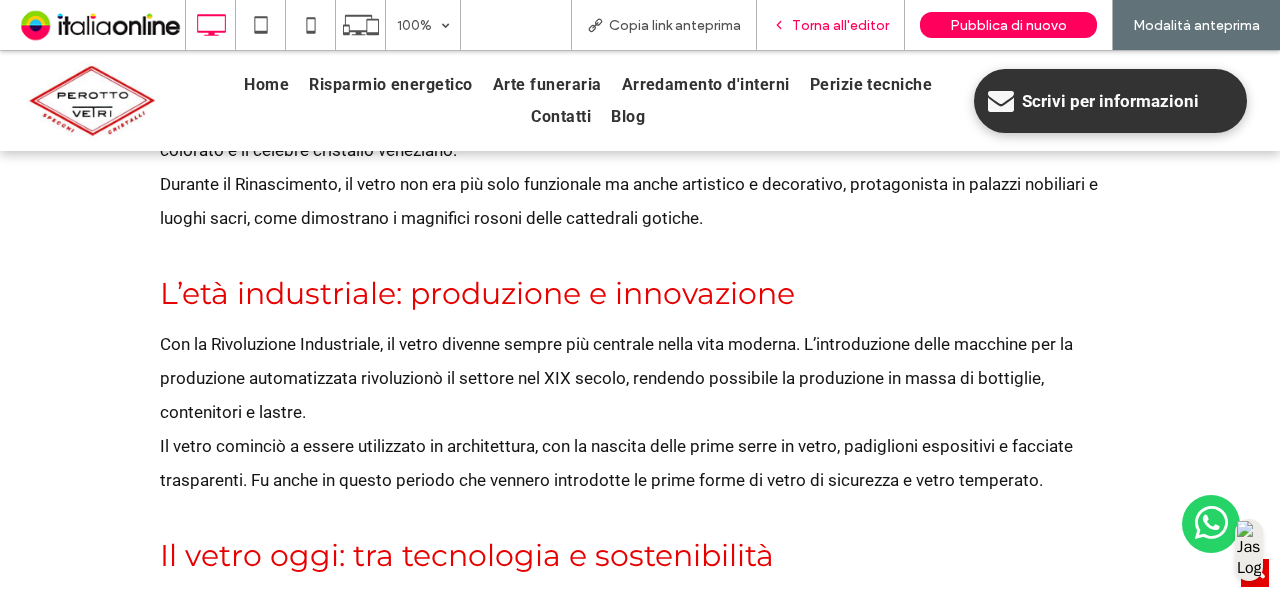 click on "Torna all'editor" at bounding box center [840, 25] 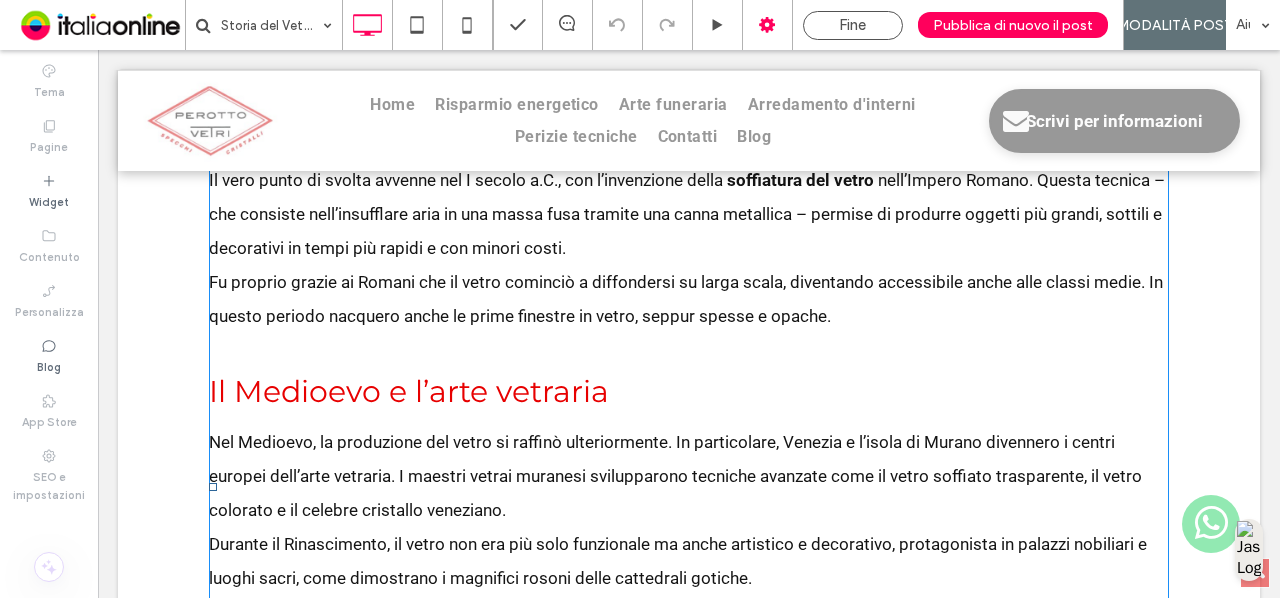 scroll, scrollTop: 1382, scrollLeft: 0, axis: vertical 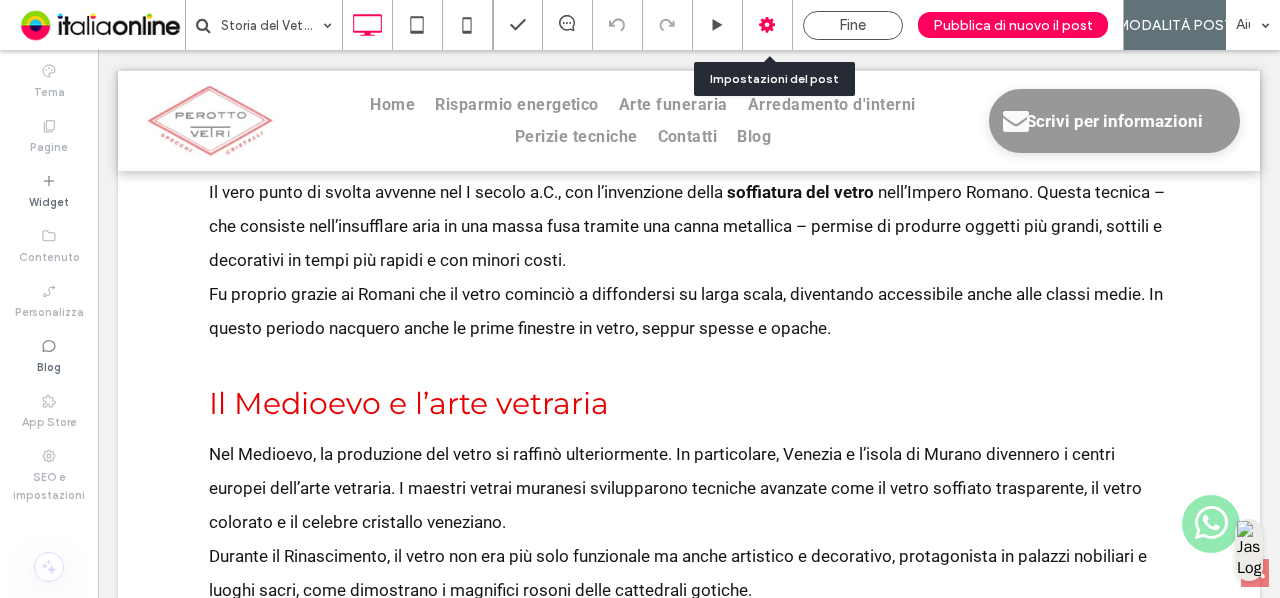 click at bounding box center (768, 25) 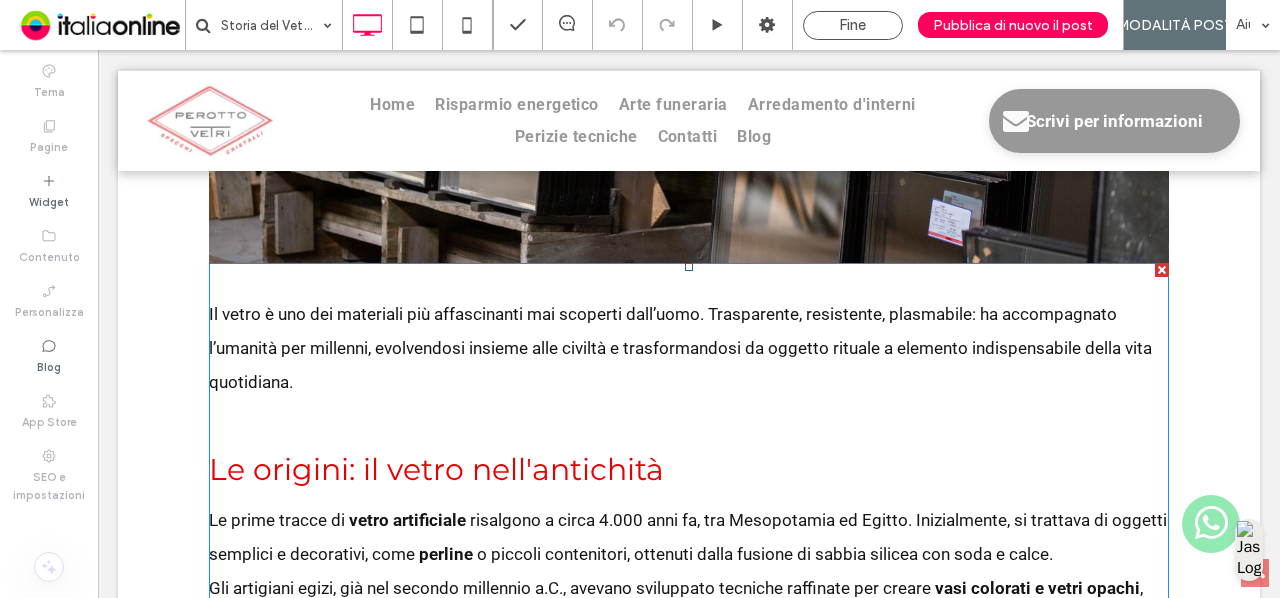 scroll, scrollTop: 690, scrollLeft: 0, axis: vertical 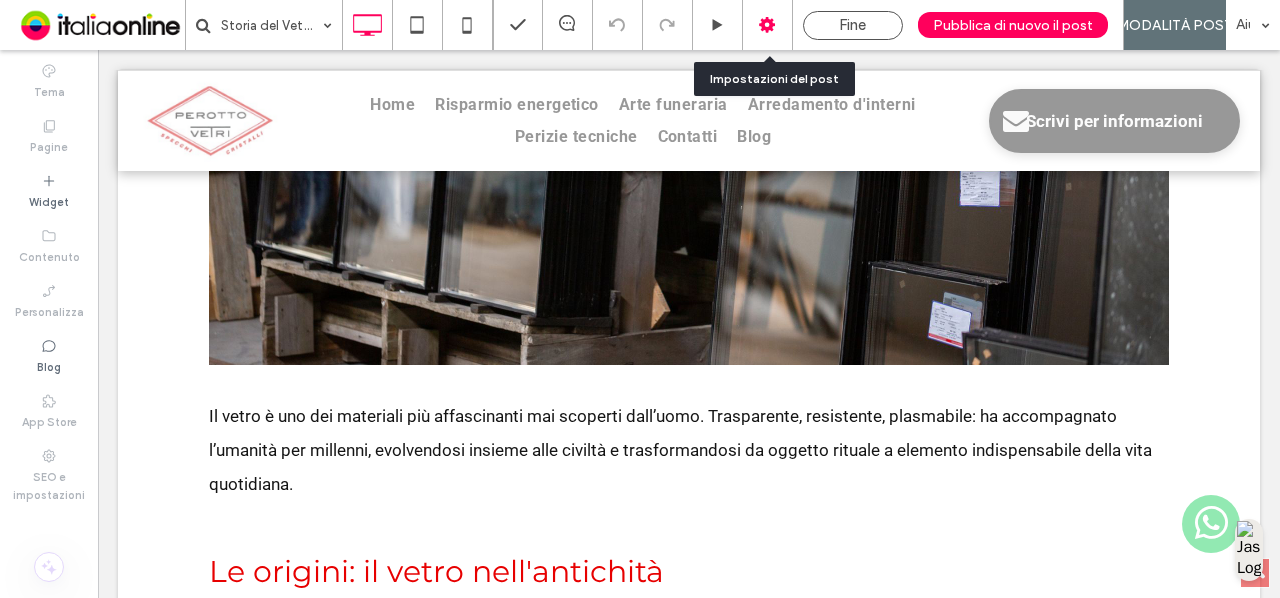 click 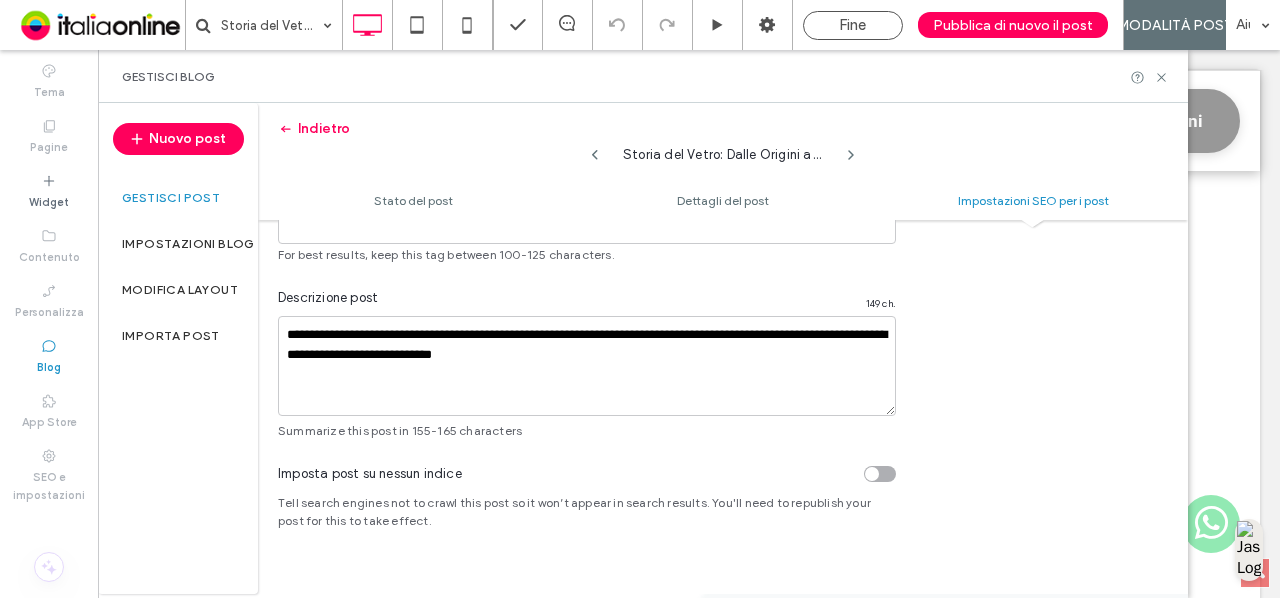 scroll, scrollTop: 1560, scrollLeft: 0, axis: vertical 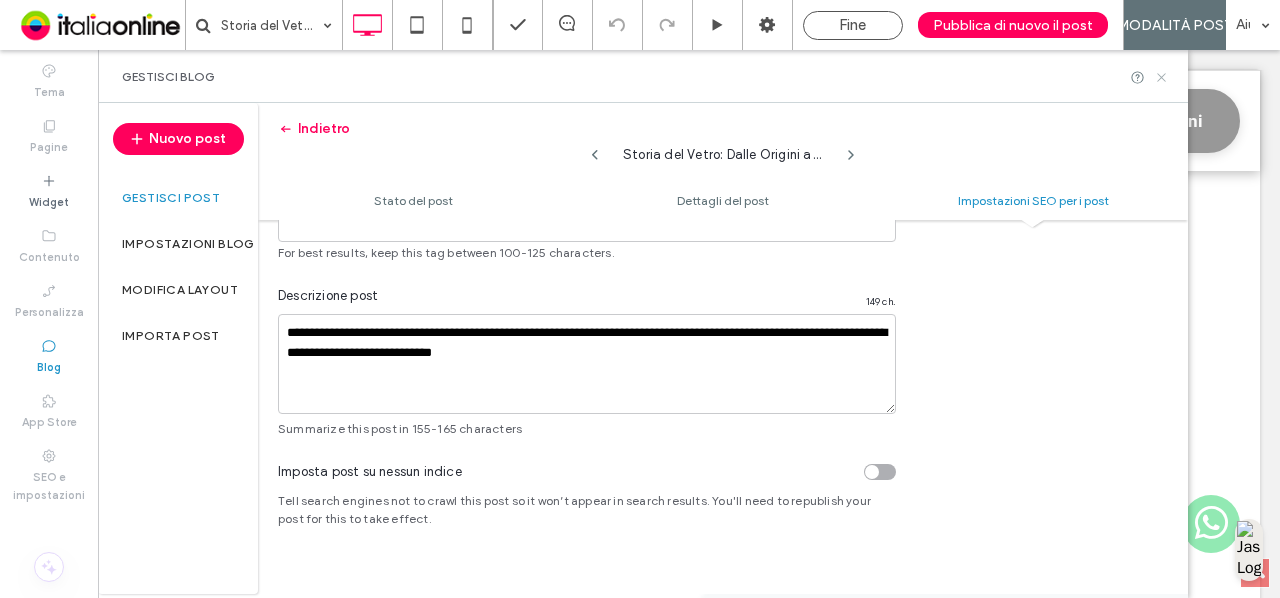 click 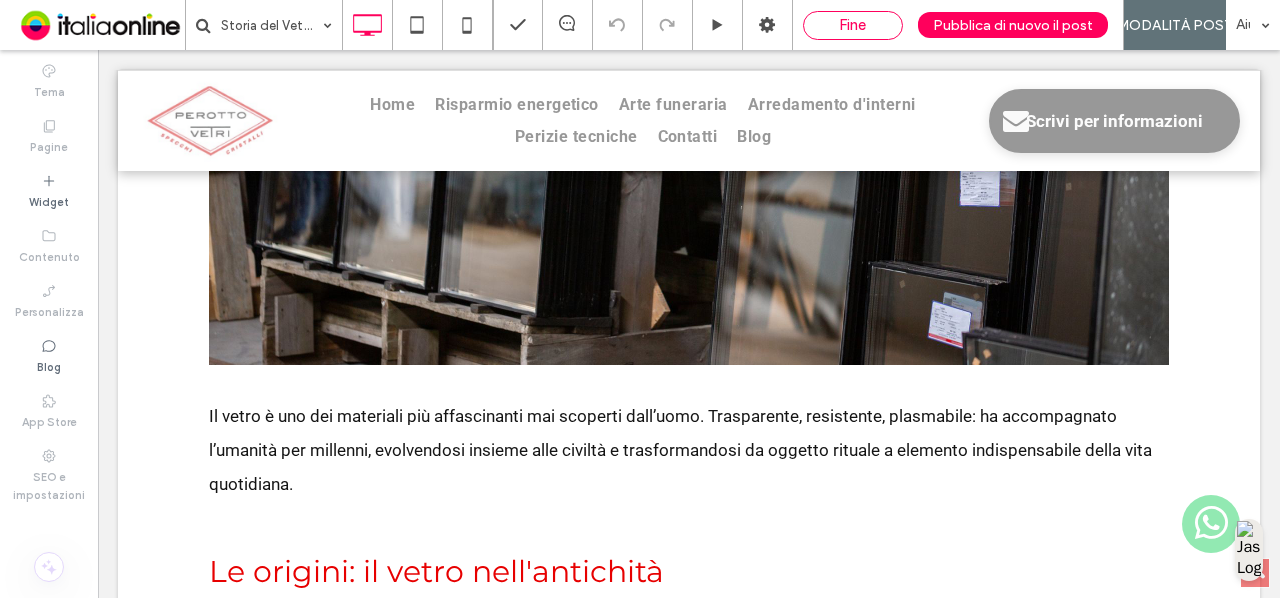 click on "Fine" at bounding box center [852, 25] 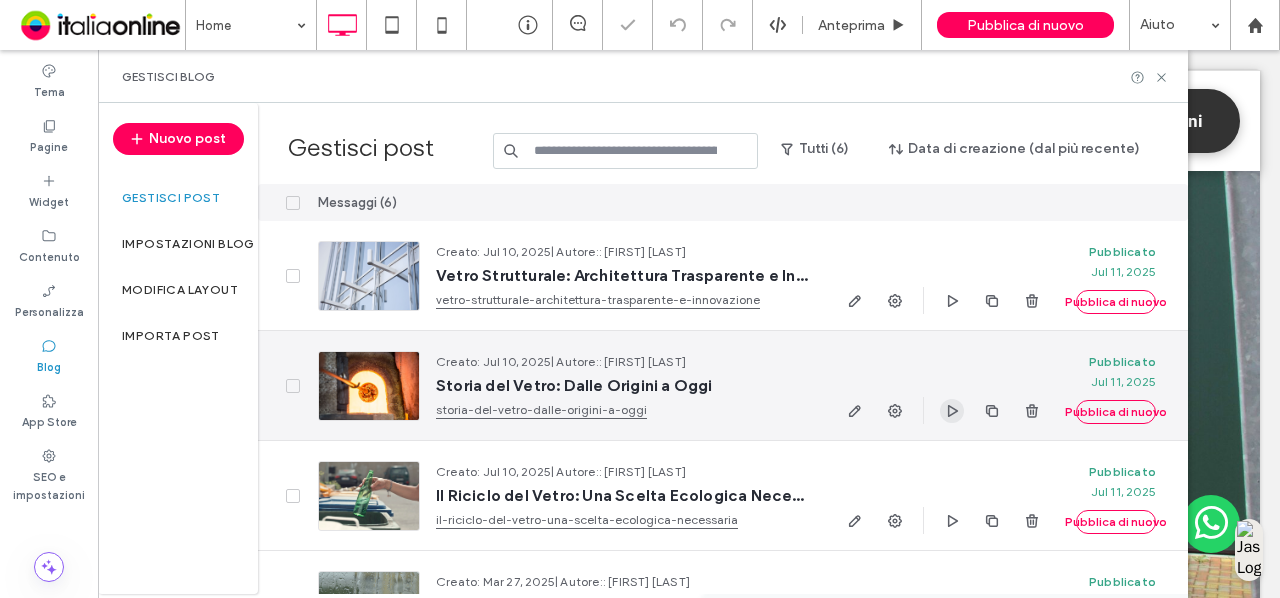 scroll, scrollTop: 0, scrollLeft: 0, axis: both 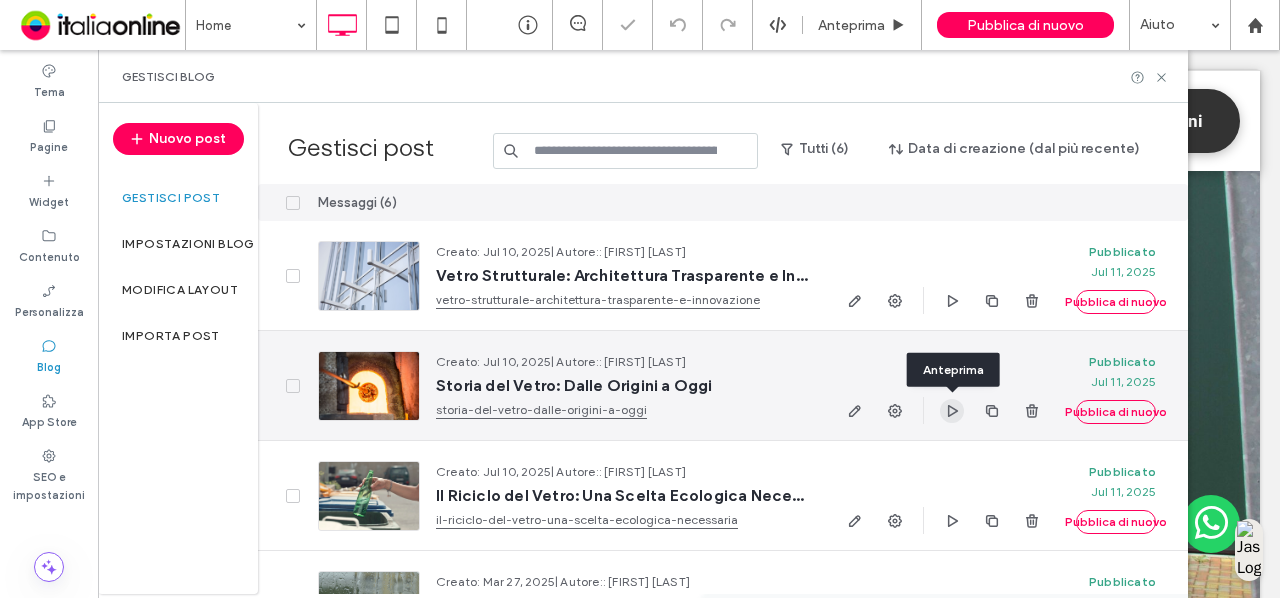 click 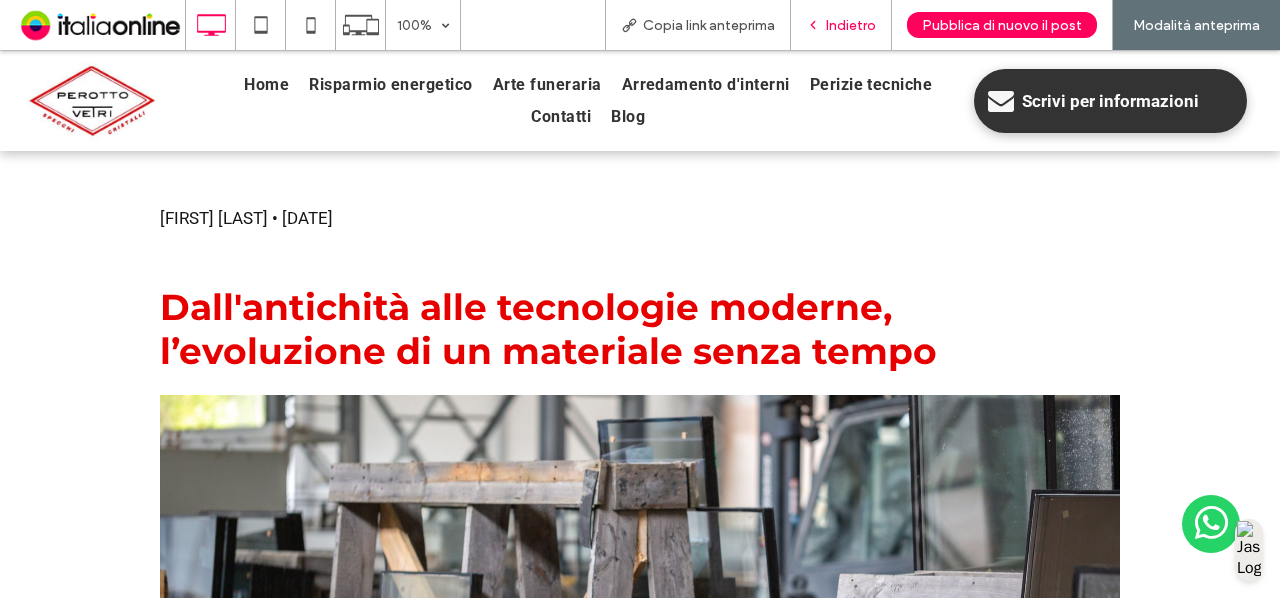 scroll, scrollTop: 0, scrollLeft: 0, axis: both 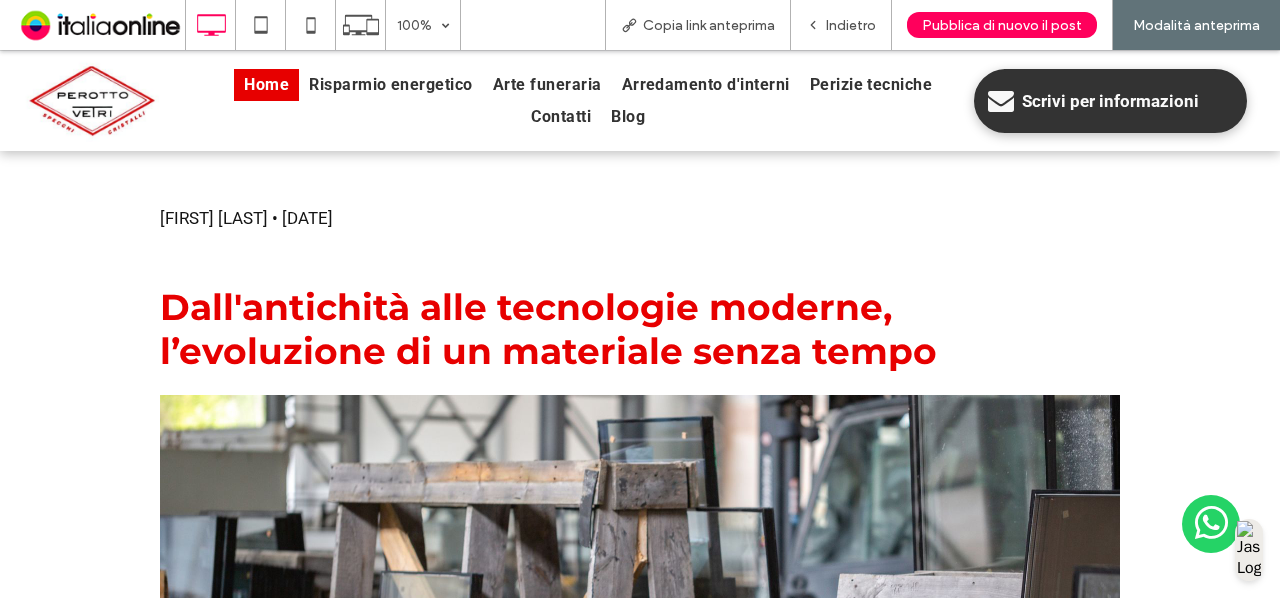 click on "Home" at bounding box center [266, 85] 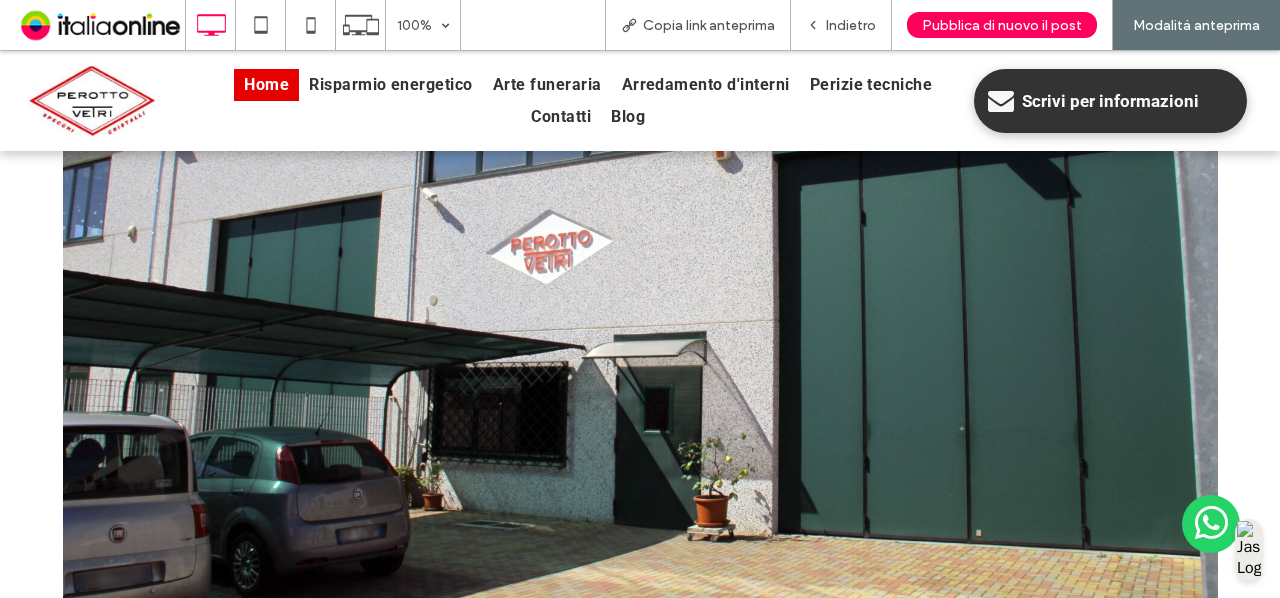 scroll, scrollTop: 0, scrollLeft: 0, axis: both 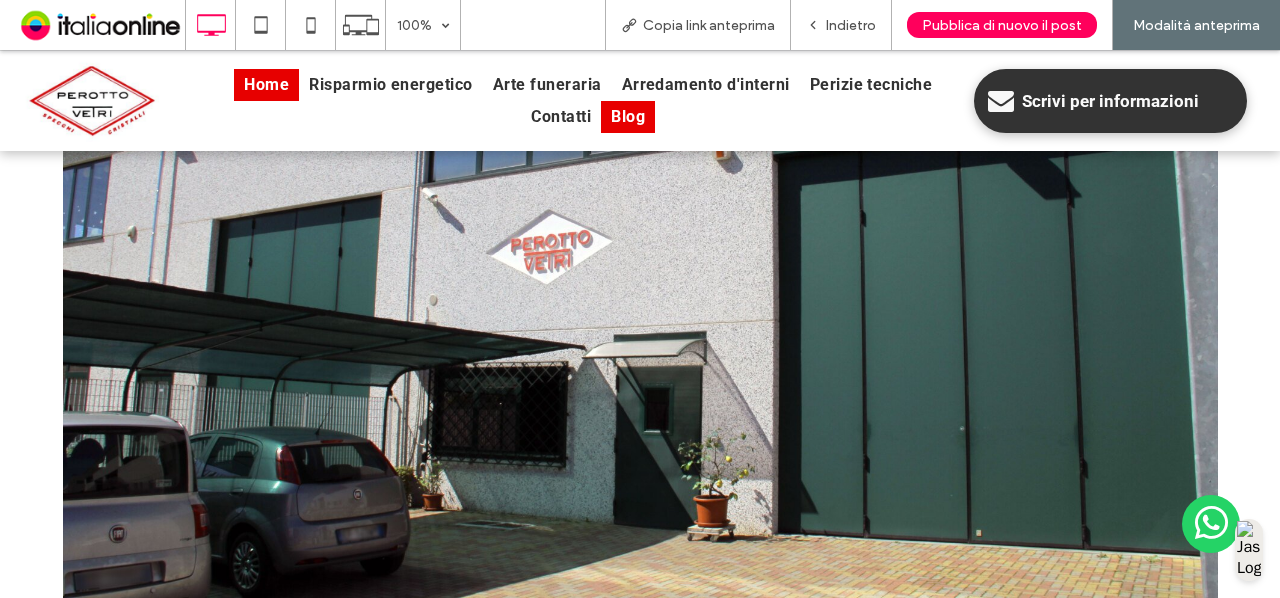 click on "Blog" at bounding box center (628, 117) 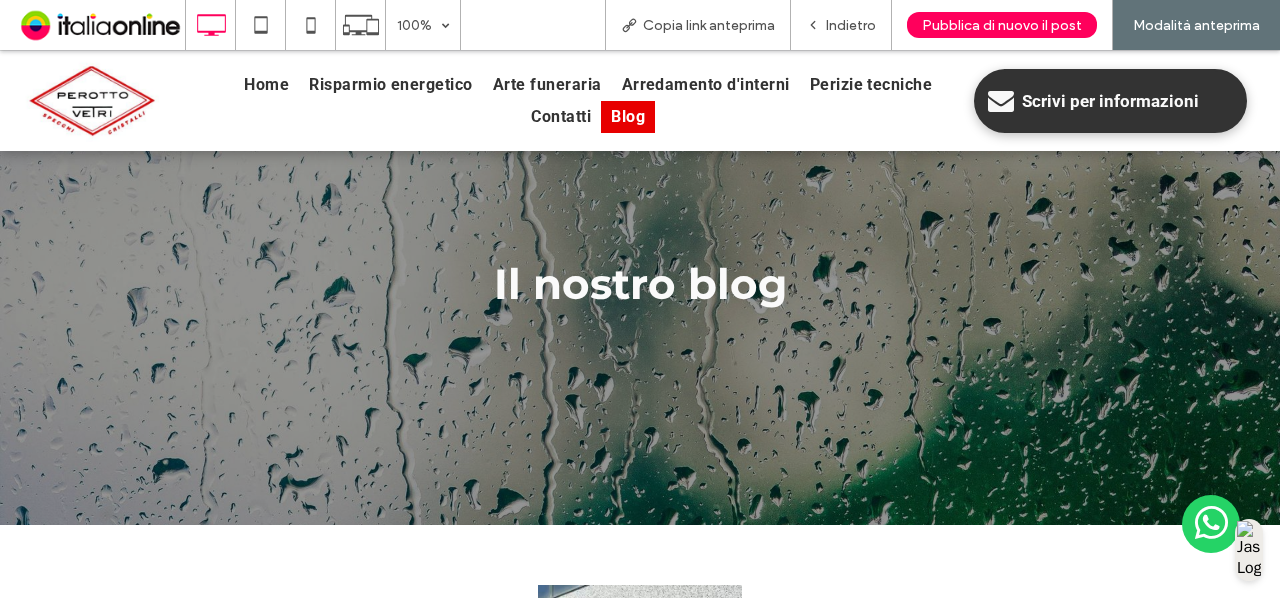 scroll, scrollTop: 38, scrollLeft: 0, axis: vertical 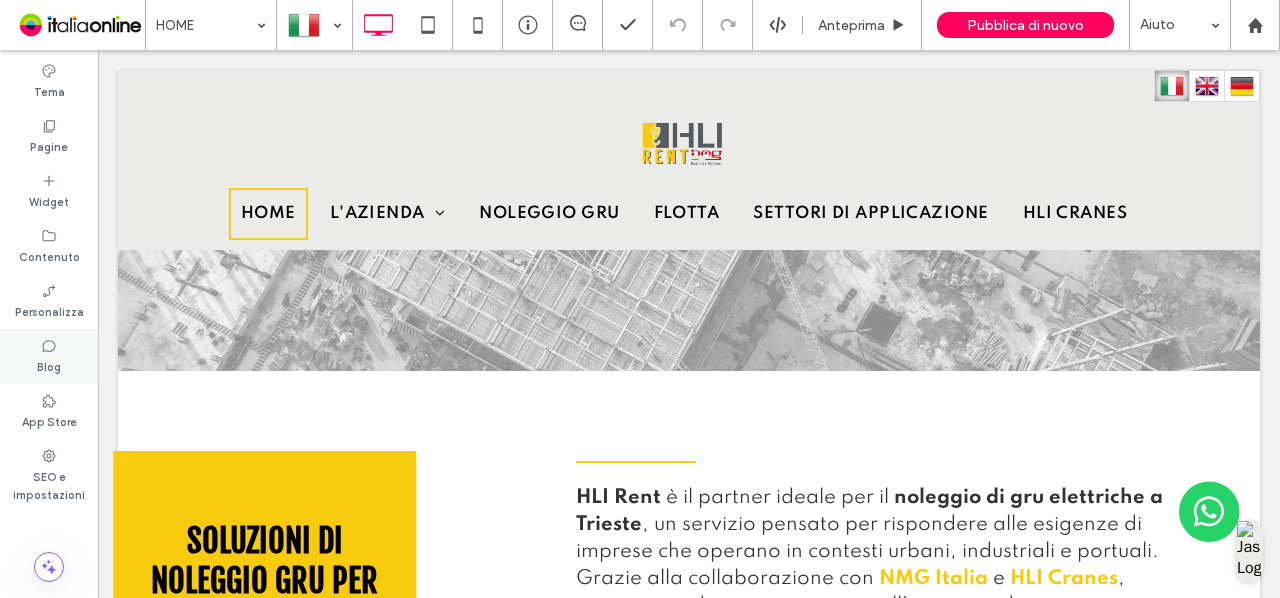 click on "Blog" at bounding box center [49, 356] 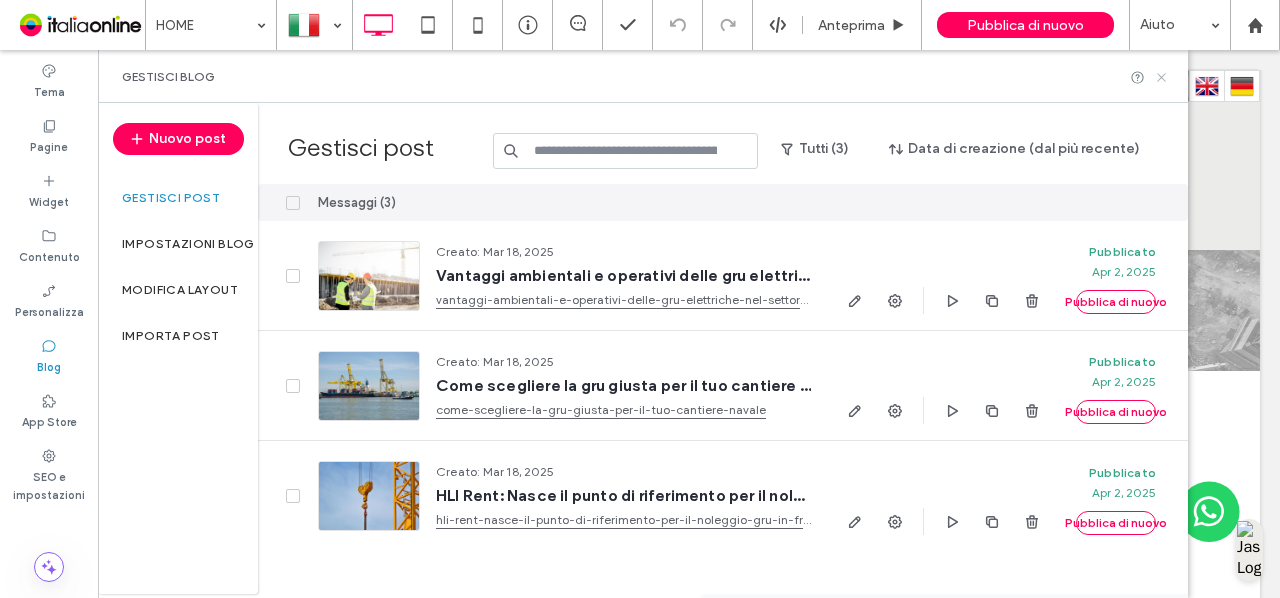 click 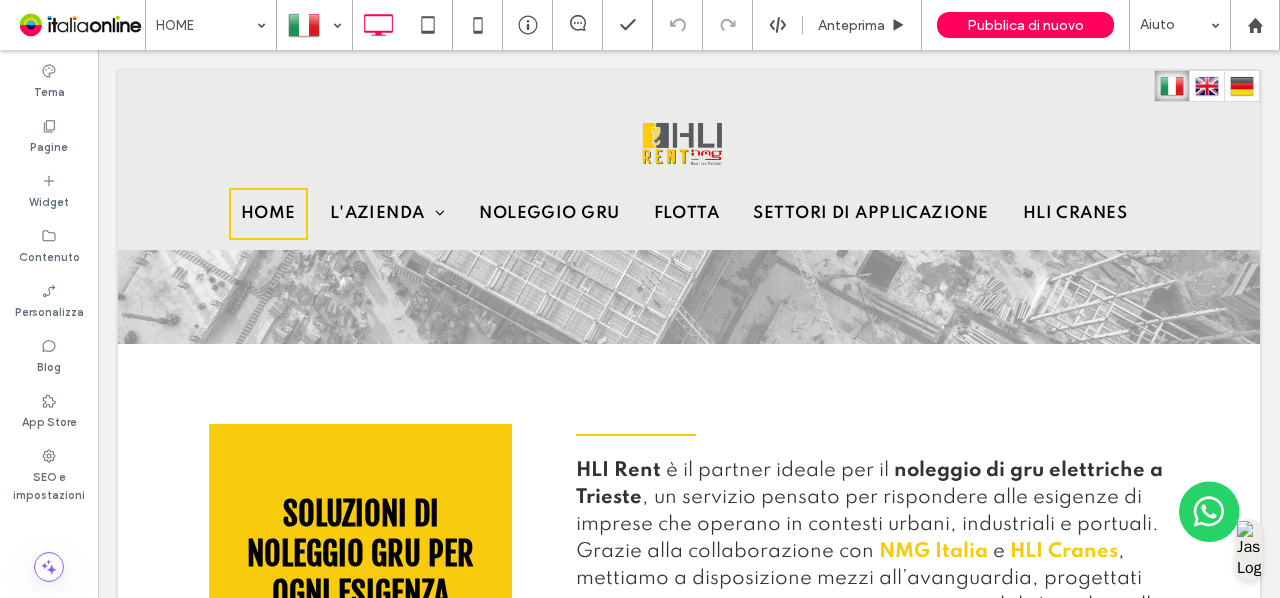 scroll, scrollTop: 0, scrollLeft: 0, axis: both 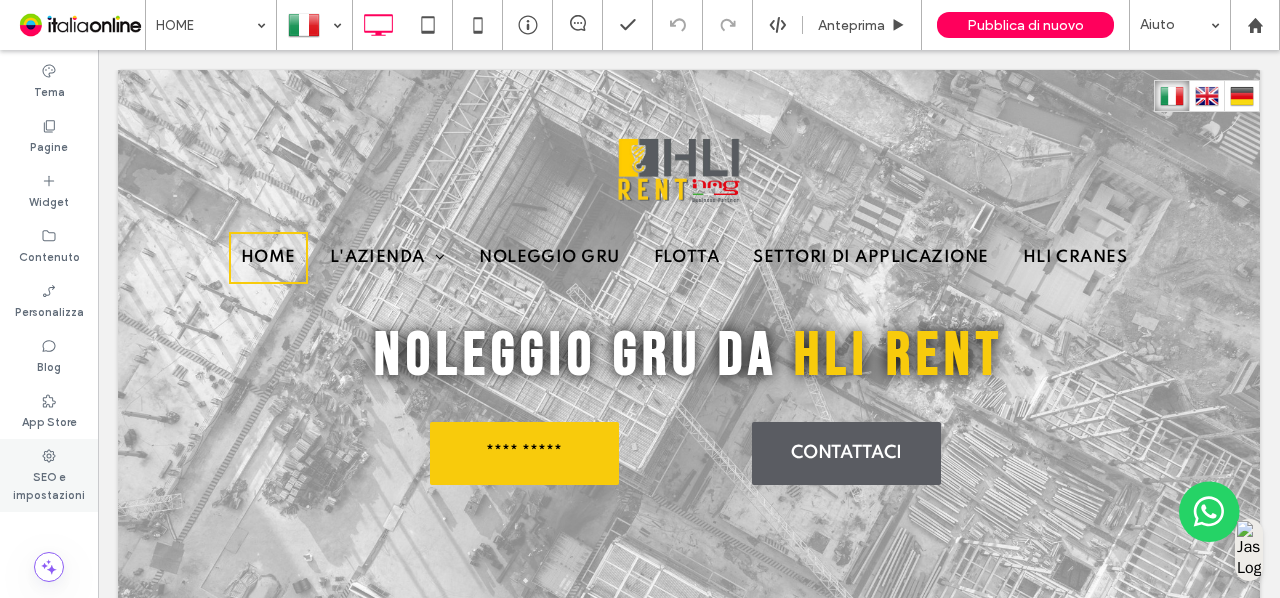 click on "SEO e impostazioni" at bounding box center [49, 484] 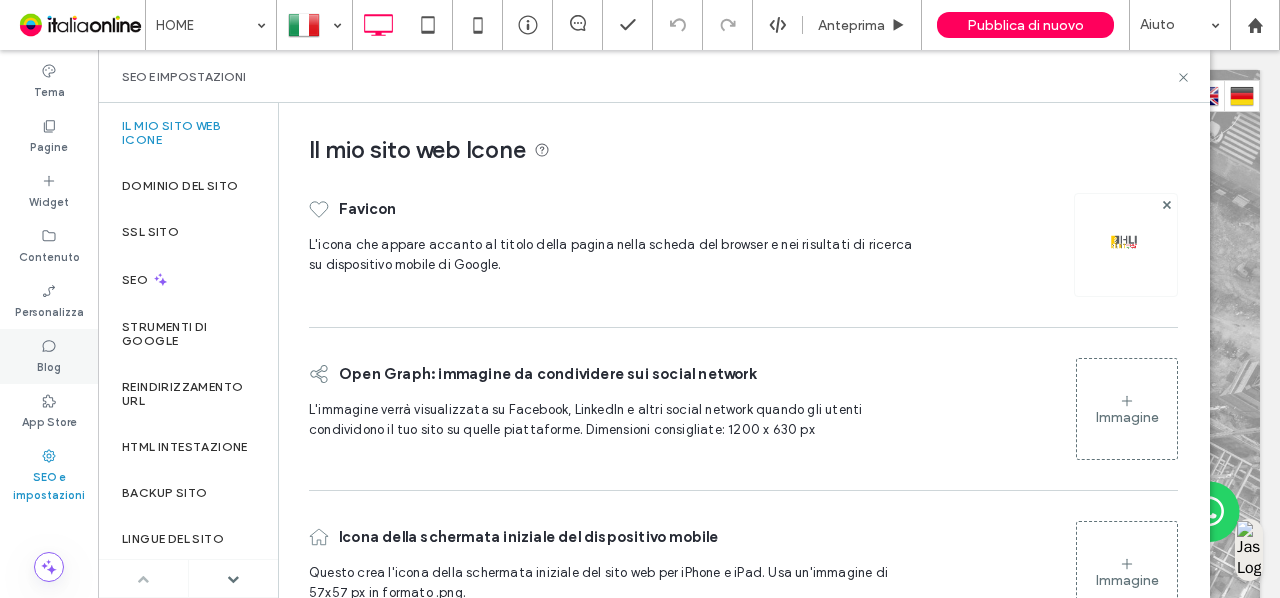 click on "Blog" at bounding box center [49, 356] 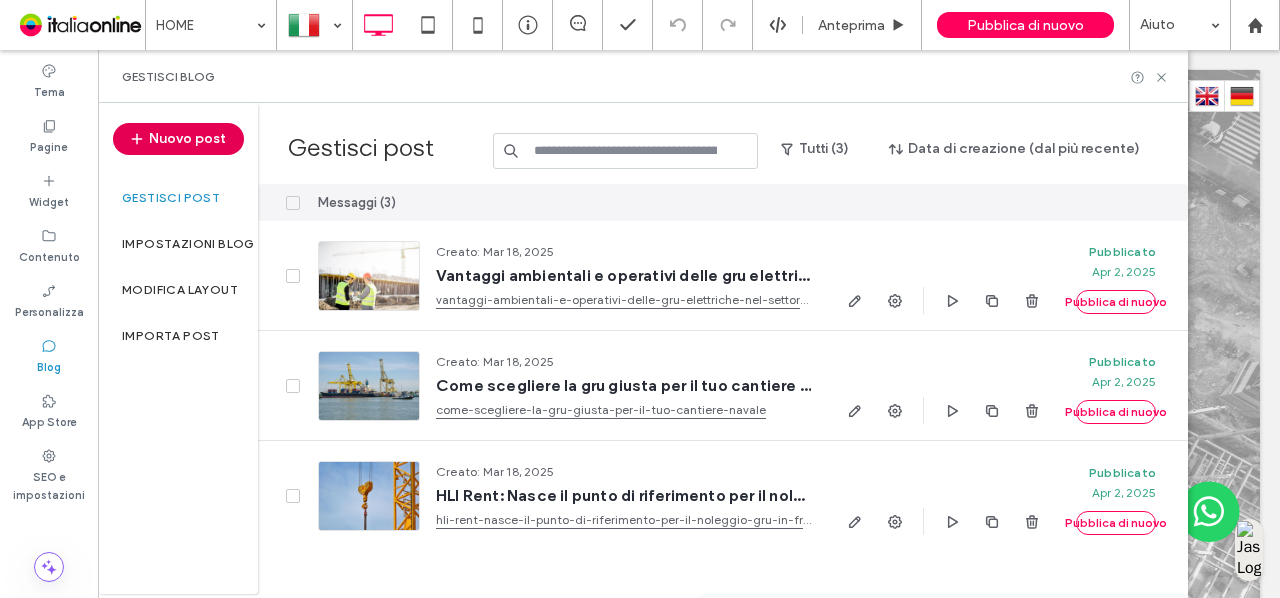 click on "Nuovo post" at bounding box center (178, 139) 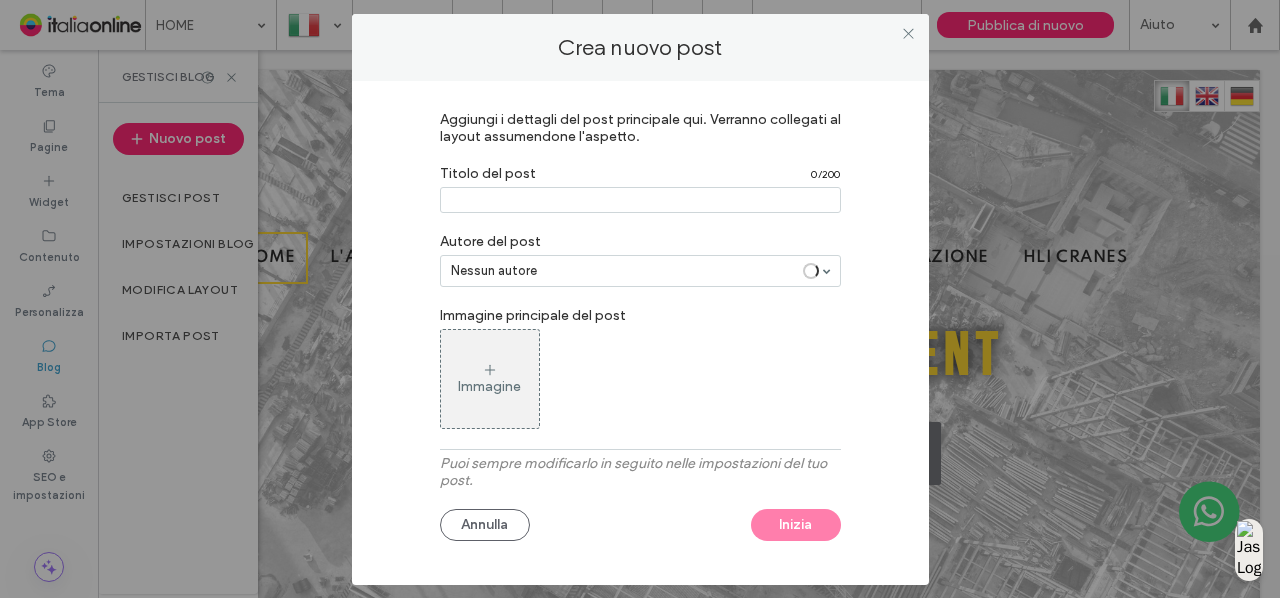 click at bounding box center [640, 200] 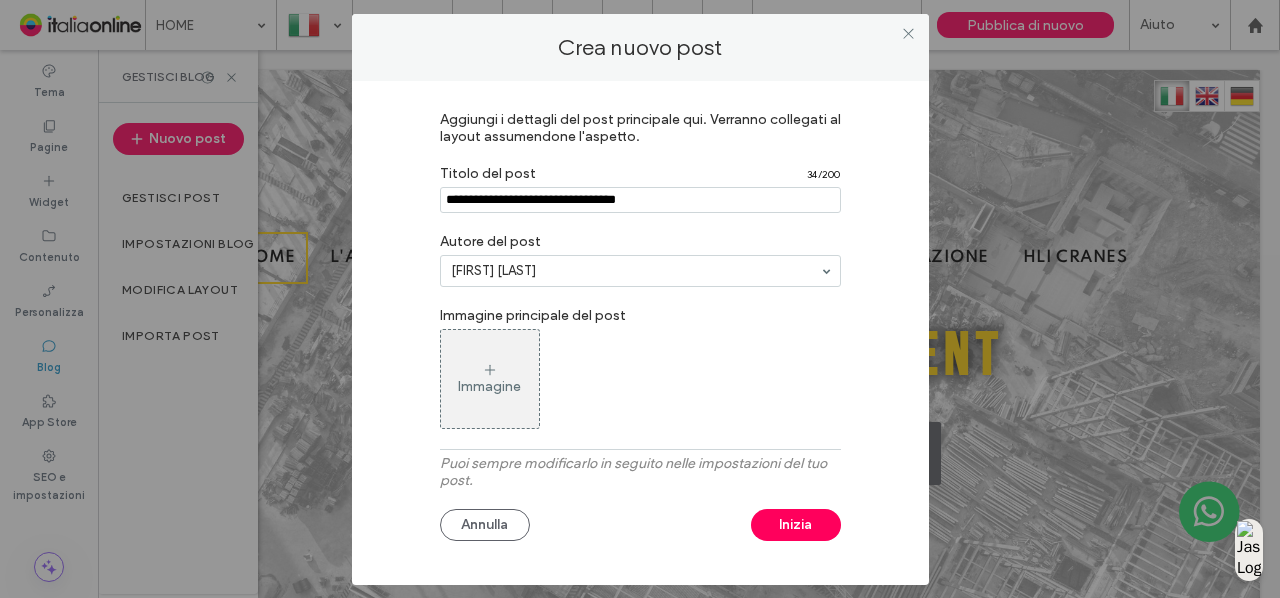 type on "**********" 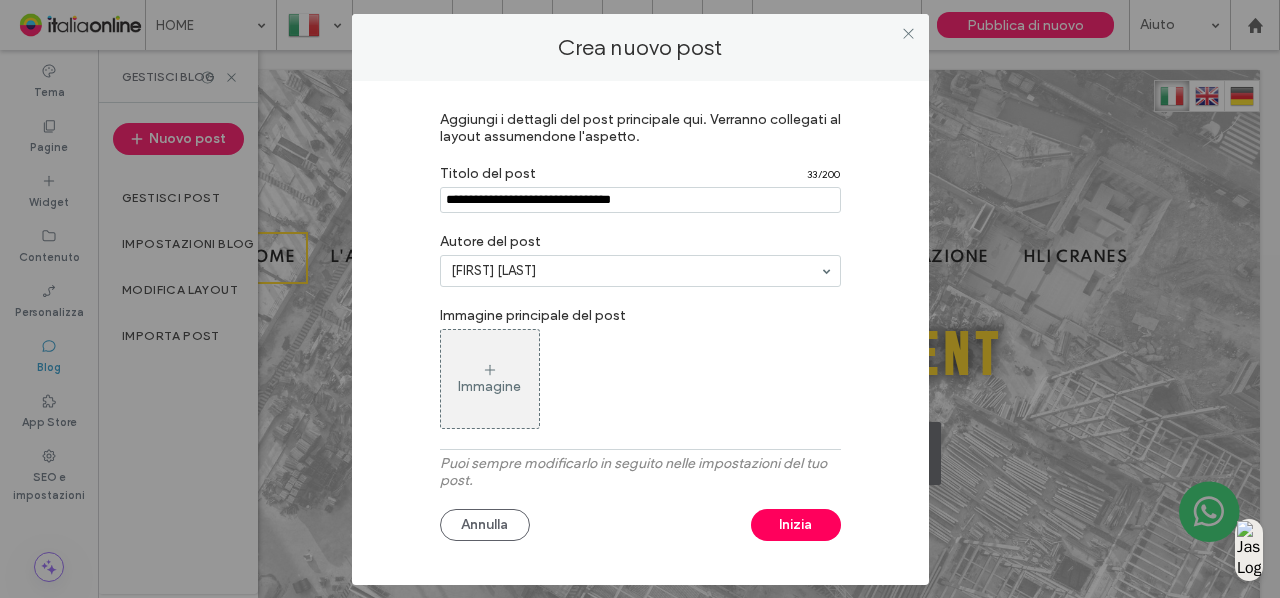 click on "Immagine" at bounding box center [489, 386] 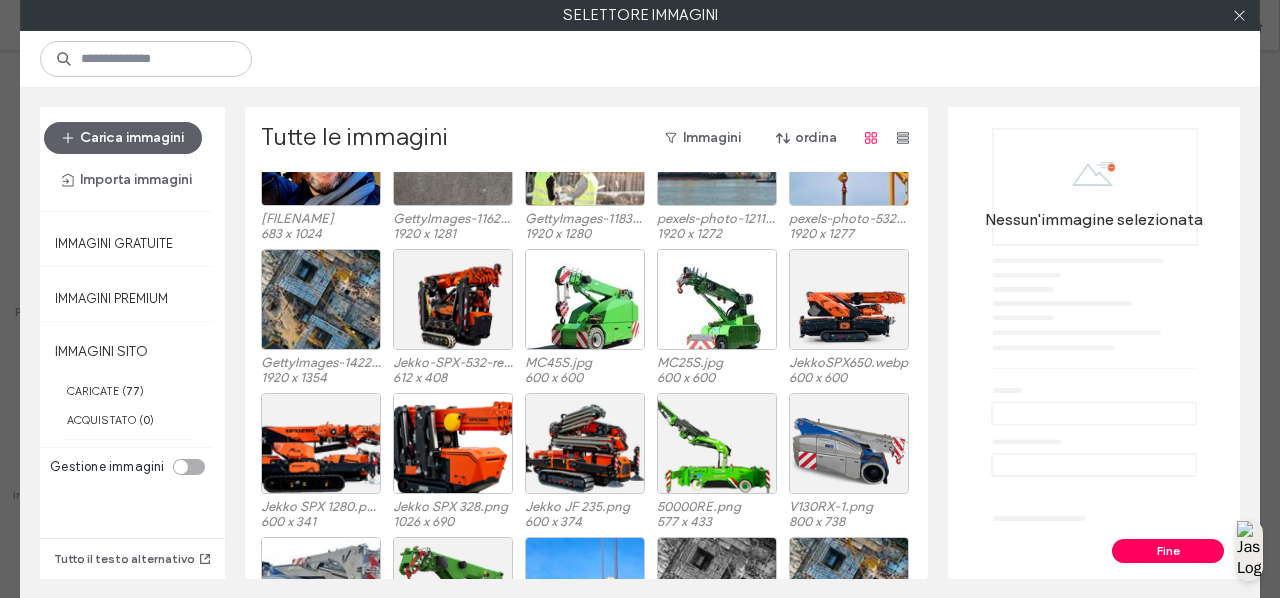 scroll, scrollTop: 34, scrollLeft: 0, axis: vertical 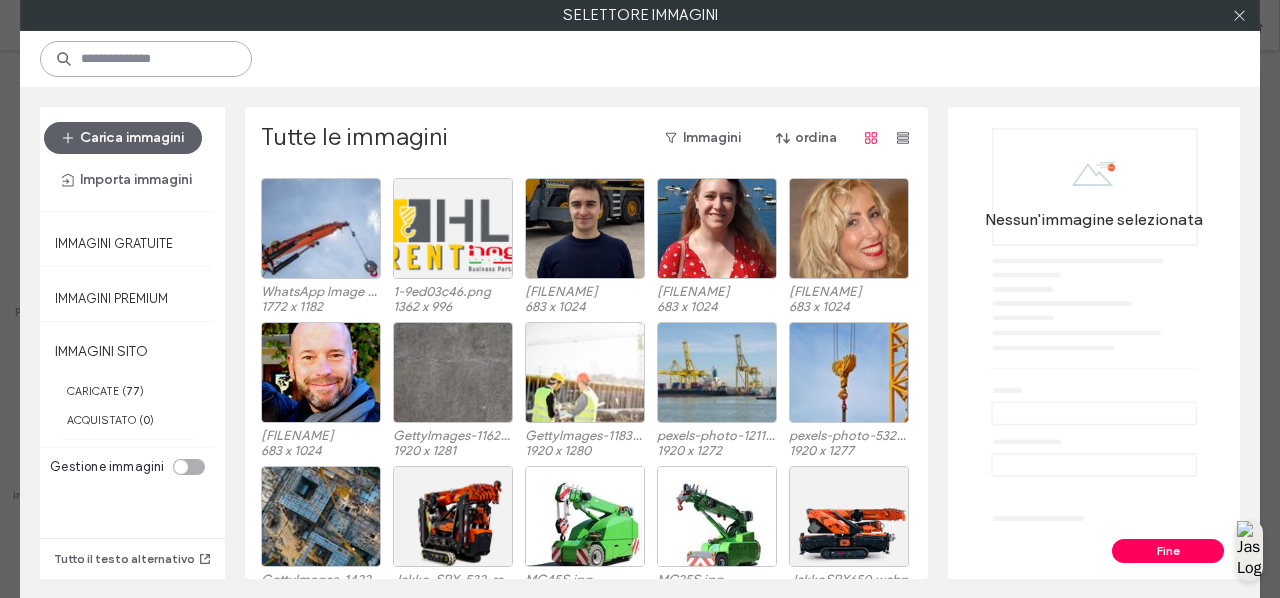 click at bounding box center (146, 59) 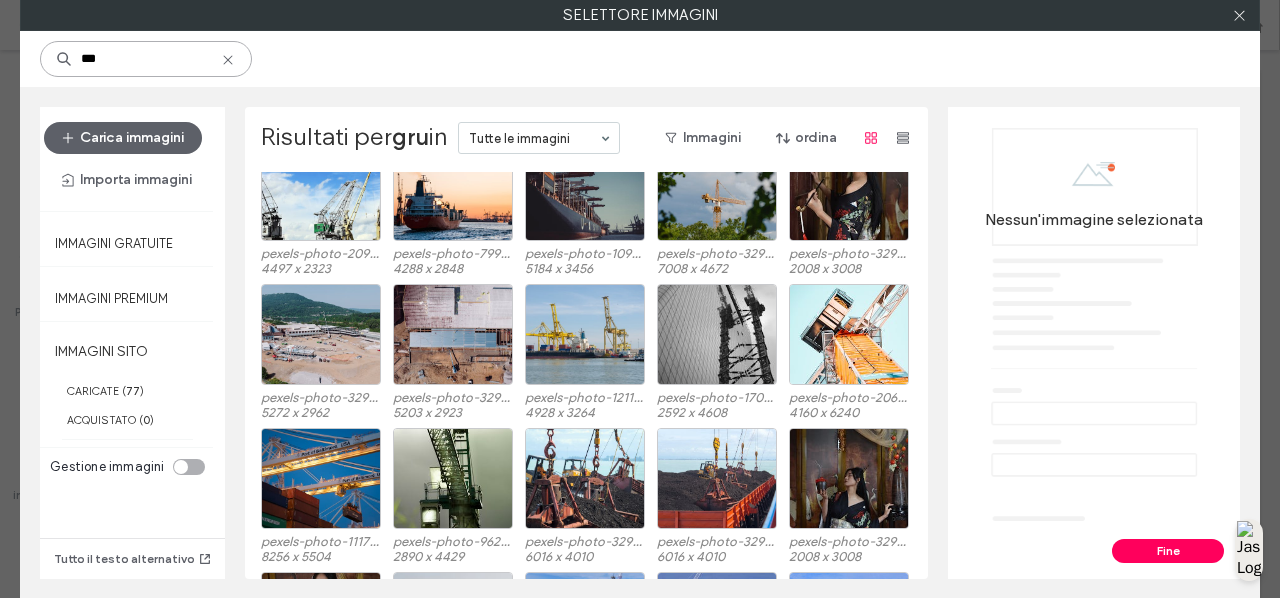 scroll, scrollTop: 0, scrollLeft: 0, axis: both 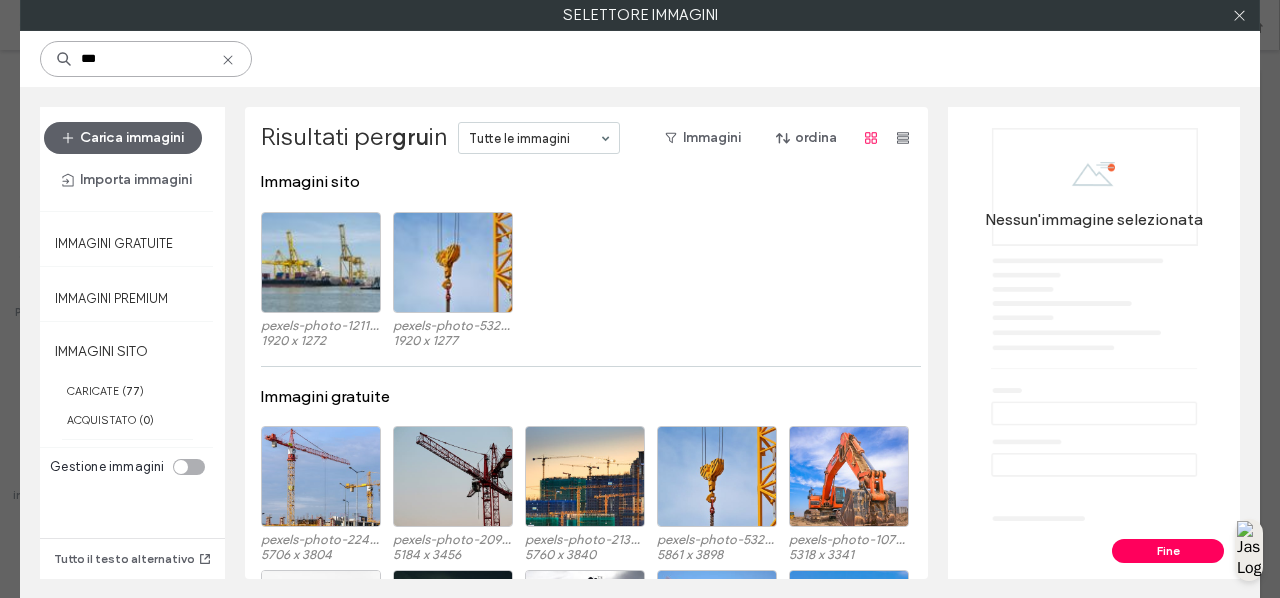 type on "***" 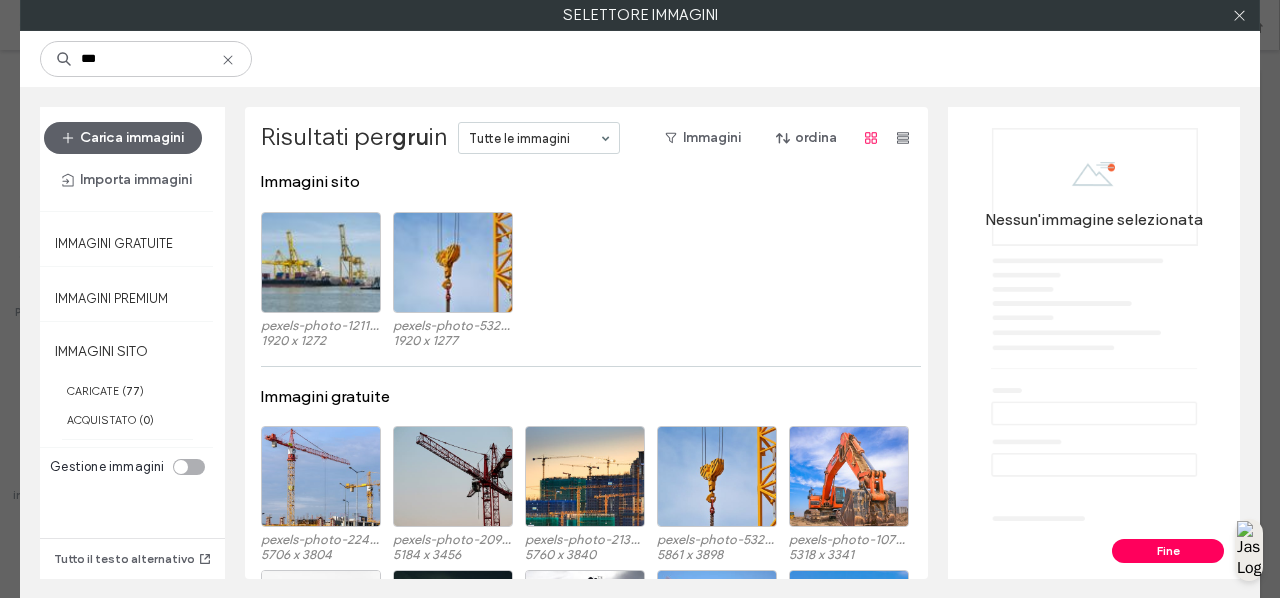 click 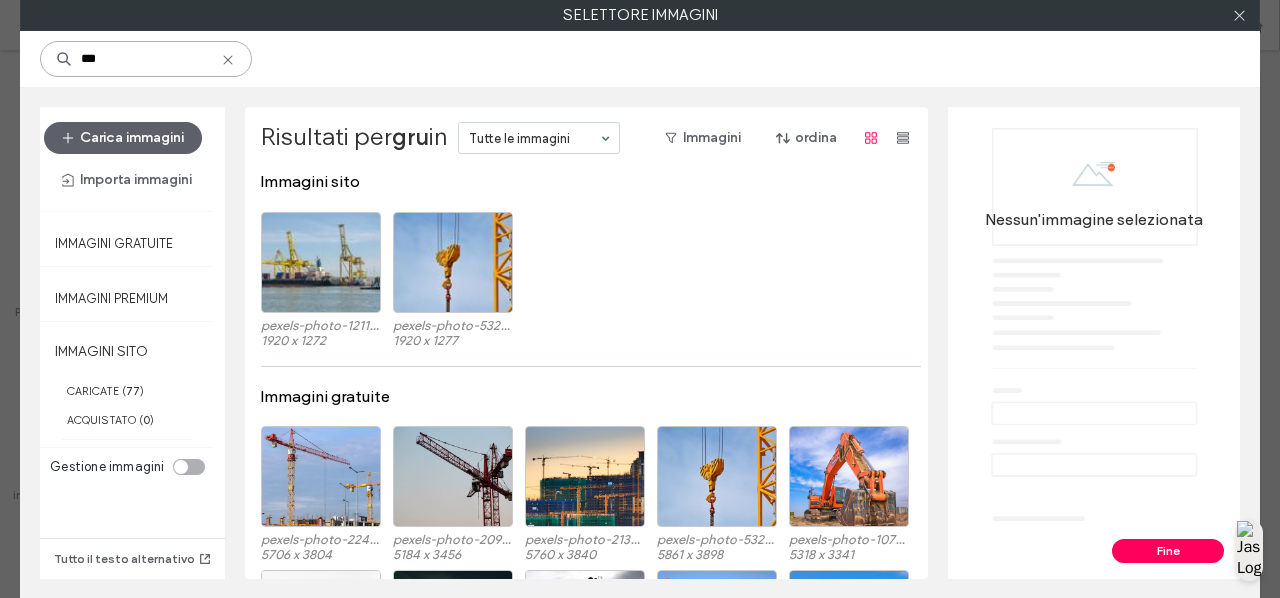 type 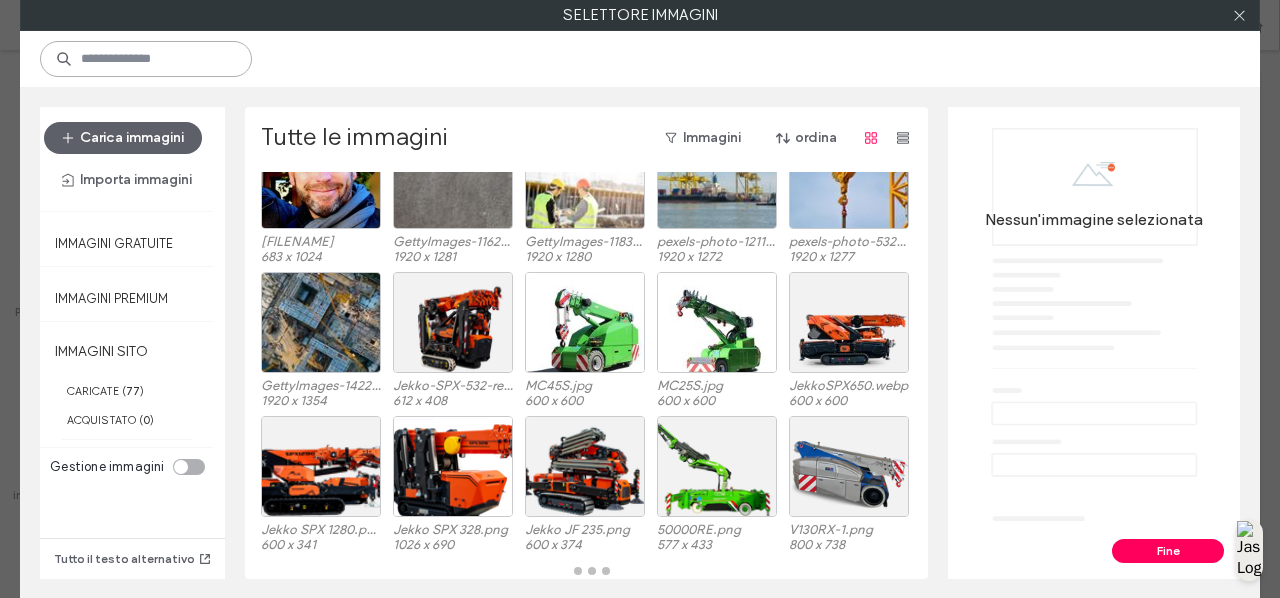 scroll, scrollTop: 228, scrollLeft: 0, axis: vertical 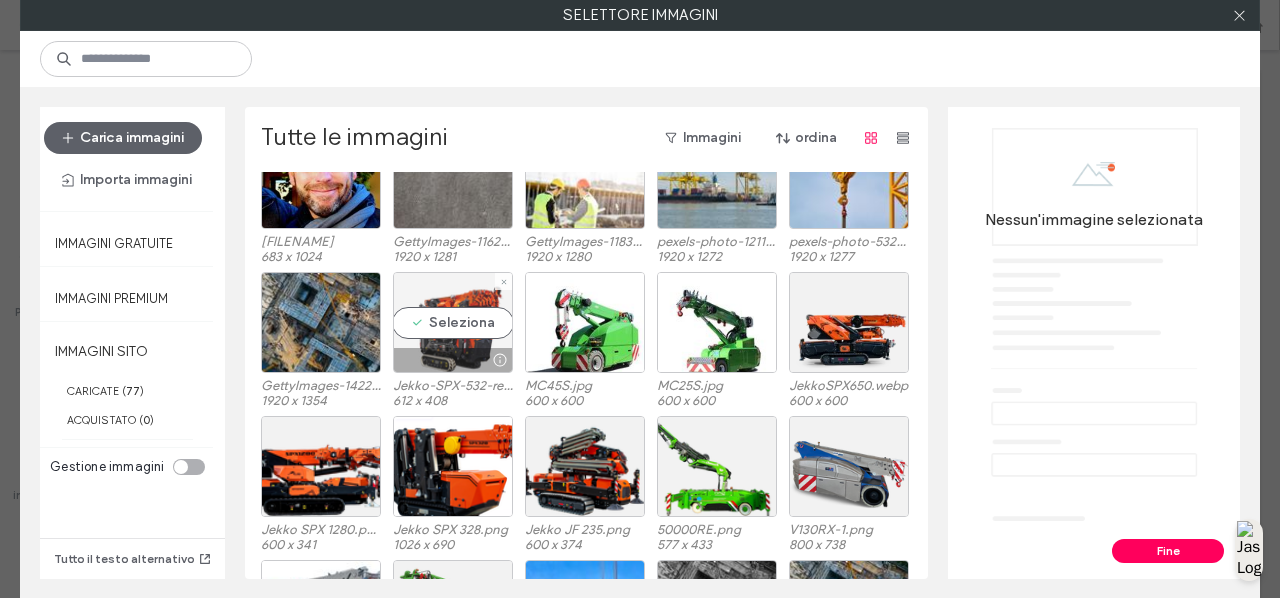 click on "Seleziona" at bounding box center [453, 322] 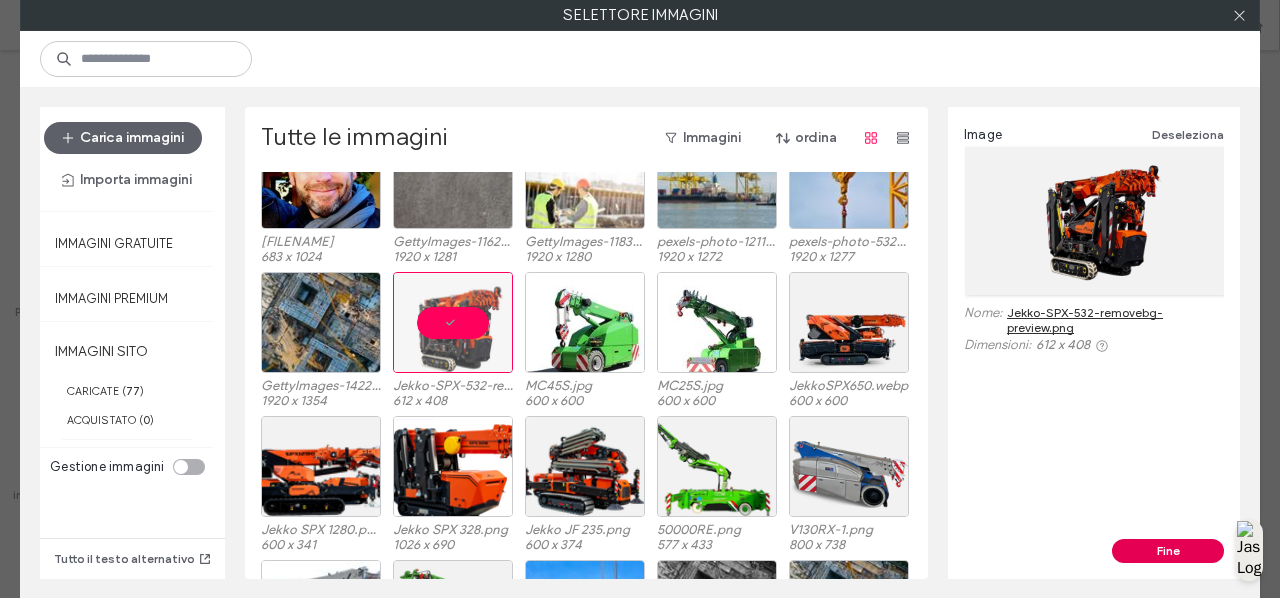 click on "Fine" at bounding box center [1168, 551] 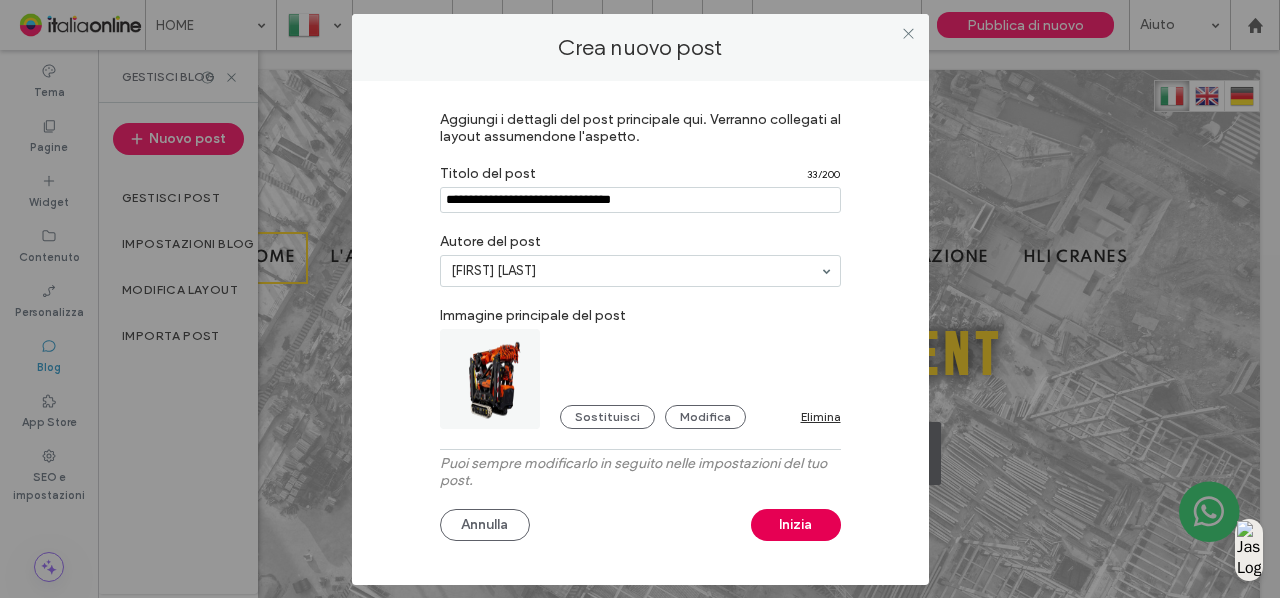 click on "Inizia" at bounding box center (796, 525) 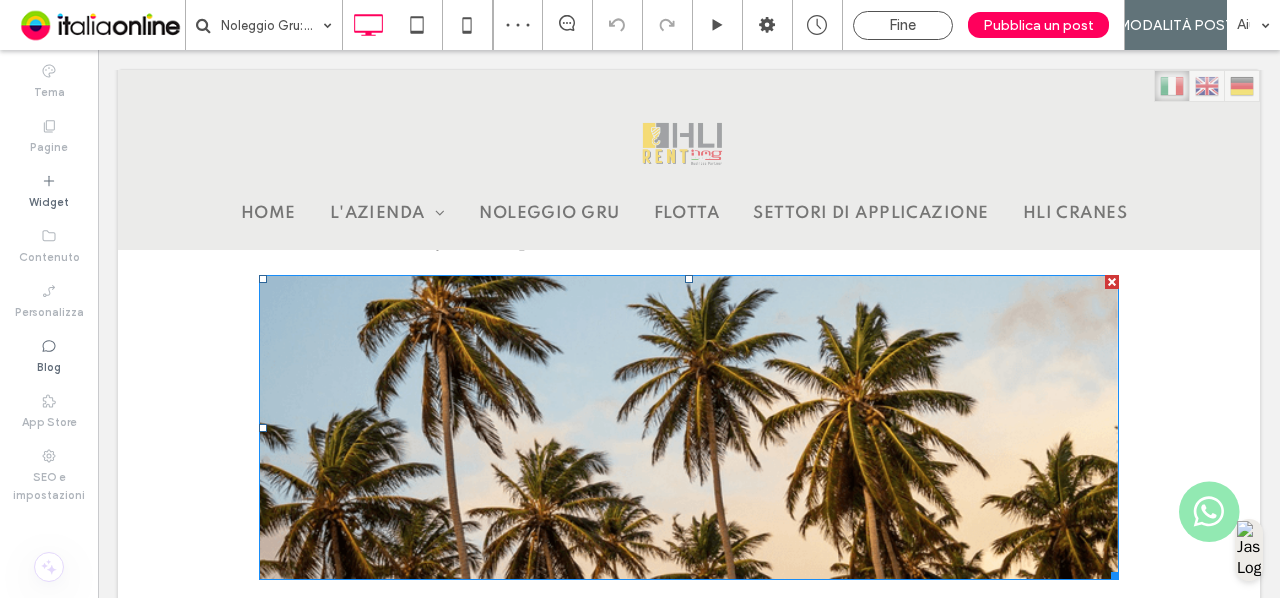 scroll, scrollTop: 374, scrollLeft: 0, axis: vertical 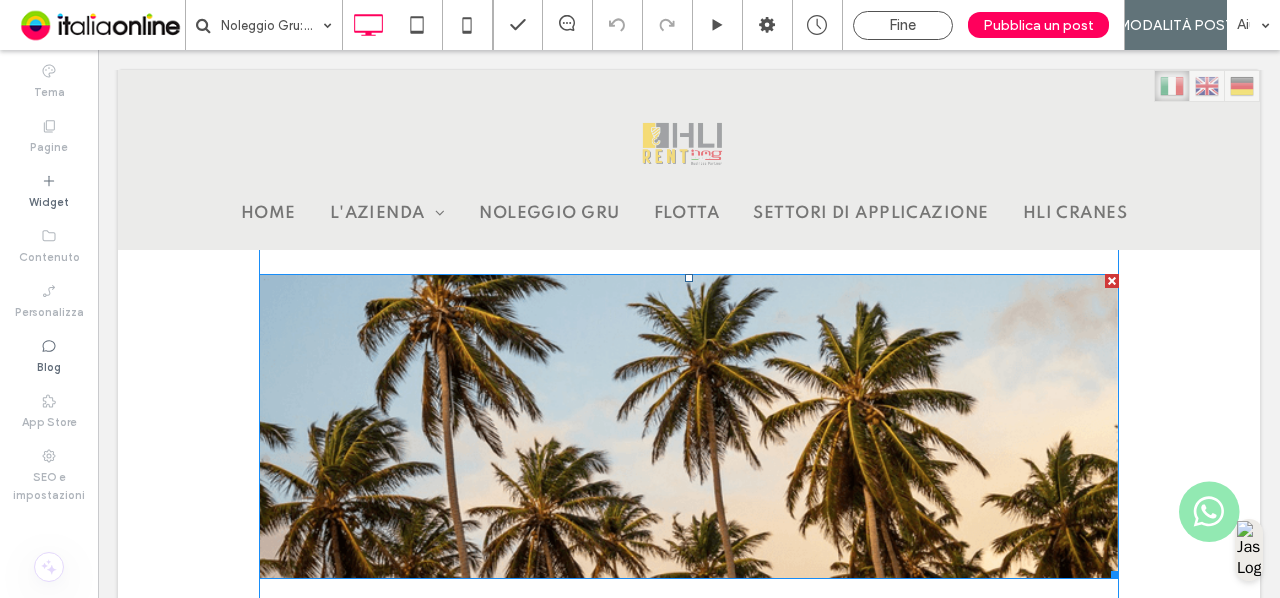 click at bounding box center [689, 426] 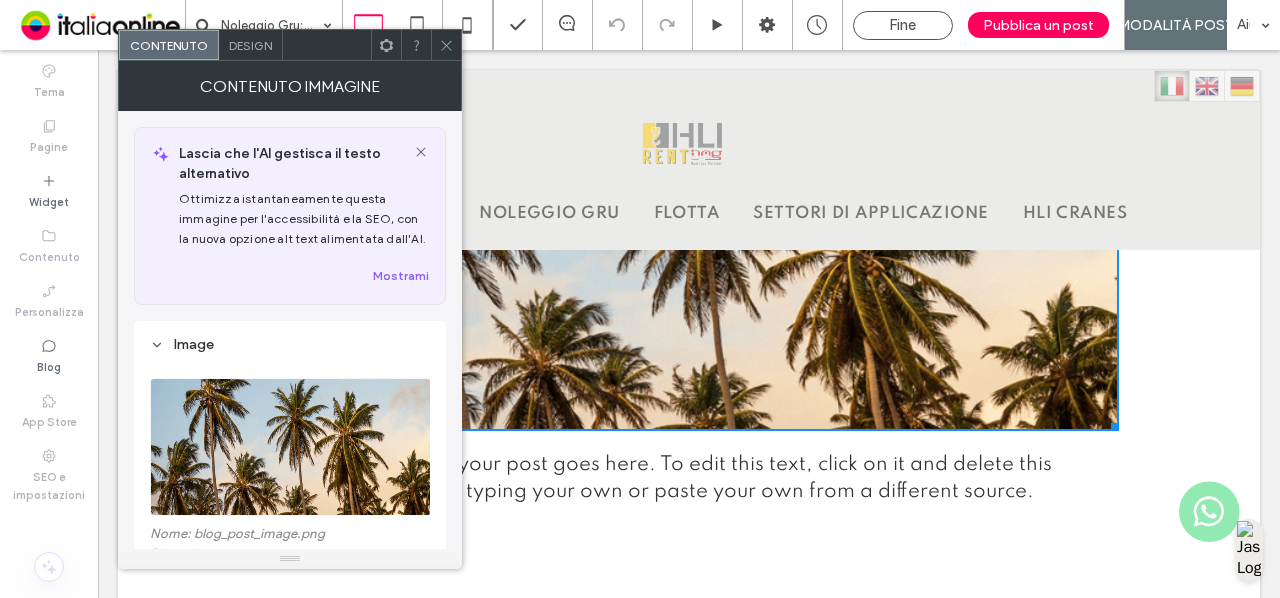 scroll, scrollTop: 524, scrollLeft: 0, axis: vertical 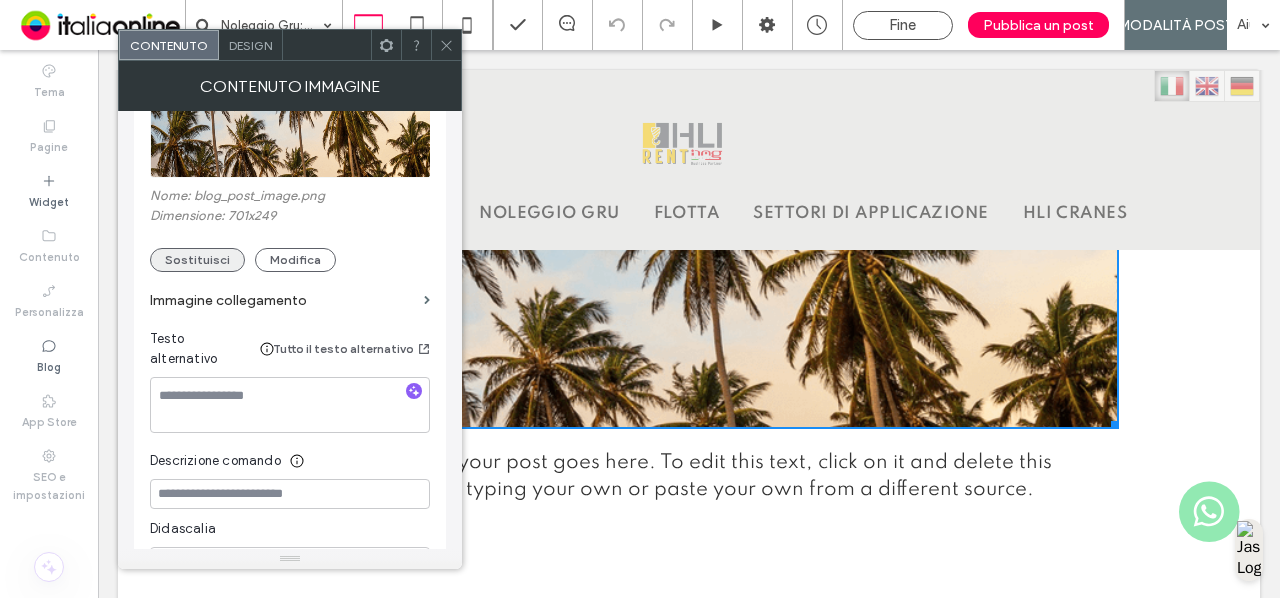 click on "Sostituisci" at bounding box center [197, 260] 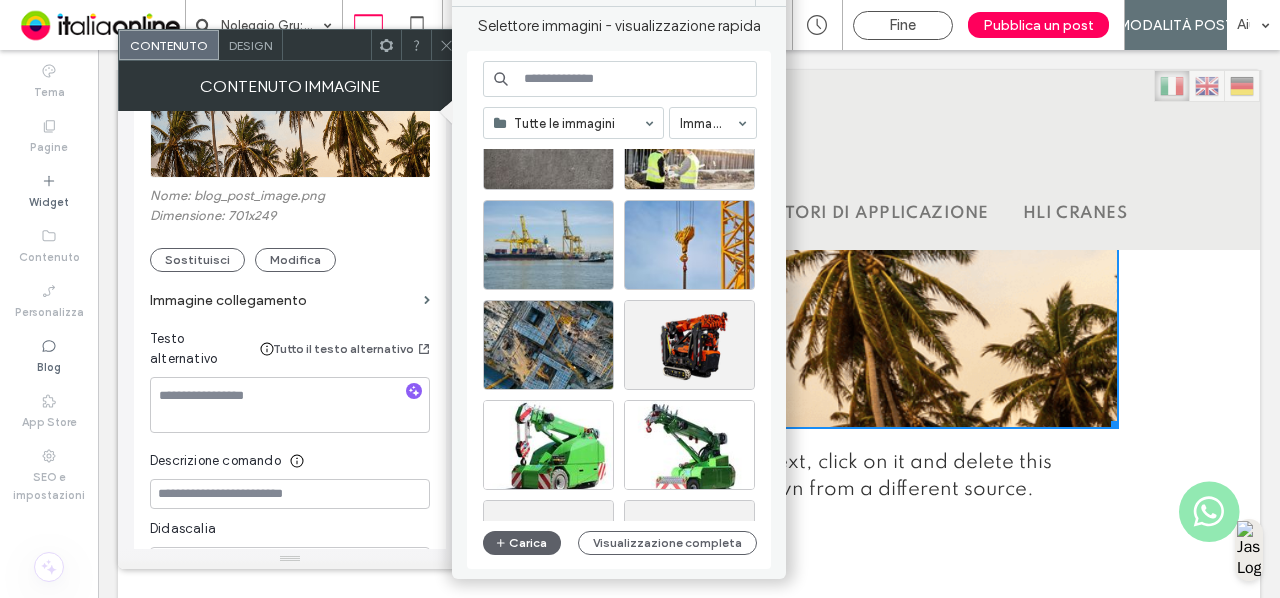scroll, scrollTop: 402, scrollLeft: 0, axis: vertical 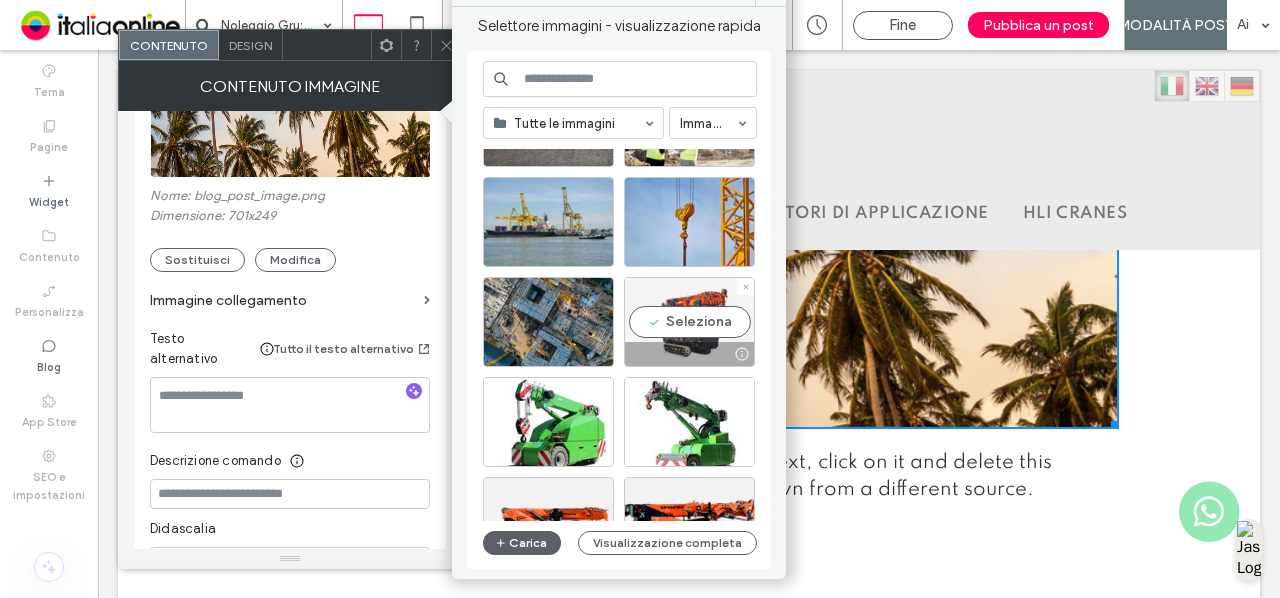 click on "Seleziona" at bounding box center (689, 322) 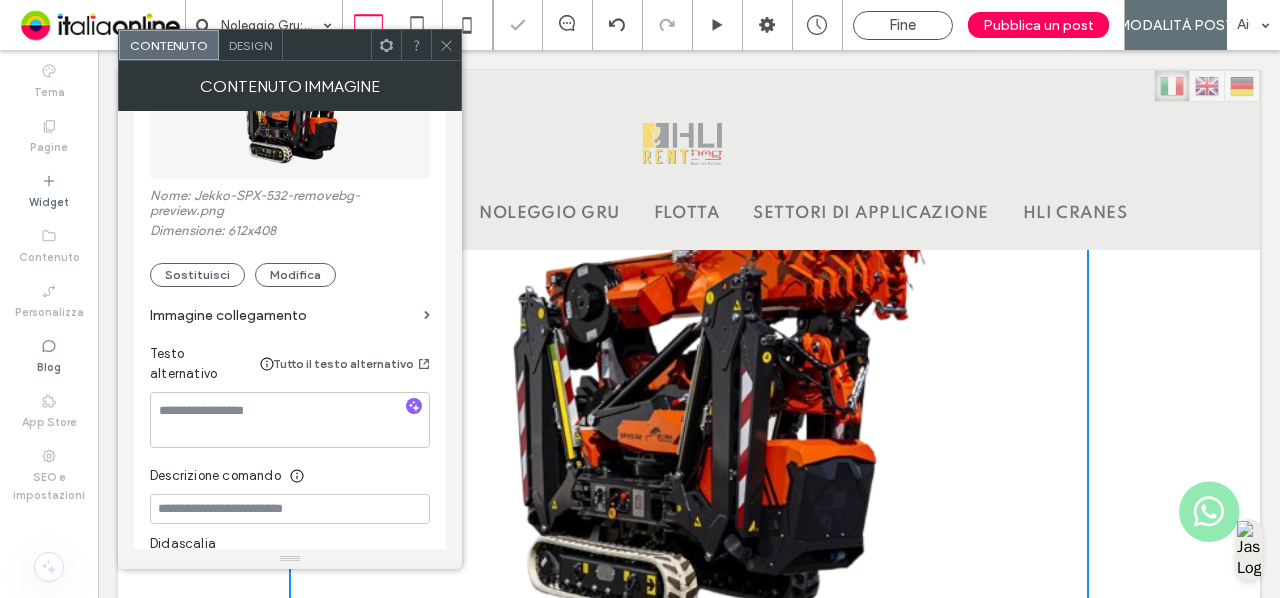 click at bounding box center (446, 45) 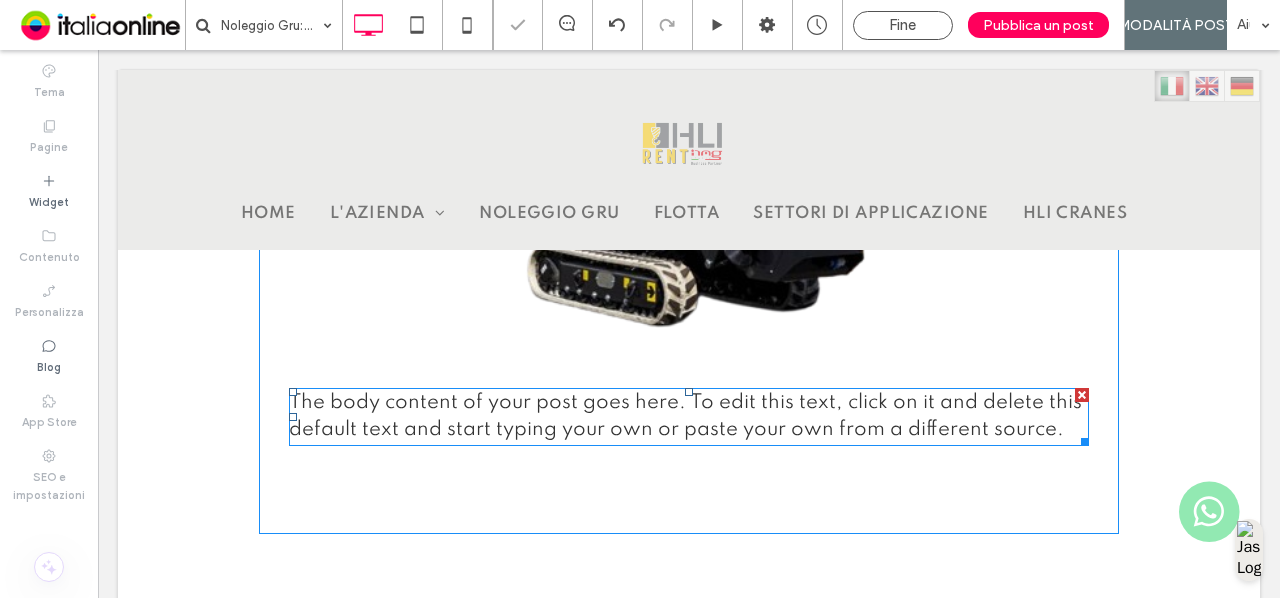 scroll, scrollTop: 816, scrollLeft: 0, axis: vertical 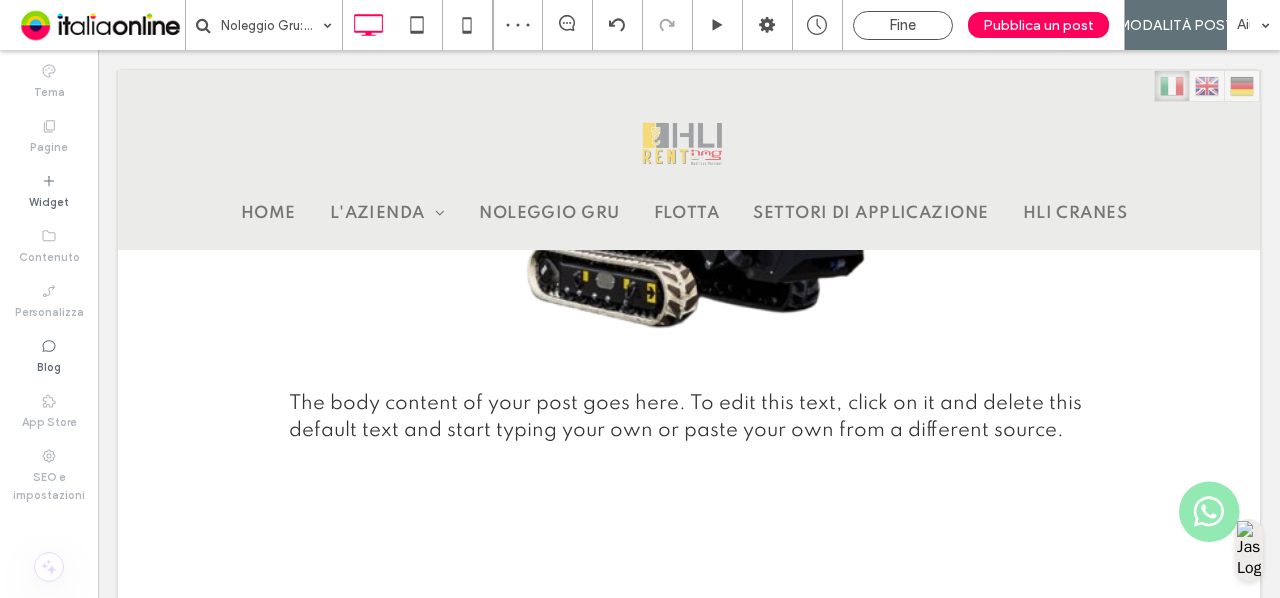 click on "This is a subtitle for your new post
The body content of your post goes here. To edit this text, click on it and delete this default text and start typing your own or paste your own from a different source. Click To Paste
Click To Paste
Riga + Aggiungi sezione" at bounding box center (689, 150) 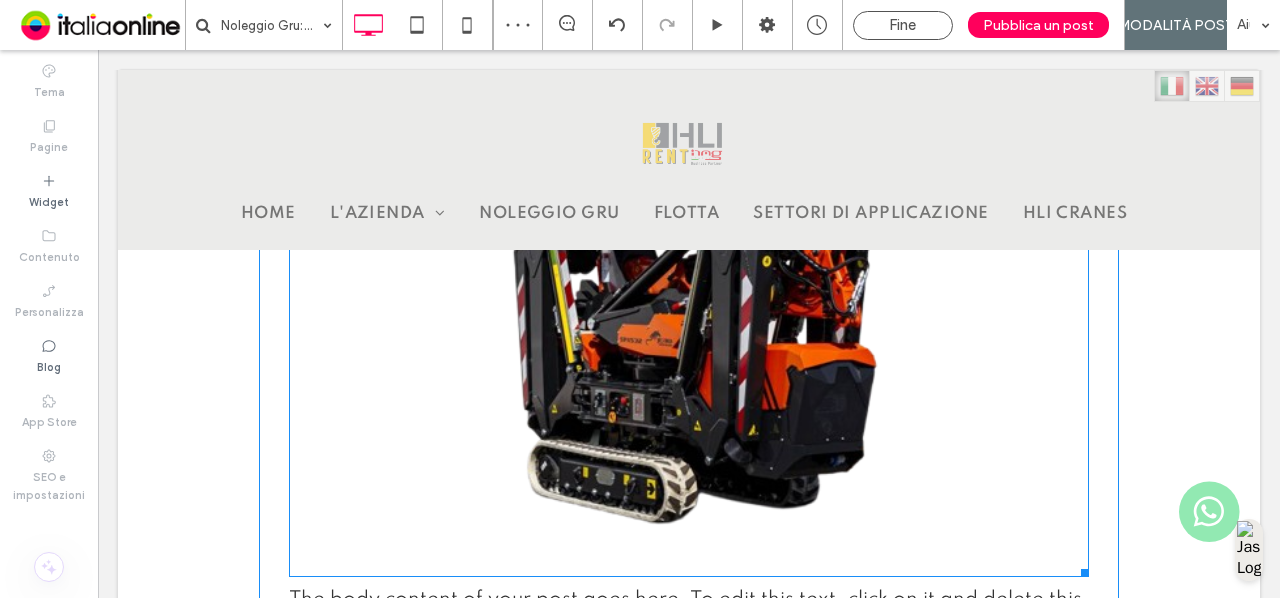 scroll, scrollTop: 621, scrollLeft: 0, axis: vertical 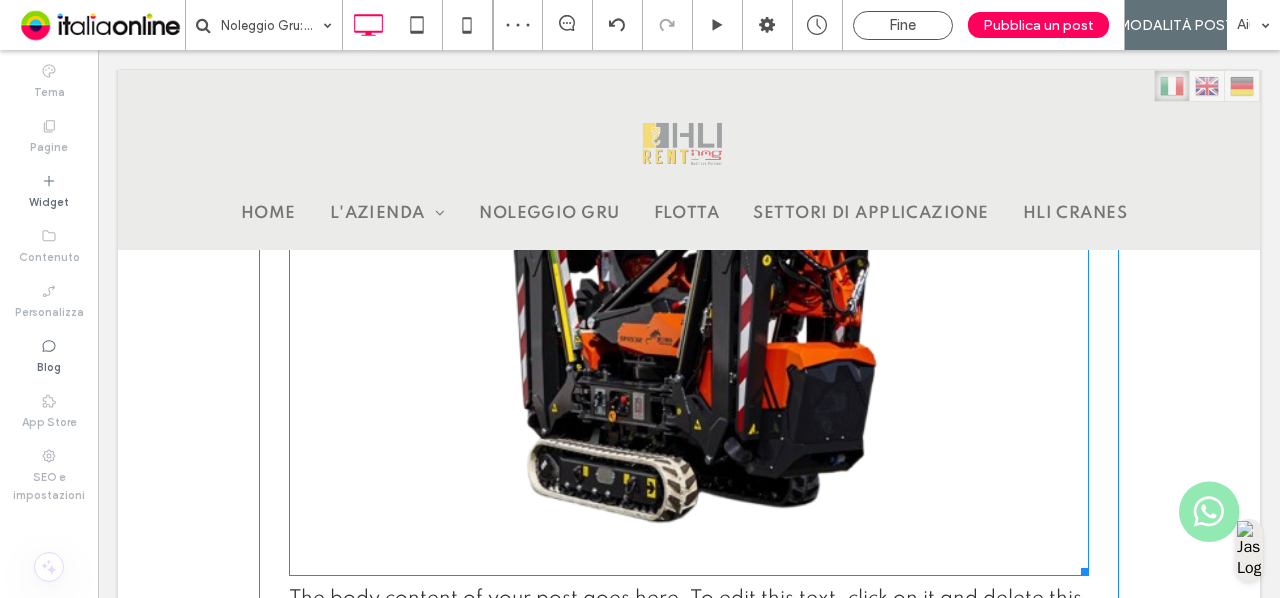 click at bounding box center [689, 309] 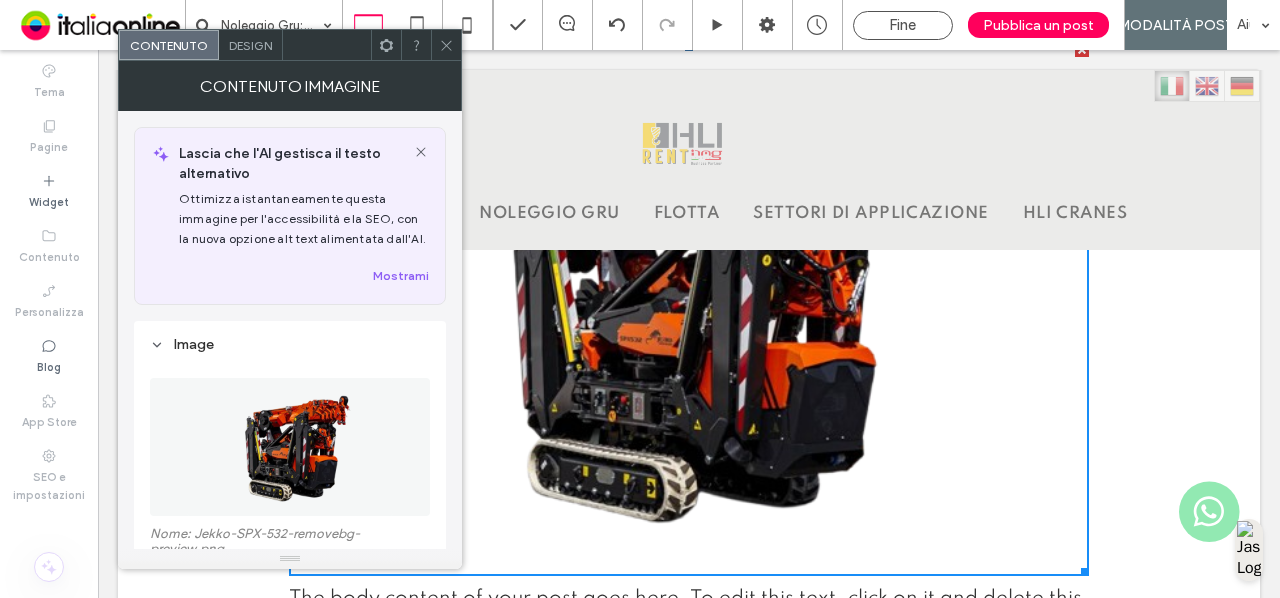 click 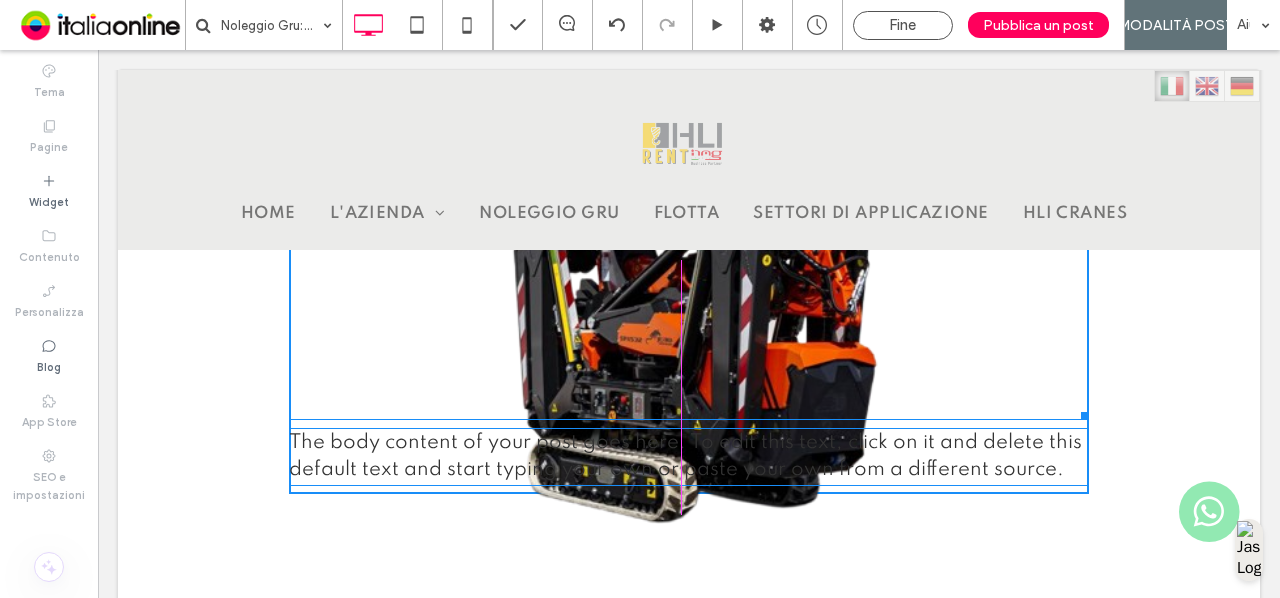 drag, startPoint x: 1075, startPoint y: 565, endPoint x: 956, endPoint y: 468, distance: 153.52524 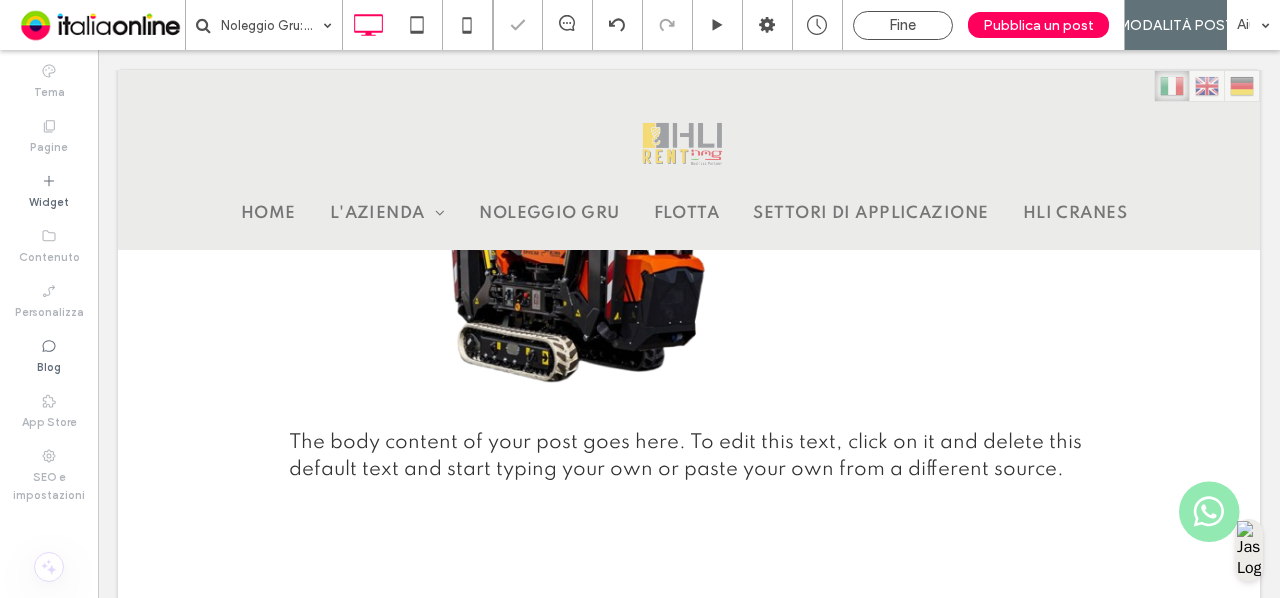 click on "This is a subtitle for your new post
The body content of your post goes here. To edit this text, click on it and delete this default text and start typing your own or paste your own from a different source. Click To Paste
Click To Paste
Riga + Aggiungi sezione" at bounding box center [689, 267] 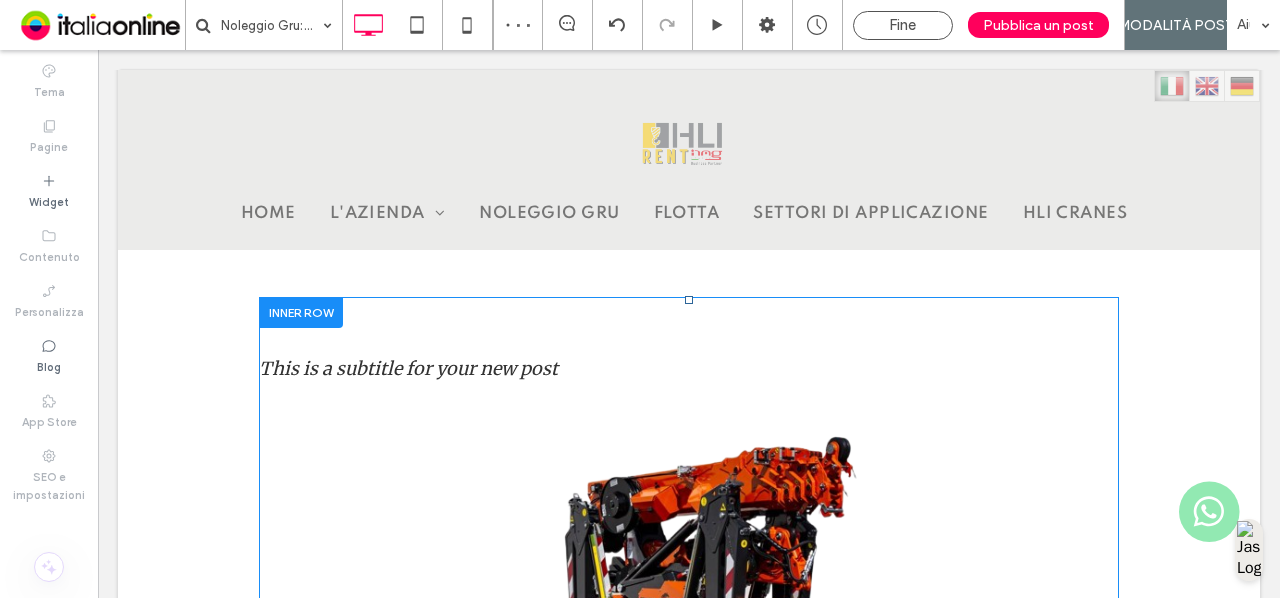 scroll, scrollTop: 238, scrollLeft: 0, axis: vertical 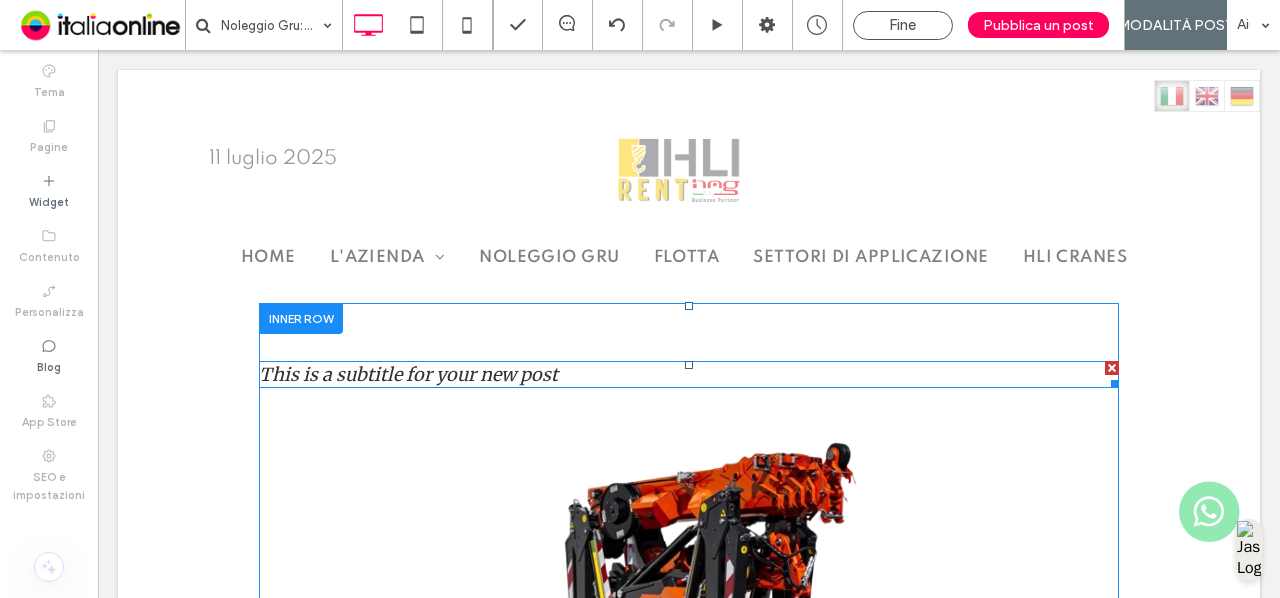 click on "This is a subtitle for your new post" at bounding box center [408, 374] 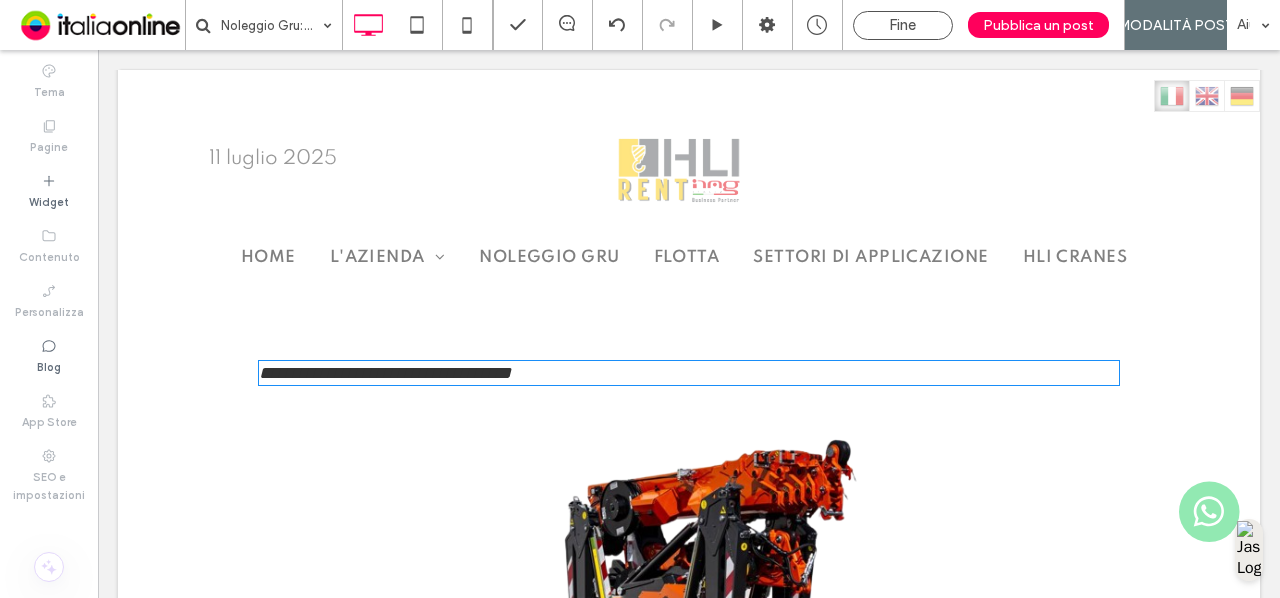click on "**********" at bounding box center (385, 373) 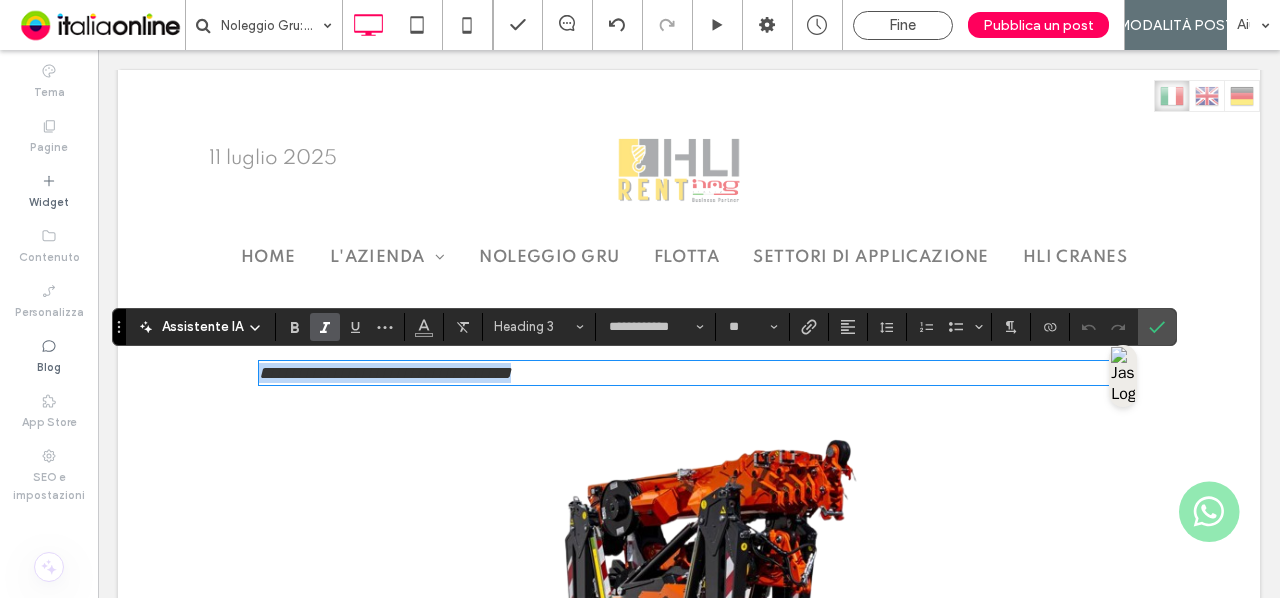 drag, startPoint x: 584, startPoint y: 379, endPoint x: 204, endPoint y: 355, distance: 380.75714 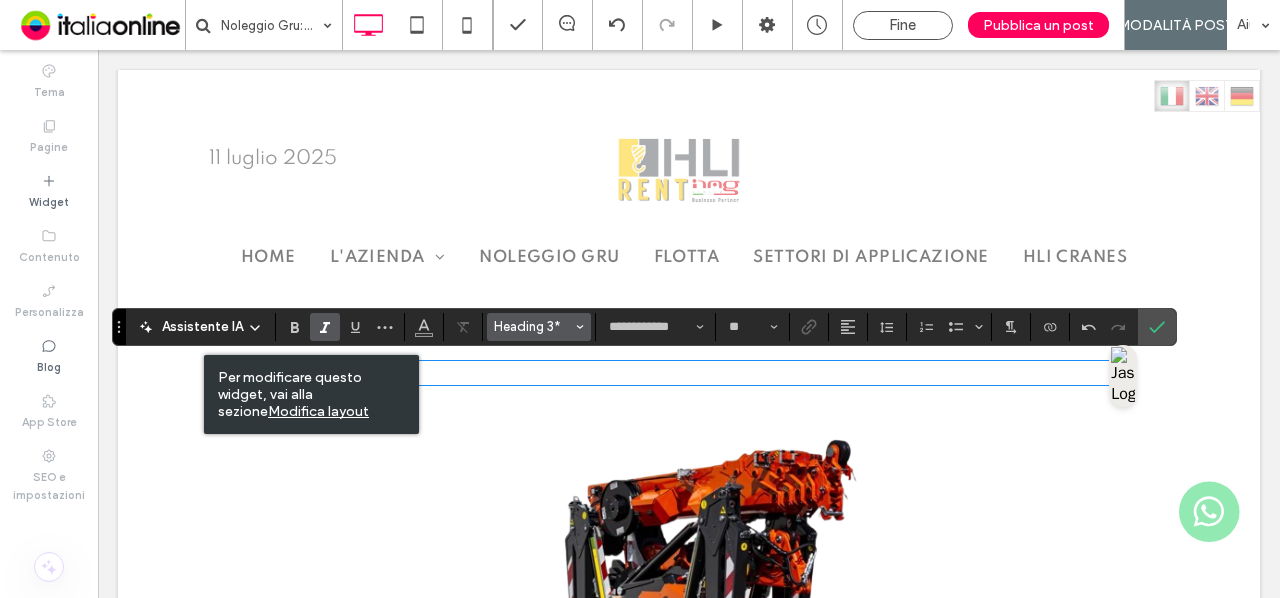 click on "Heading 3*" at bounding box center [533, 326] 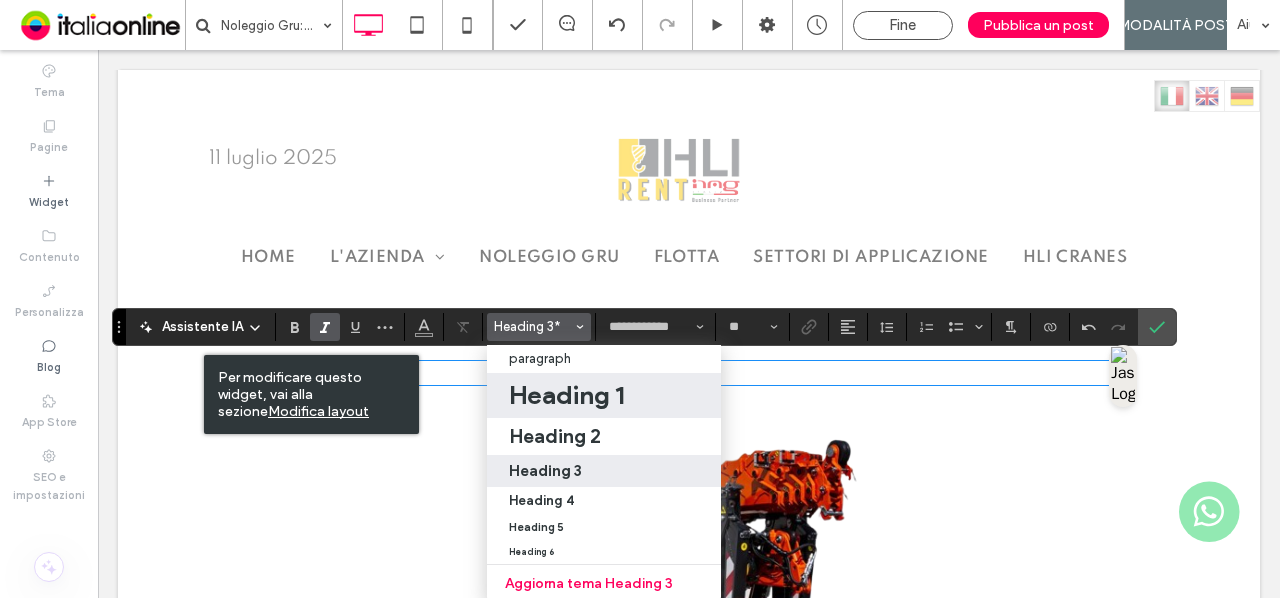 click on "Heading 1" at bounding box center (566, 395) 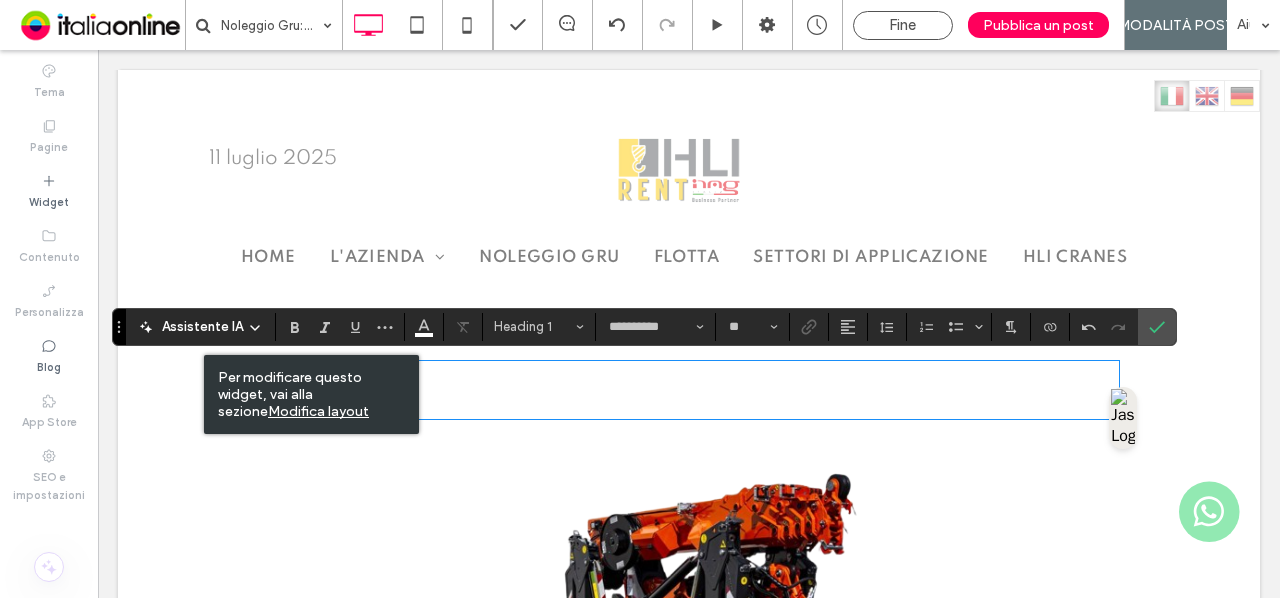 click on "﻿" at bounding box center (689, 390) 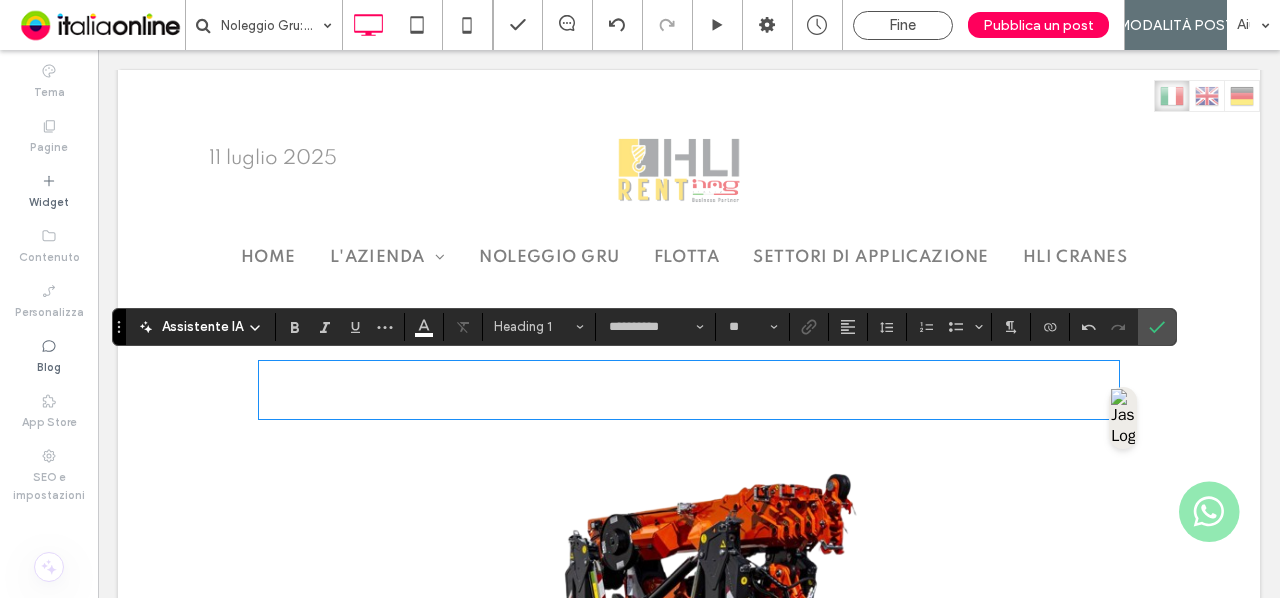 type on "******" 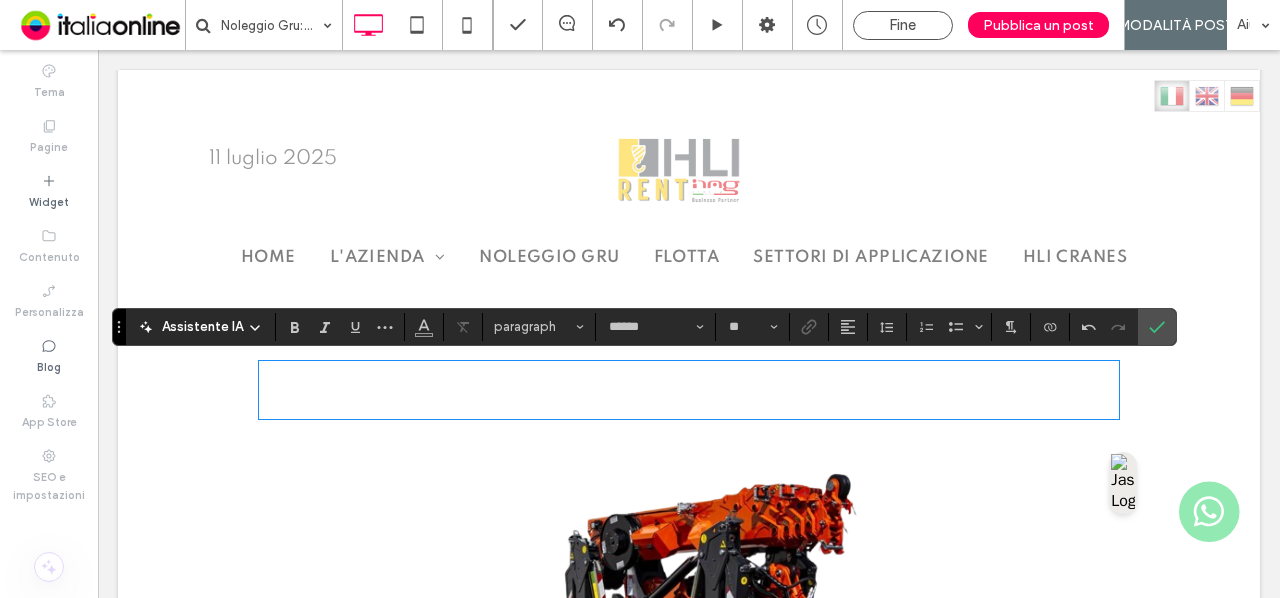 type on "**********" 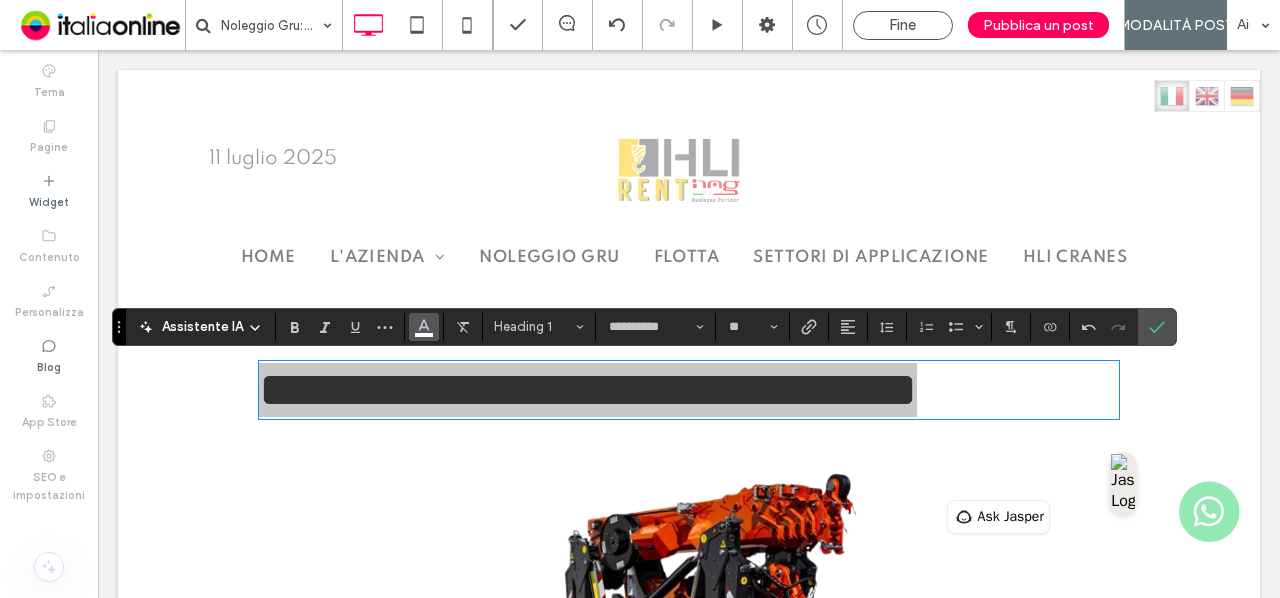 click 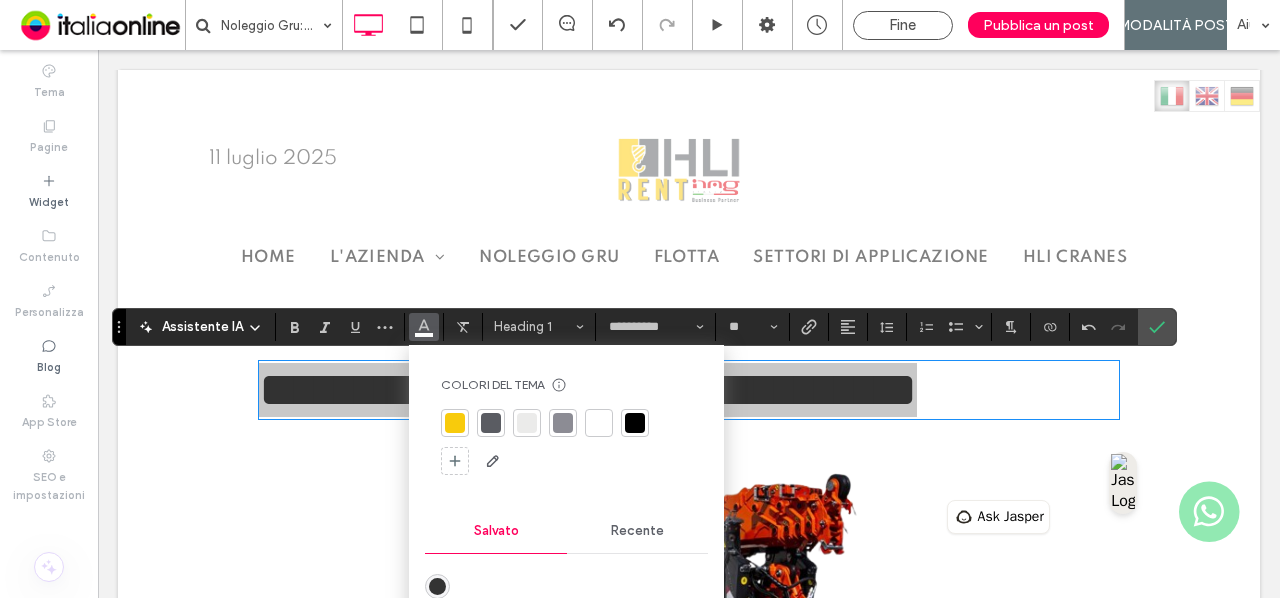 click at bounding box center (455, 423) 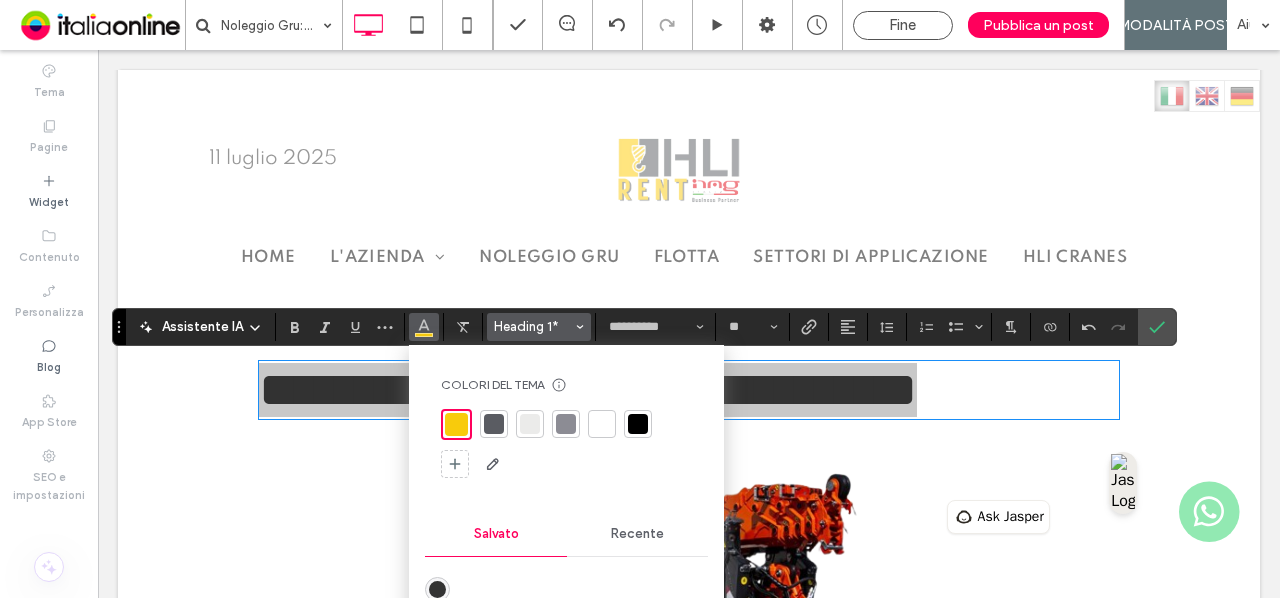 click on "Heading 1*" at bounding box center (539, 327) 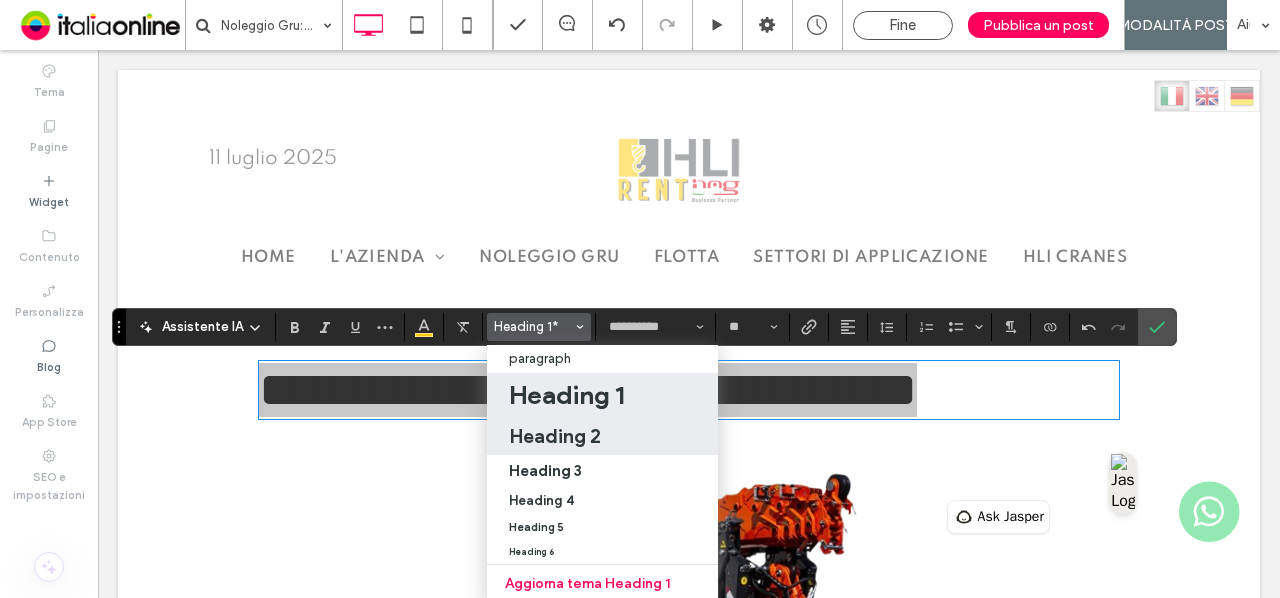 click on "Heading 2" at bounding box center (555, 436) 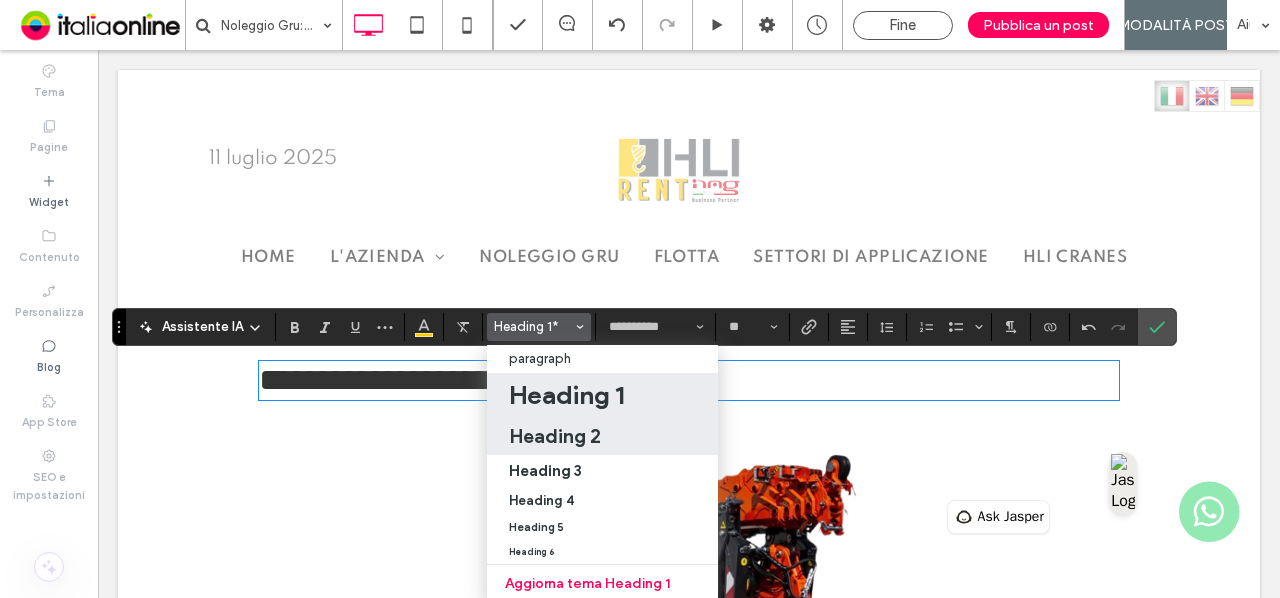 type on "**********" 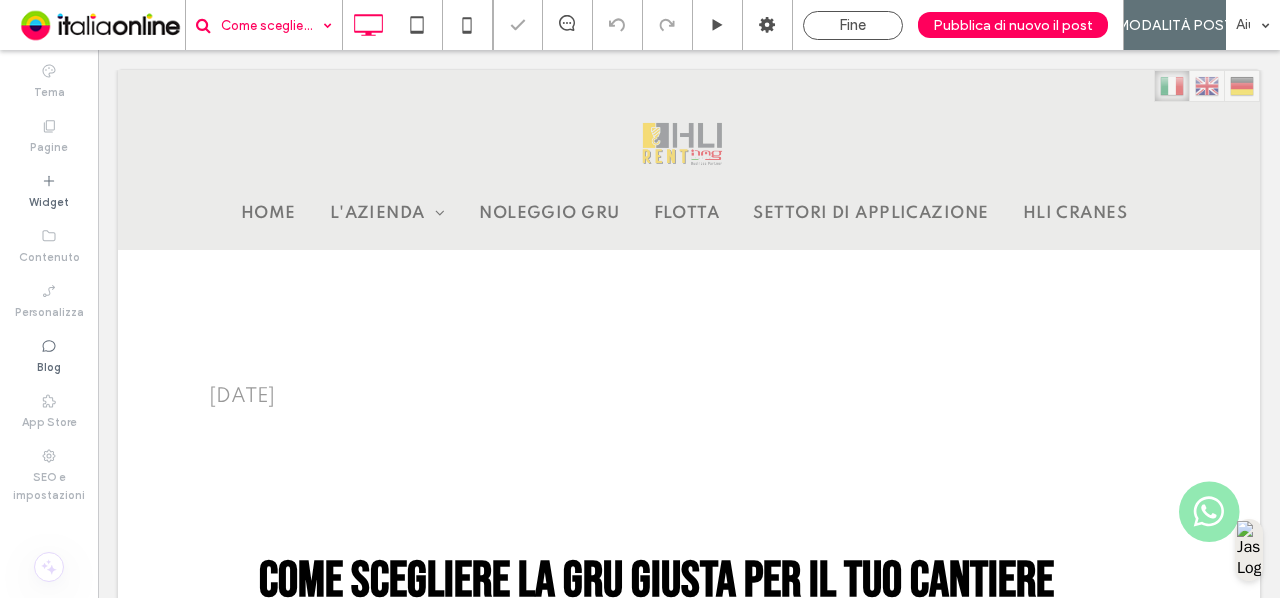 scroll, scrollTop: 252, scrollLeft: 0, axis: vertical 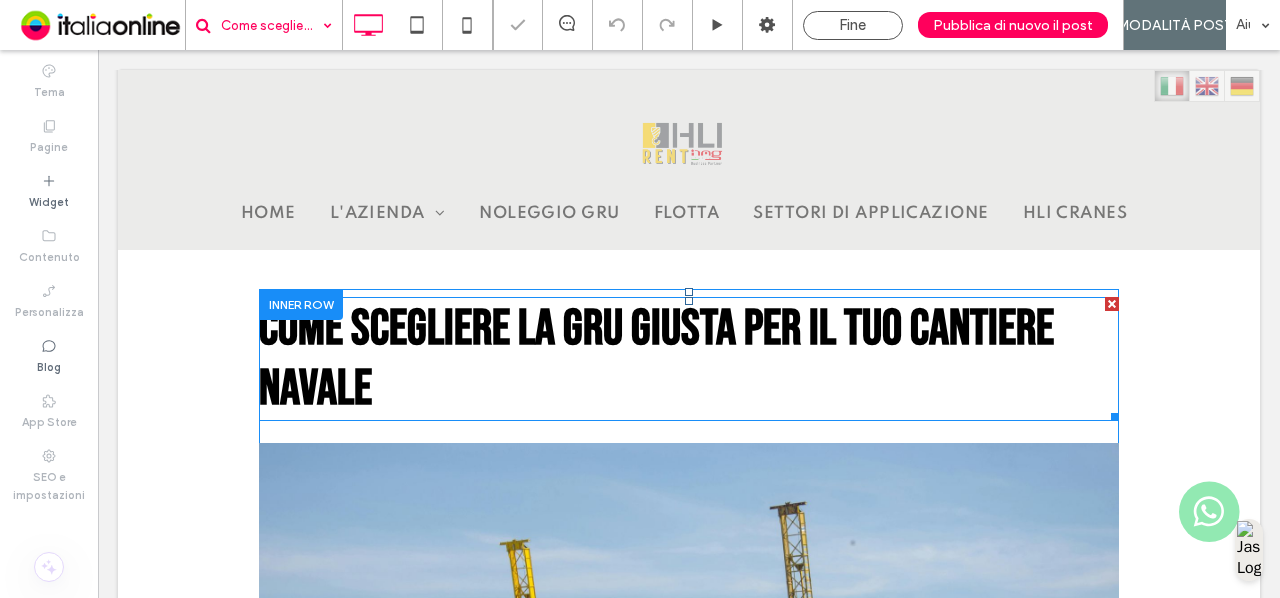click on "Come scegliere la gru giusta per il tuo cantiere navale" at bounding box center (656, 359) 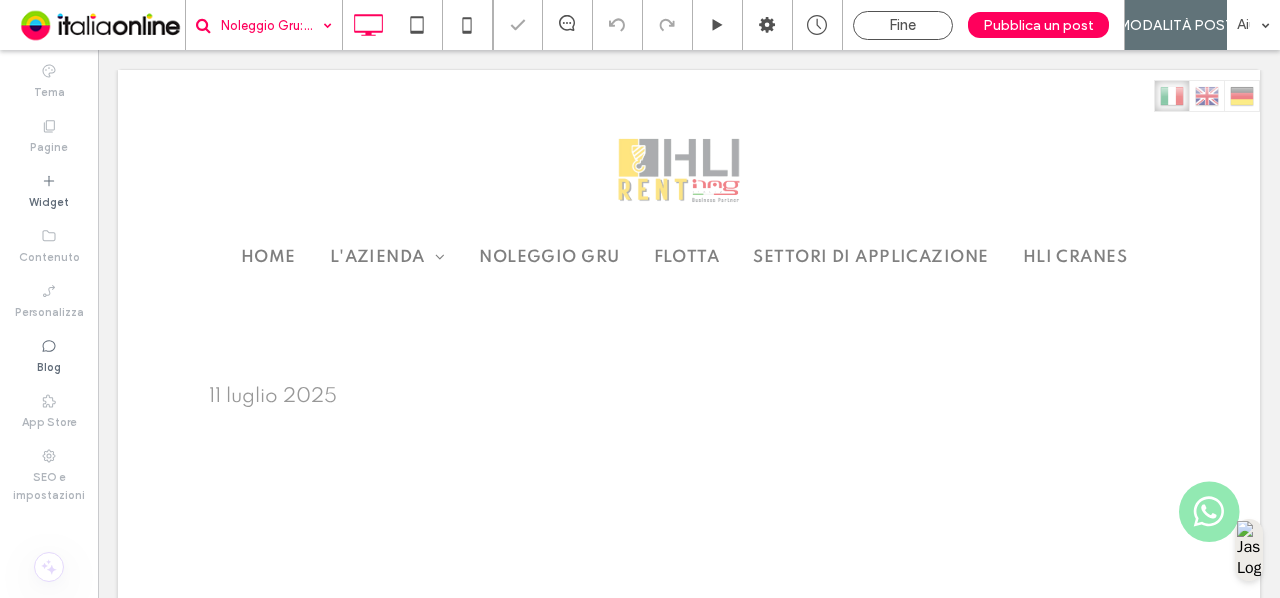 scroll, scrollTop: 220, scrollLeft: 0, axis: vertical 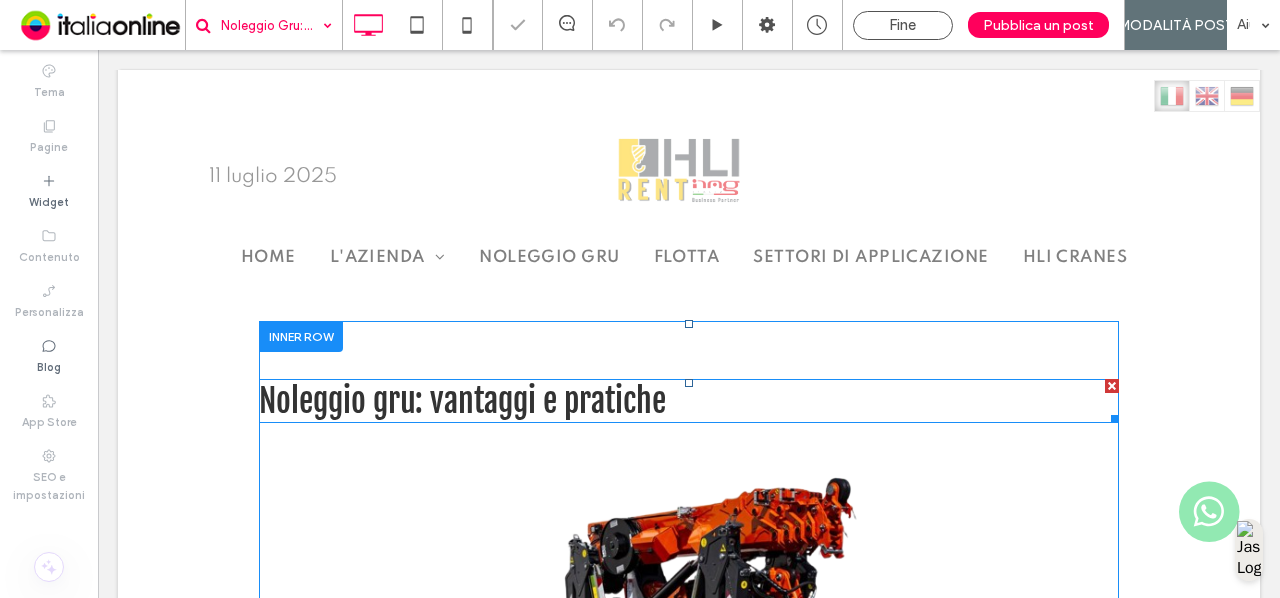 click on "Noleggio gru: vantaggi e pratiche" at bounding box center (462, 401) 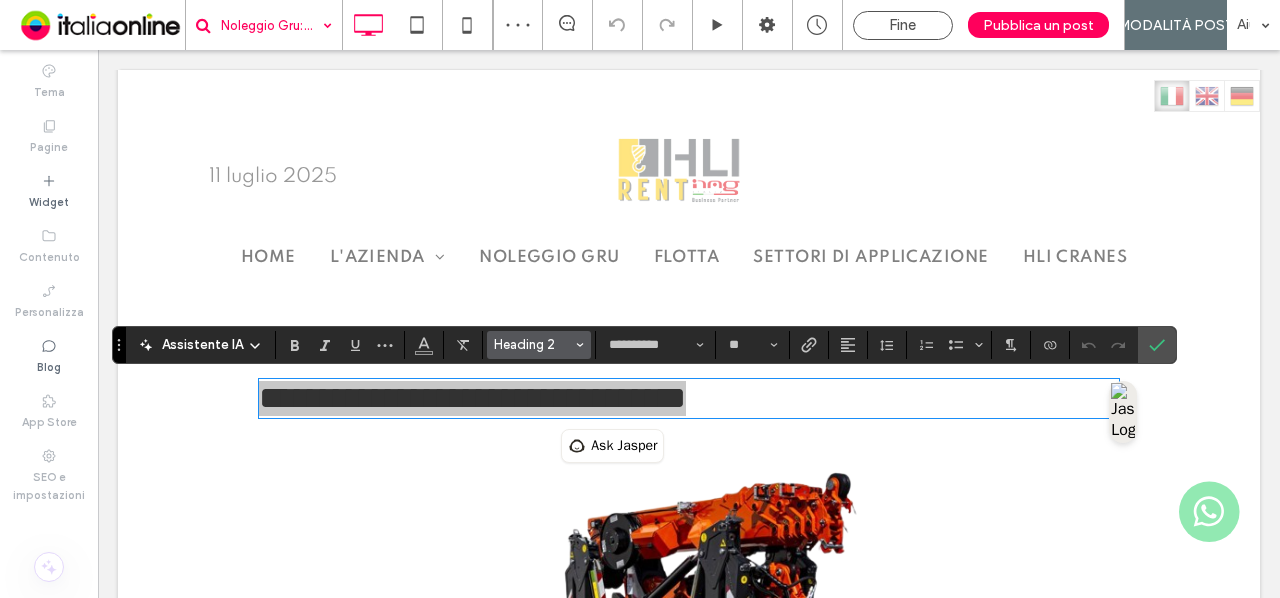 click on "Heading 2" at bounding box center (533, 344) 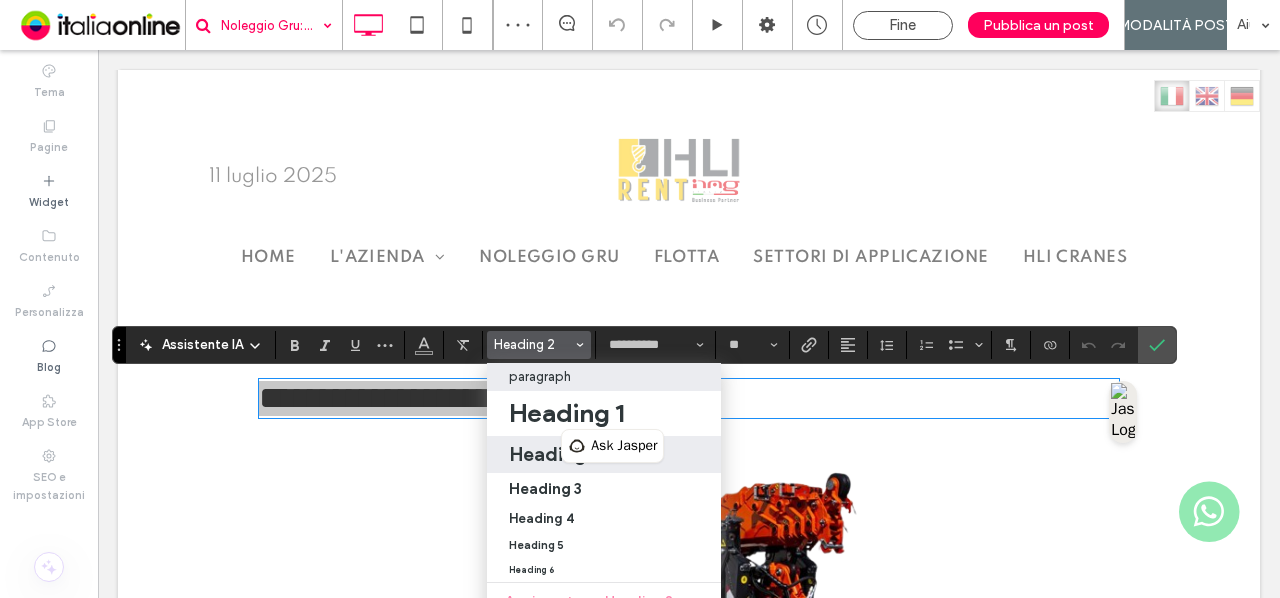click on "paragraph" at bounding box center [604, 376] 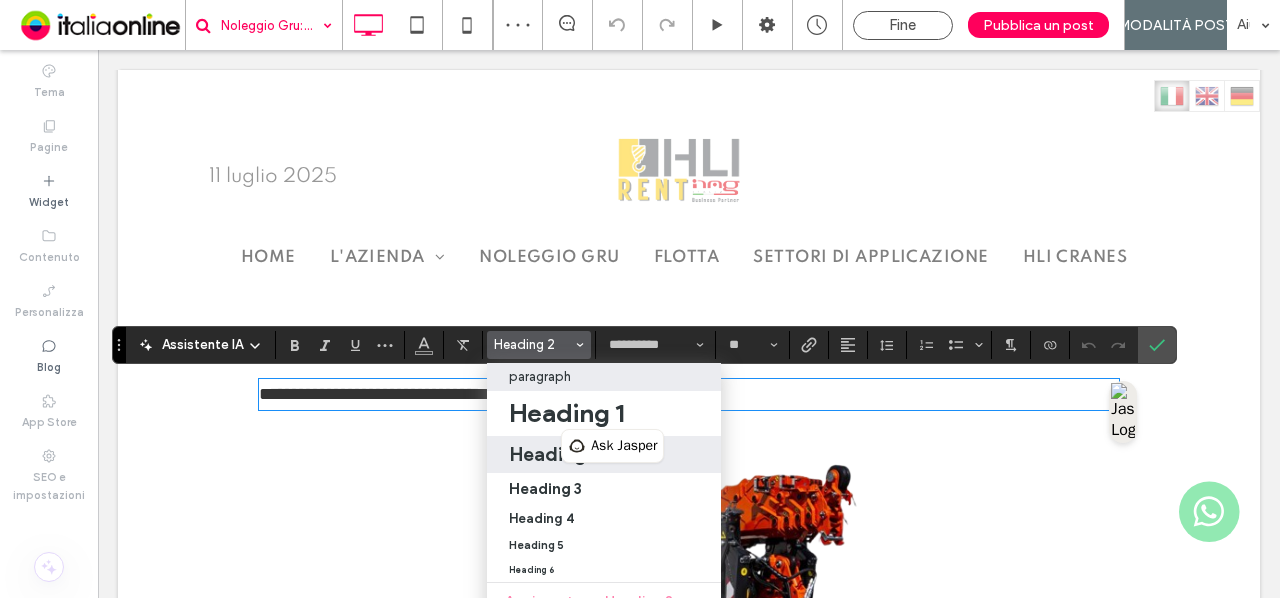 type on "*******" 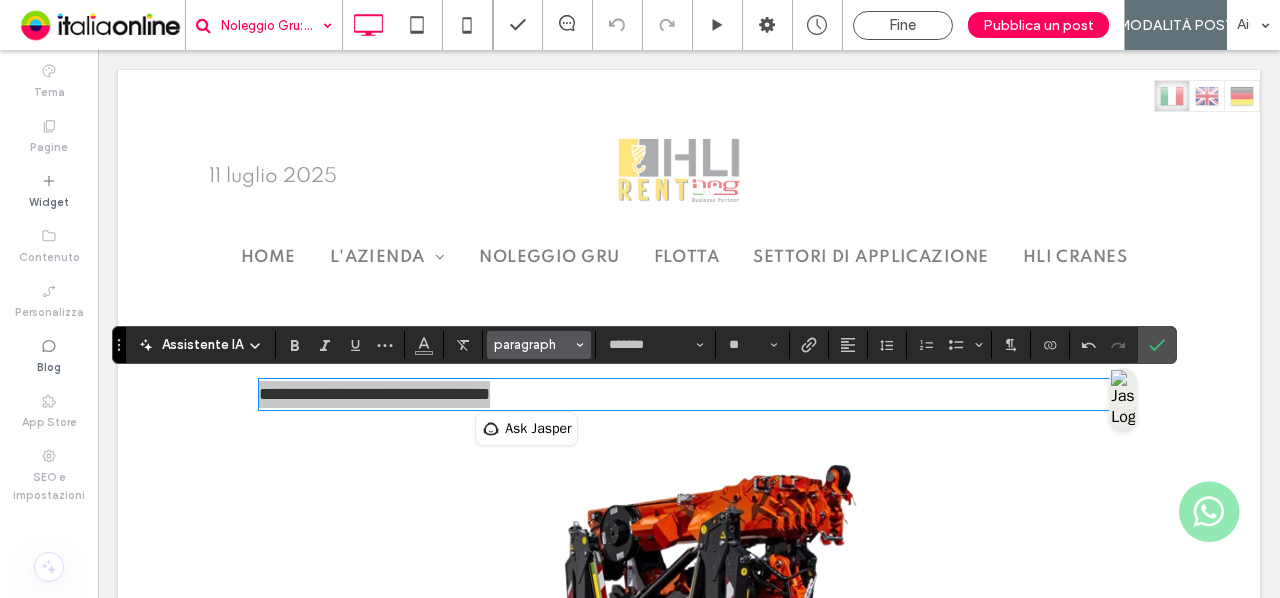 click on "paragraph" at bounding box center [533, 344] 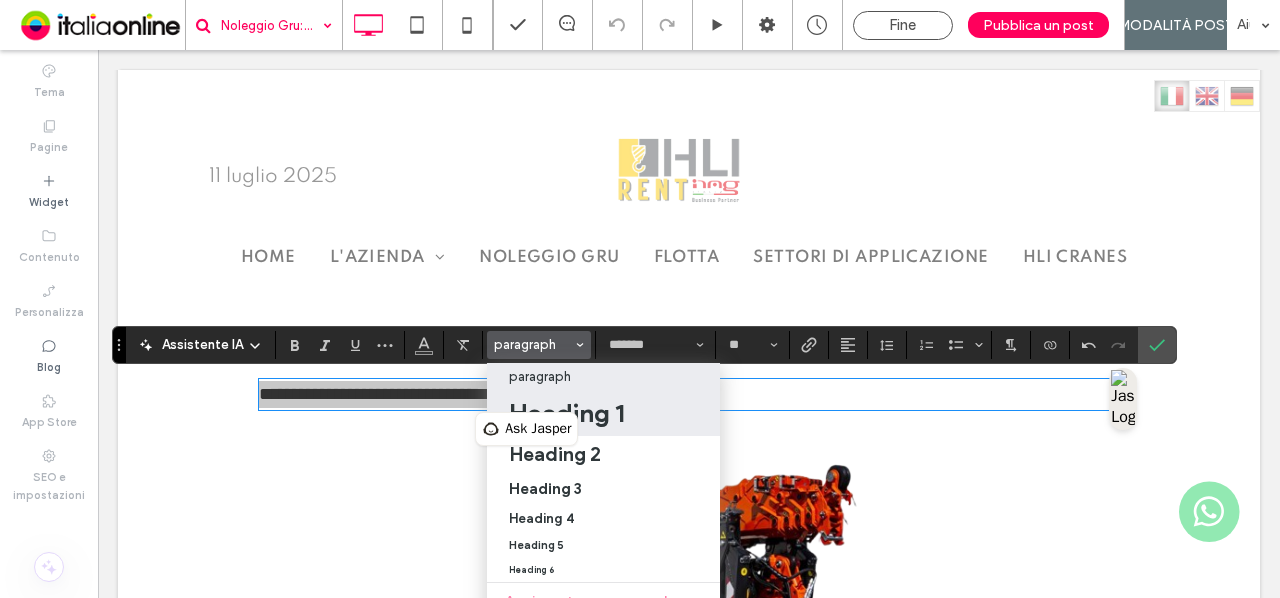 click on "Heading 1" at bounding box center [566, 413] 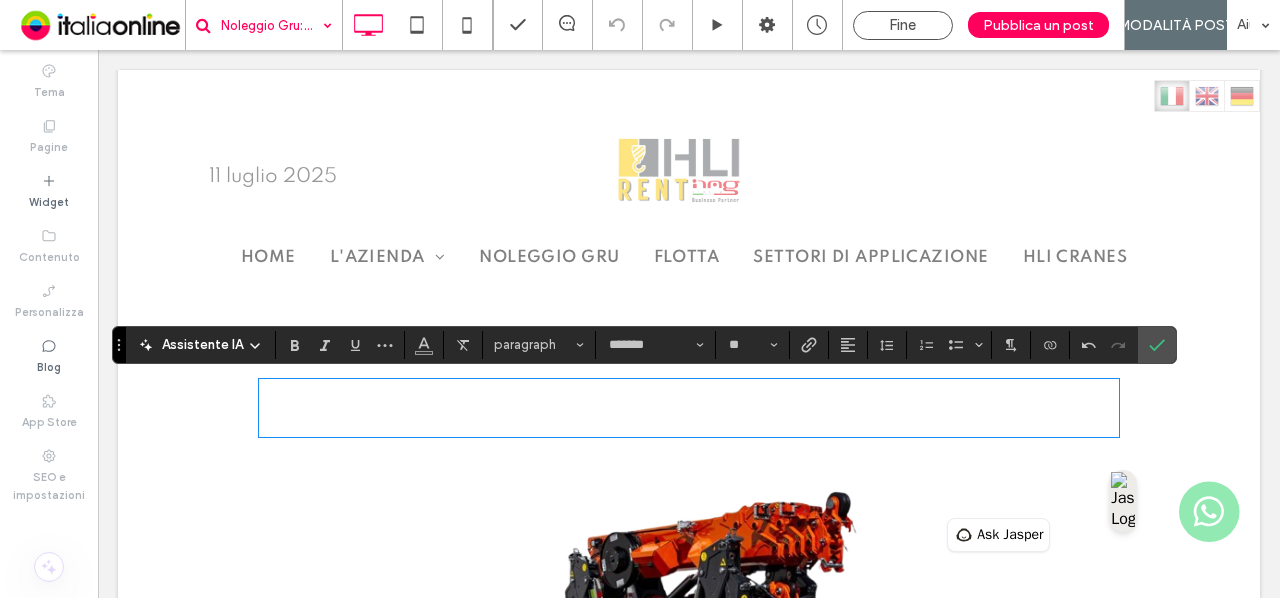 type on "**********" 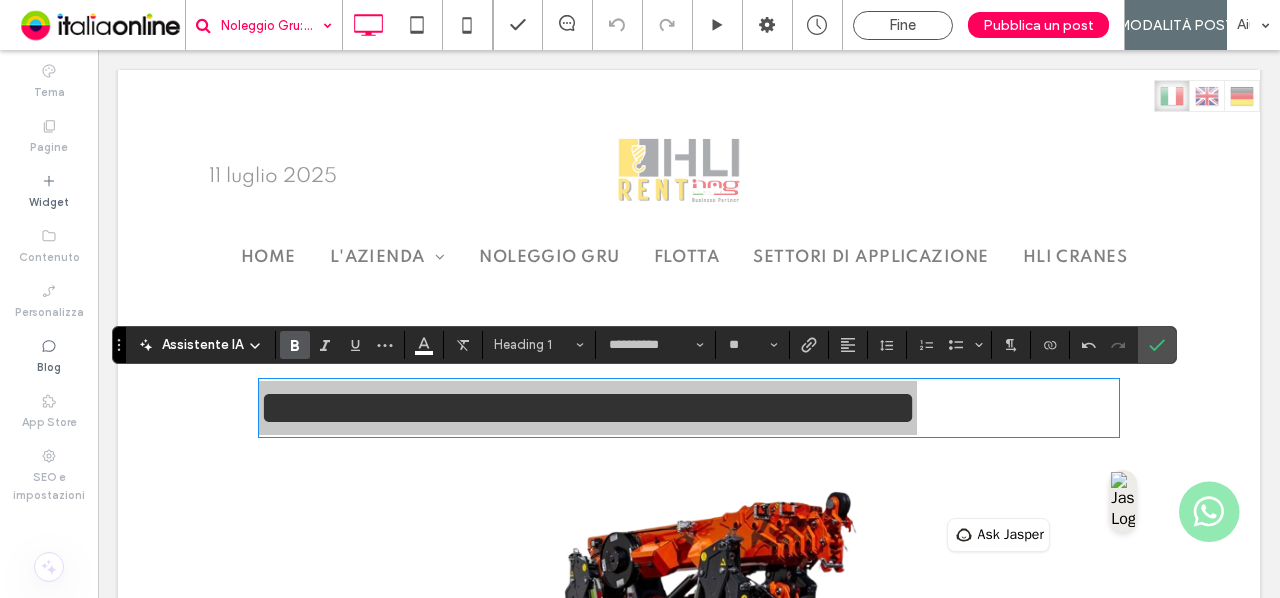 click 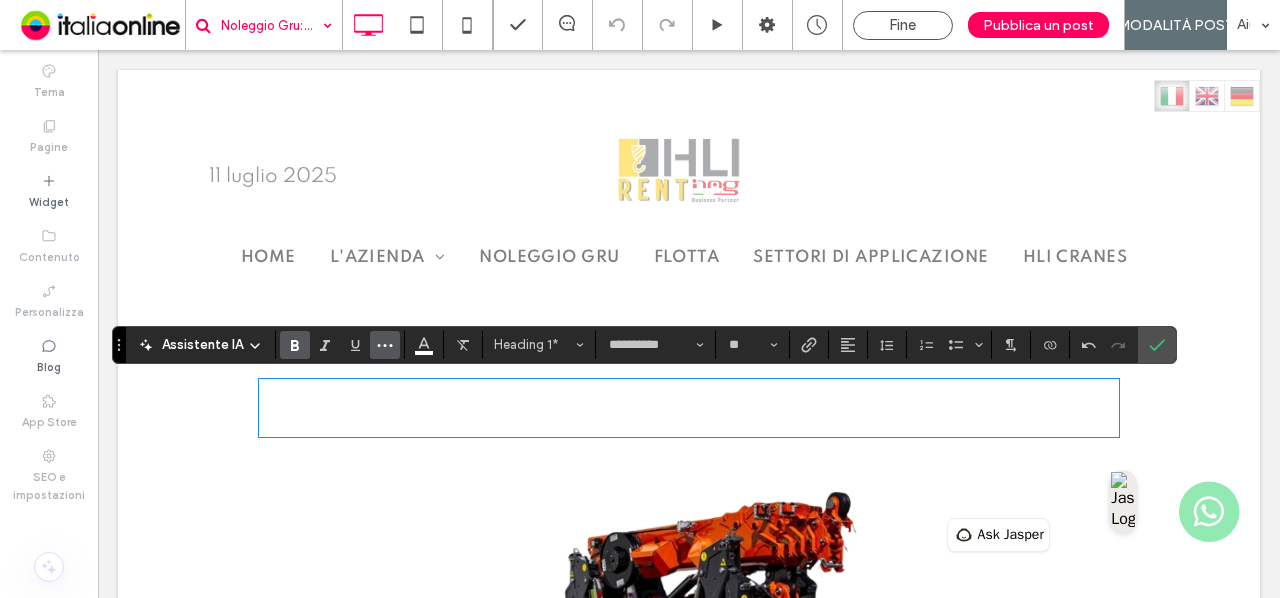 click at bounding box center [385, 345] 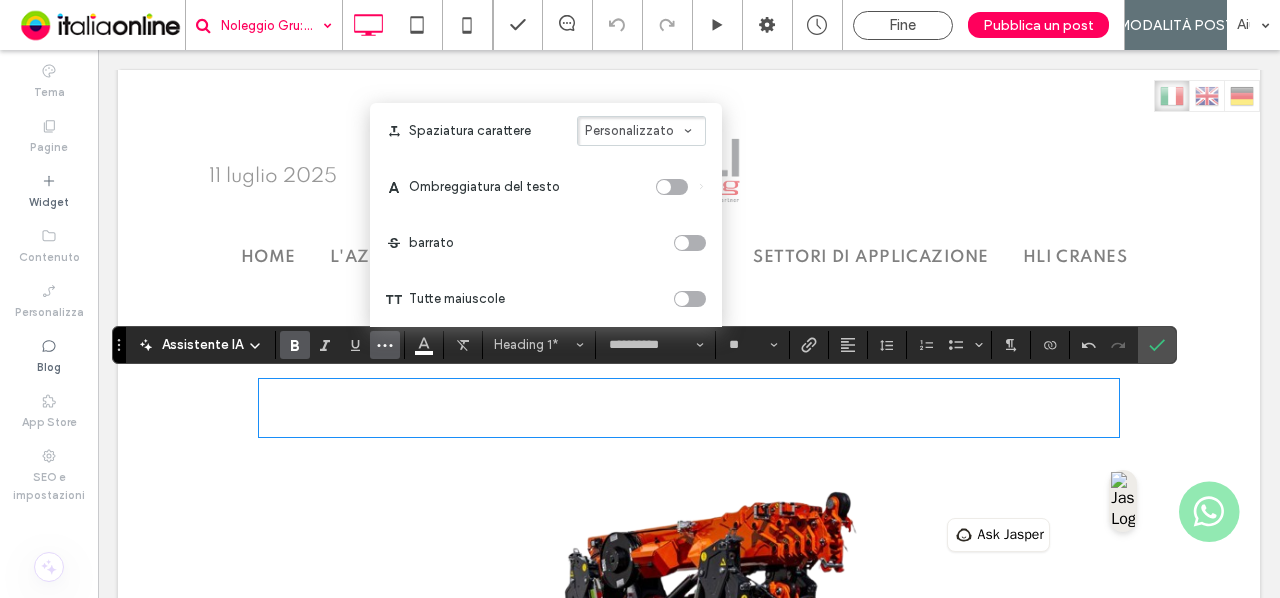 click on "Personalizzato" at bounding box center (629, 130) 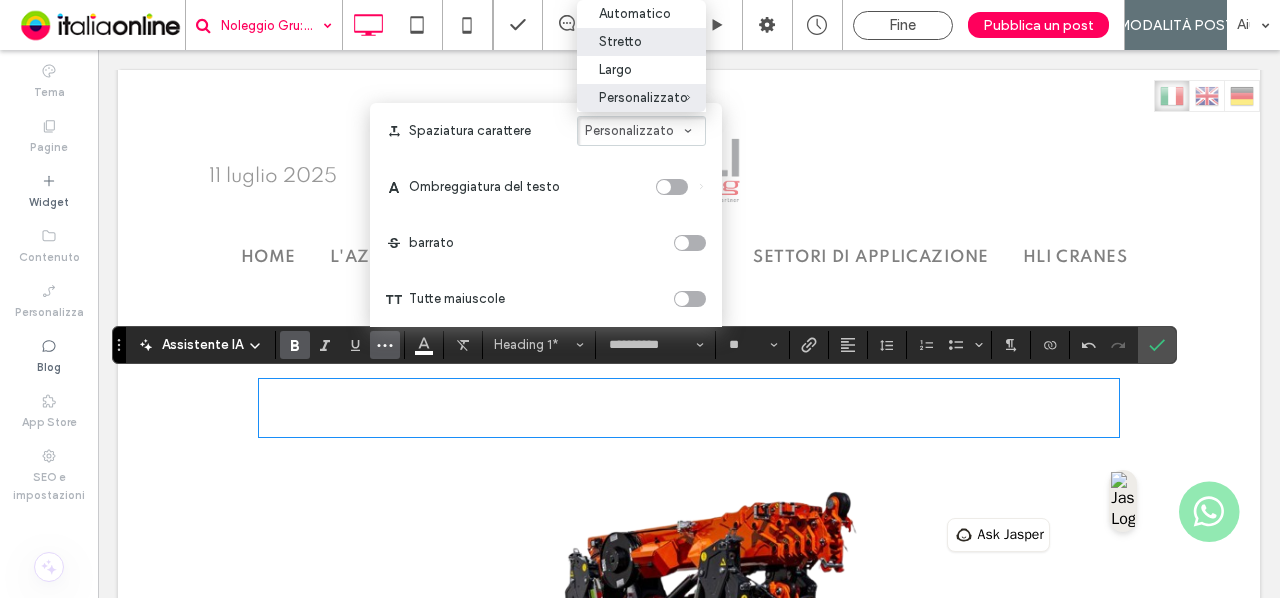 click on "Stretto" at bounding box center [629, 41] 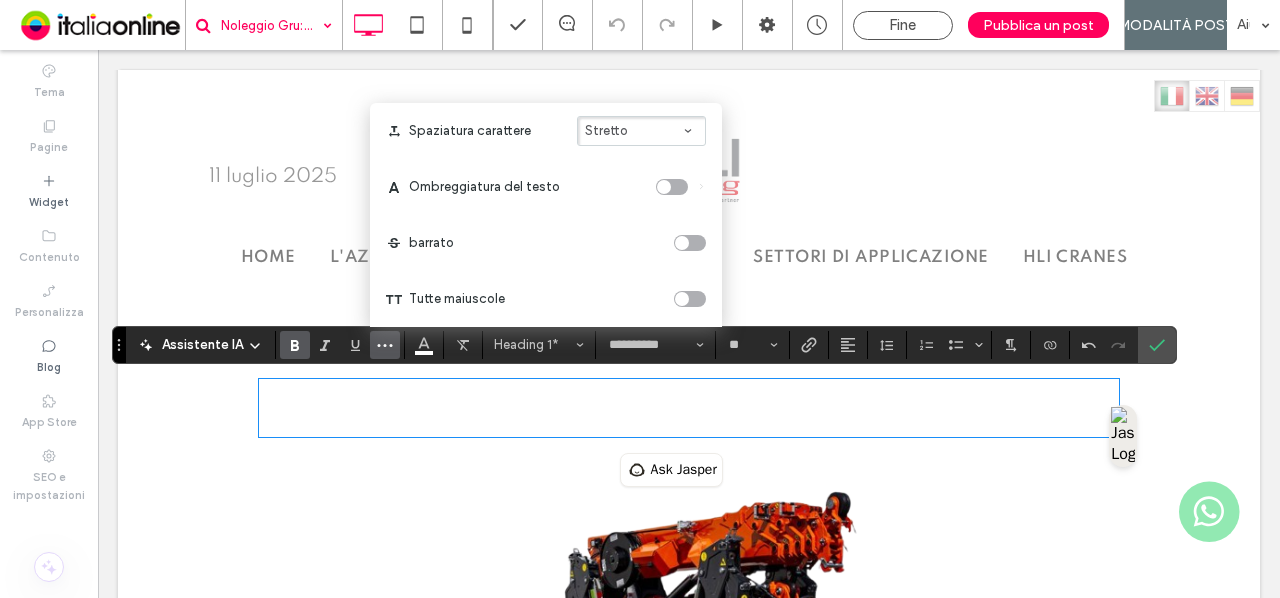 click on "Stretto" at bounding box center [641, 131] 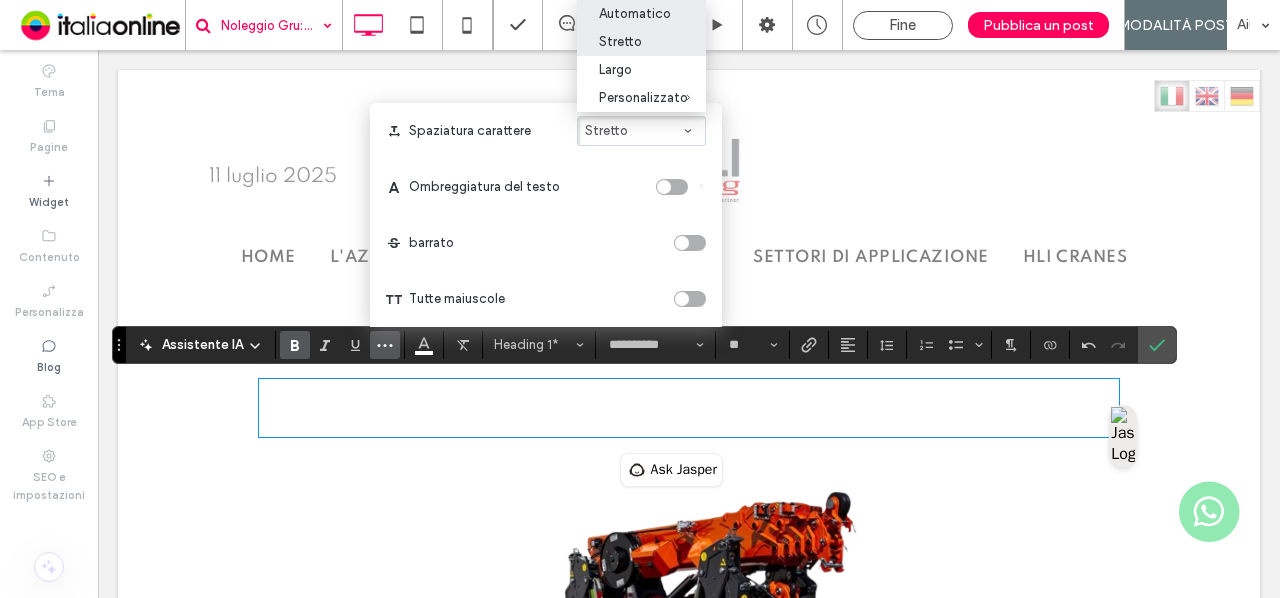 click on "Automatico" at bounding box center (629, 13) 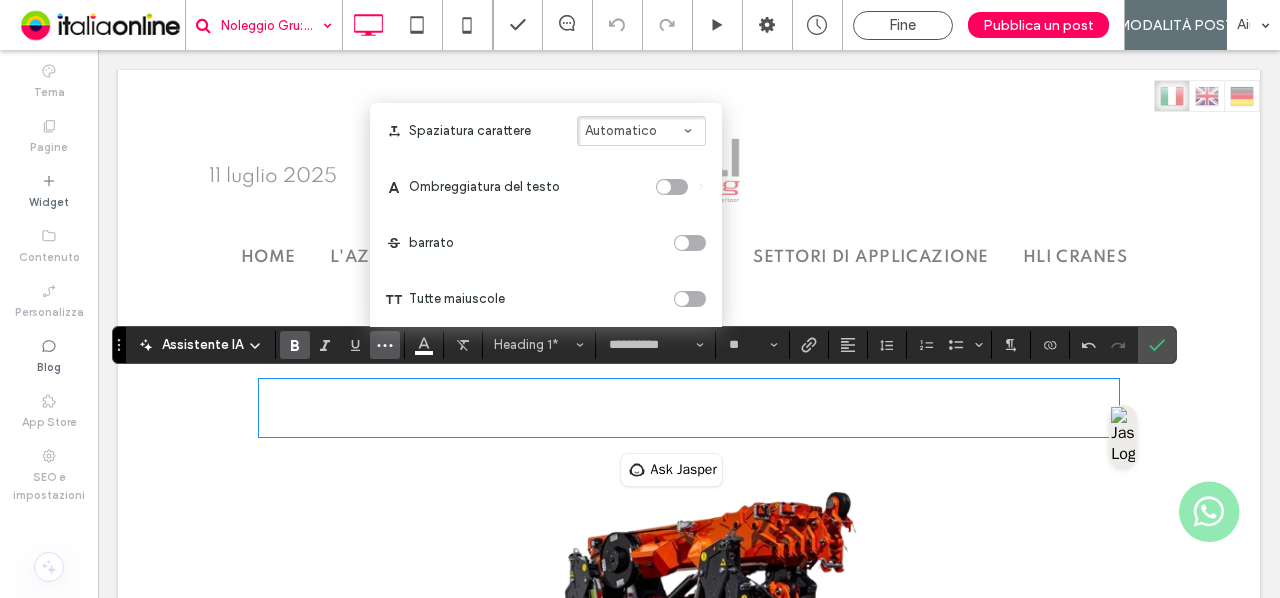 click on "Ombreggiatura del testo" at bounding box center (546, 187) 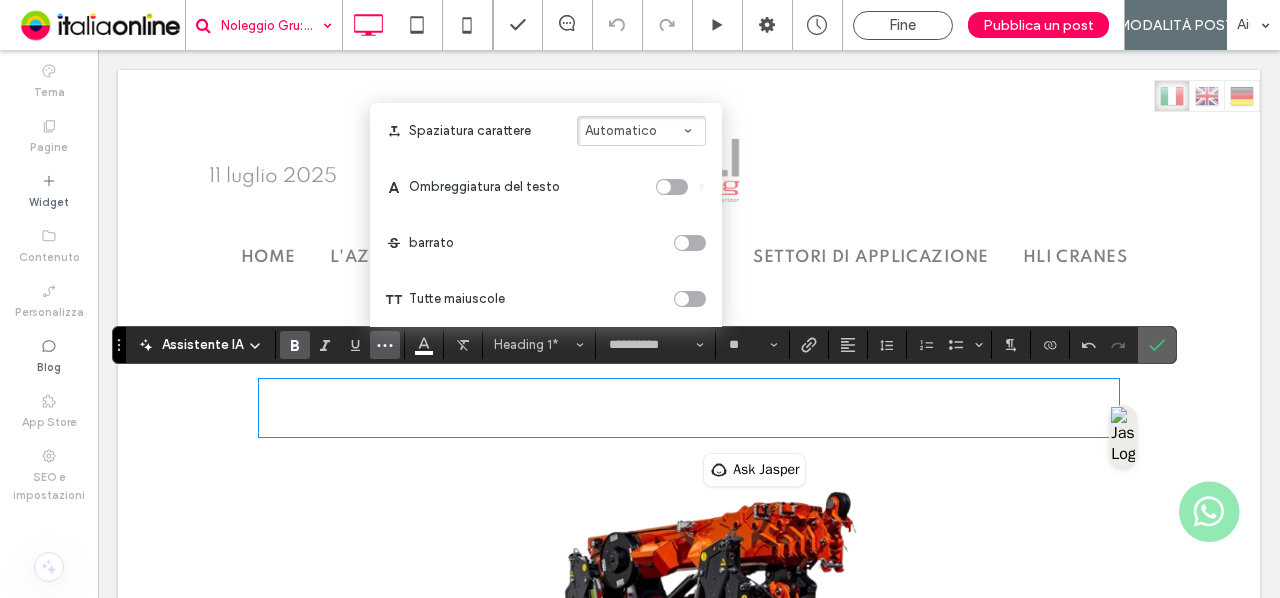 click 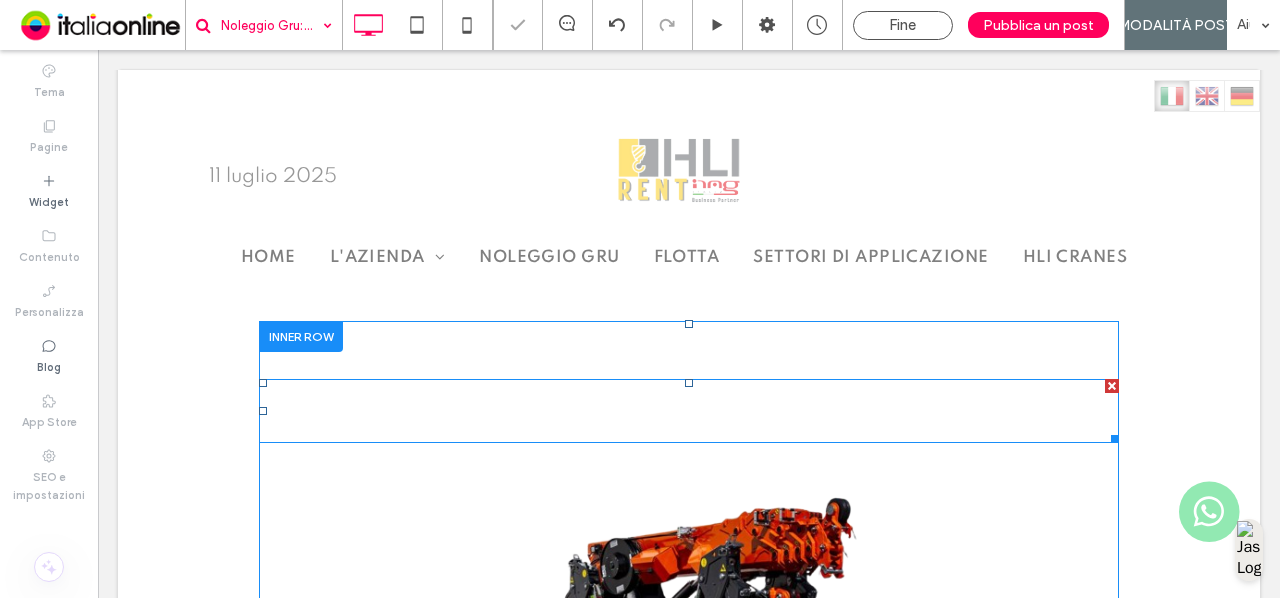 click on "Noleggio gru: vantaggi e pratiche" at bounding box center (535, 411) 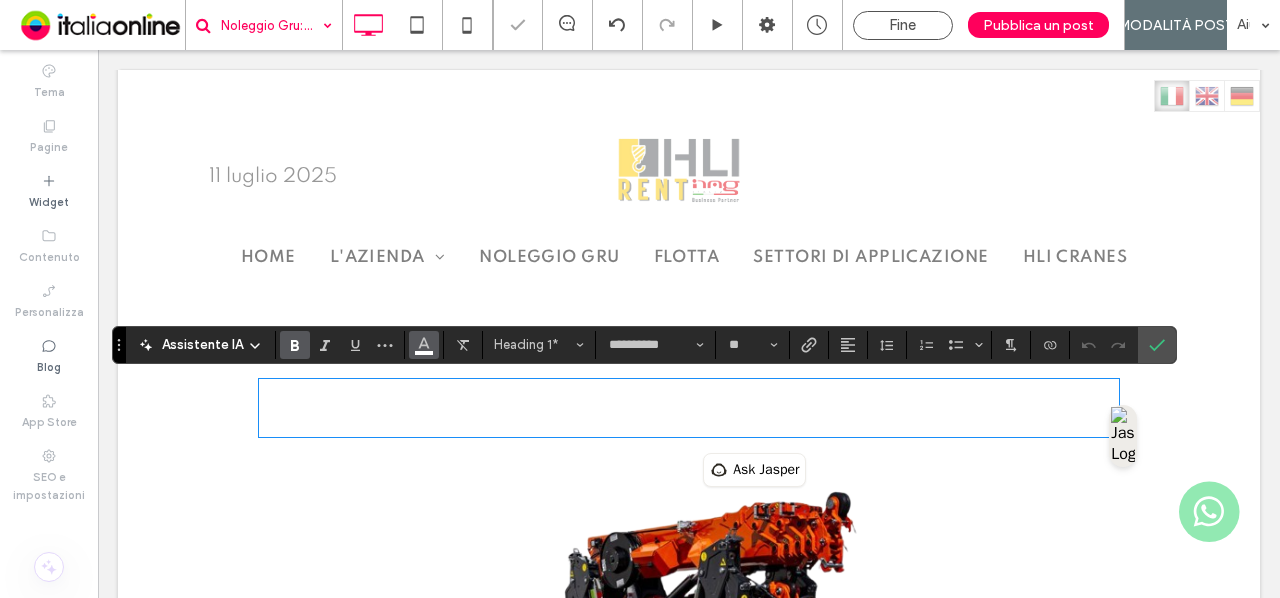 click 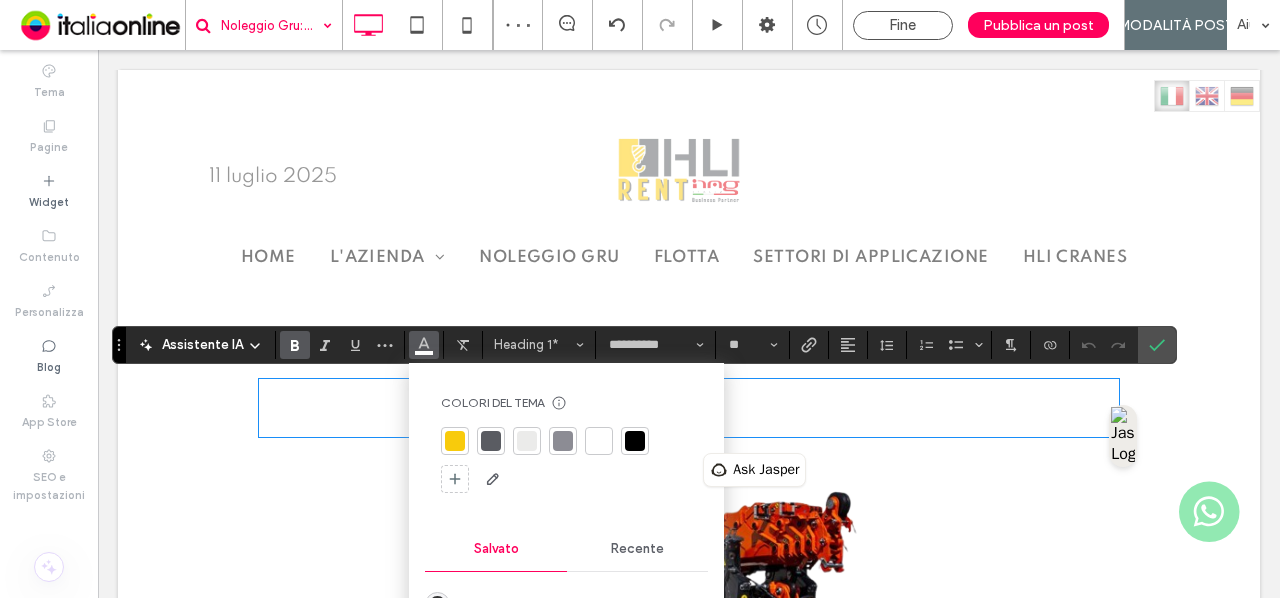 click at bounding box center [635, 441] 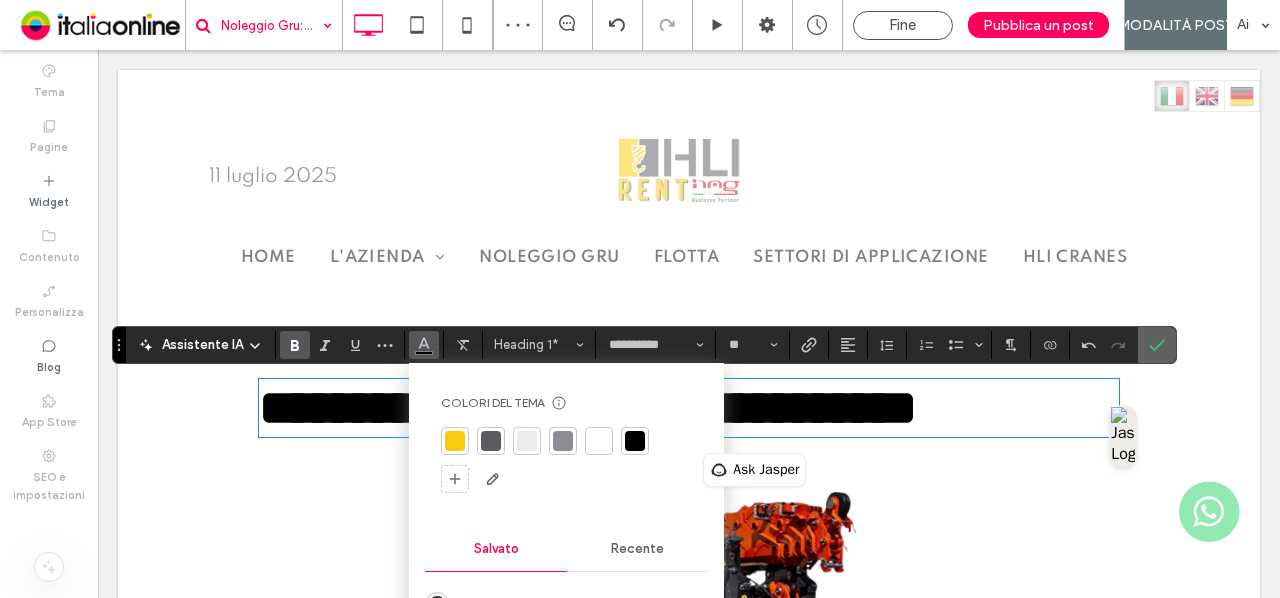 click 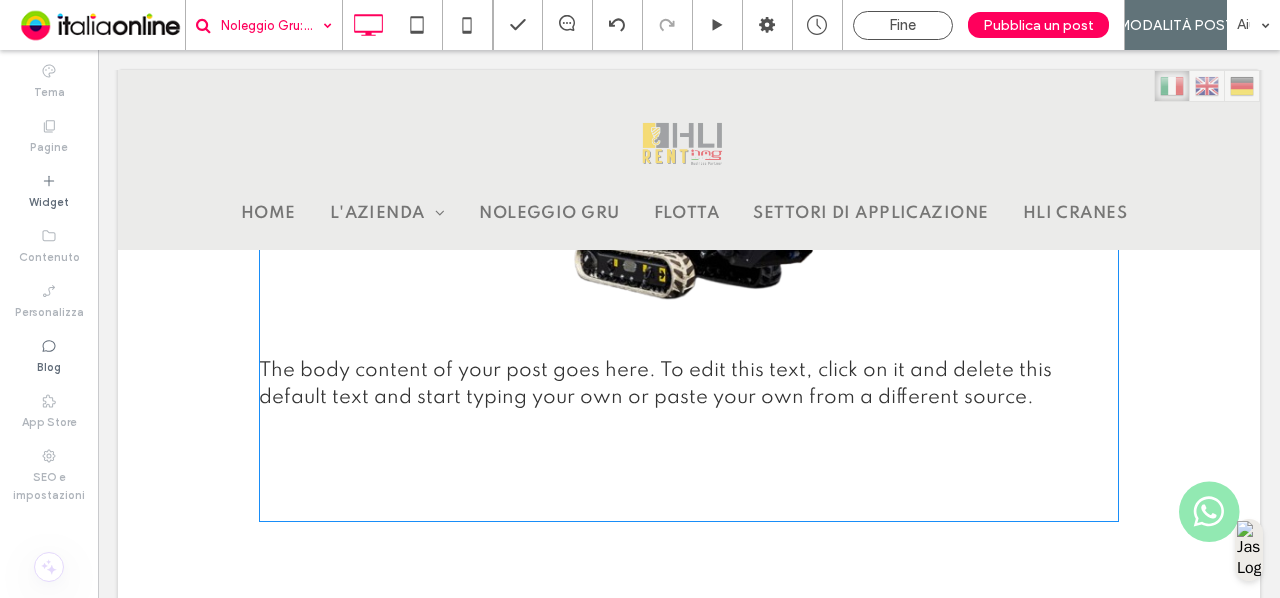 scroll, scrollTop: 536, scrollLeft: 0, axis: vertical 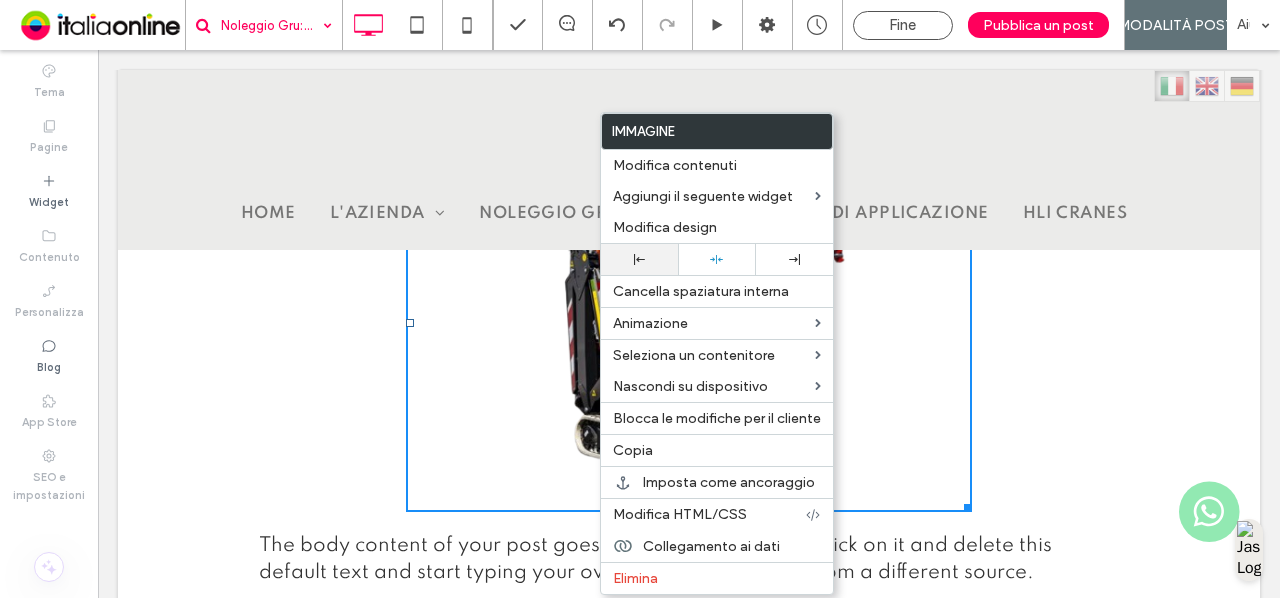 click 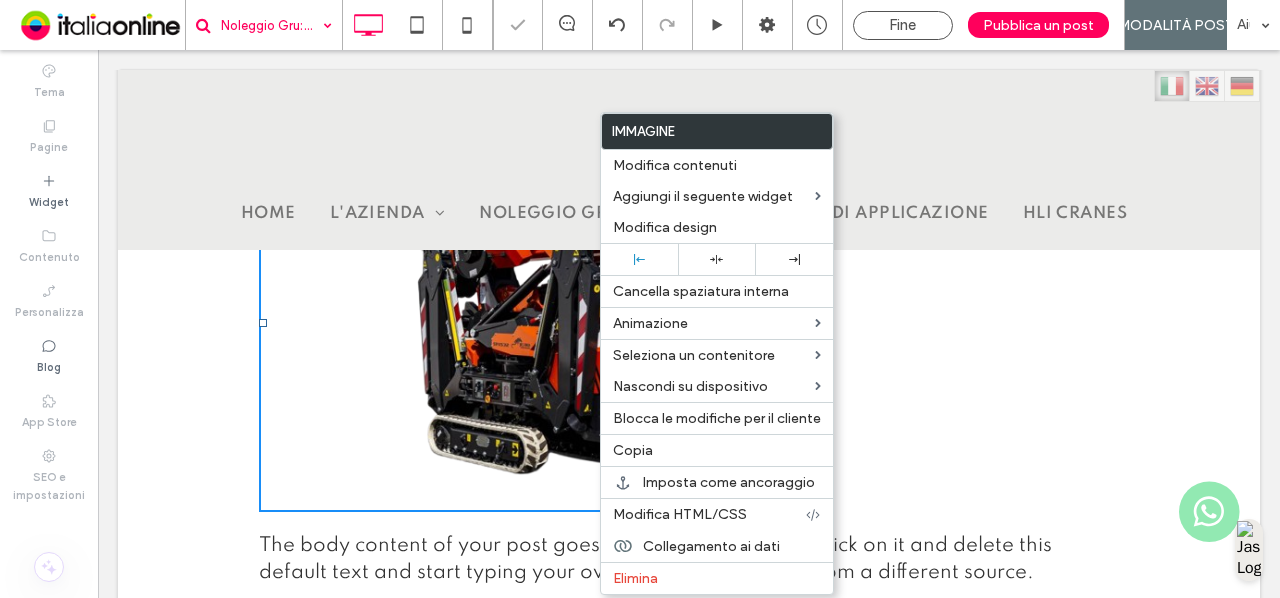 click on "Noleggio gru: vantaggi e pratiche
The body content of your post goes here. To edit this text, click on it and delete this default text and start typing your own or paste your own from a different source. Click To Paste" at bounding box center [689, 326] 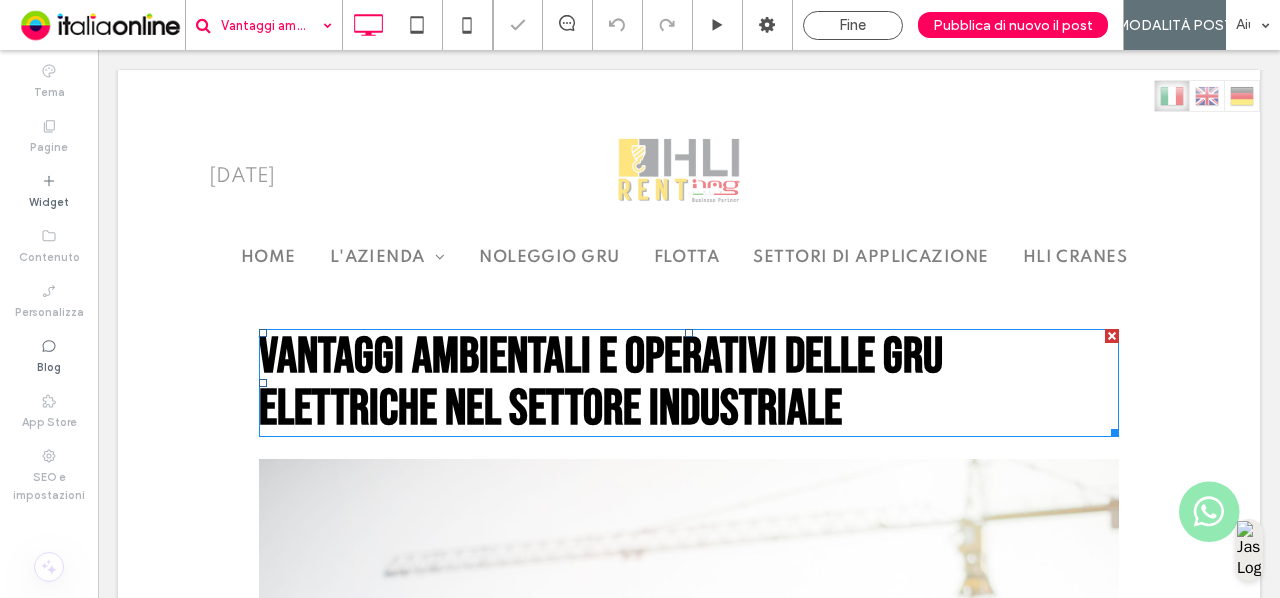 scroll, scrollTop: 221, scrollLeft: 0, axis: vertical 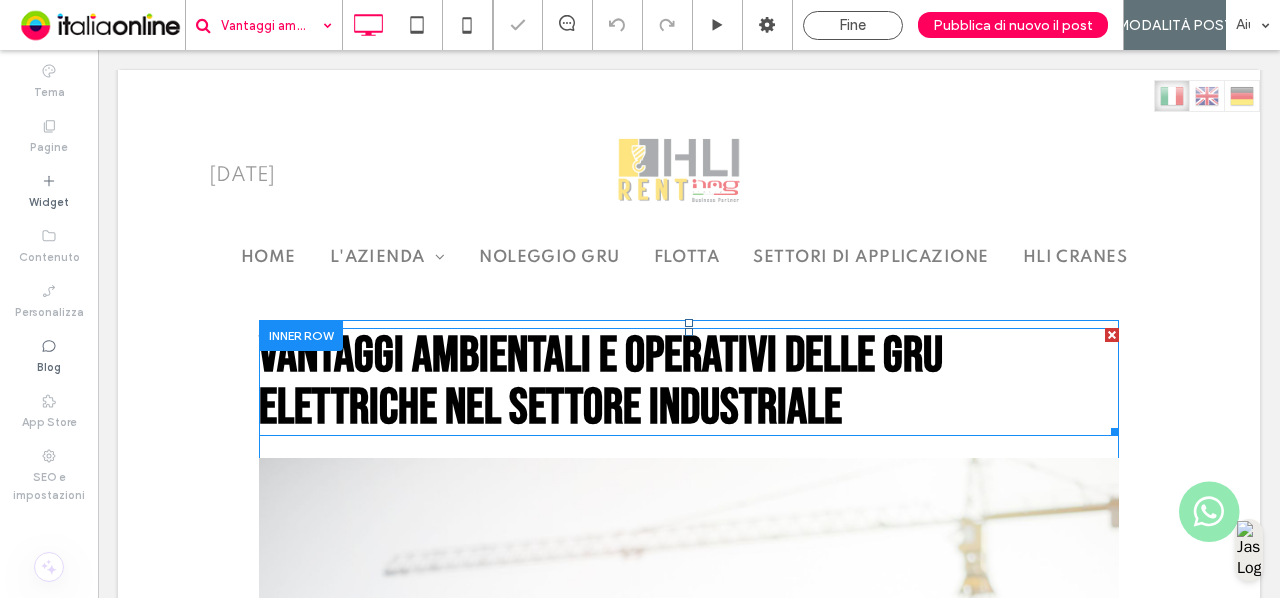 click on "Vantaggi ambientali e operativi delle gru elettriche nel settore industriale" at bounding box center (601, 382) 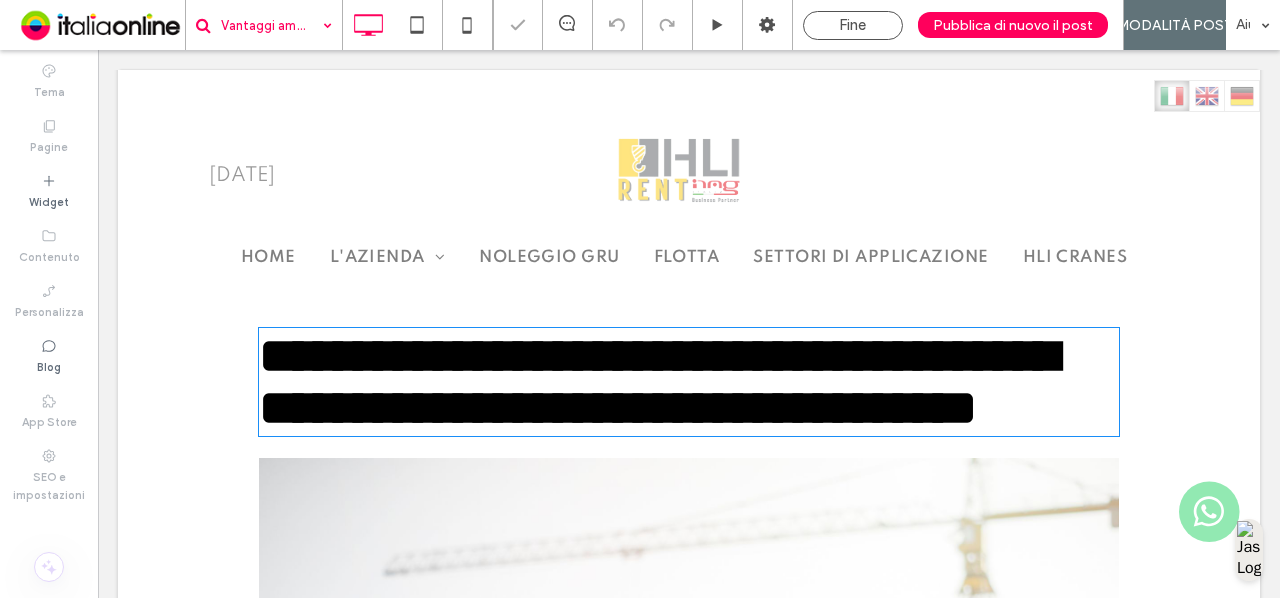 type on "**********" 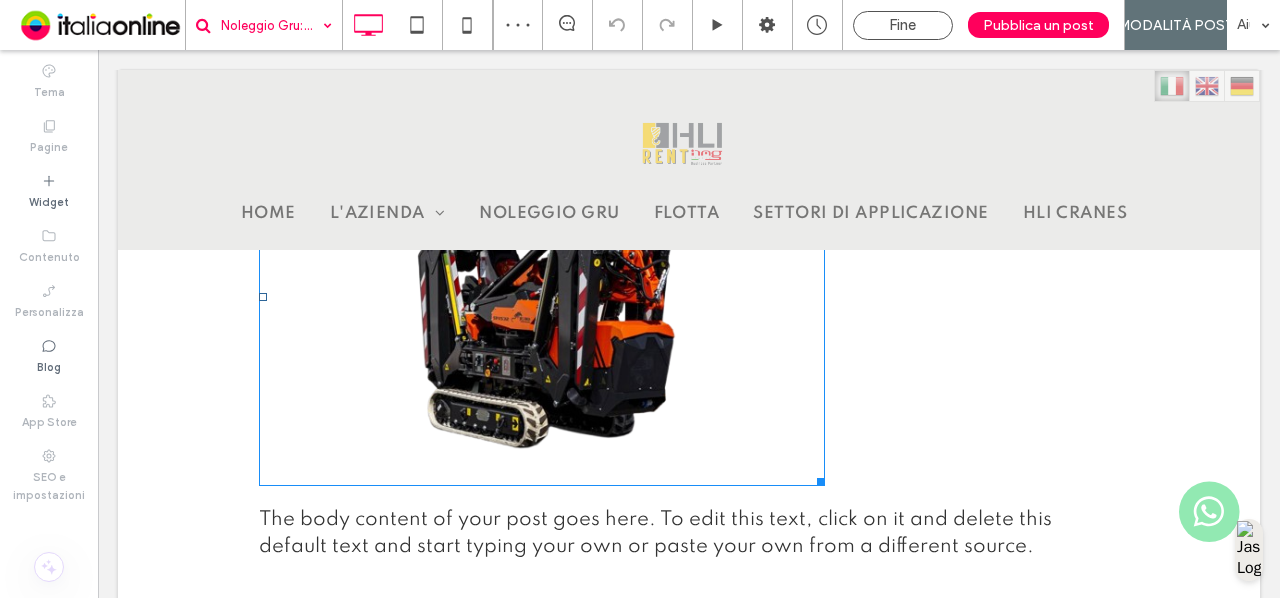 scroll, scrollTop: 564, scrollLeft: 0, axis: vertical 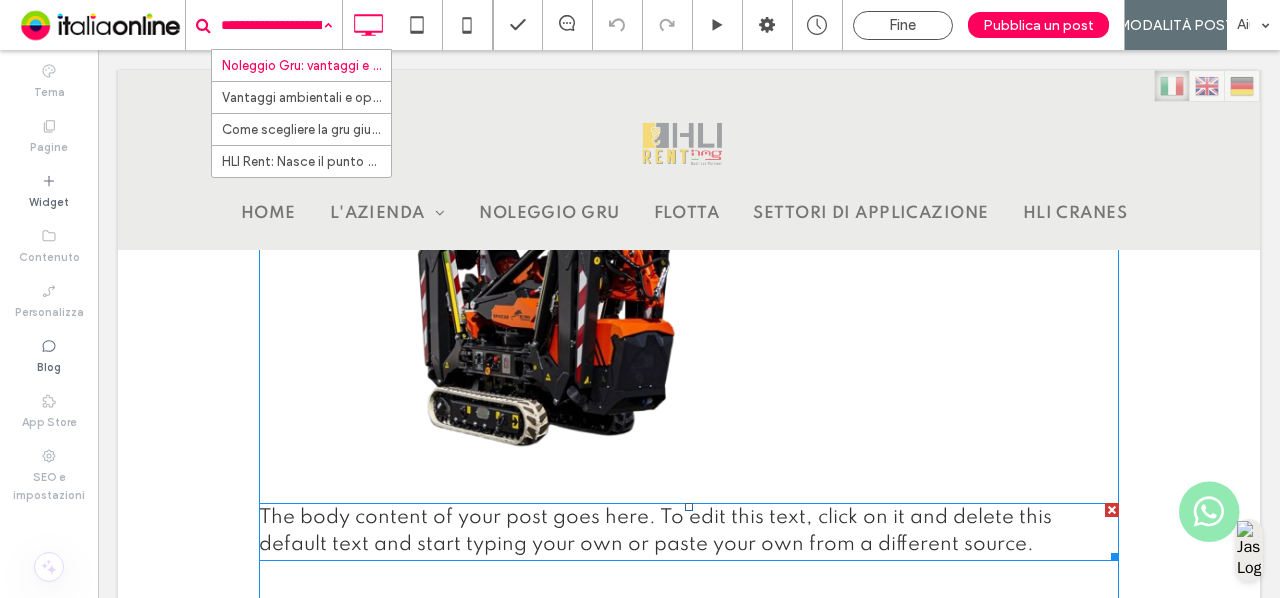 click on "The body content of your post goes here. To edit this text, click on it and delete this default text and start typing your own or paste your own from a different source." at bounding box center [655, 531] 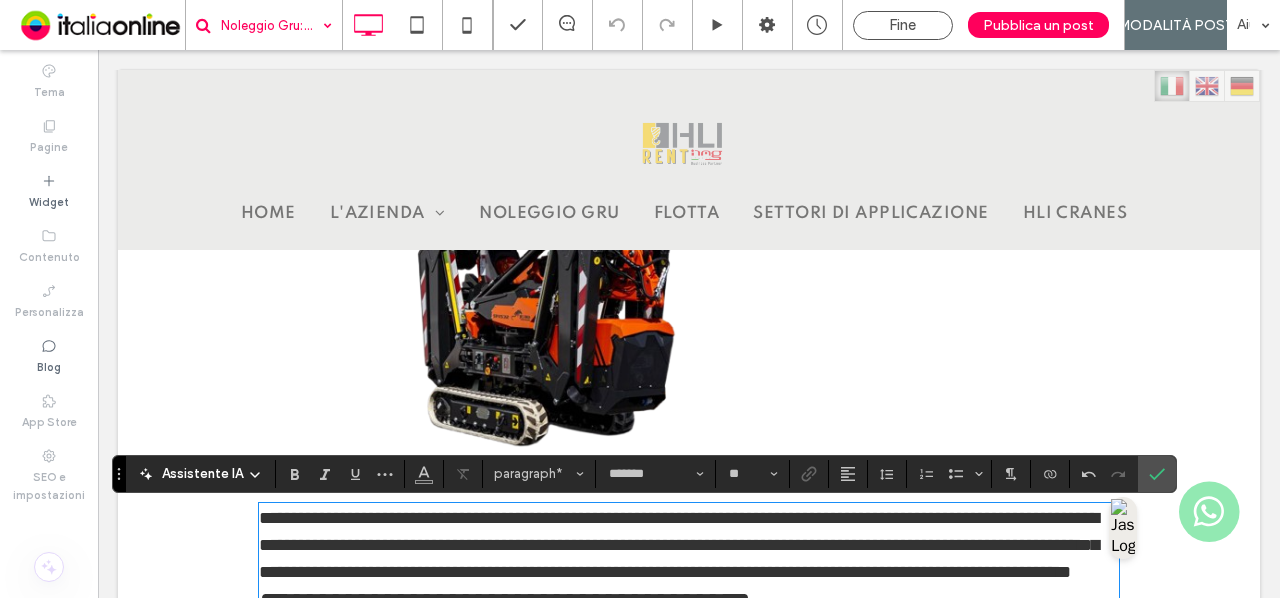 scroll, scrollTop: 0, scrollLeft: 0, axis: both 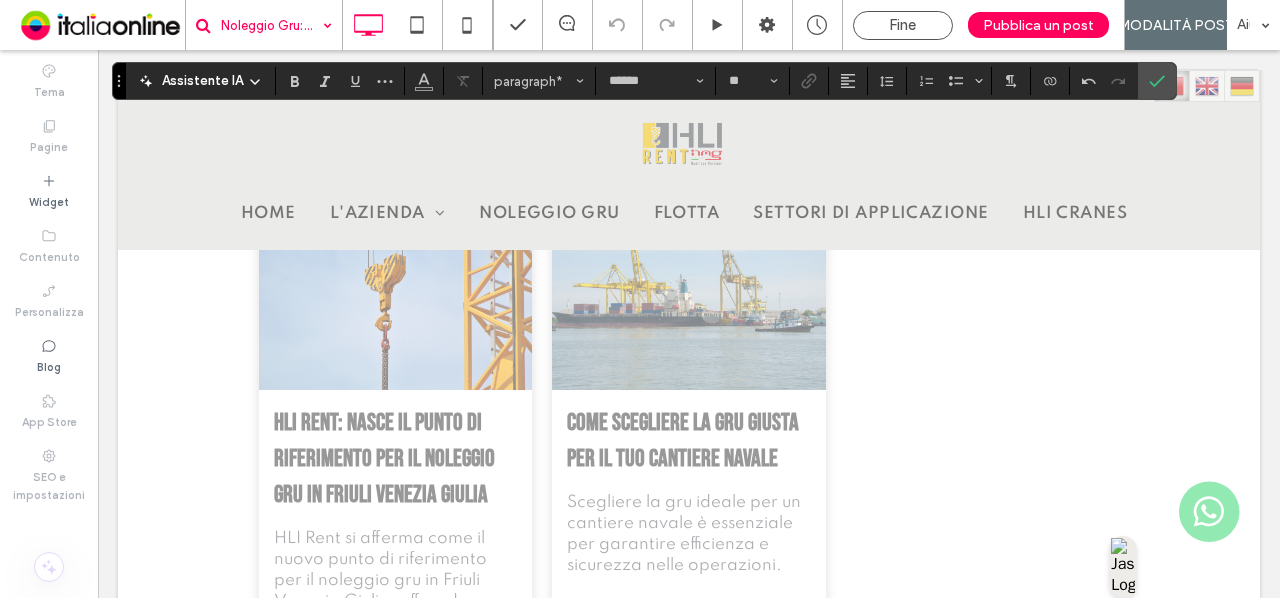type on "******" 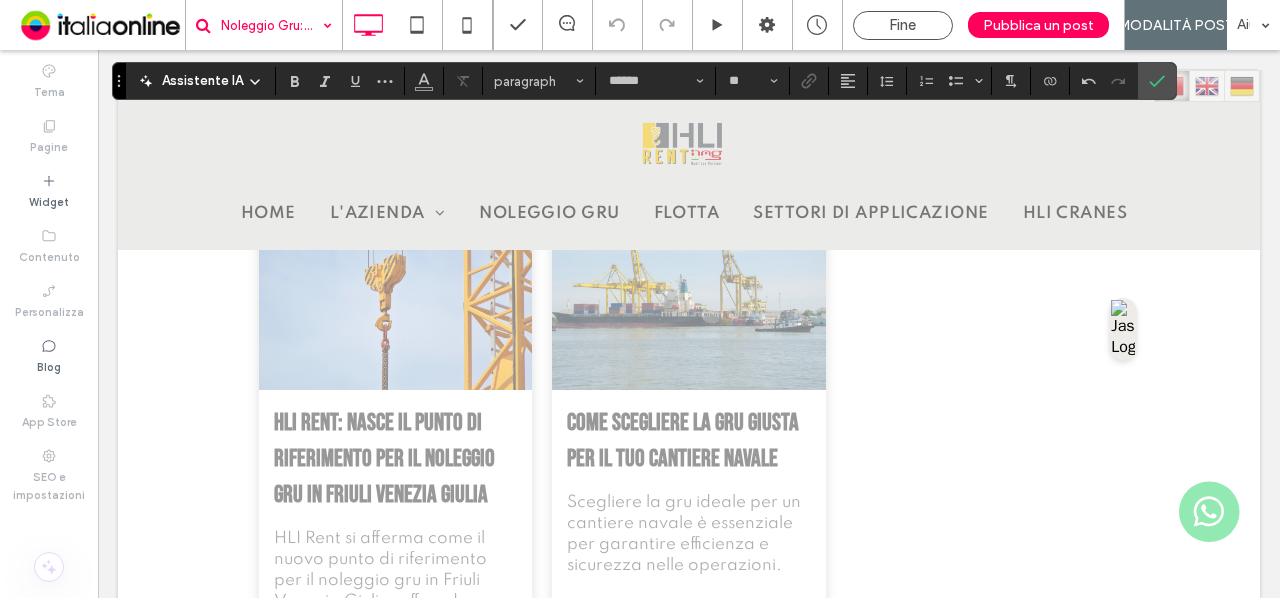 type on "*******" 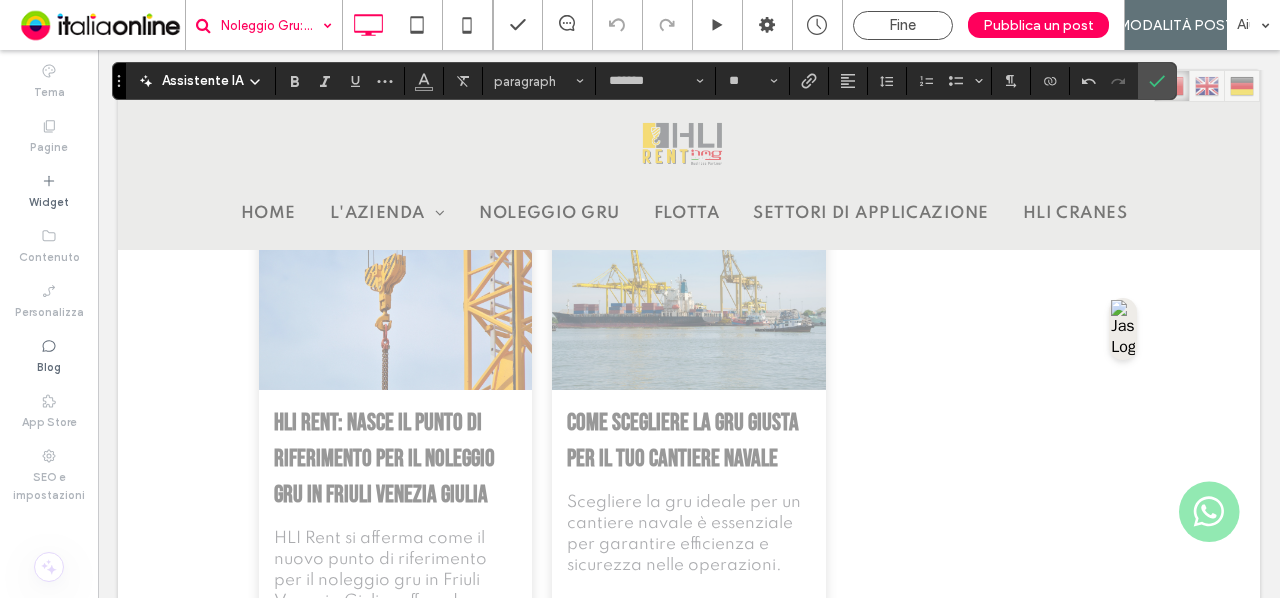 drag, startPoint x: 461, startPoint y: 317, endPoint x: 247, endPoint y: 303, distance: 214.45746 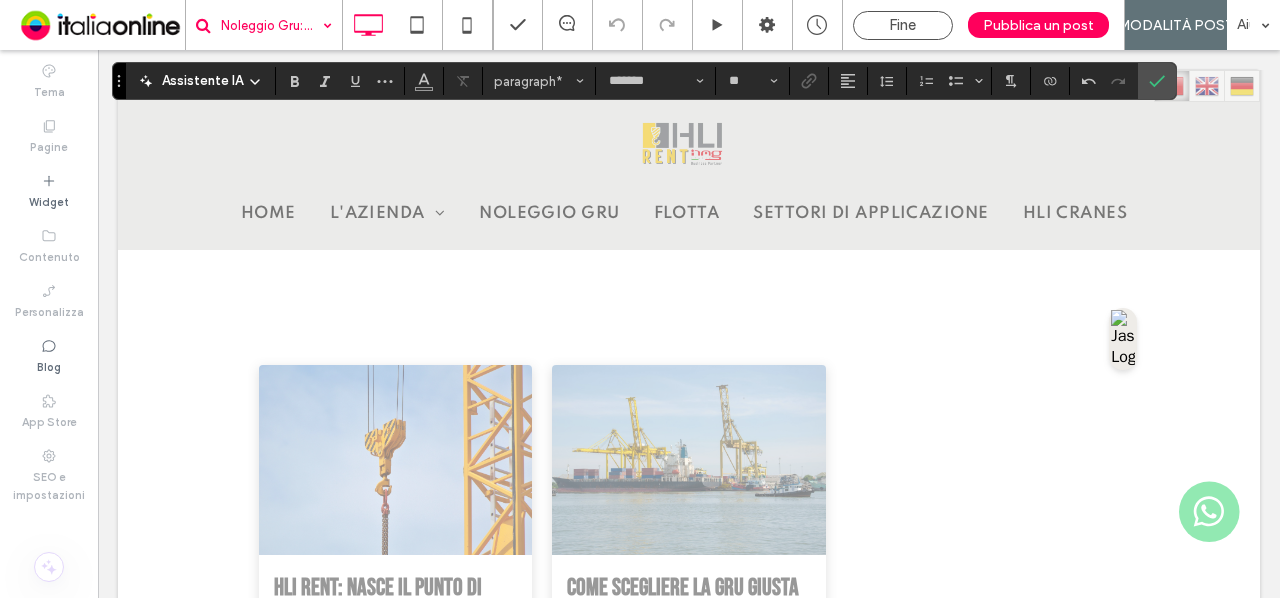 scroll, scrollTop: 1990, scrollLeft: 0, axis: vertical 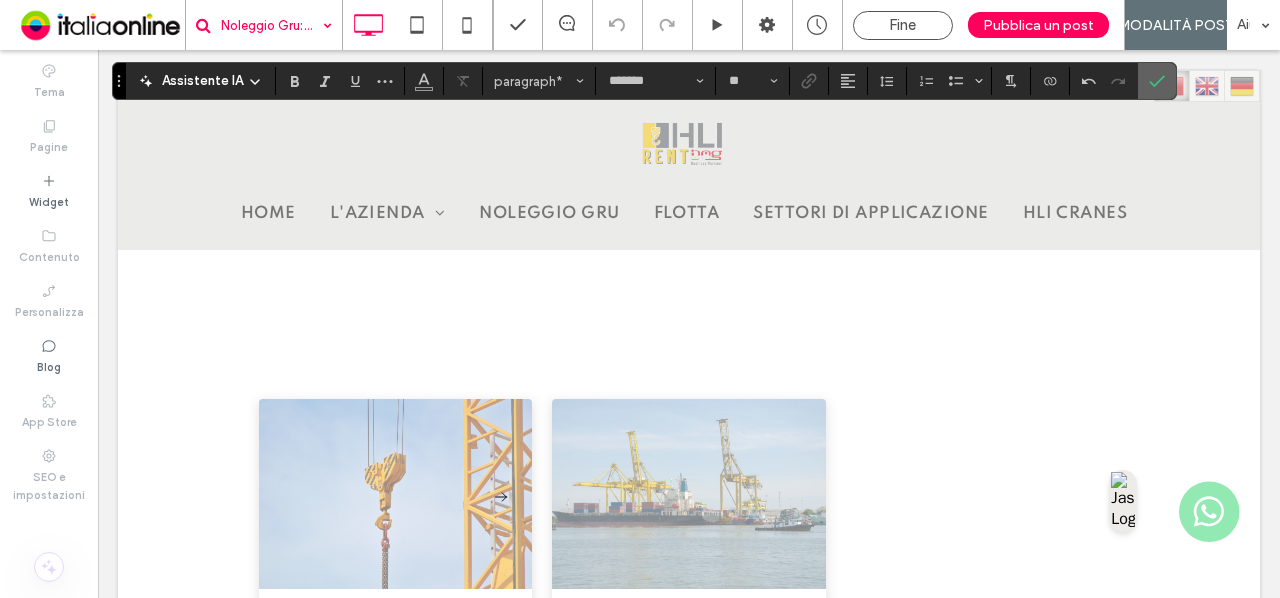 click at bounding box center (1157, 81) 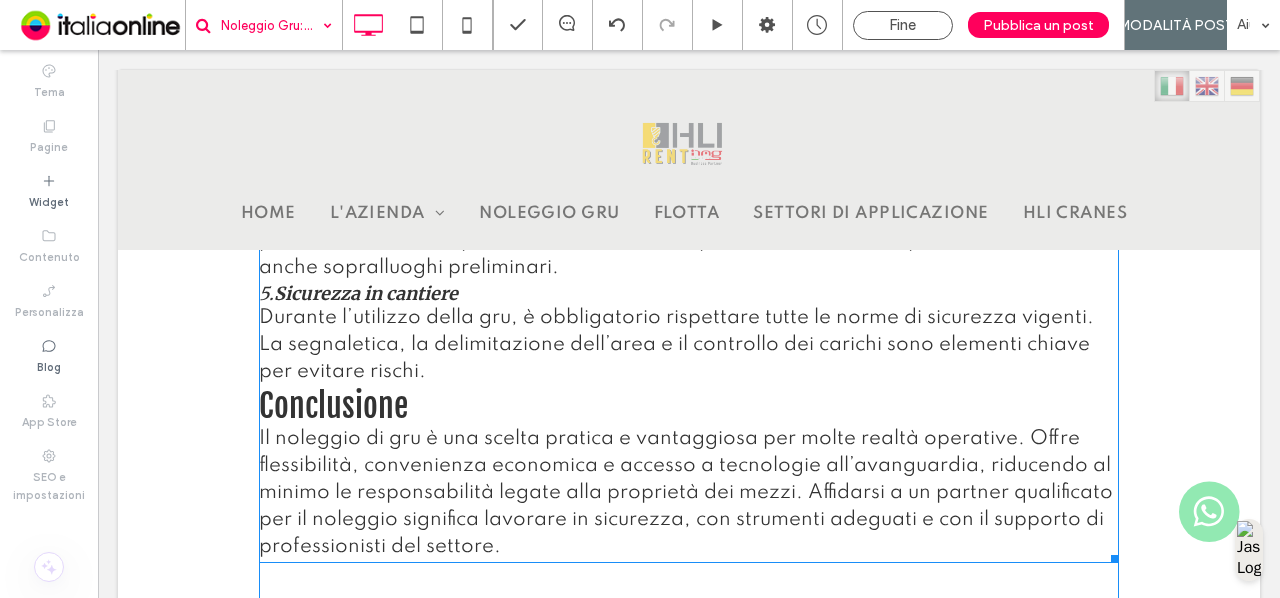 click on "Conclusione" at bounding box center [333, 406] 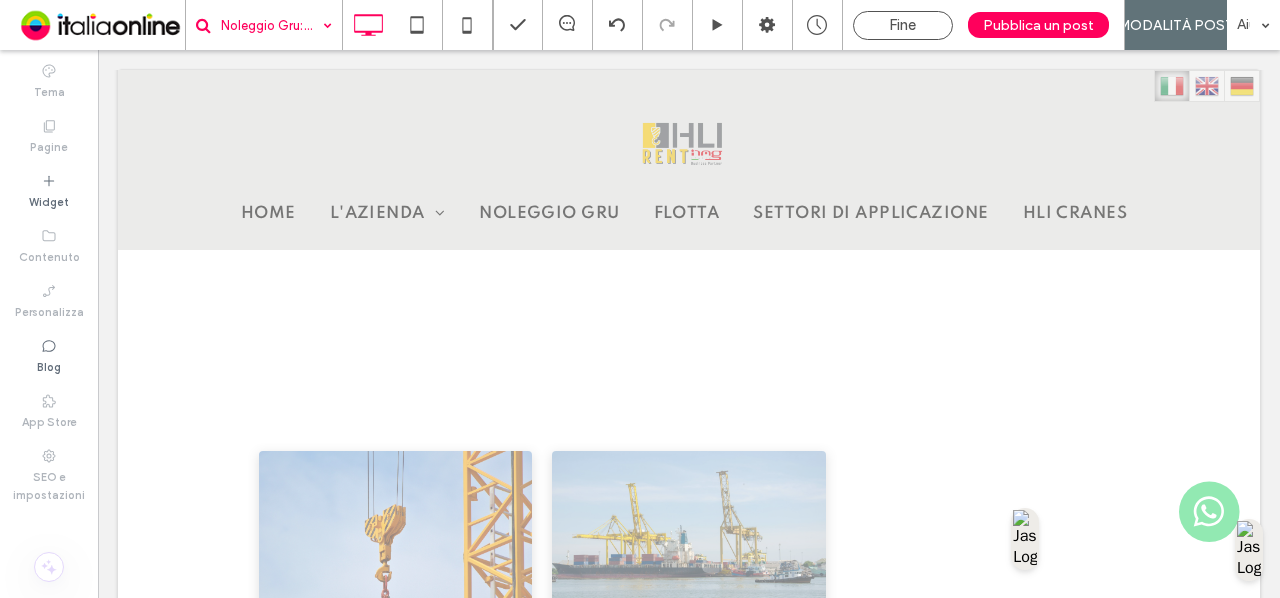 type on "*******" 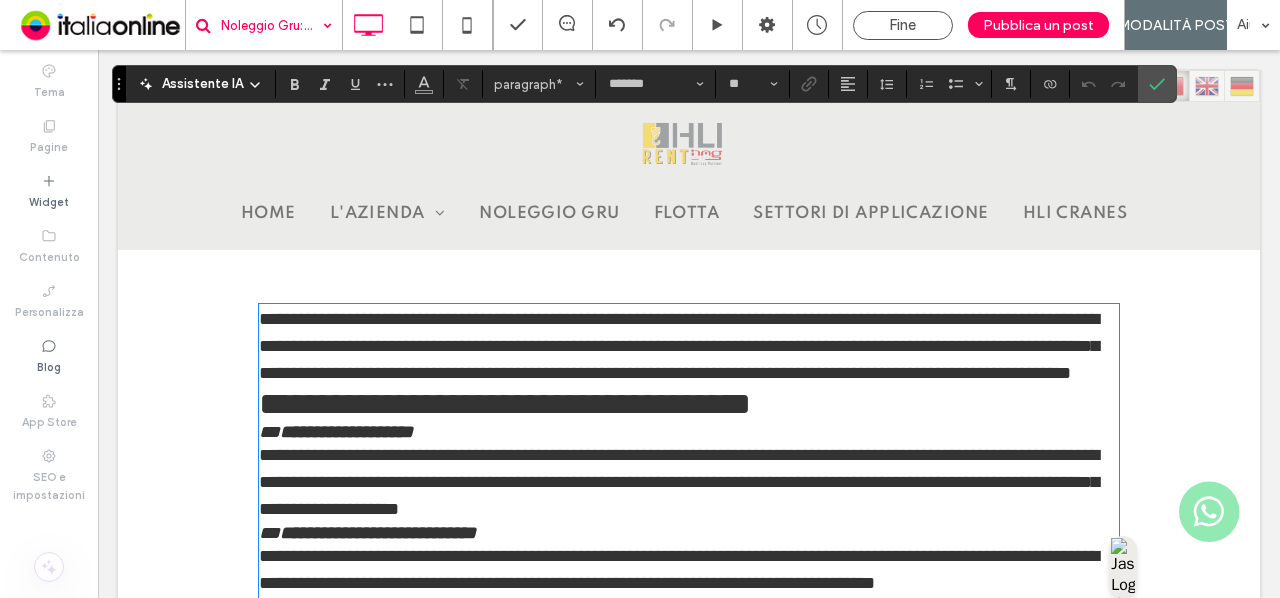 click on "**********" at bounding box center (689, 346) 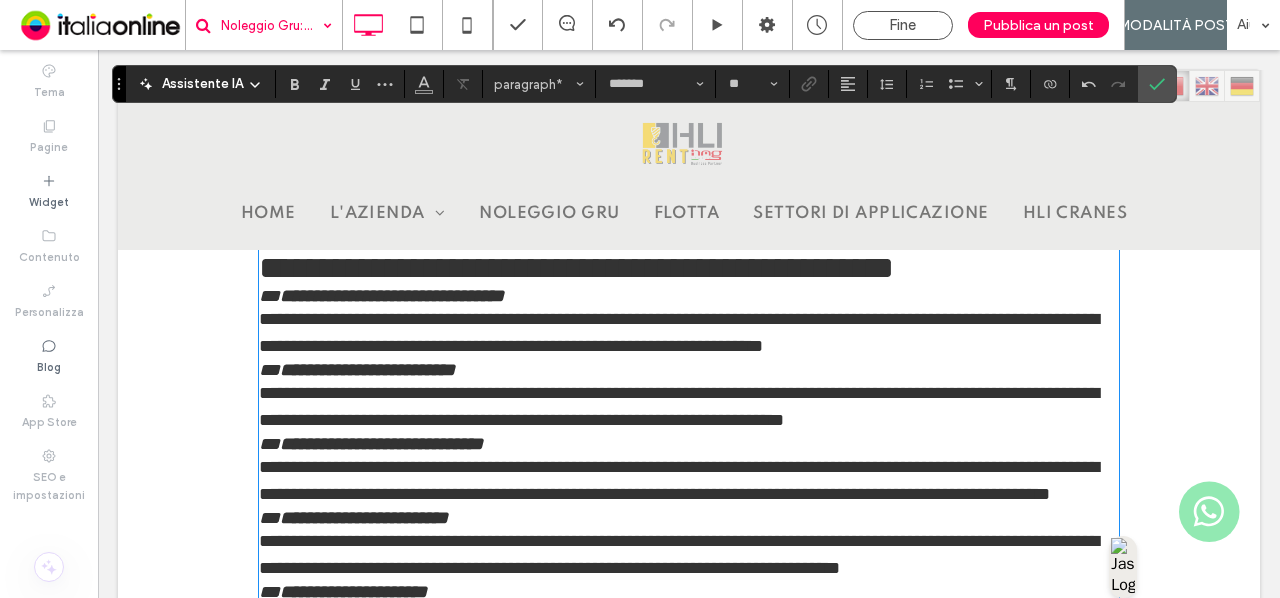scroll, scrollTop: 1413, scrollLeft: 0, axis: vertical 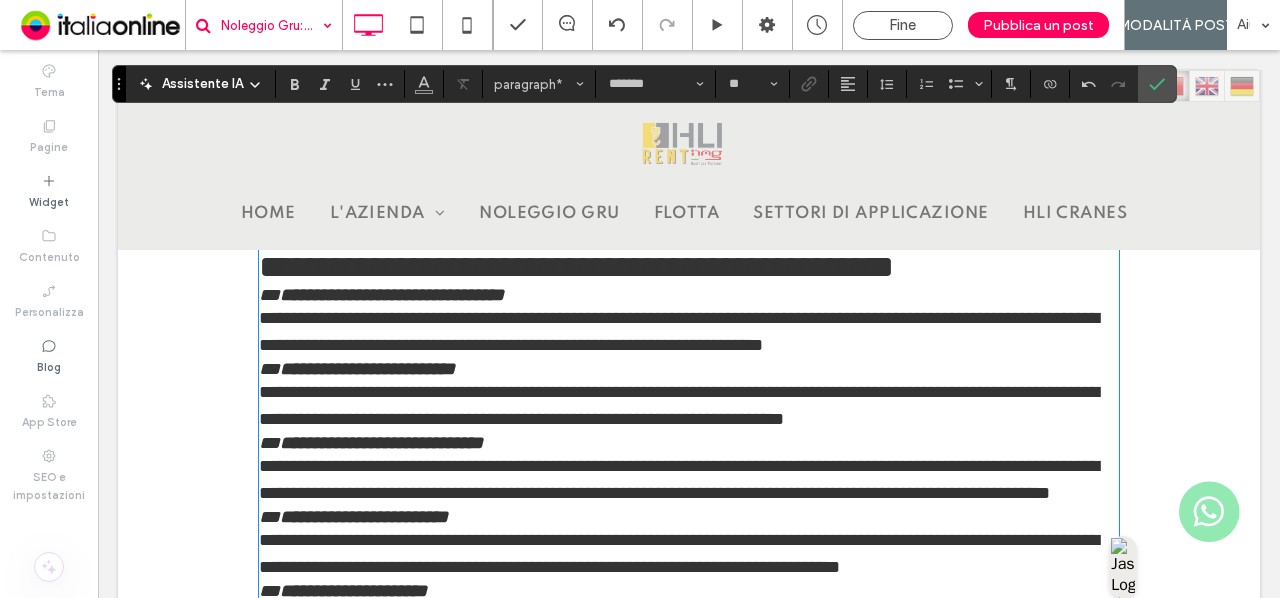 click on "**********" at bounding box center [689, 223] 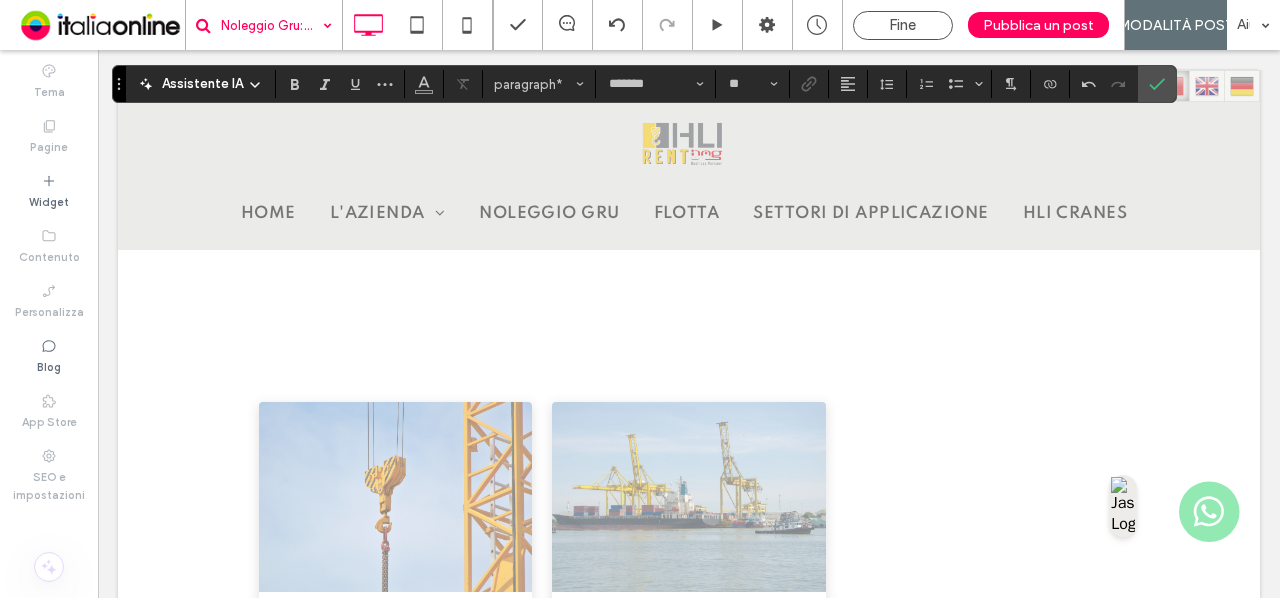 scroll, scrollTop: 2042, scrollLeft: 0, axis: vertical 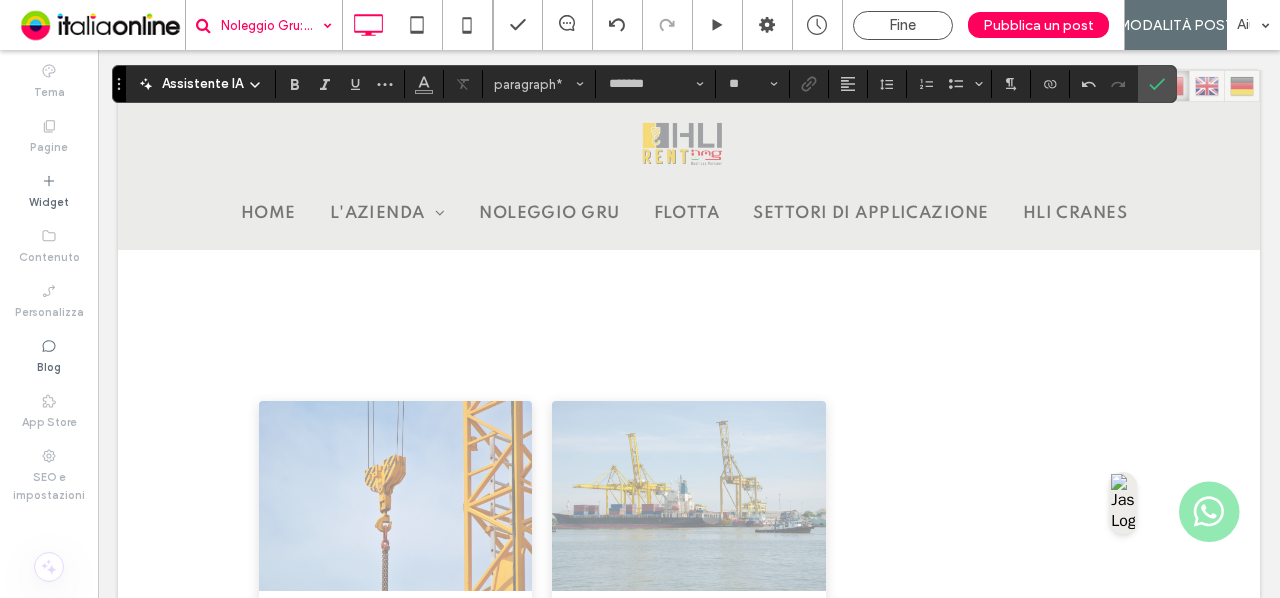 click on "**********" at bounding box center (689, 26) 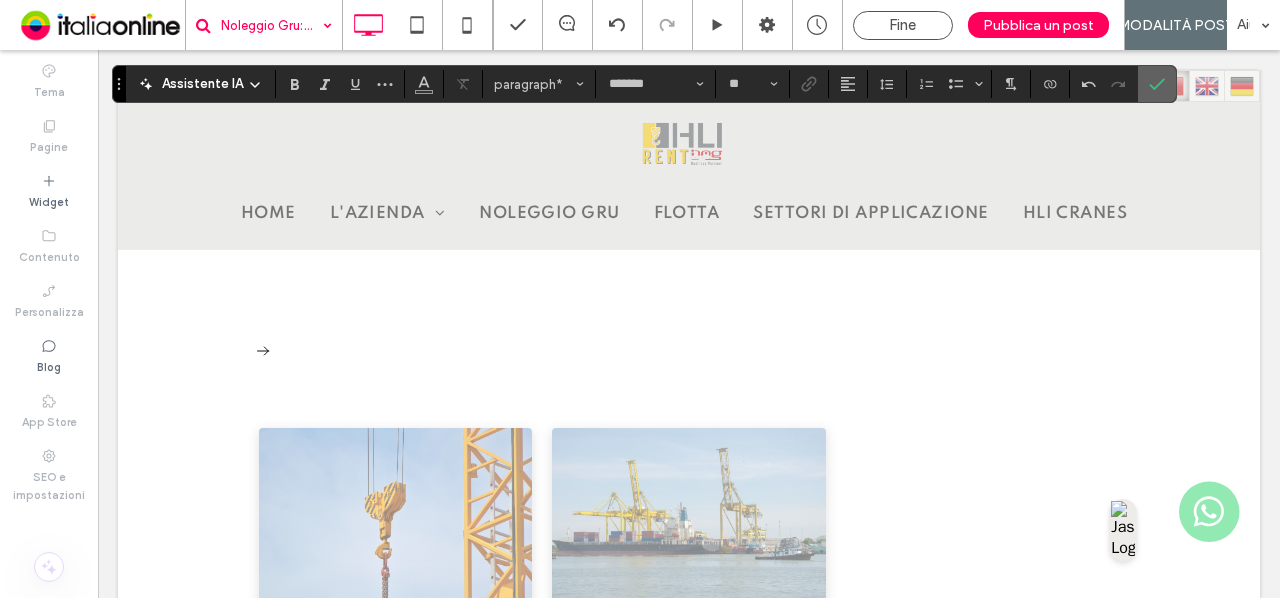 click 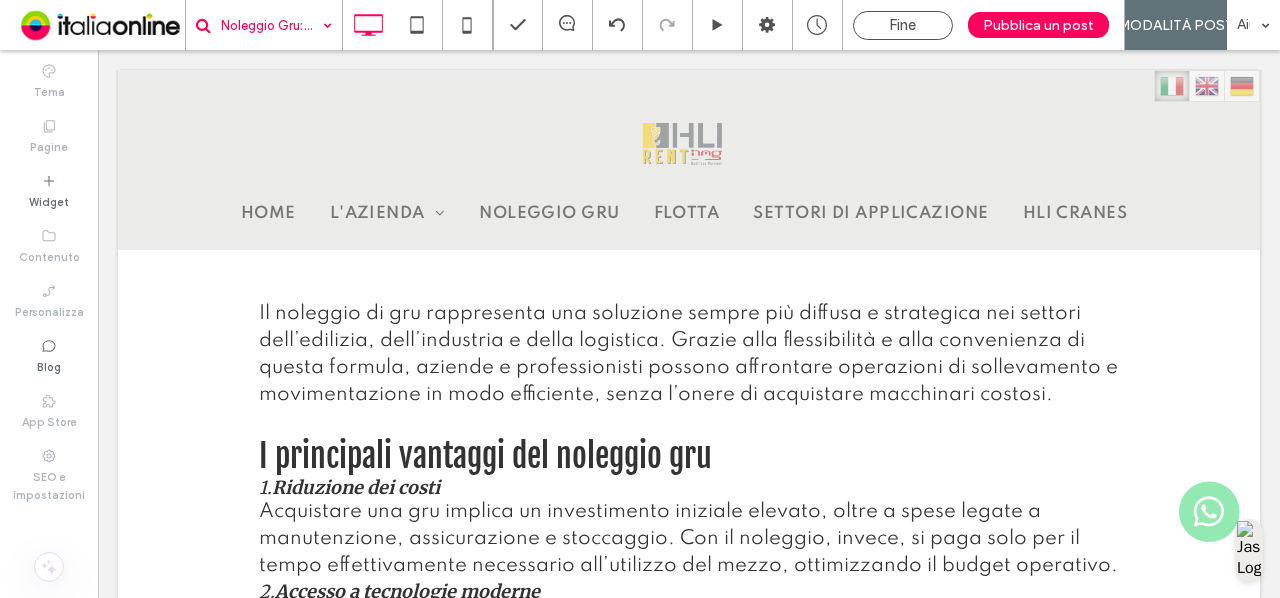 scroll, scrollTop: 769, scrollLeft: 0, axis: vertical 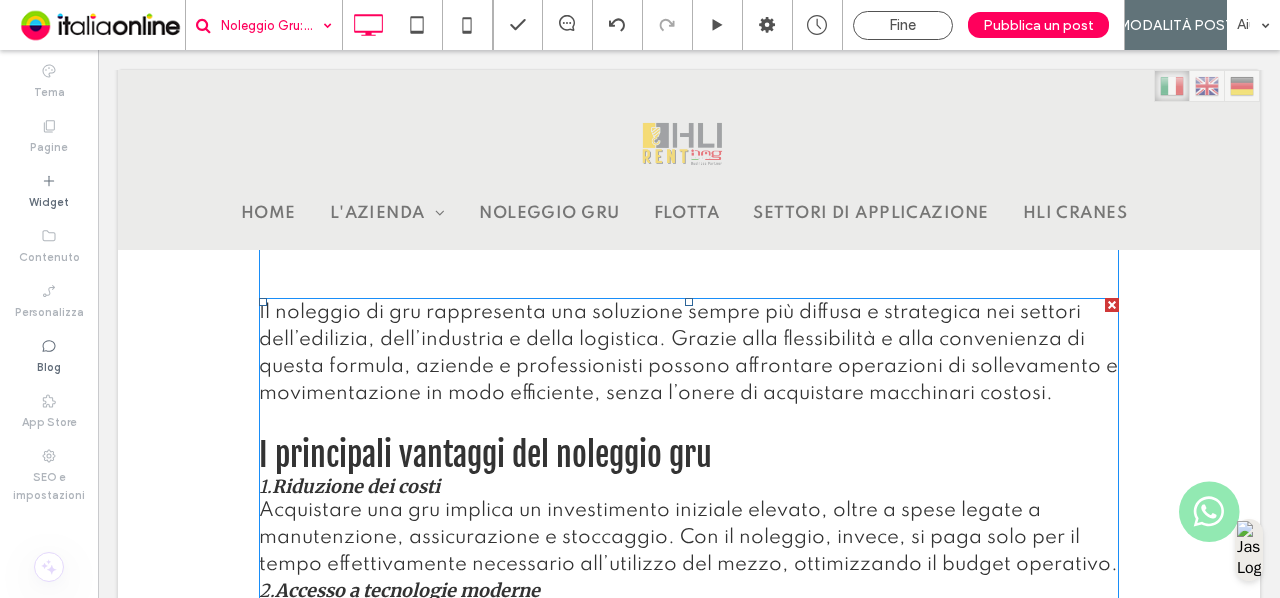click on "Il noleggio di gru rappresenta una soluzione sempre più diffusa e strategica nei settori dell’edilizia, dell’industria e della logistica. Grazie alla flessibilità e alla convenienza di questa formula, aziende e professionisti possono affrontare operazioni di sollevamento e movimentazione in modo efficiente, senza l’onere di acquistare macchinari costosi." at bounding box center [689, 354] 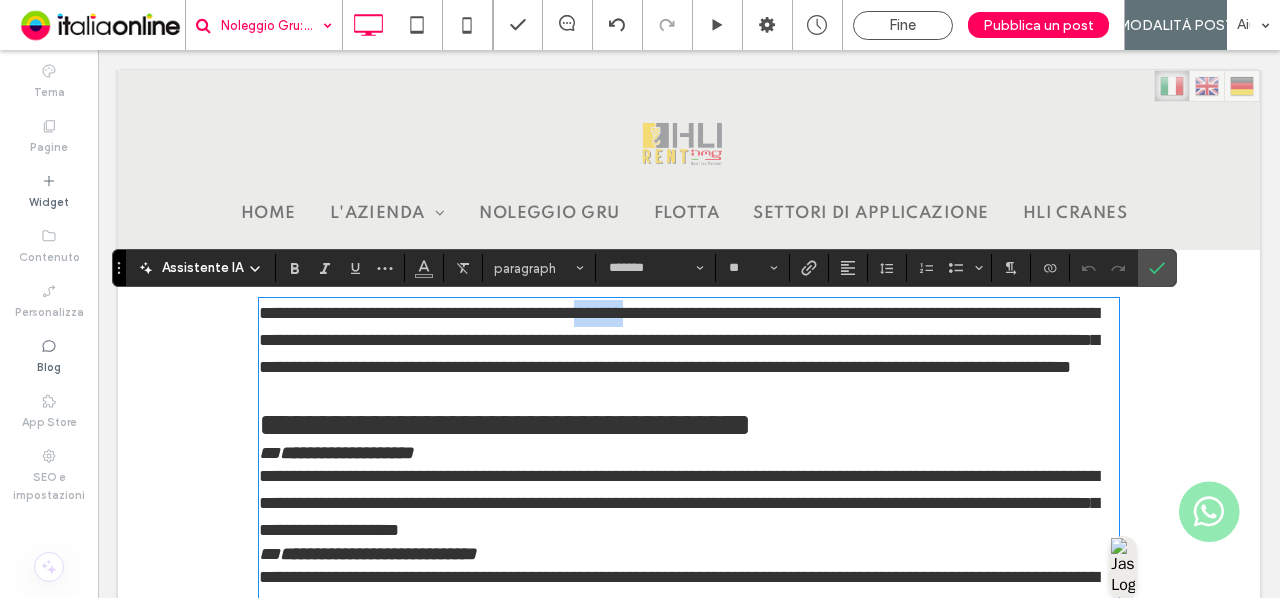 type on "**********" 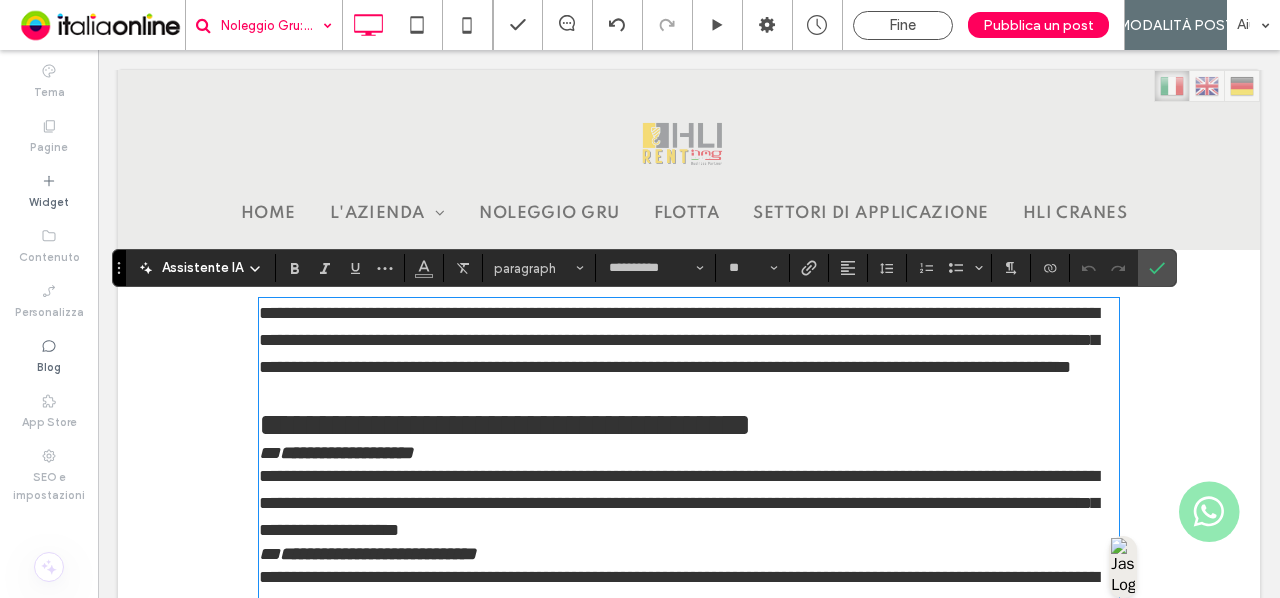 click on "**********" at bounding box center [689, 425] 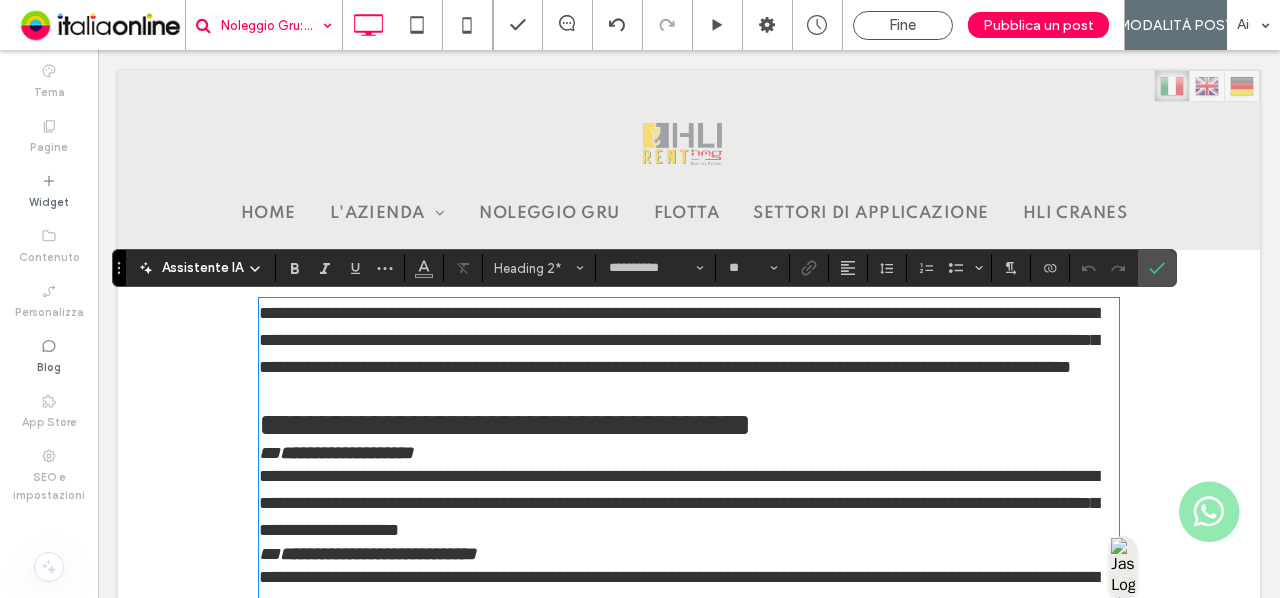 type on "*******" 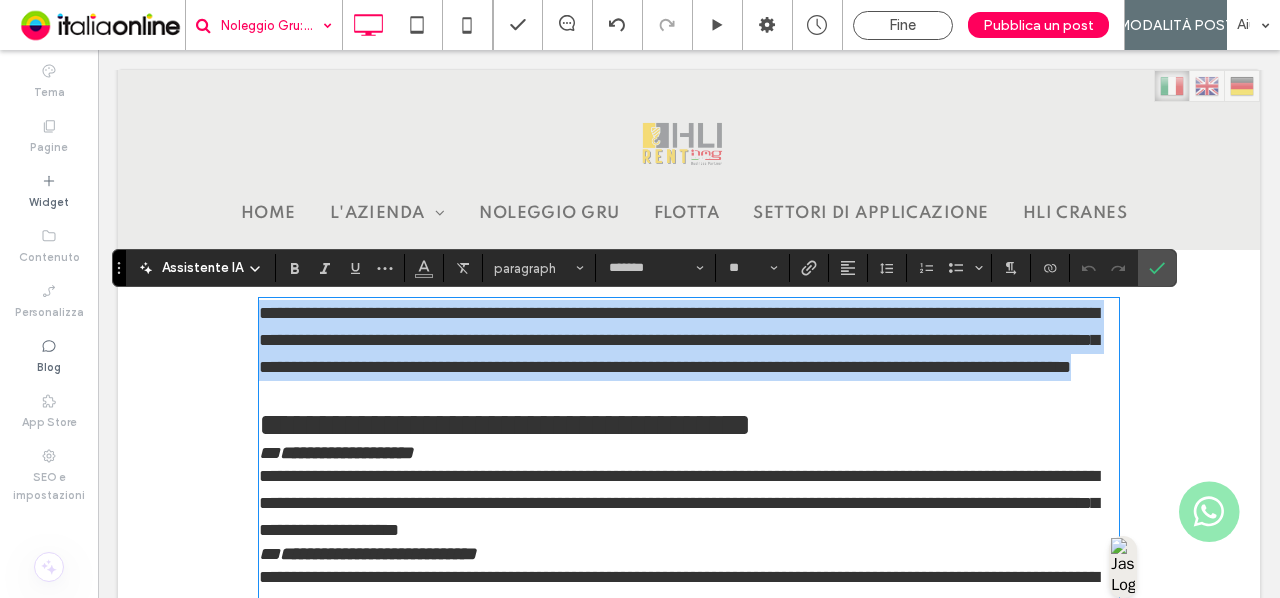 drag, startPoint x: 1053, startPoint y: 402, endPoint x: 196, endPoint y: 292, distance: 864.0307 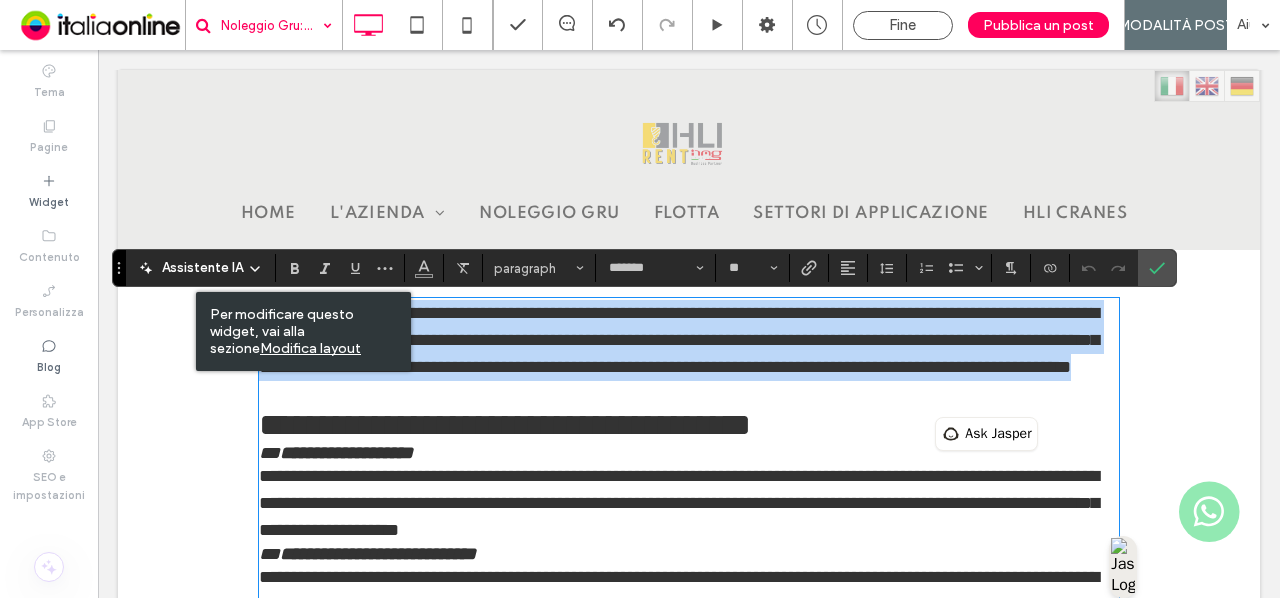 copy on "**********" 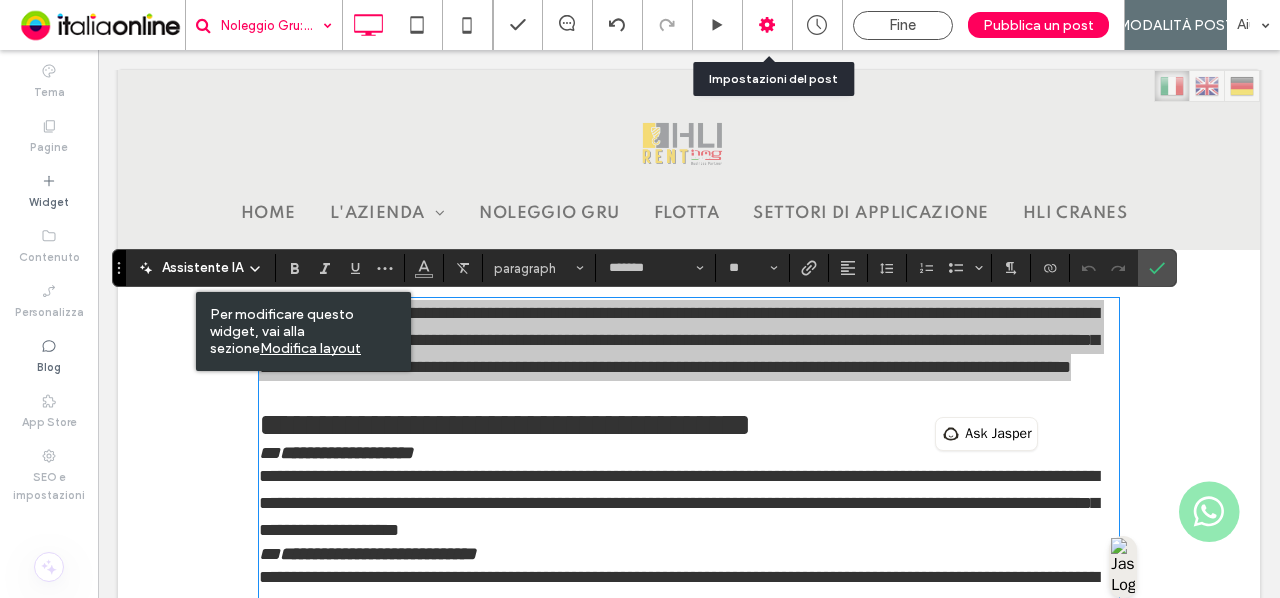 drag, startPoint x: 759, startPoint y: 33, endPoint x: 706, endPoint y: 161, distance: 138.5388 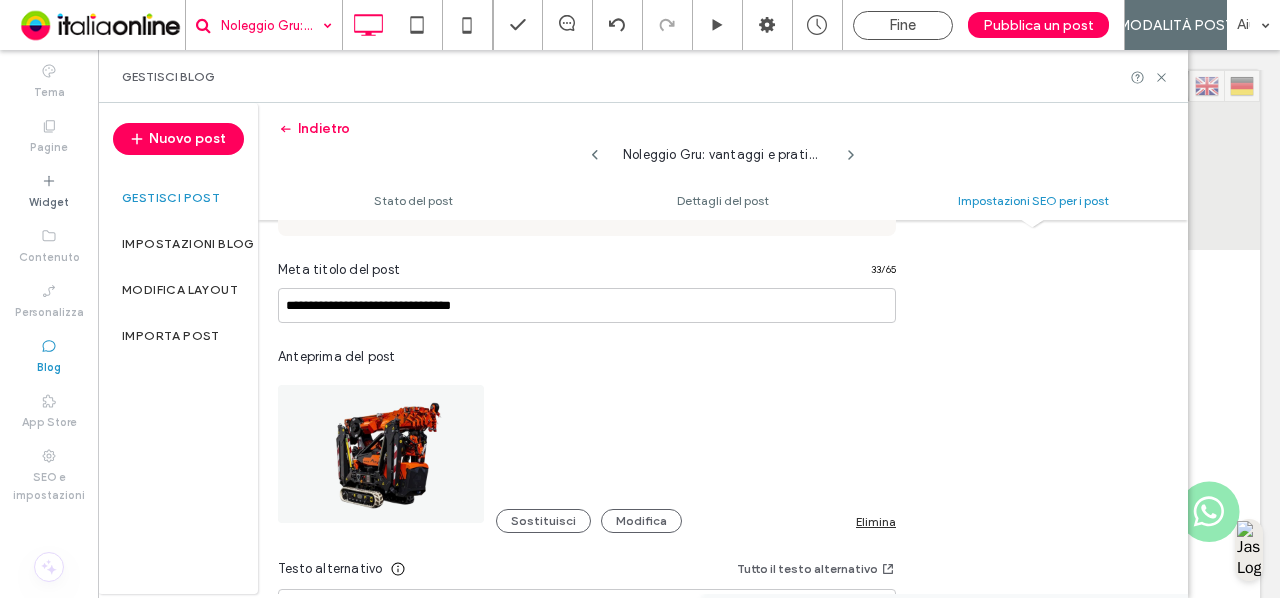 scroll, scrollTop: 1228, scrollLeft: 0, axis: vertical 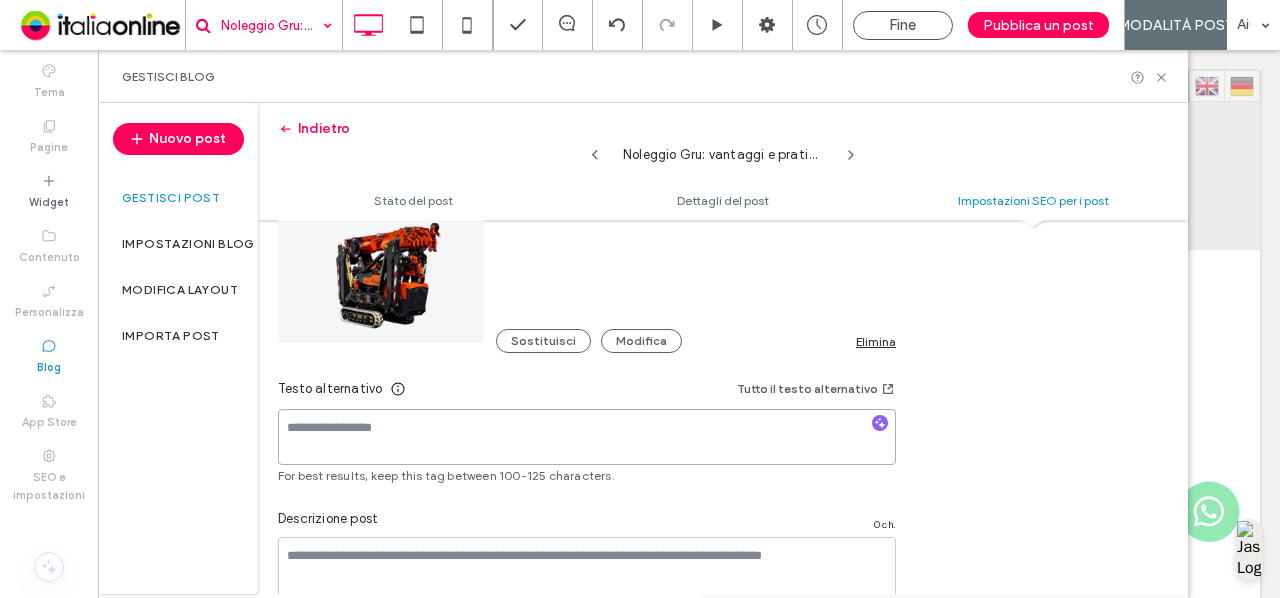 drag, startPoint x: 739, startPoint y: 360, endPoint x: 590, endPoint y: 418, distance: 159.8906 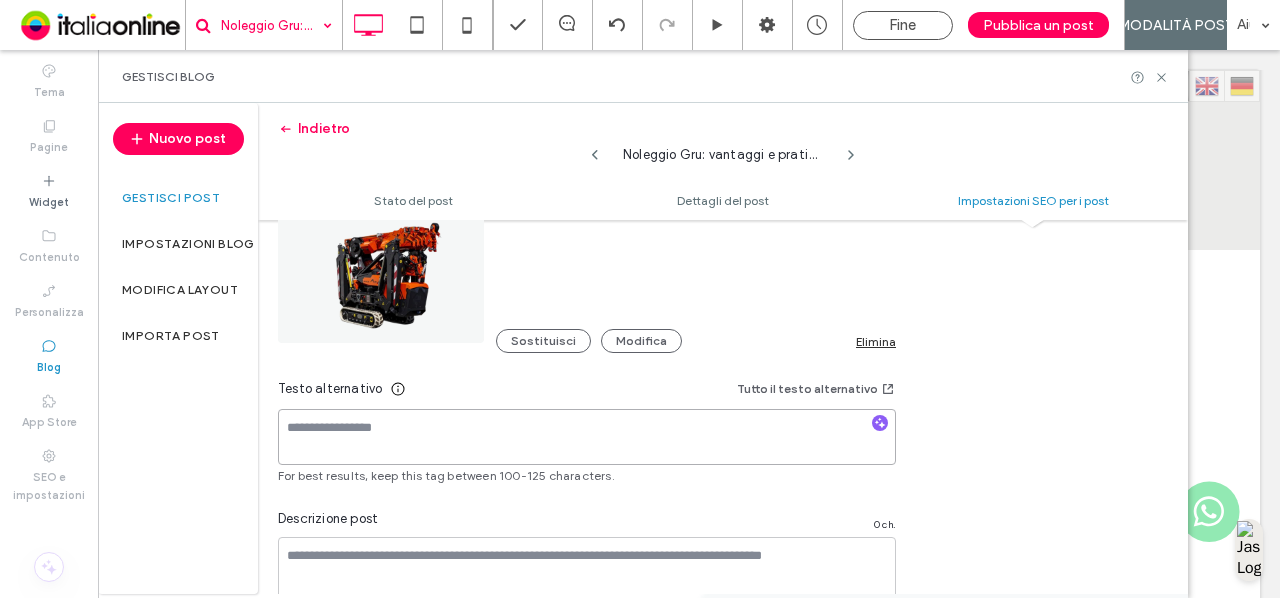 click at bounding box center (587, 437) 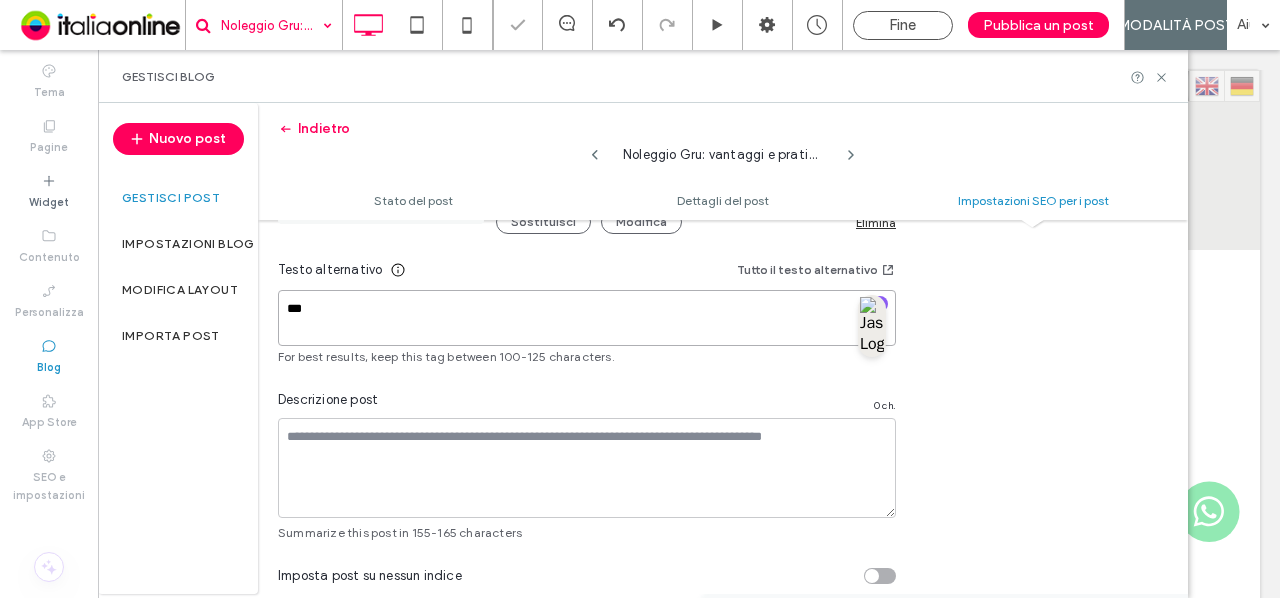 scroll, scrollTop: 1348, scrollLeft: 0, axis: vertical 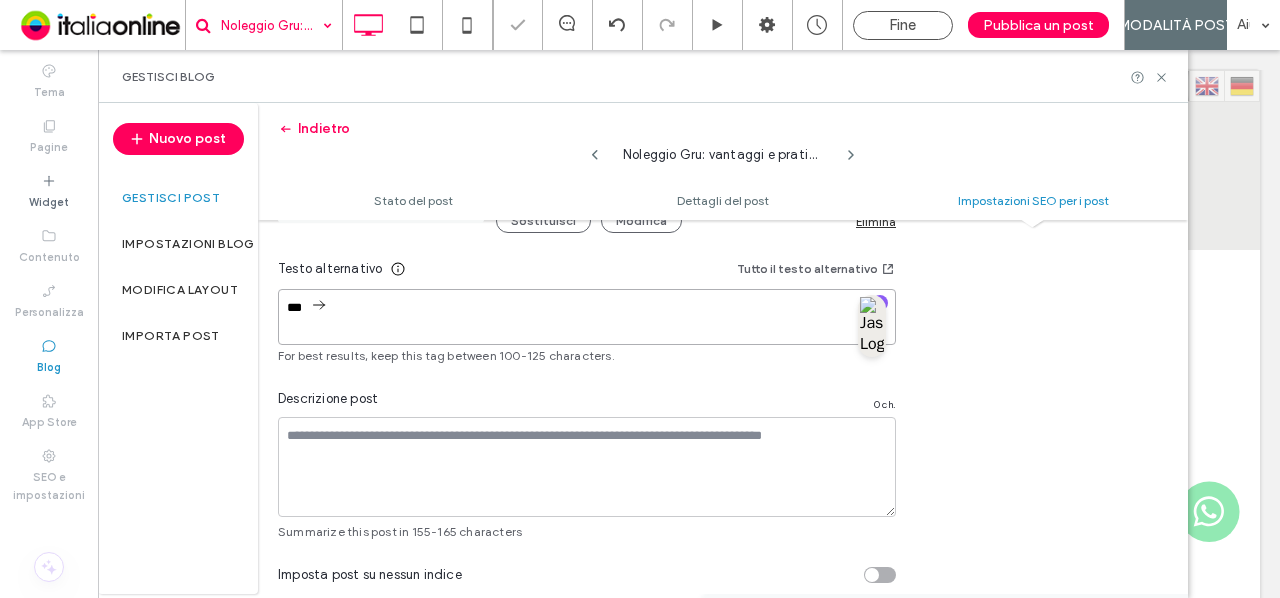 type on "***" 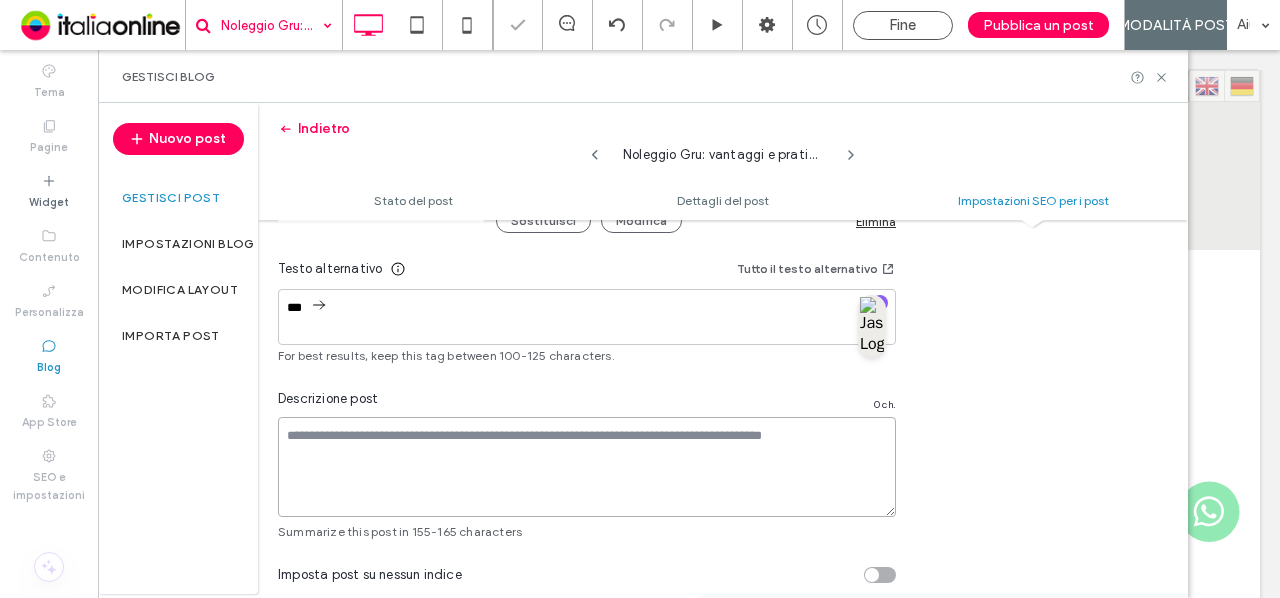 click at bounding box center [587, 467] 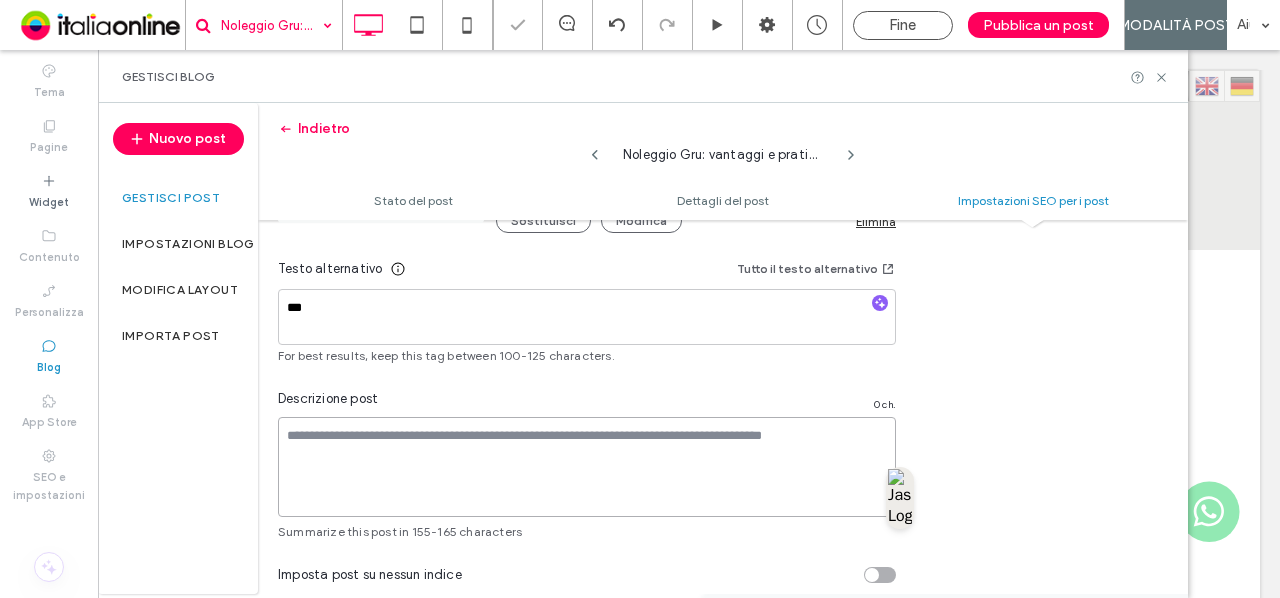 paste on "**********" 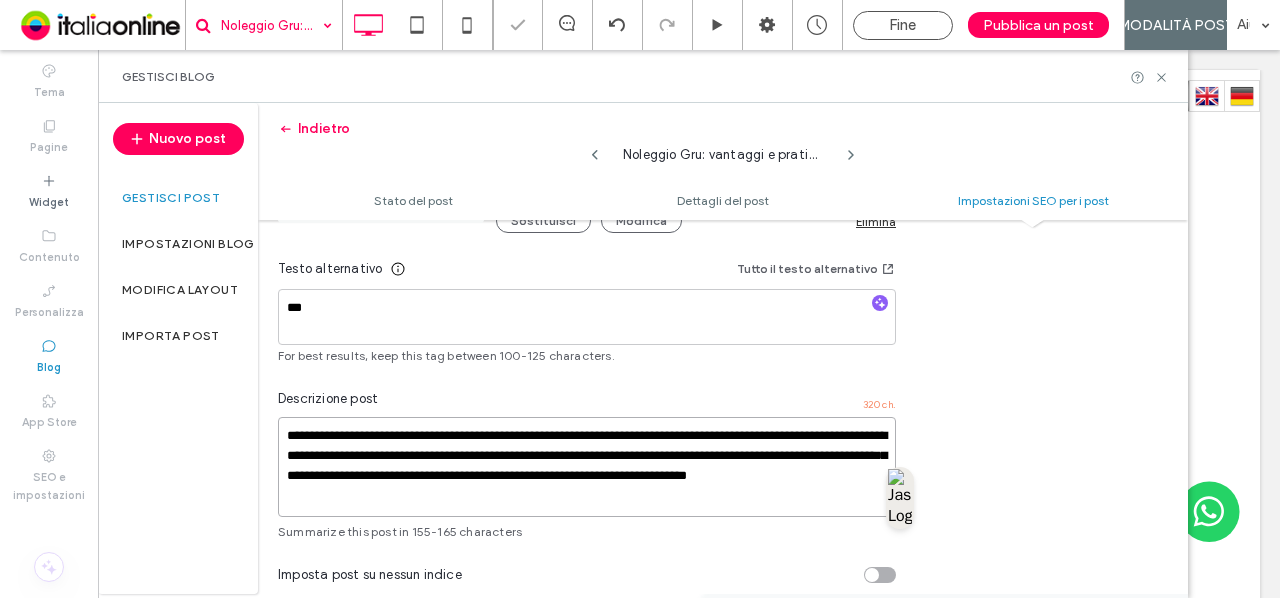 scroll, scrollTop: 0, scrollLeft: 0, axis: both 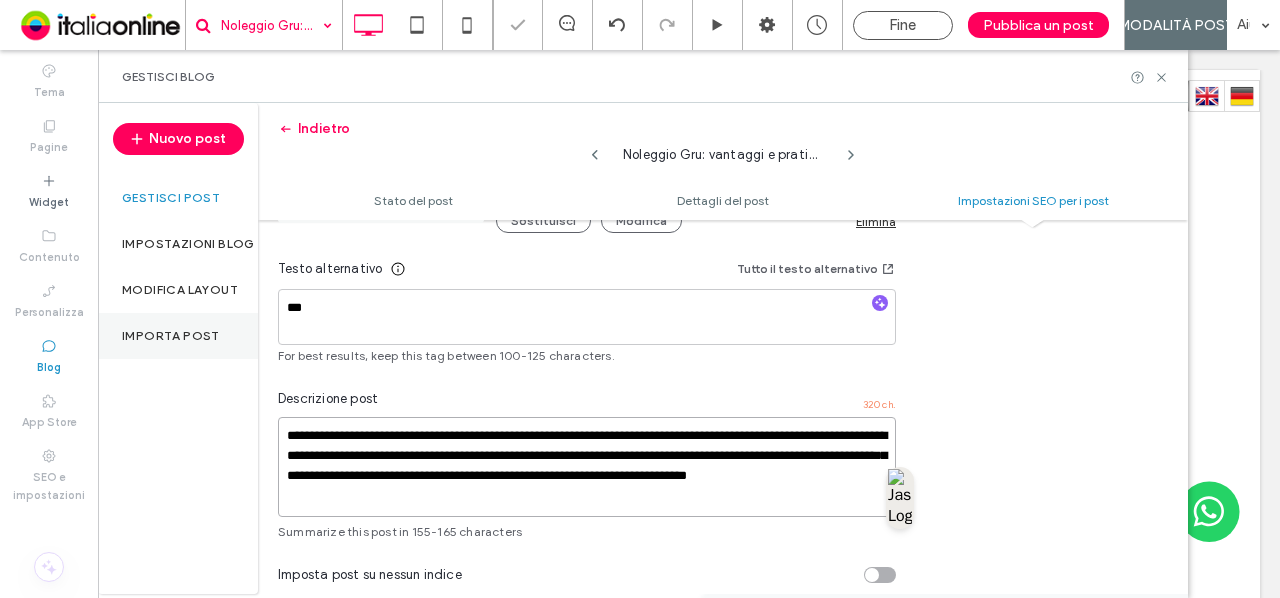 drag, startPoint x: 562, startPoint y: 493, endPoint x: 138, endPoint y: 342, distance: 450.08554 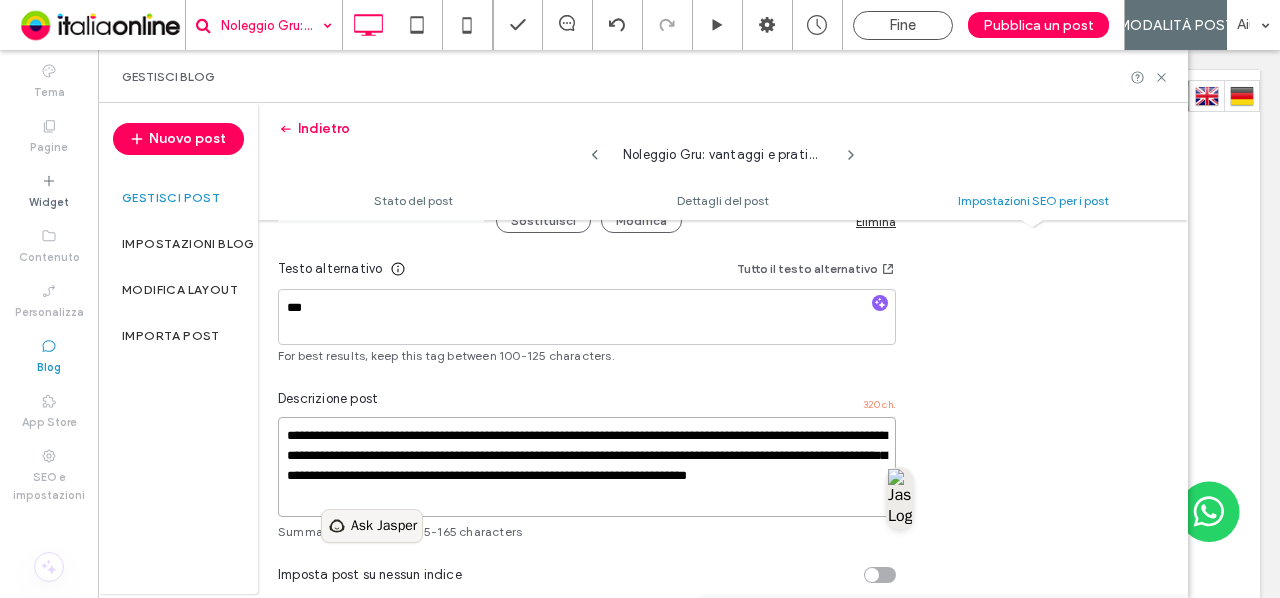 type on "**********" 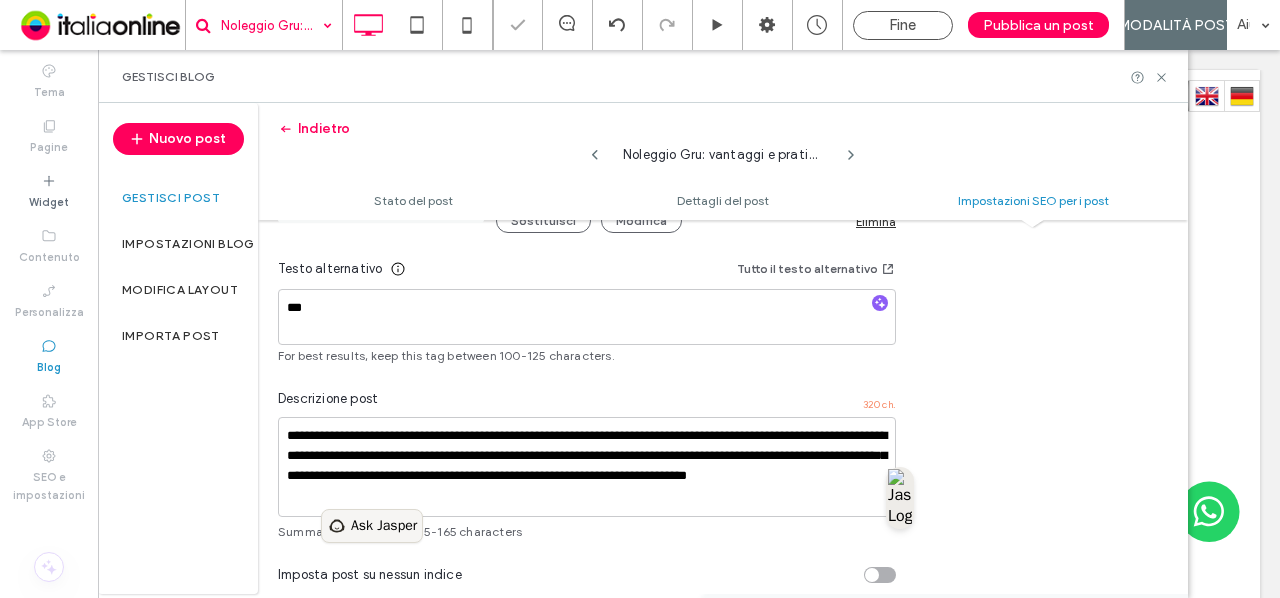 click on "Ask Jasper" at bounding box center (384, 526) 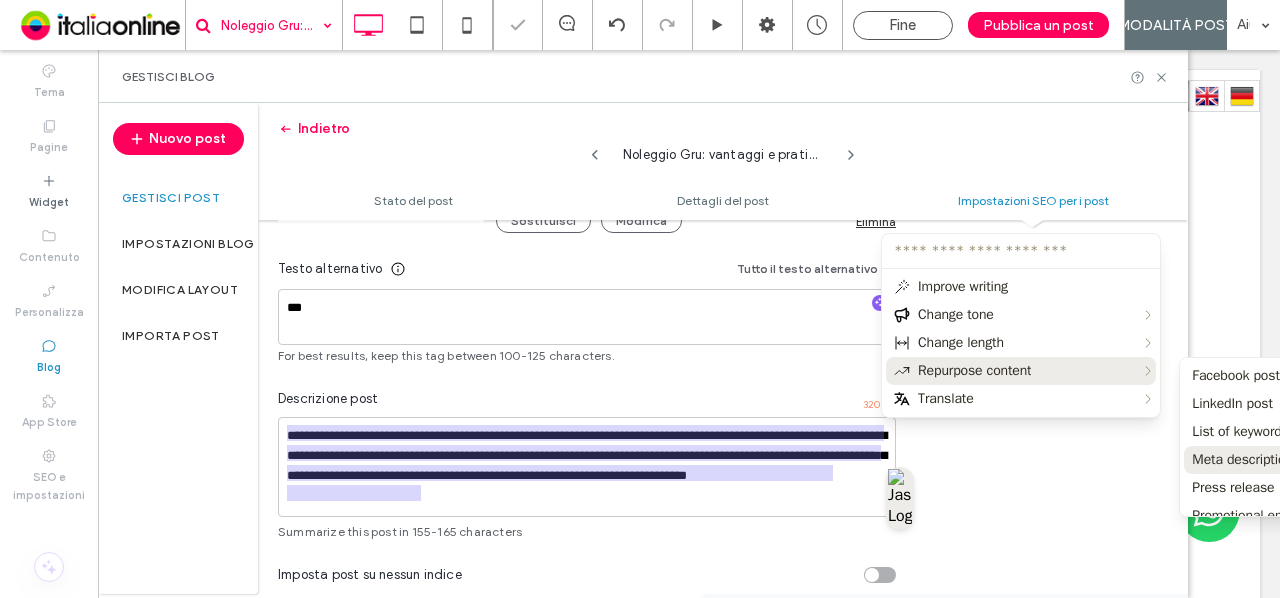 scroll, scrollTop: 0, scrollLeft: 0, axis: both 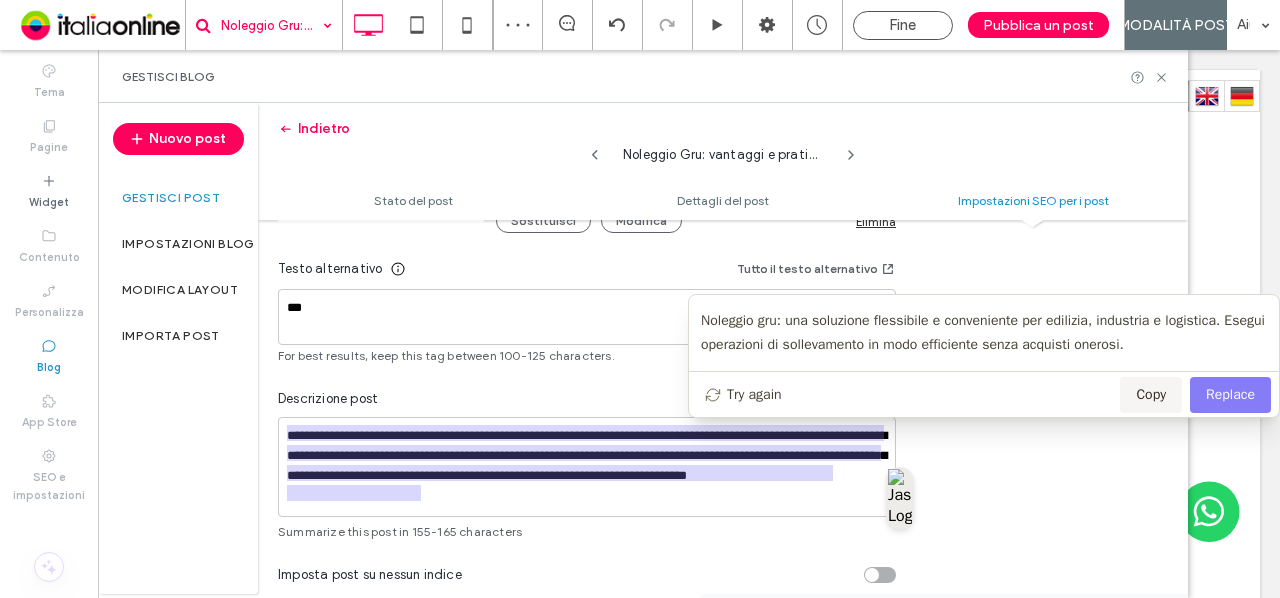 click on "Replace" at bounding box center (1230, 395) 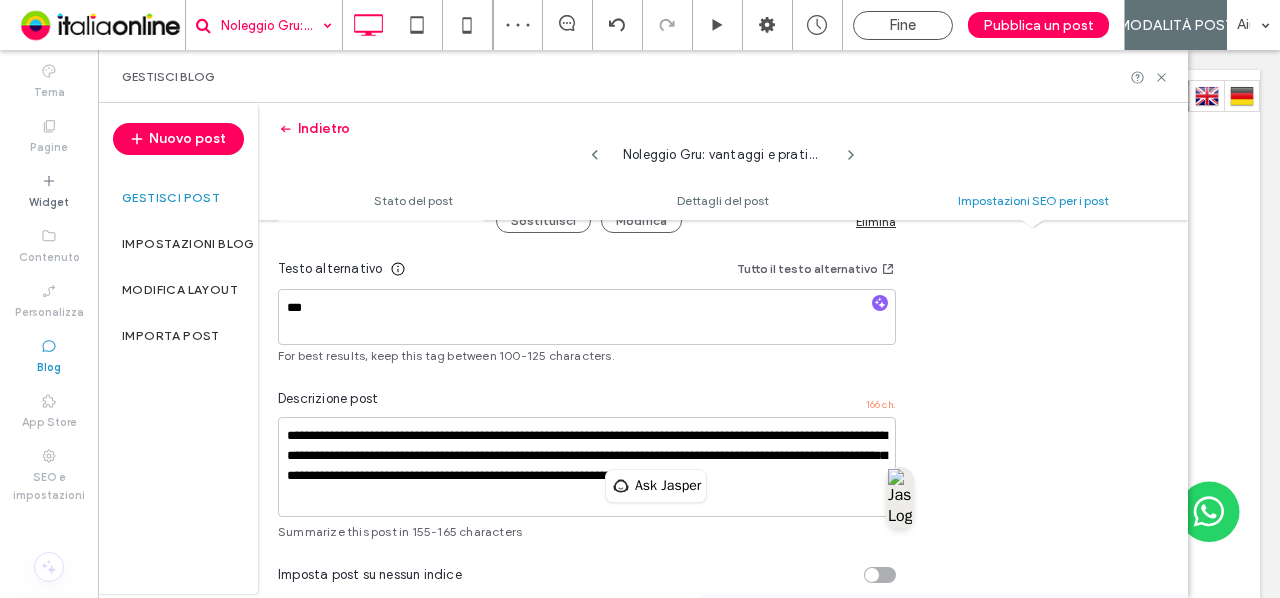 click on "**********" at bounding box center (723, 148) 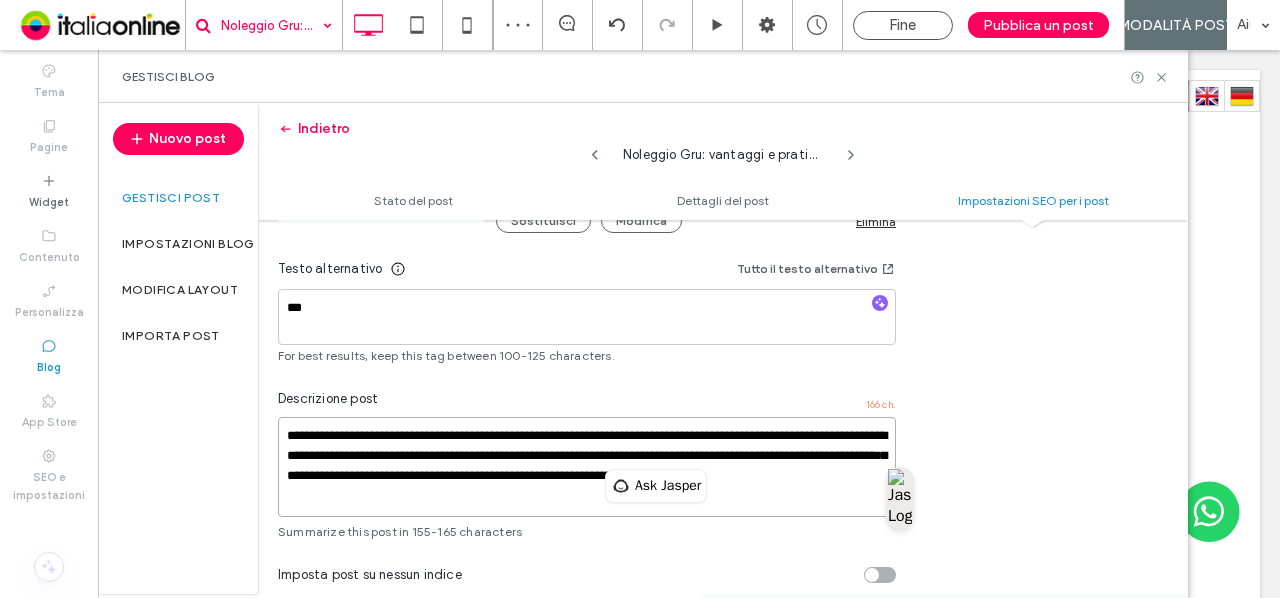 click on "**********" at bounding box center [587, 467] 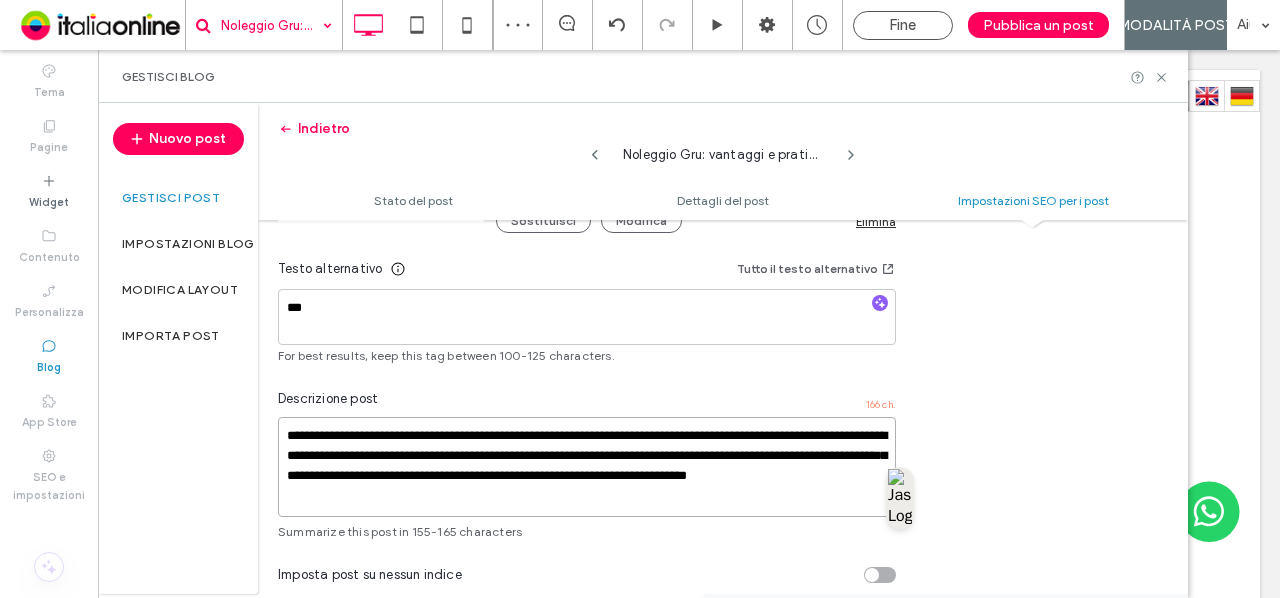 scroll, scrollTop: 0, scrollLeft: 0, axis: both 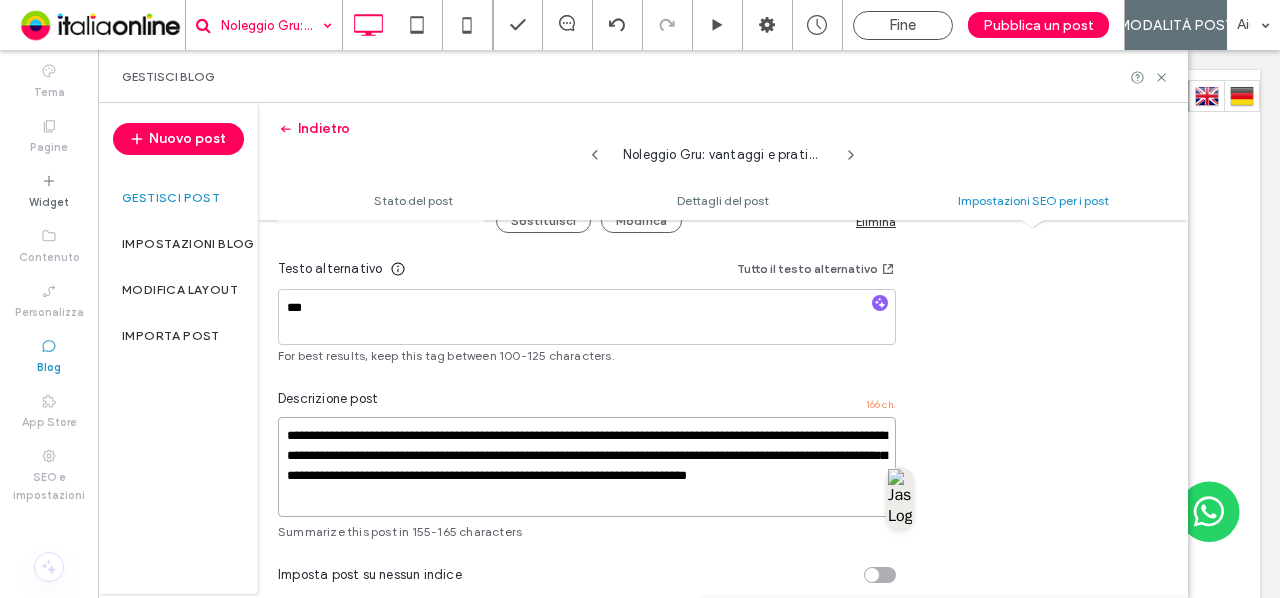 drag, startPoint x: 800, startPoint y: 453, endPoint x: 128, endPoint y: 413, distance: 673.18945 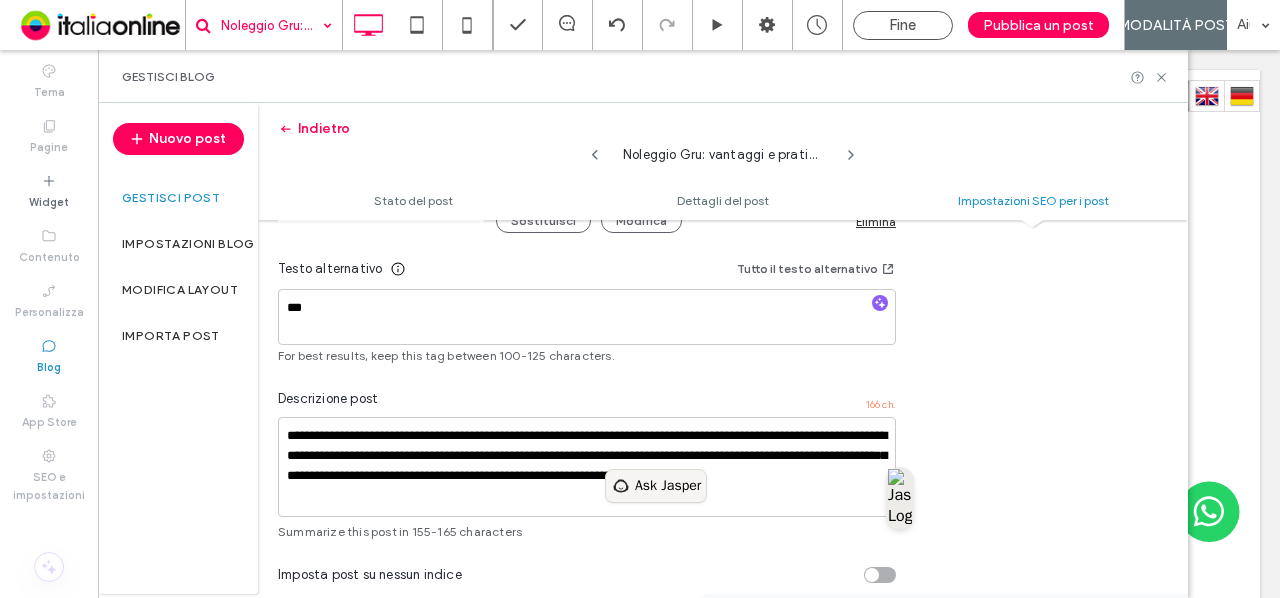 click on "Ask Jasper" at bounding box center (668, 486) 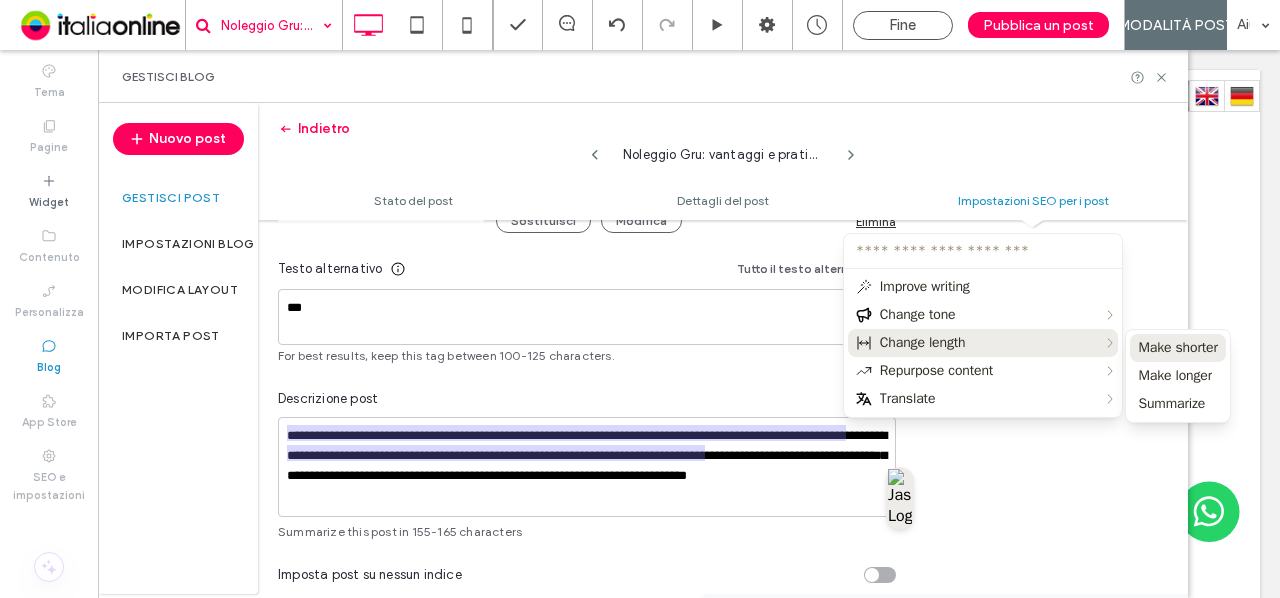 click on "Make shorter" at bounding box center [1177, 348] 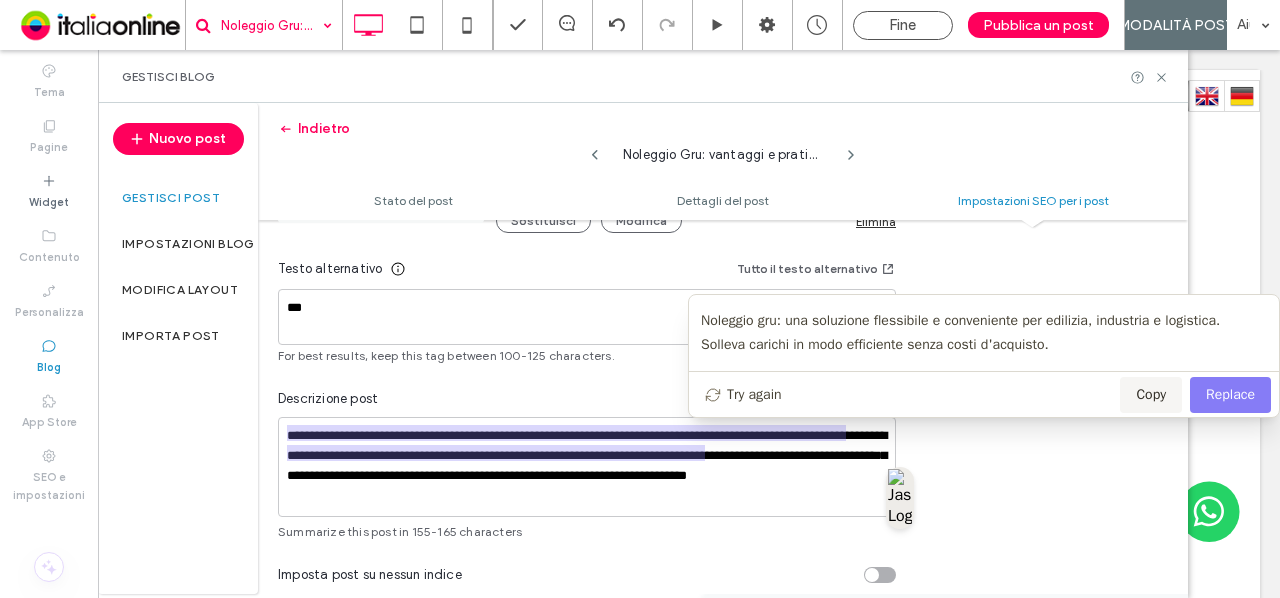 click on "Replace" at bounding box center [1230, 395] 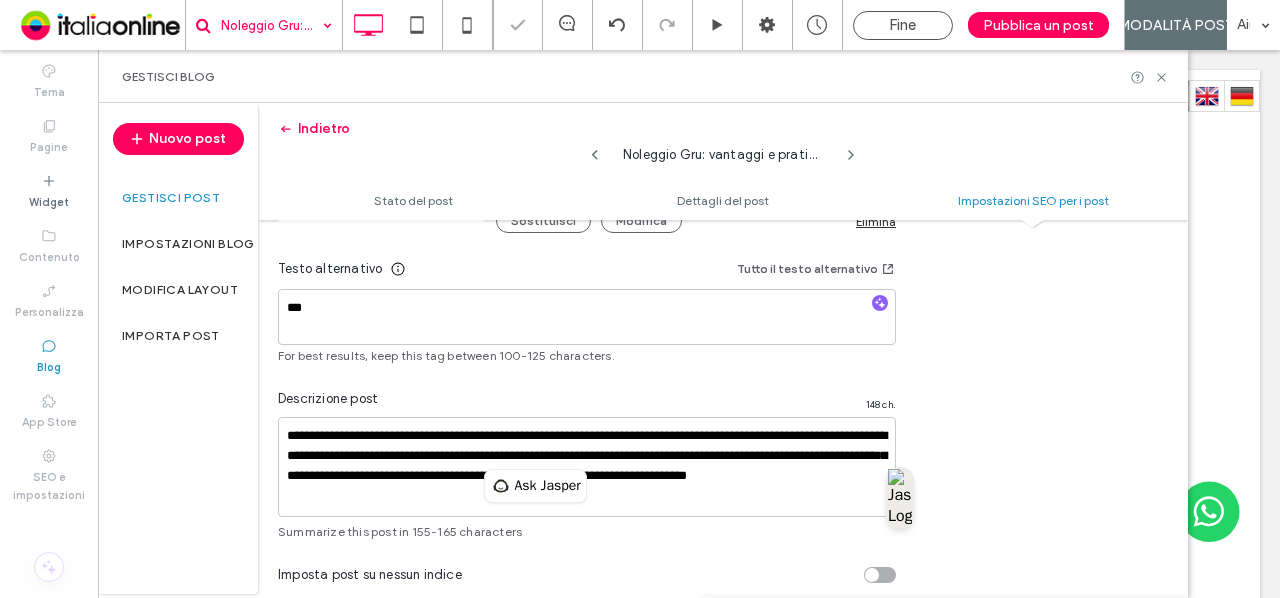 click on "**********" at bounding box center (723, 148) 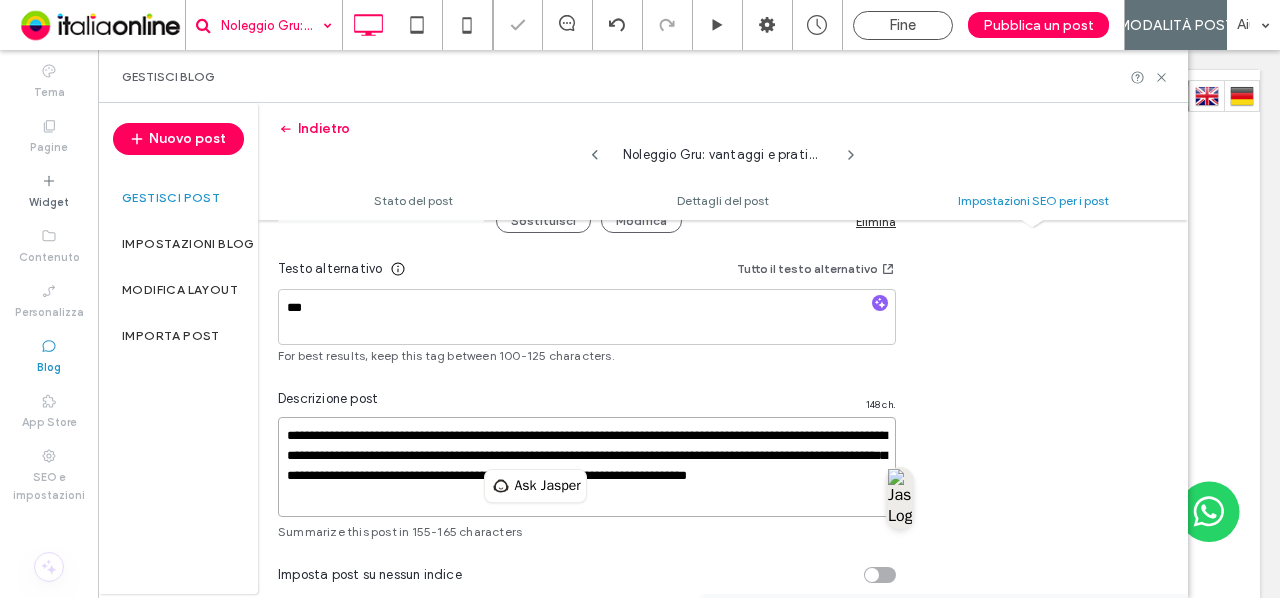 click on "**********" at bounding box center (587, 467) 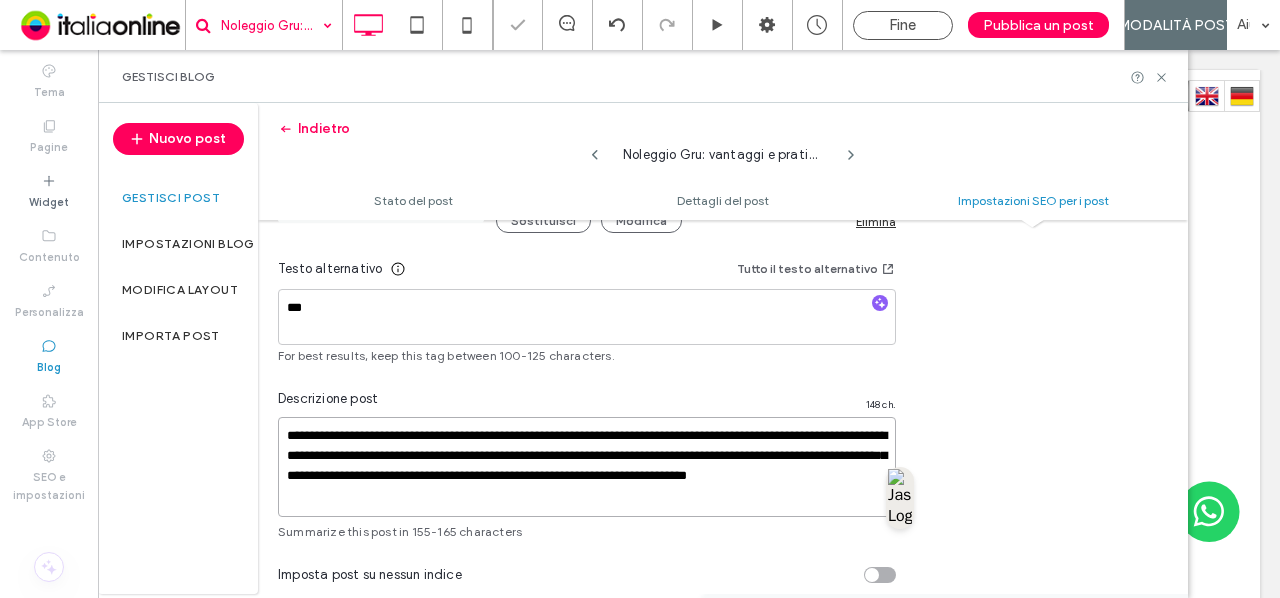 scroll, scrollTop: 0, scrollLeft: 0, axis: both 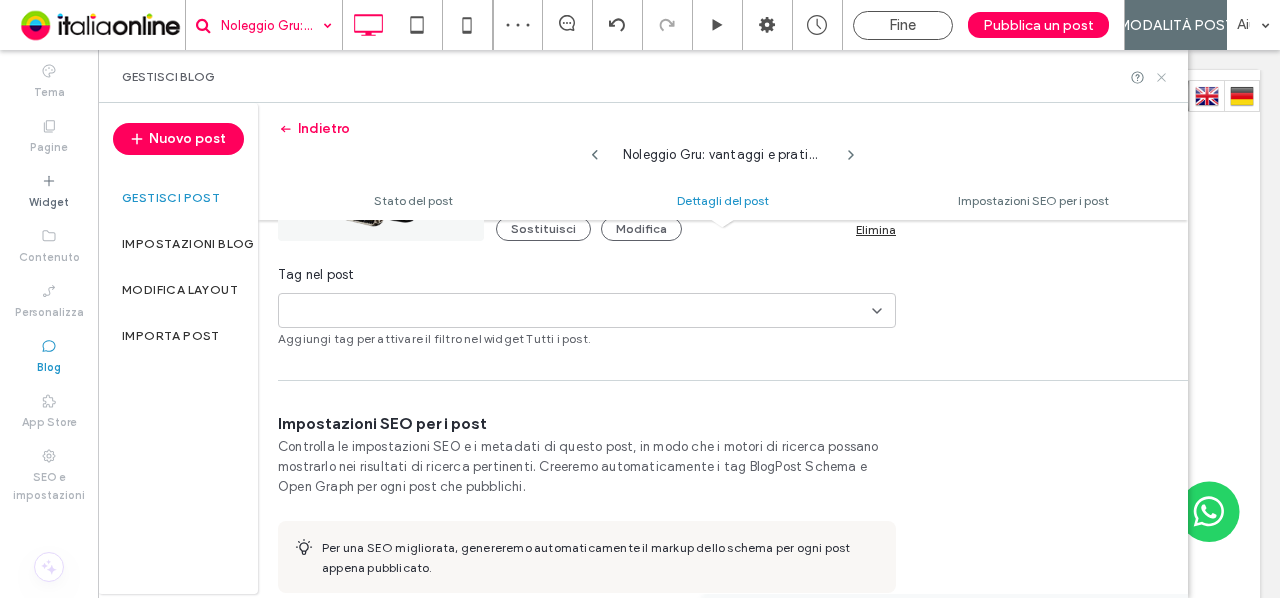 click 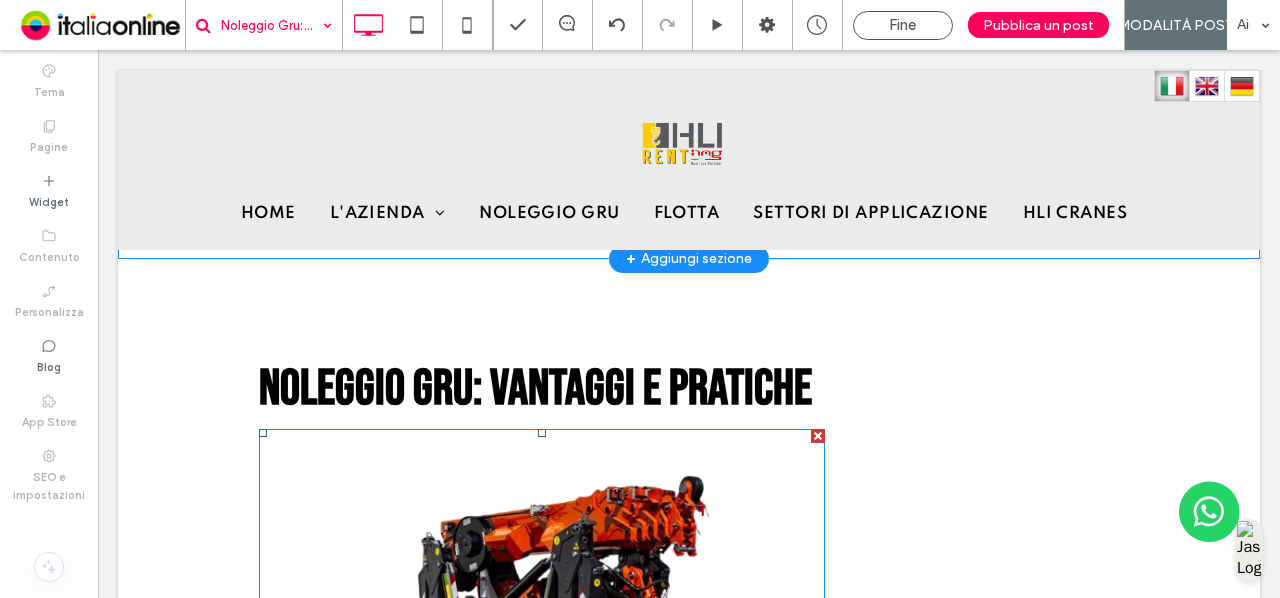 scroll, scrollTop: 273, scrollLeft: 0, axis: vertical 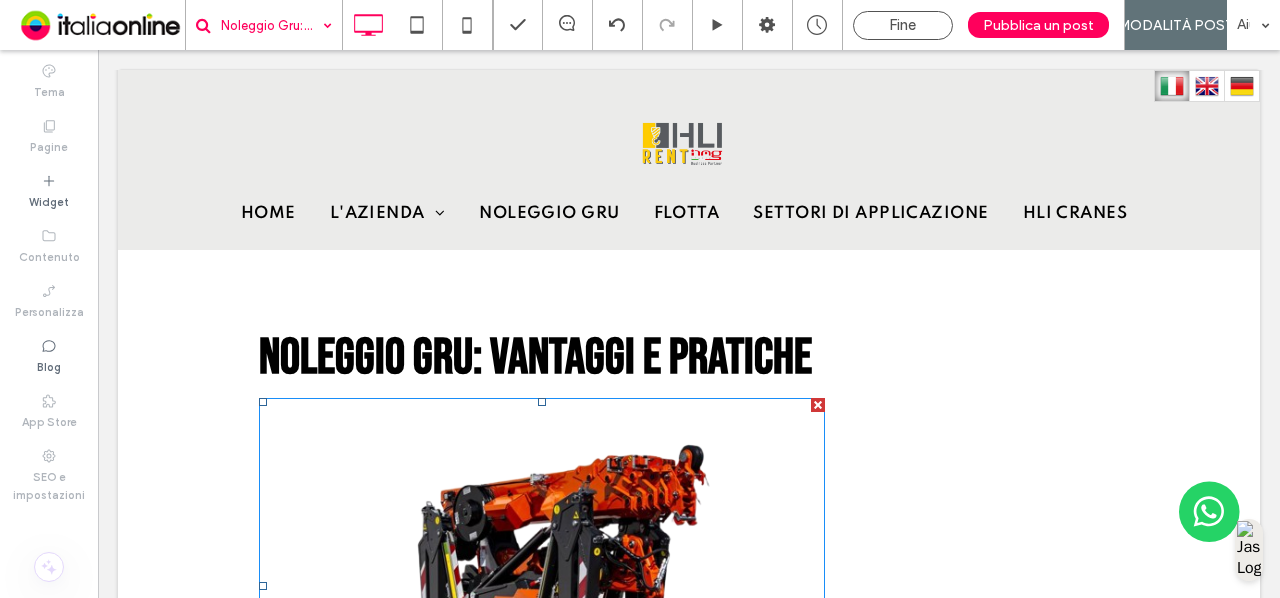 click at bounding box center (542, 586) 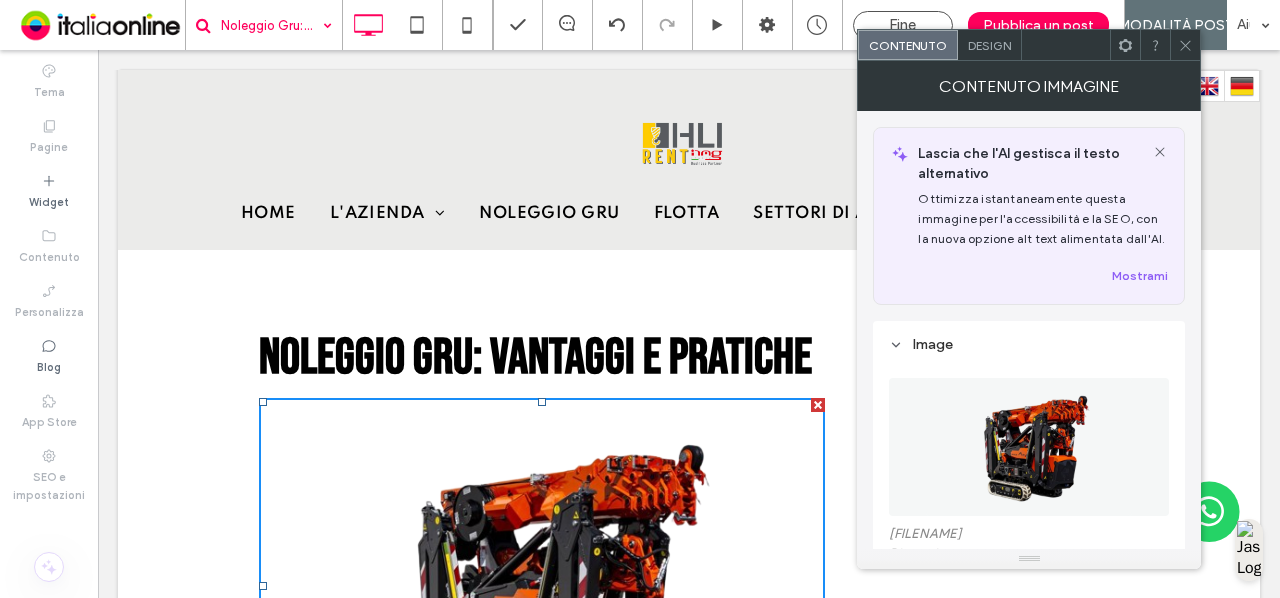 scroll, scrollTop: 388, scrollLeft: 0, axis: vertical 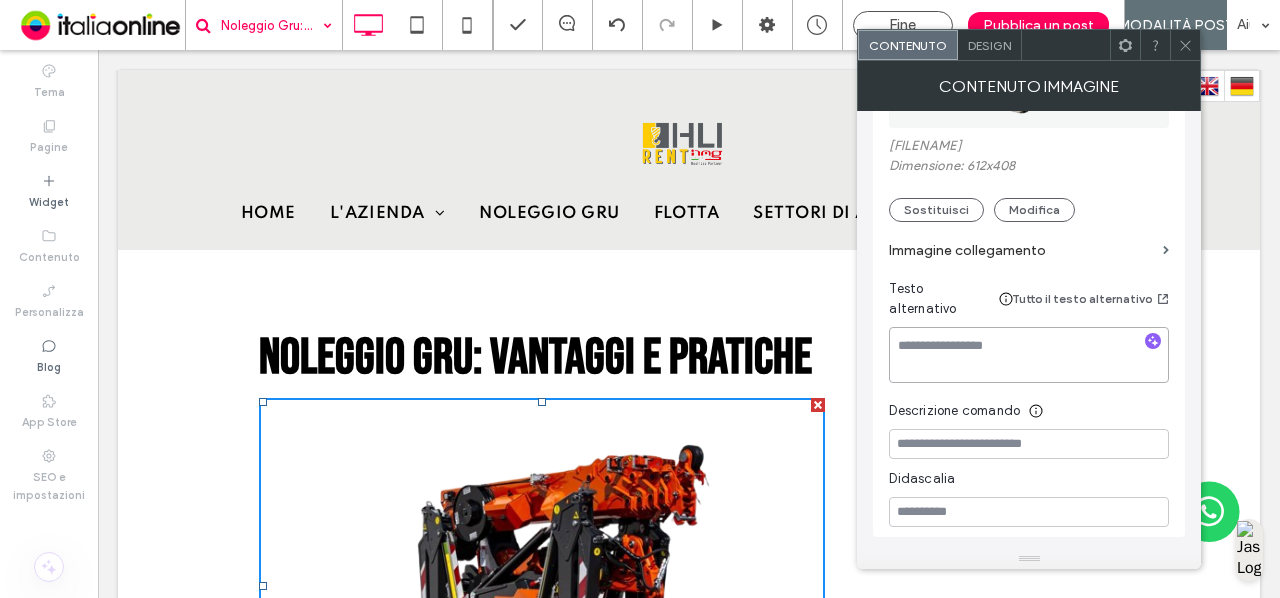 click at bounding box center (1029, 355) 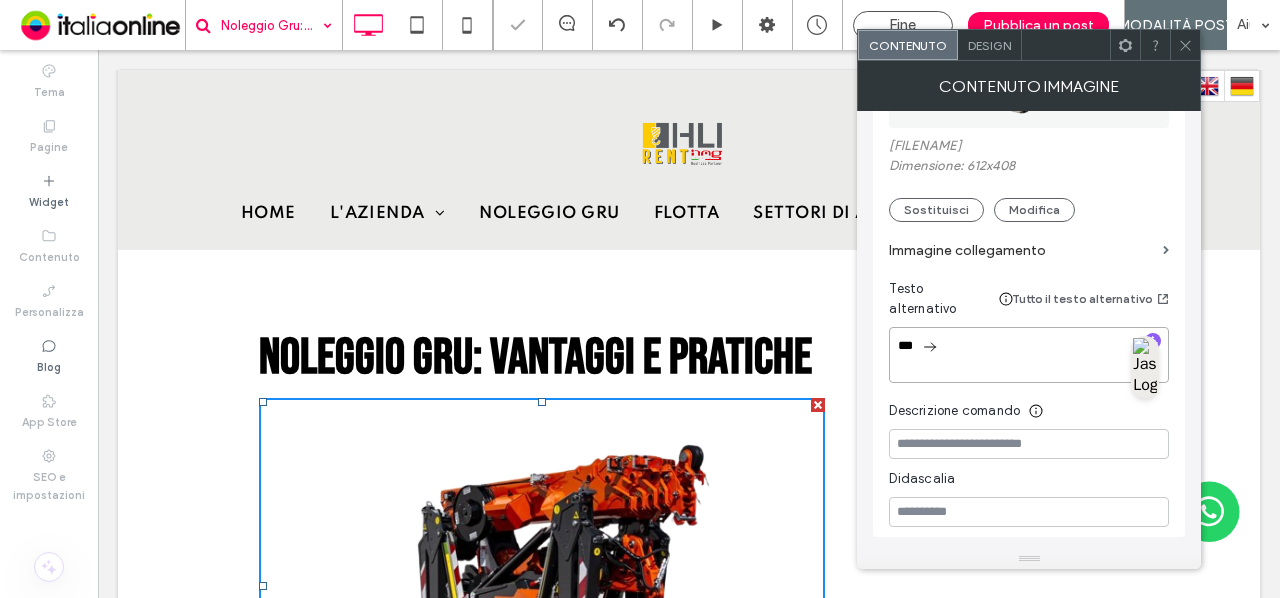 type on "***" 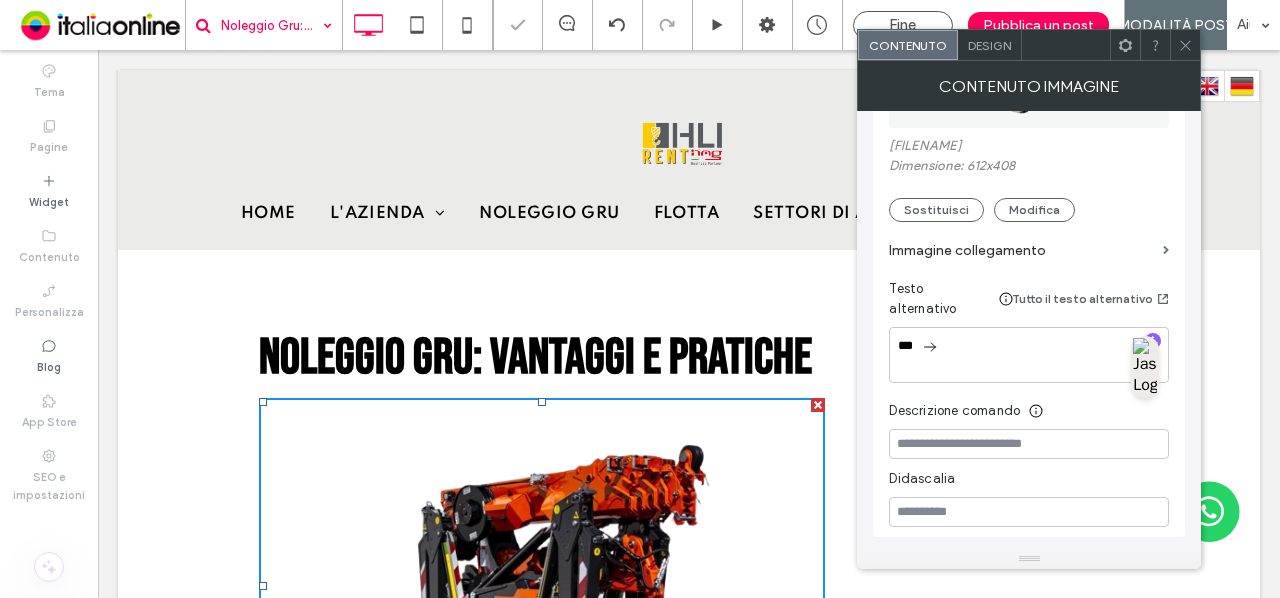 click at bounding box center (1185, 45) 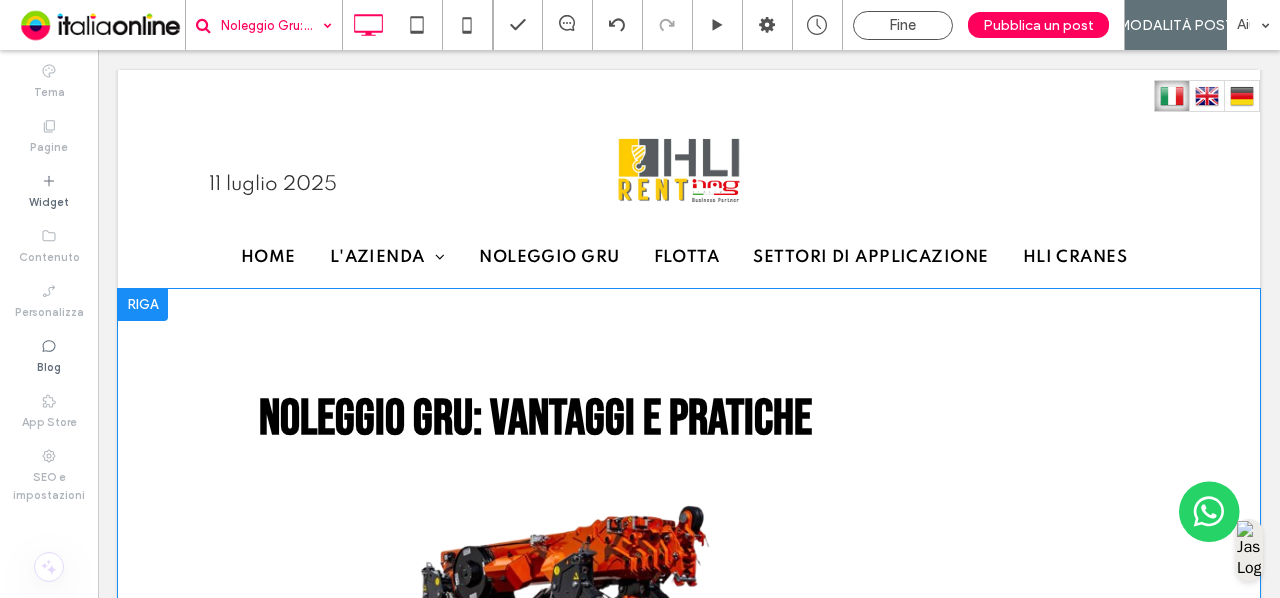scroll, scrollTop: 0, scrollLeft: 0, axis: both 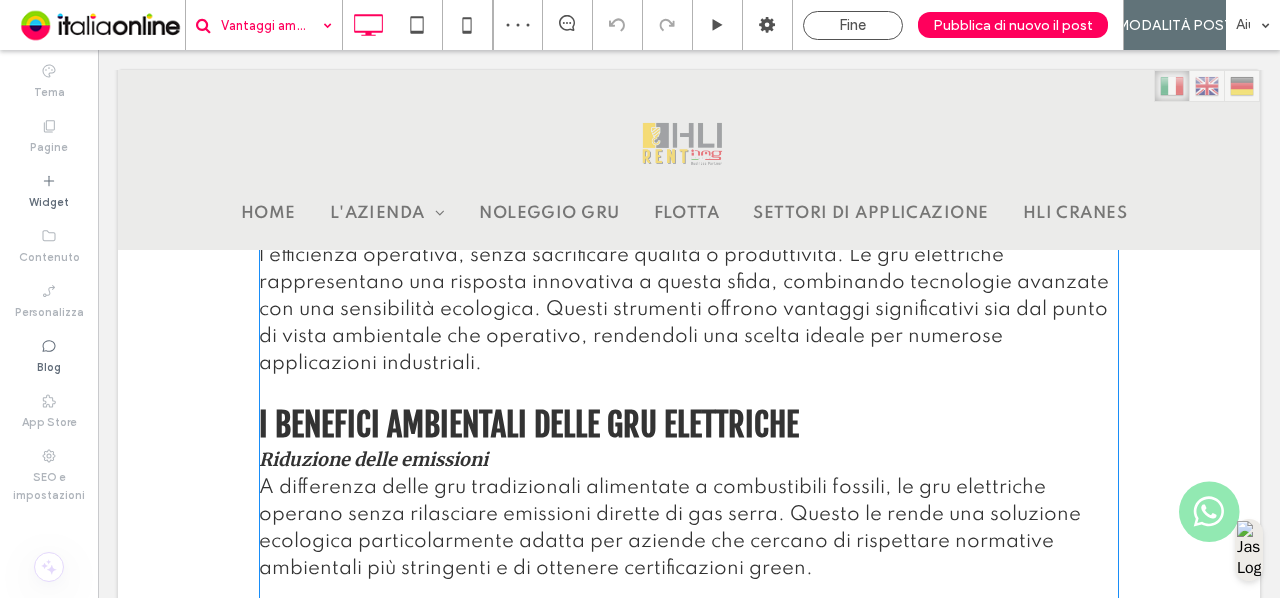 click on "I benefici ambientali delle gru elettriche" at bounding box center (529, 425) 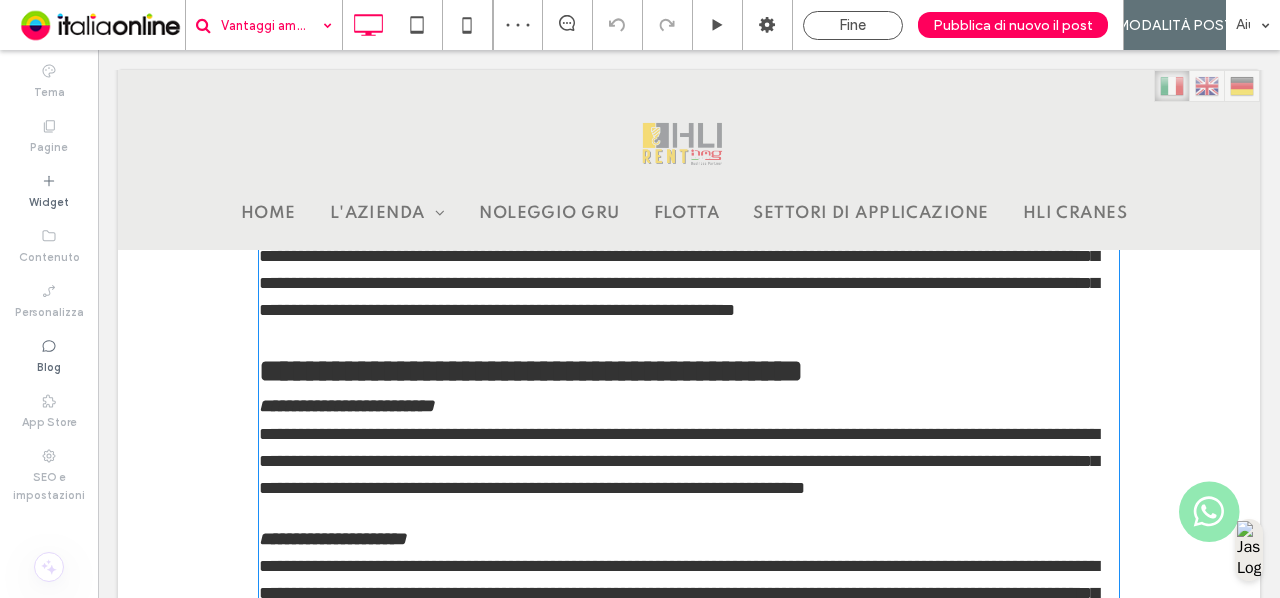 type on "**********" 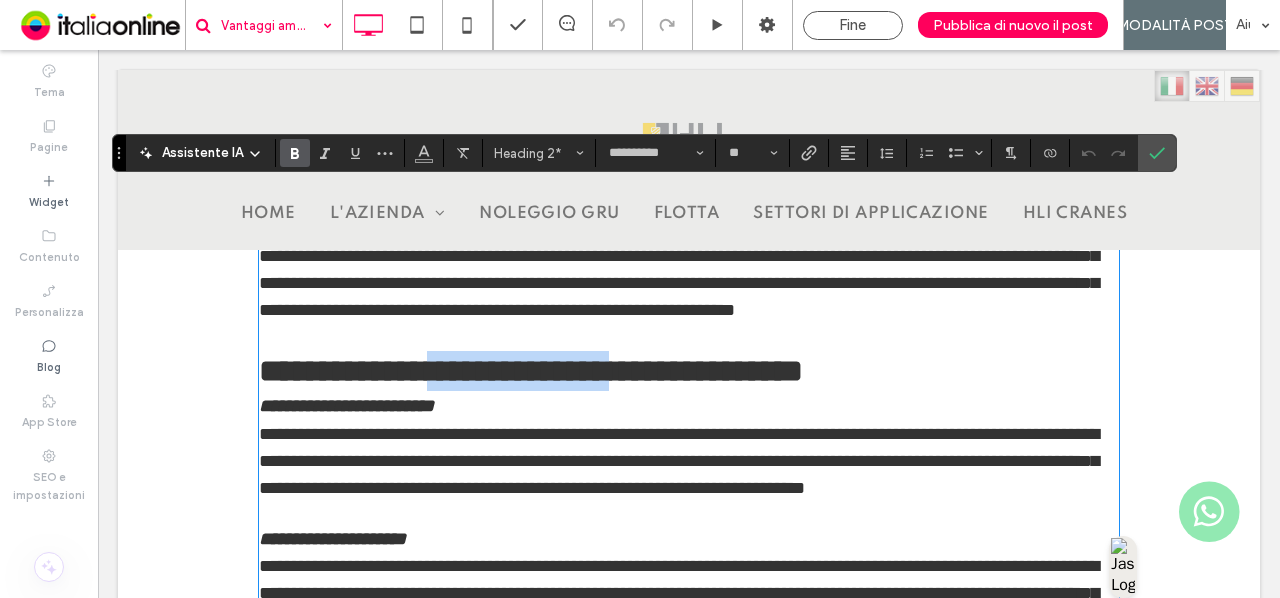 drag, startPoint x: 414, startPoint y: 415, endPoint x: 586, endPoint y: 421, distance: 172.10461 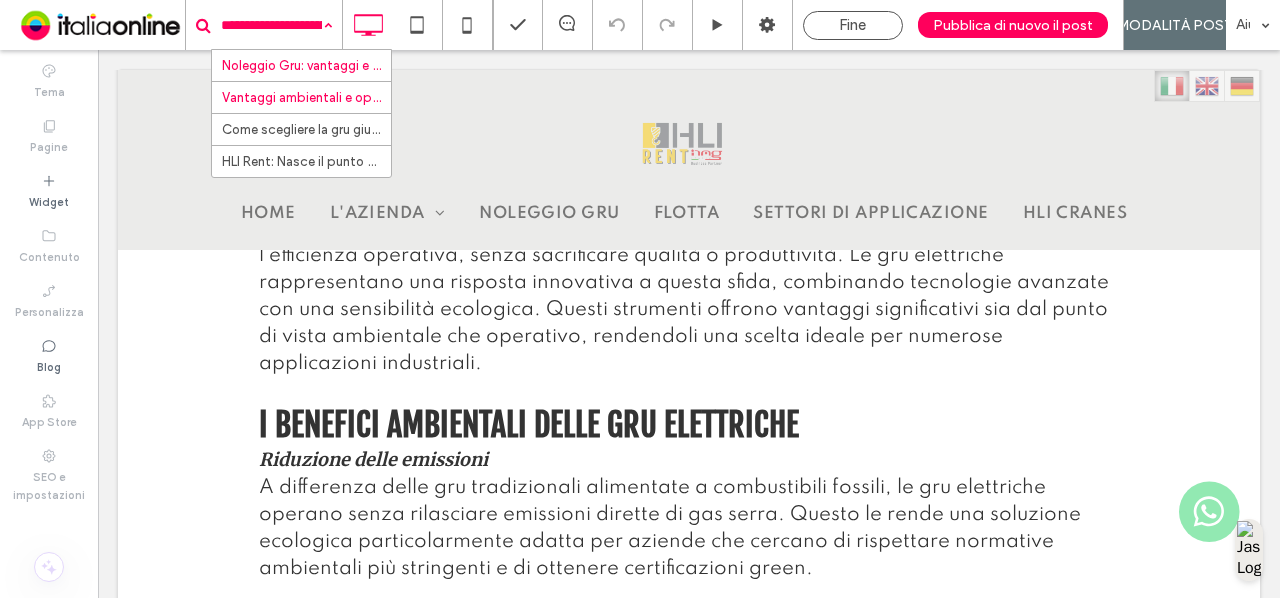 drag, startPoint x: 306, startPoint y: 27, endPoint x: 295, endPoint y: 59, distance: 33.83785 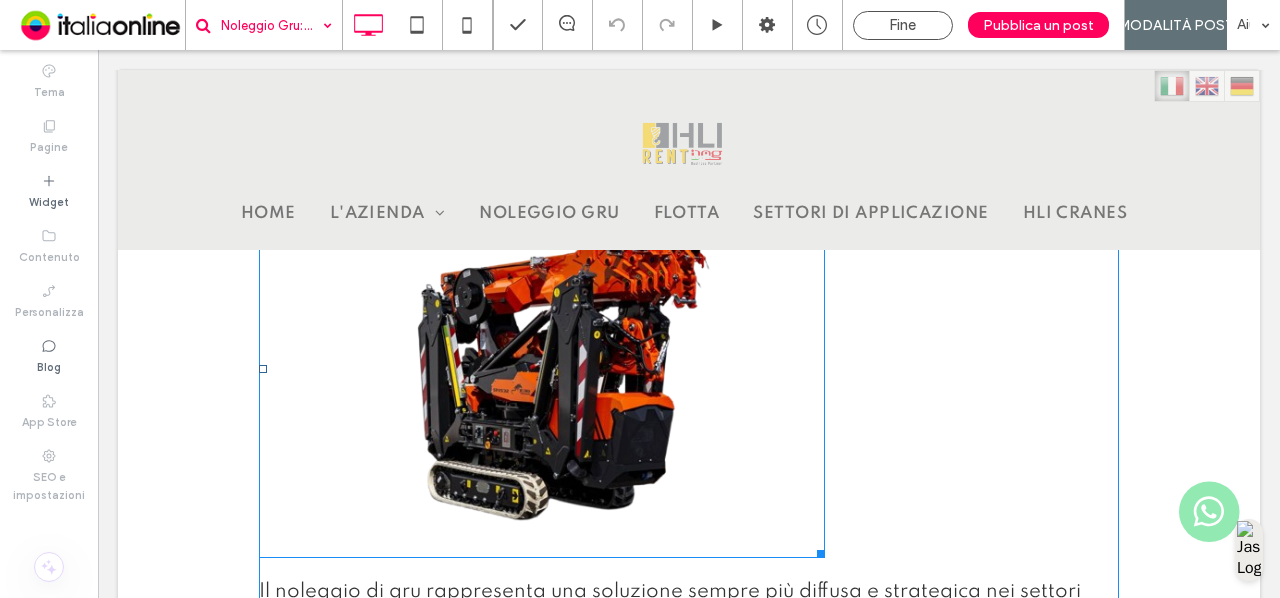 scroll, scrollTop: 591, scrollLeft: 0, axis: vertical 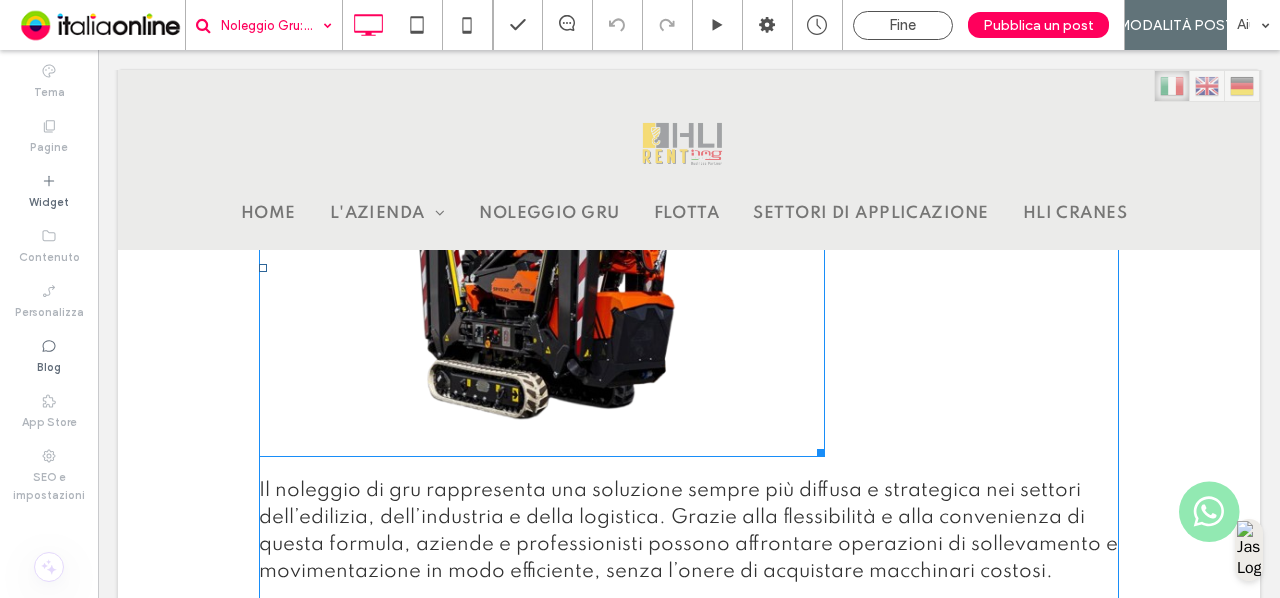 click at bounding box center (542, 268) 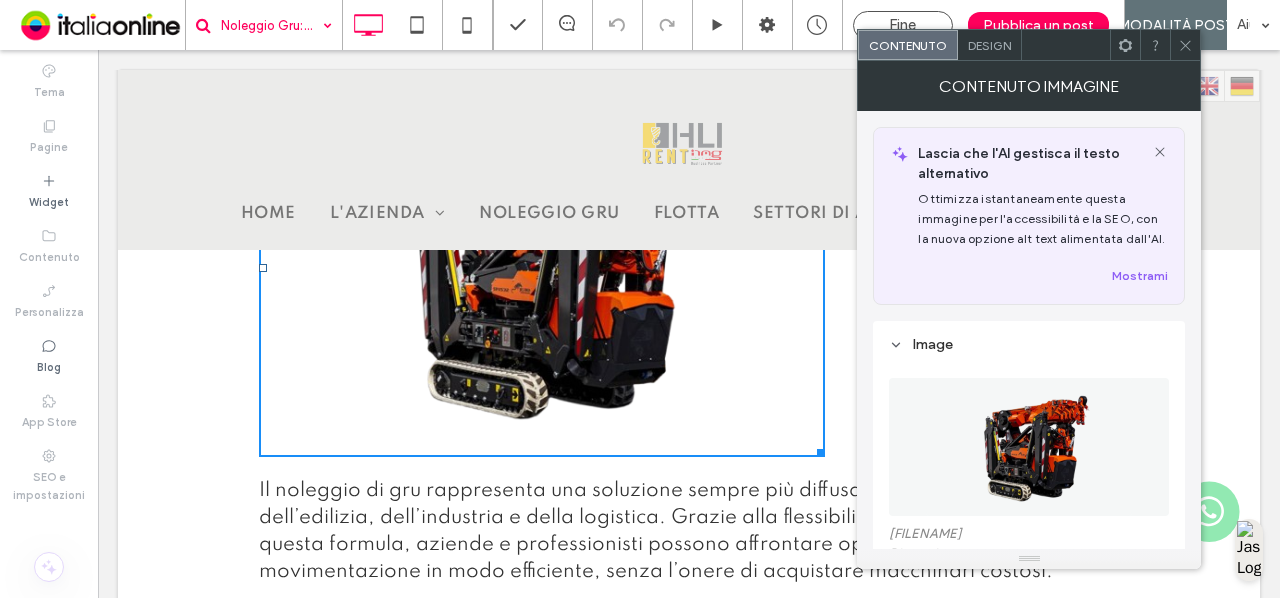 scroll, scrollTop: 302, scrollLeft: 0, axis: vertical 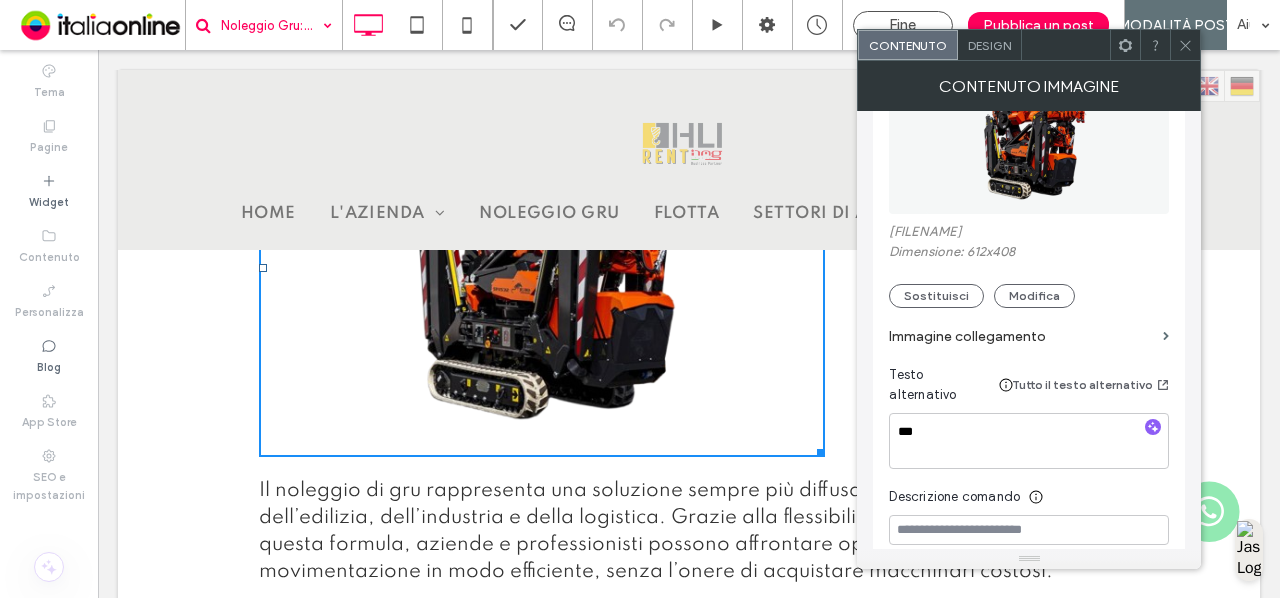 click at bounding box center (1185, 45) 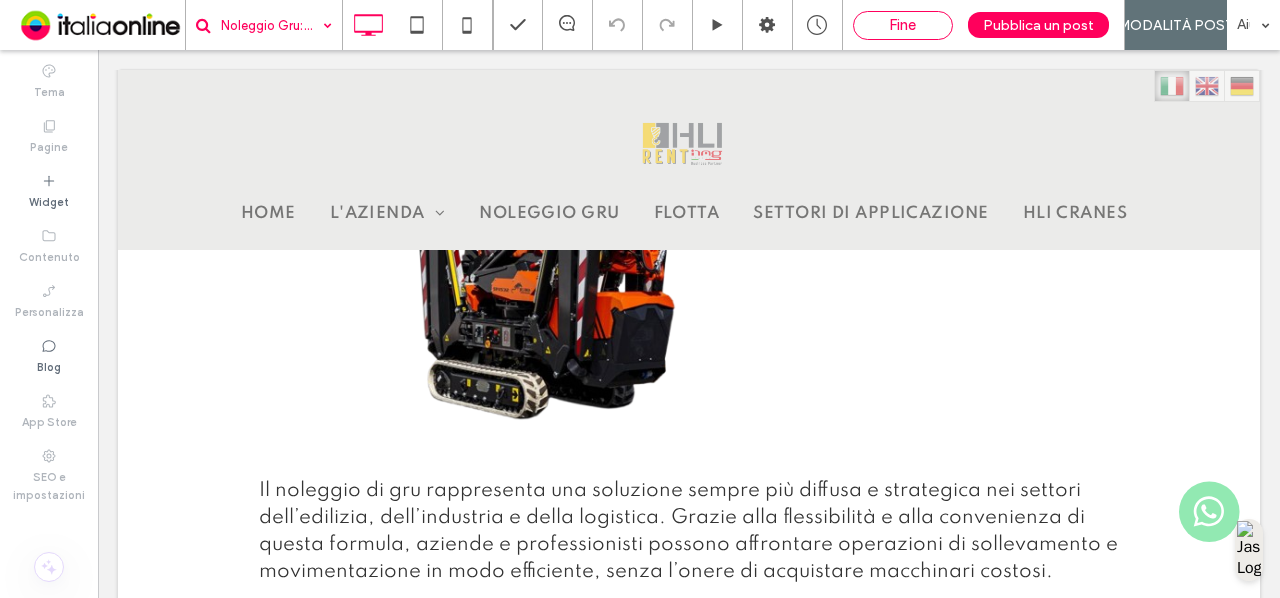 click on "Fine" at bounding box center (902, 25) 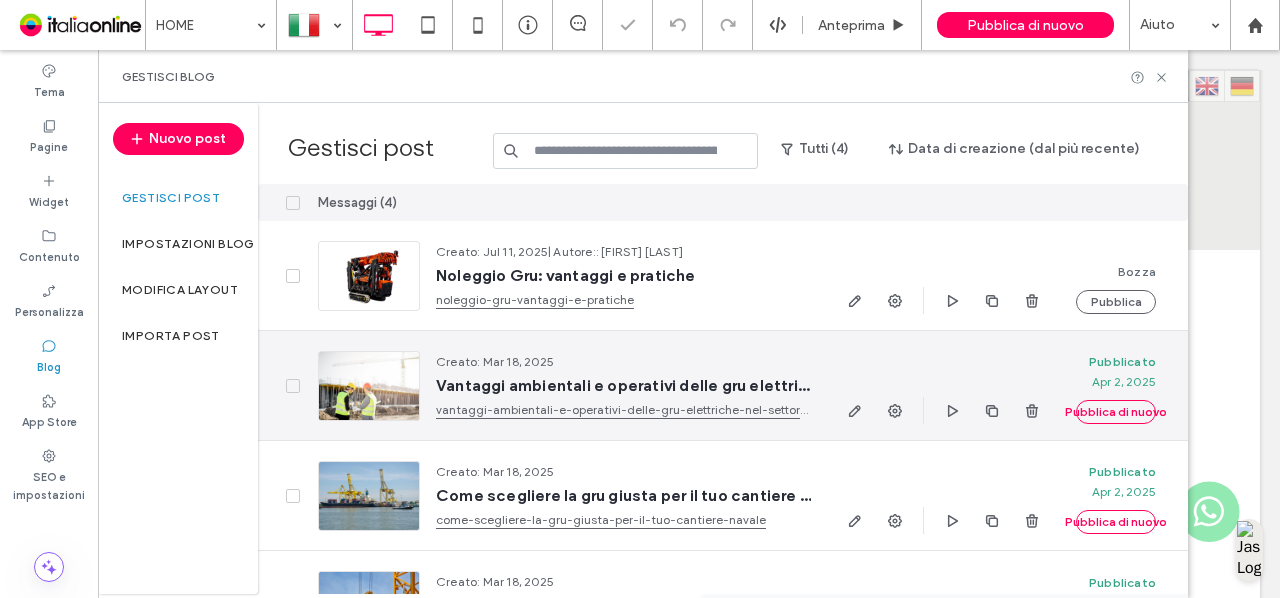 scroll, scrollTop: 0, scrollLeft: 0, axis: both 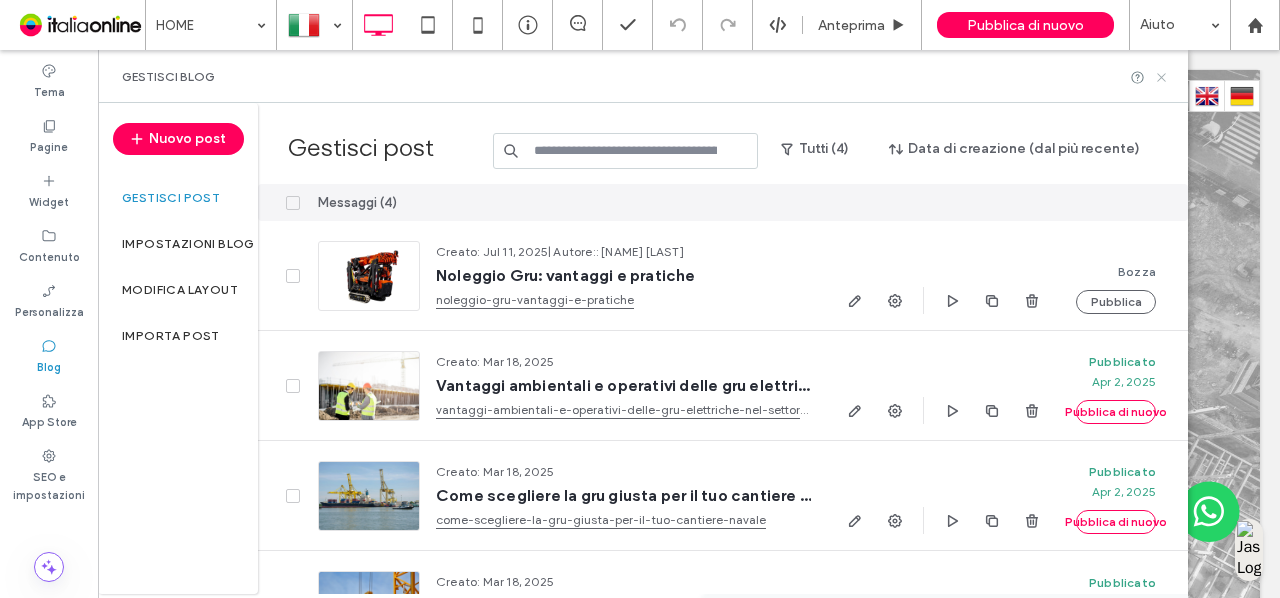 click 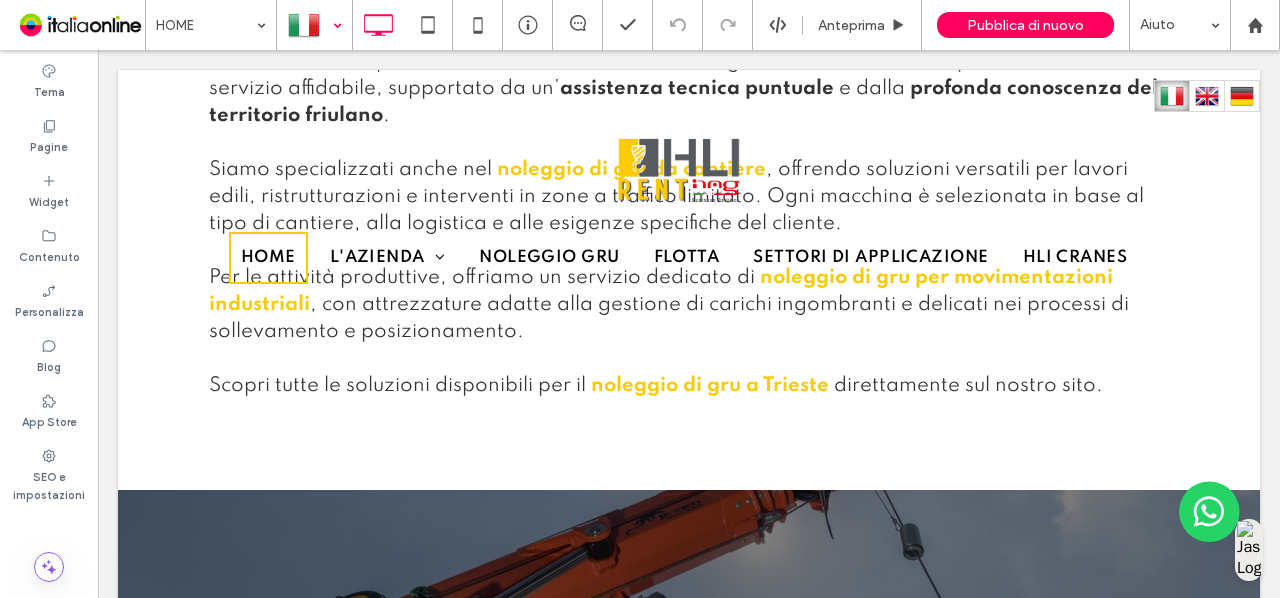 scroll, scrollTop: 0, scrollLeft: 0, axis: both 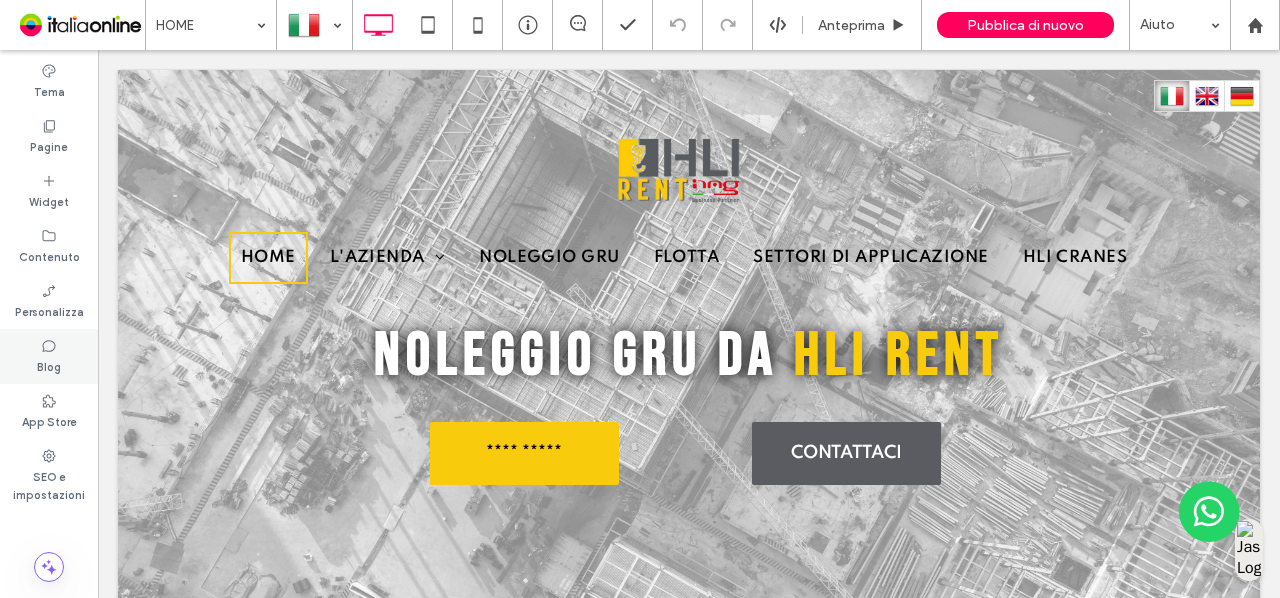 click 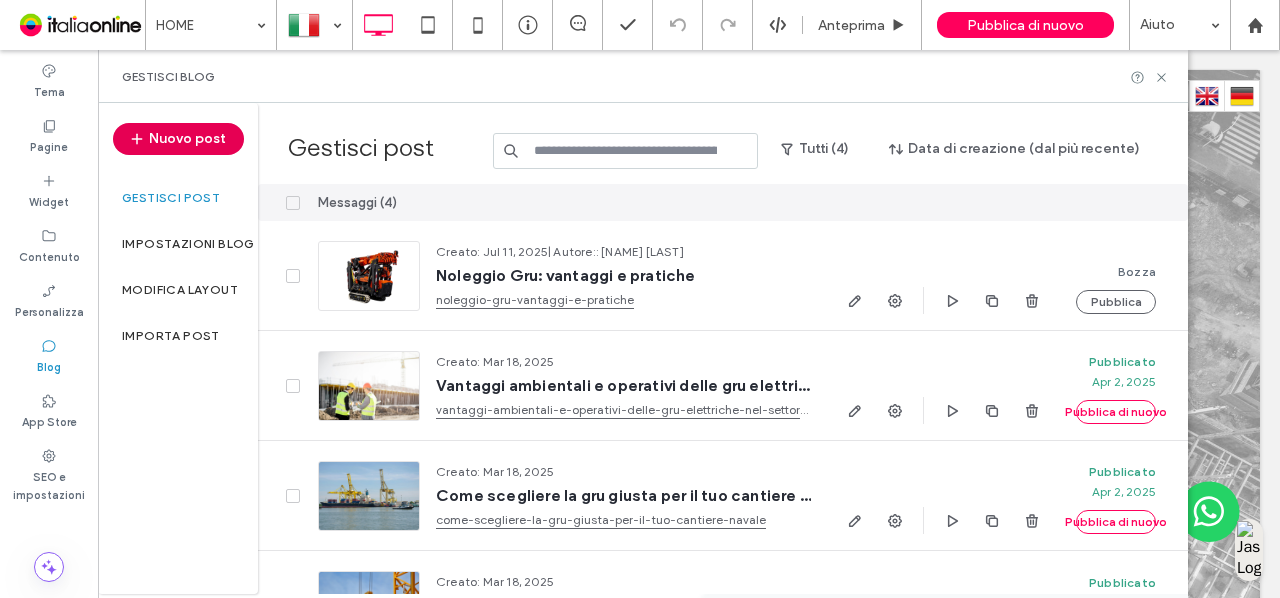 click on "Nuovo post" at bounding box center (178, 139) 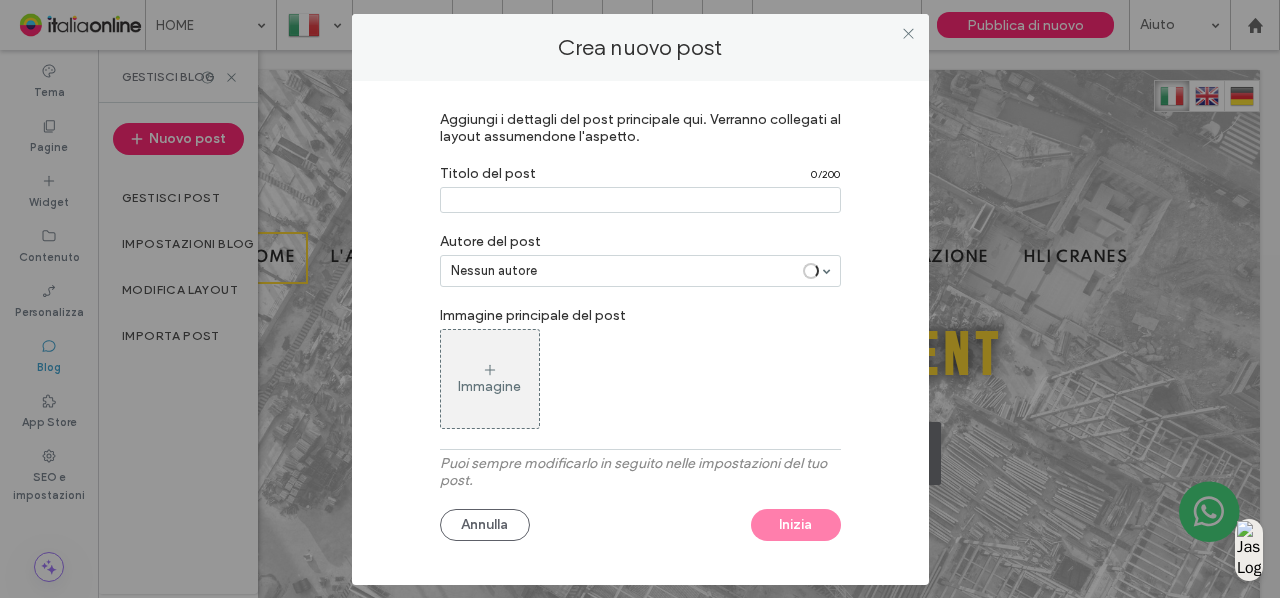 click at bounding box center (640, 200) 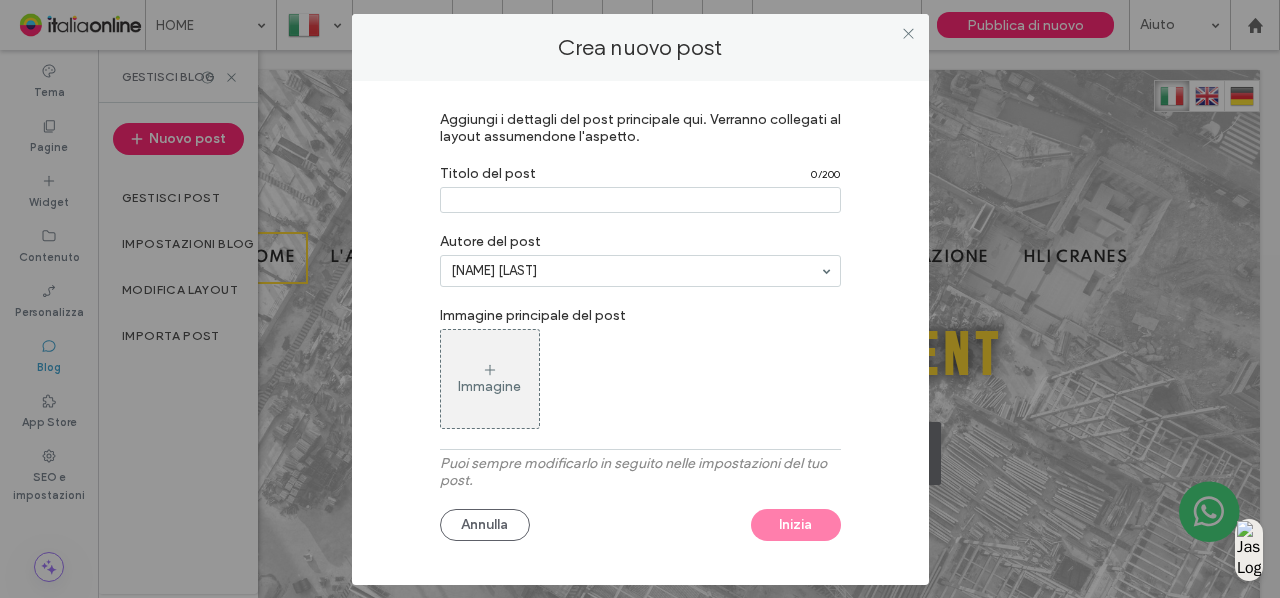 paste on "**********" 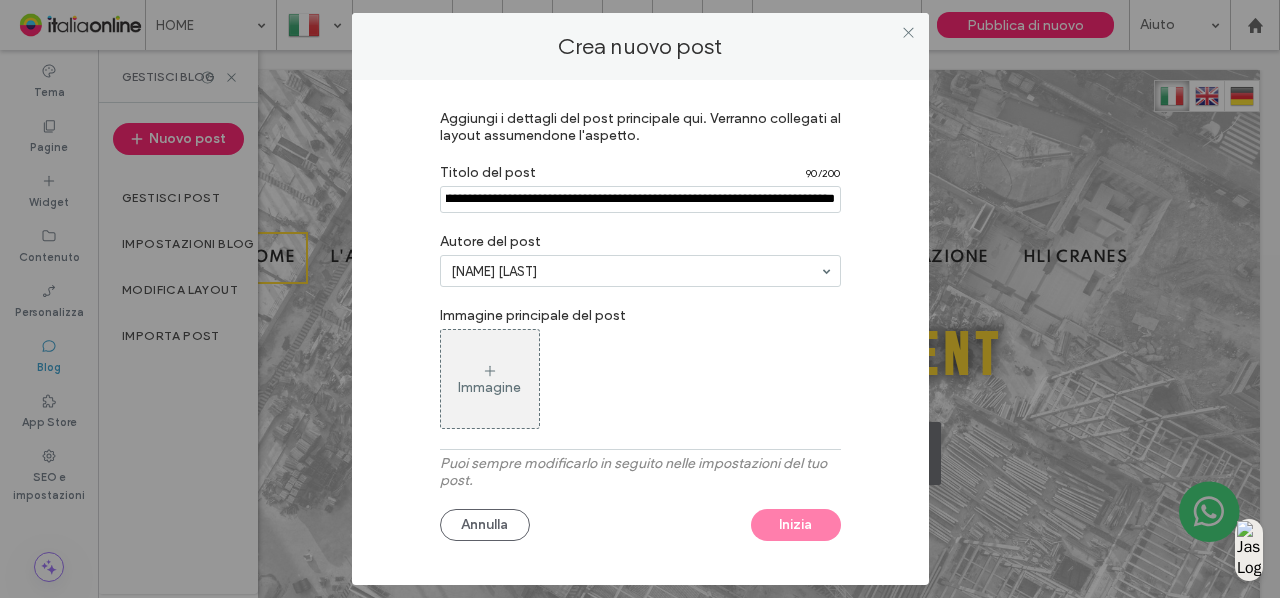 scroll, scrollTop: 0, scrollLeft: 103, axis: horizontal 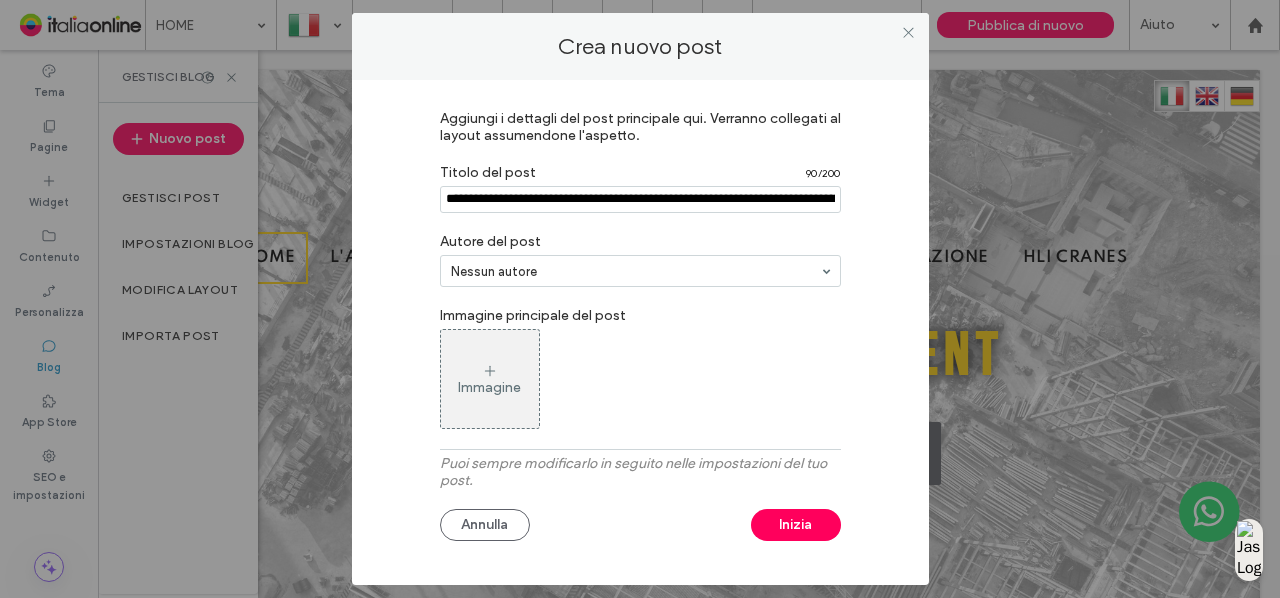 click on "Immagine" at bounding box center [490, 379] 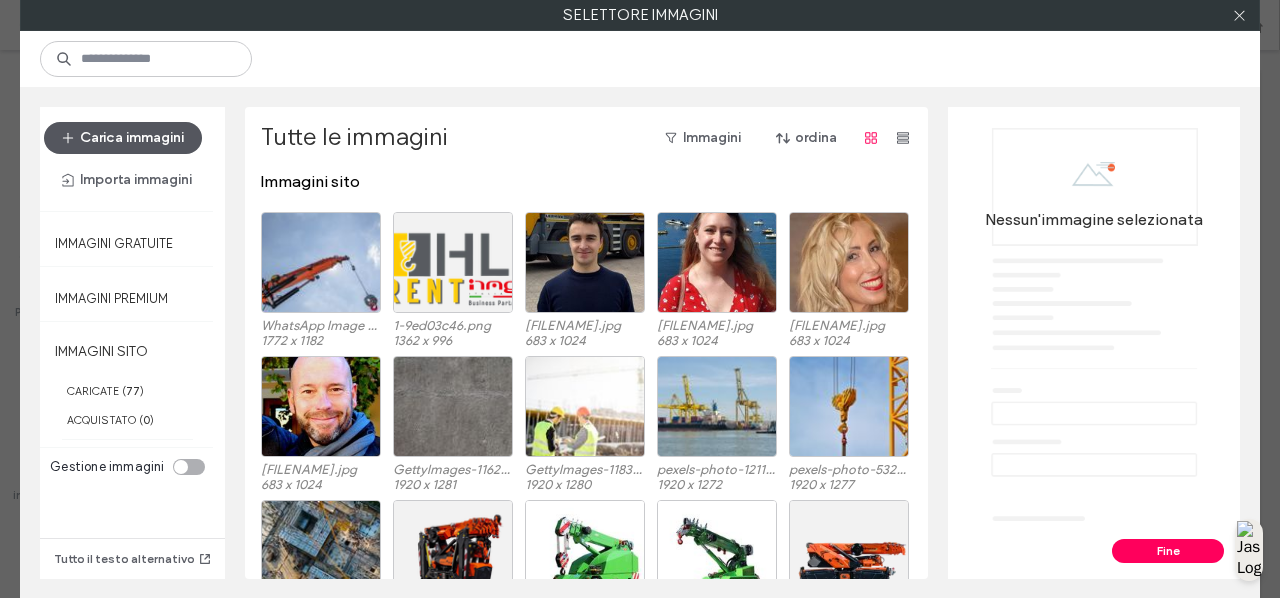 click on "Carica immagini" at bounding box center (123, 138) 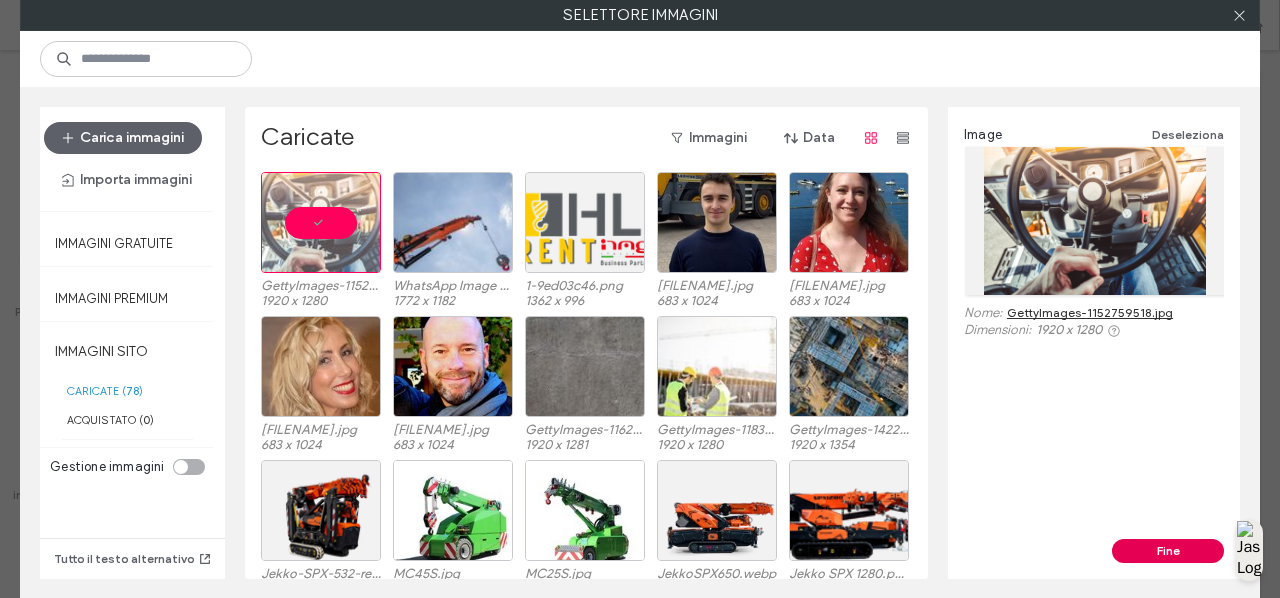 click on "Fine" at bounding box center [1168, 551] 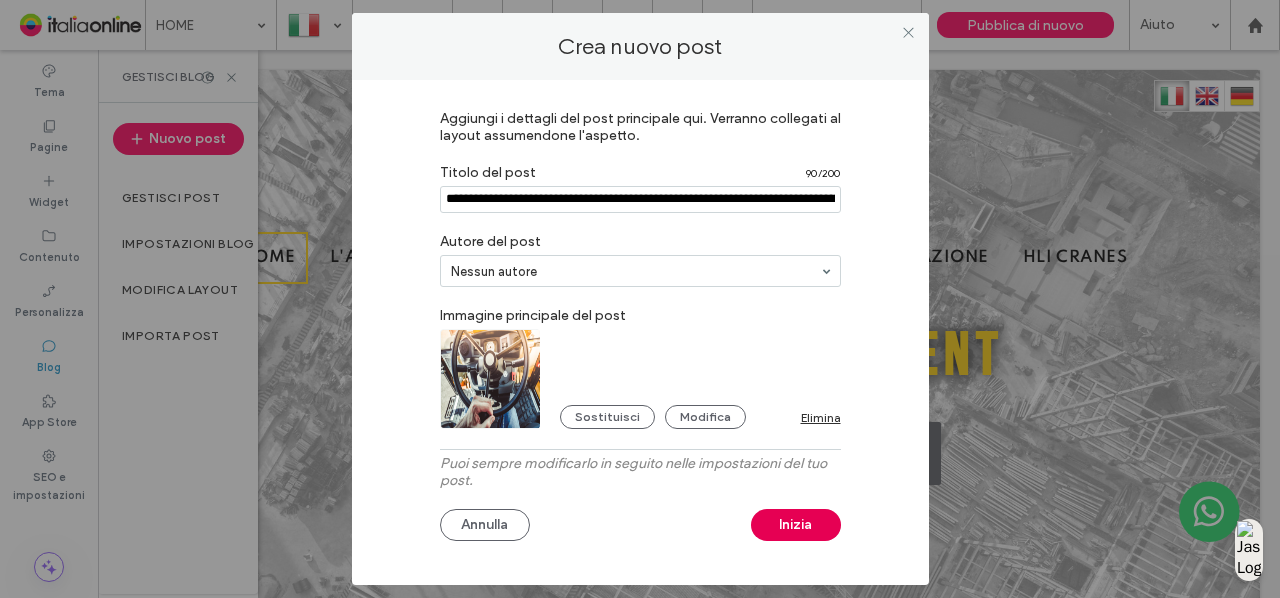 click on "Inizia" at bounding box center (796, 525) 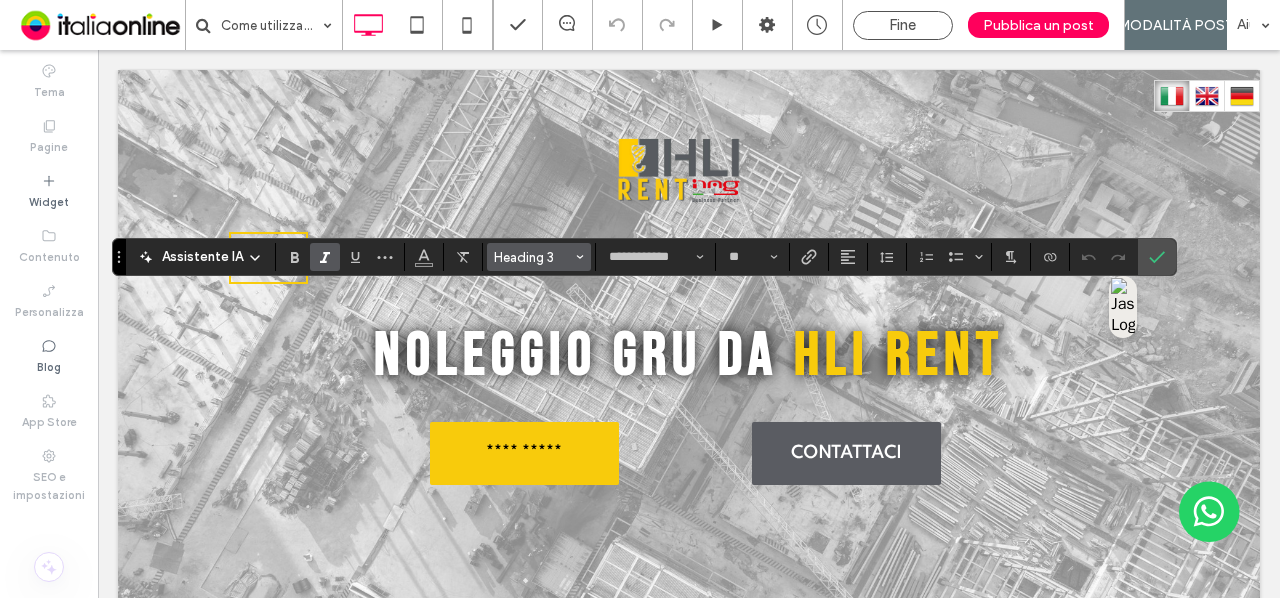 click on "Heading 3" at bounding box center (533, 257) 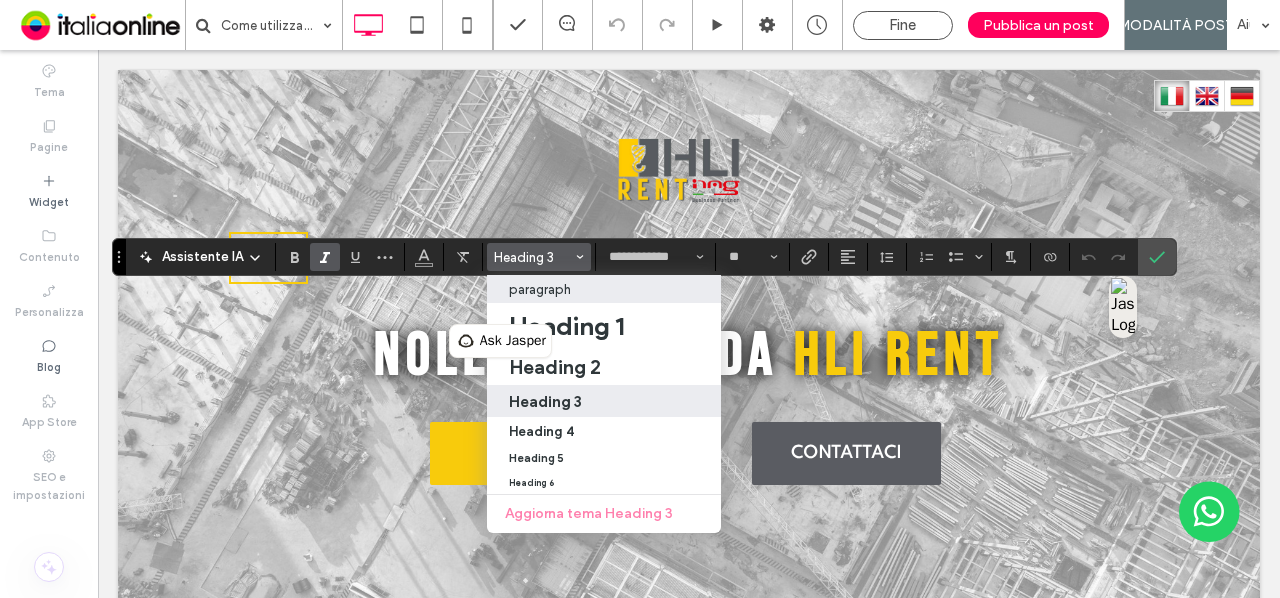 click on "paragraph" at bounding box center [540, 289] 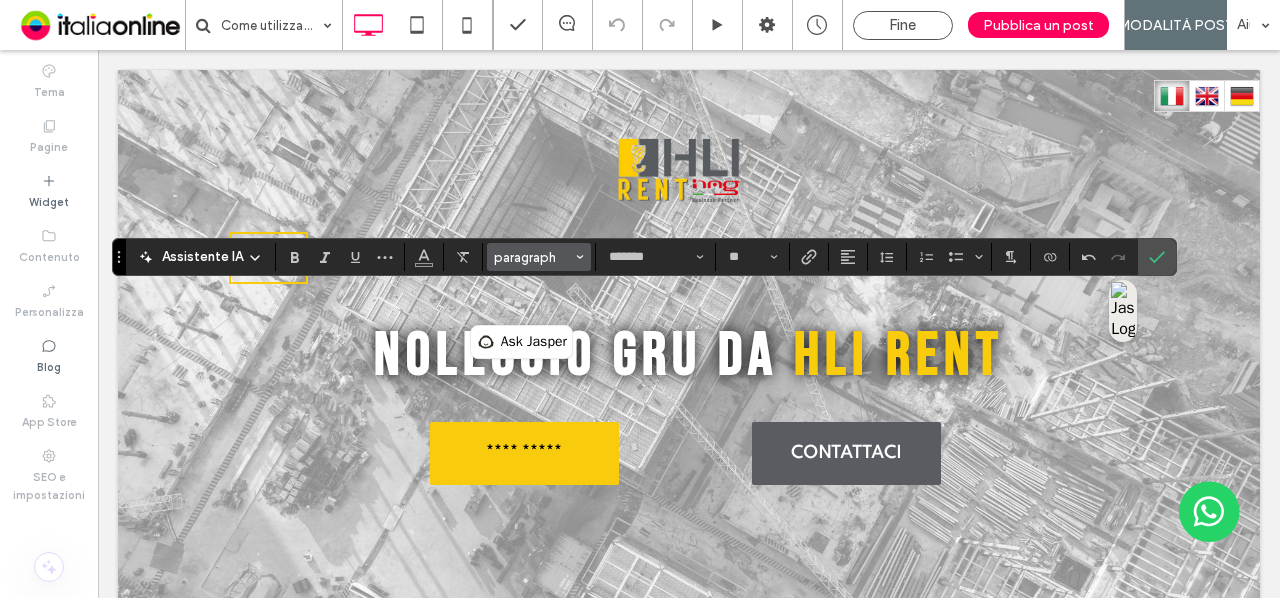 click at bounding box center [580, 257] 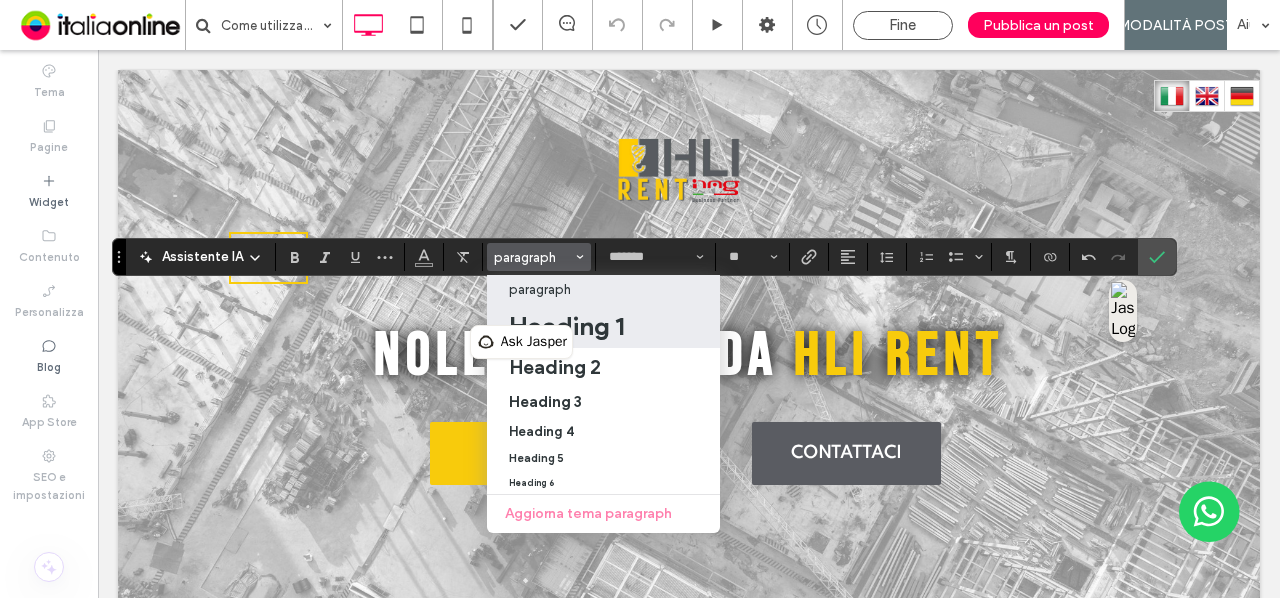 click on "Heading 1" at bounding box center (566, 326) 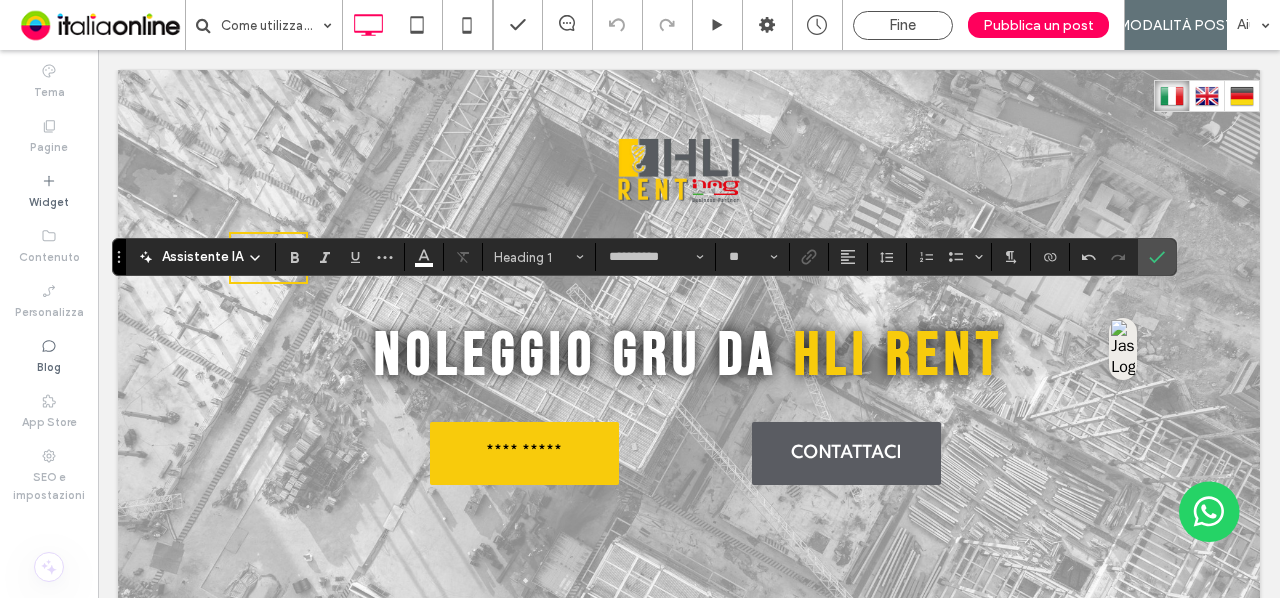 type on "******" 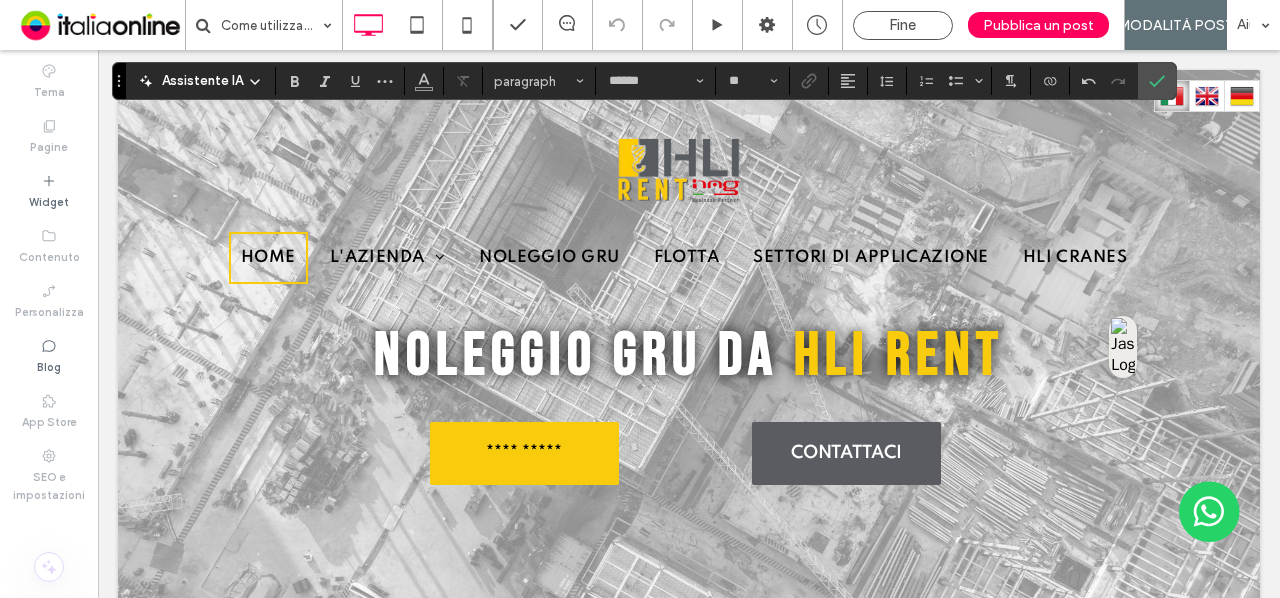 type on "**********" 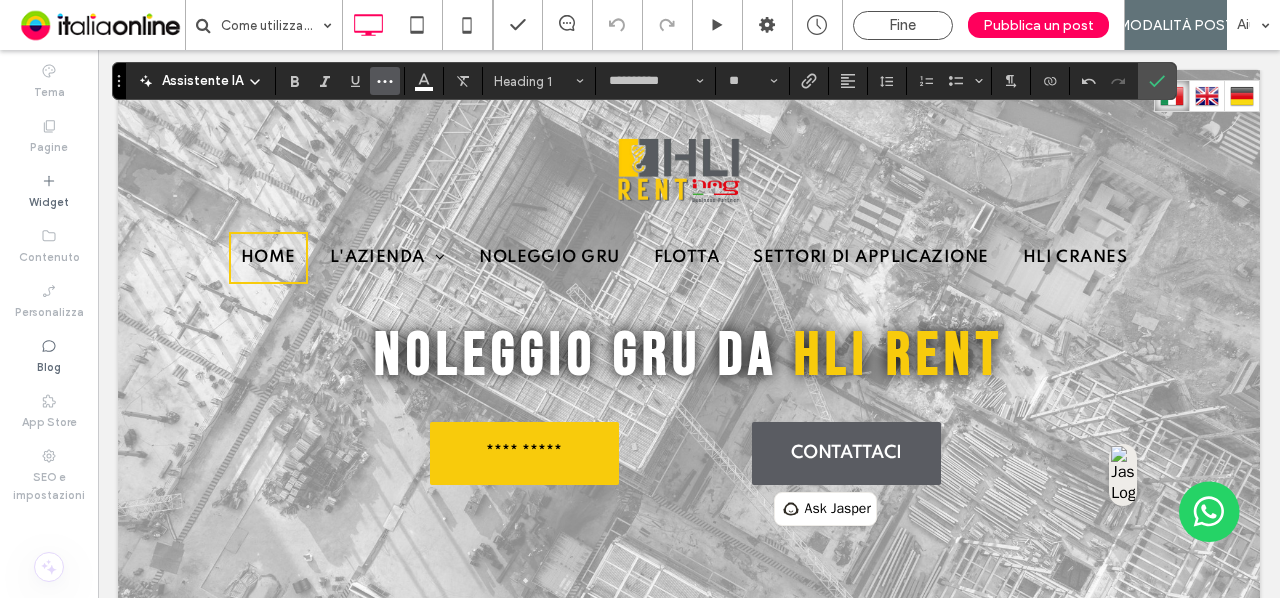 click at bounding box center [385, 81] 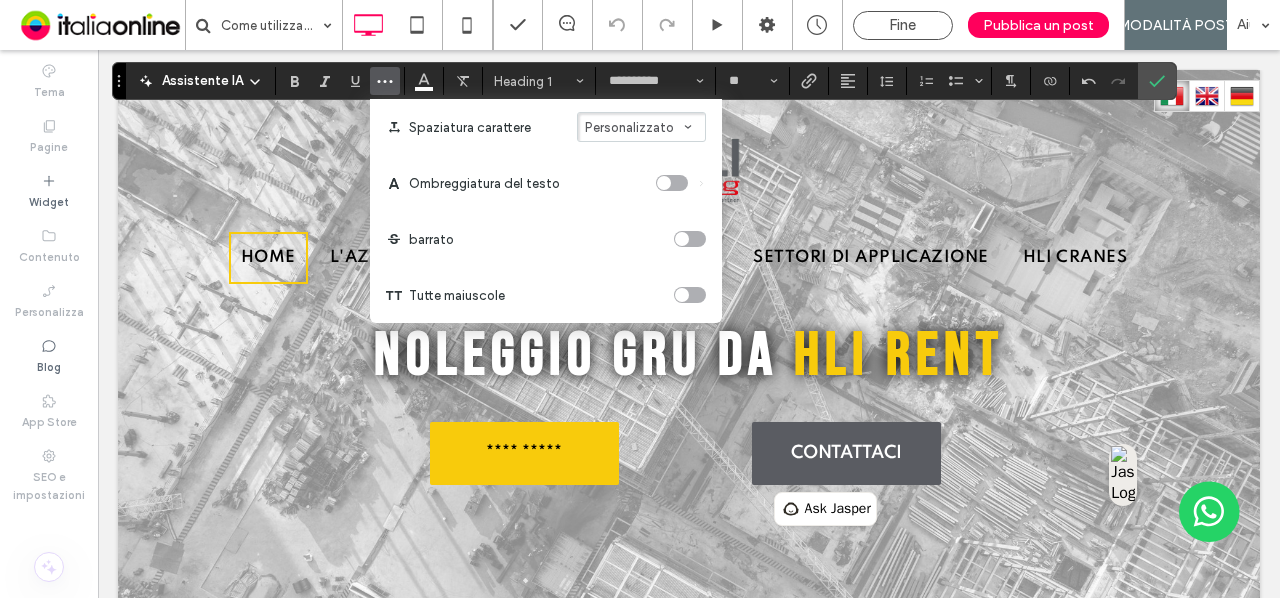 click on "Personalizzato" at bounding box center (641, 127) 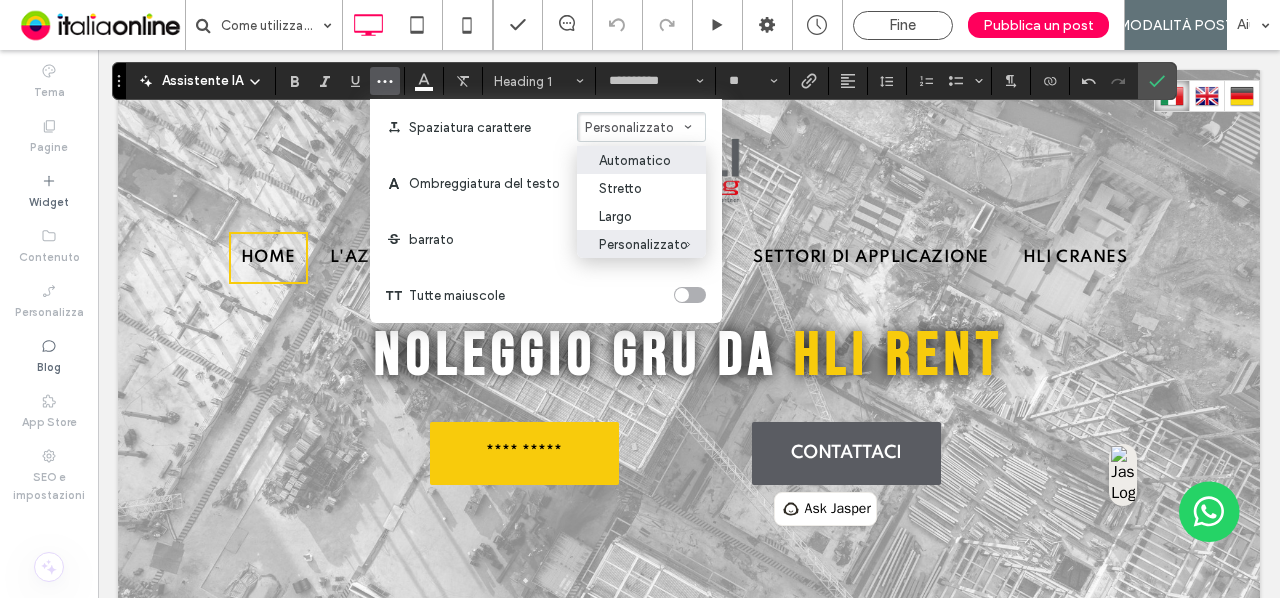click on "Automatico" at bounding box center (629, 160) 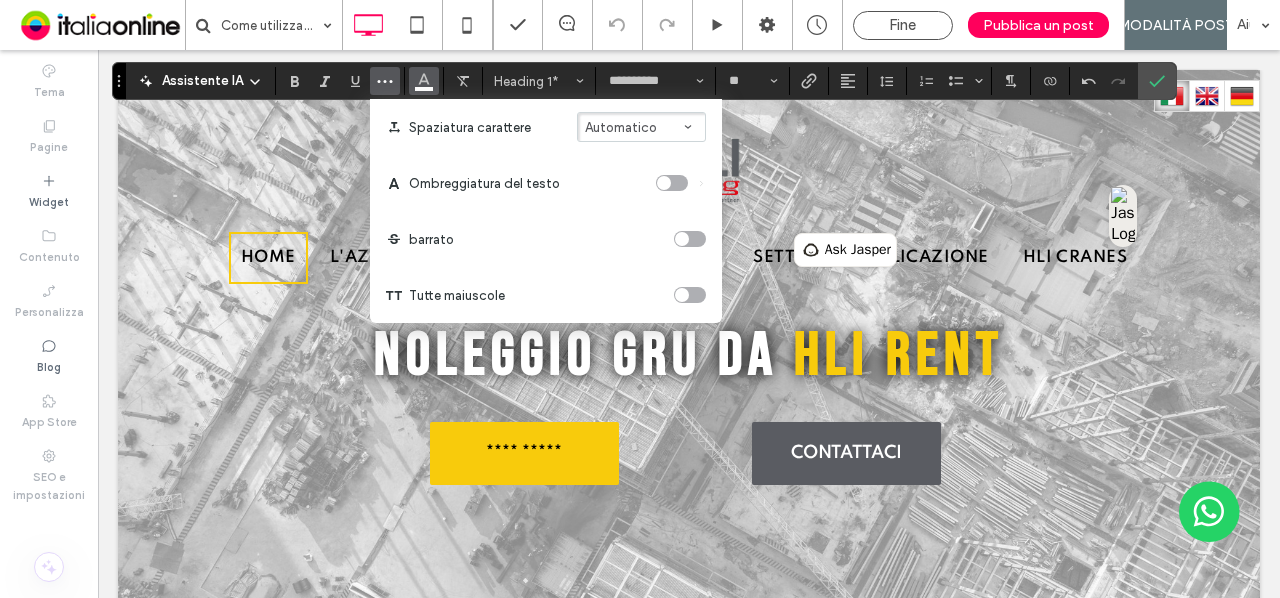 click 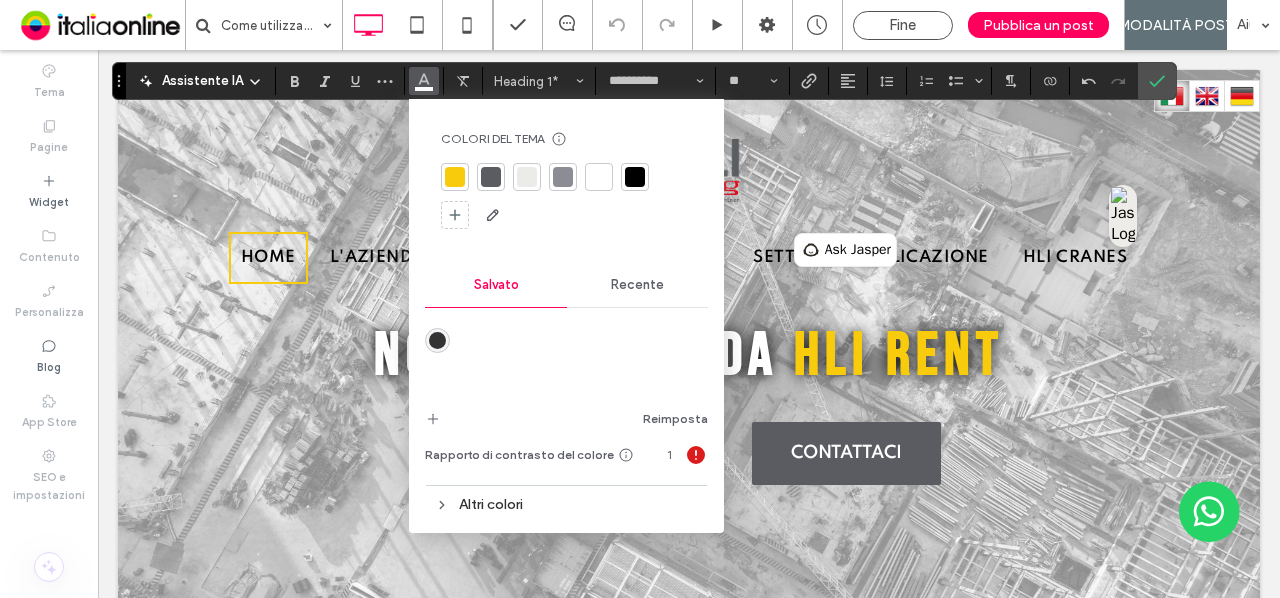 click at bounding box center [635, 177] 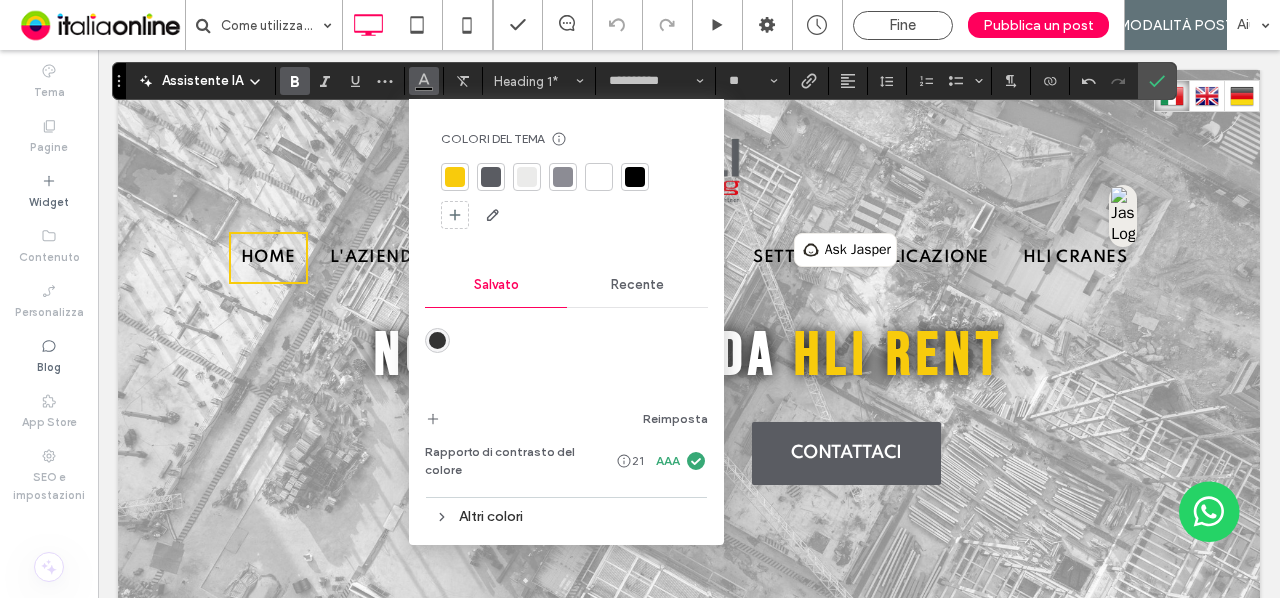 click 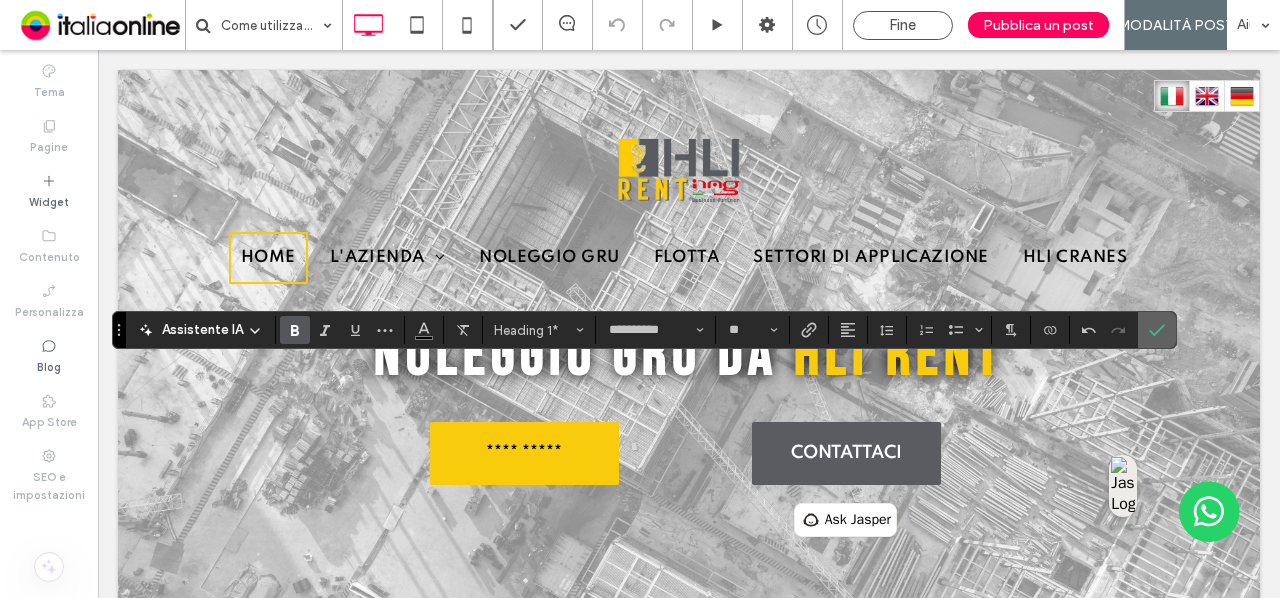 click 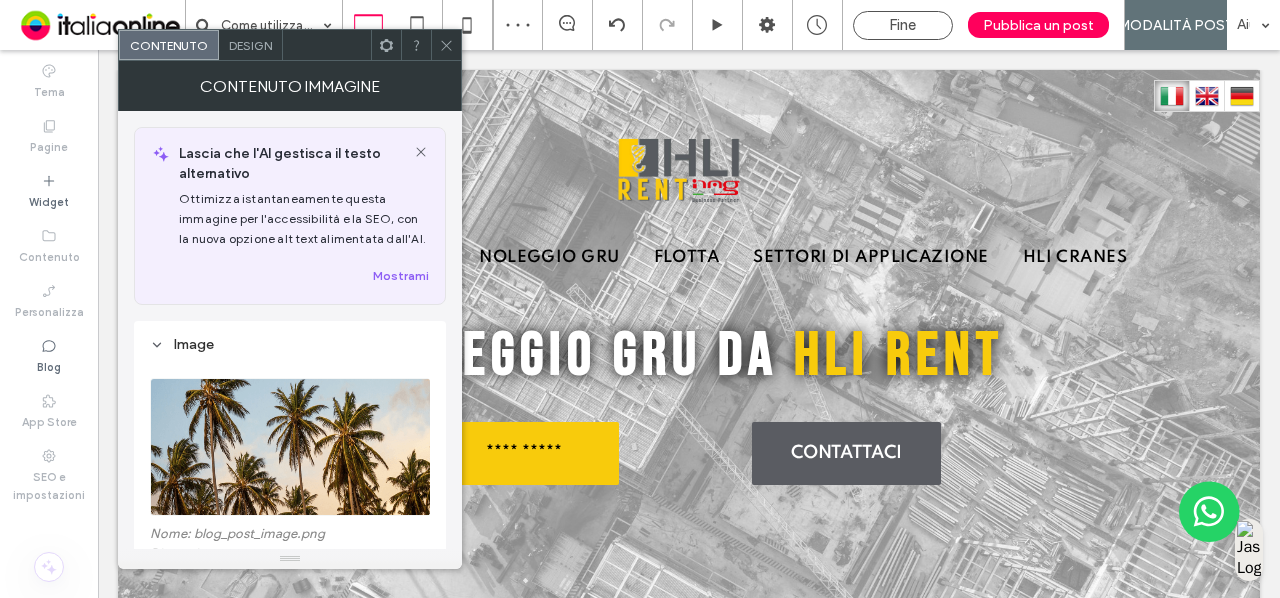 scroll, scrollTop: 202, scrollLeft: 0, axis: vertical 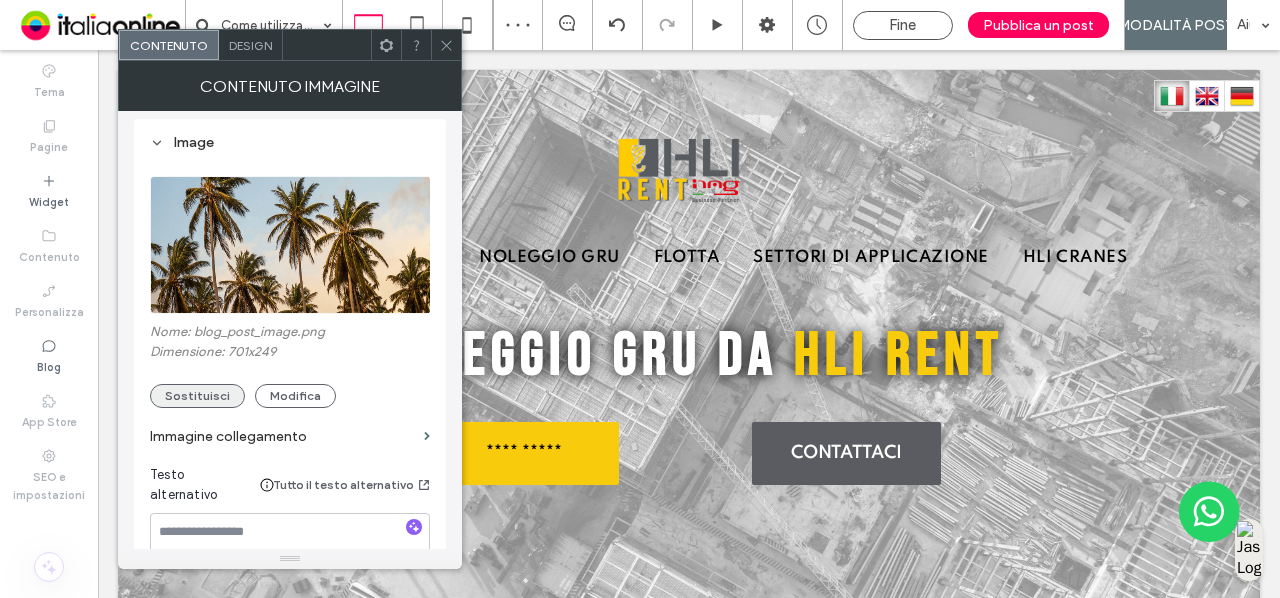click on "Sostituisci" at bounding box center (197, 396) 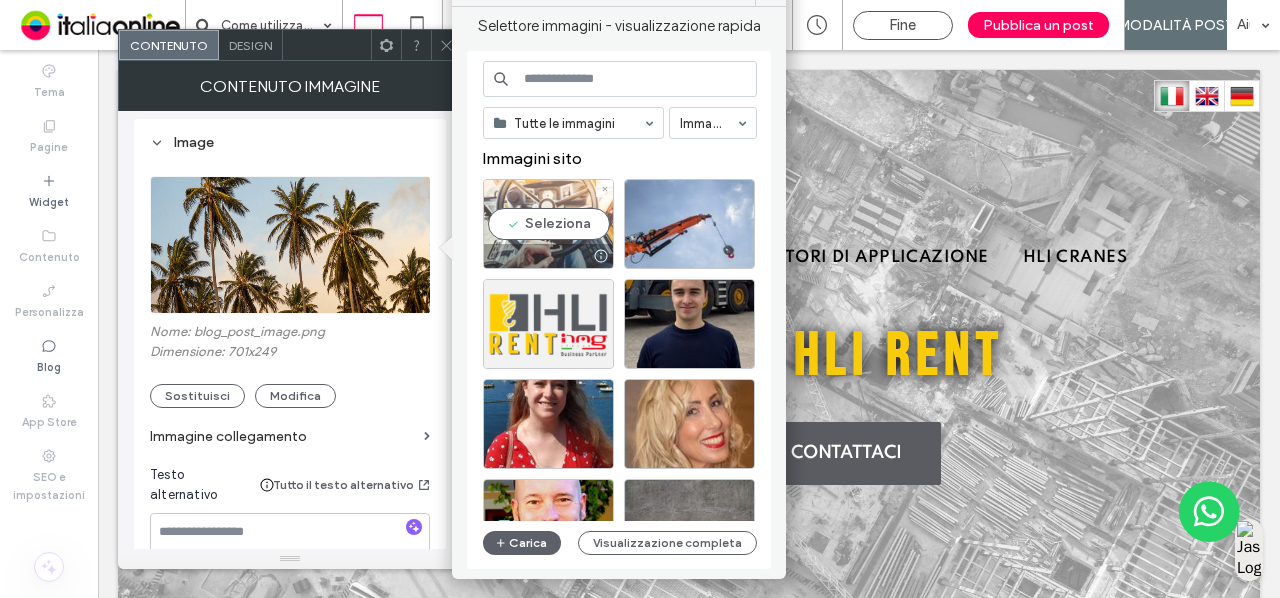 click on "Seleziona" at bounding box center [548, 224] 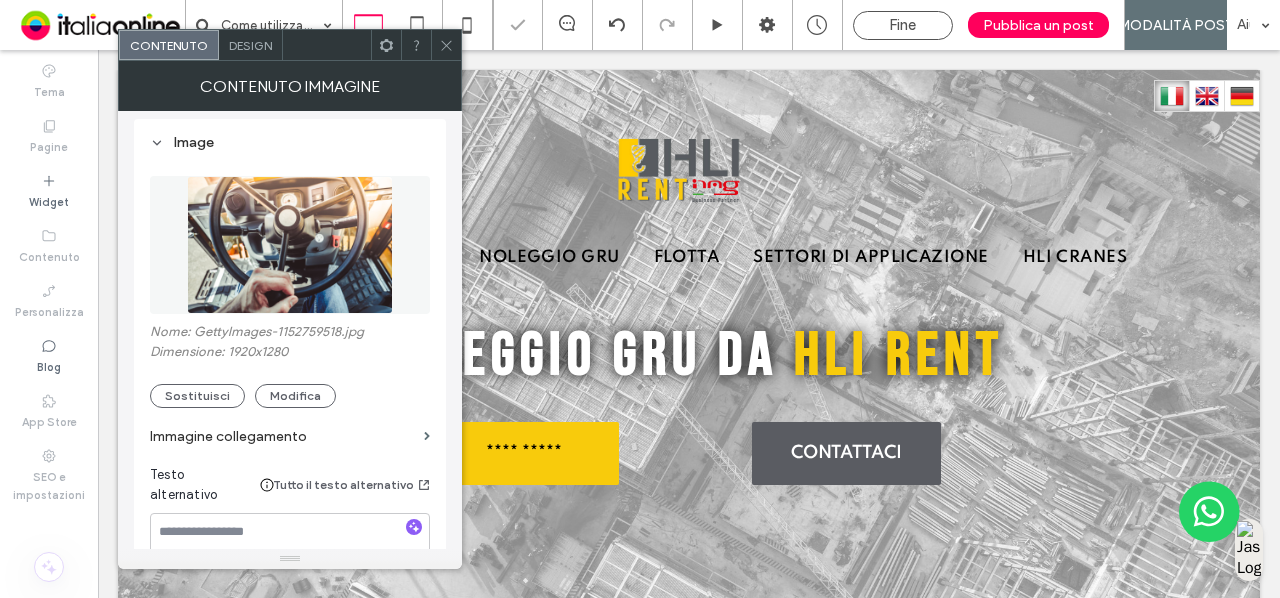 click 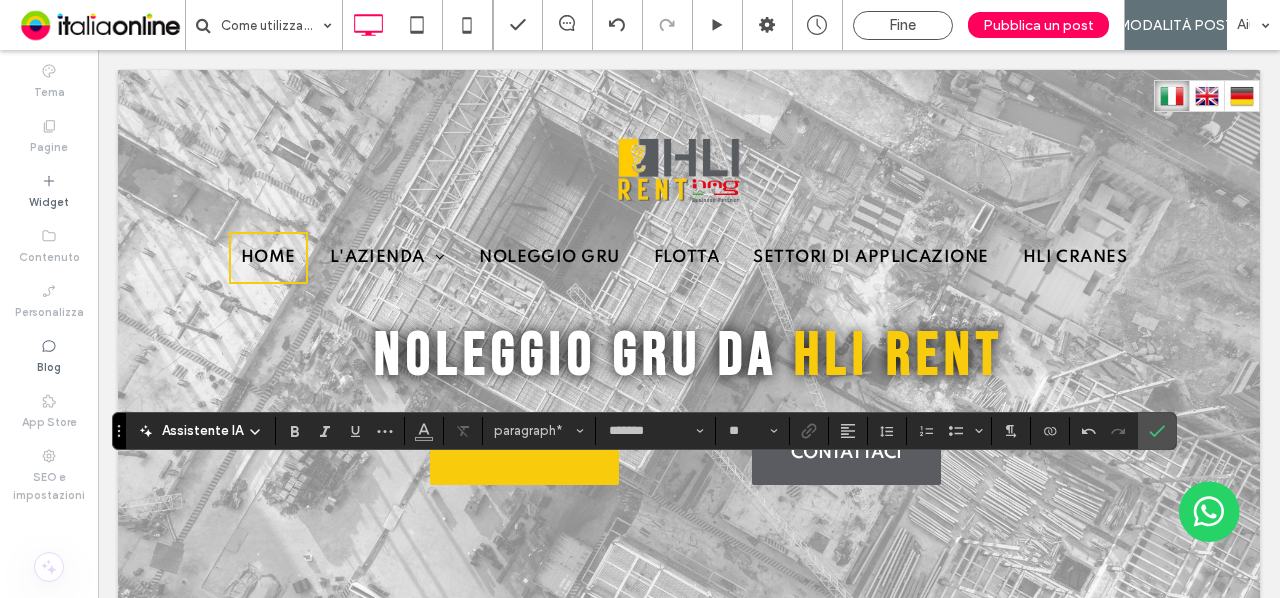 type on "******" 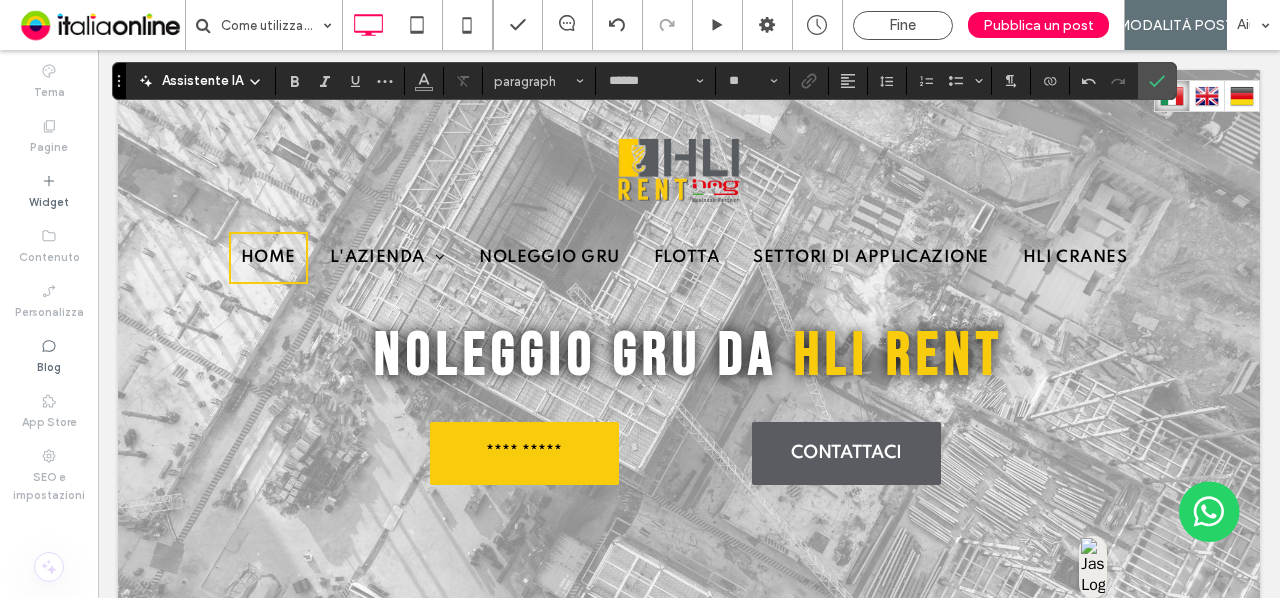 type on "*******" 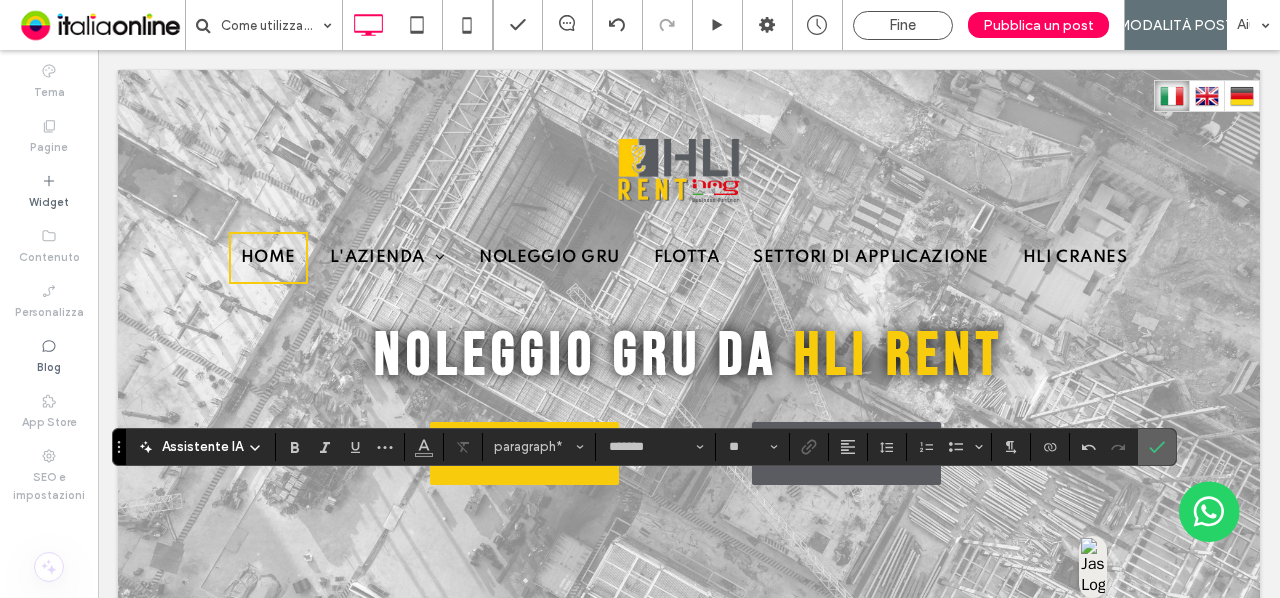 click at bounding box center [1157, 447] 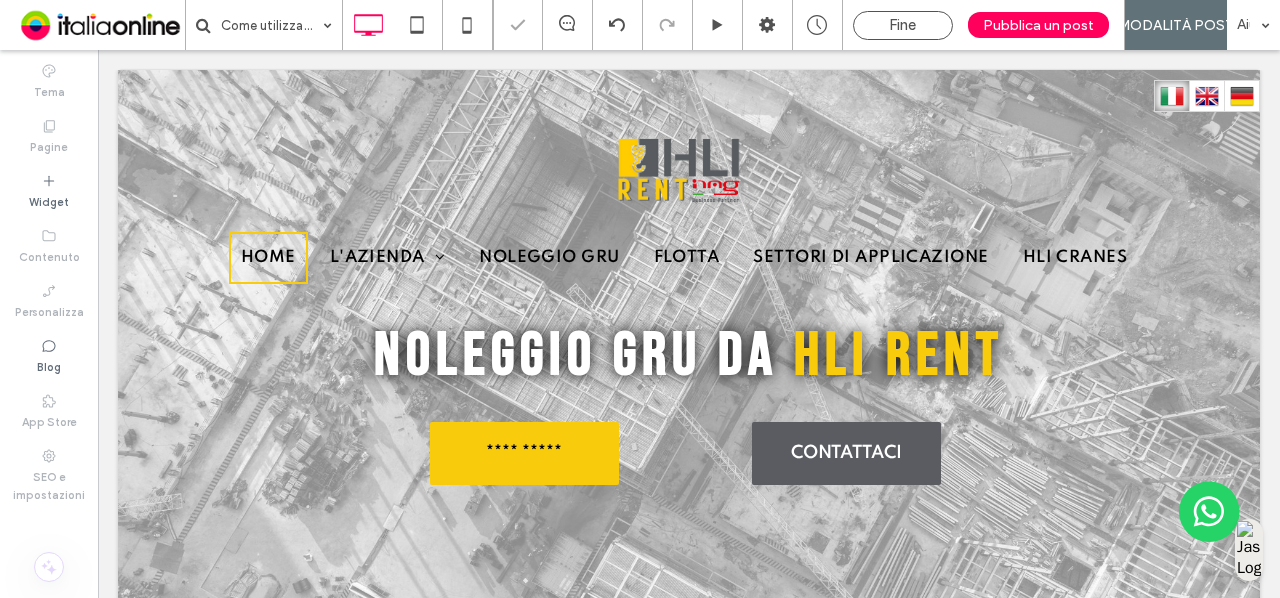 type on "*******" 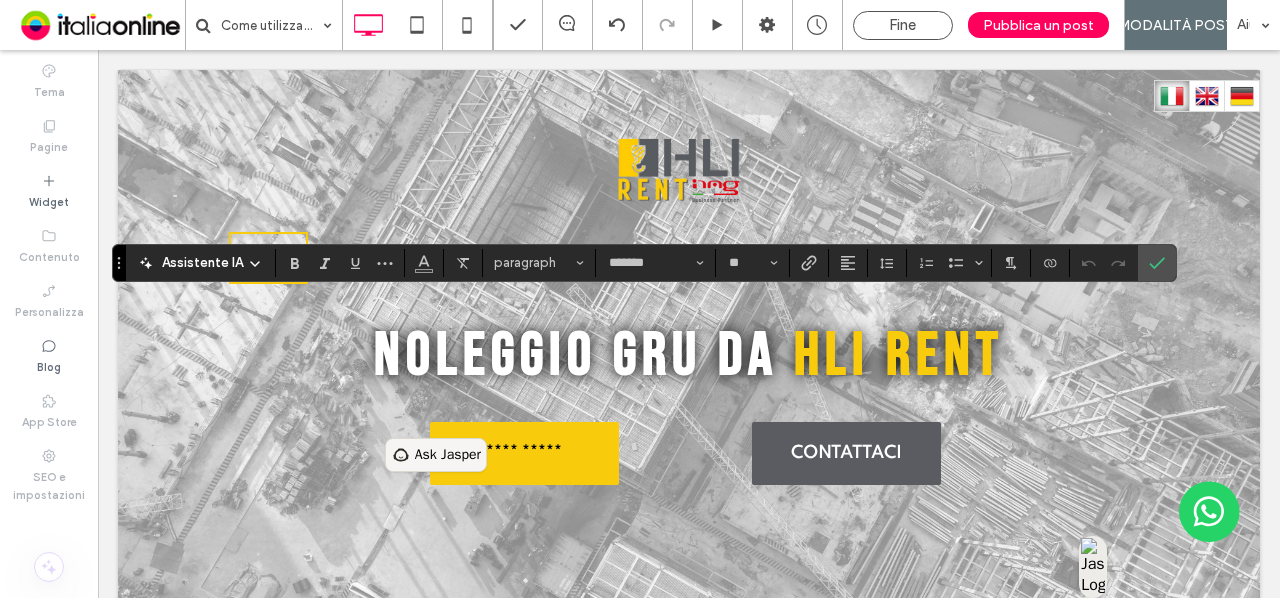 click on "Ask Jasper" at bounding box center [448, 455] 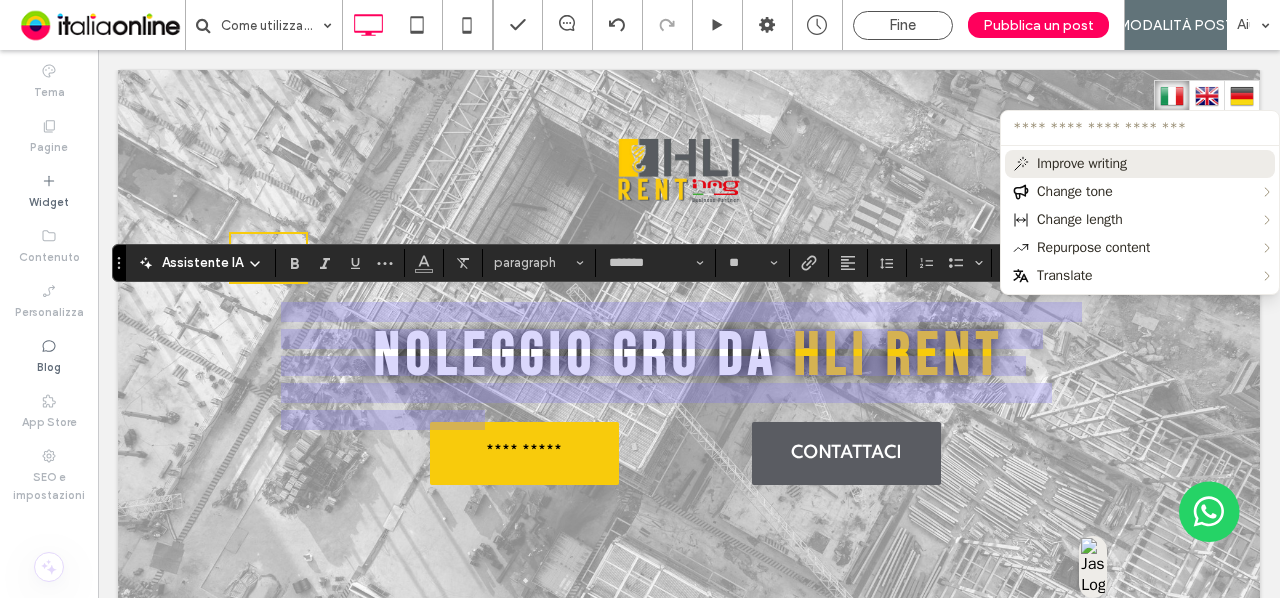 click at bounding box center [1140, 128] 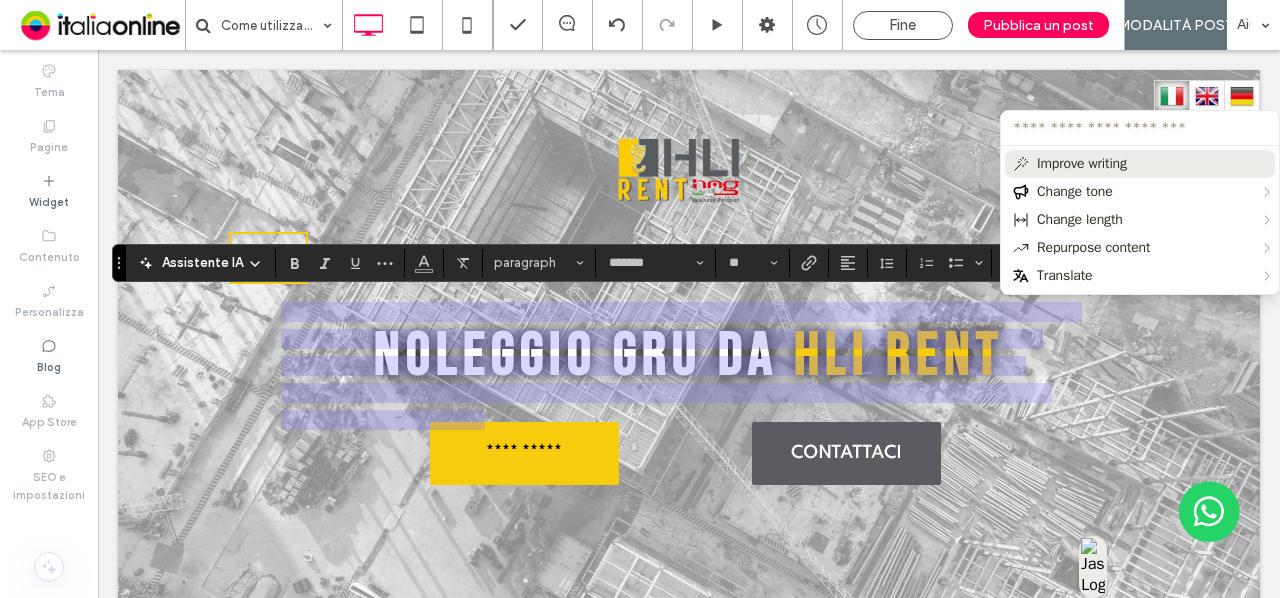 type 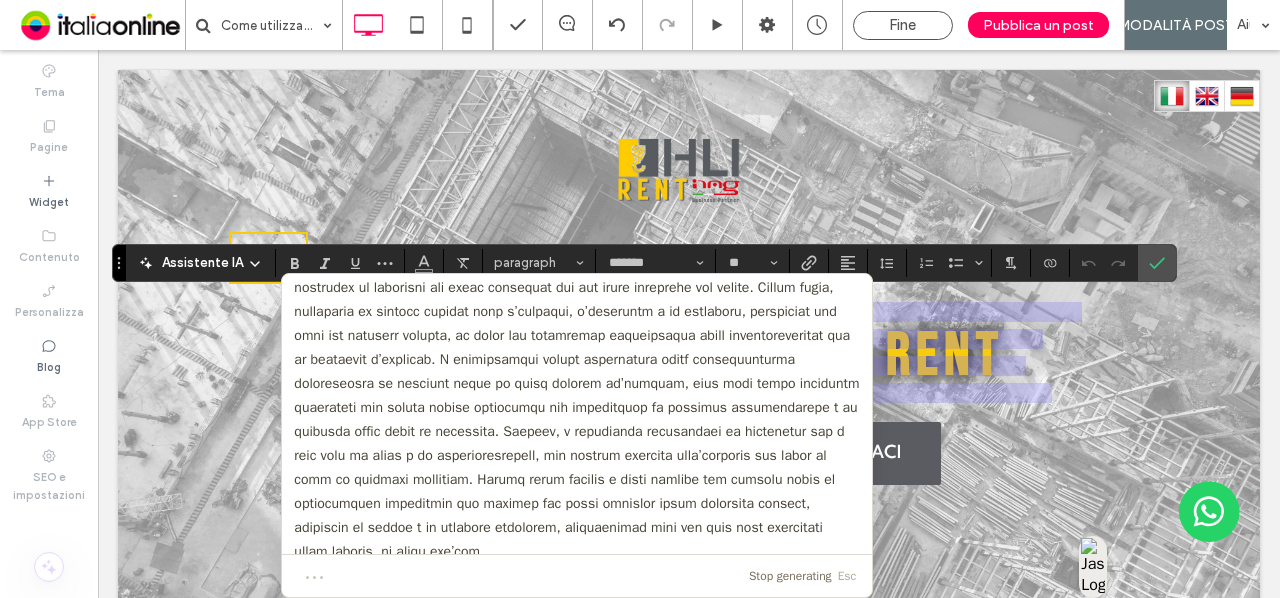 scroll, scrollTop: 60, scrollLeft: 0, axis: vertical 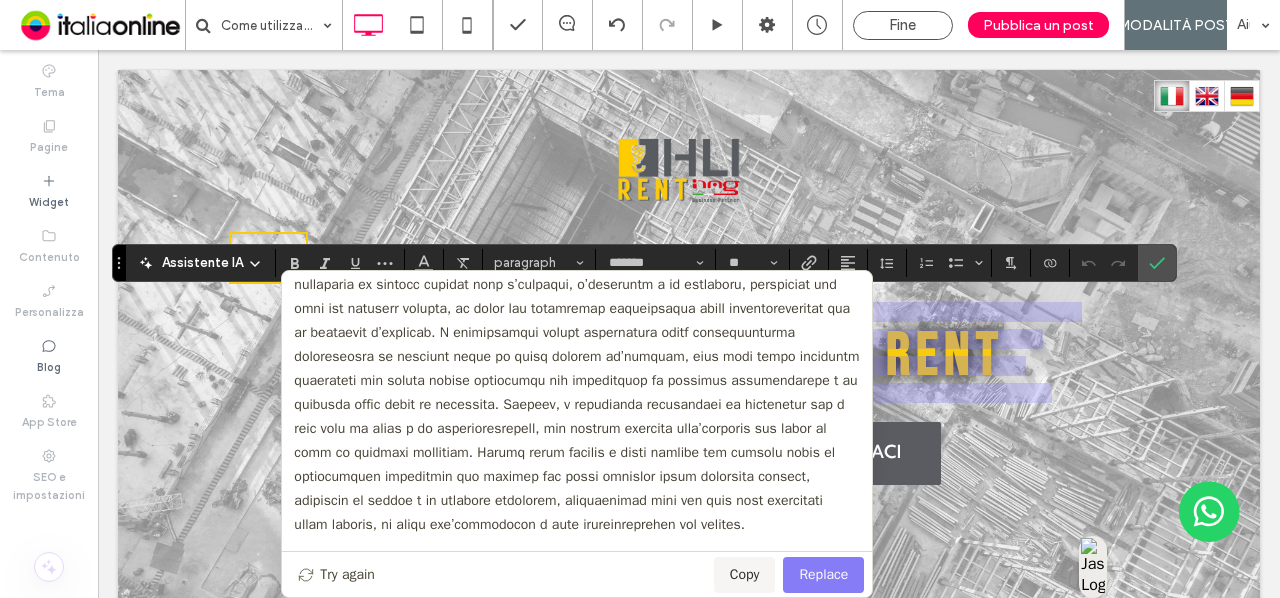 click on "Replace" at bounding box center (823, 575) 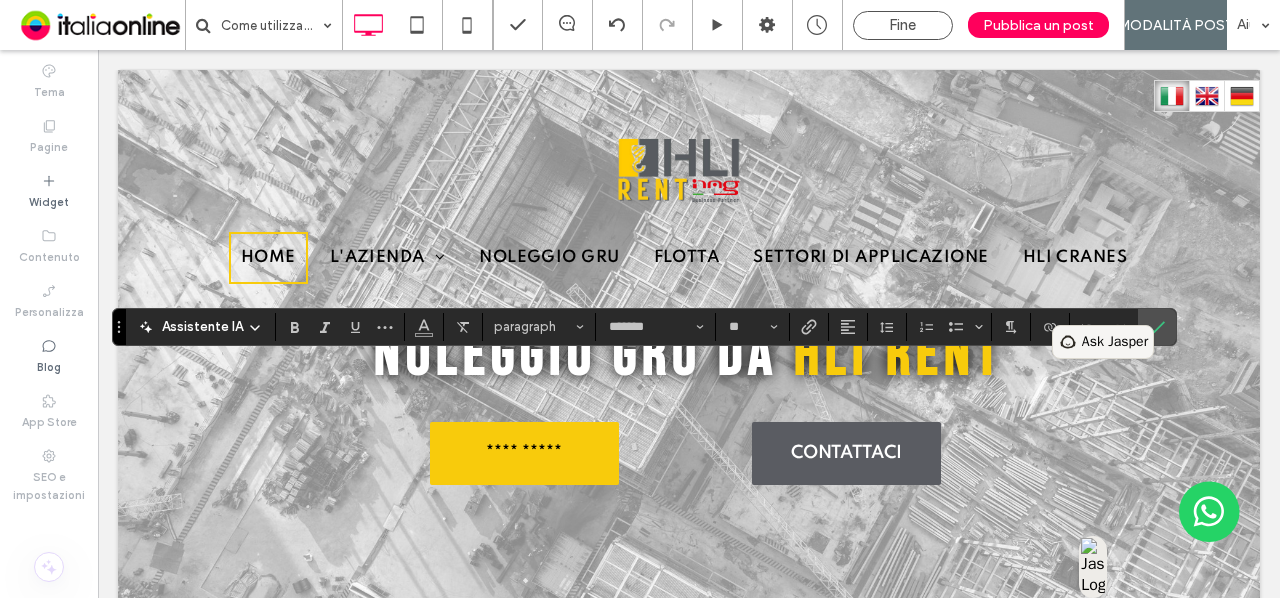 click on "Ask Jasper" at bounding box center [1115, 342] 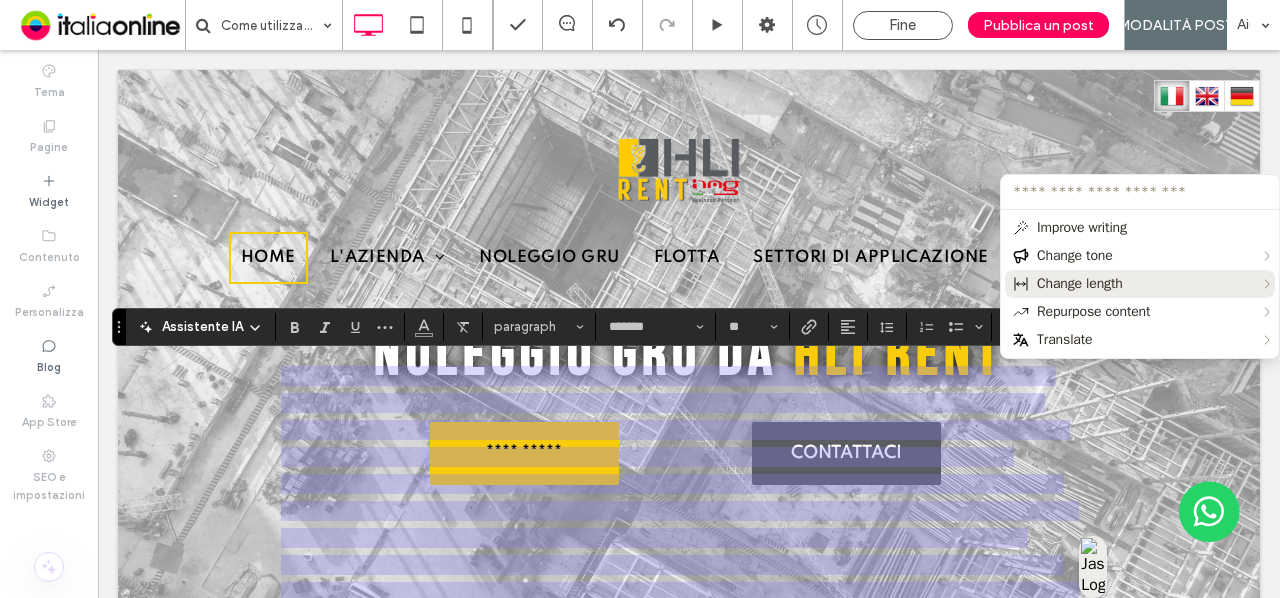 click on "Change length" at bounding box center (1080, 284) 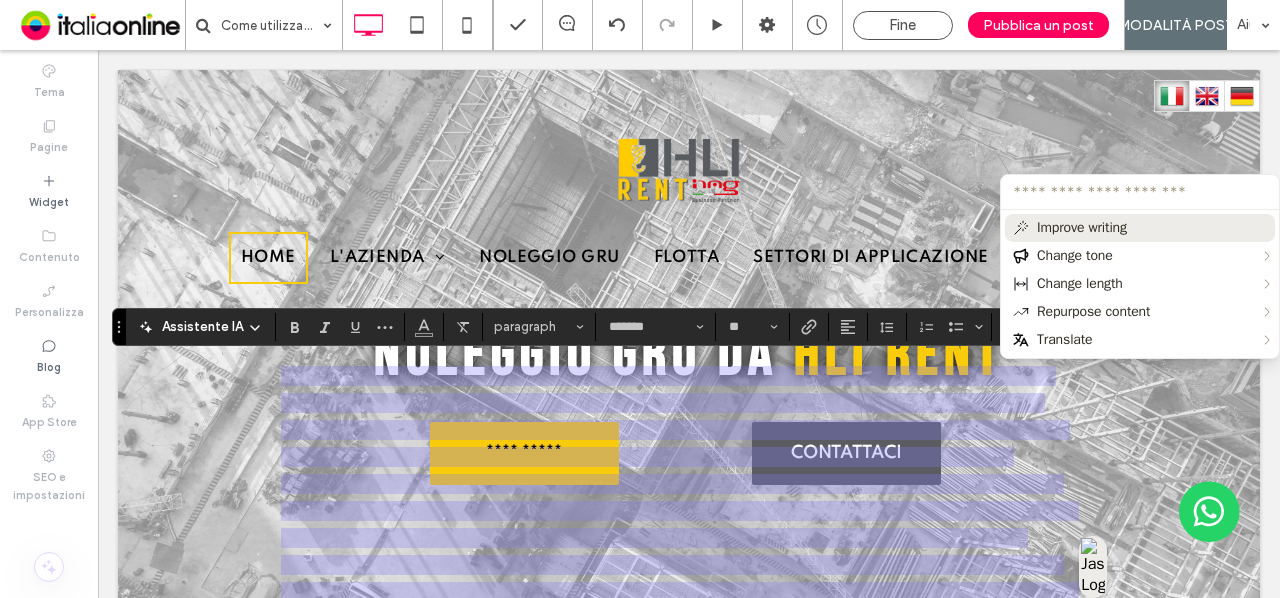 click at bounding box center (1140, 192) 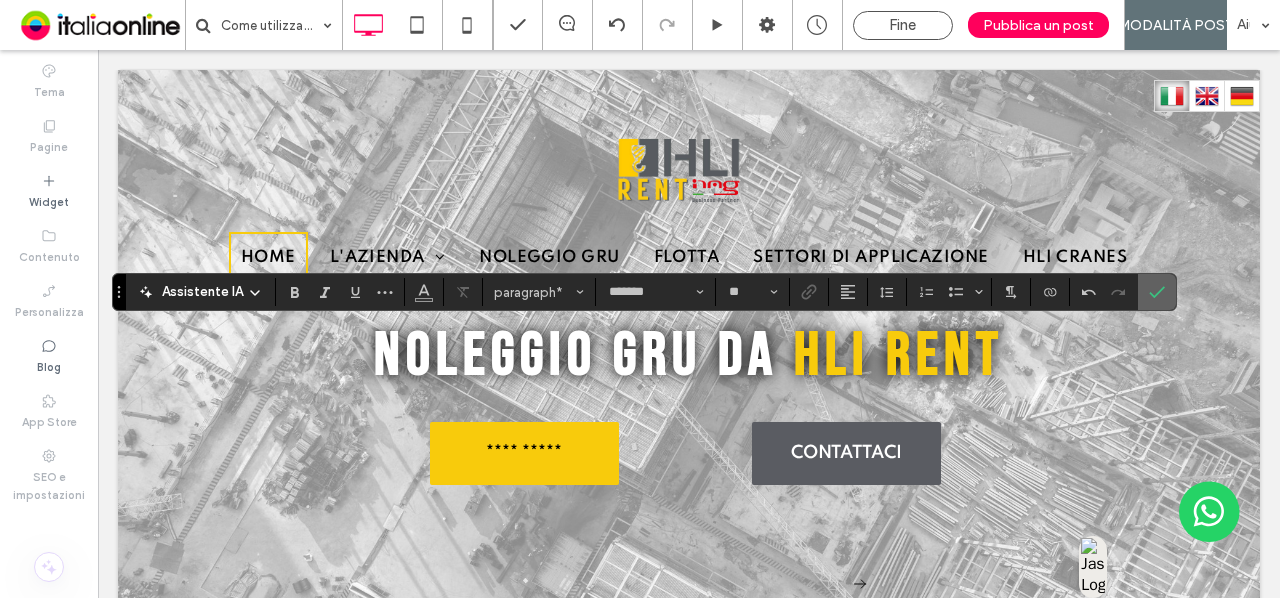 click 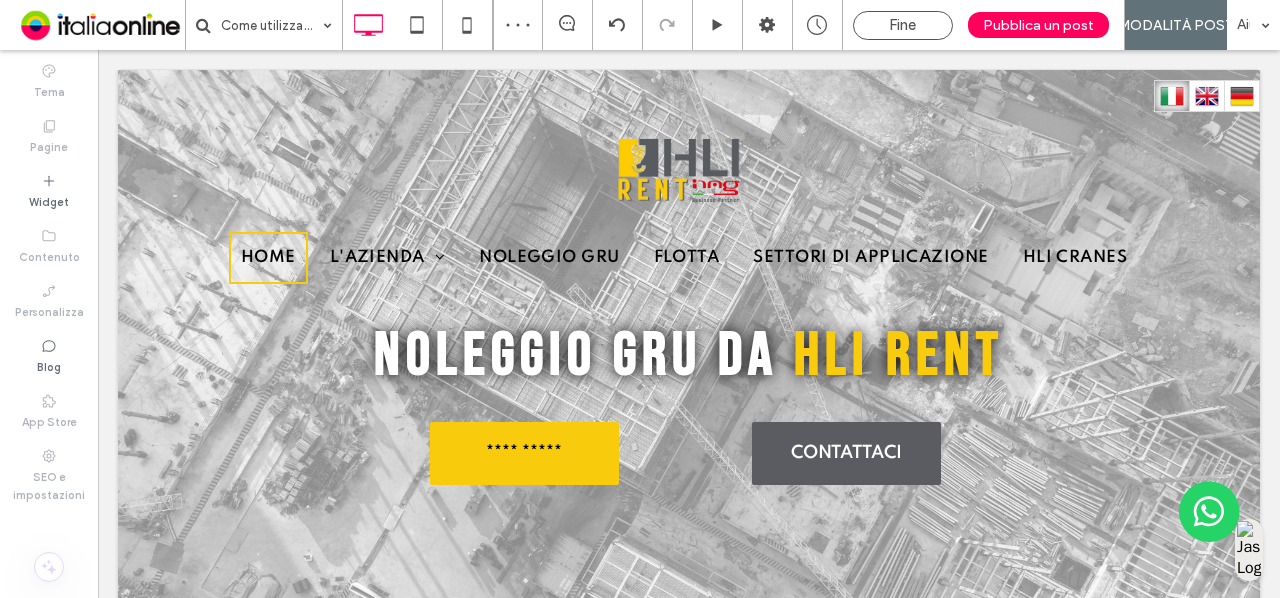 type on "*******" 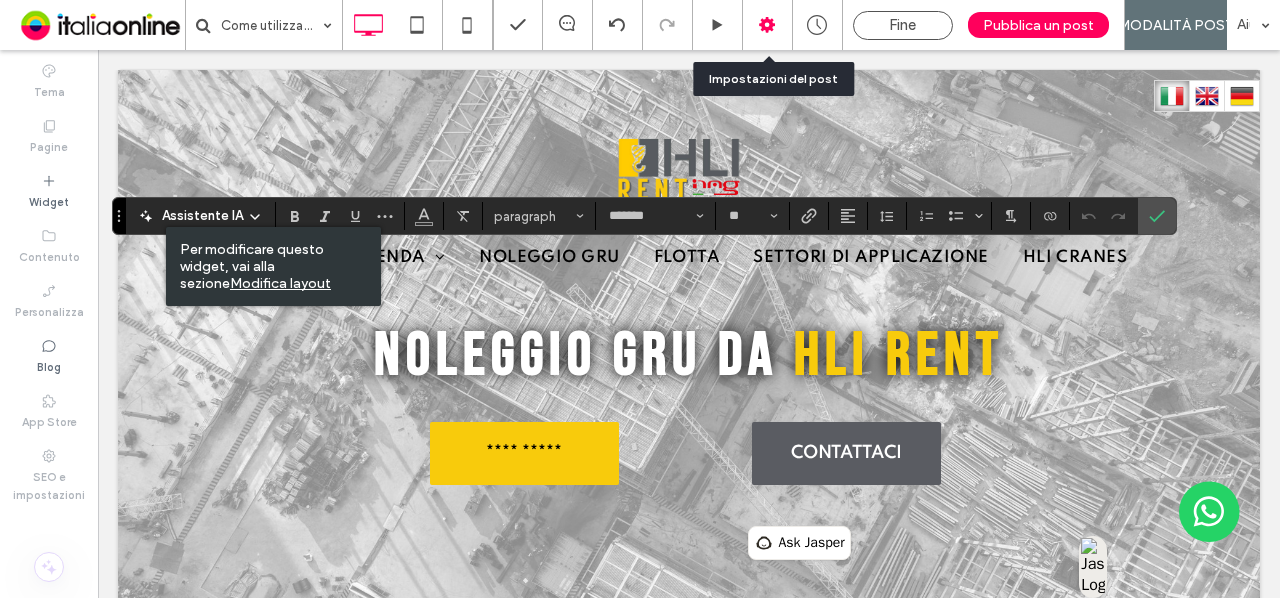 click 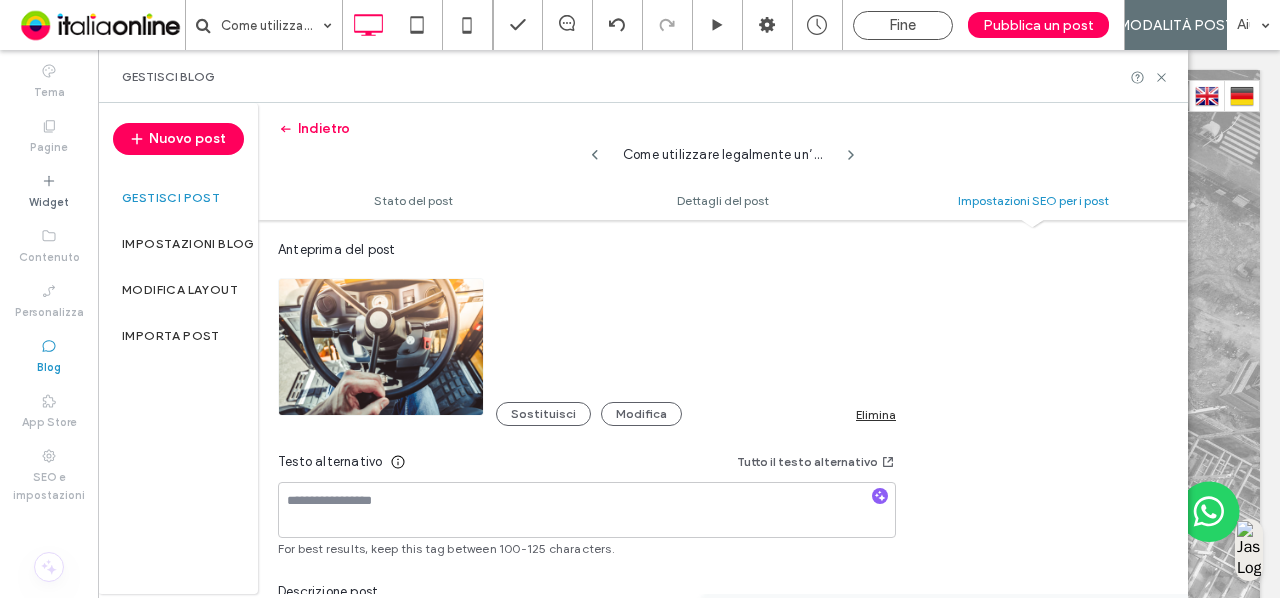 scroll, scrollTop: 1413, scrollLeft: 0, axis: vertical 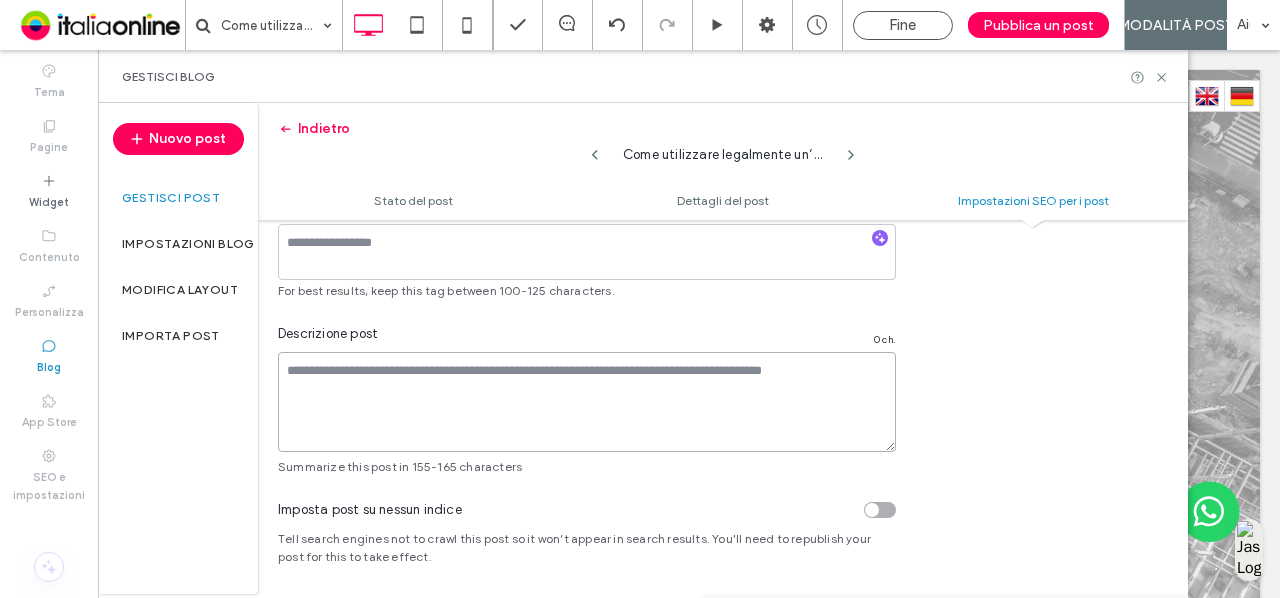 click at bounding box center (587, 402) 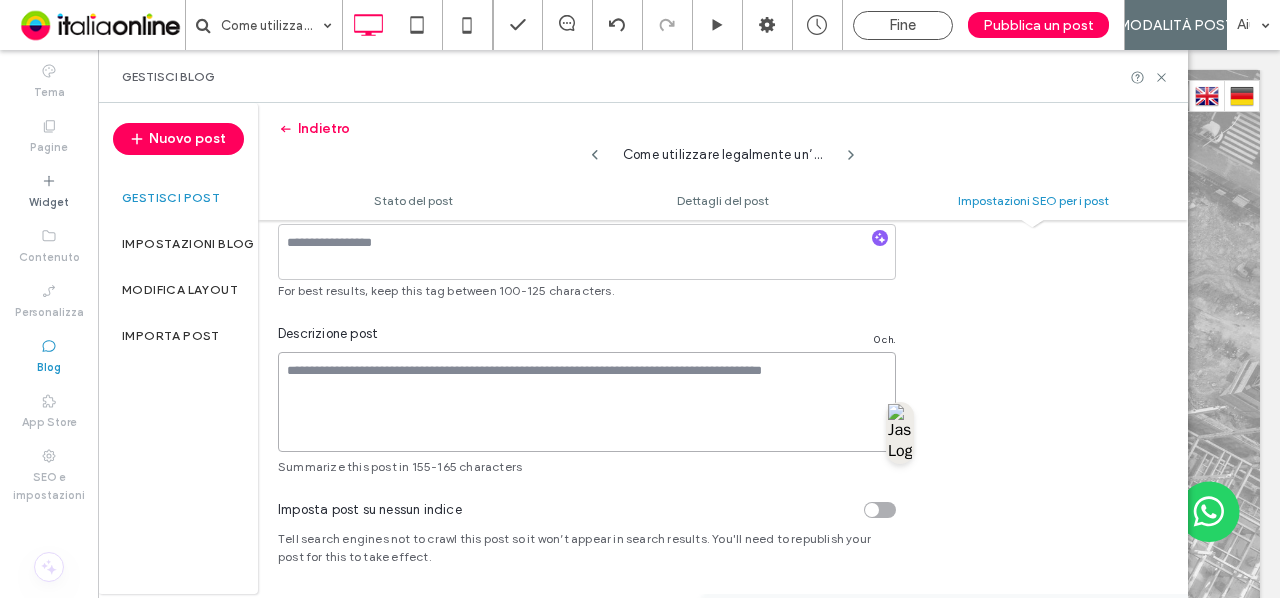paste on "**********" 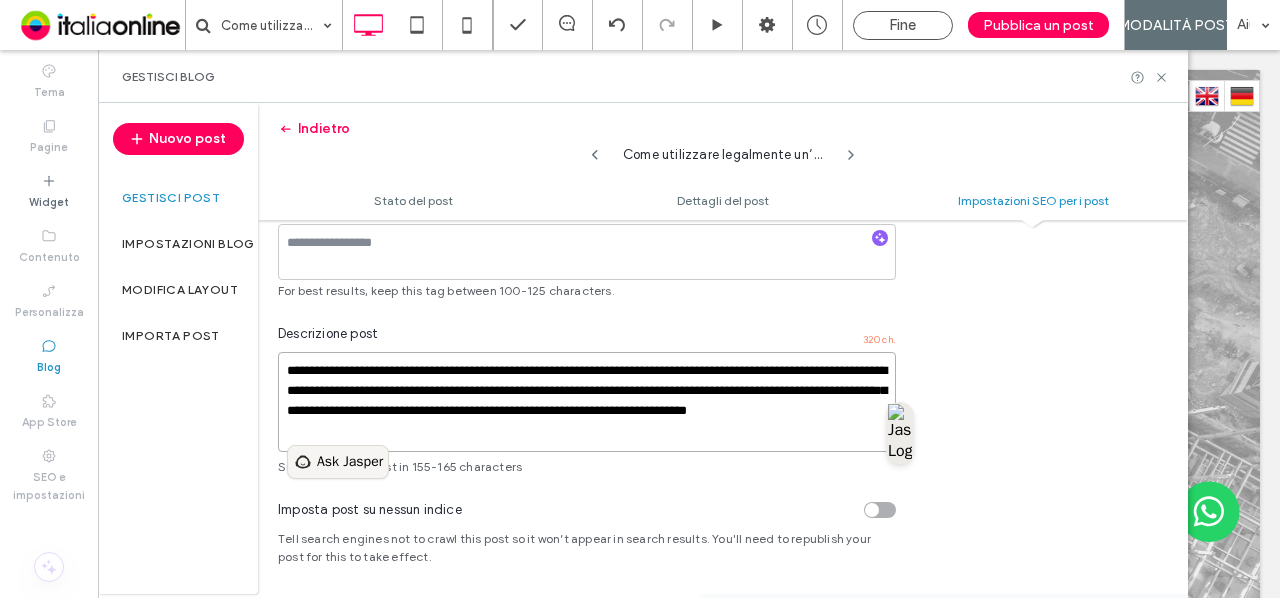type on "**********" 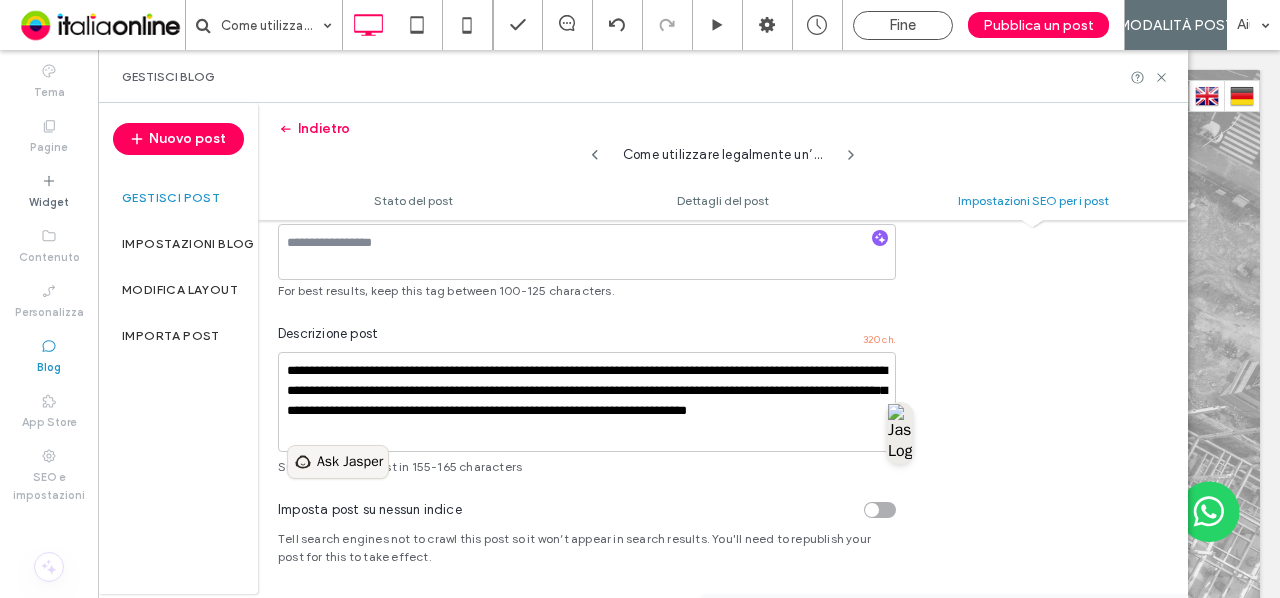 click on "Ask Jasper" at bounding box center (350, 462) 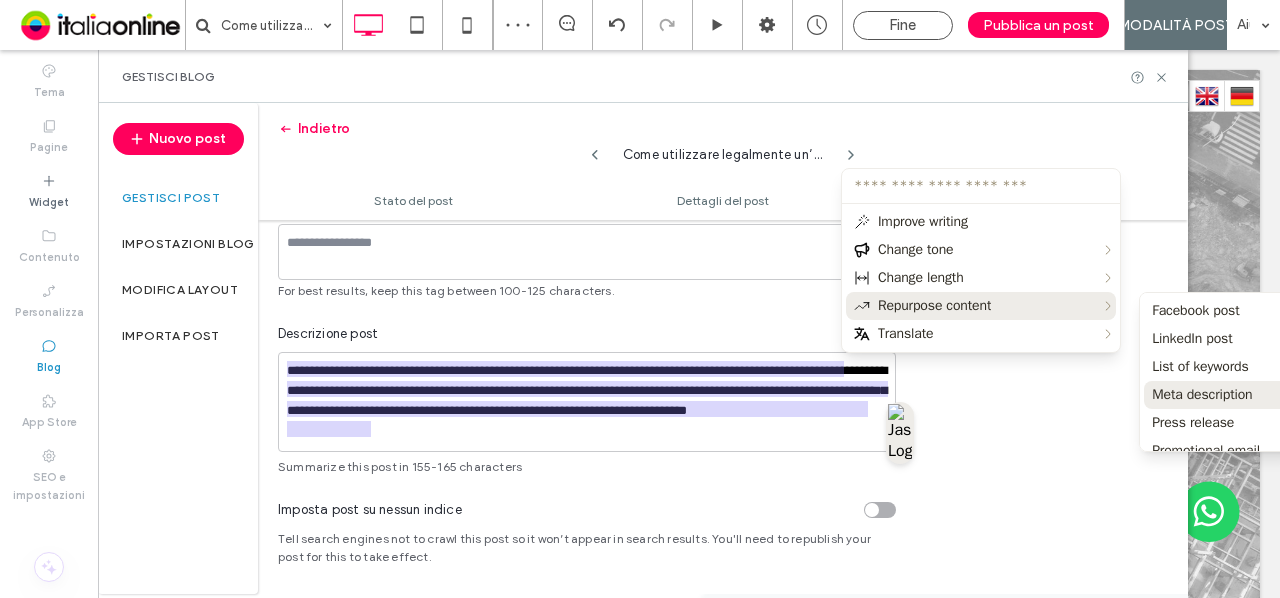 click on "Meta description" at bounding box center (1202, 395) 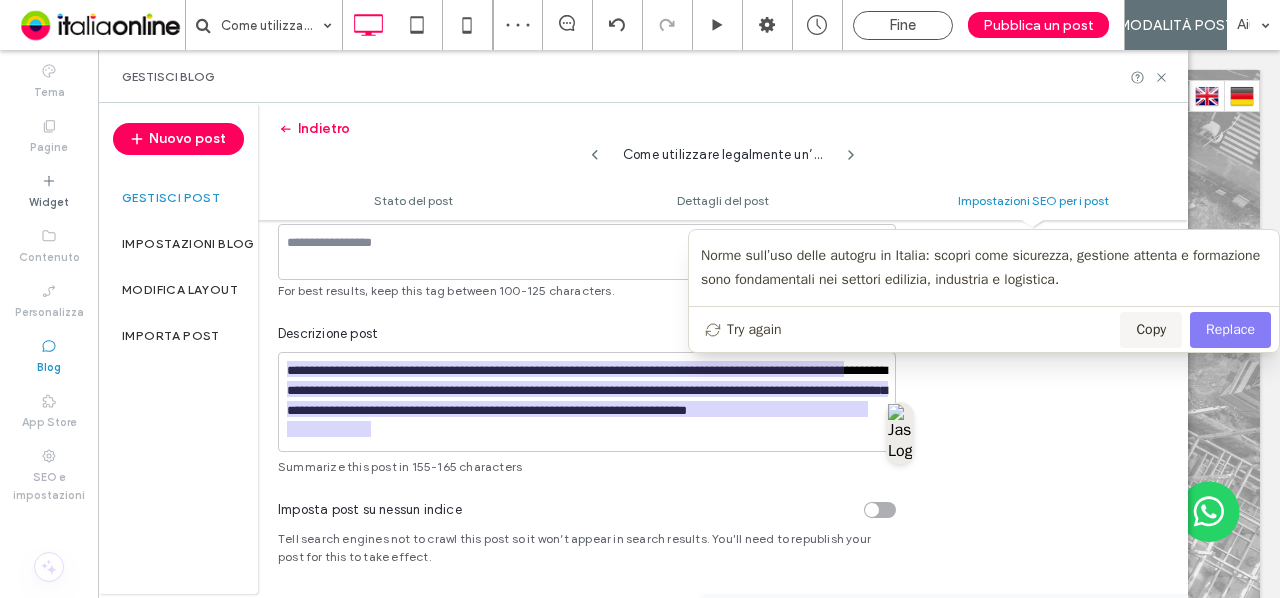 click on "Replace" at bounding box center [1230, 330] 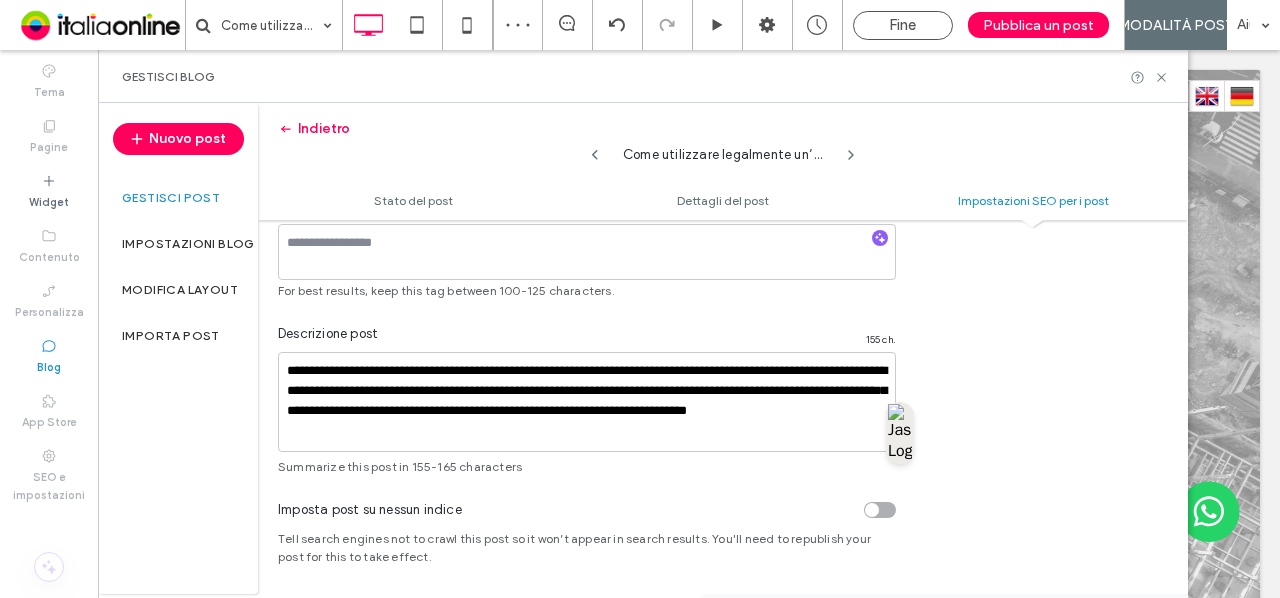 click on "**********" at bounding box center [723, 83] 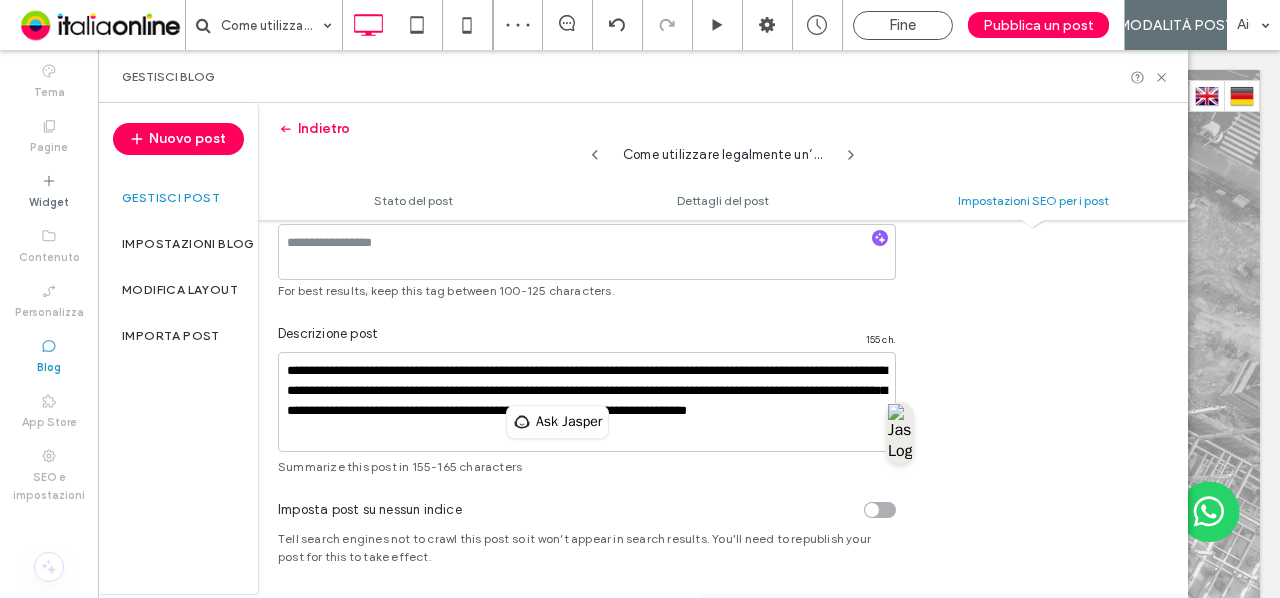 scroll, scrollTop: 1280, scrollLeft: 0, axis: vertical 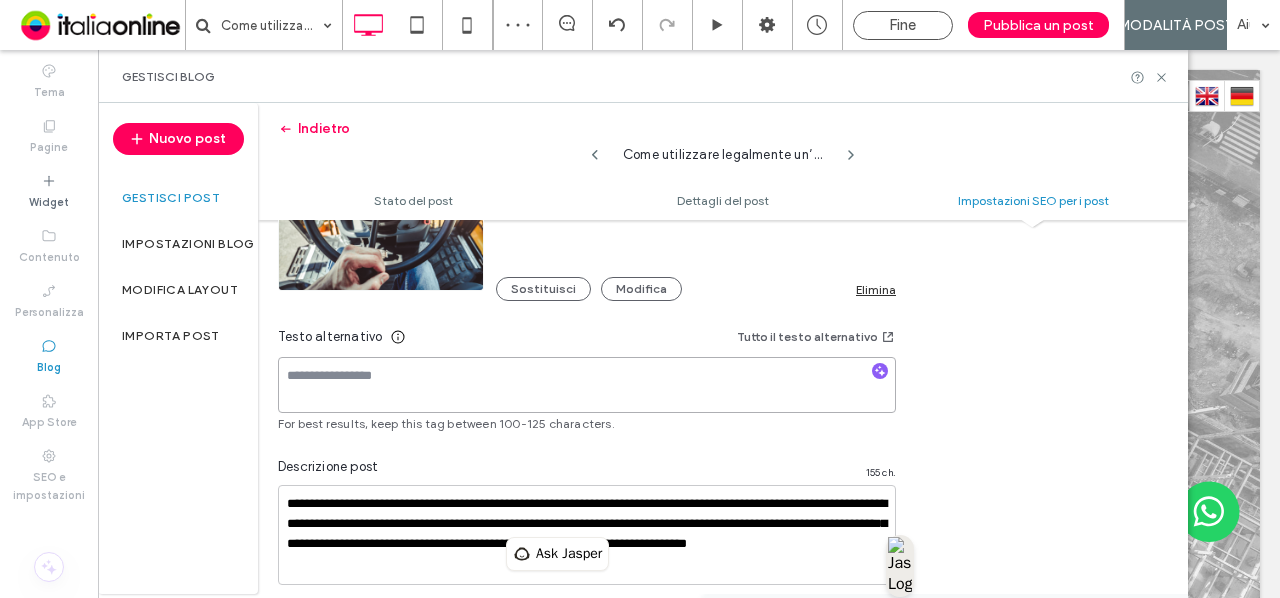 click at bounding box center (587, 385) 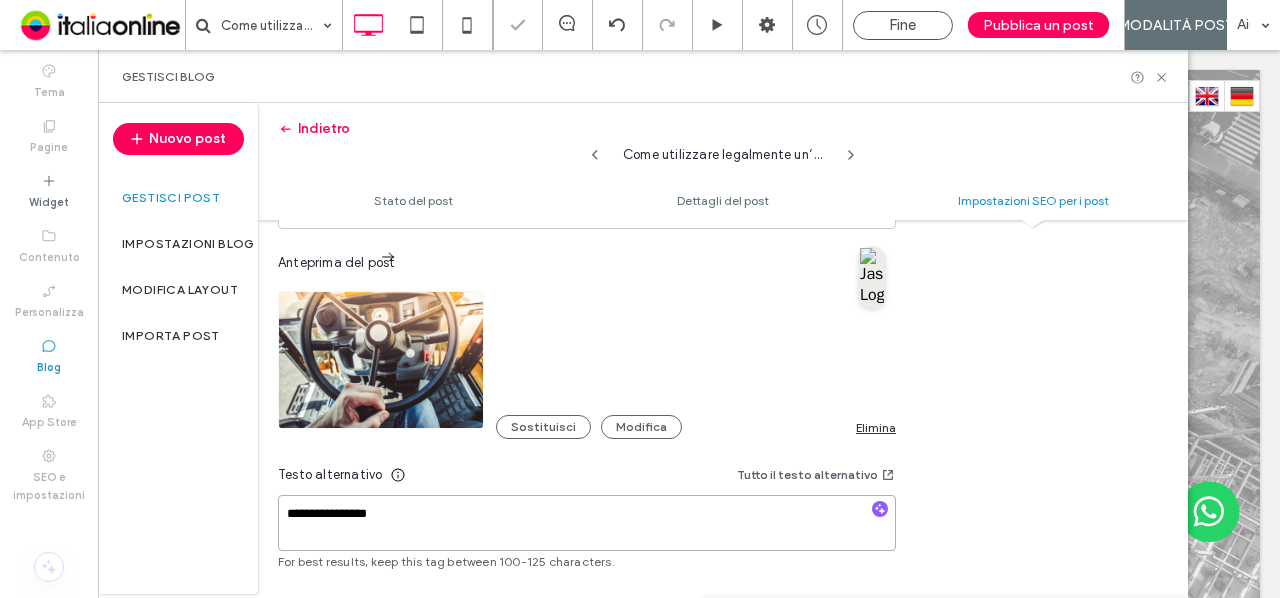 scroll, scrollTop: 1410, scrollLeft: 0, axis: vertical 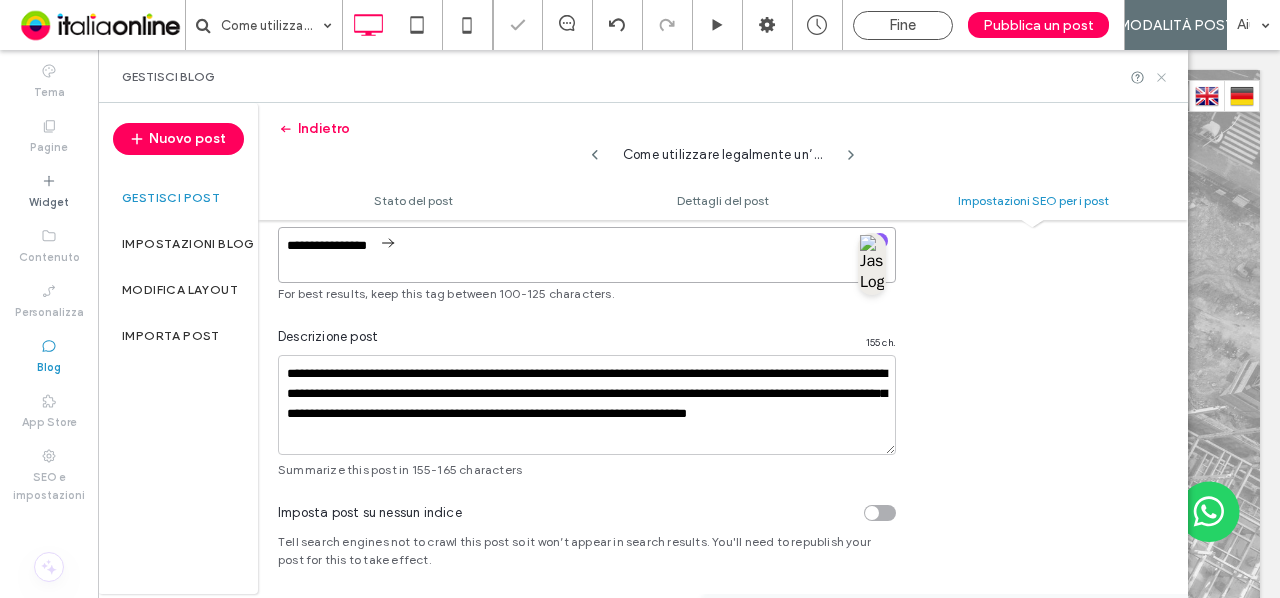 type on "**********" 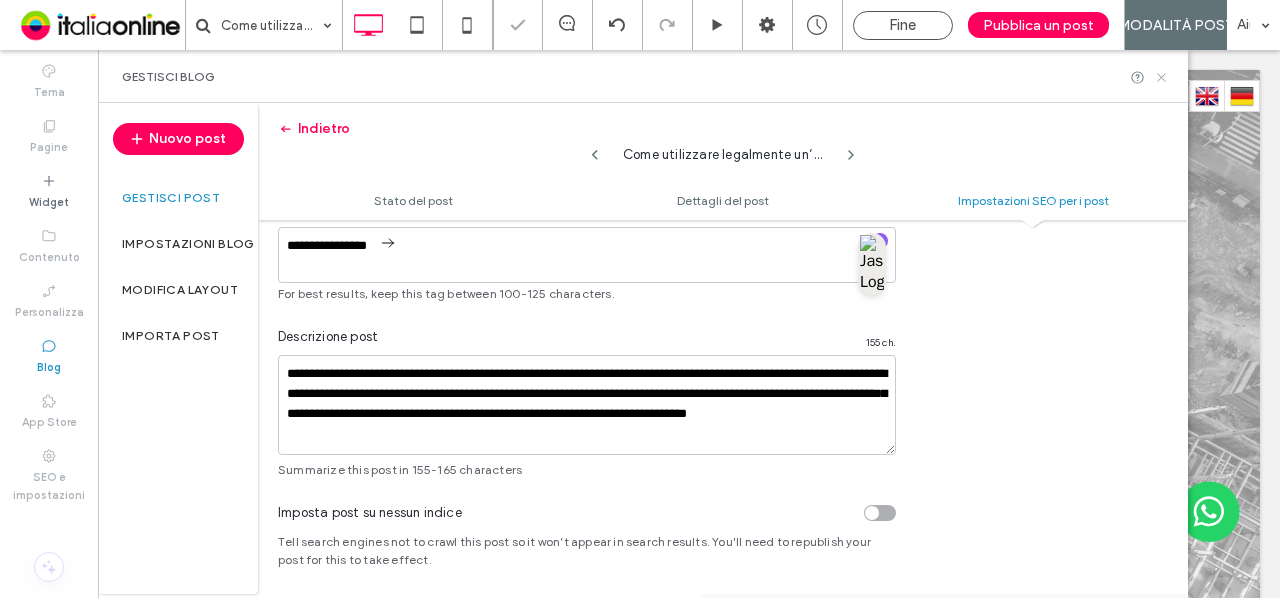 click 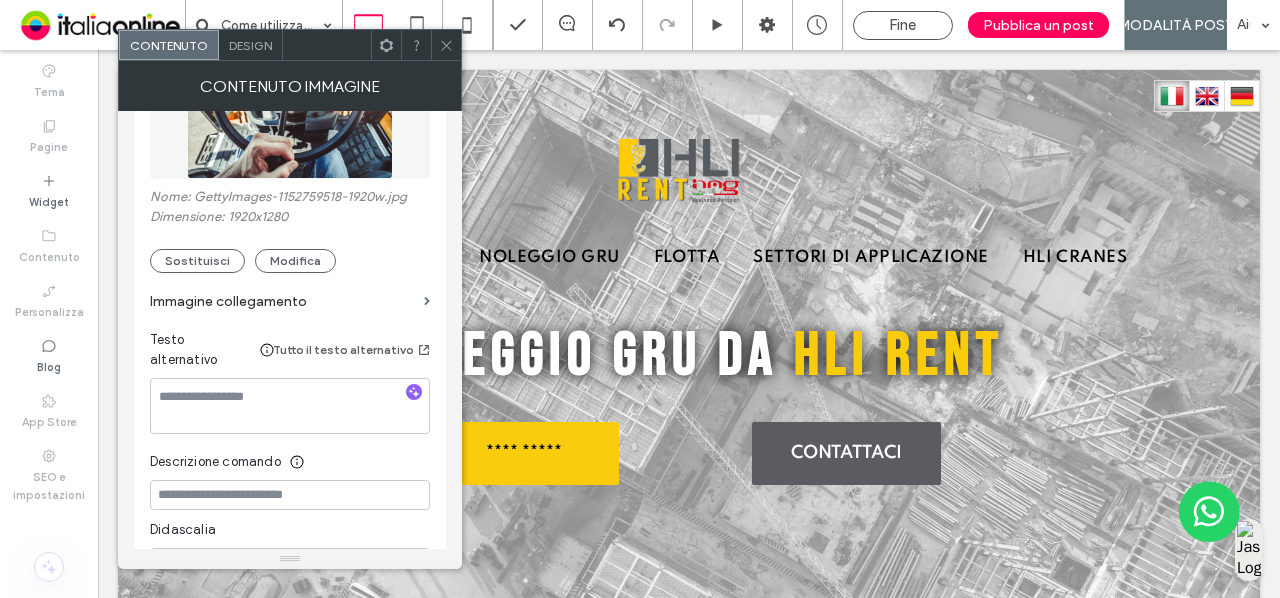 scroll, scrollTop: 349, scrollLeft: 0, axis: vertical 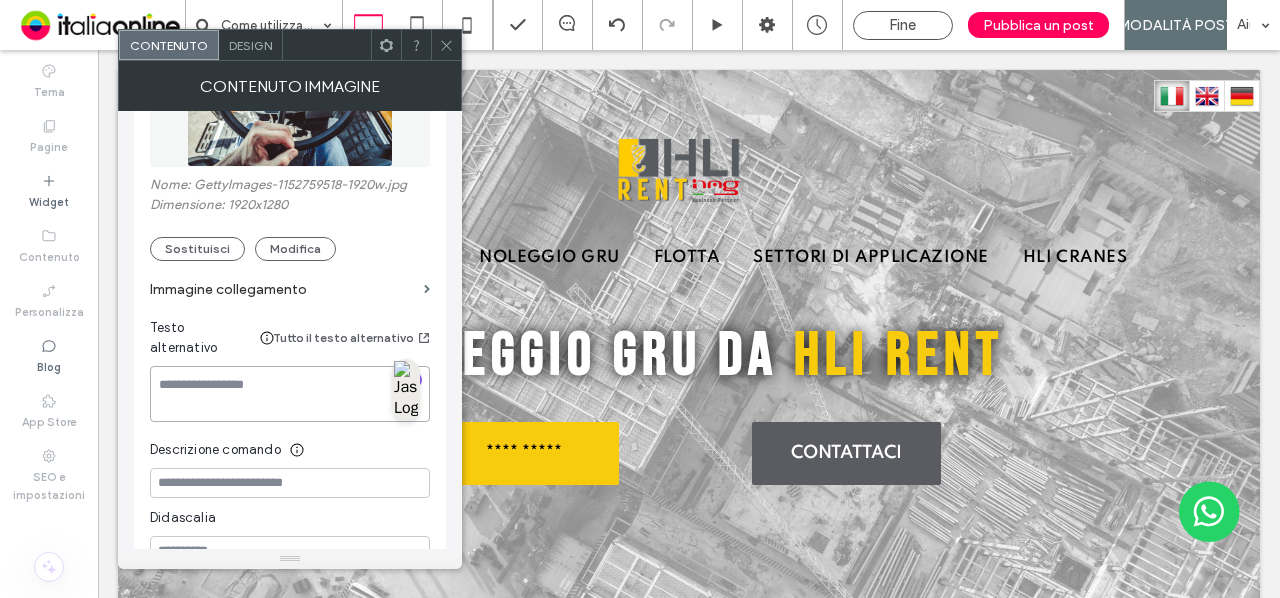 click at bounding box center [290, 394] 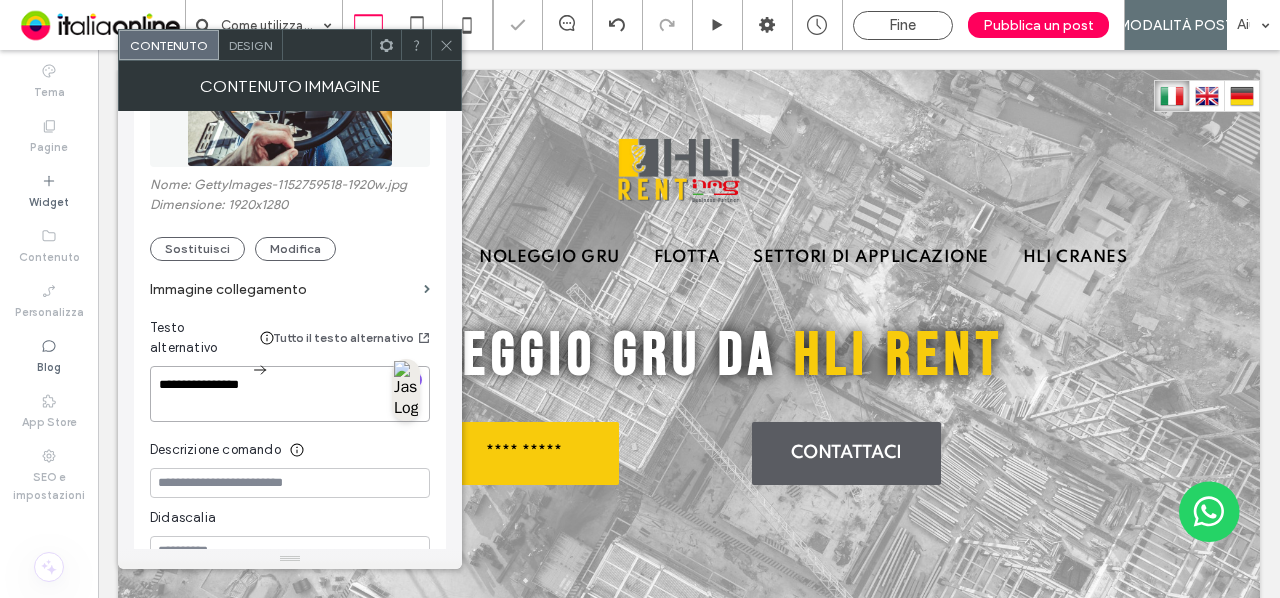 type on "**********" 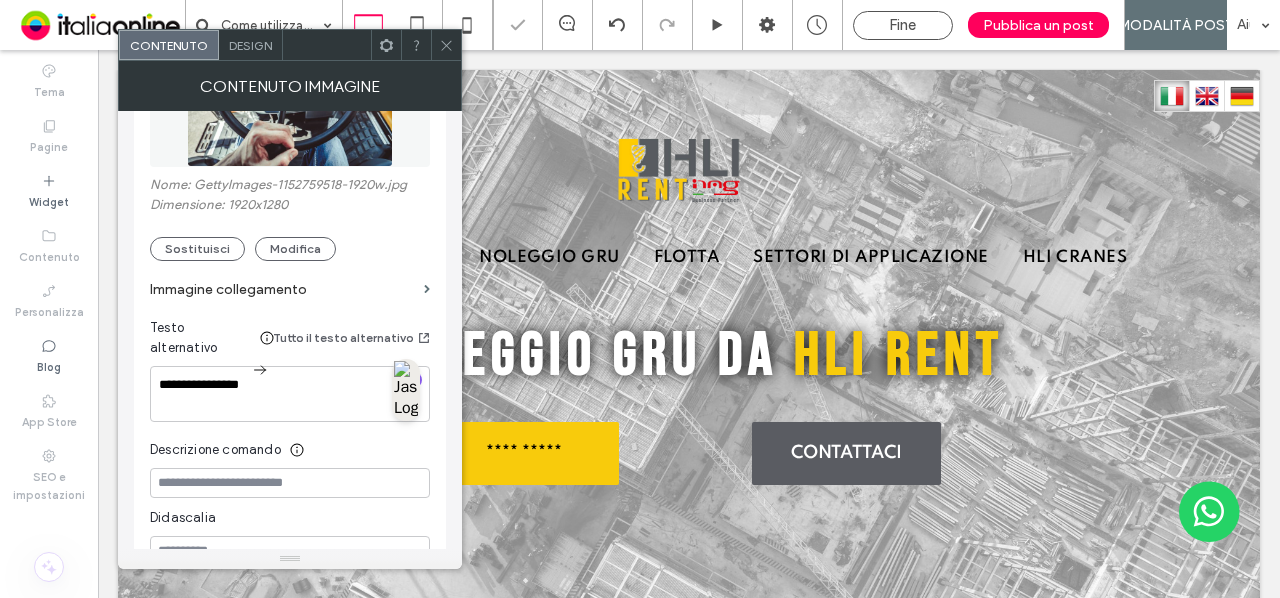 click 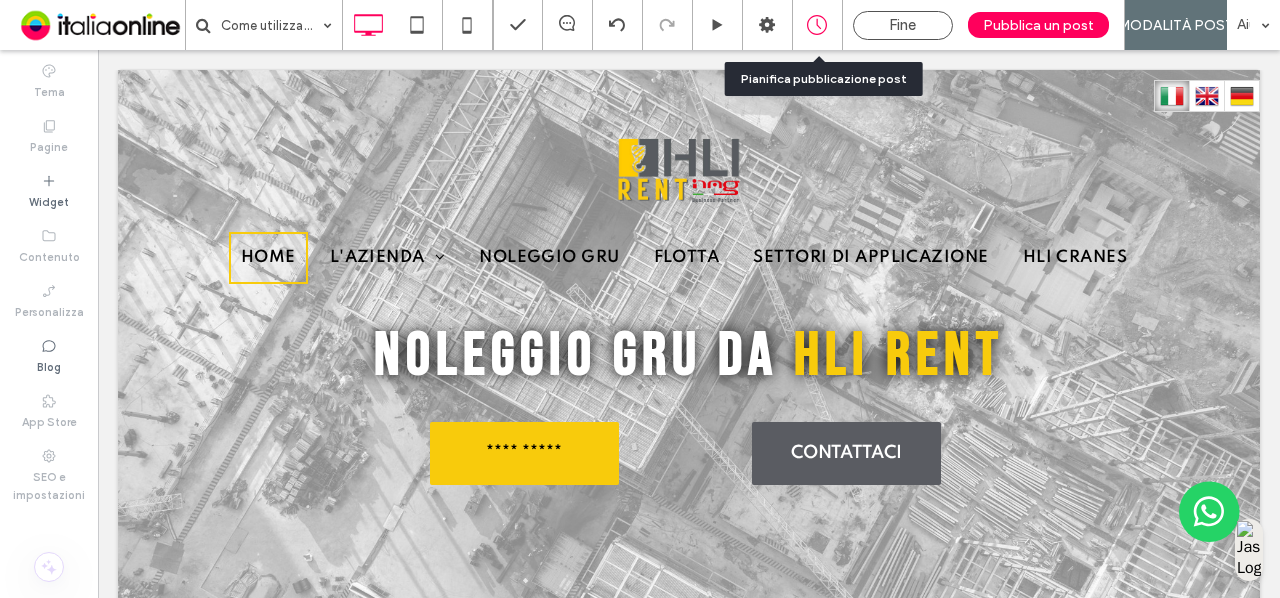 click at bounding box center [817, 25] 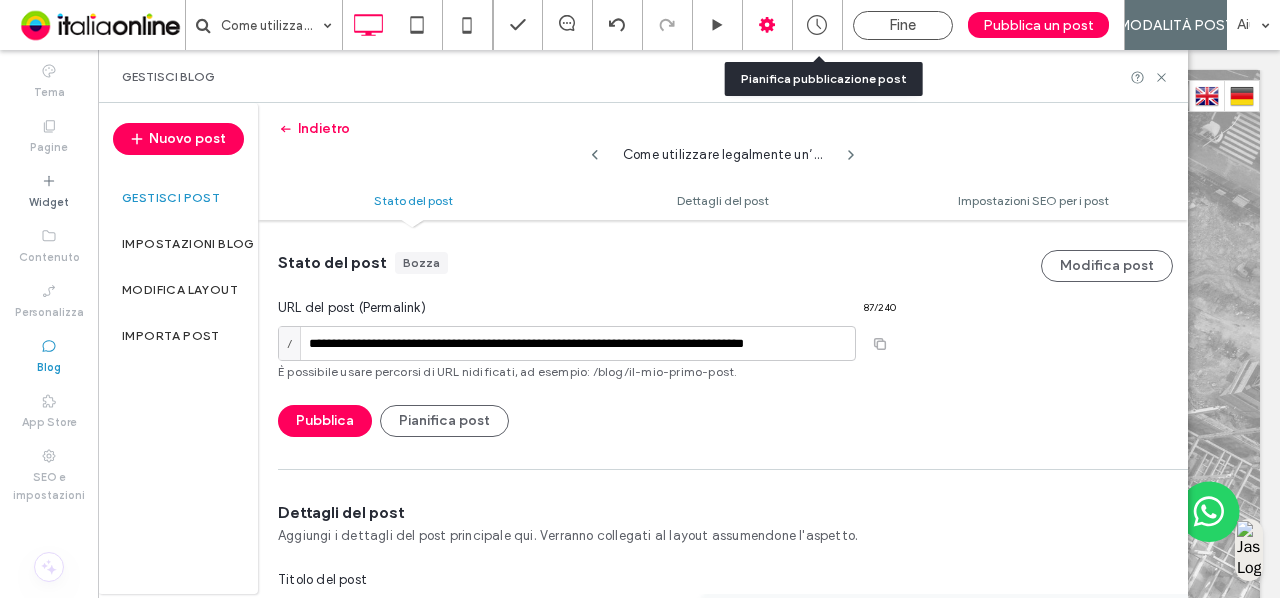 scroll, scrollTop: 1, scrollLeft: 0, axis: vertical 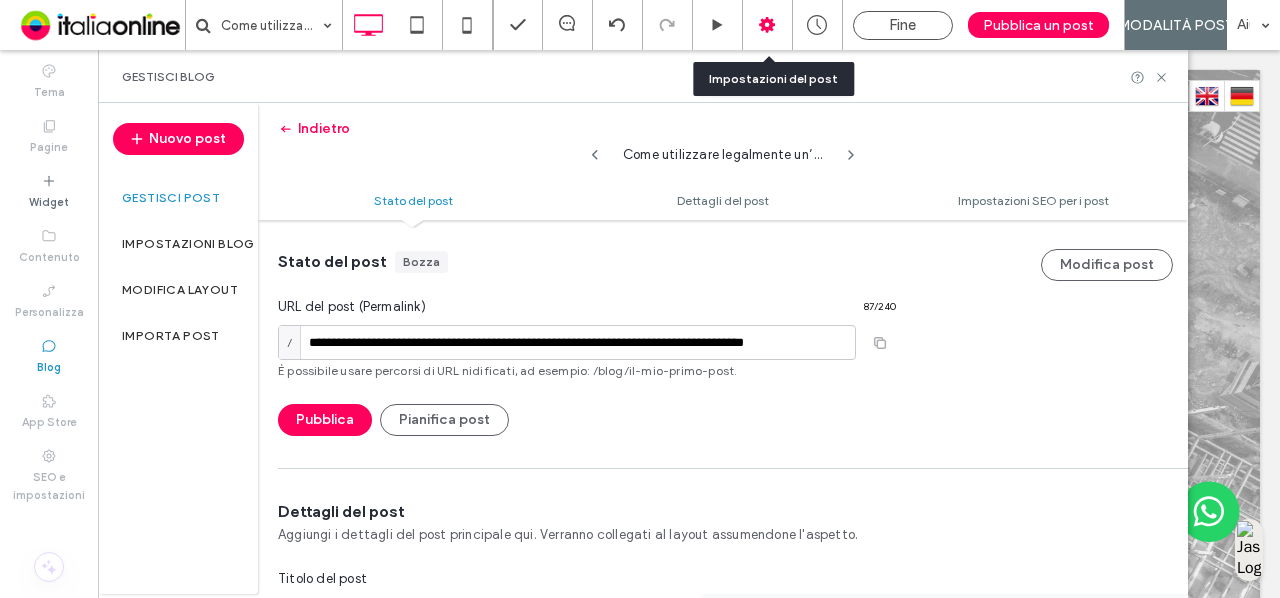 click 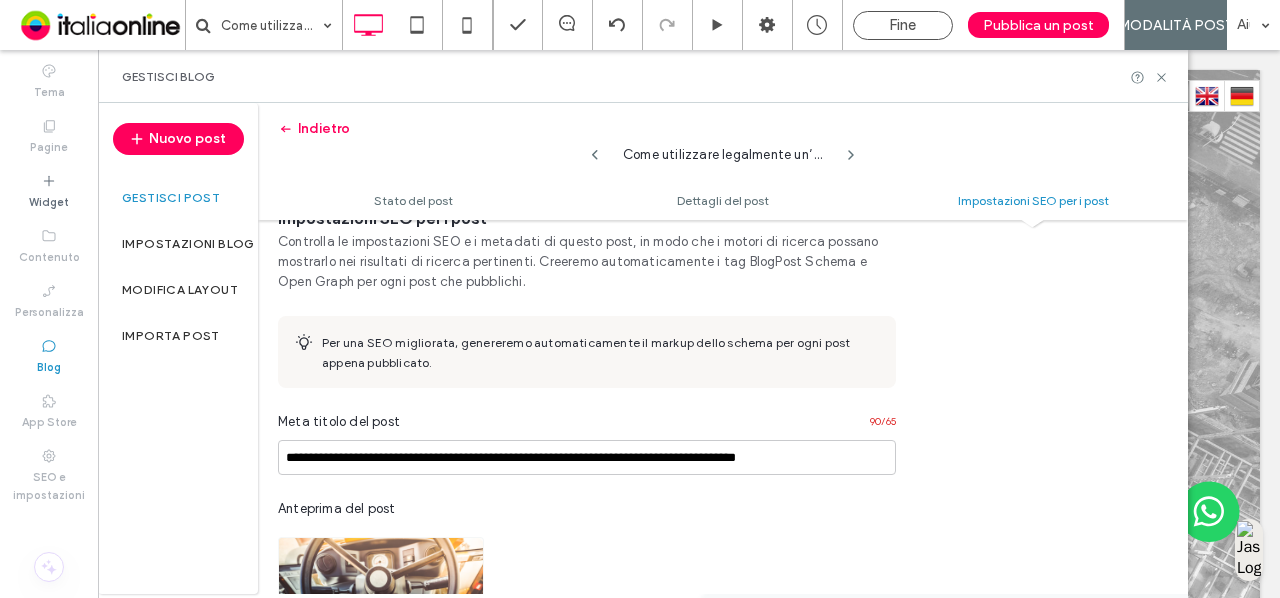 scroll, scrollTop: 888, scrollLeft: 0, axis: vertical 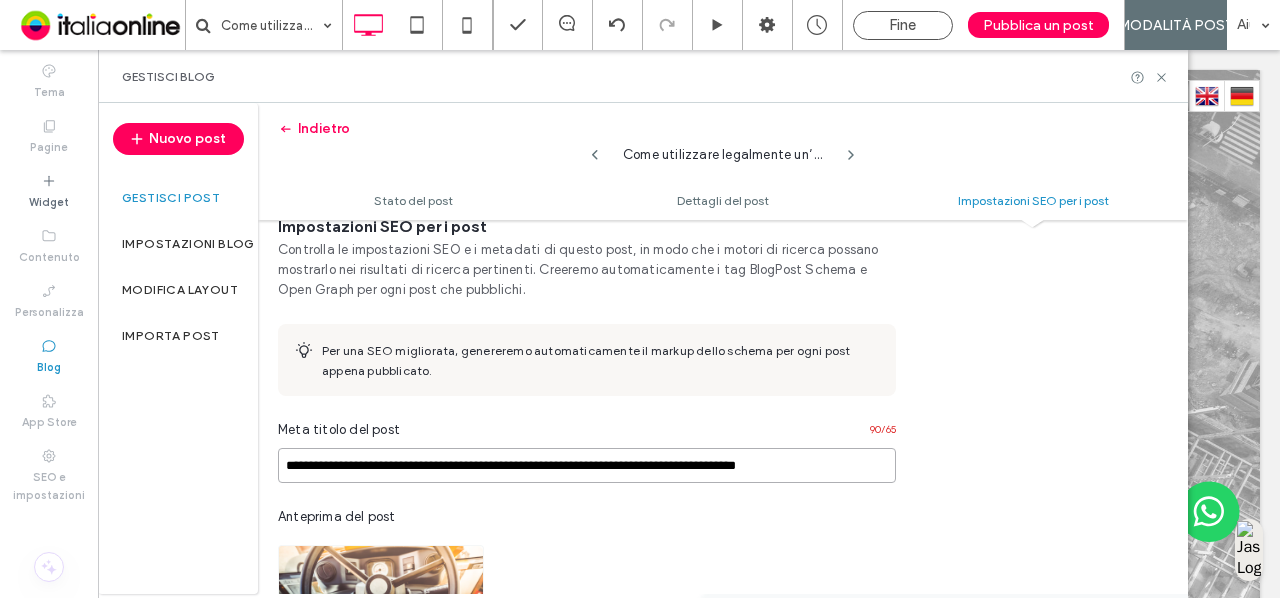 click on "**********" at bounding box center (587, 465) 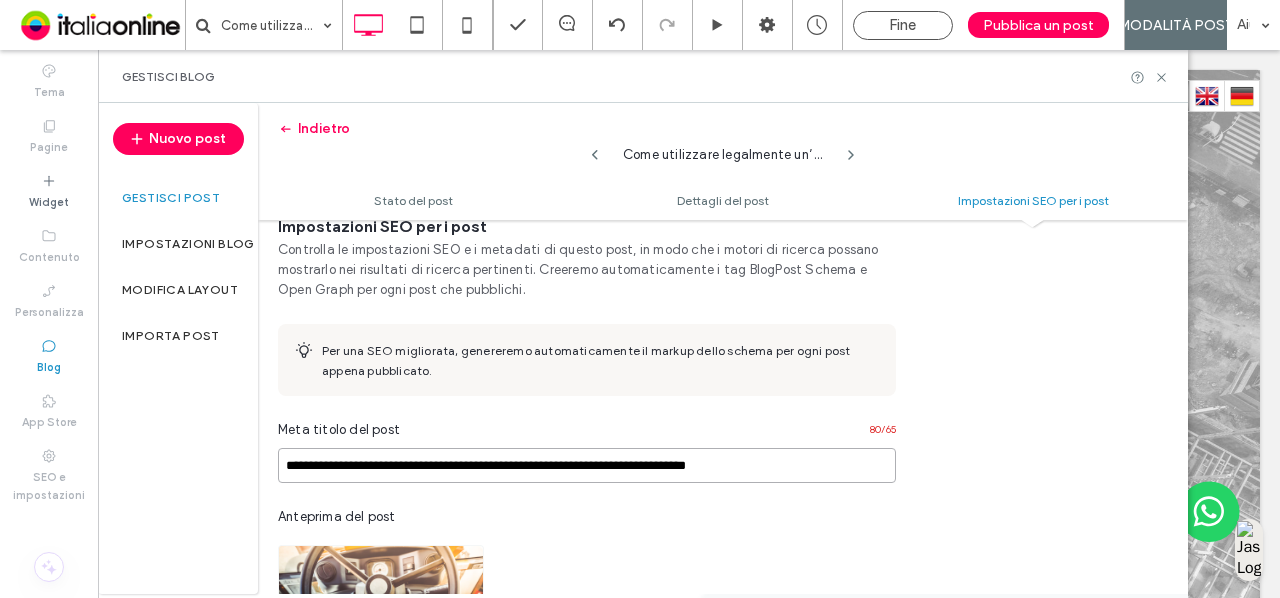drag, startPoint x: 328, startPoint y: 460, endPoint x: 281, endPoint y: 461, distance: 47.010635 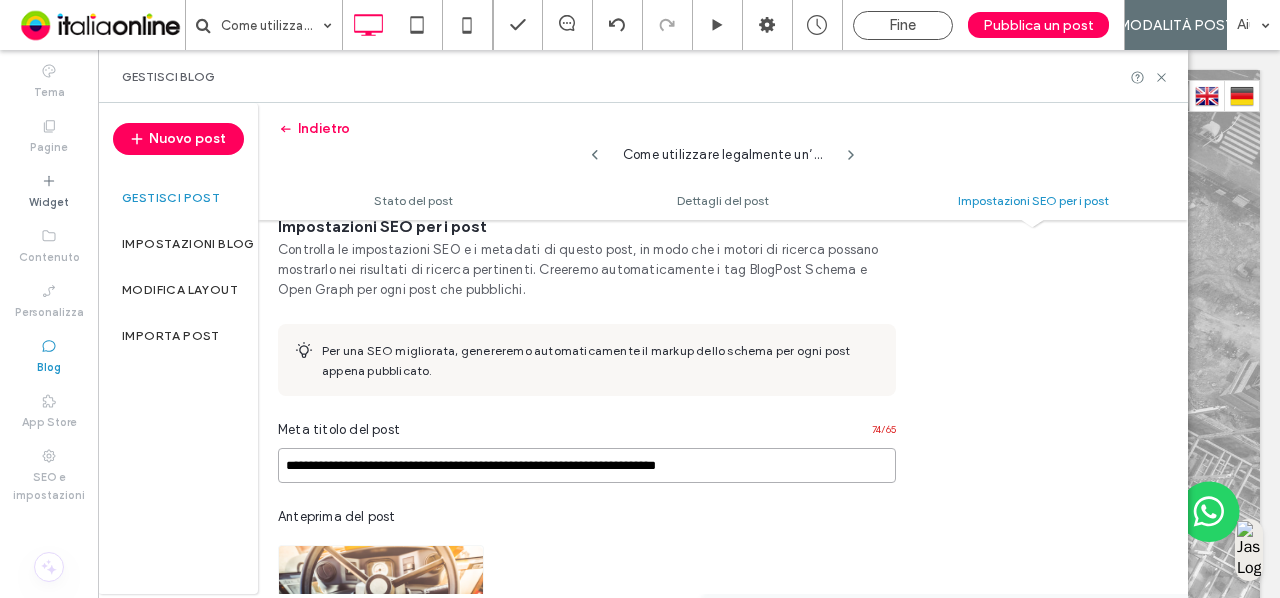 drag, startPoint x: 403, startPoint y: 465, endPoint x: 346, endPoint y: 467, distance: 57.035076 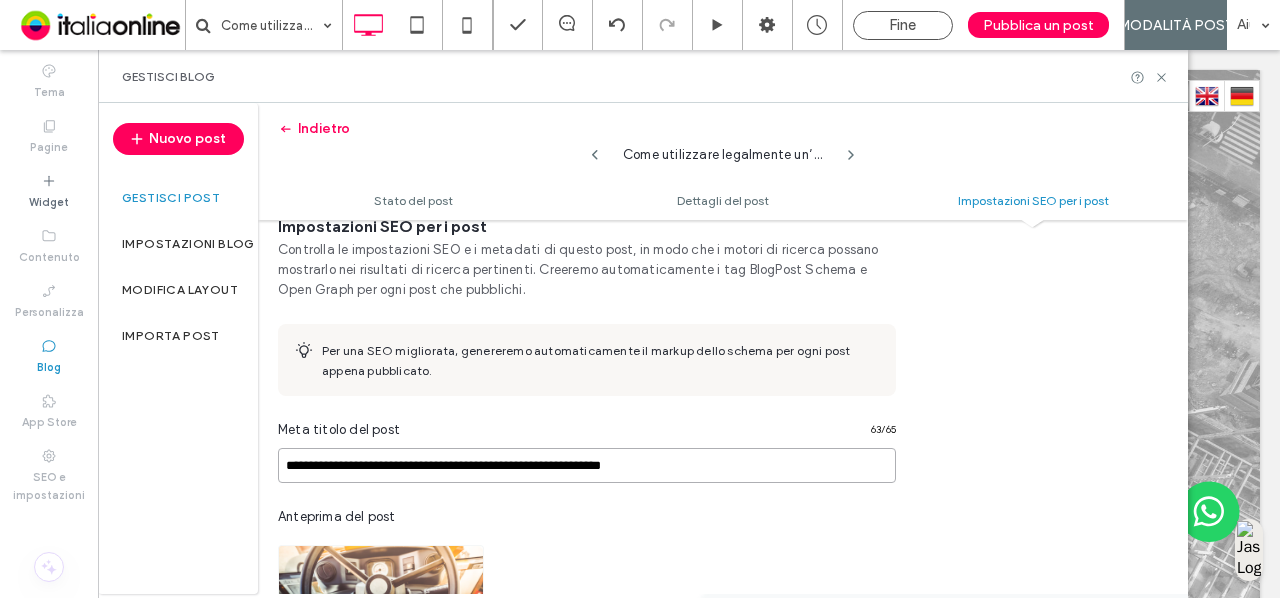 click on "**********" at bounding box center [587, 465] 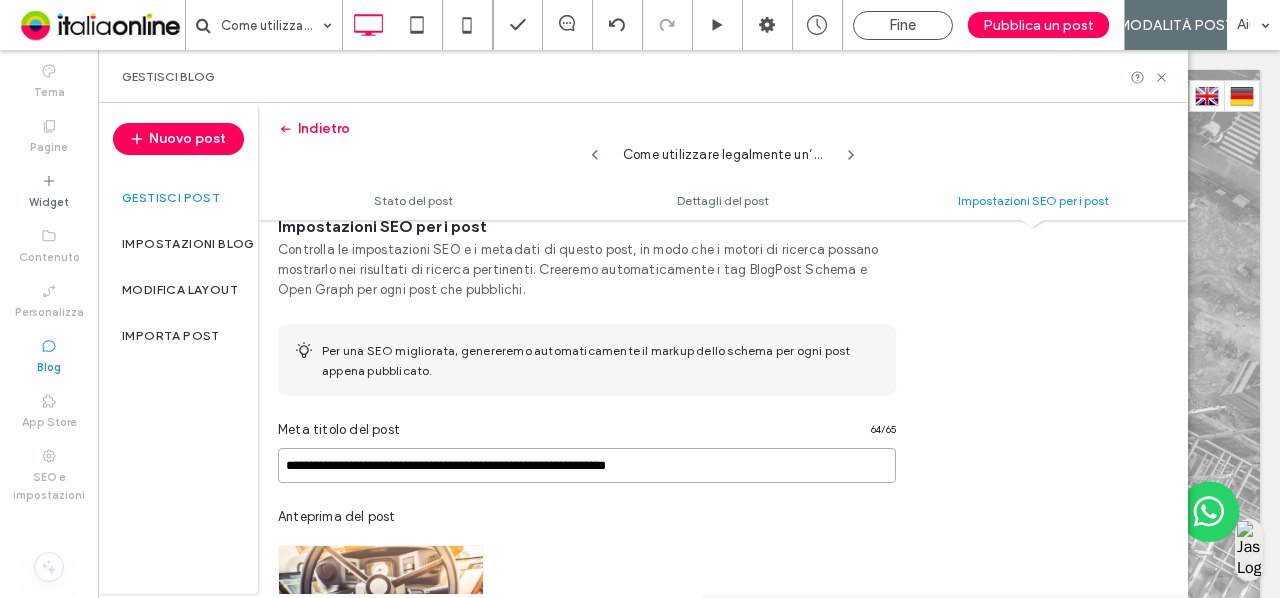 type on "**********" 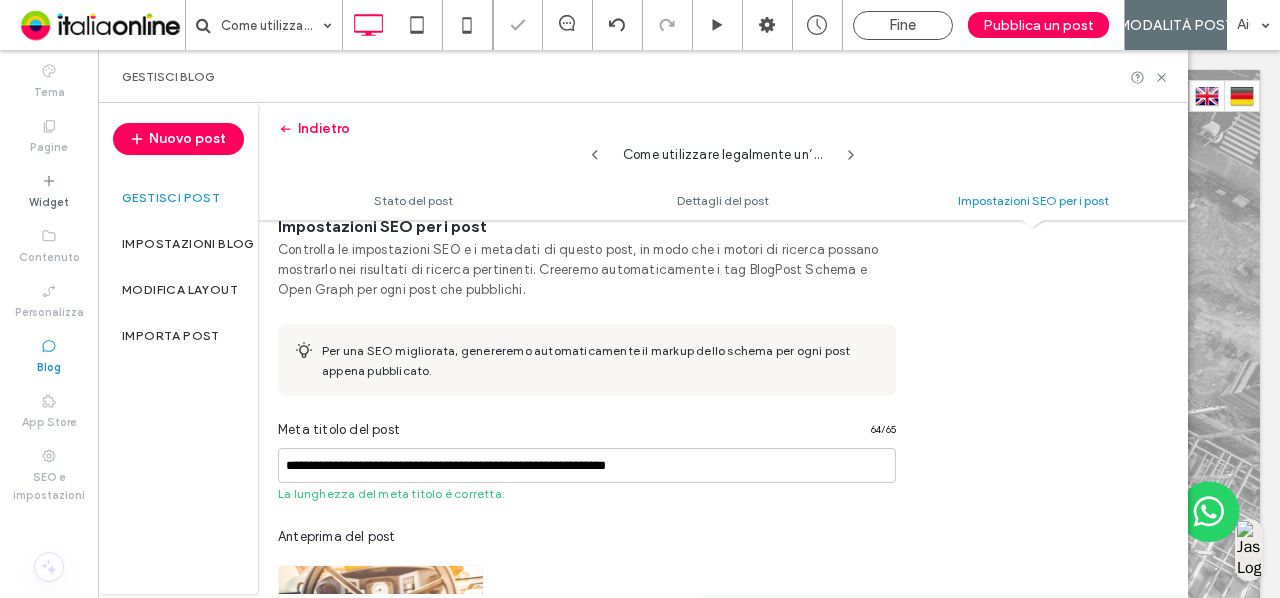 click on "**********" at bounding box center (587, 618) 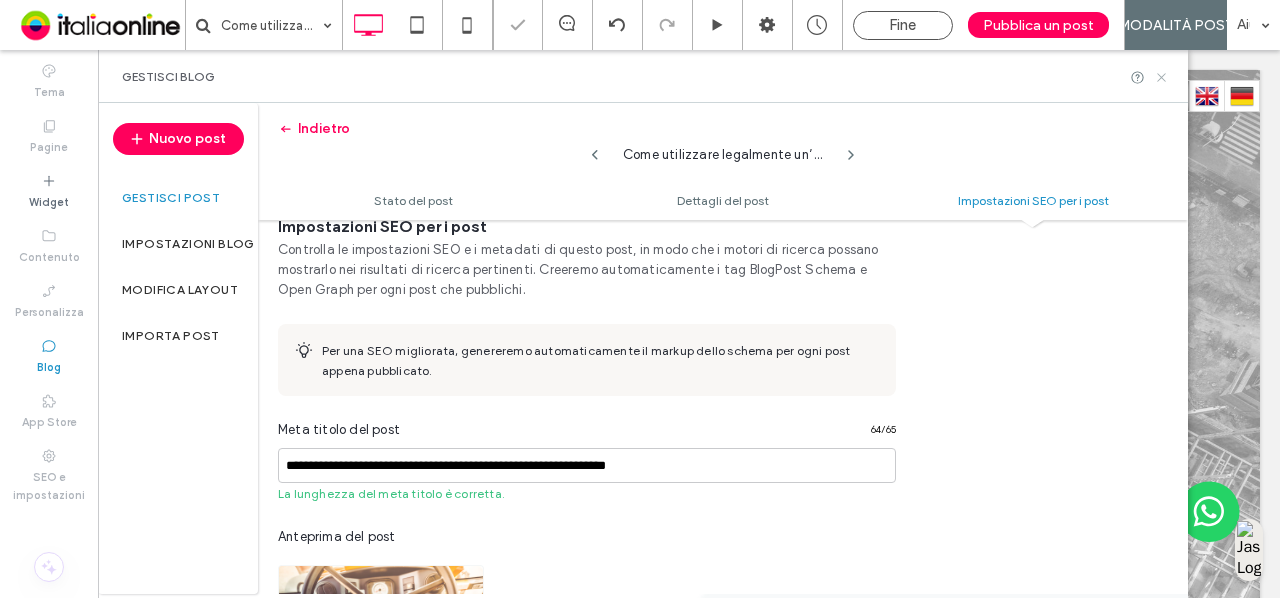 click 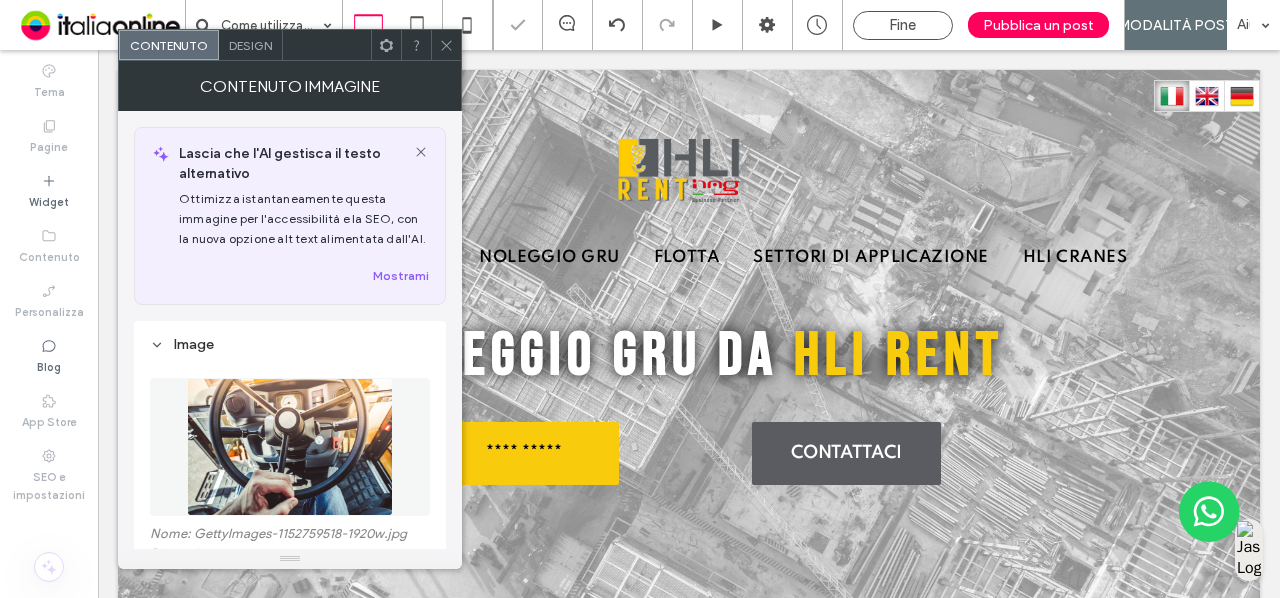 click at bounding box center [446, 45] 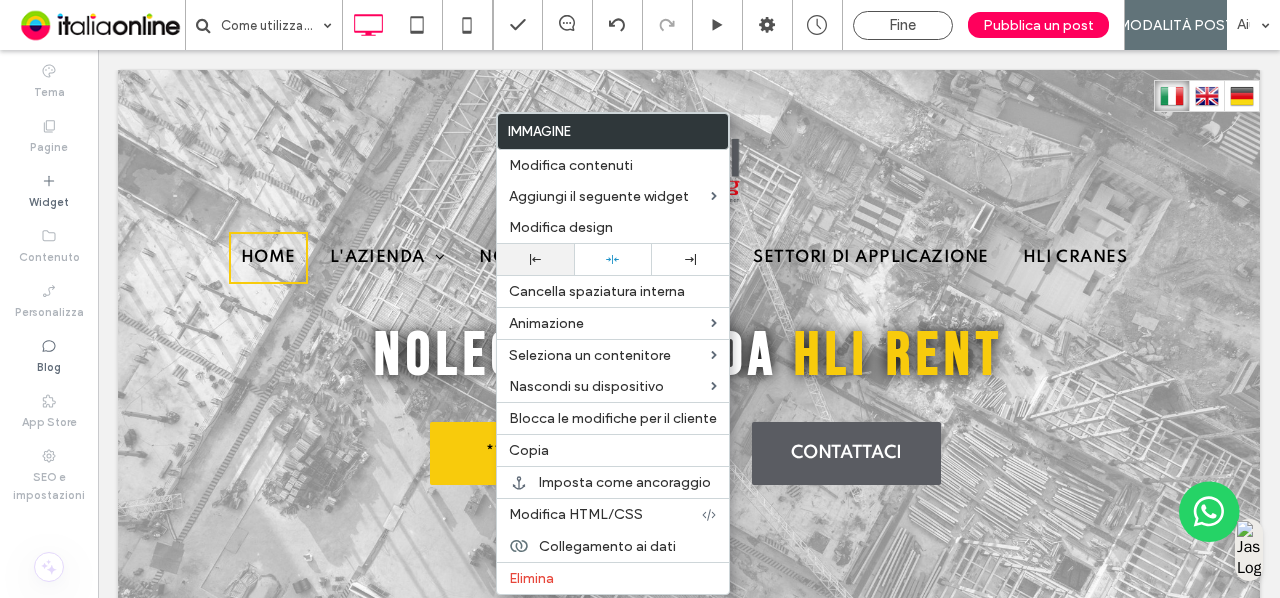 click at bounding box center [535, 259] 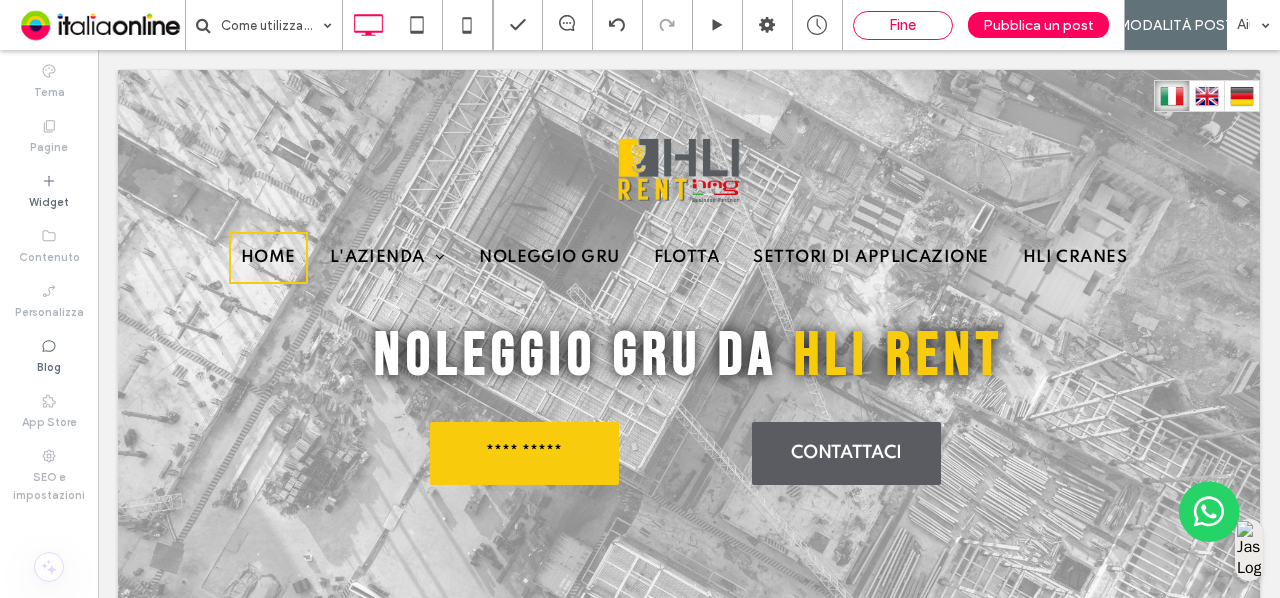 click on "Fine" at bounding box center (903, 25) 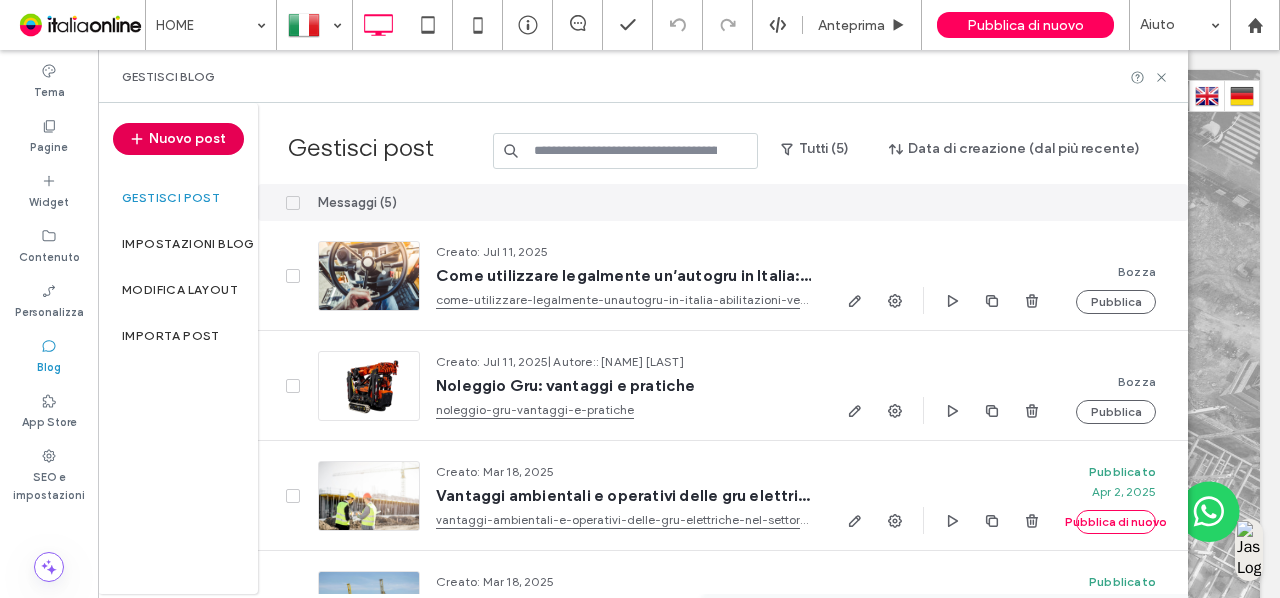 click on "Nuovo post" at bounding box center [178, 139] 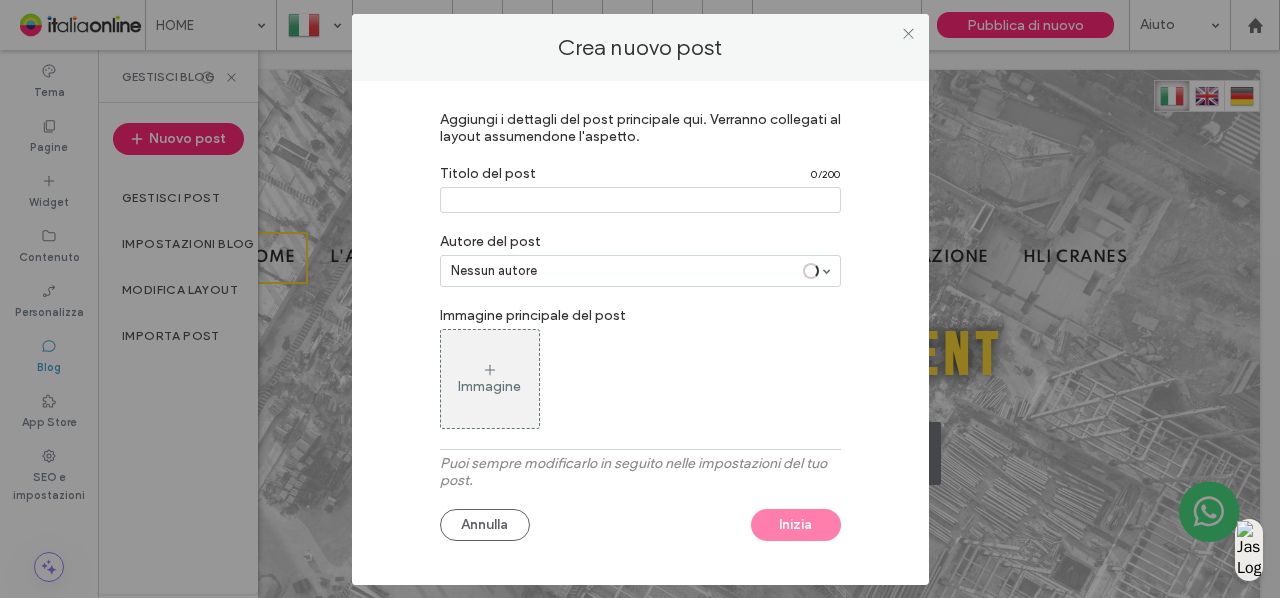 click at bounding box center [640, 200] 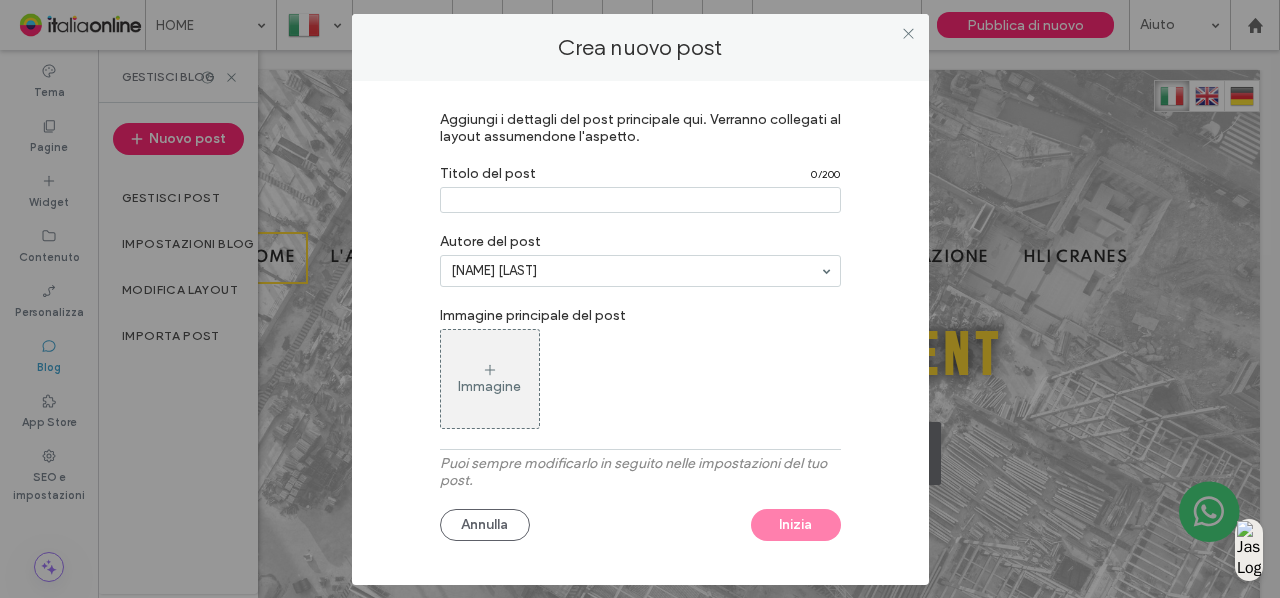 paste on "**********" 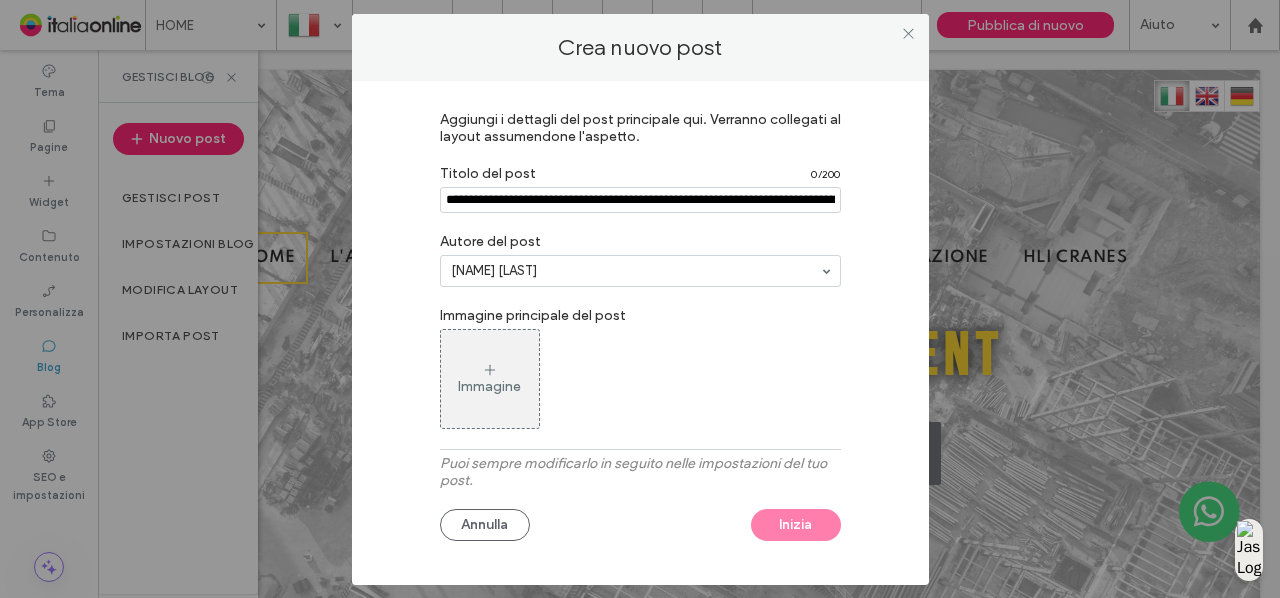 scroll, scrollTop: 0, scrollLeft: 196, axis: horizontal 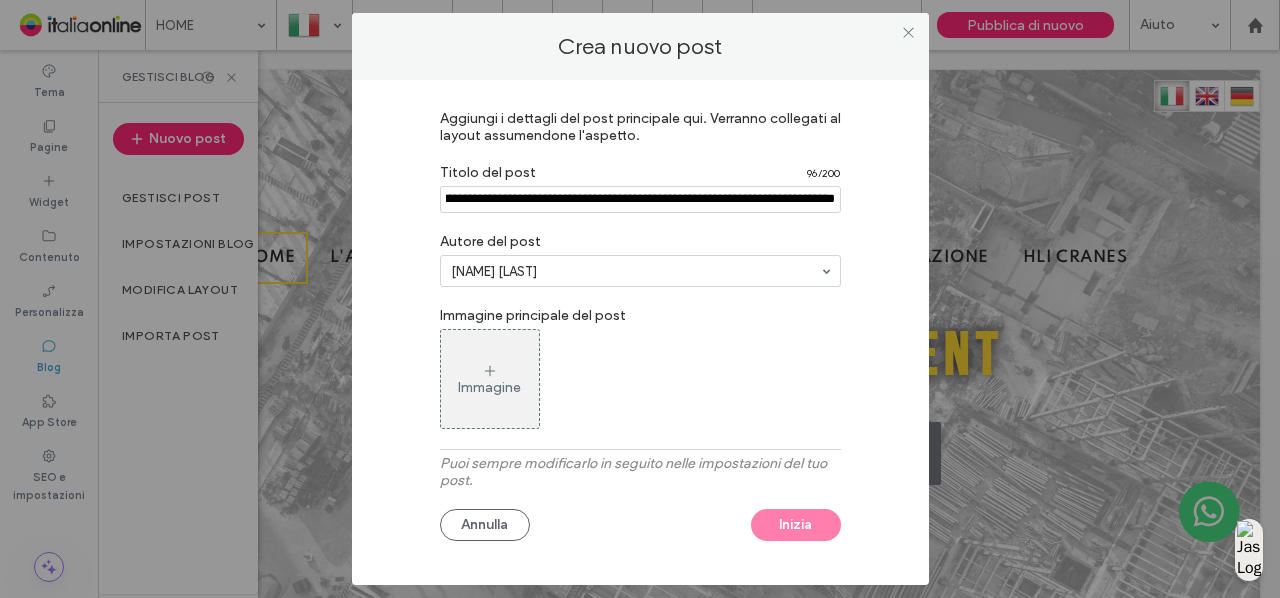 type on "**********" 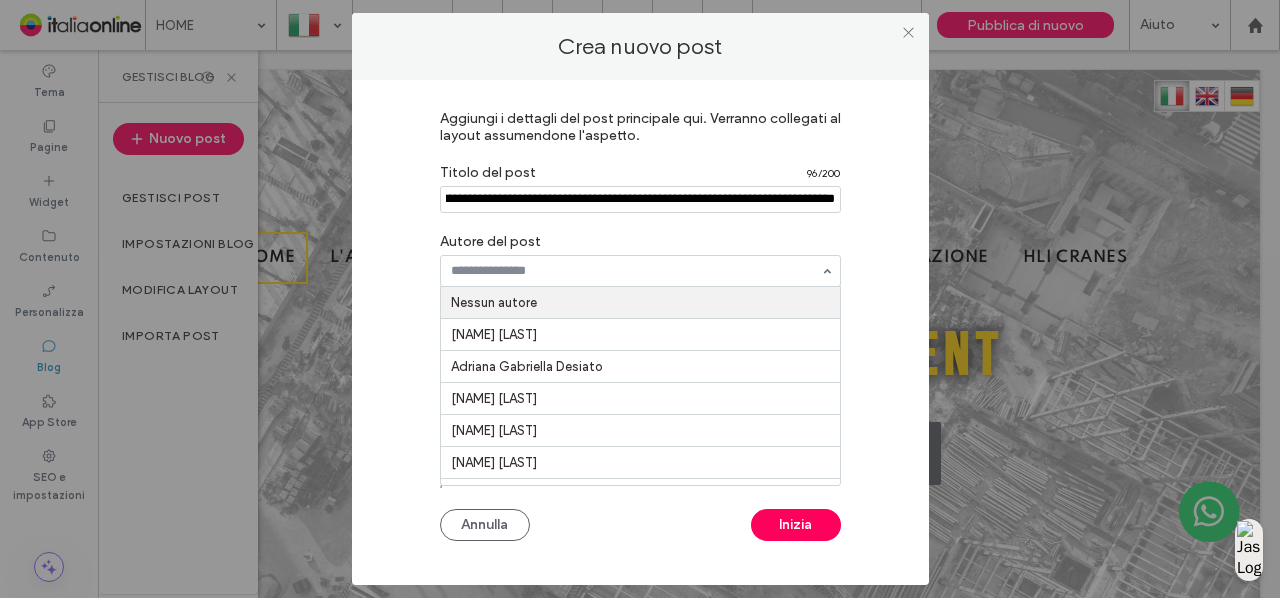 scroll, scrollTop: 0, scrollLeft: 0, axis: both 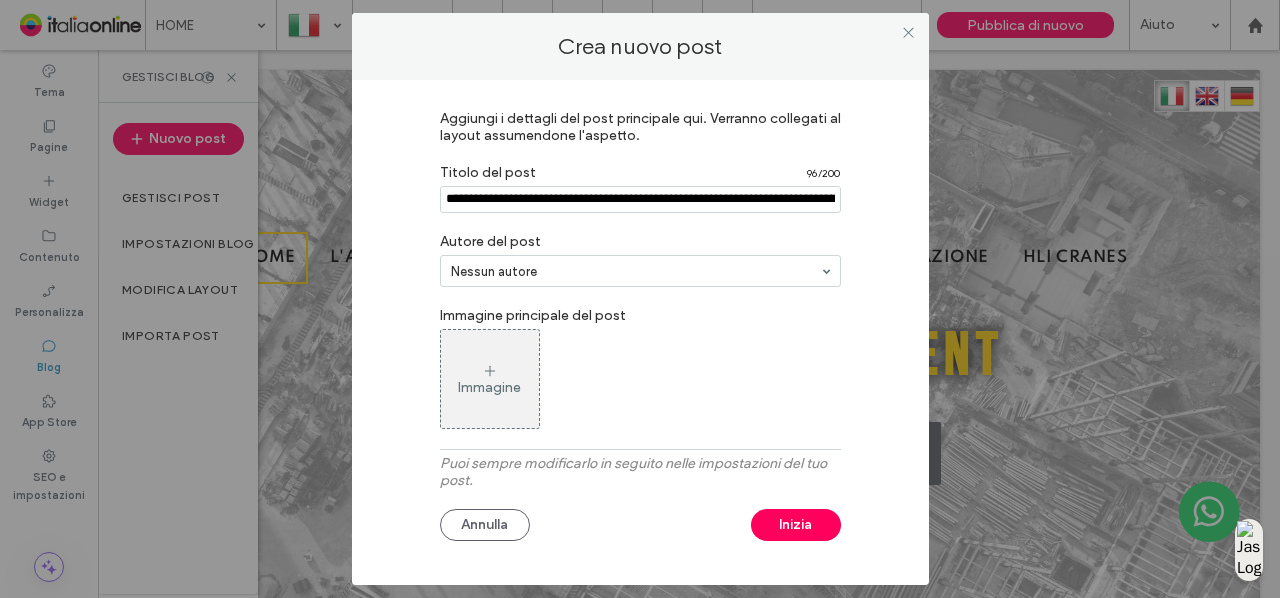 click on "Aggiungi i dettagli del post principale qui. Verranno collegati al layout assumendone l'aspetto.  Titolo del post 96 / 200 Autore del post Nessun autore Immagine principale del post Immagine Puoi sempre modificarlo in seguito nelle impostazioni del tuo post. Annulla Inizia" at bounding box center [640, 327] 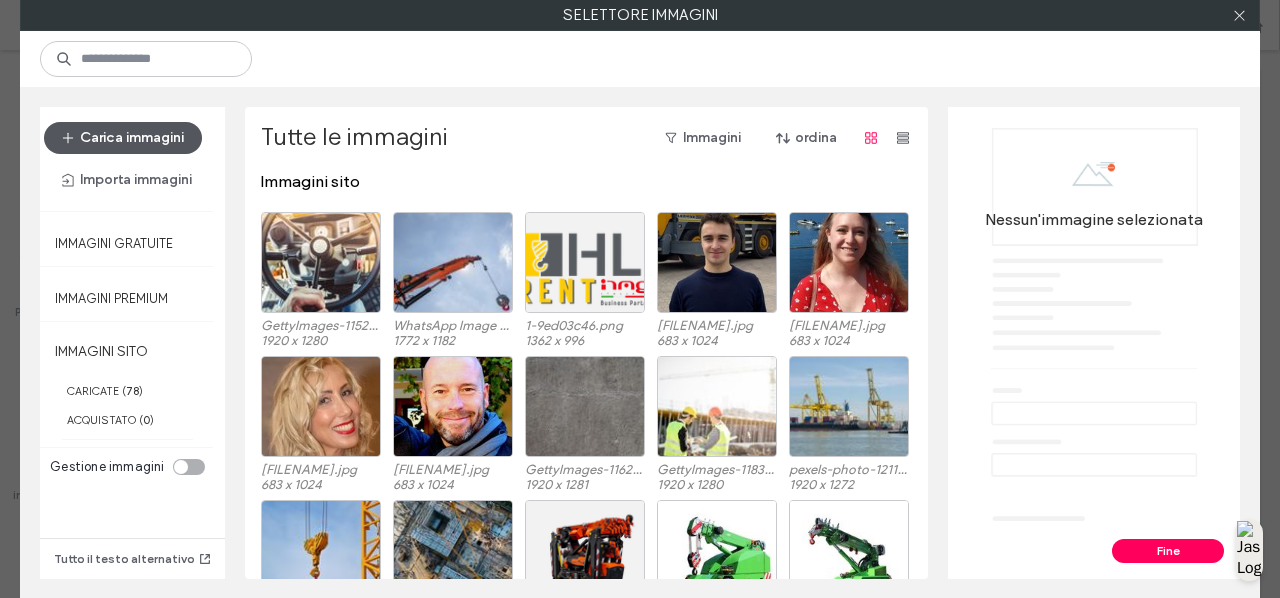 click on "Carica immagini" at bounding box center [123, 138] 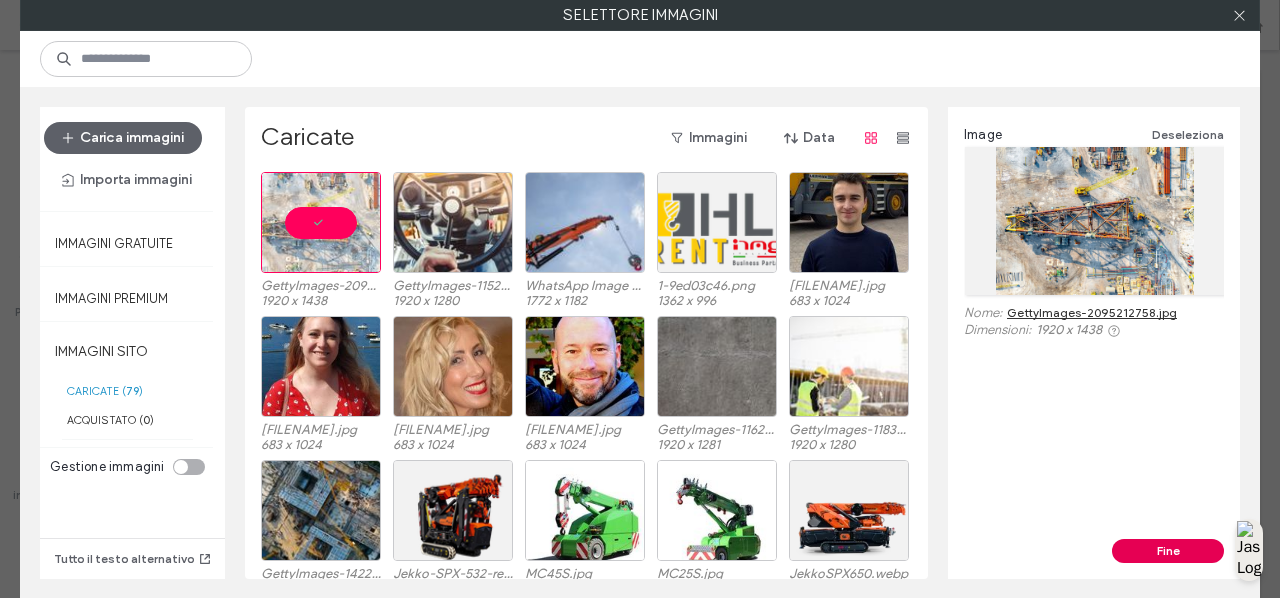 click on "Fine" at bounding box center [1168, 551] 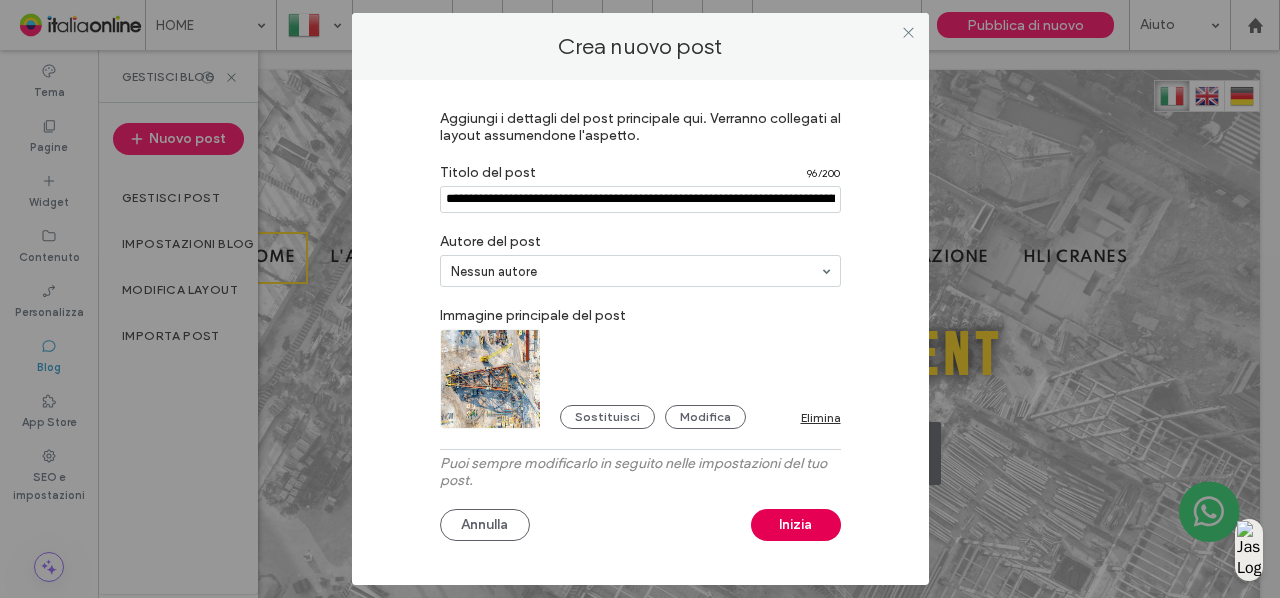 click on "Inizia" at bounding box center [796, 525] 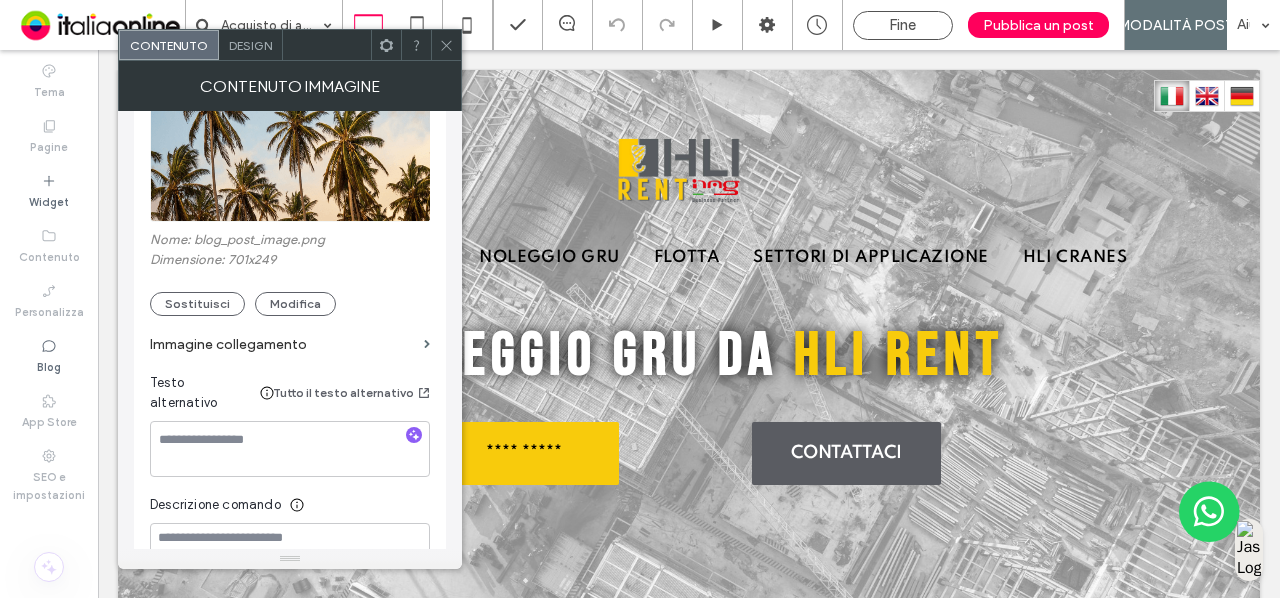scroll, scrollTop: 313, scrollLeft: 0, axis: vertical 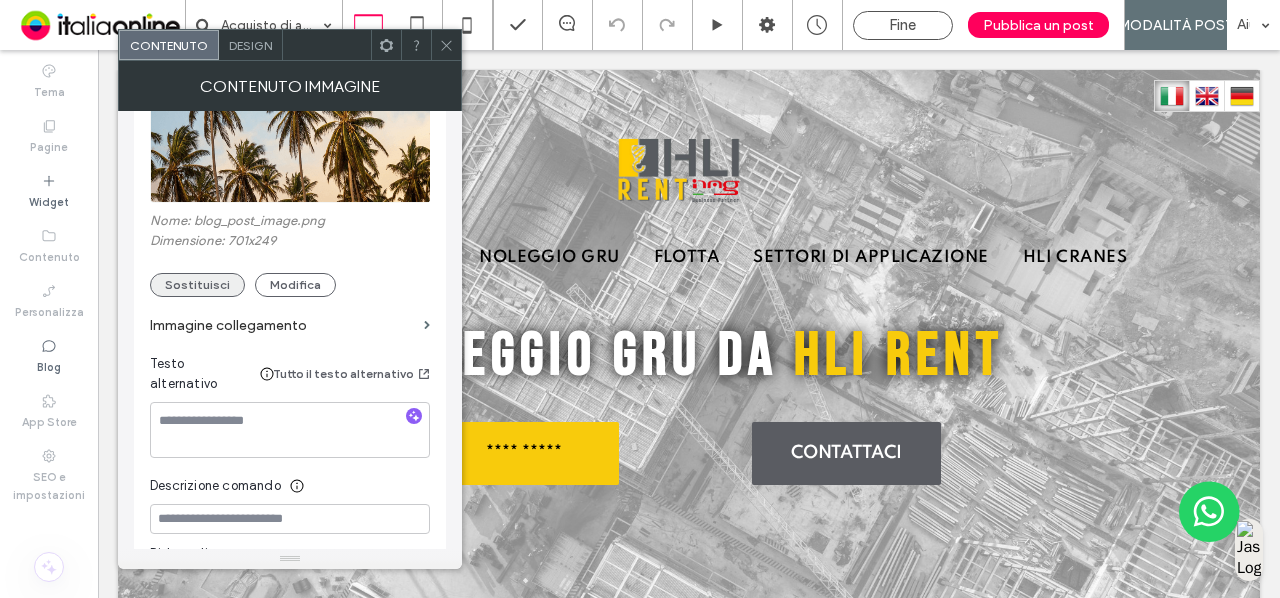 click on "Sostituisci" at bounding box center (197, 285) 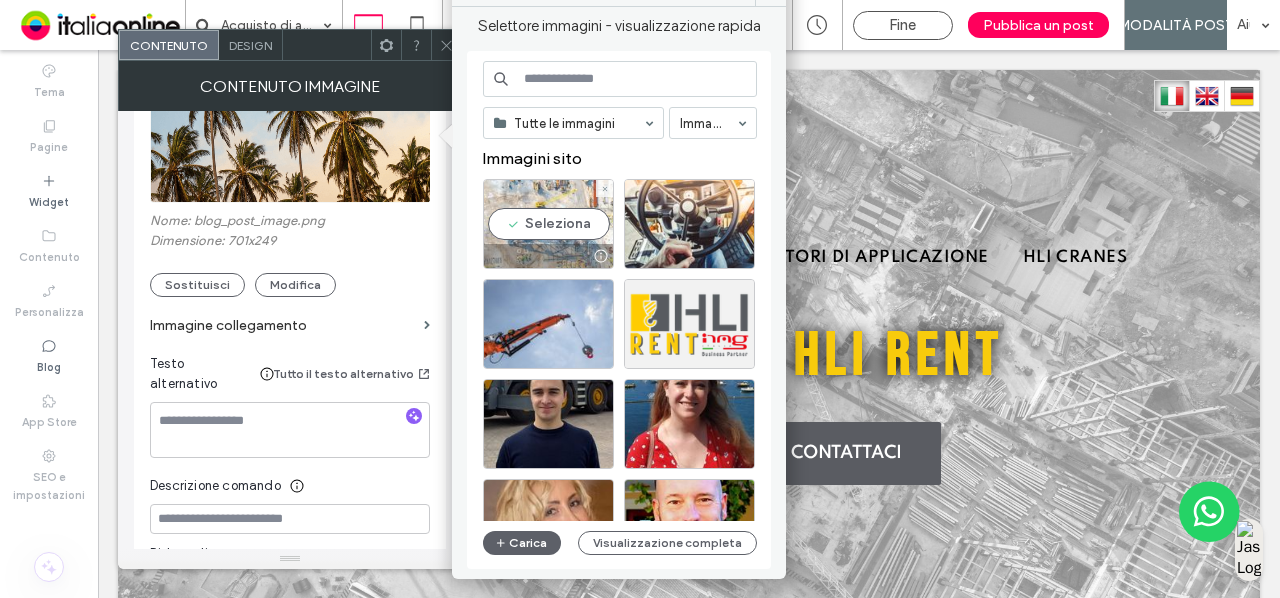 click on "Seleziona" at bounding box center [548, 224] 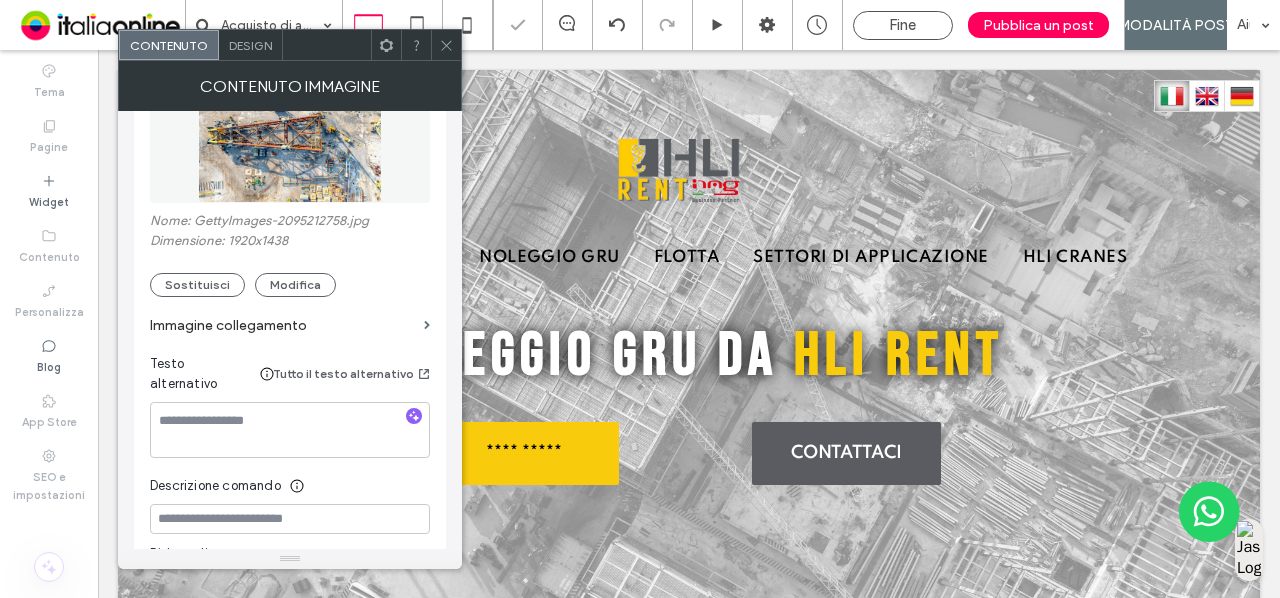 click 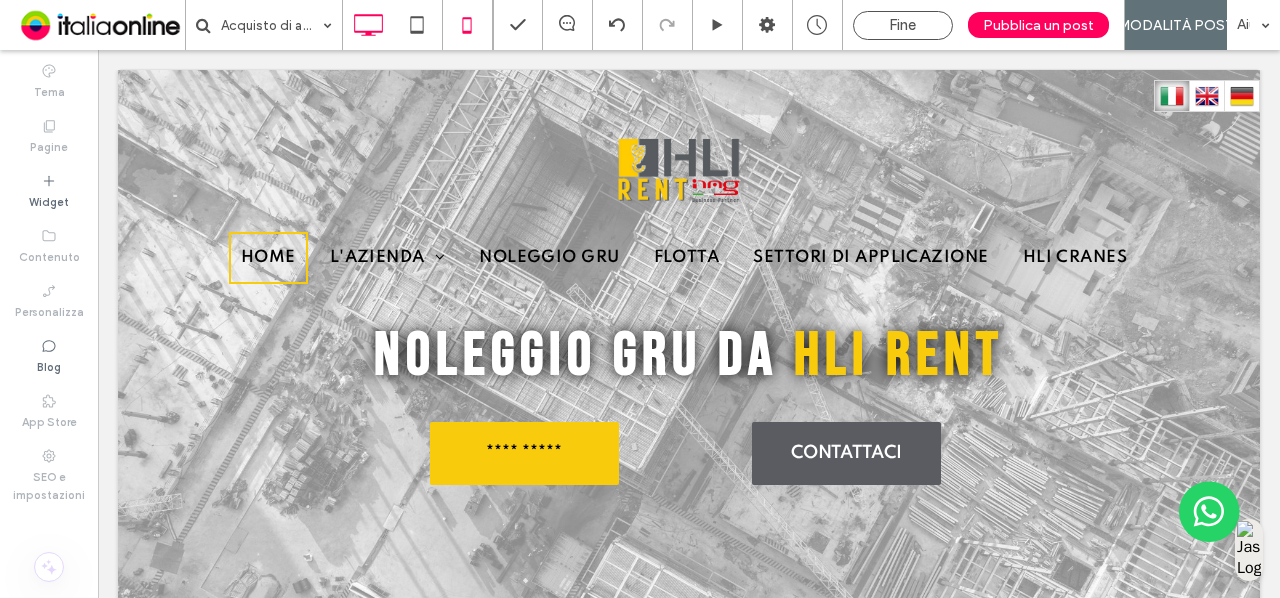 type on "*******" 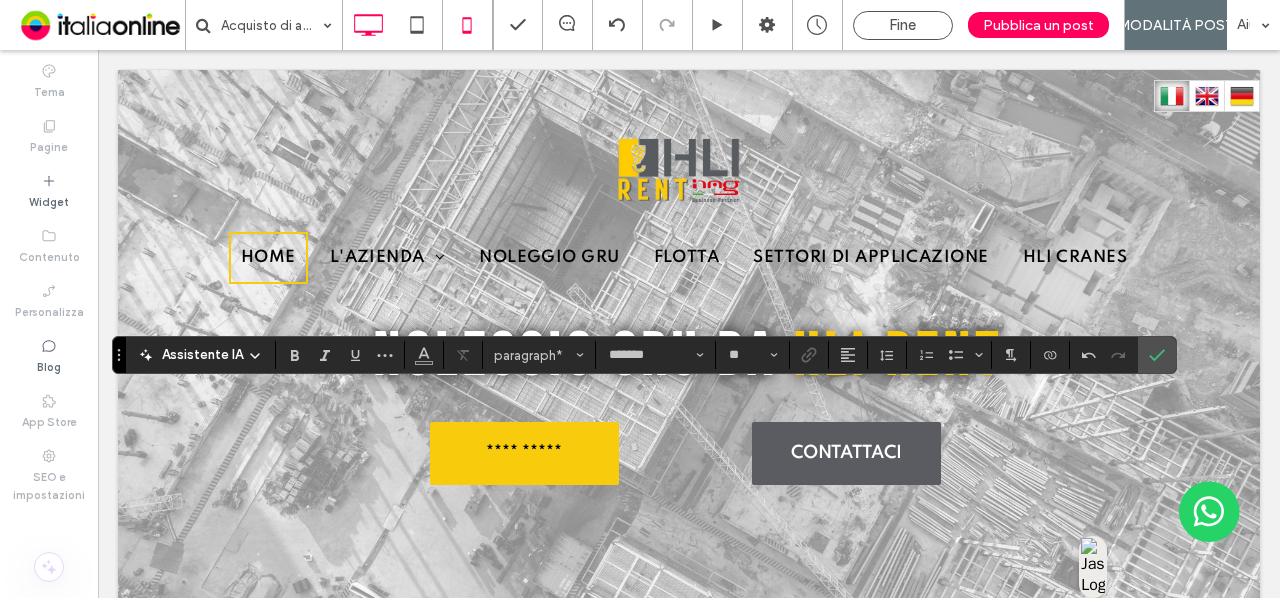 type on "******" 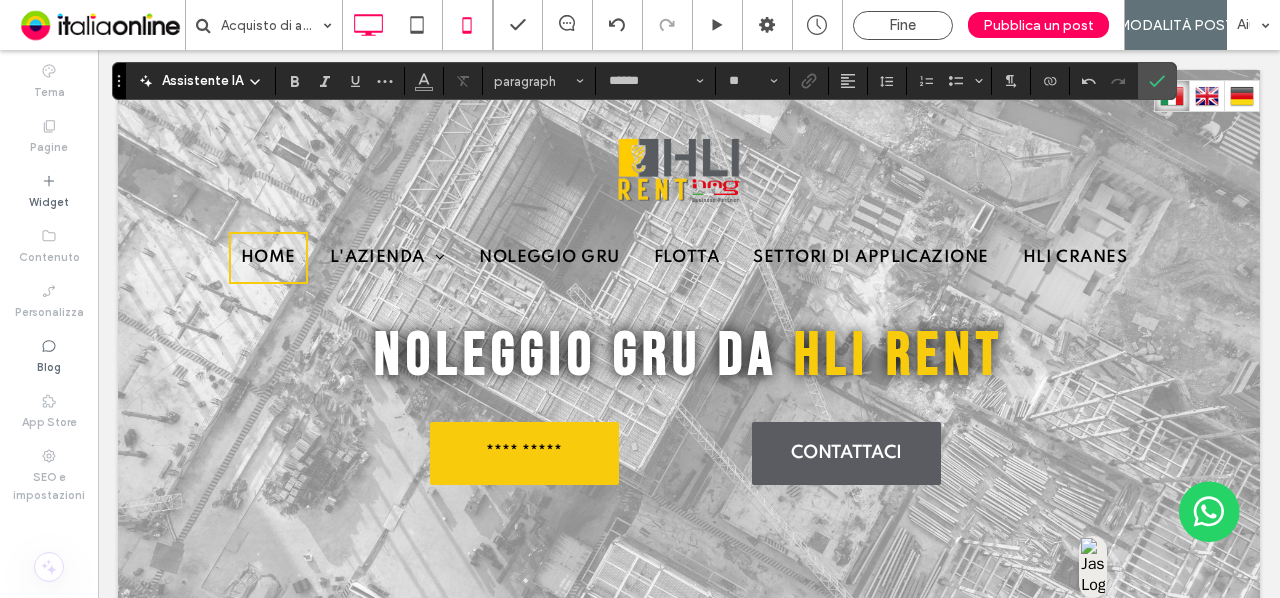 type on "*******" 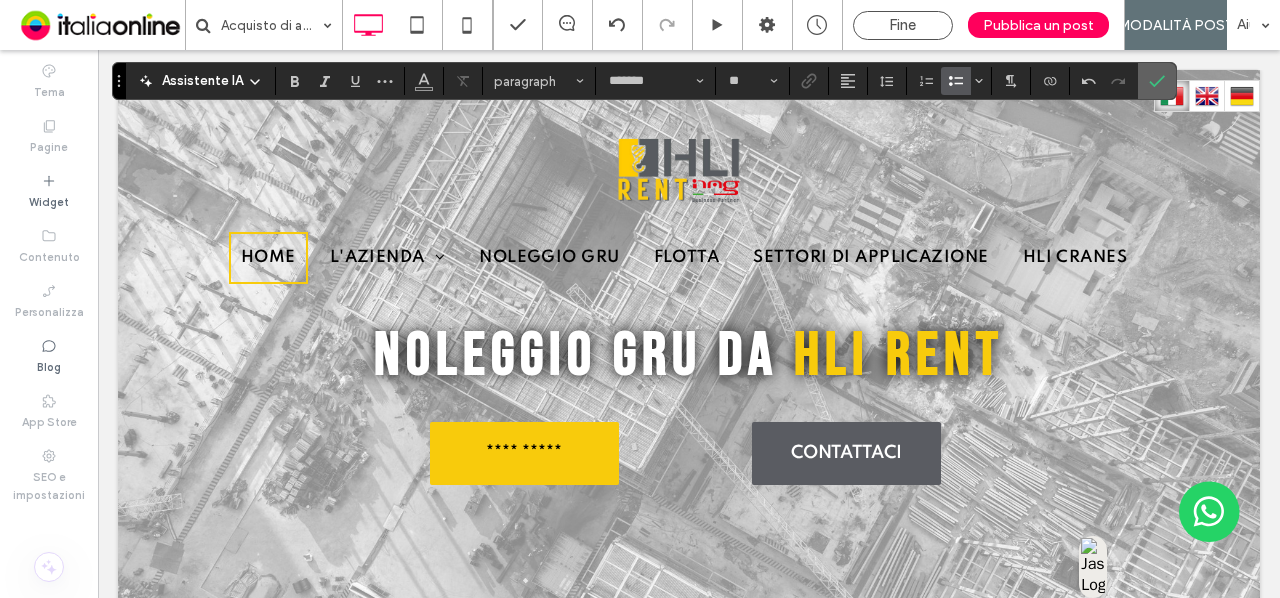 type on "**********" 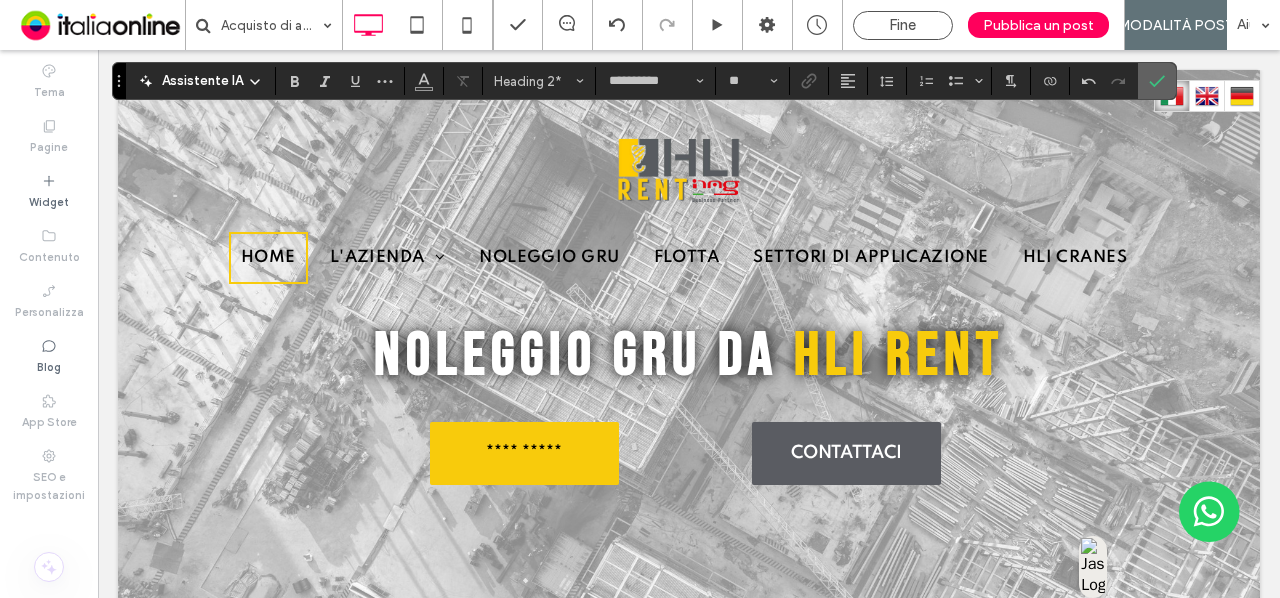 type on "*******" 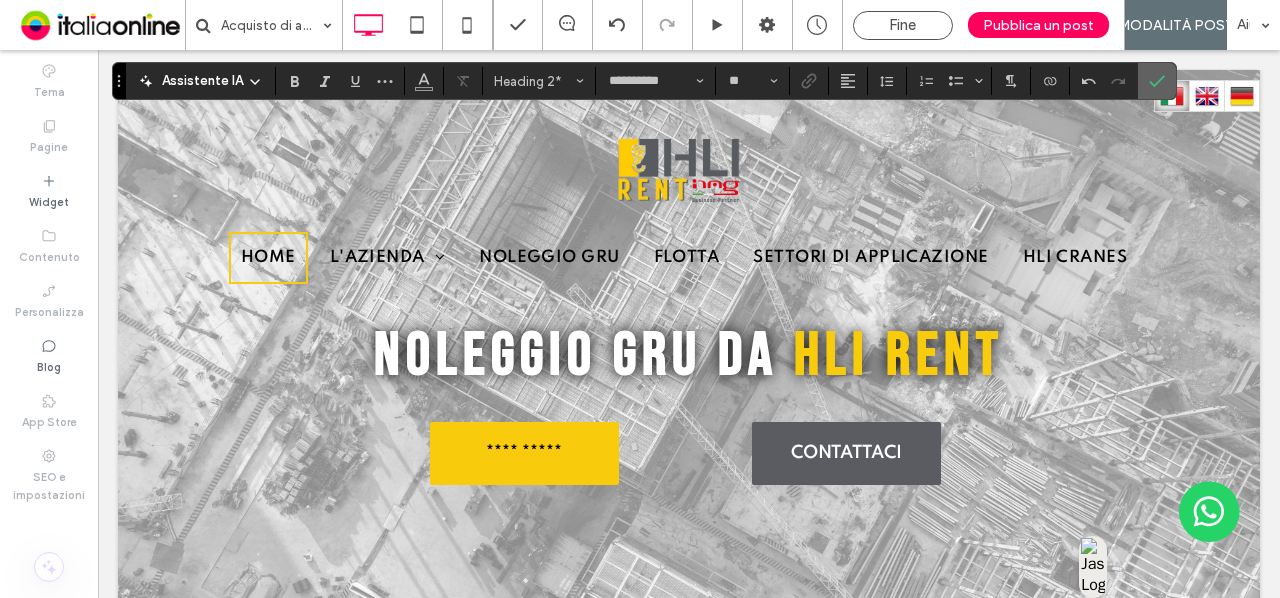 type on "**" 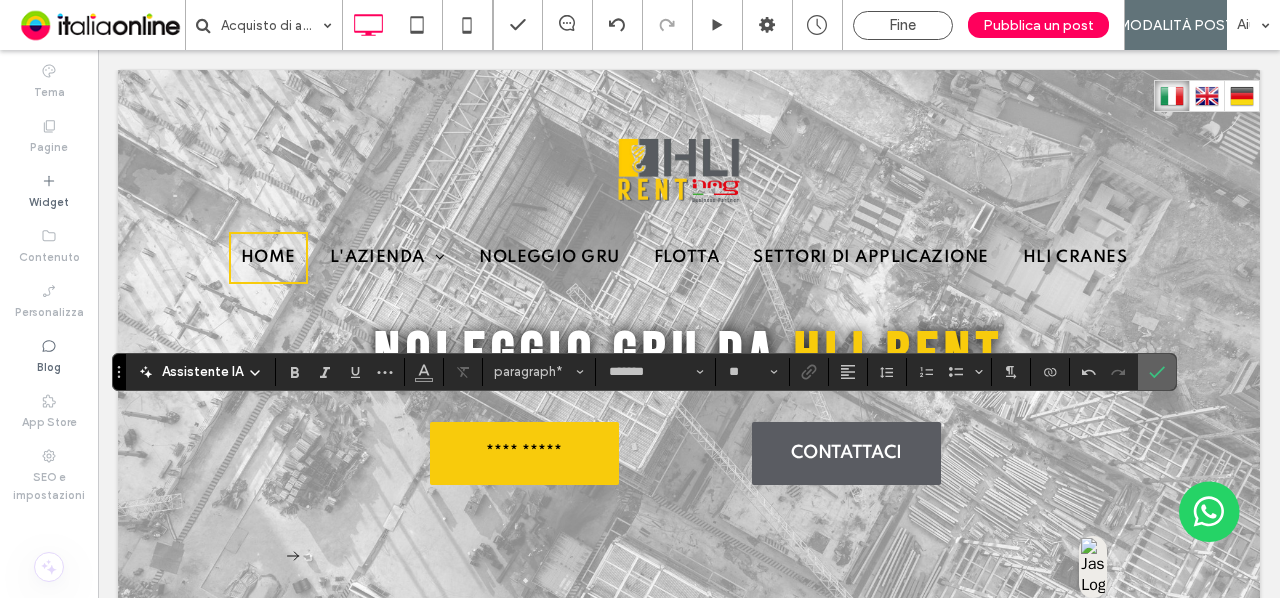 click at bounding box center [1157, 372] 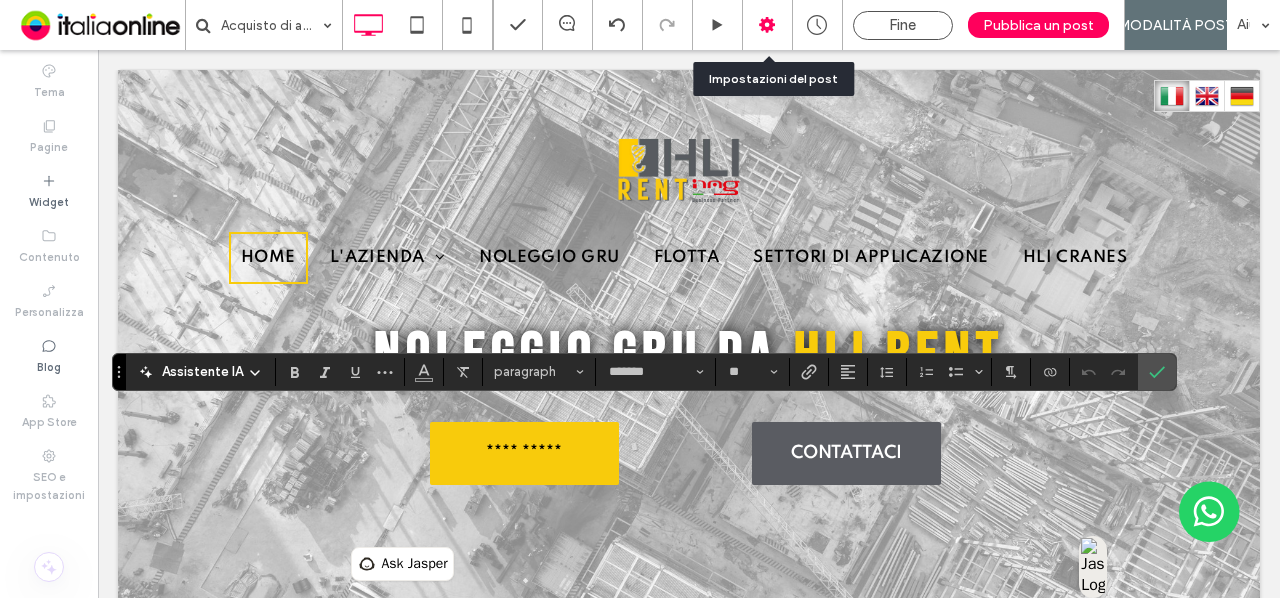 click at bounding box center [768, 25] 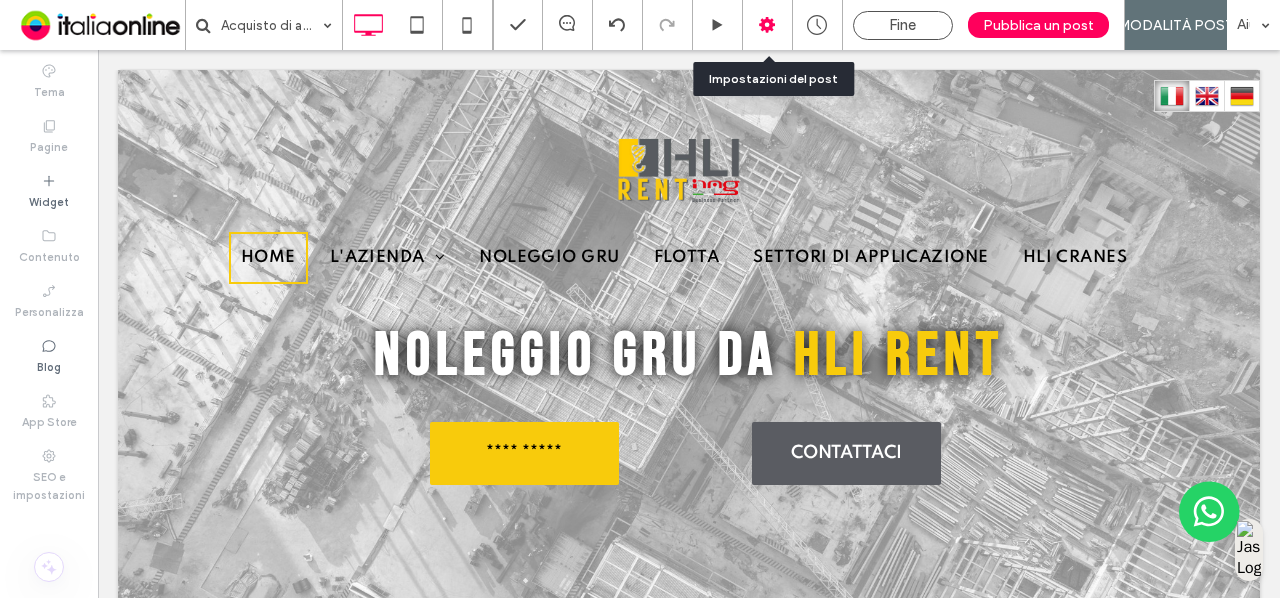 click 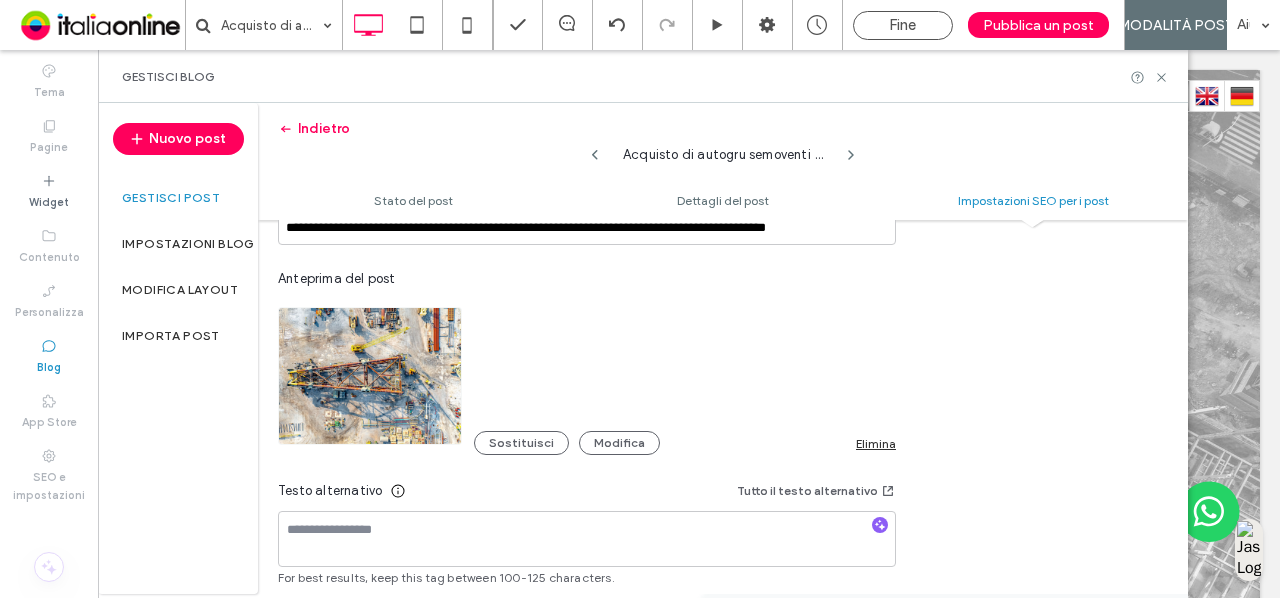 scroll, scrollTop: 1356, scrollLeft: 0, axis: vertical 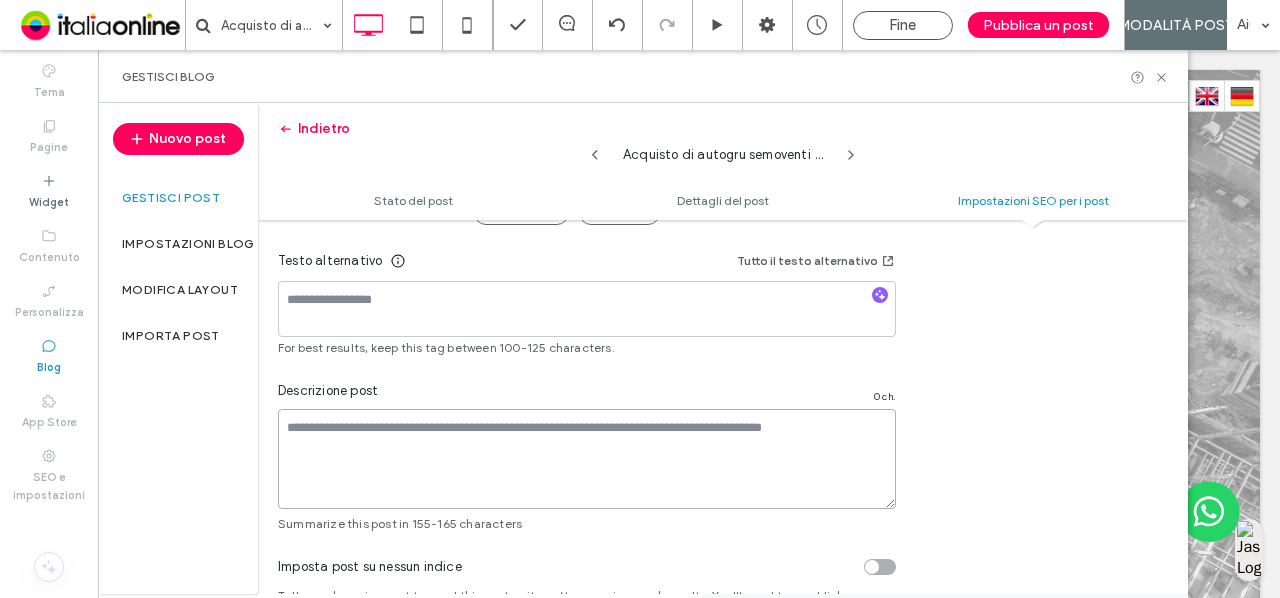 click at bounding box center [587, 459] 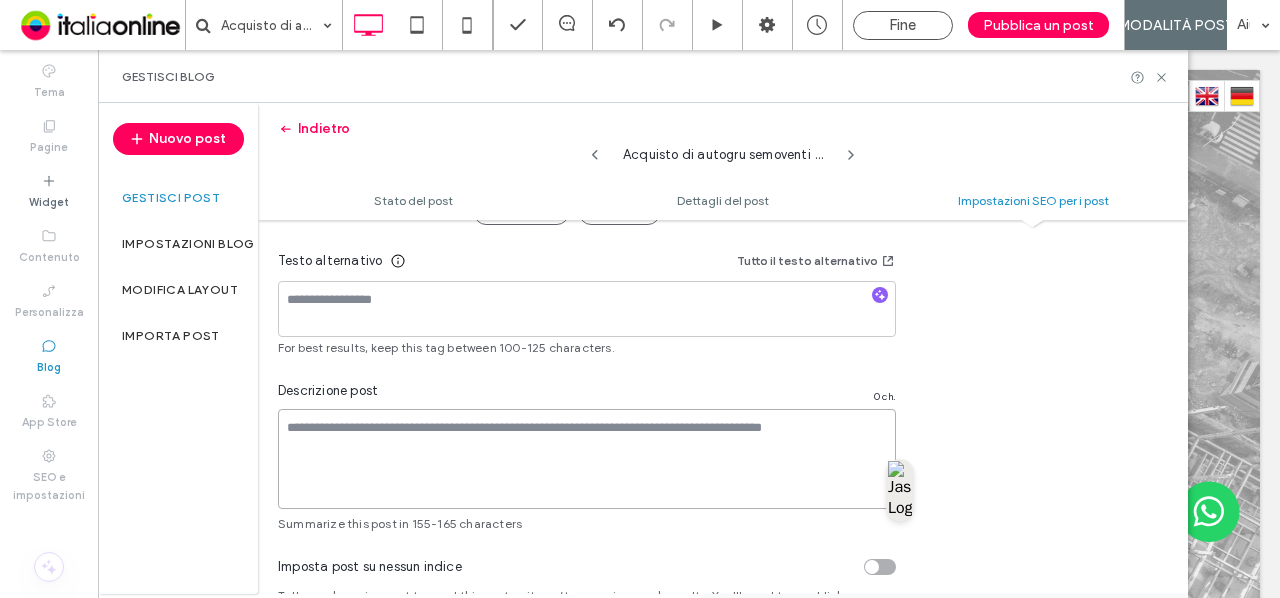 paste on "**********" 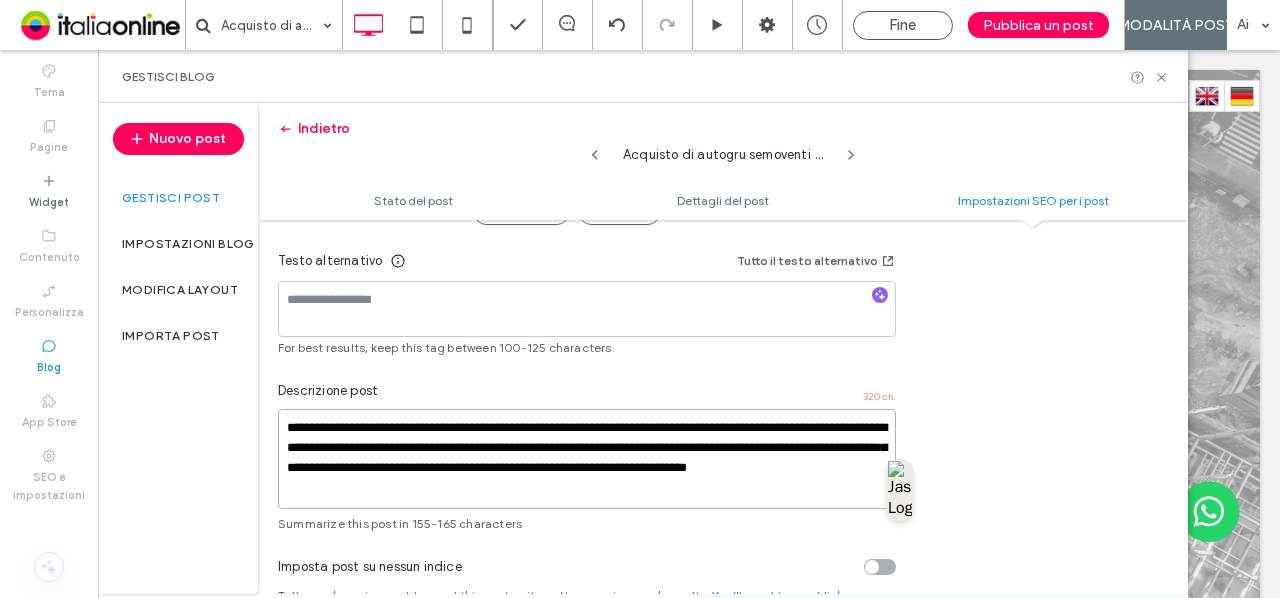 drag, startPoint x: 622, startPoint y: 493, endPoint x: 126, endPoint y: 384, distance: 507.8356 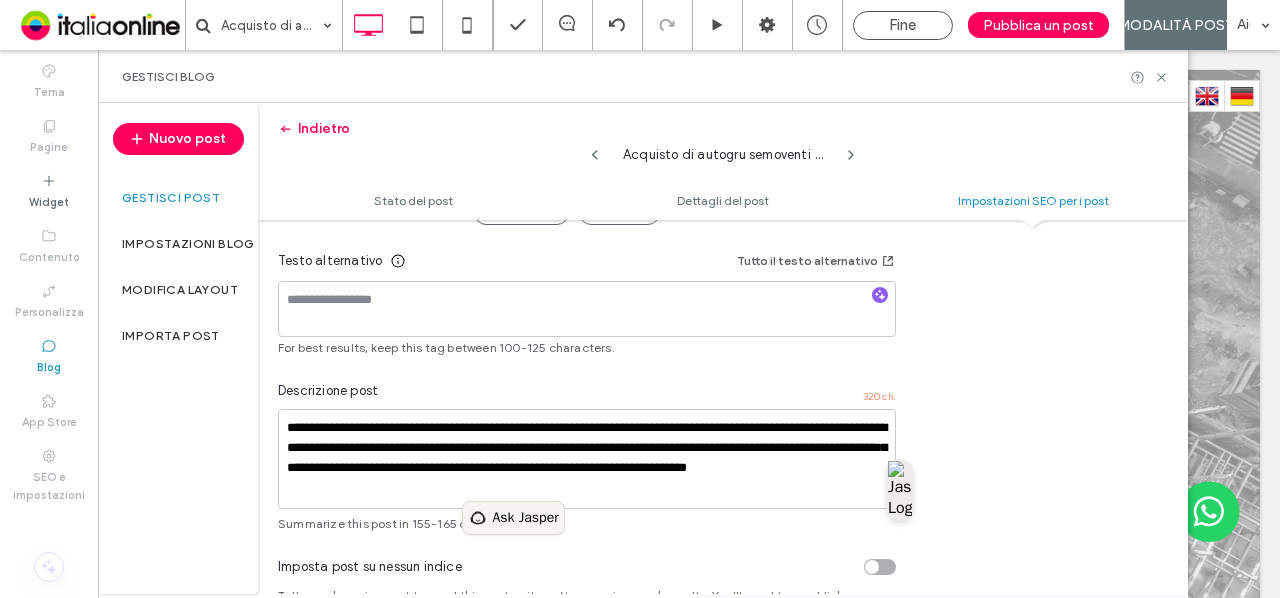click on "Ask Jasper" at bounding box center [525, 518] 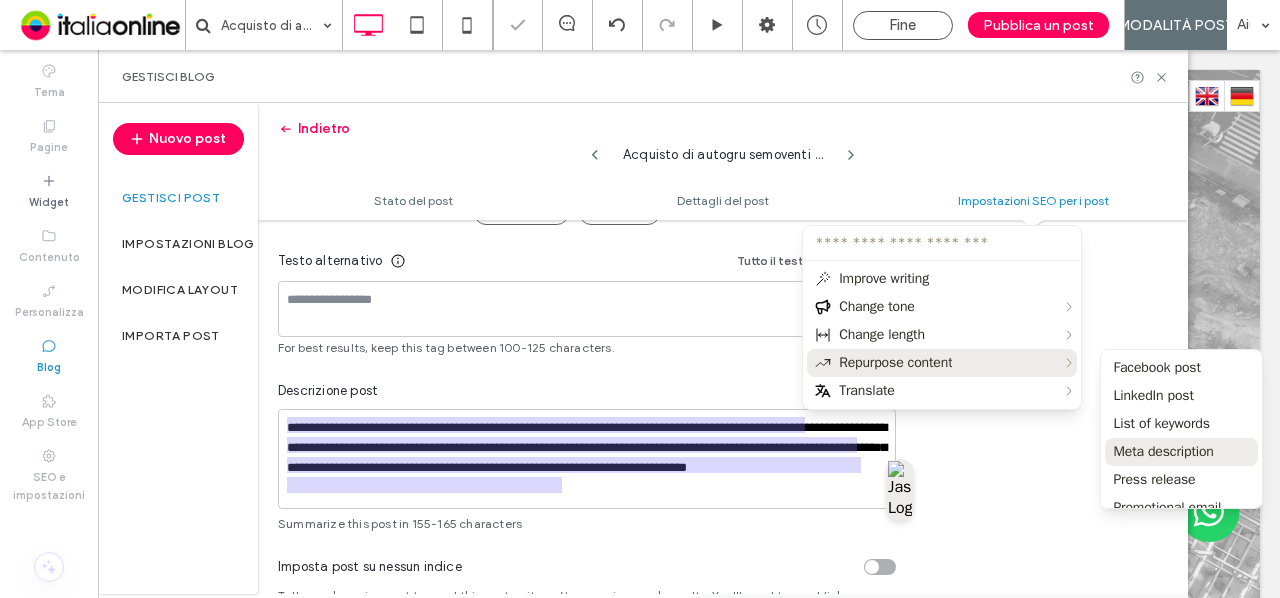 click on "Meta description" at bounding box center [1163, 452] 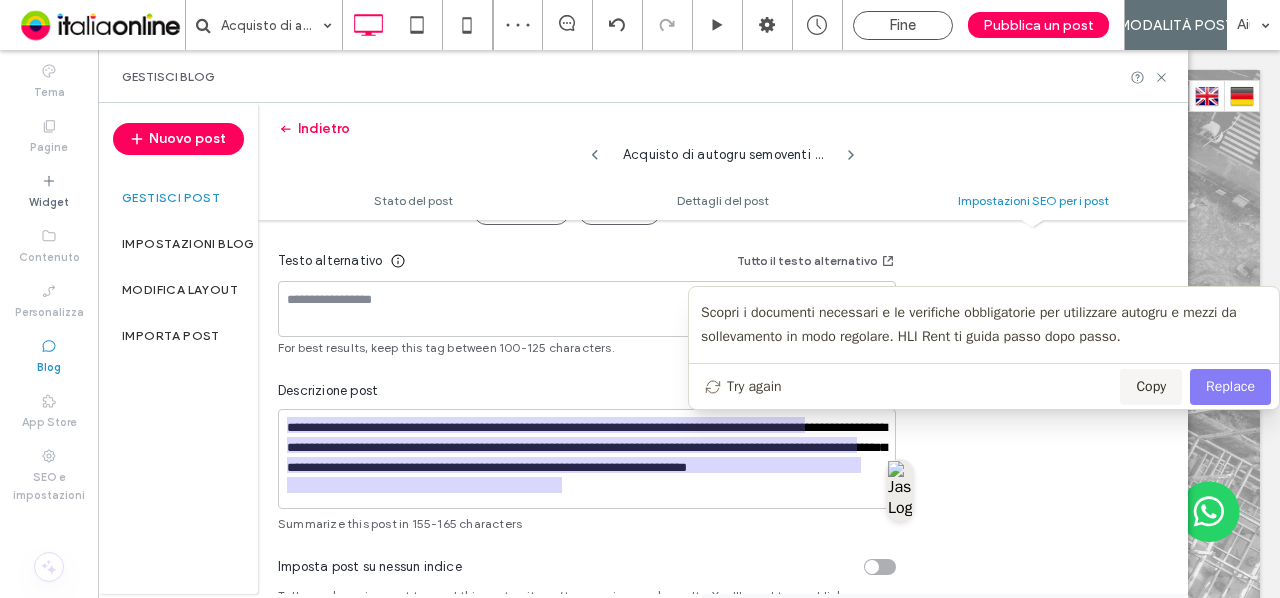 click on "Replace" at bounding box center (1230, 387) 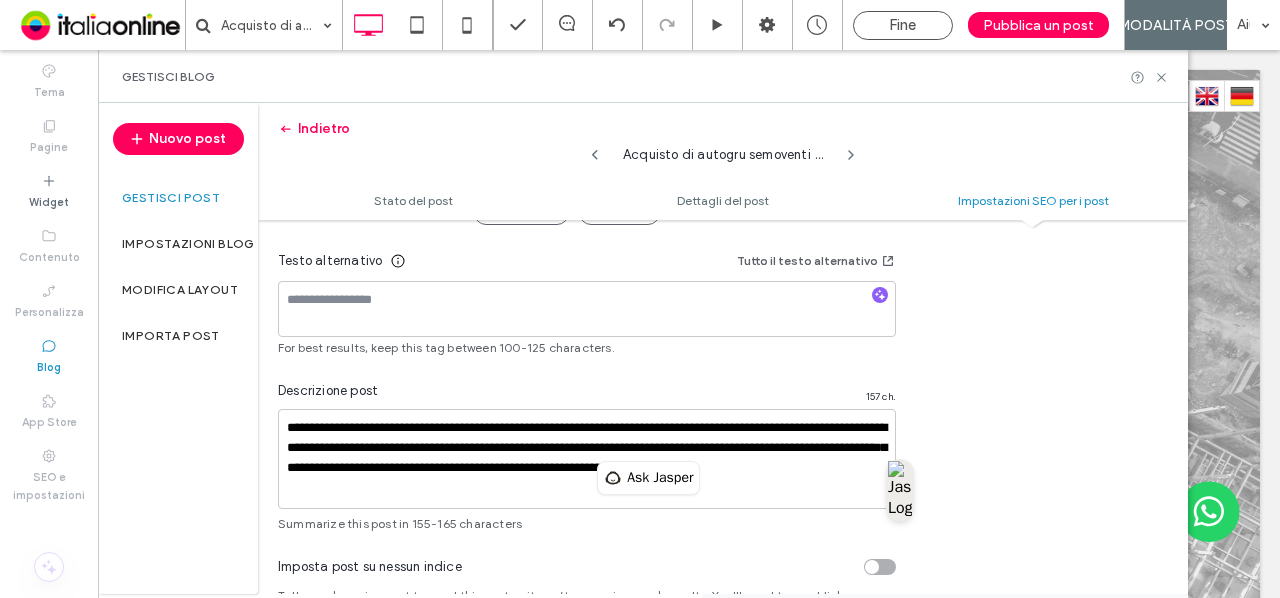 click on "**********" at bounding box center (723, 140) 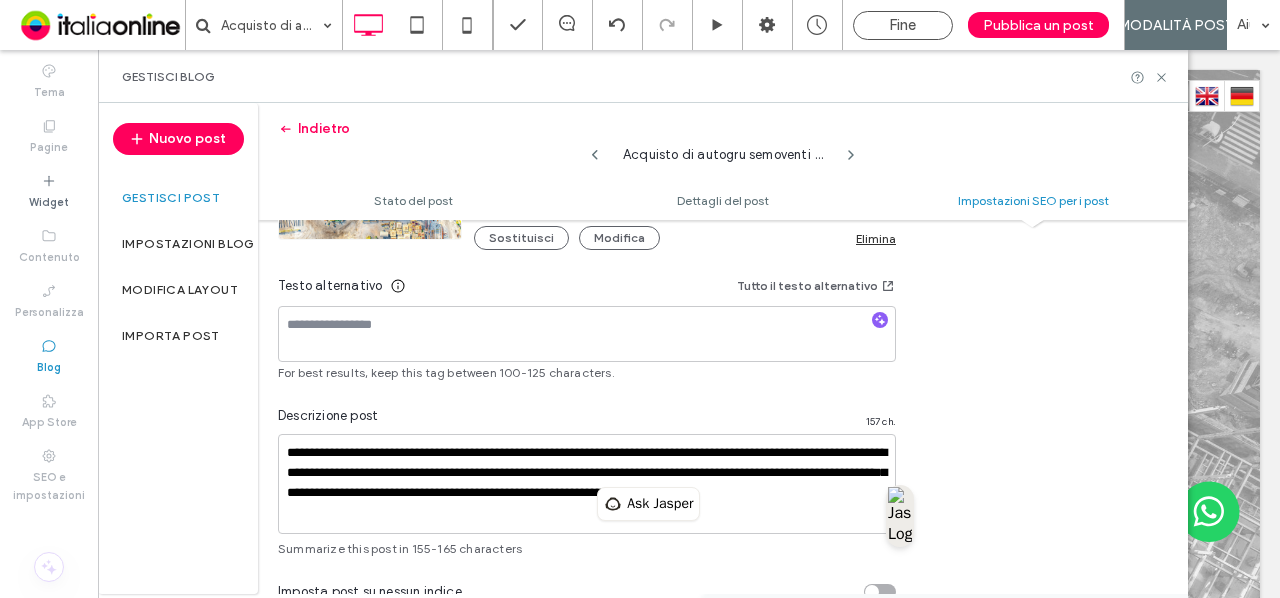 scroll, scrollTop: 1330, scrollLeft: 0, axis: vertical 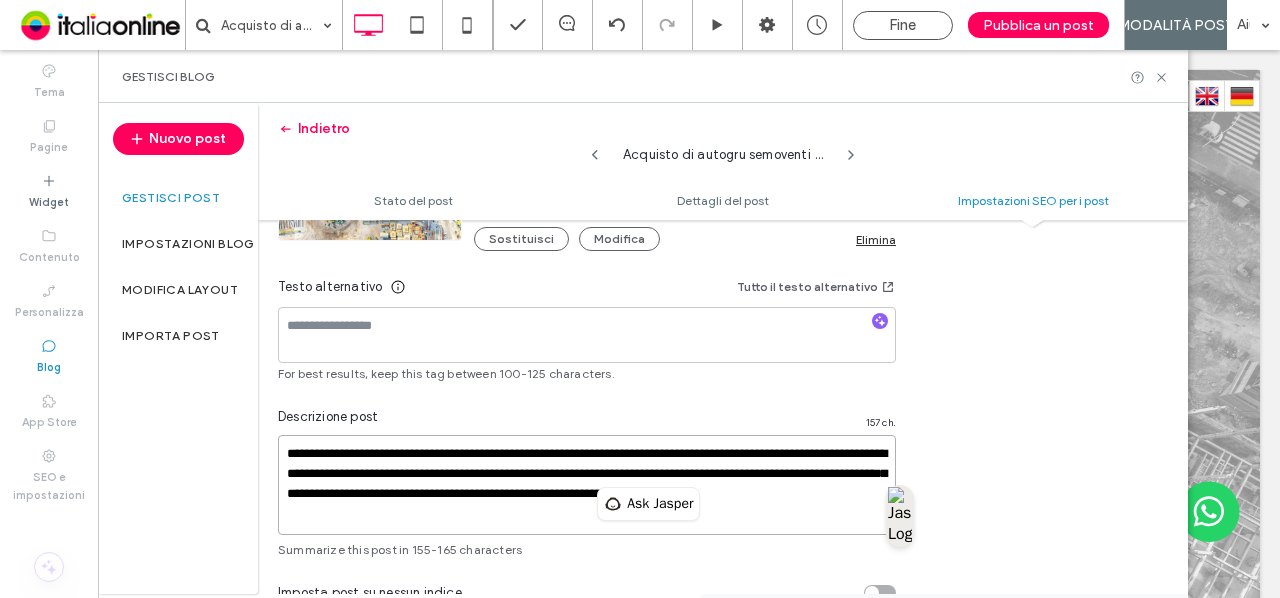 click on "**********" at bounding box center [587, 485] 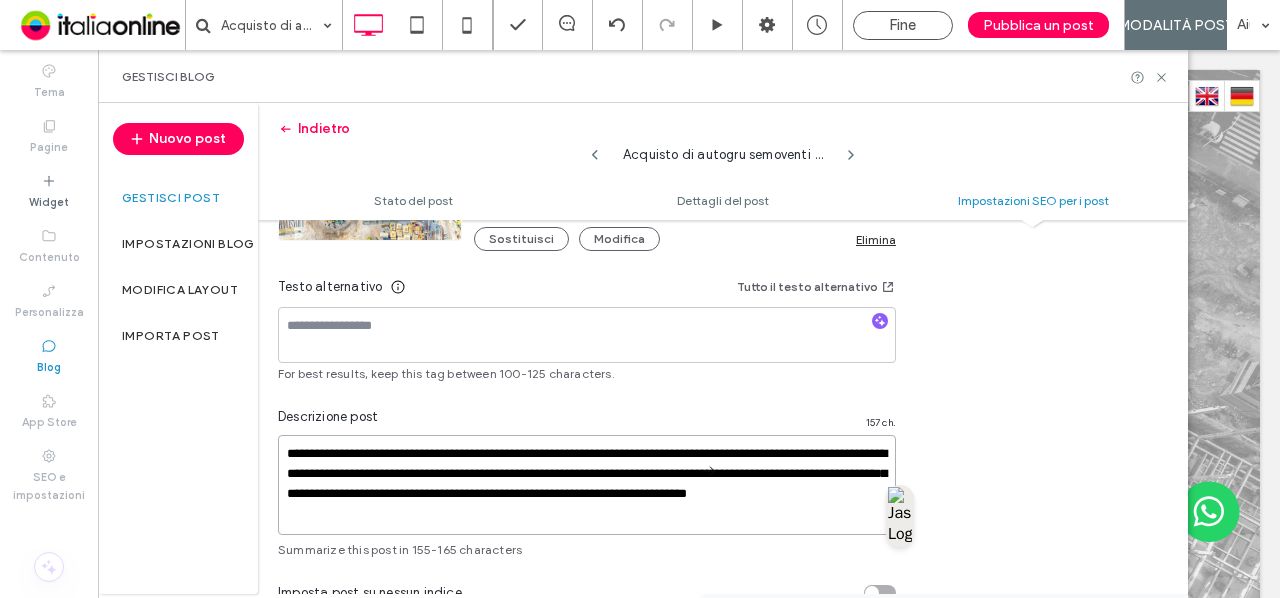 click on "**********" at bounding box center (587, 485) 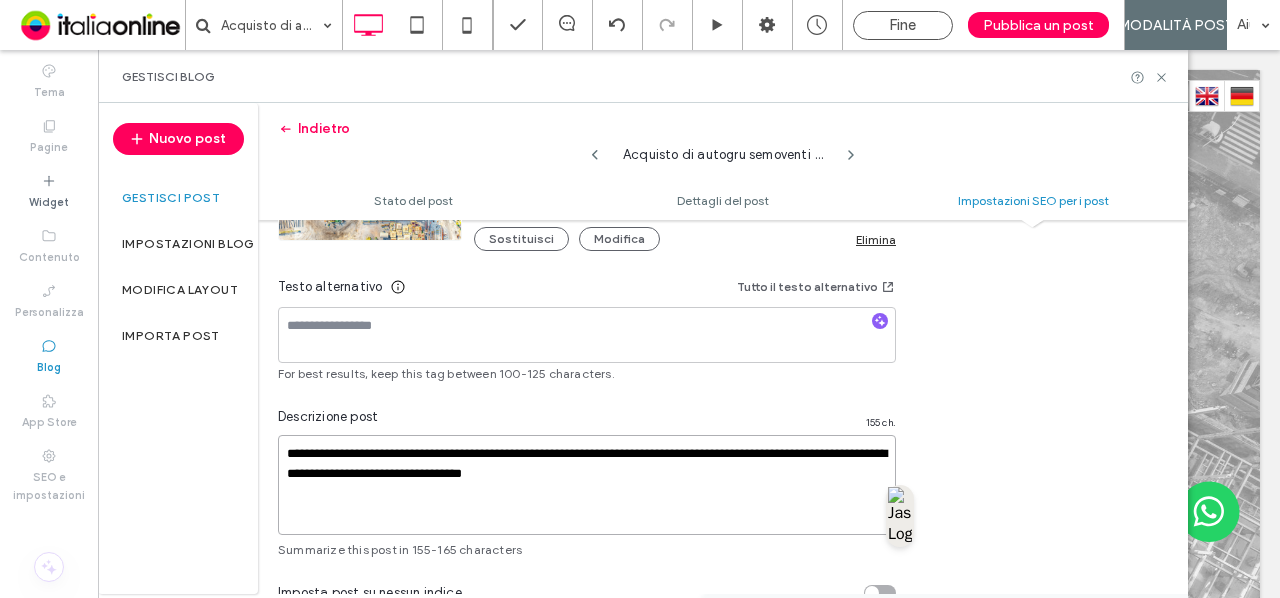 click on "**********" at bounding box center (587, 485) 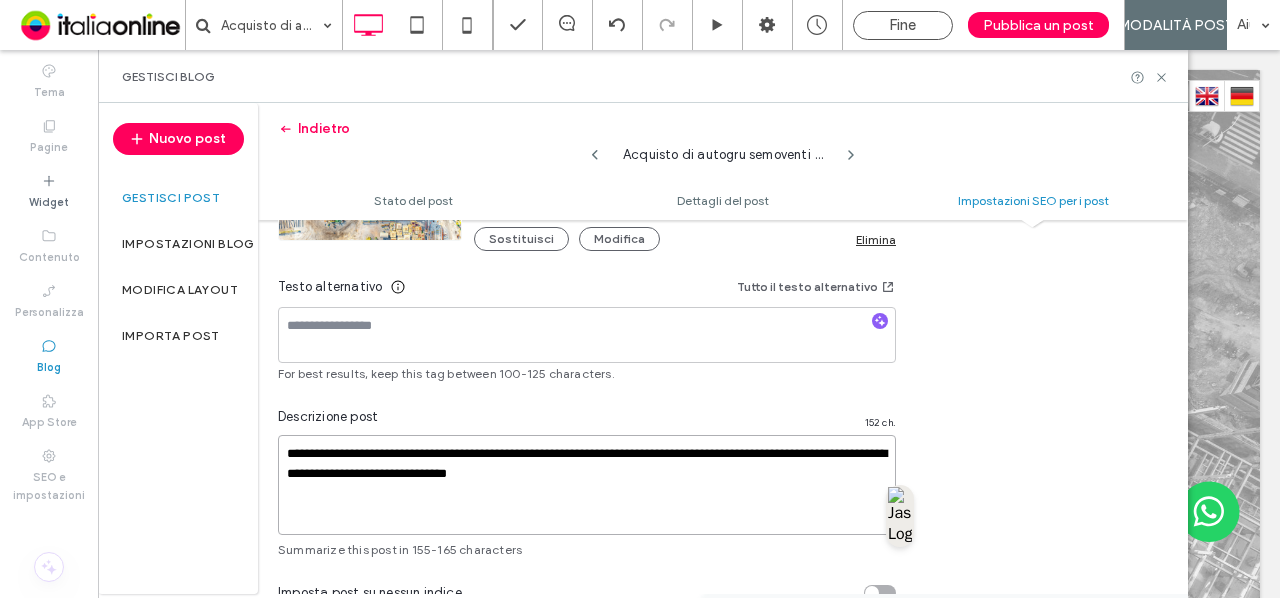 type on "**********" 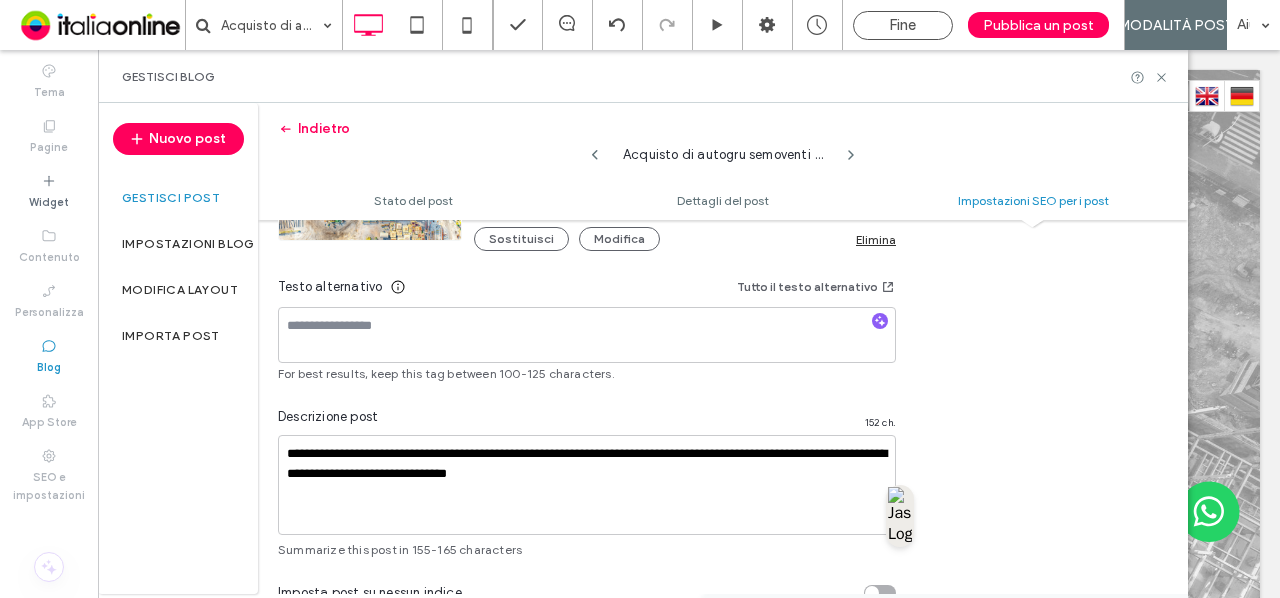 click on "Descrizione post 152   ch." at bounding box center (587, 421) 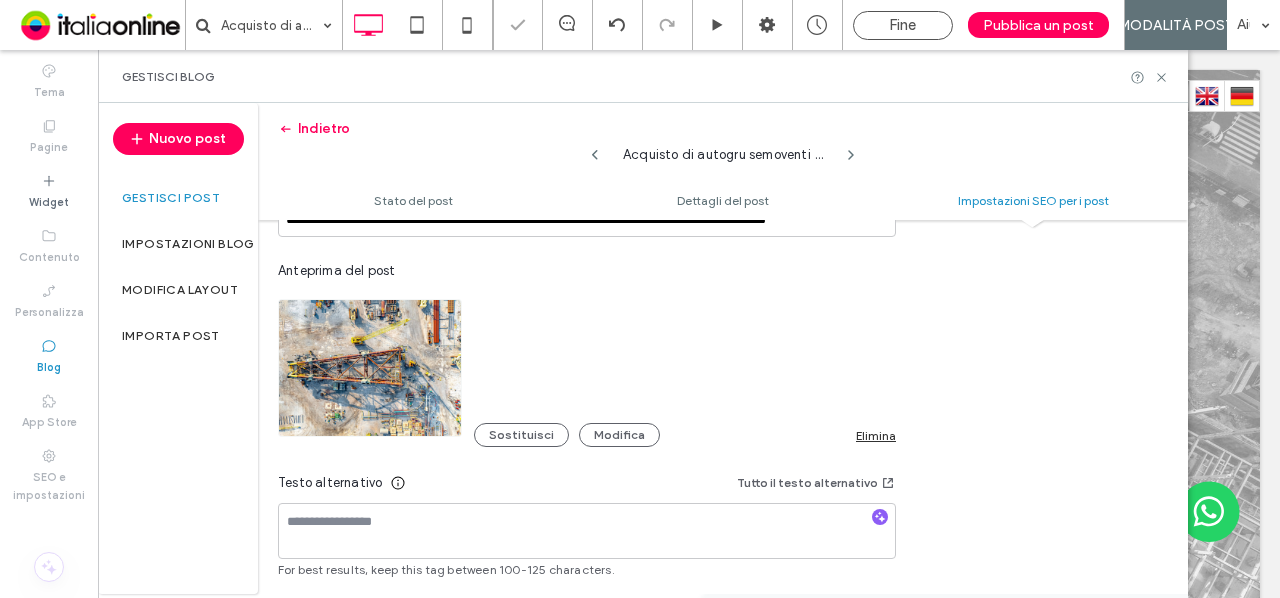scroll, scrollTop: 1130, scrollLeft: 0, axis: vertical 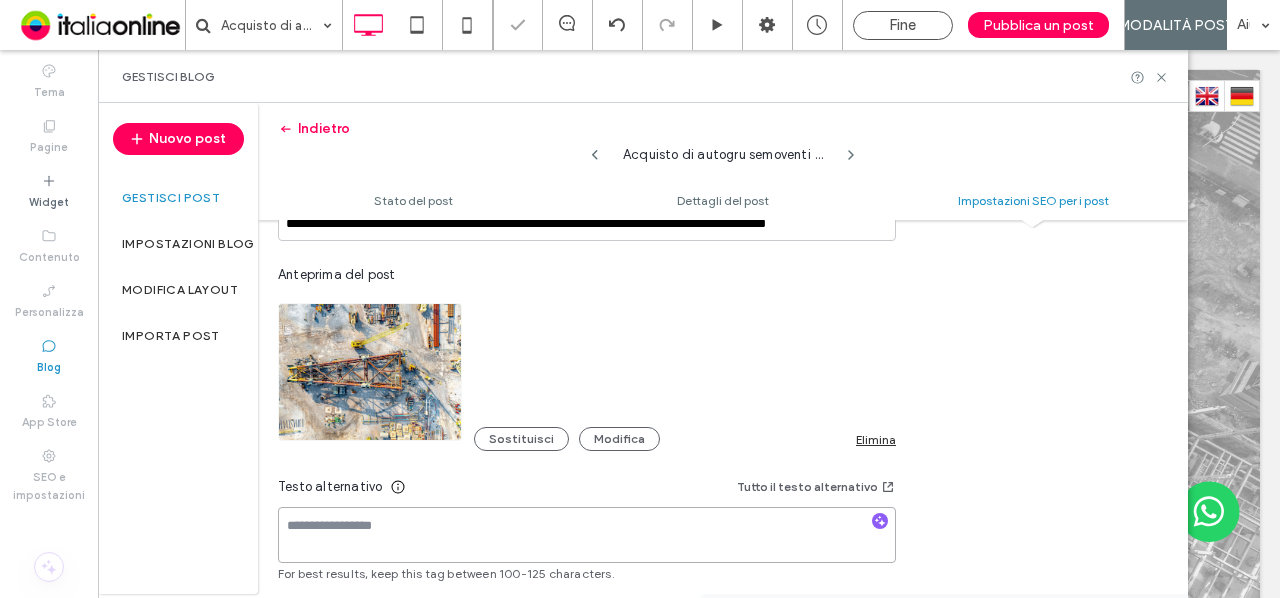 click at bounding box center [587, 535] 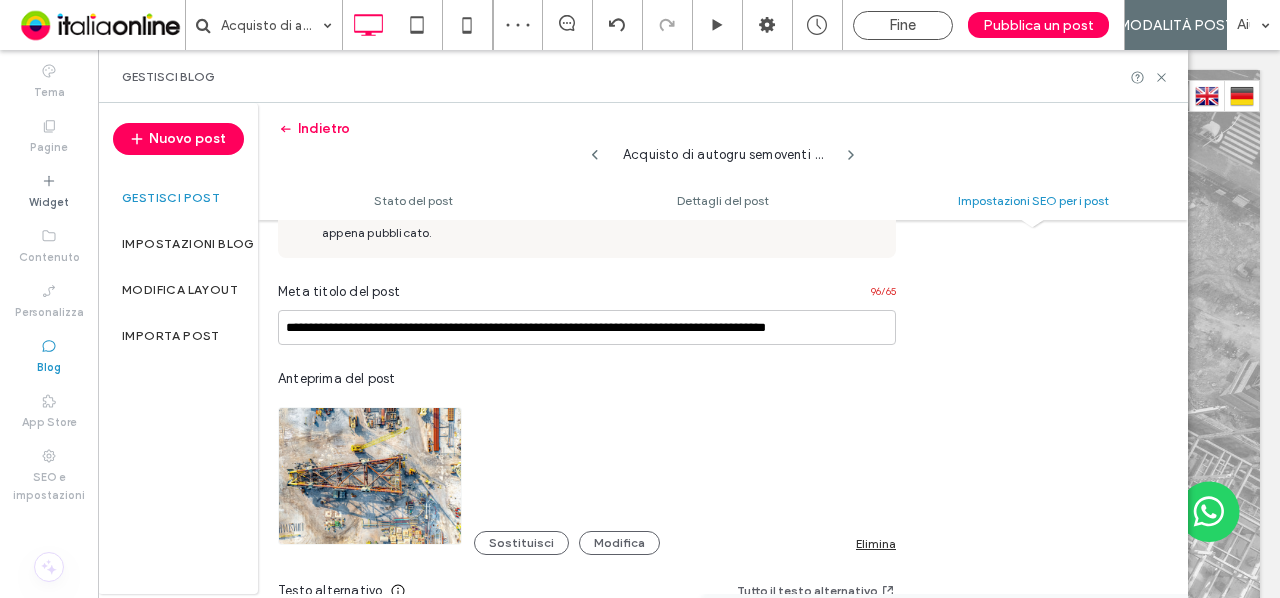 scroll, scrollTop: 994, scrollLeft: 0, axis: vertical 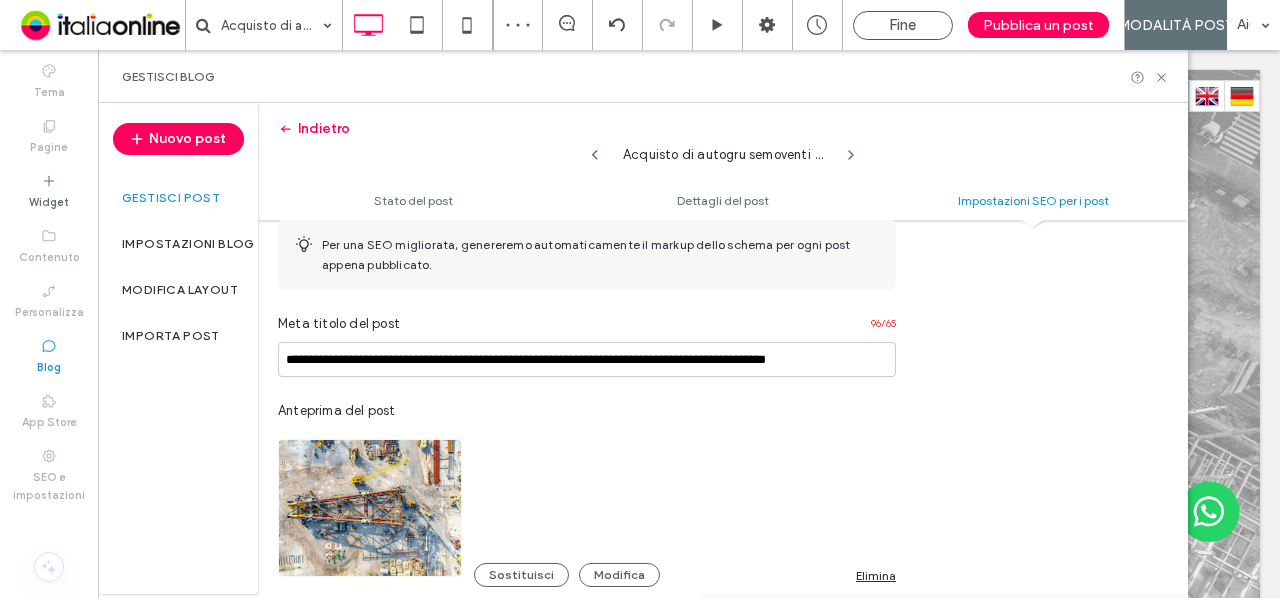 type on "***" 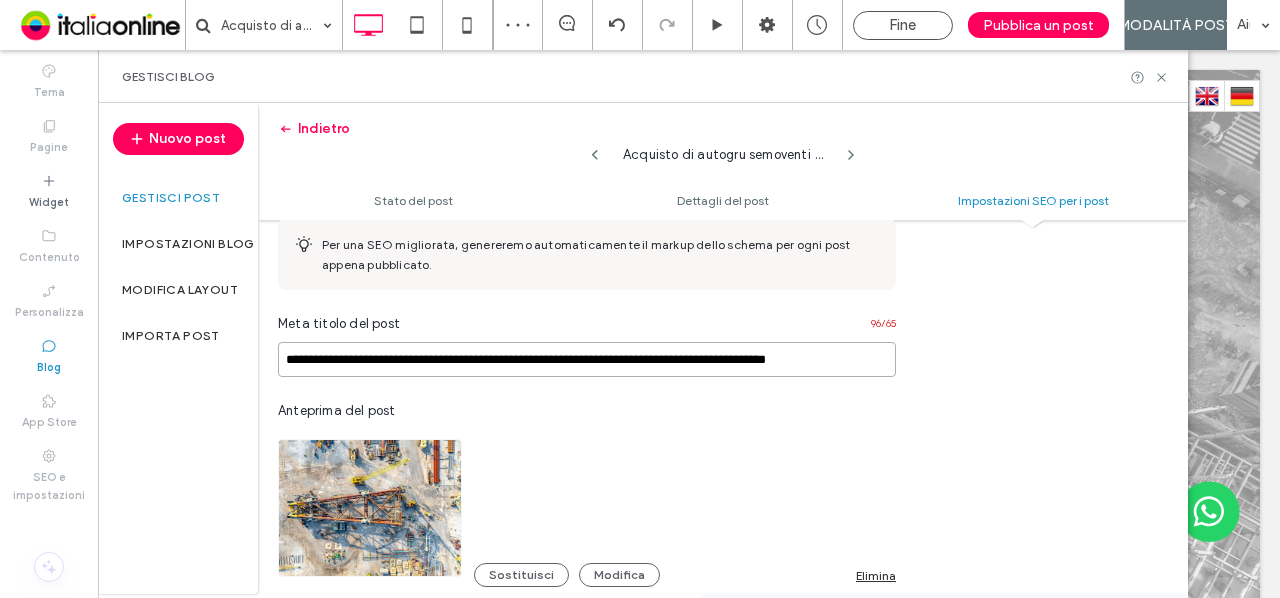 click on "**********" at bounding box center [587, 359] 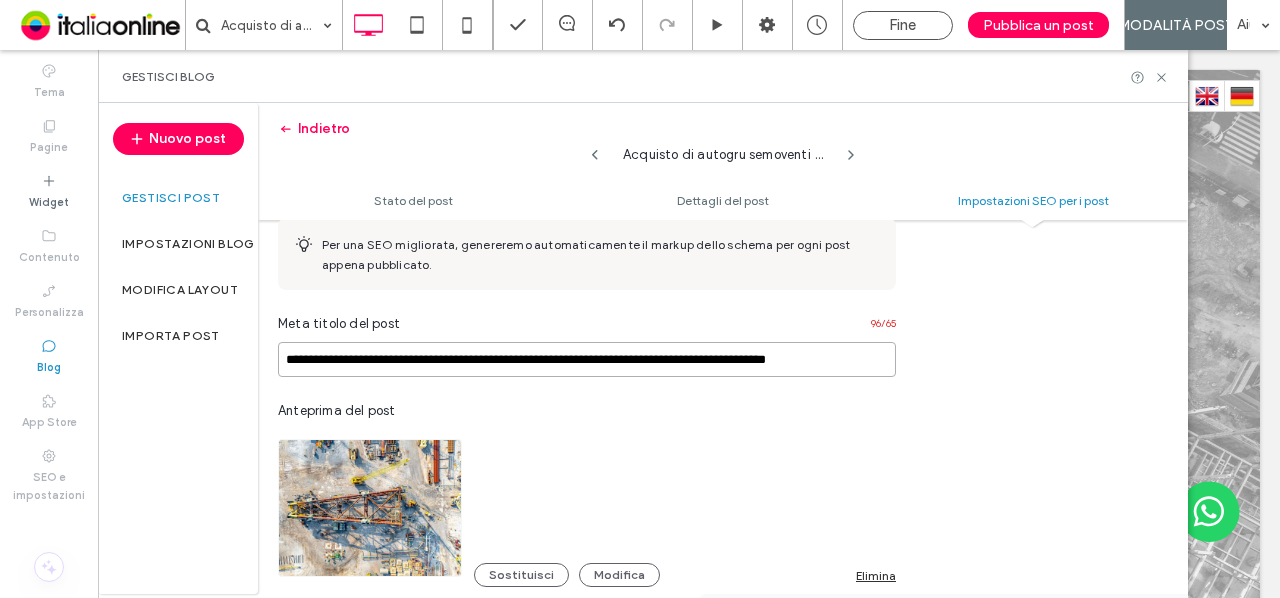drag, startPoint x: 354, startPoint y: 357, endPoint x: 262, endPoint y: 367, distance: 92.541885 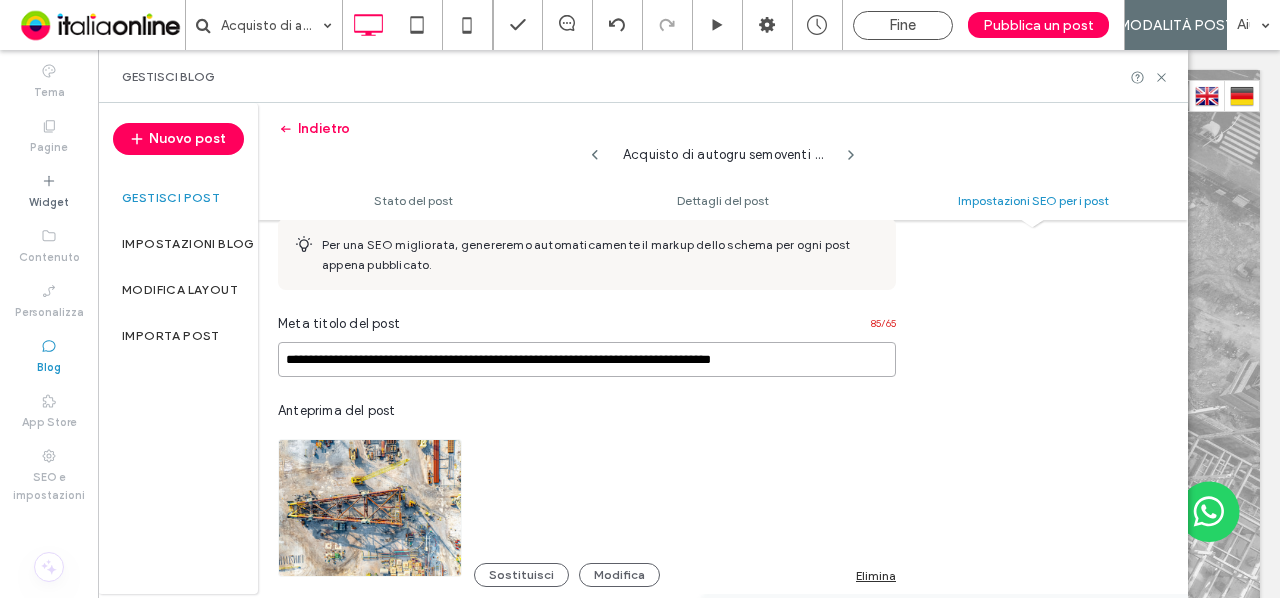 click on "**********" at bounding box center (587, 359) 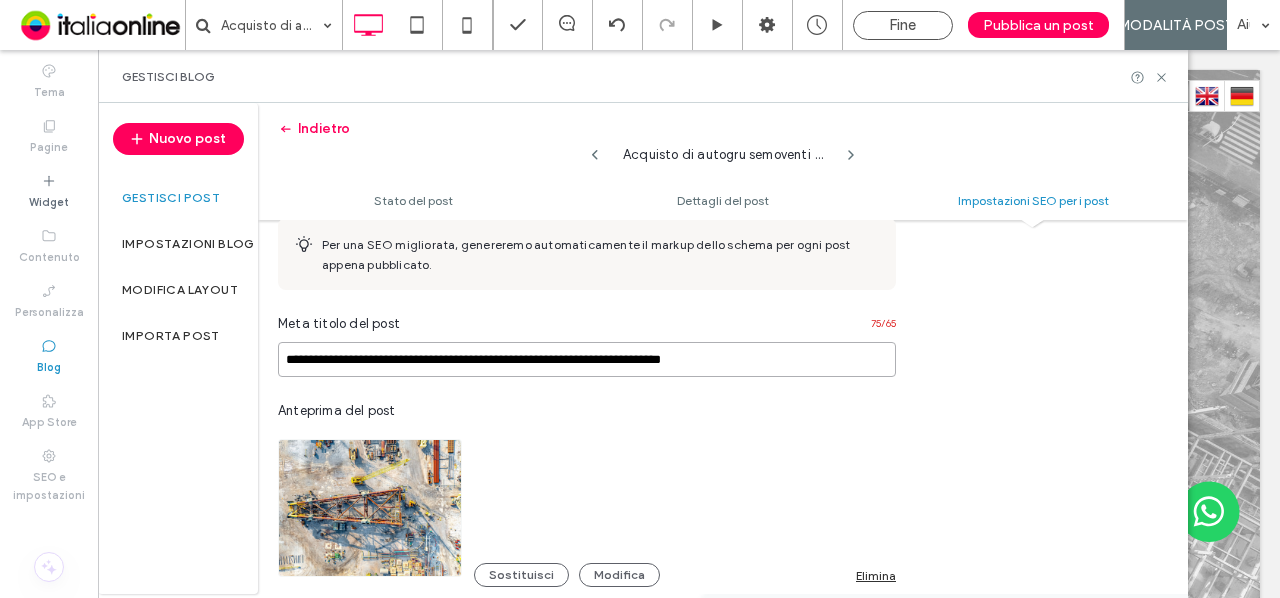 drag, startPoint x: 621, startPoint y: 357, endPoint x: 540, endPoint y: 357, distance: 81 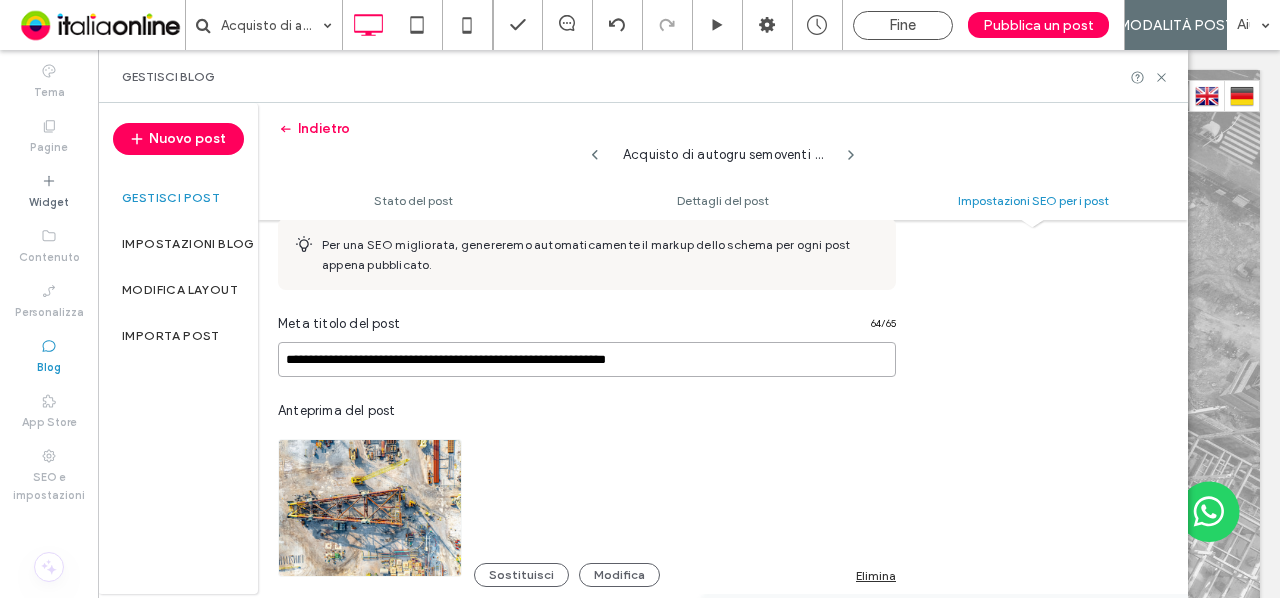 type on "**********" 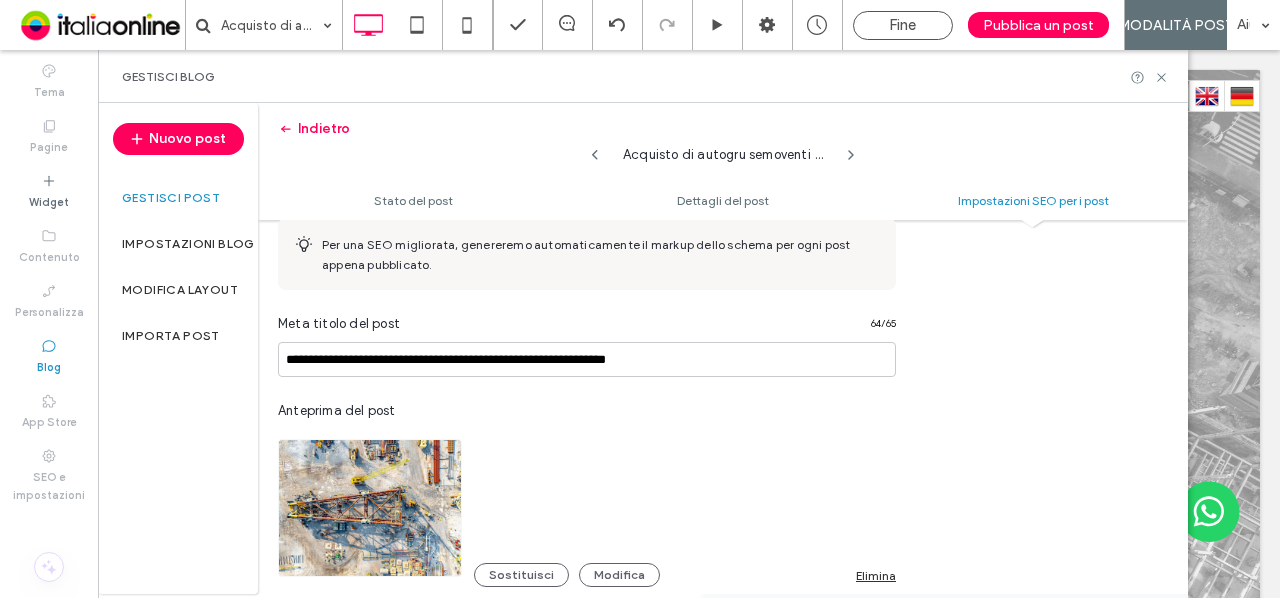 click on "Anteprima del post Sostituisci Modifica Elimina" at bounding box center (587, 494) 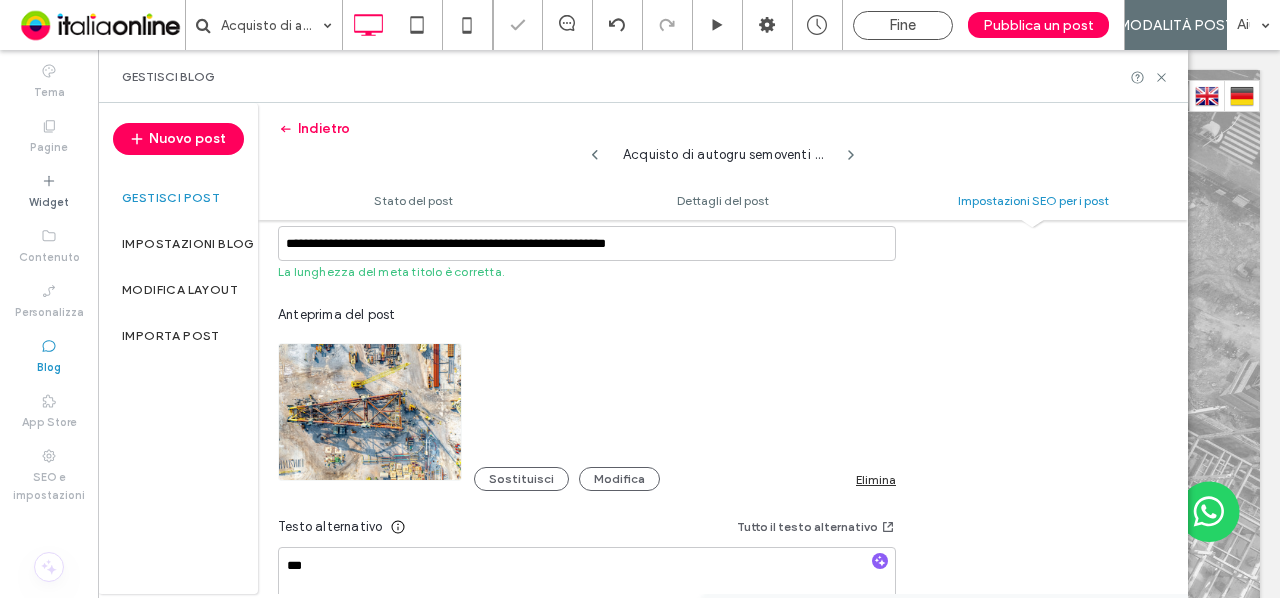 scroll, scrollTop: 1116, scrollLeft: 0, axis: vertical 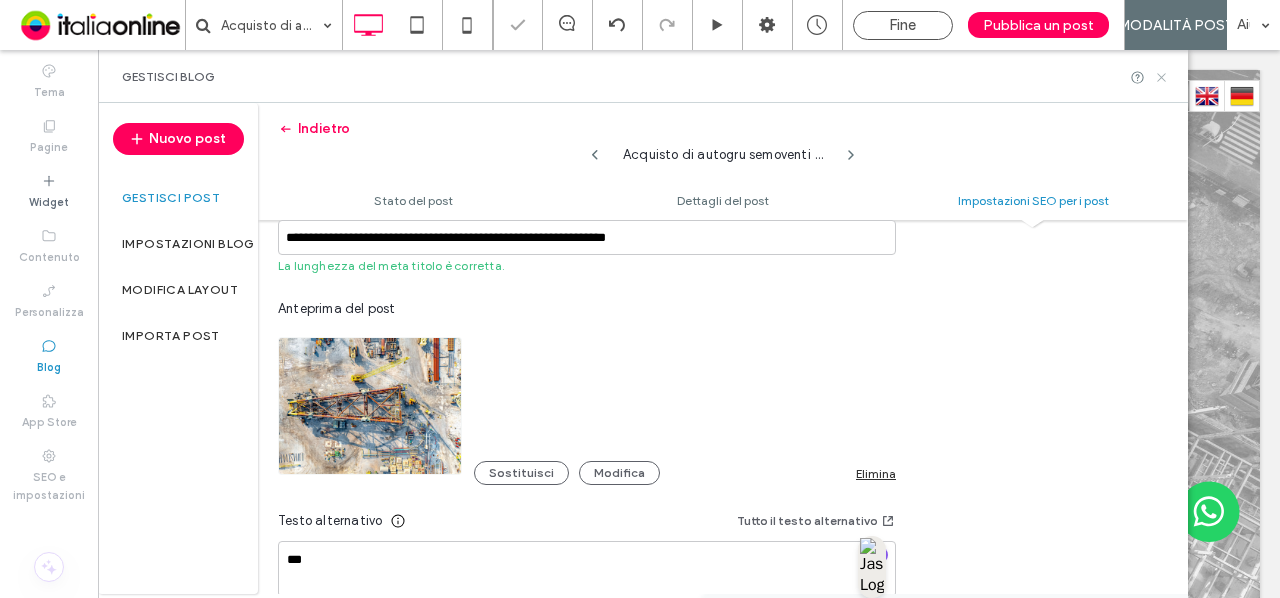 click 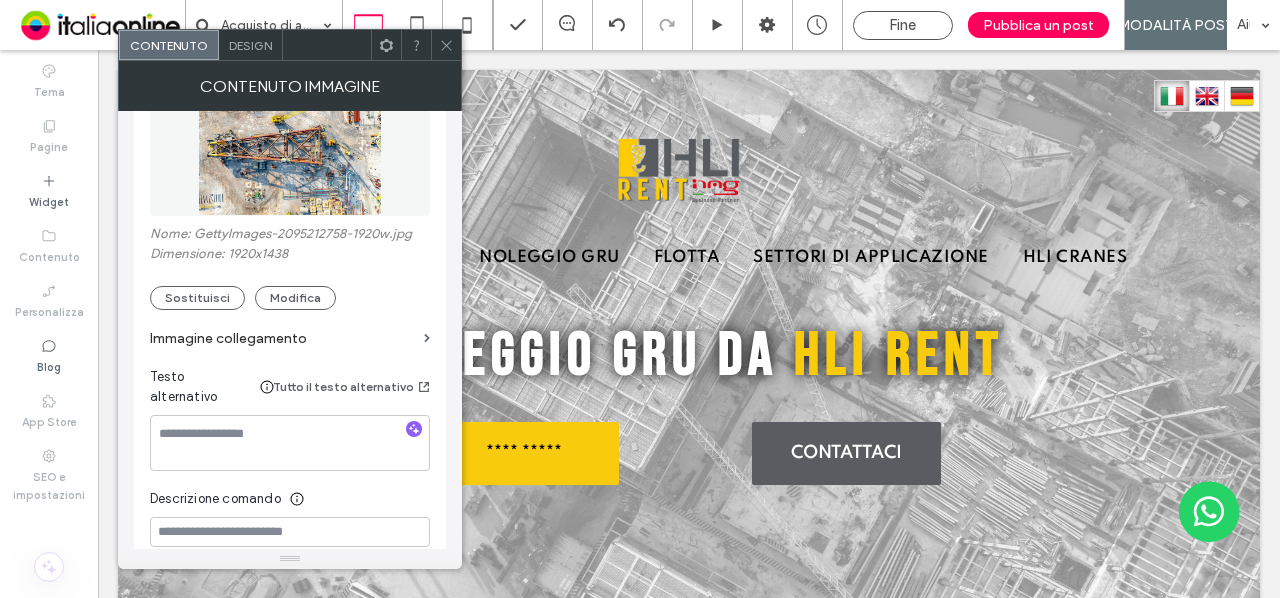 scroll, scrollTop: 302, scrollLeft: 0, axis: vertical 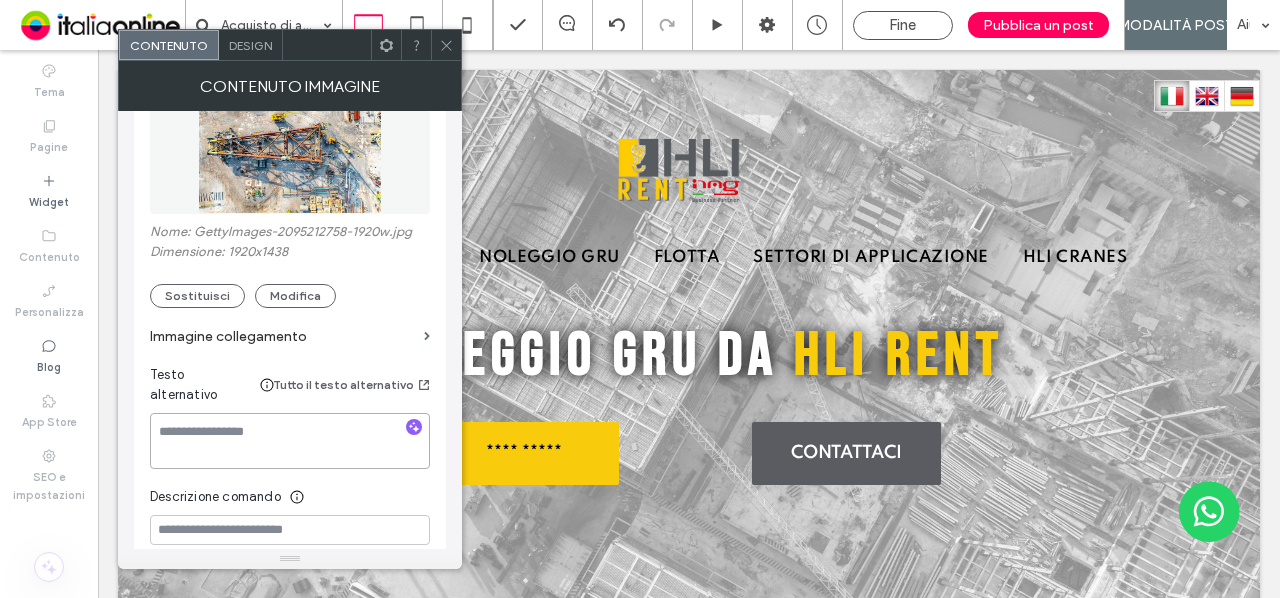click at bounding box center (290, 441) 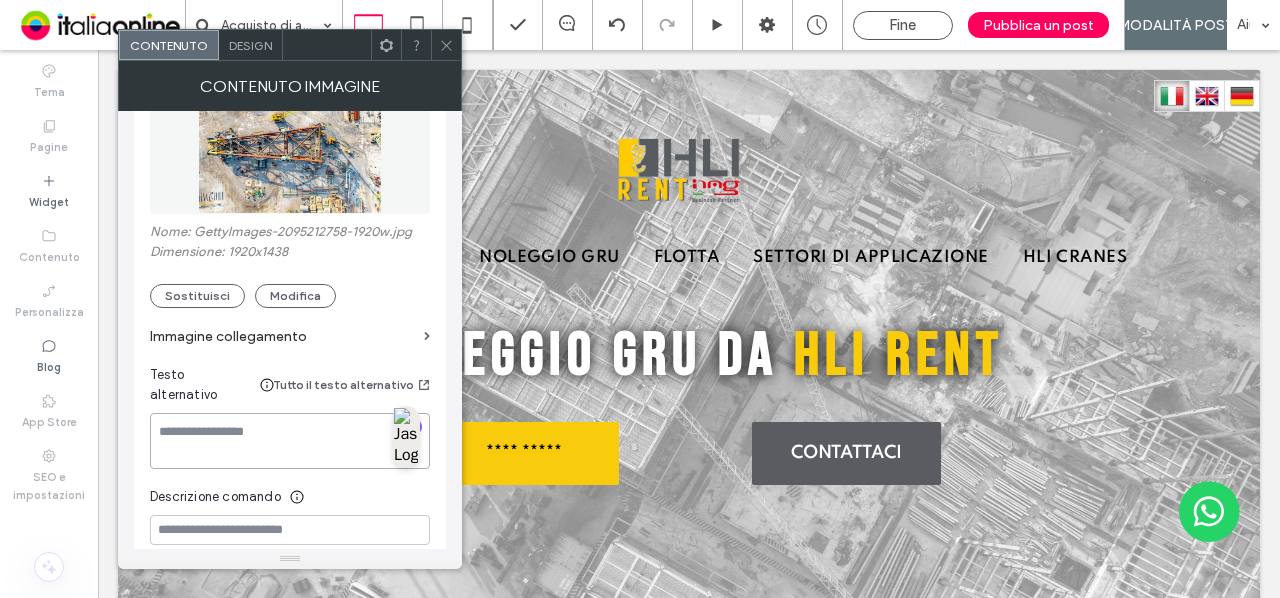 type on "*" 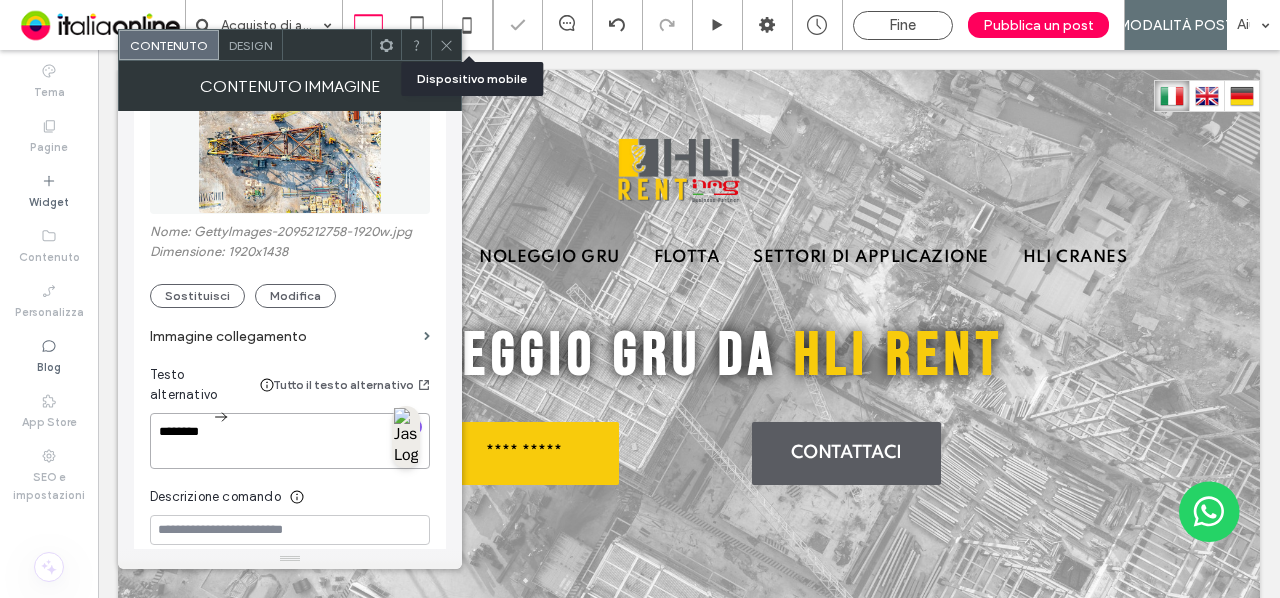 type on "********" 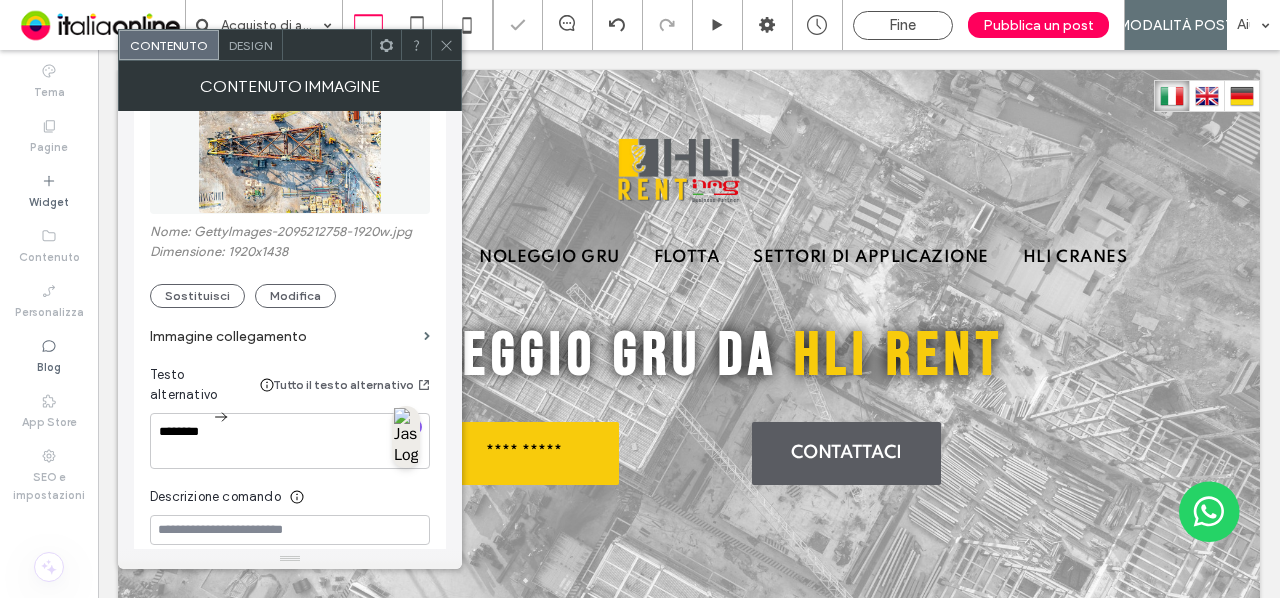 click 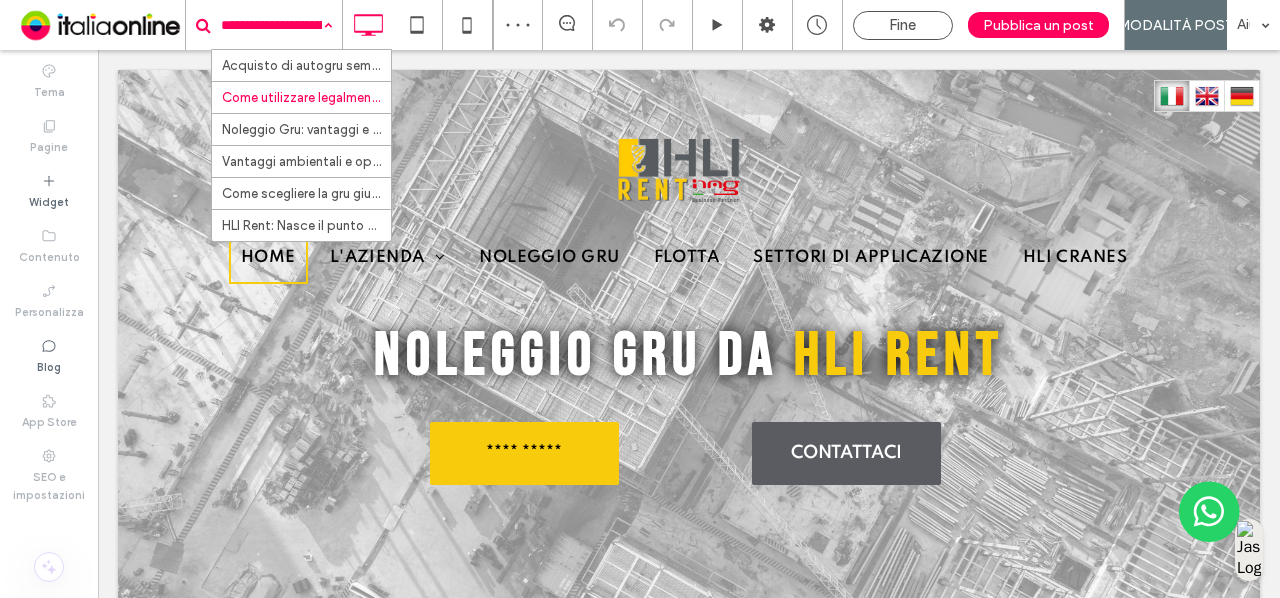 click at bounding box center (271, 25) 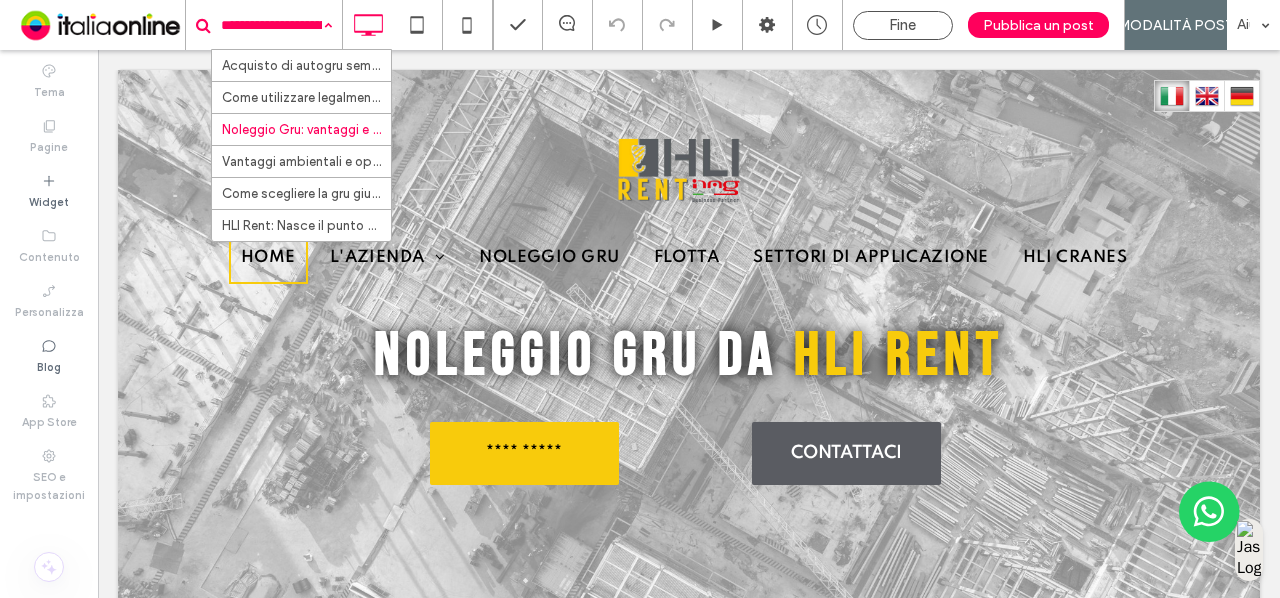 click at bounding box center (271, 25) 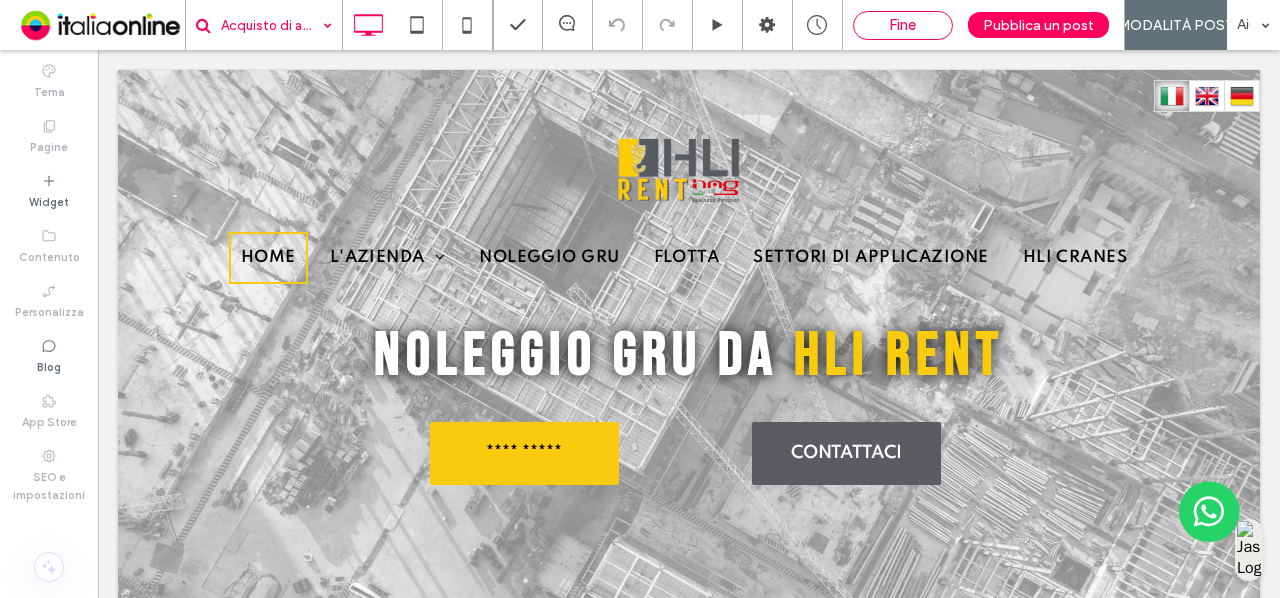click on "Fine" at bounding box center [903, 25] 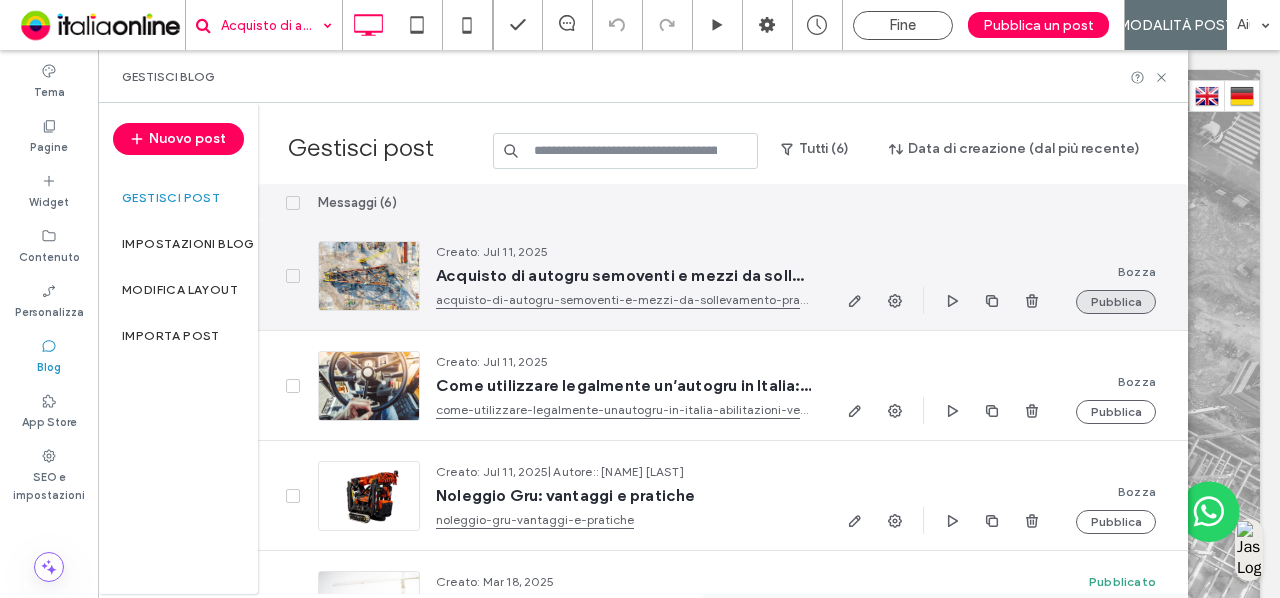 click on "Pubblica" at bounding box center [1116, 302] 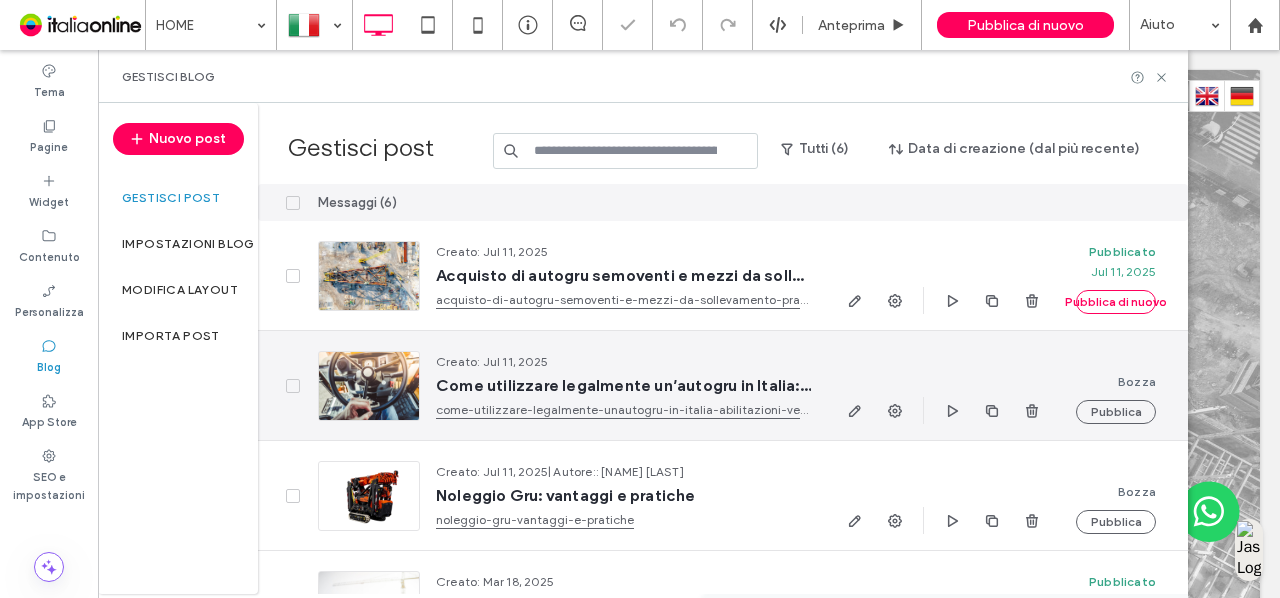 click on "Pubblica" at bounding box center (1116, 412) 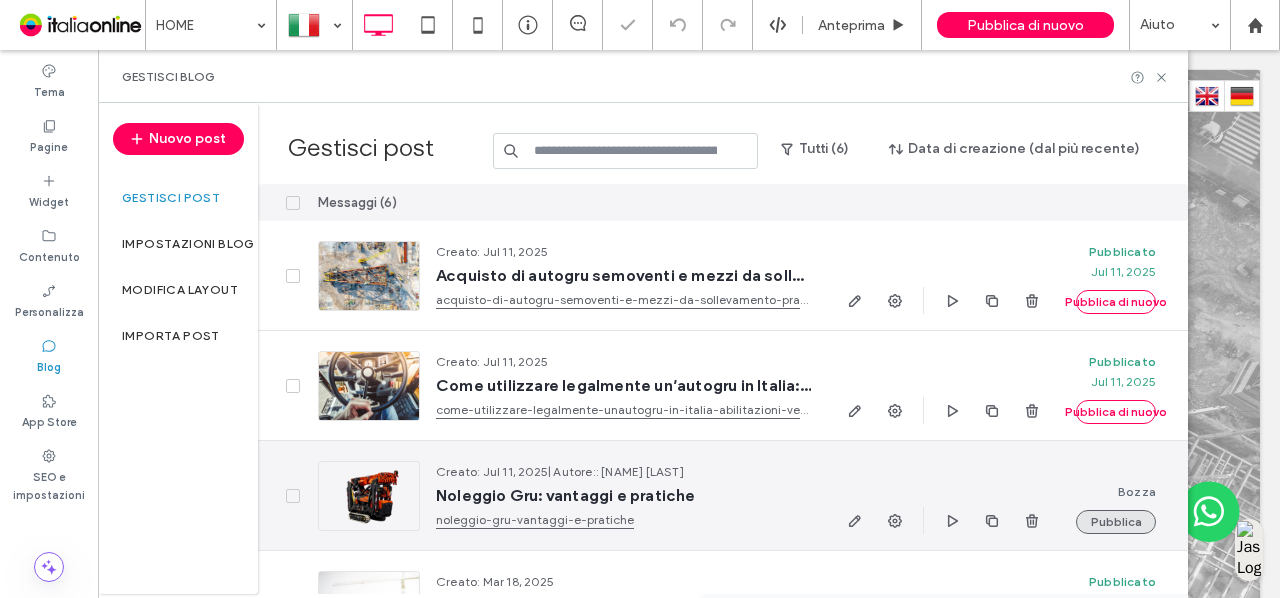 click on "Pubblica" at bounding box center (1116, 522) 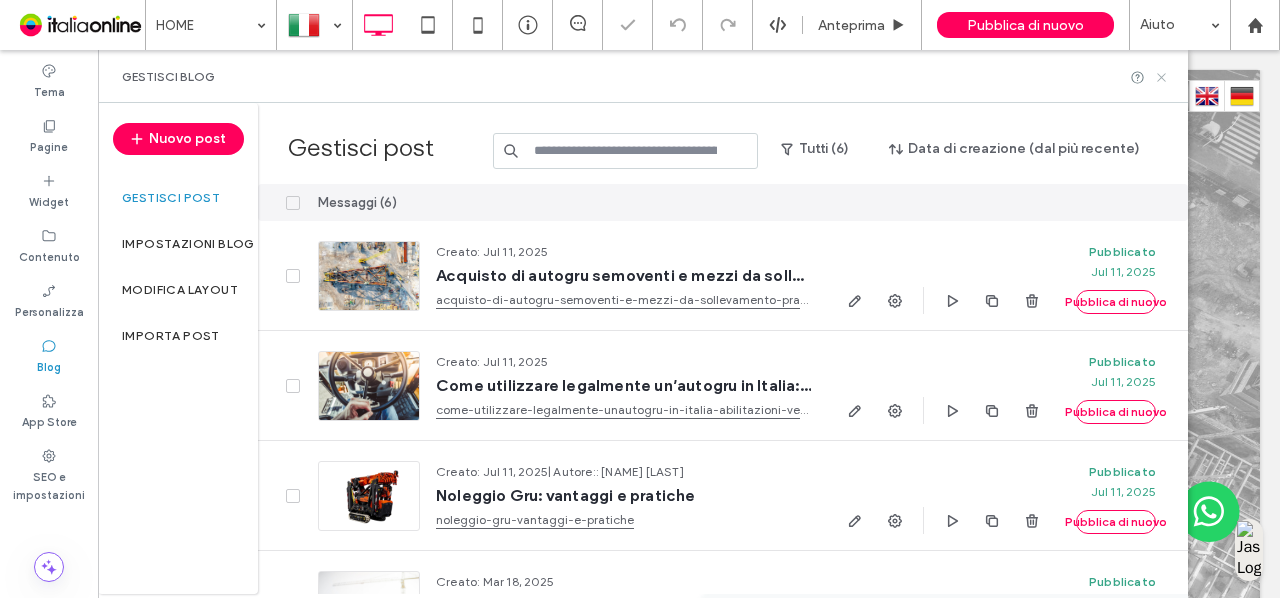 click 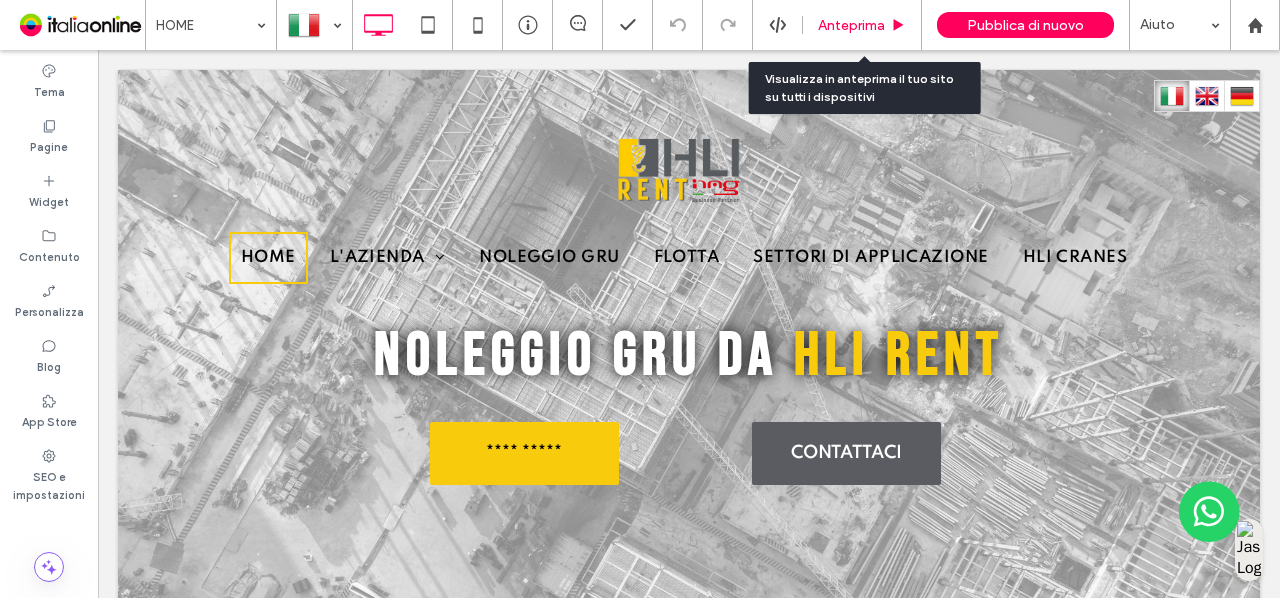 click on "Anteprima" at bounding box center (851, 25) 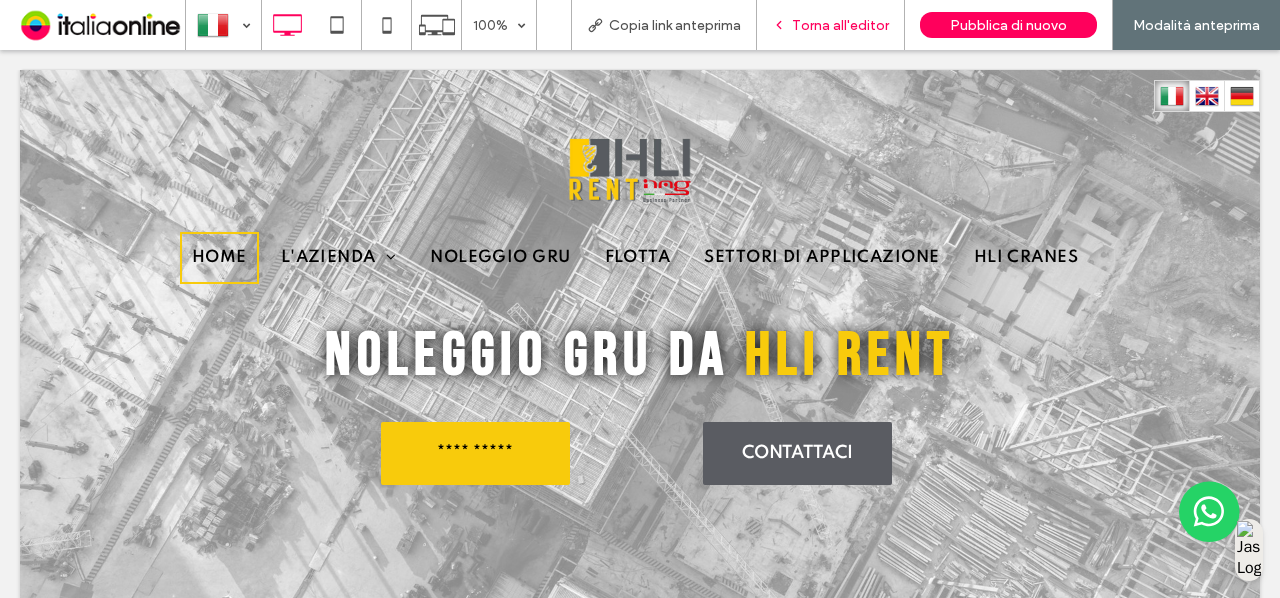 click on "Torna all'editor" at bounding box center (840, 25) 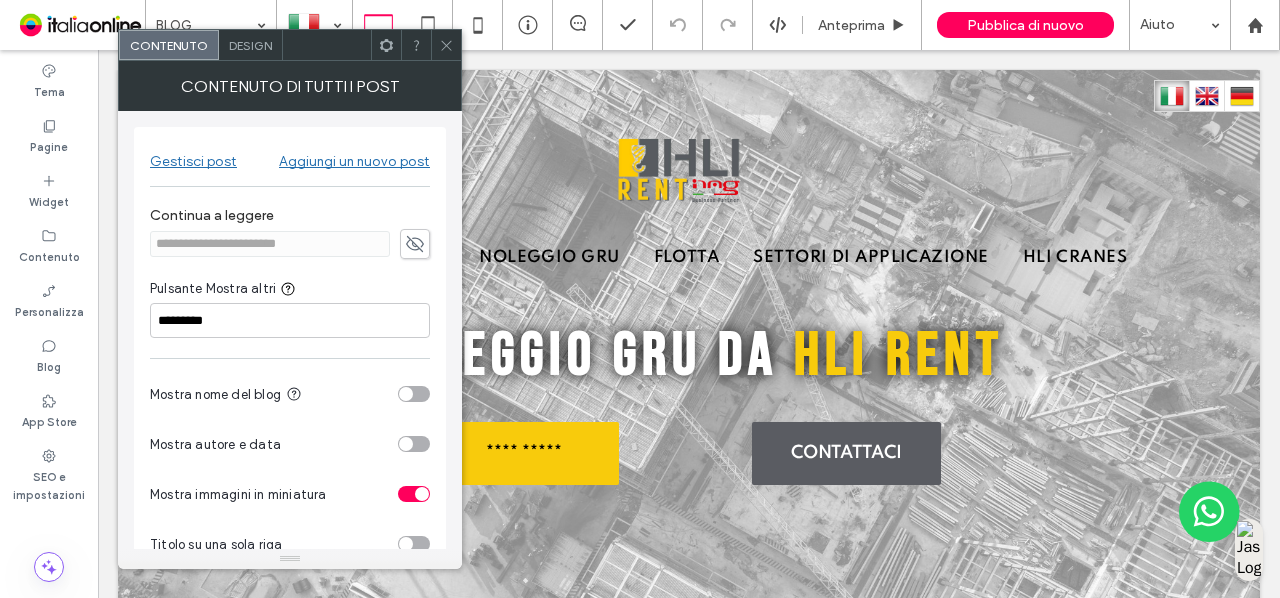 click at bounding box center [446, 45] 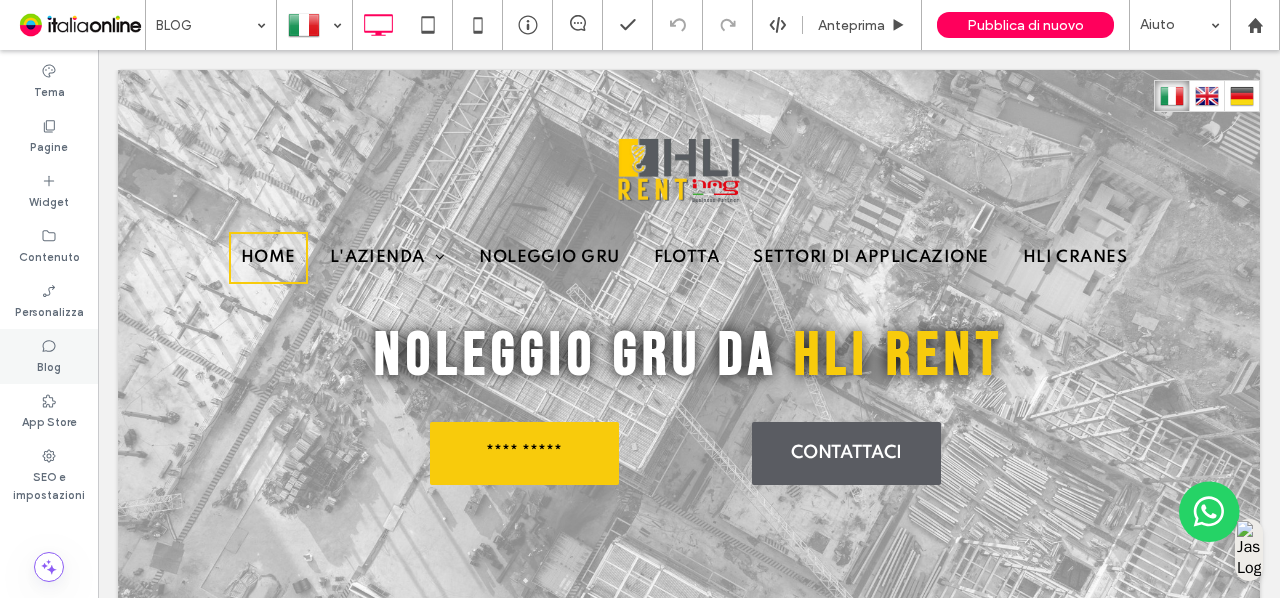 click on "Blog" at bounding box center (49, 356) 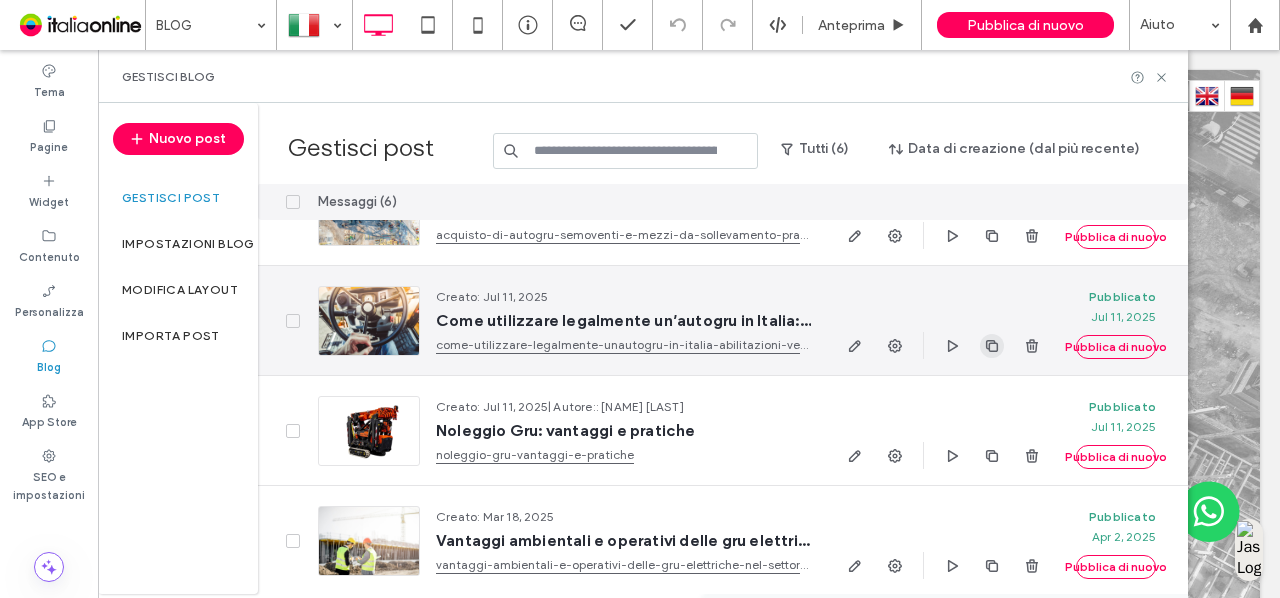 scroll, scrollTop: 66, scrollLeft: 0, axis: vertical 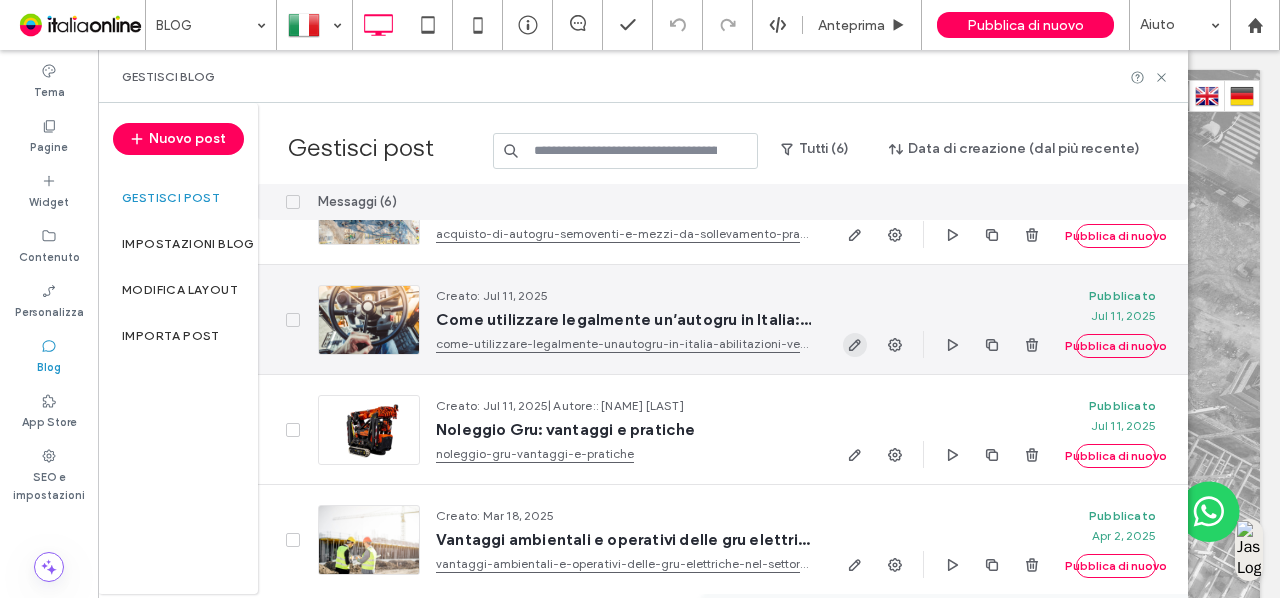 click 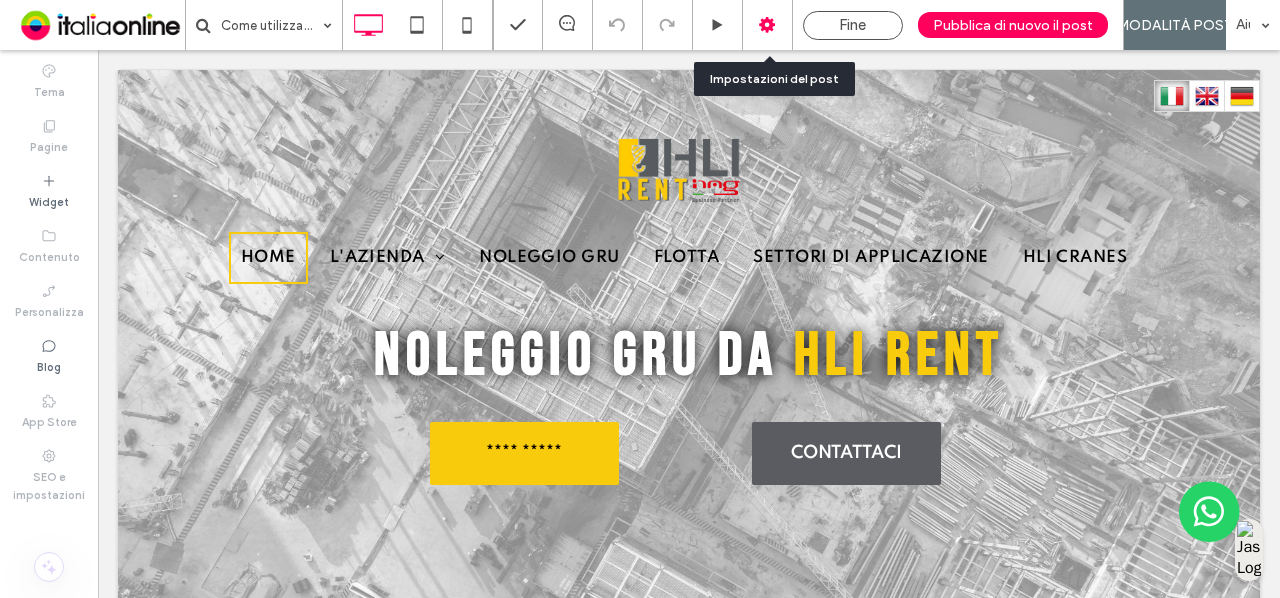 click at bounding box center (767, 25) 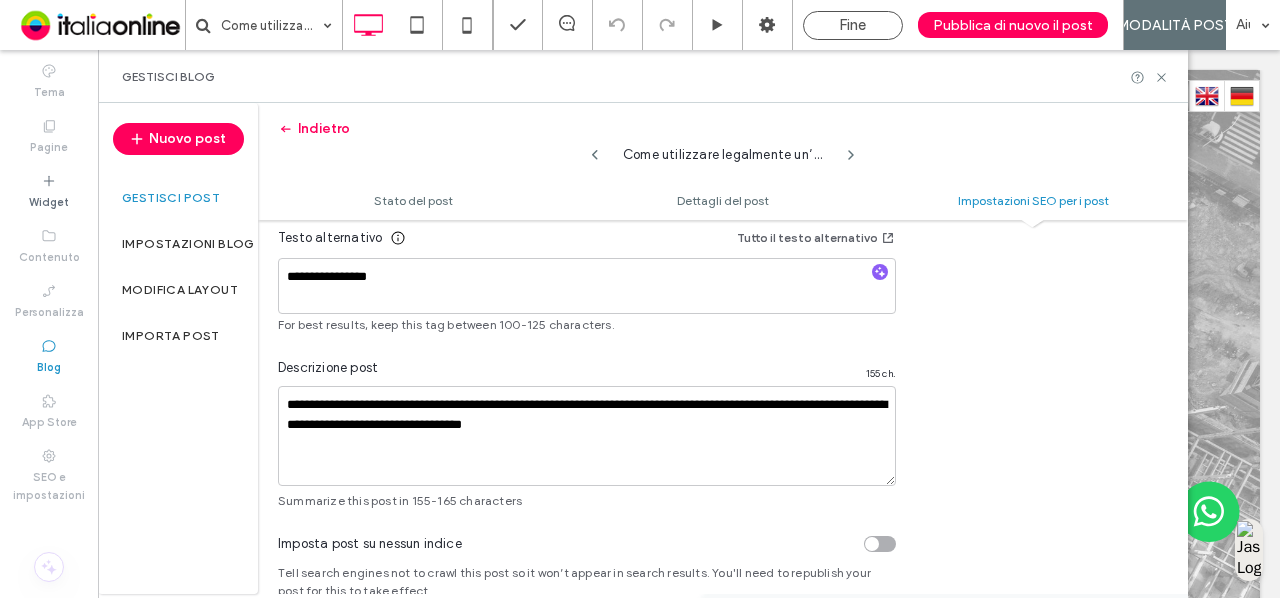 scroll, scrollTop: 1509, scrollLeft: 0, axis: vertical 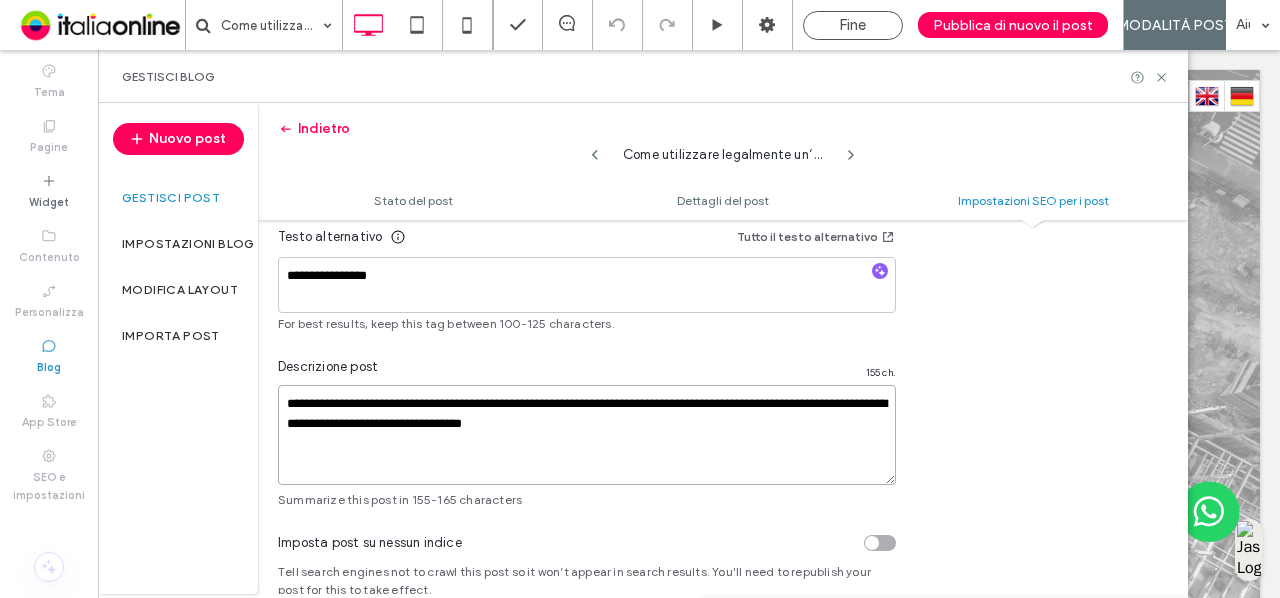 click on "**********" at bounding box center (587, 435) 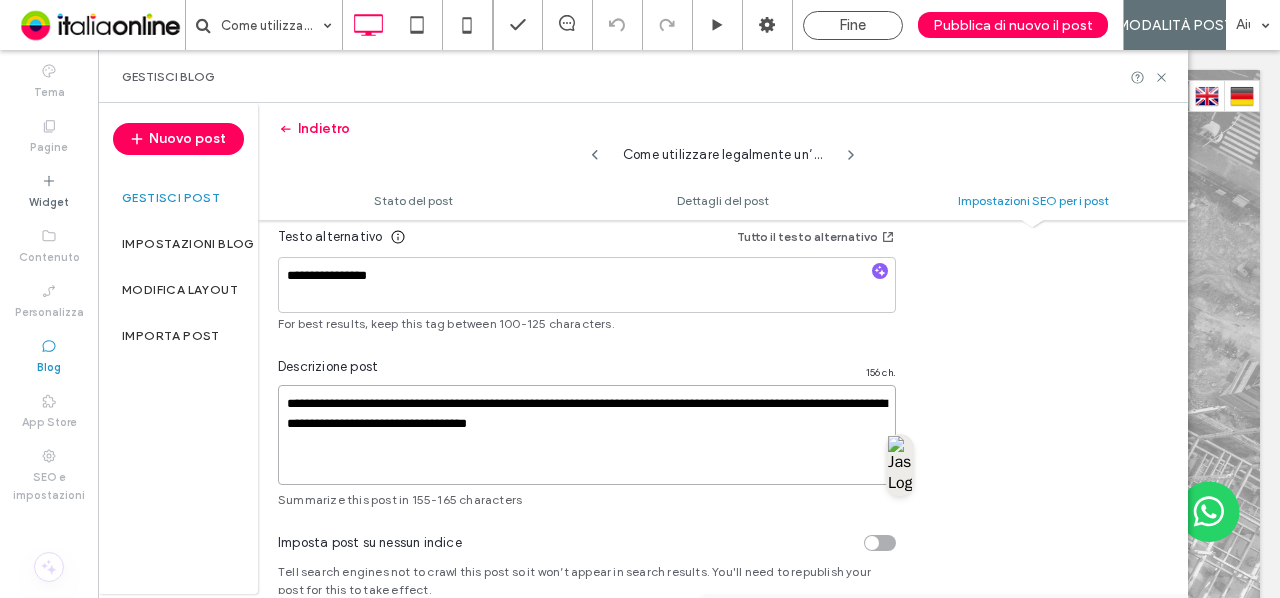 type on "**********" 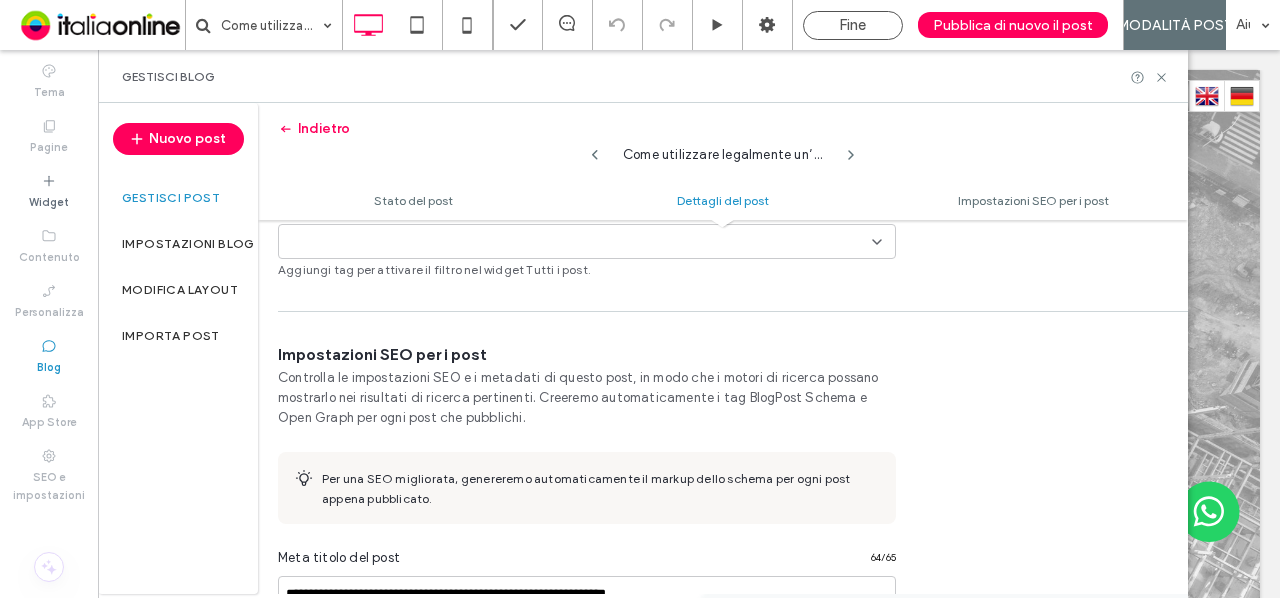 scroll, scrollTop: 848, scrollLeft: 0, axis: vertical 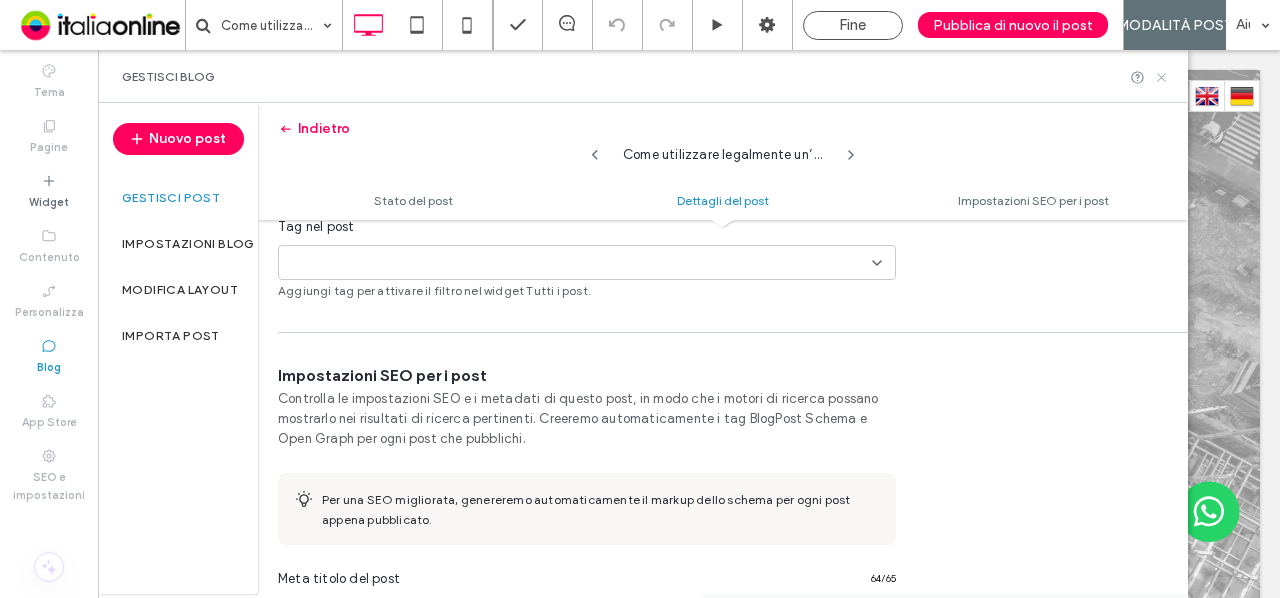 click 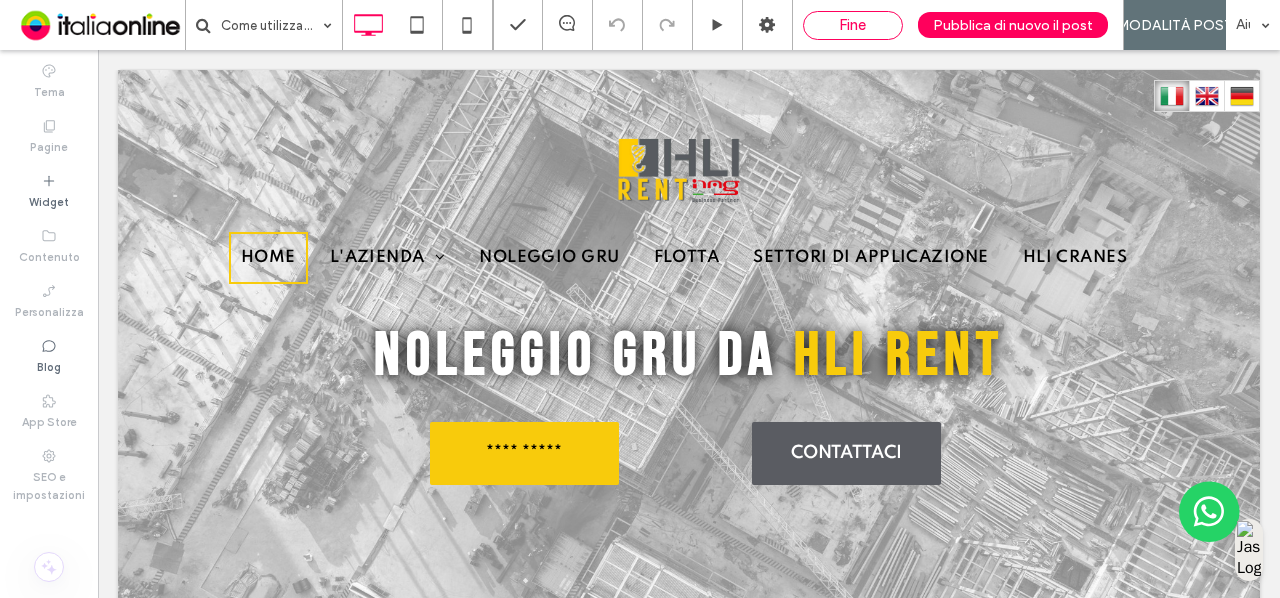 click on "Fine" at bounding box center [853, 25] 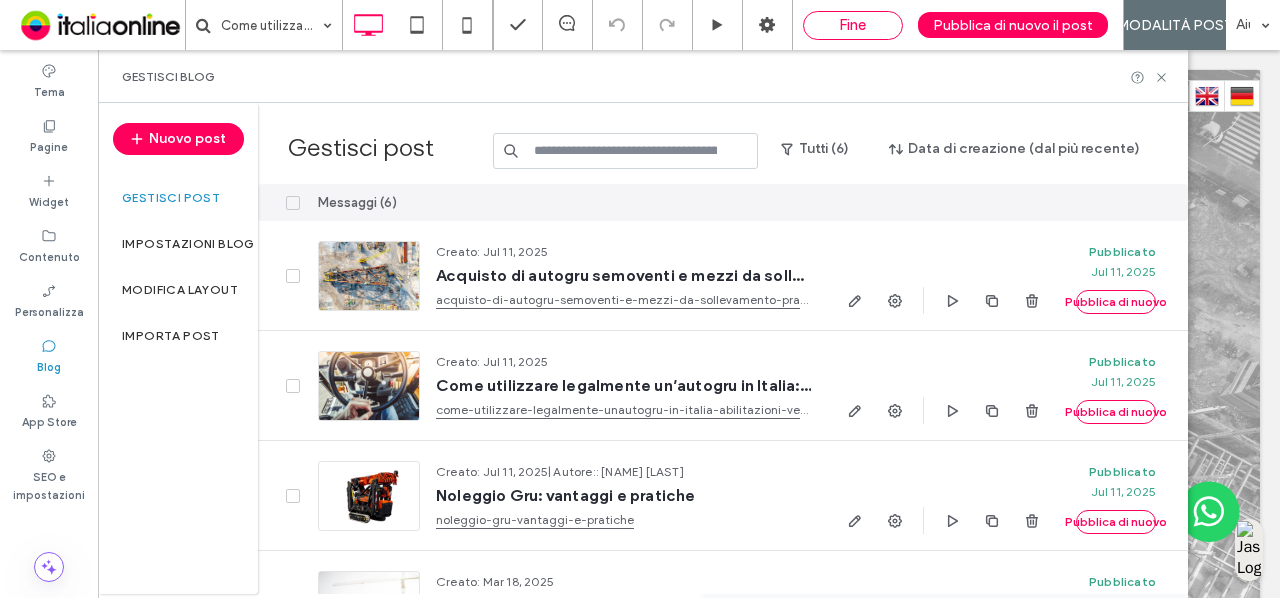click on "Fine" at bounding box center [853, 25] 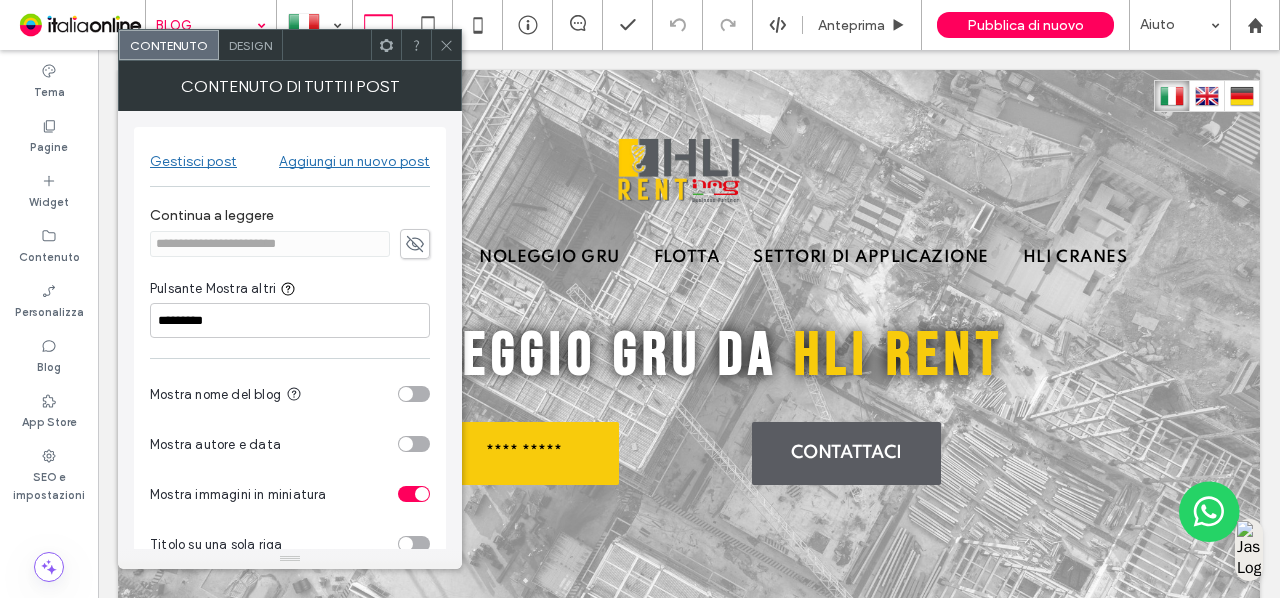 click 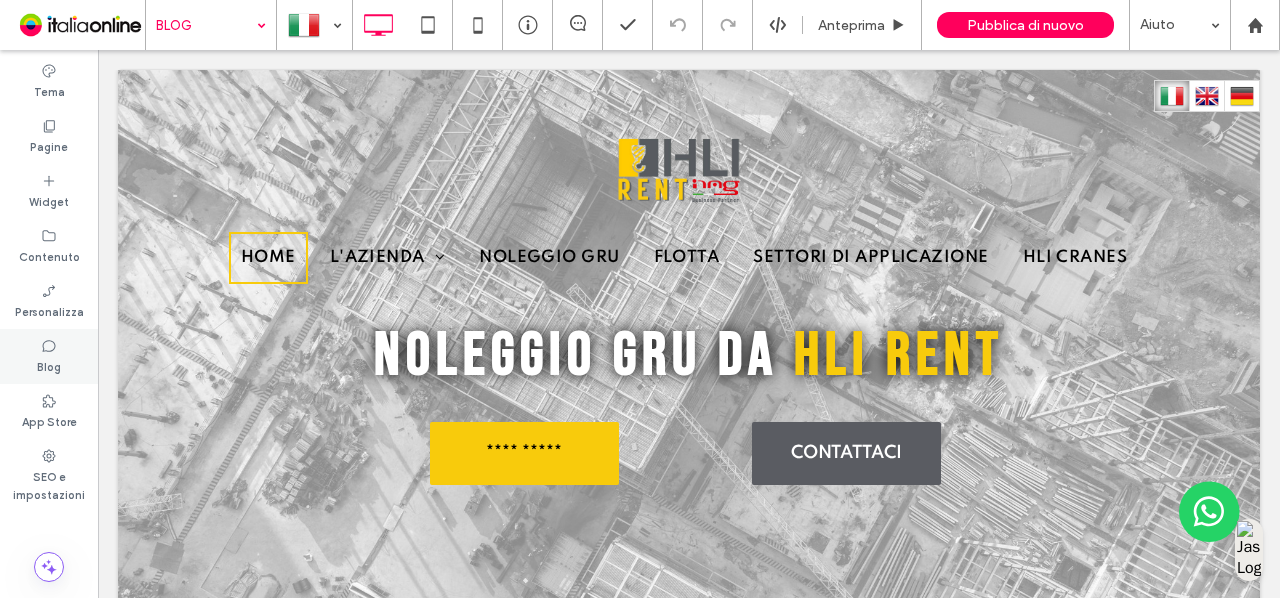 click 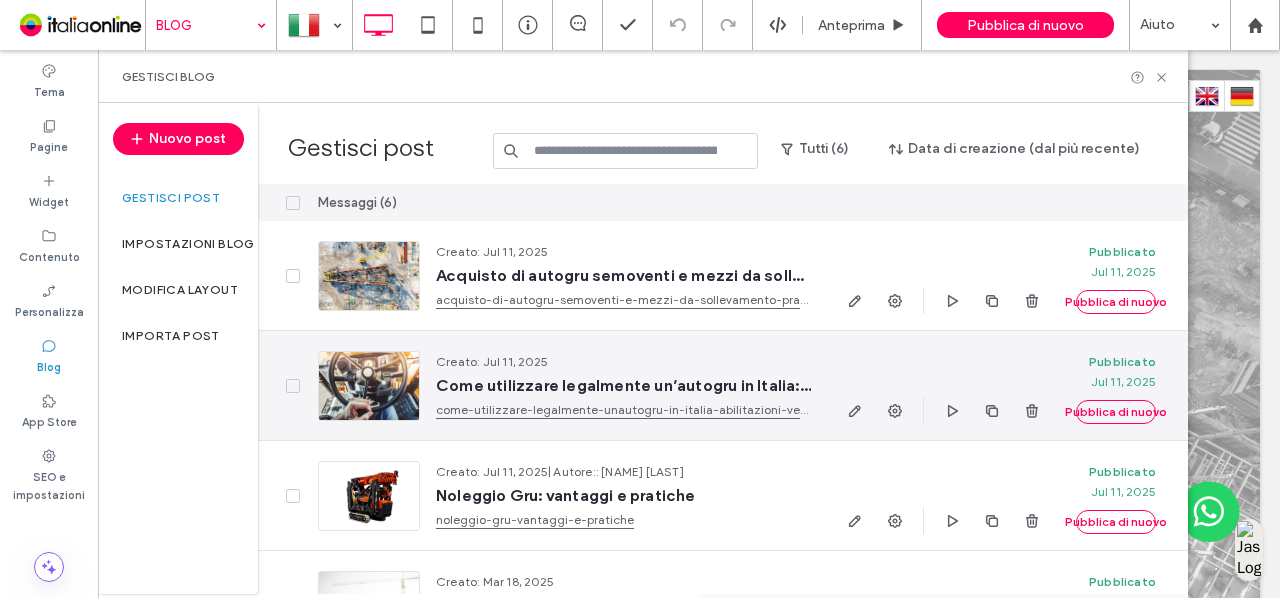 scroll, scrollTop: 68, scrollLeft: 0, axis: vertical 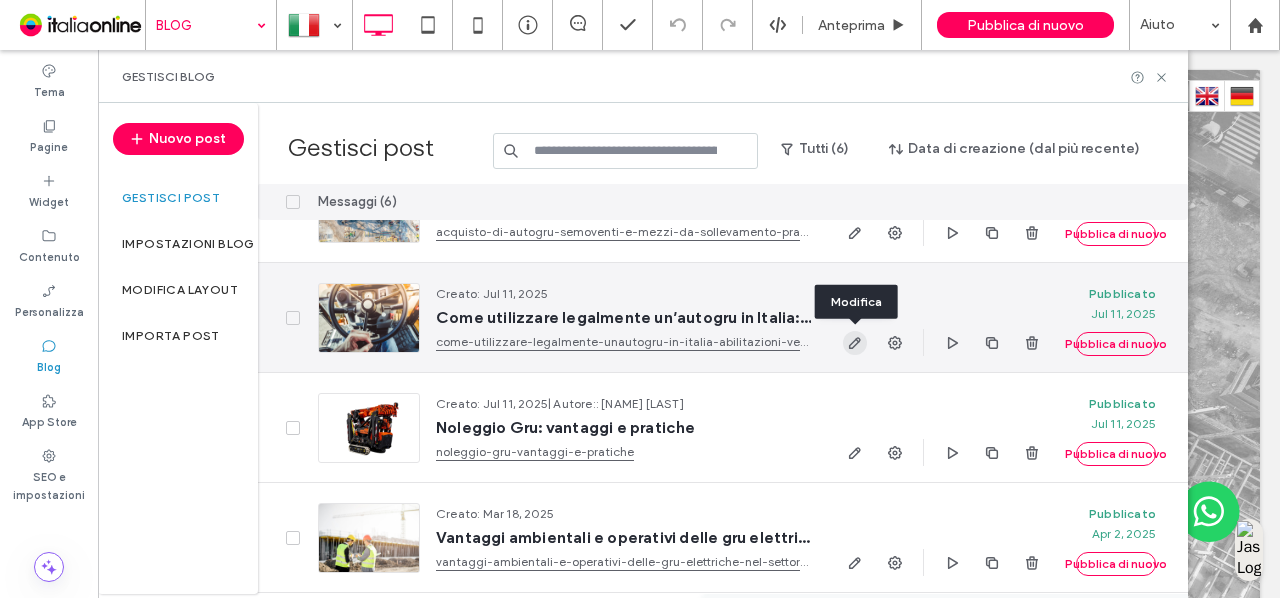 click 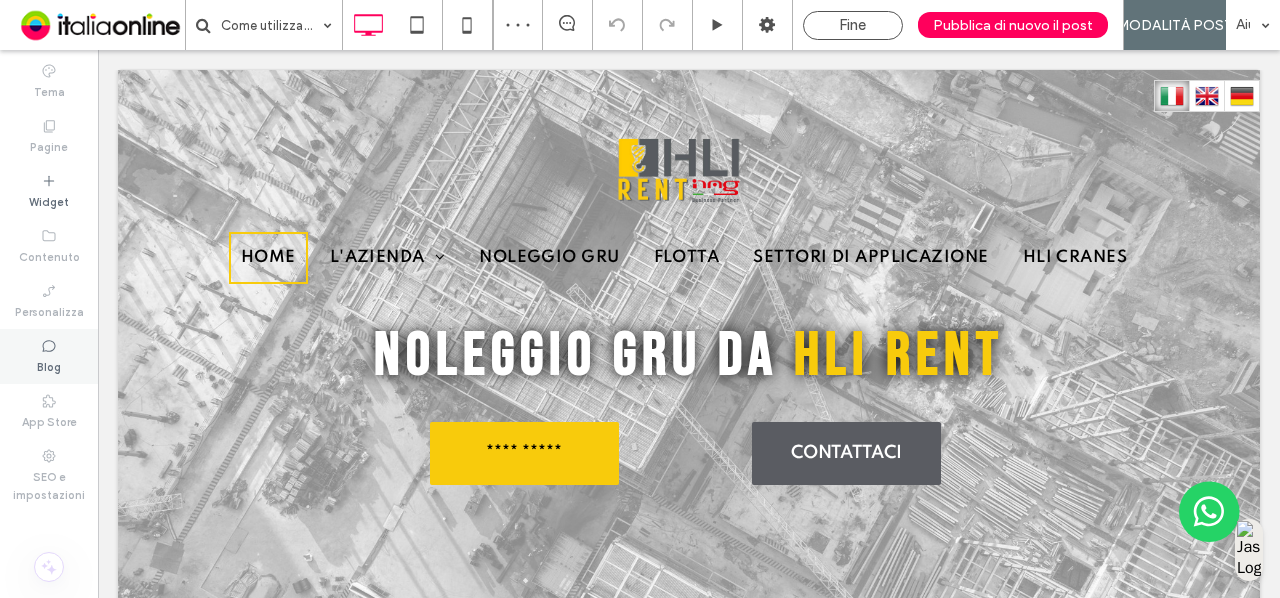 click on "Blog" at bounding box center [49, 356] 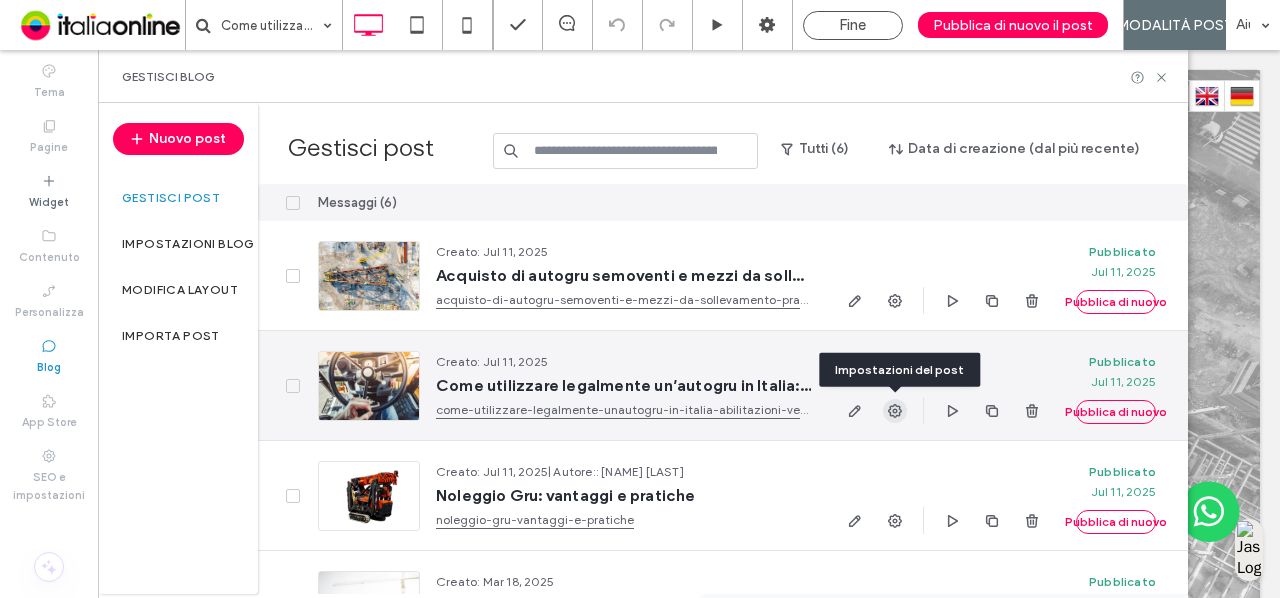 click 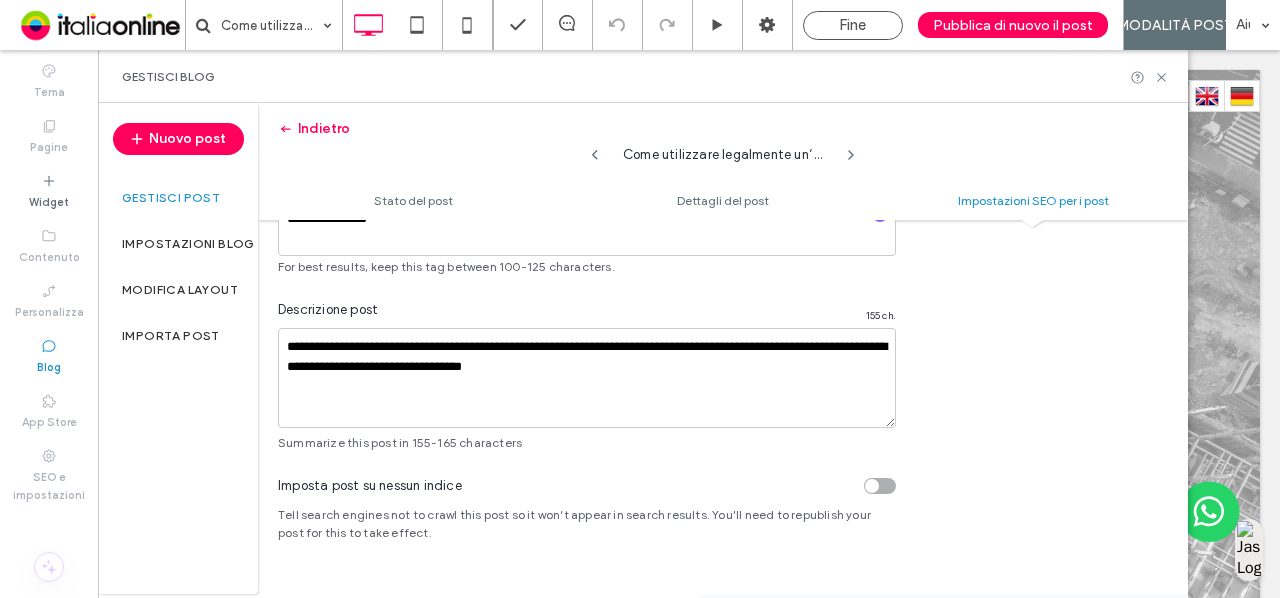 scroll, scrollTop: 1567, scrollLeft: 0, axis: vertical 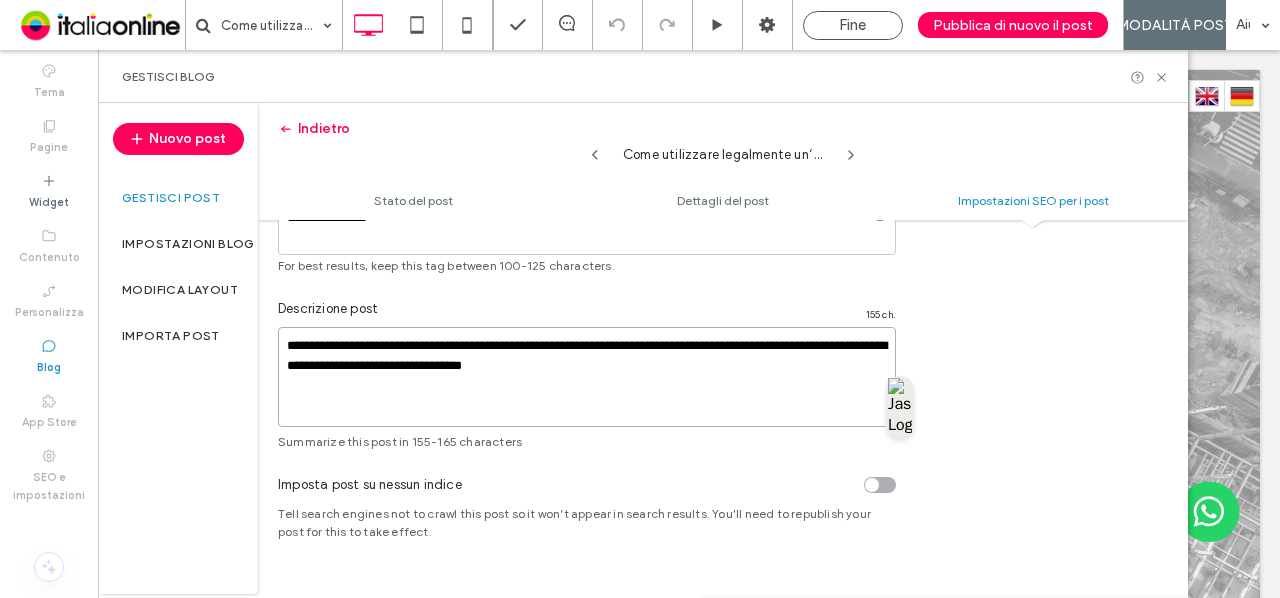 click on "**********" at bounding box center [587, 377] 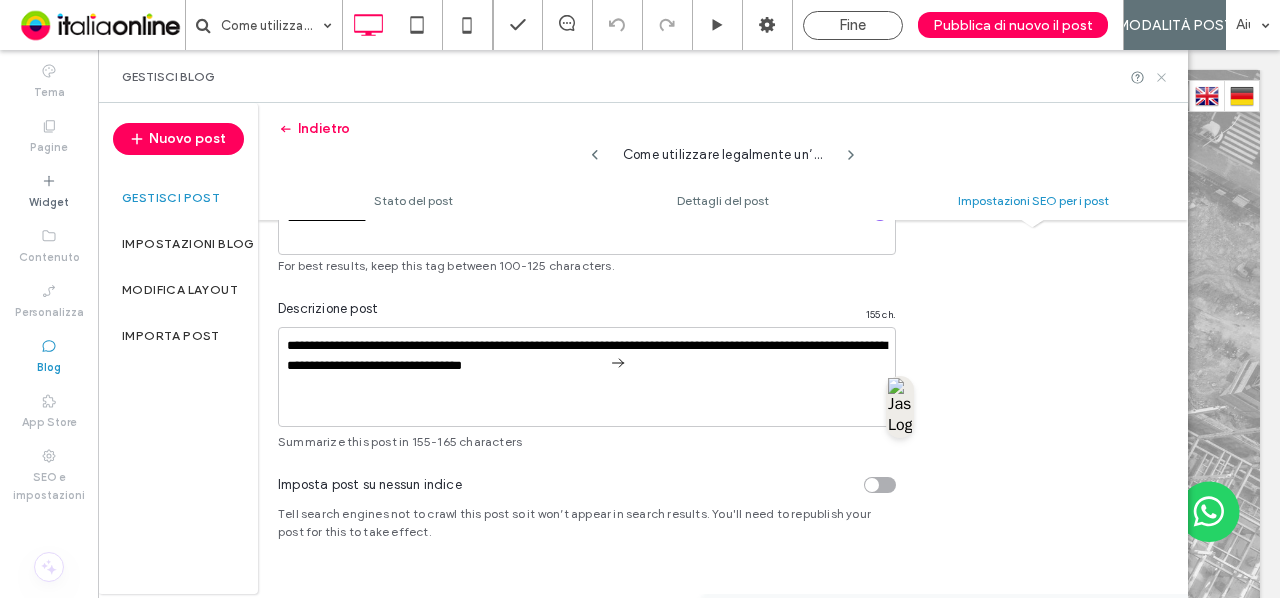 click 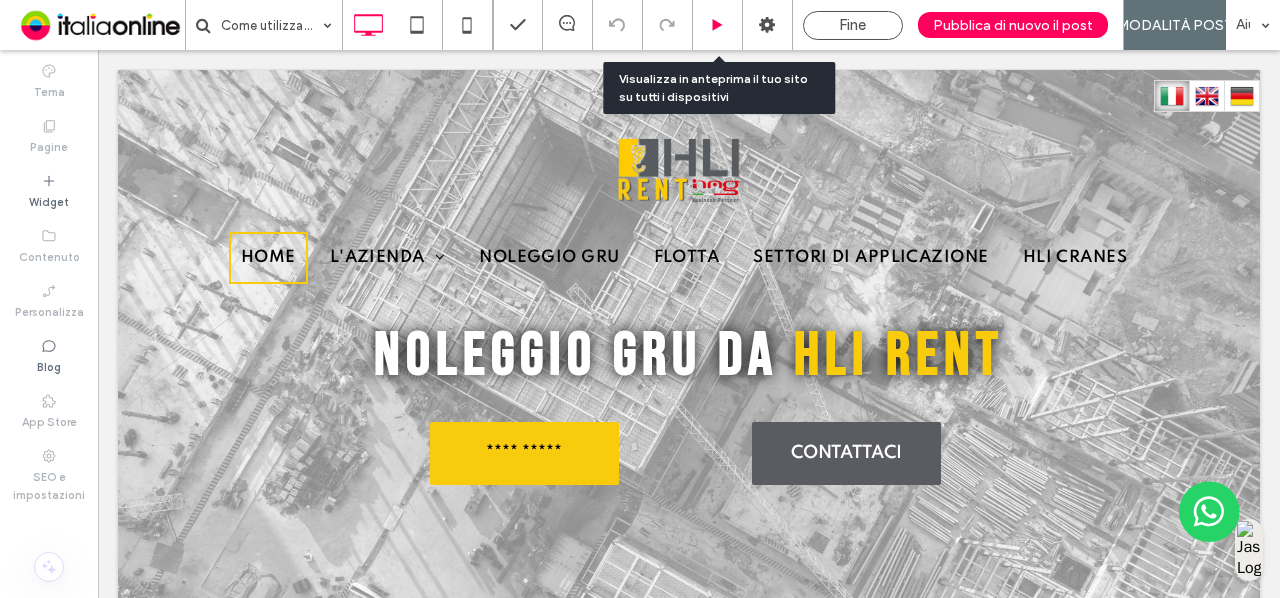 click at bounding box center (717, 25) 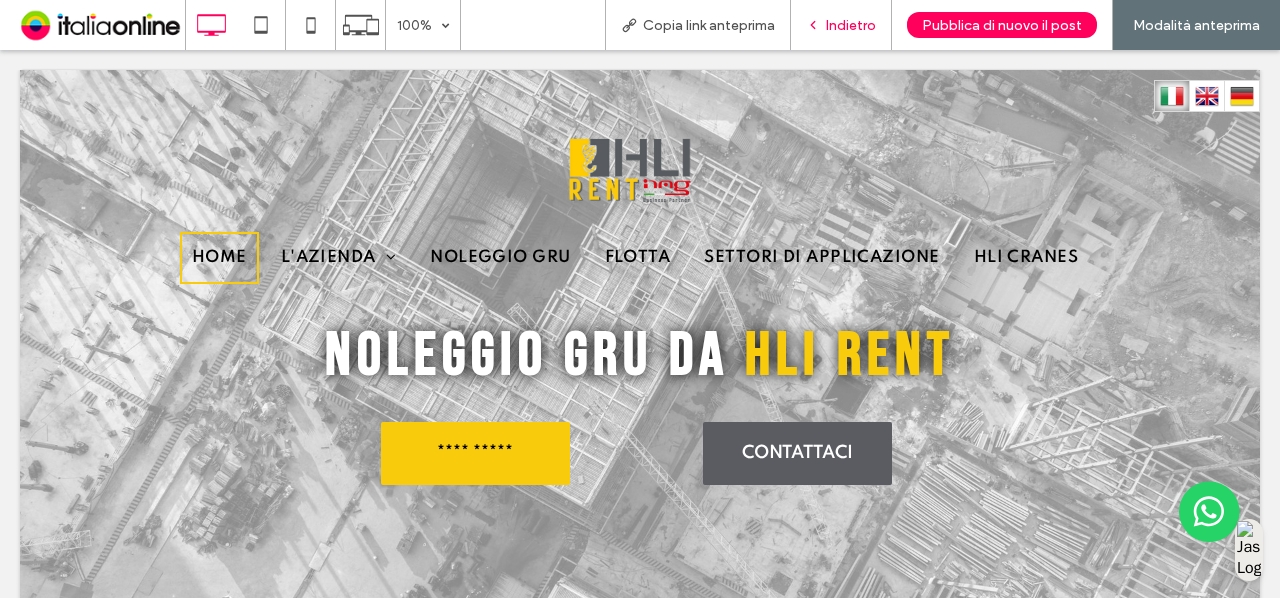 click on "Indietro" at bounding box center (841, 25) 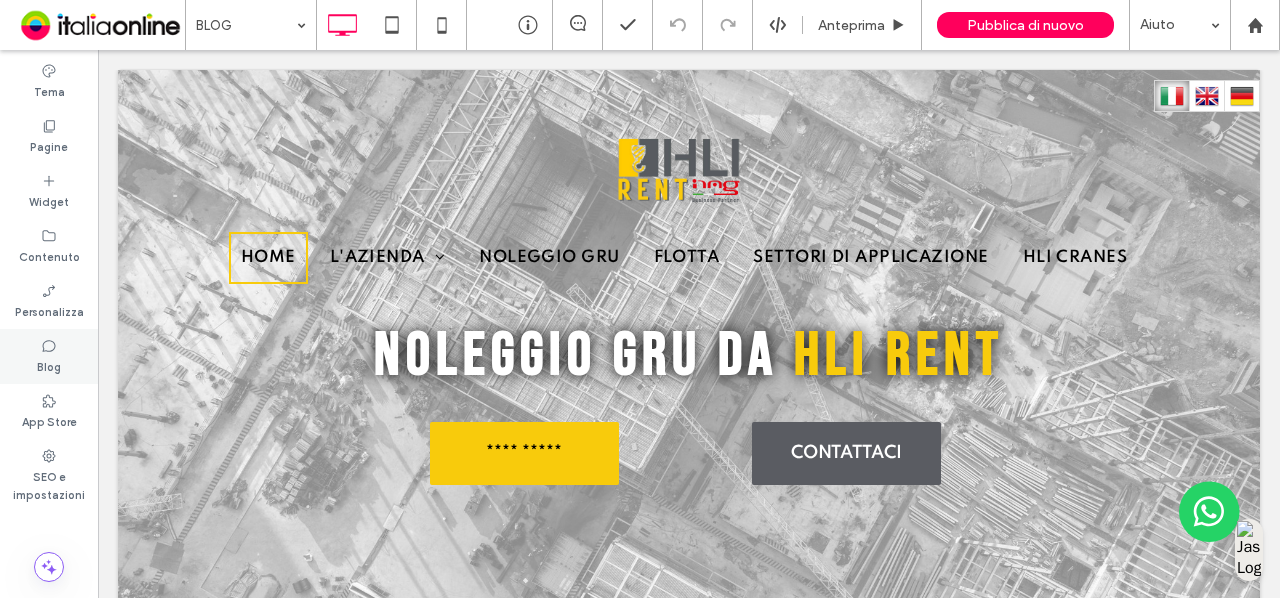 click on "Blog" at bounding box center (49, 365) 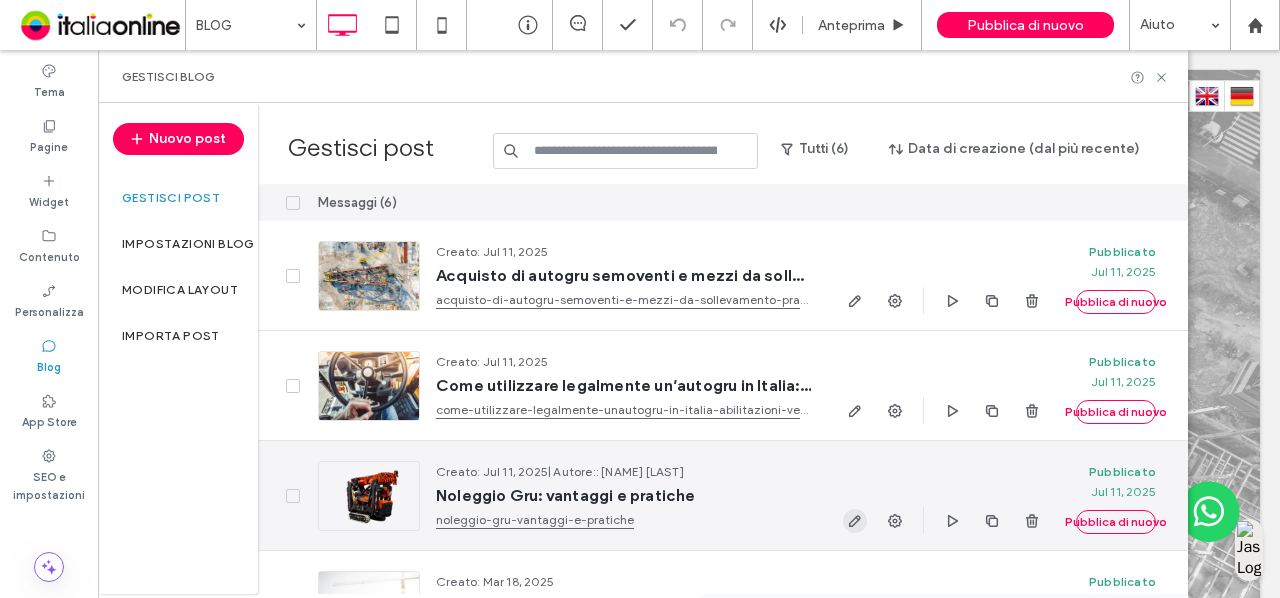click 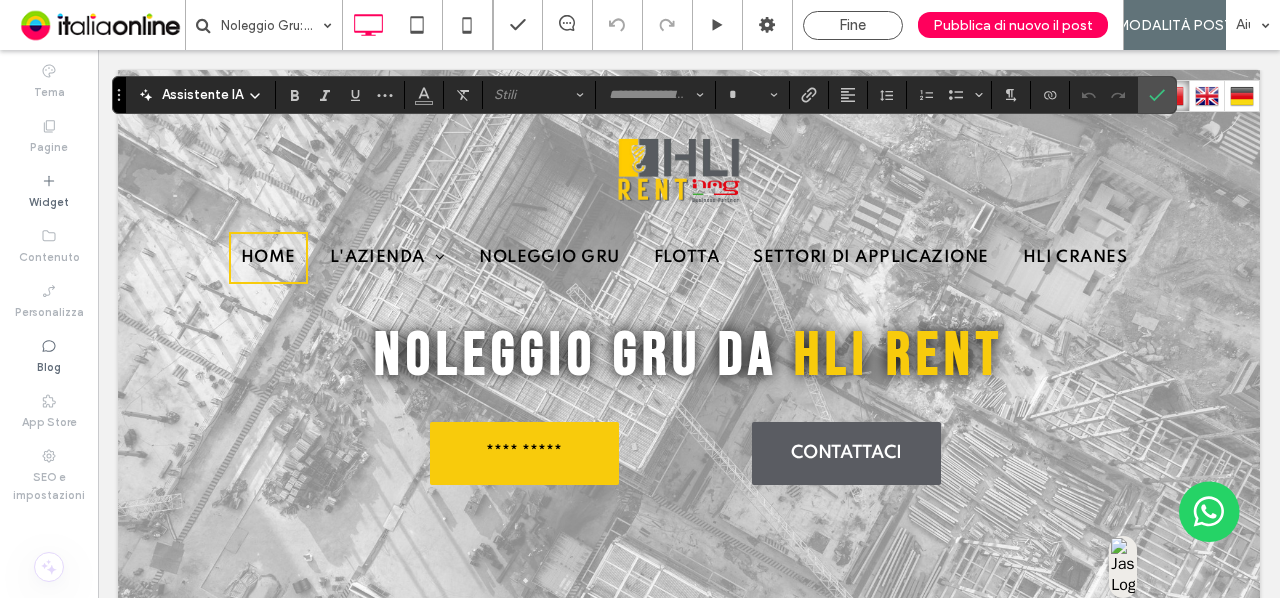 type on "*******" 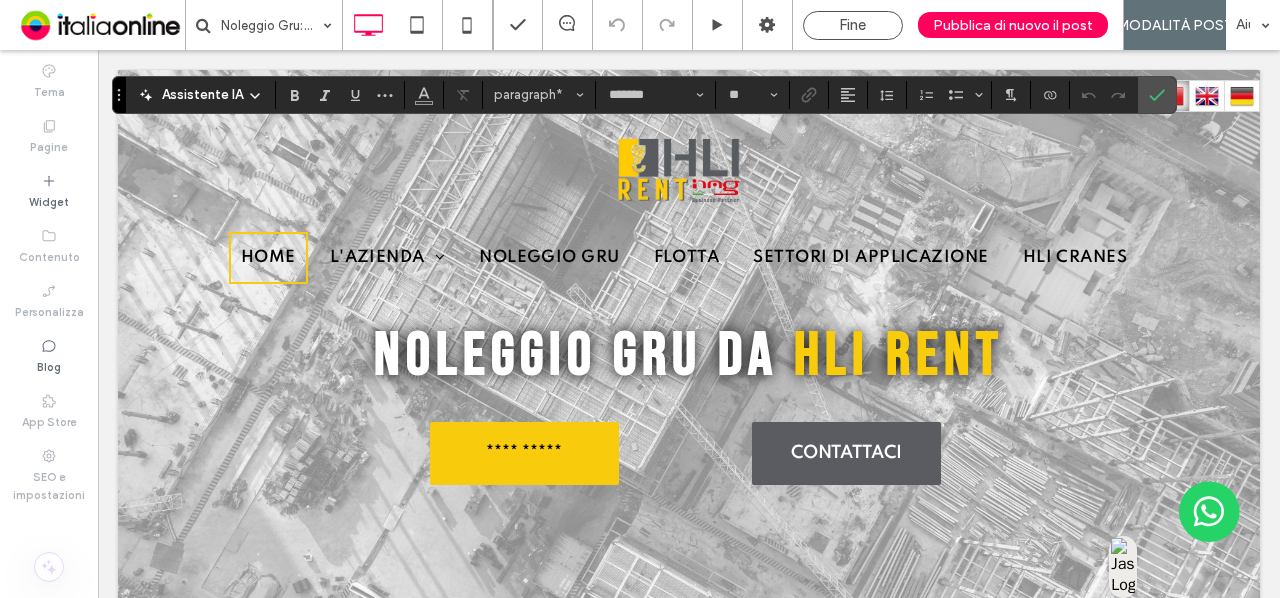 type on "**********" 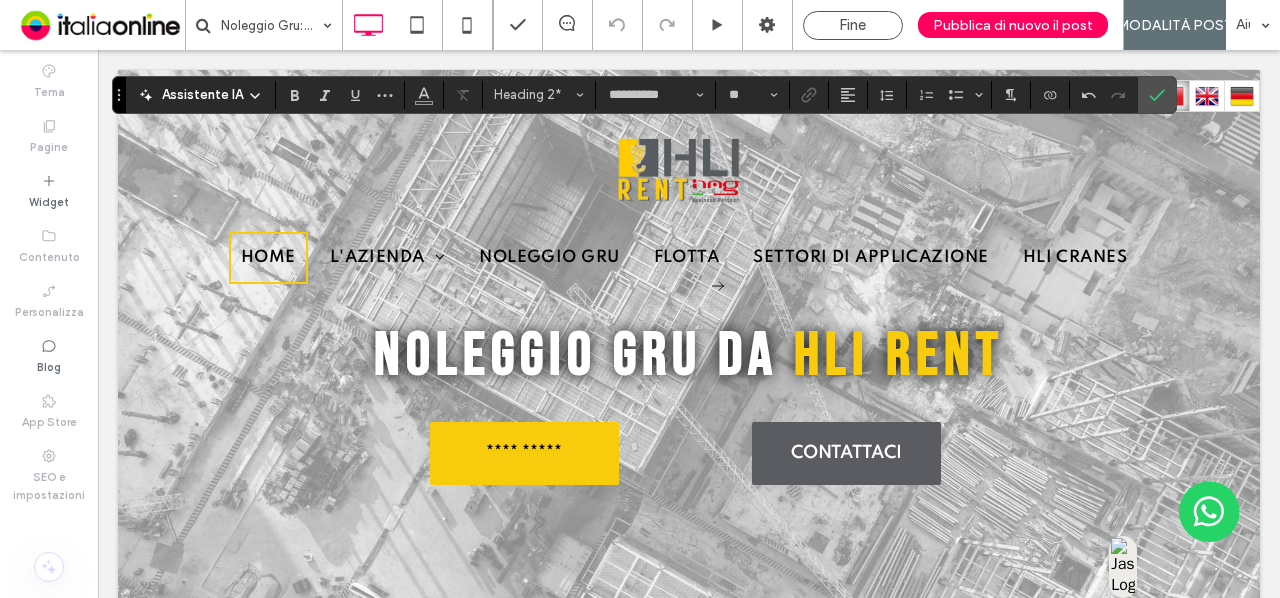 type on "**********" 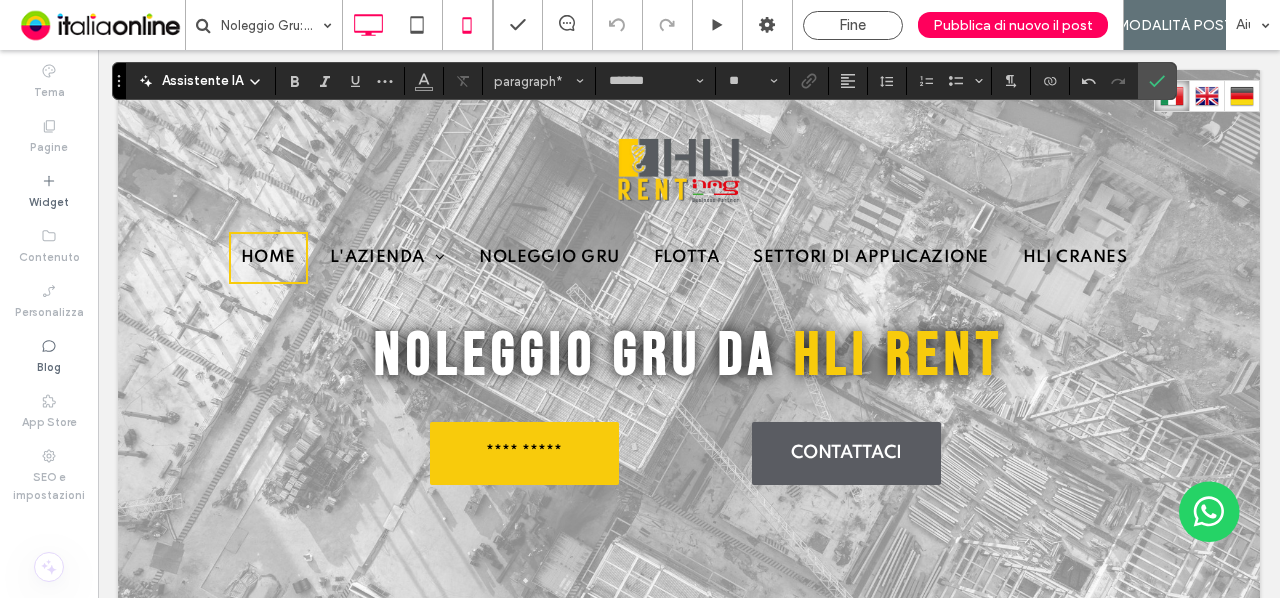 type on "******" 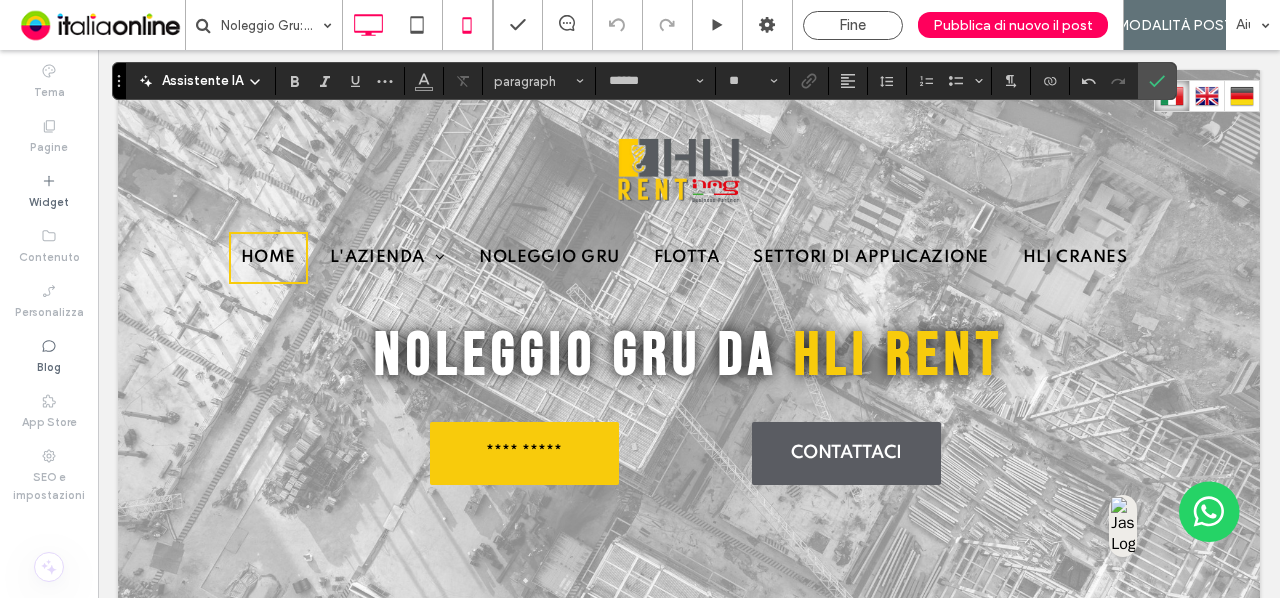 type on "*******" 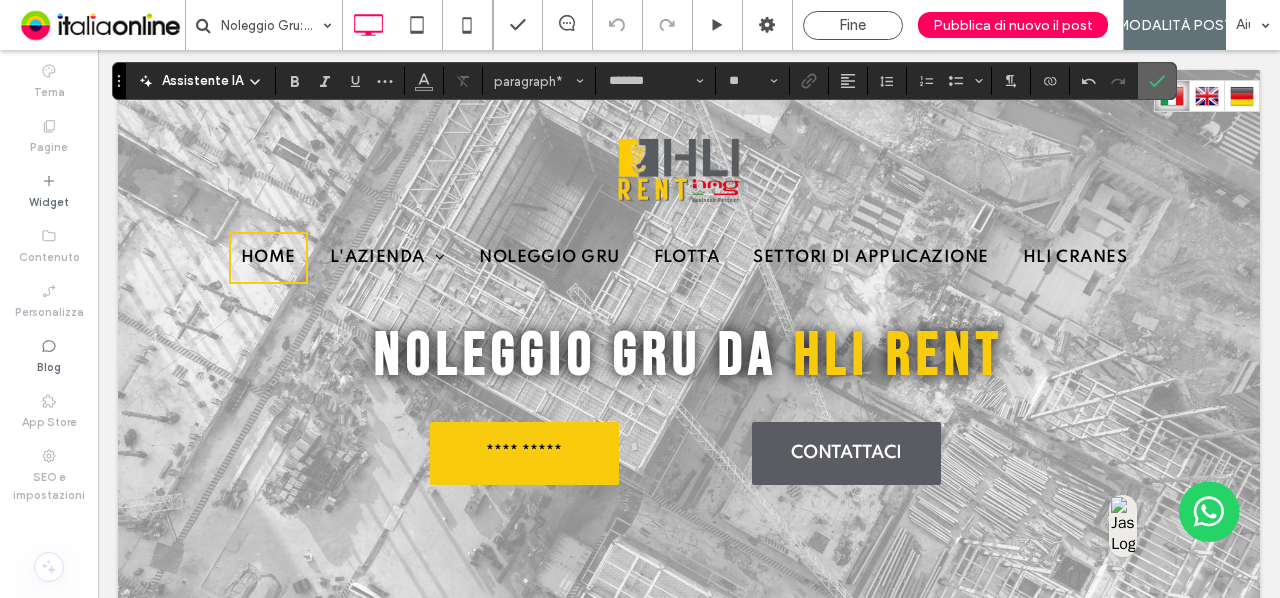 click 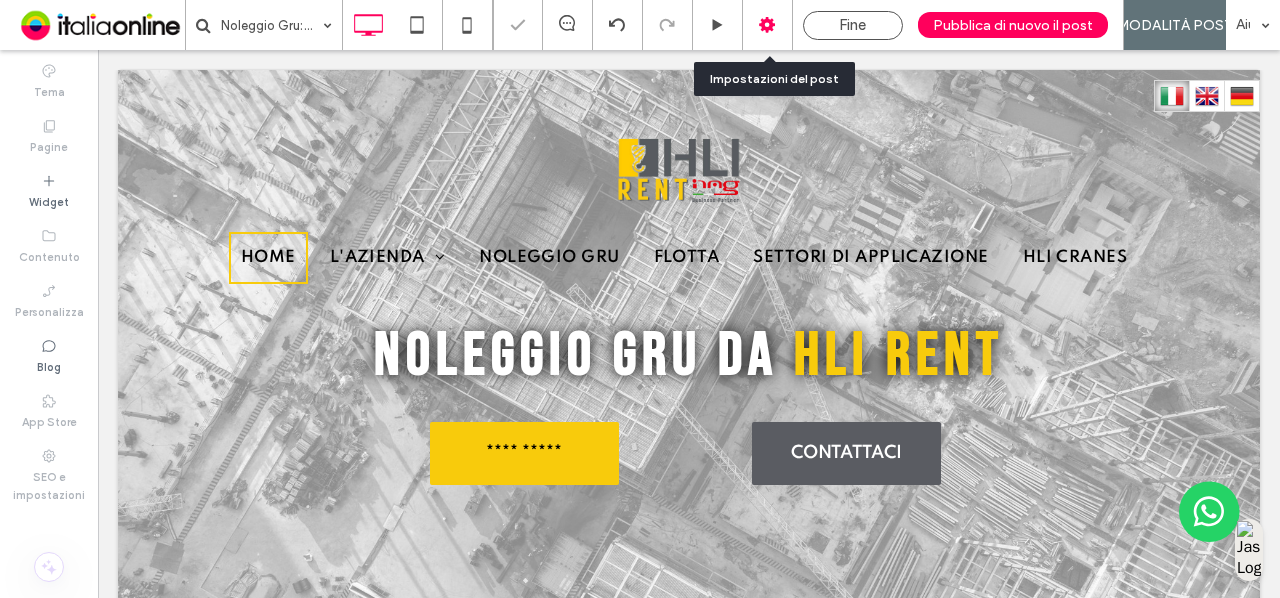 click at bounding box center [768, 25] 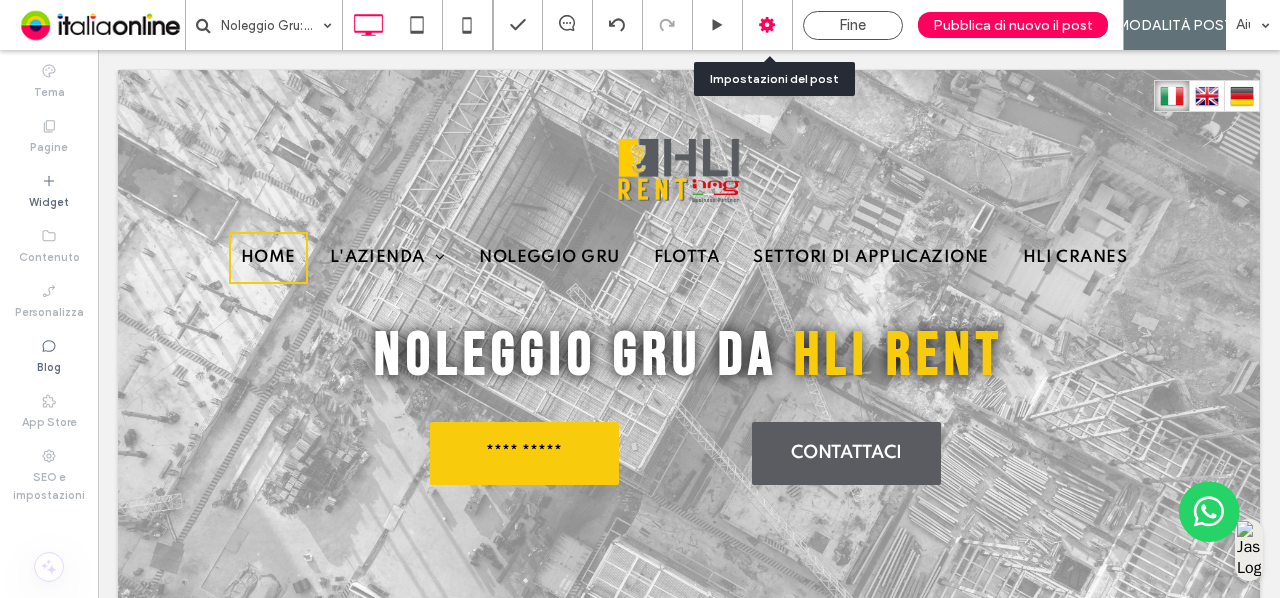 click 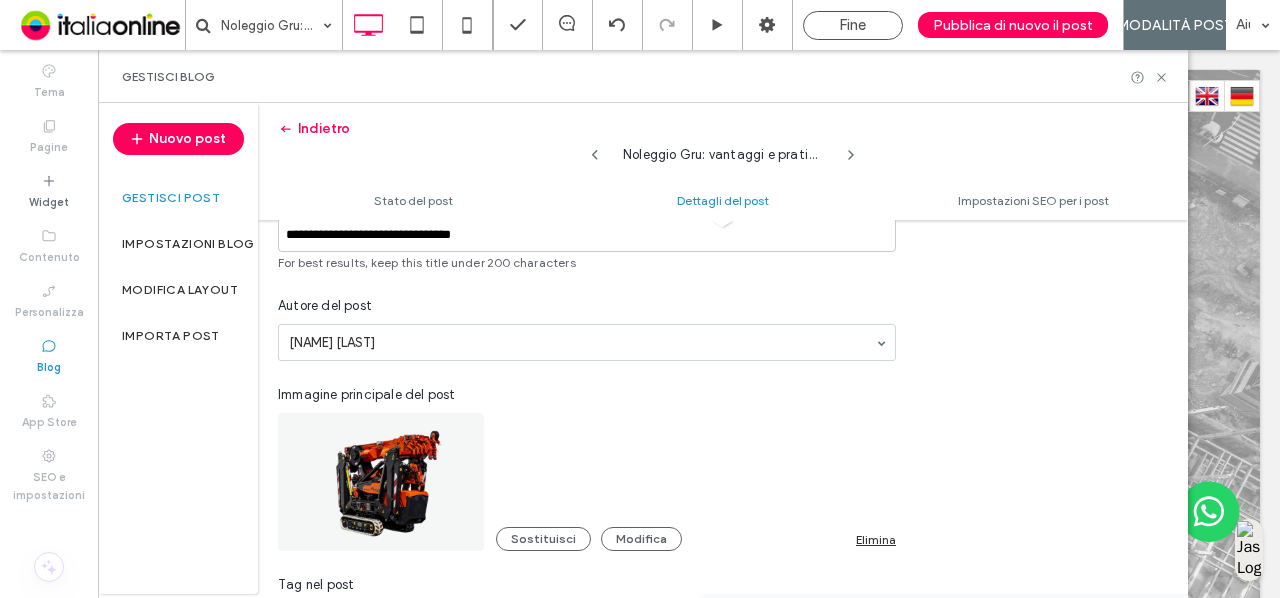 scroll, scrollTop: 491, scrollLeft: 0, axis: vertical 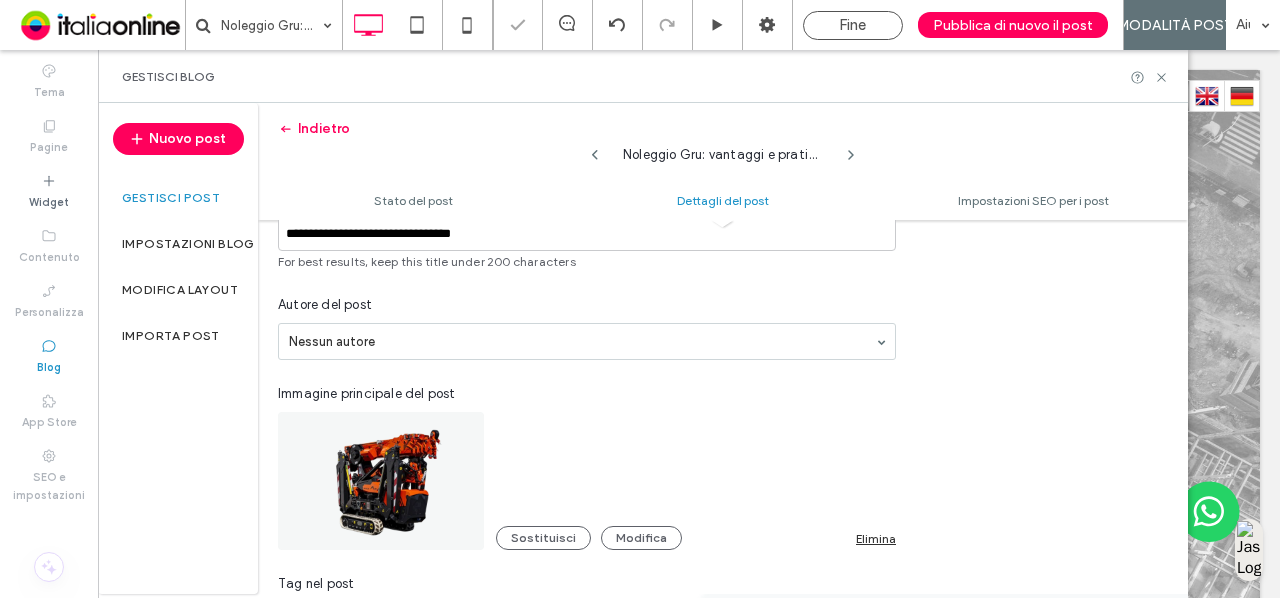 click on "Autore del post Nessun autore" at bounding box center [587, 327] 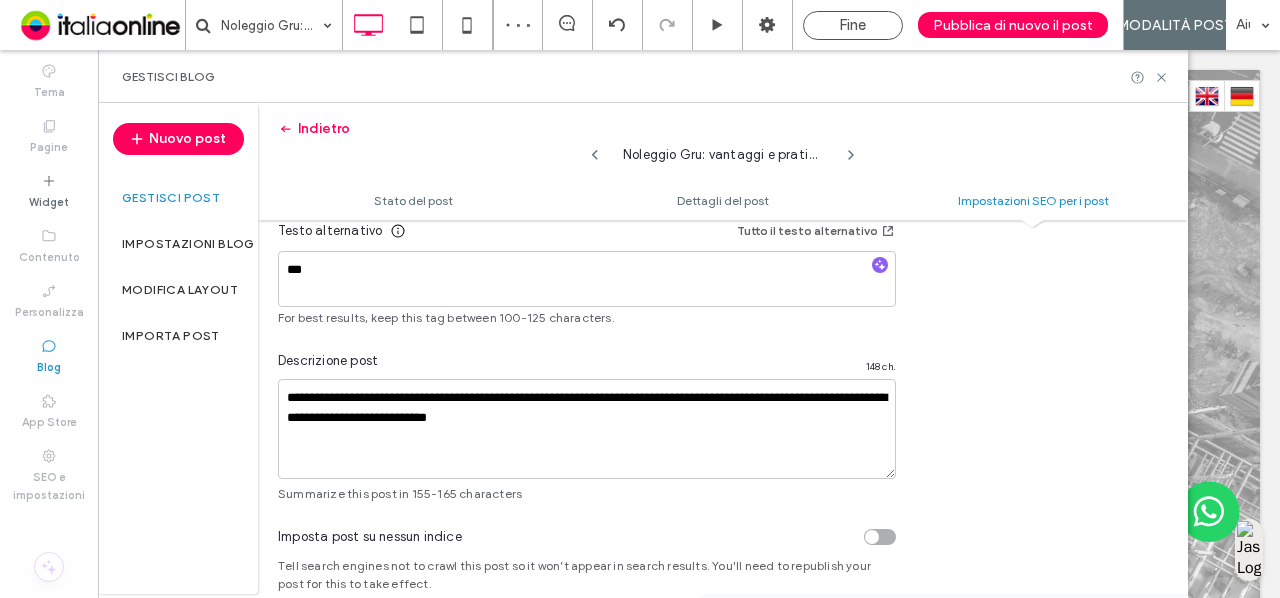 scroll, scrollTop: 1499, scrollLeft: 0, axis: vertical 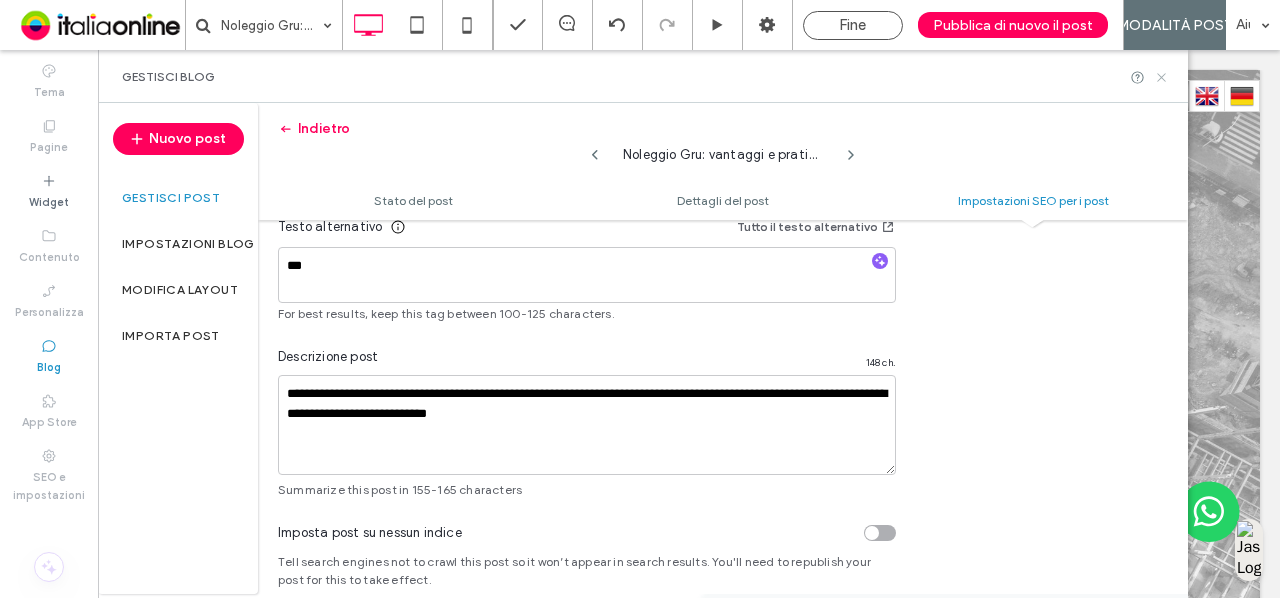 click 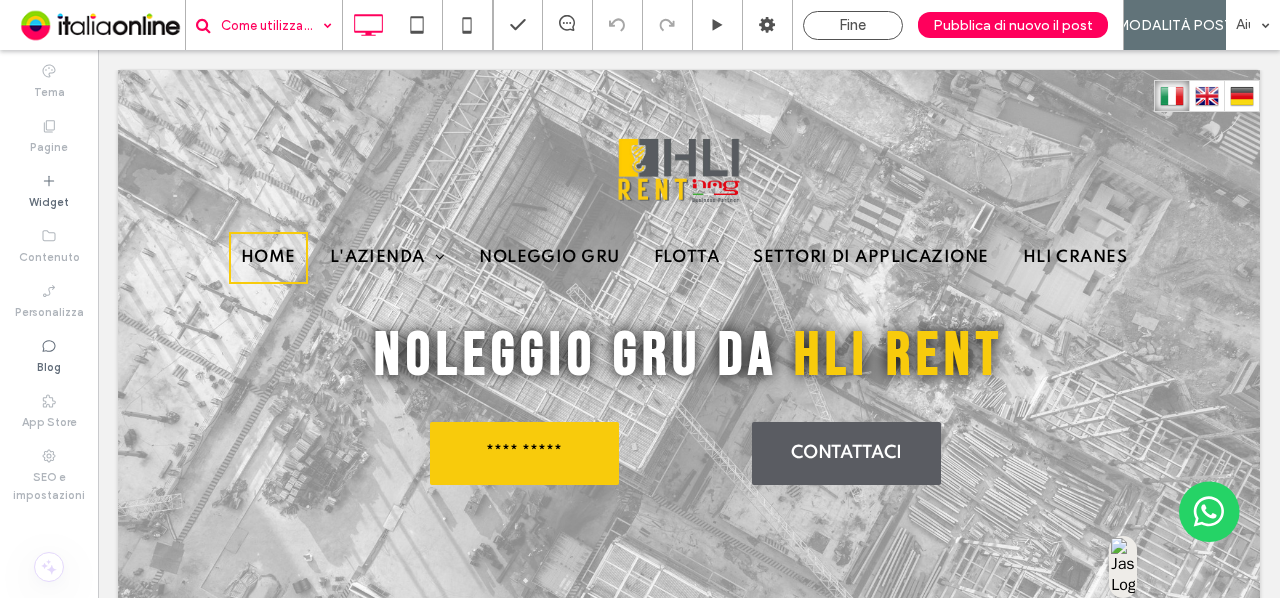 type on "*******" 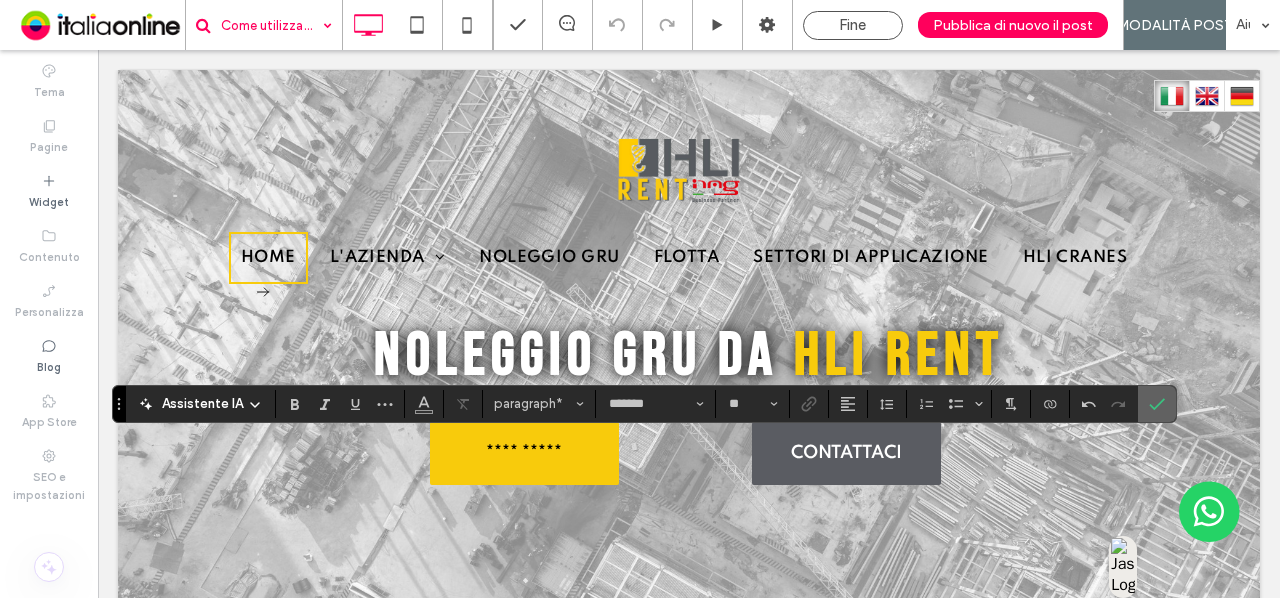 click 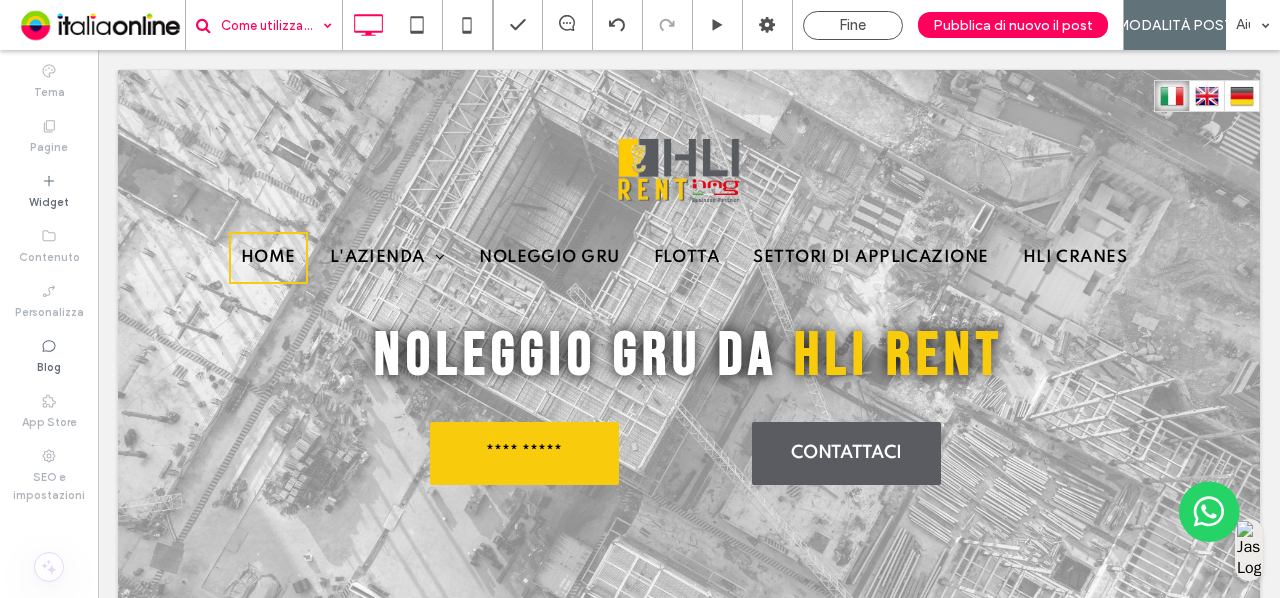 type on "*******" 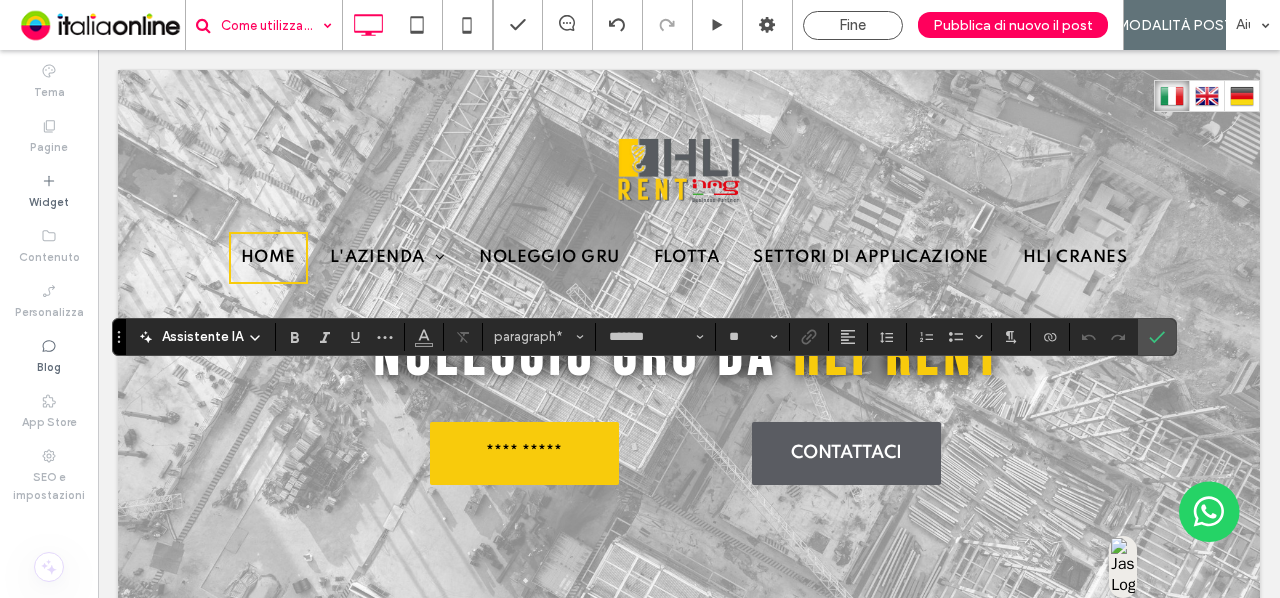 type on "**********" 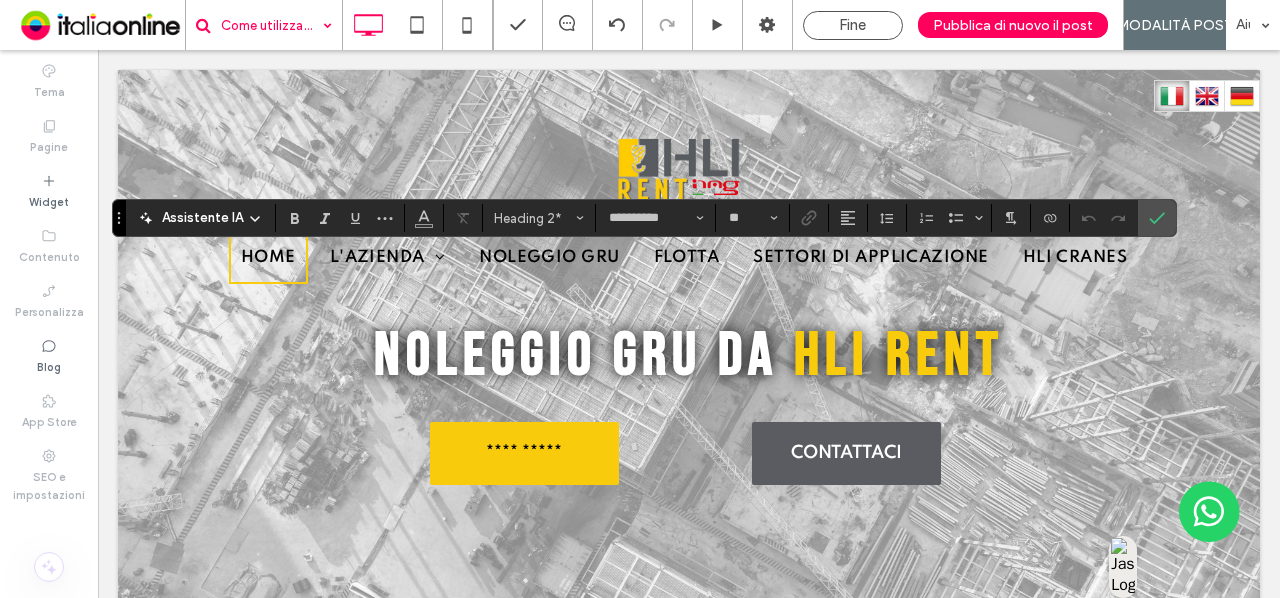 type on "*******" 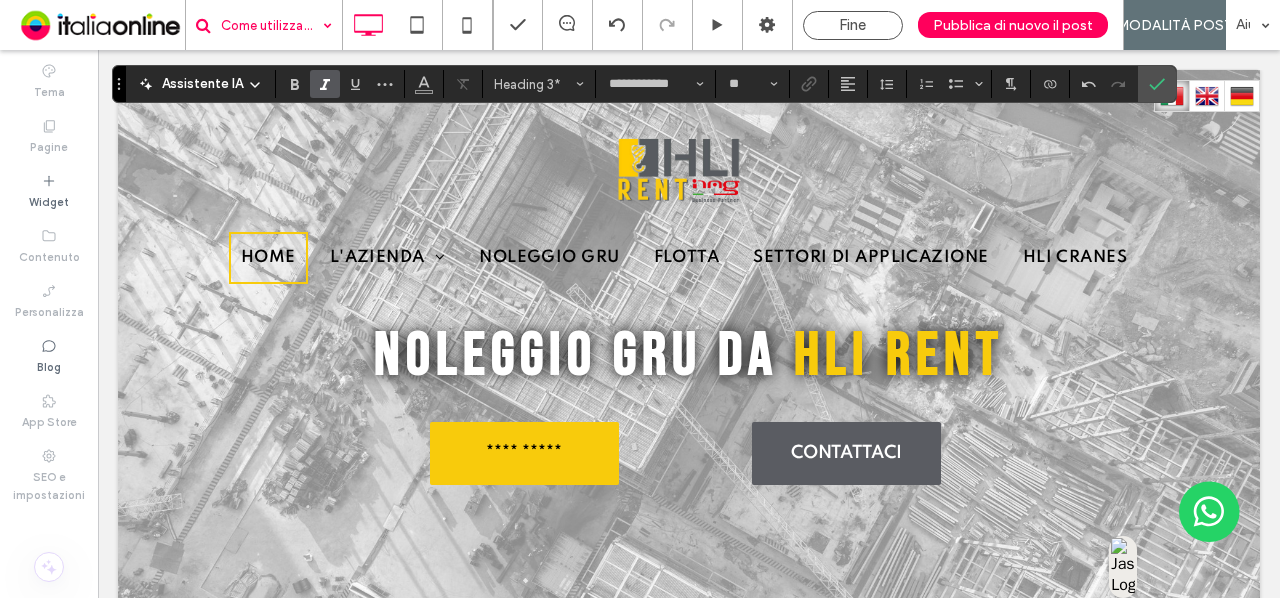 type on "*******" 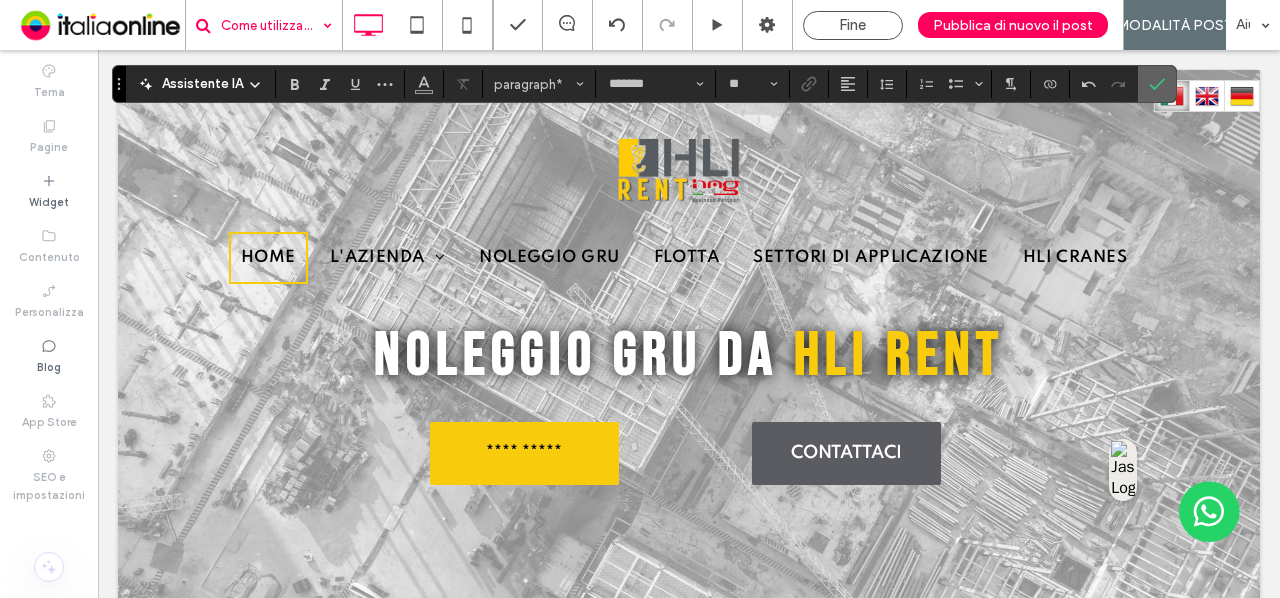 click 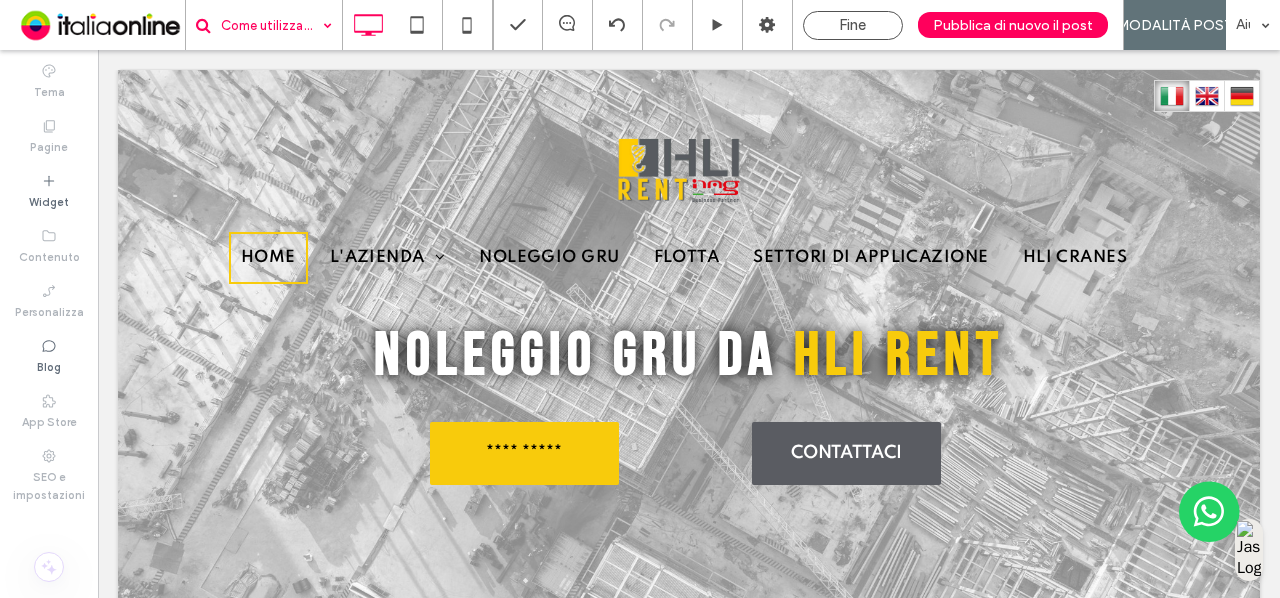 type on "*******" 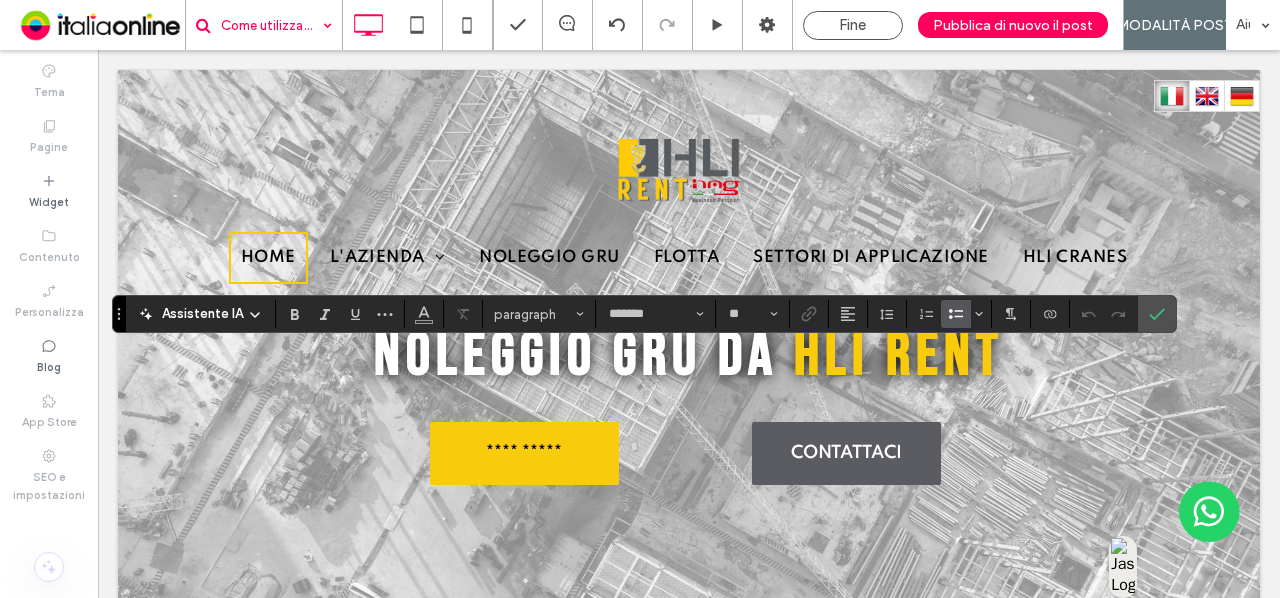type 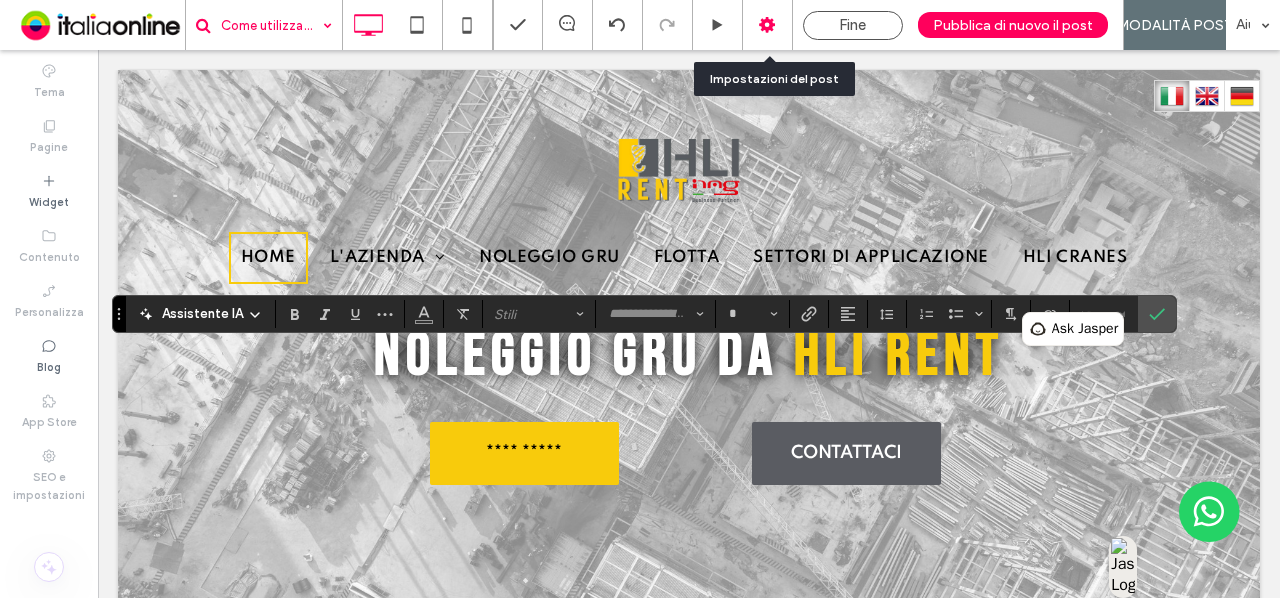 click at bounding box center [768, 25] 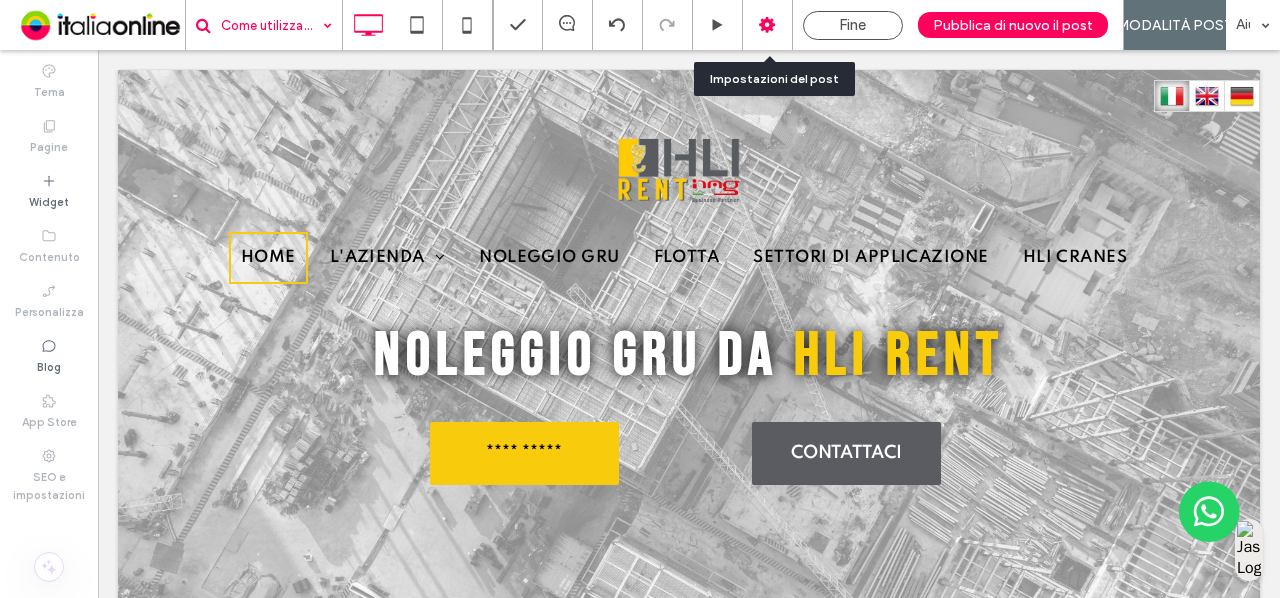 click at bounding box center (768, 25) 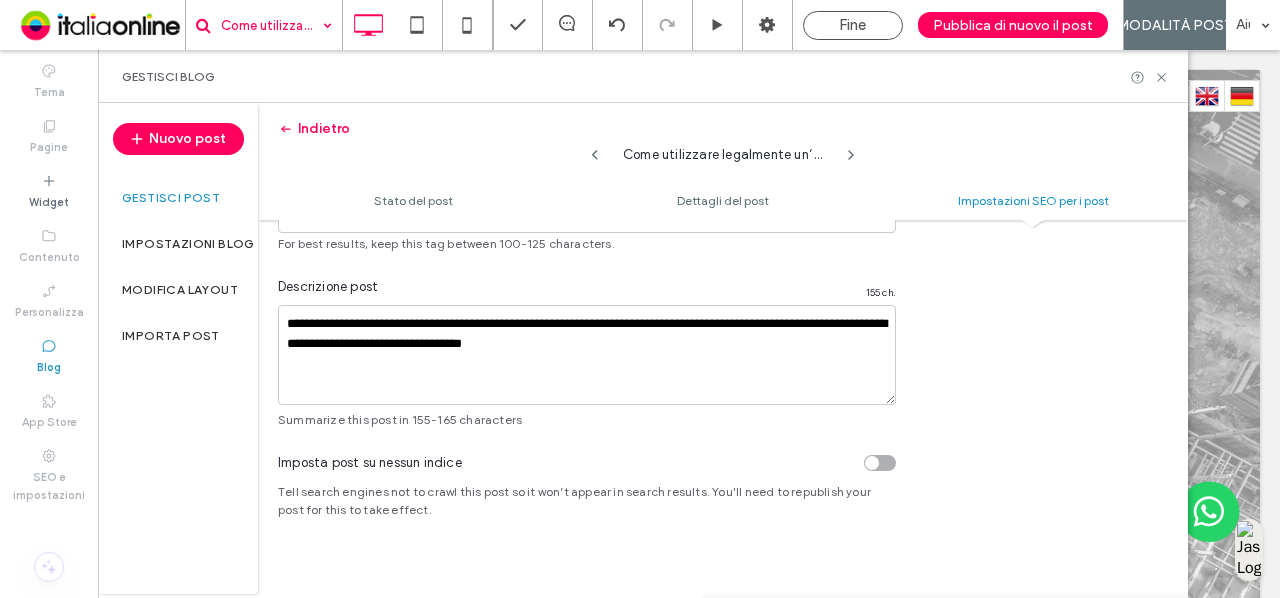 scroll, scrollTop: 1588, scrollLeft: 0, axis: vertical 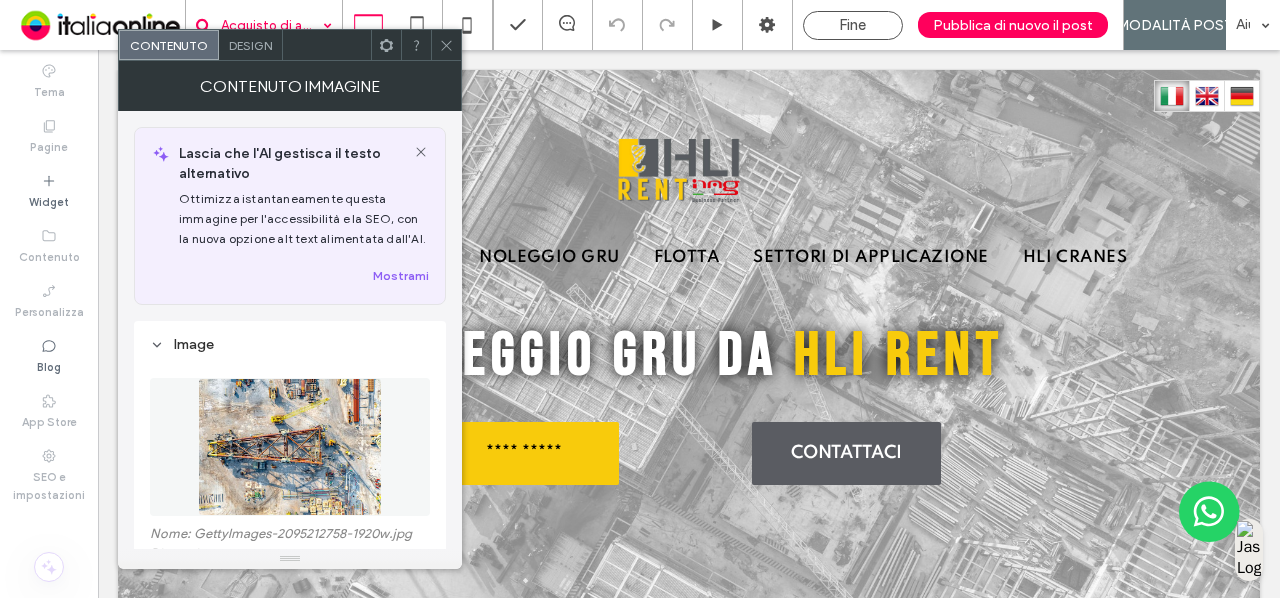 click at bounding box center (446, 45) 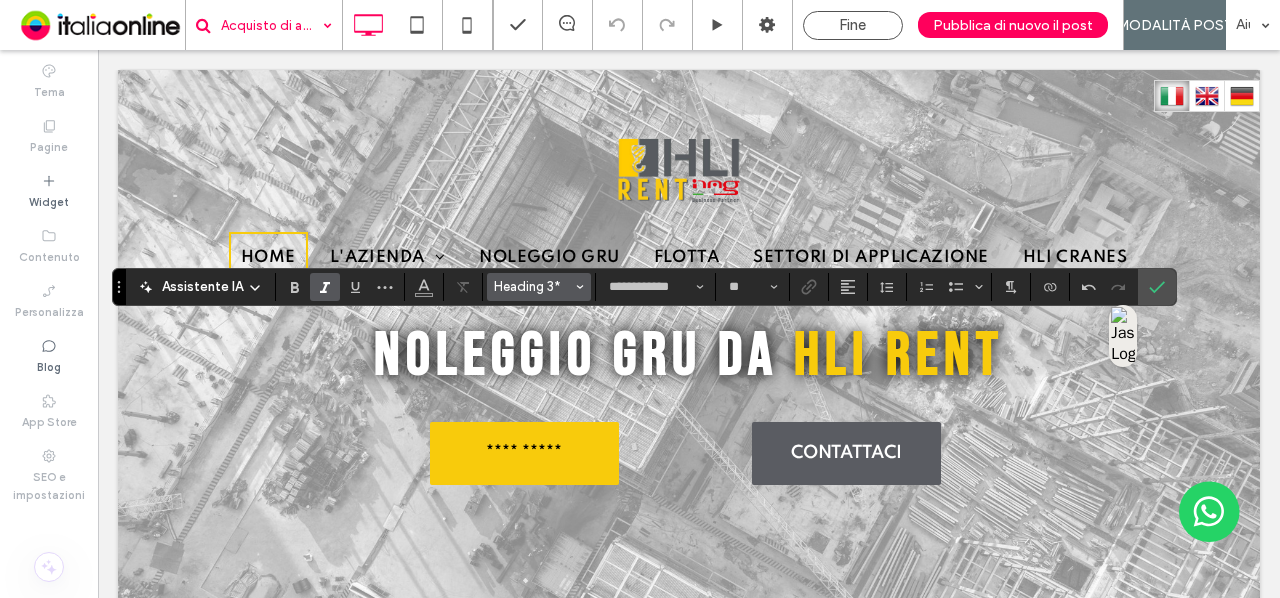 click on "Heading 3*" at bounding box center (533, 286) 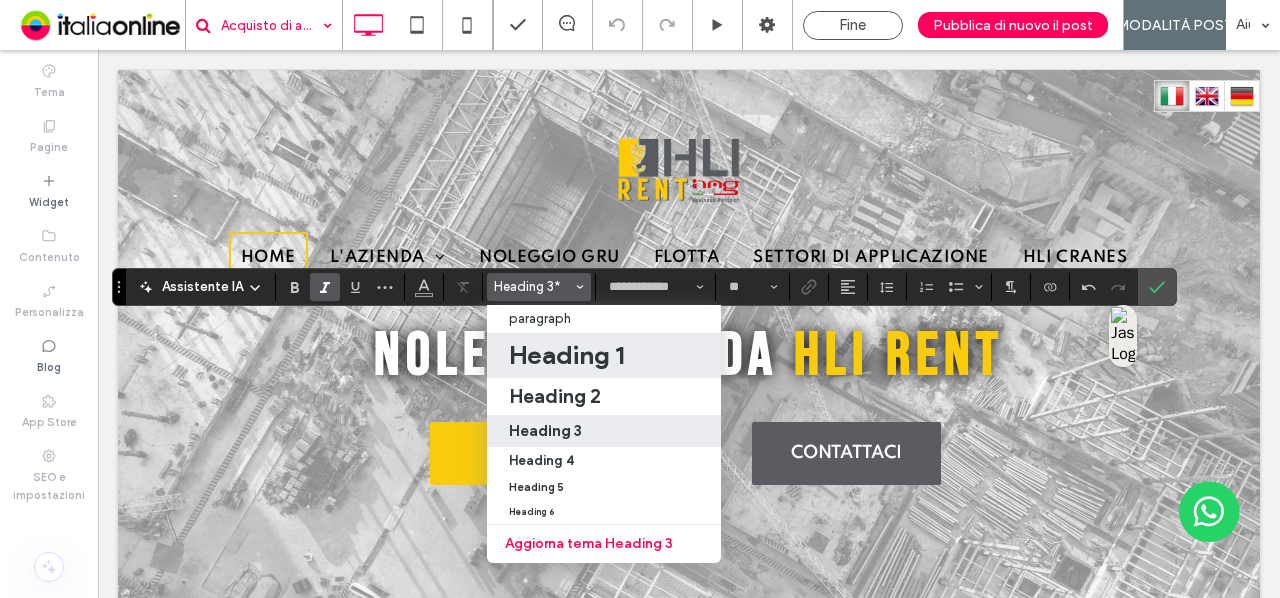 click on "Heading 1" at bounding box center [566, 355] 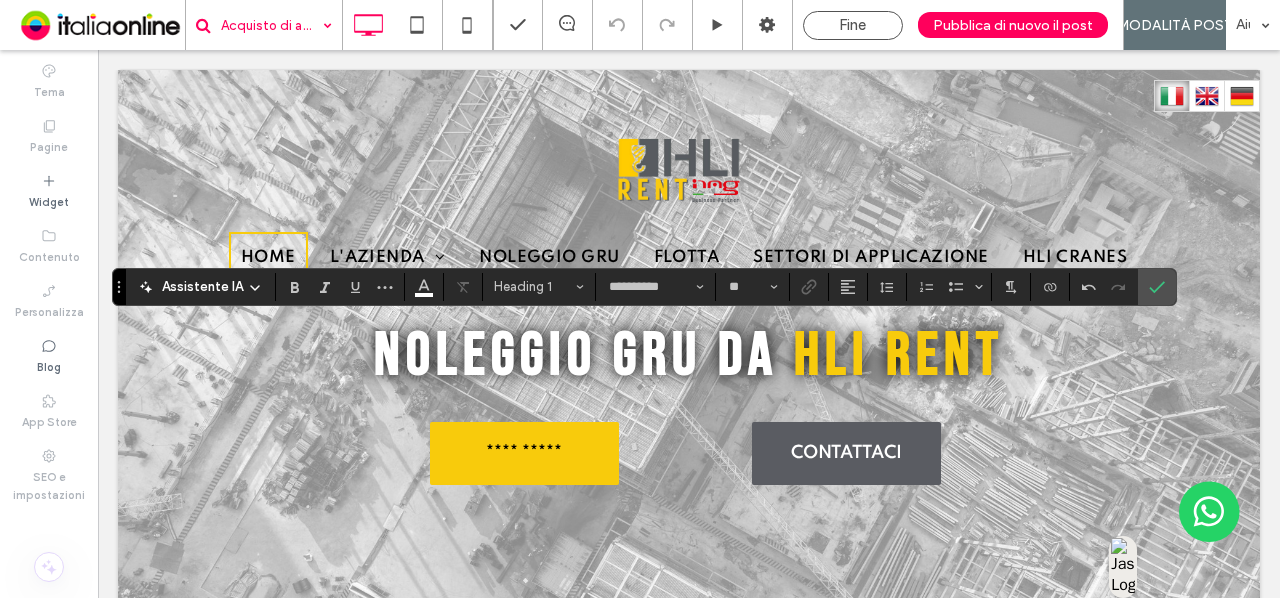 type on "******" 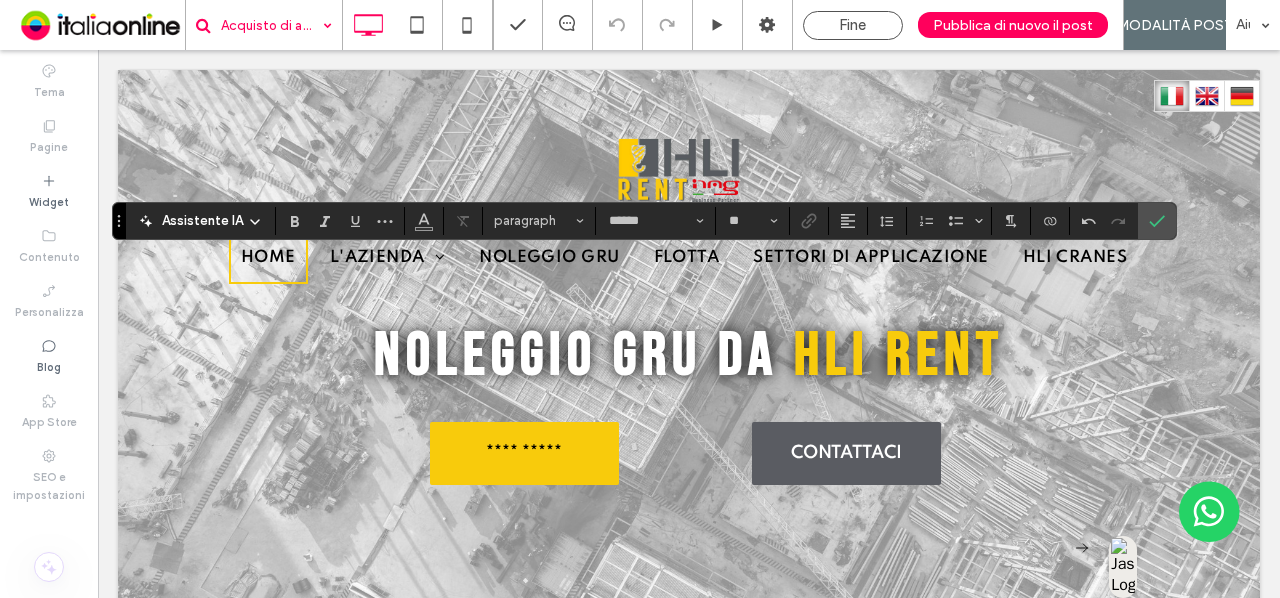 type on "**********" 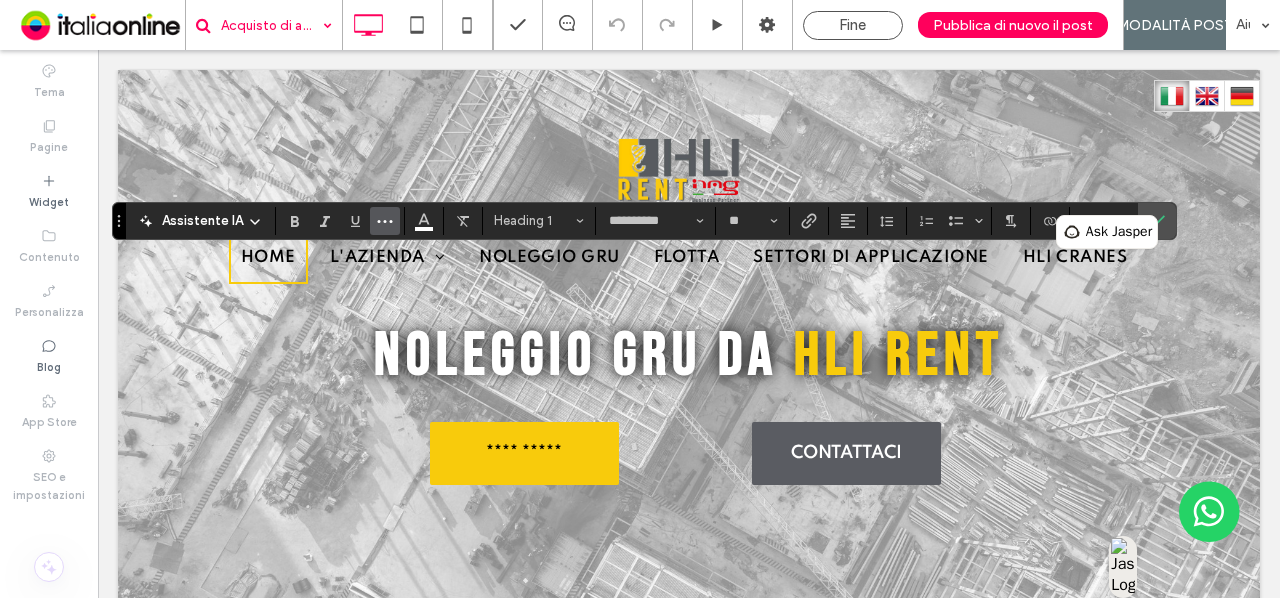 click 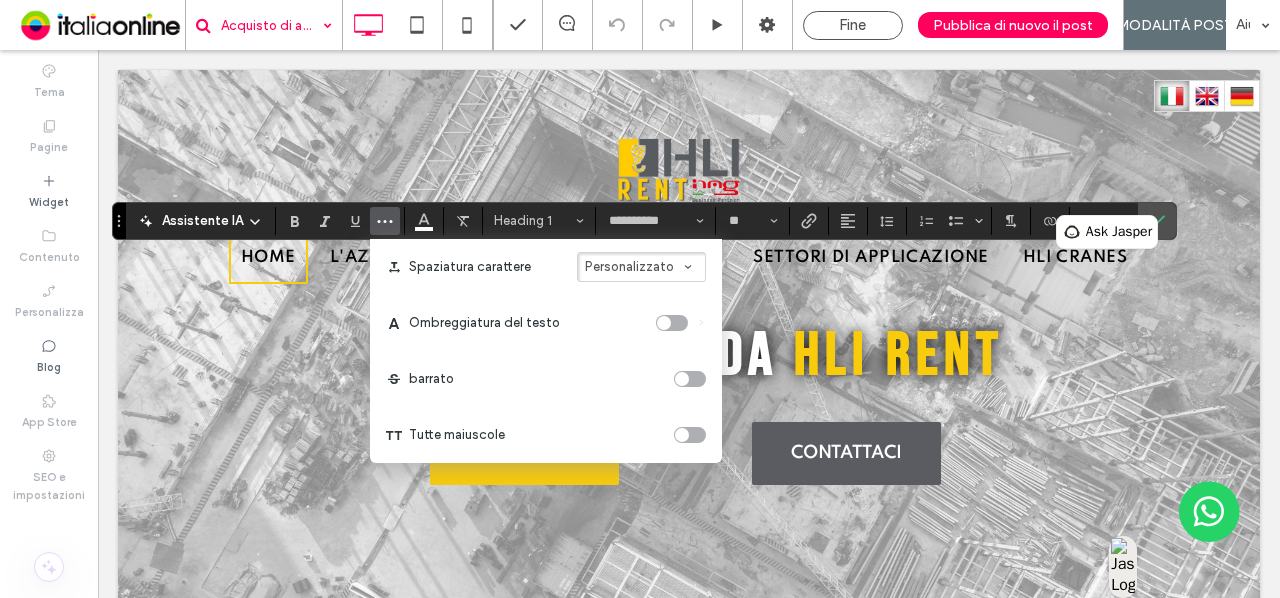 click on "Personalizzato" at bounding box center [629, 266] 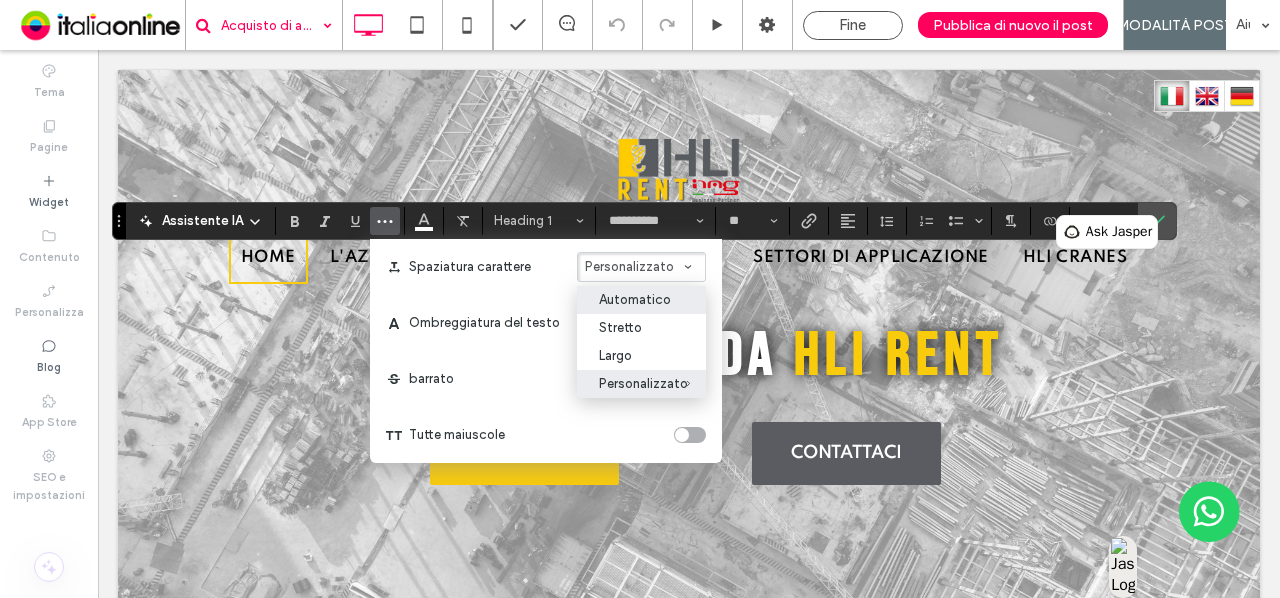 click on "Automatico" at bounding box center [629, 299] 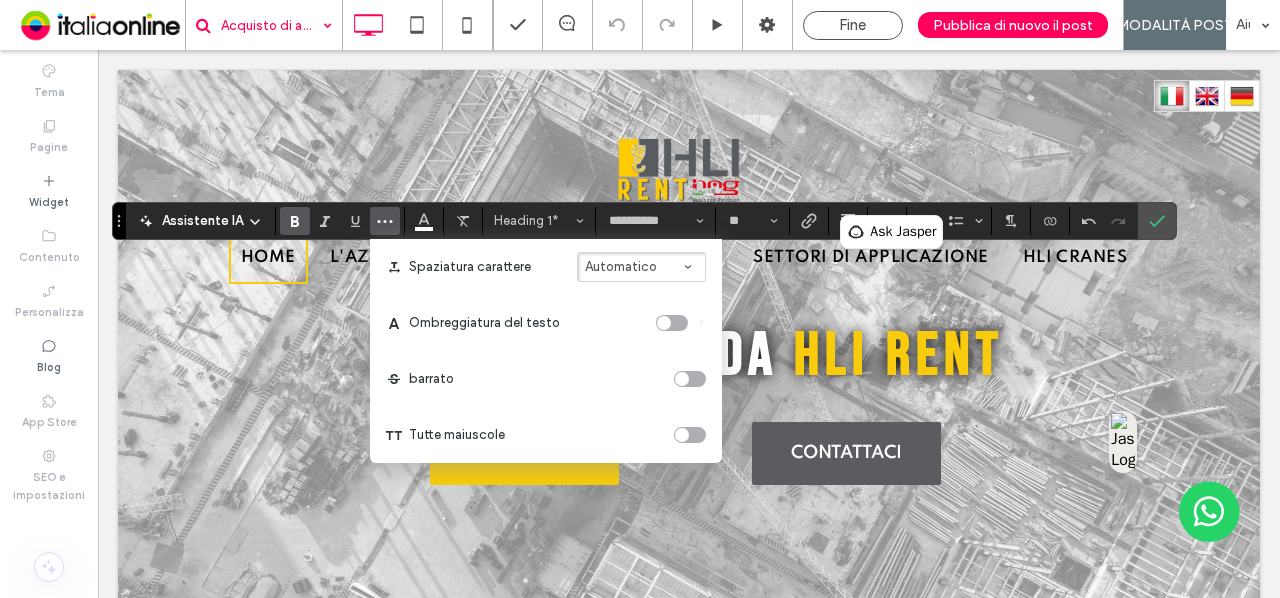 click 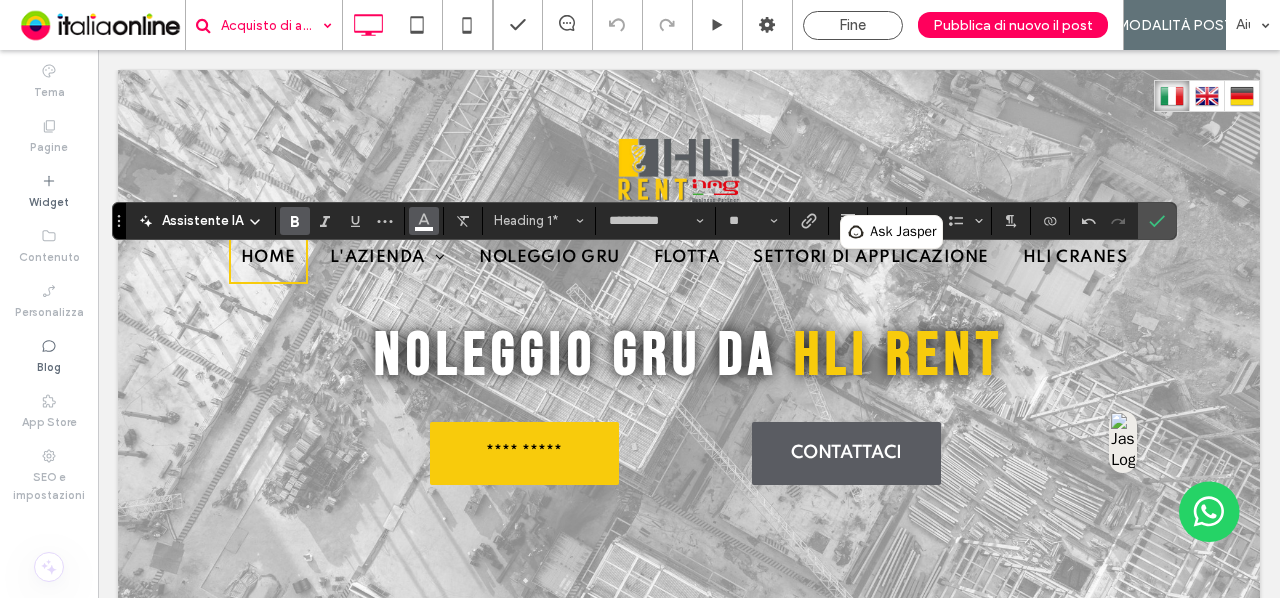 click 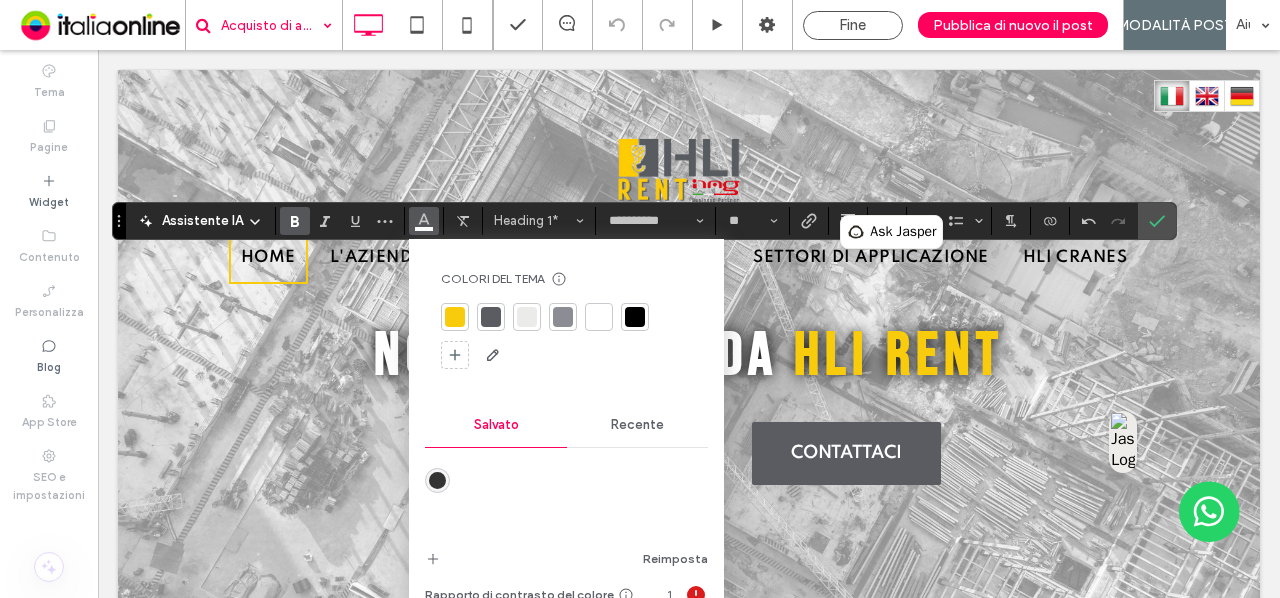 click at bounding box center (635, 317) 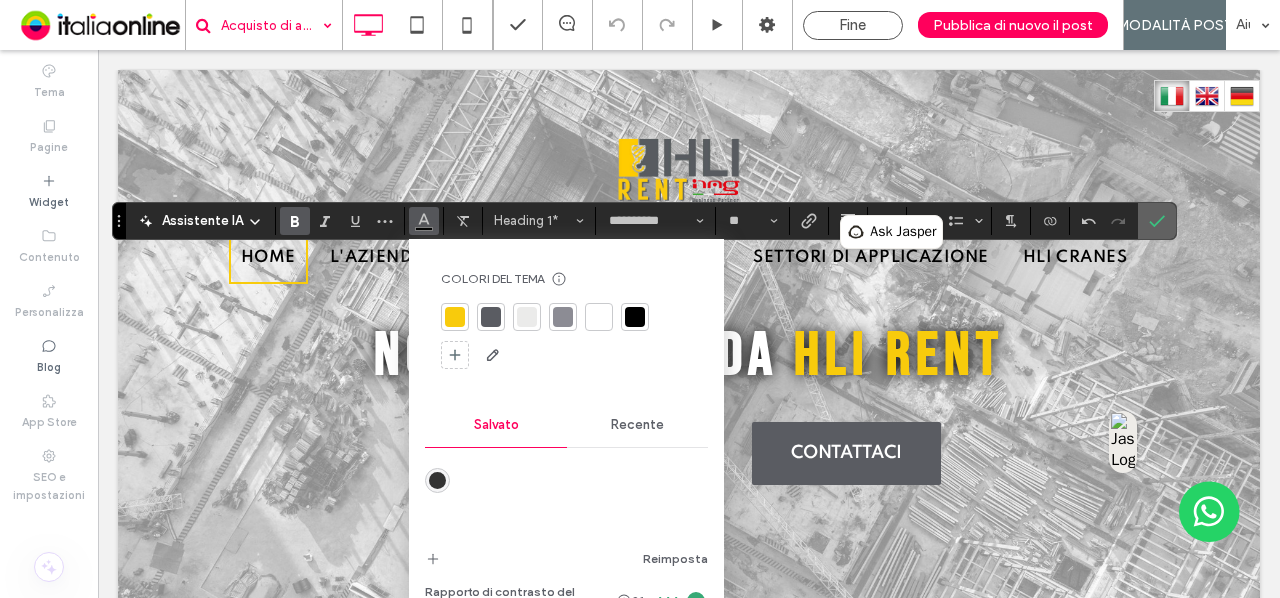 click at bounding box center (1157, 221) 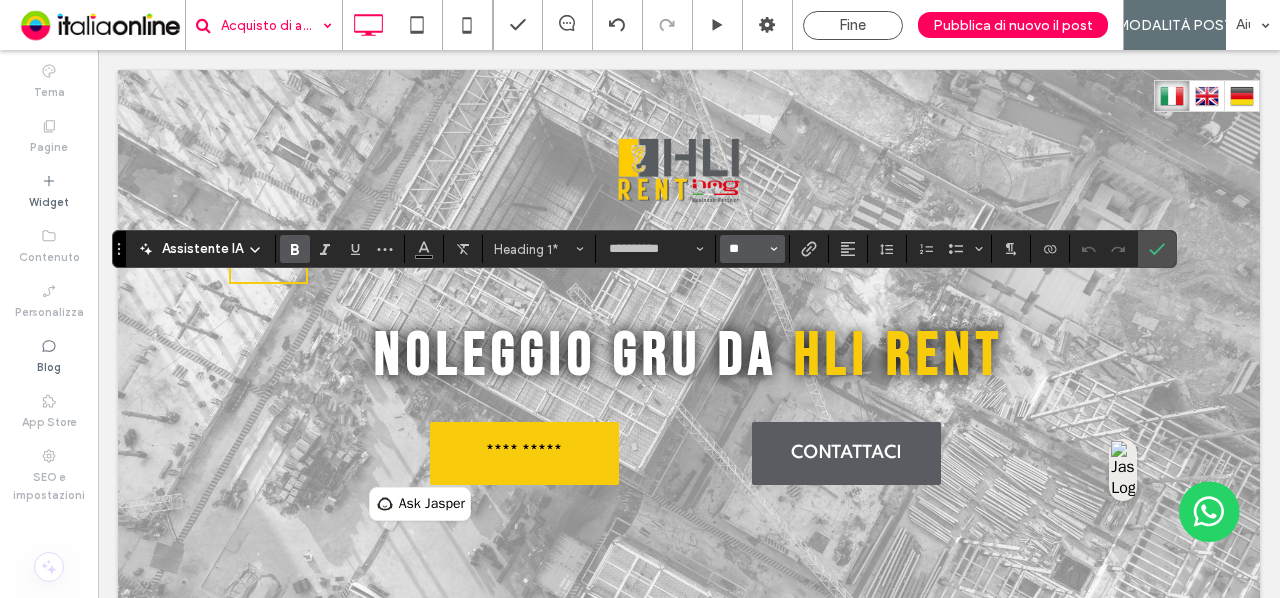 click on "**" at bounding box center [746, 249] 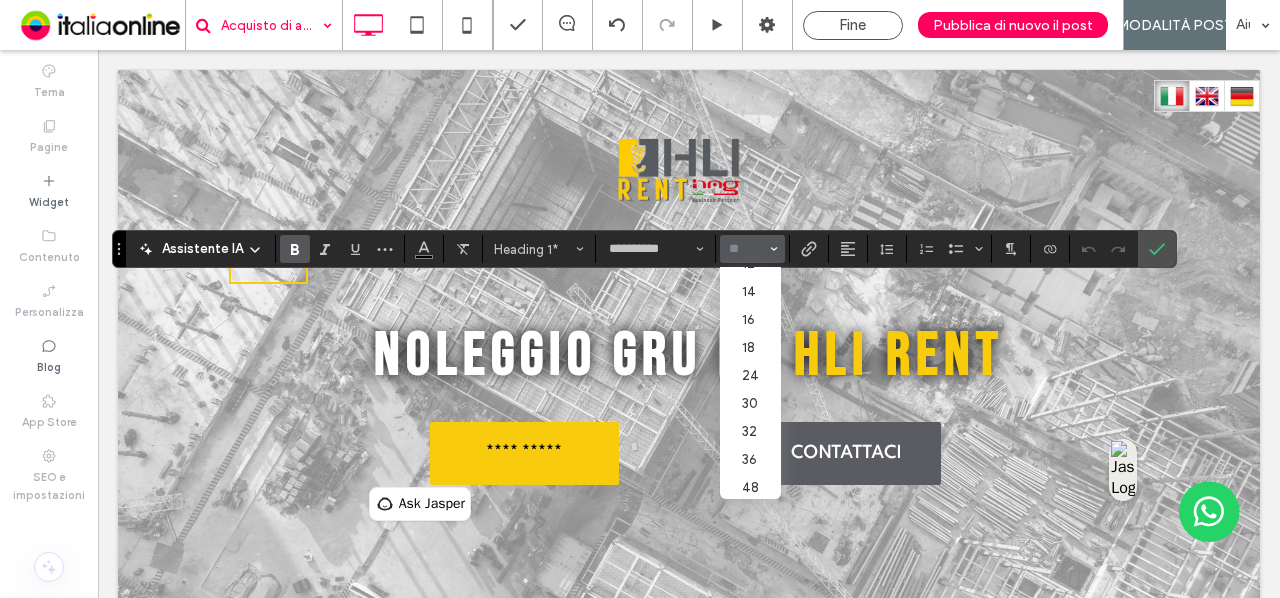 scroll, scrollTop: 232, scrollLeft: 0, axis: vertical 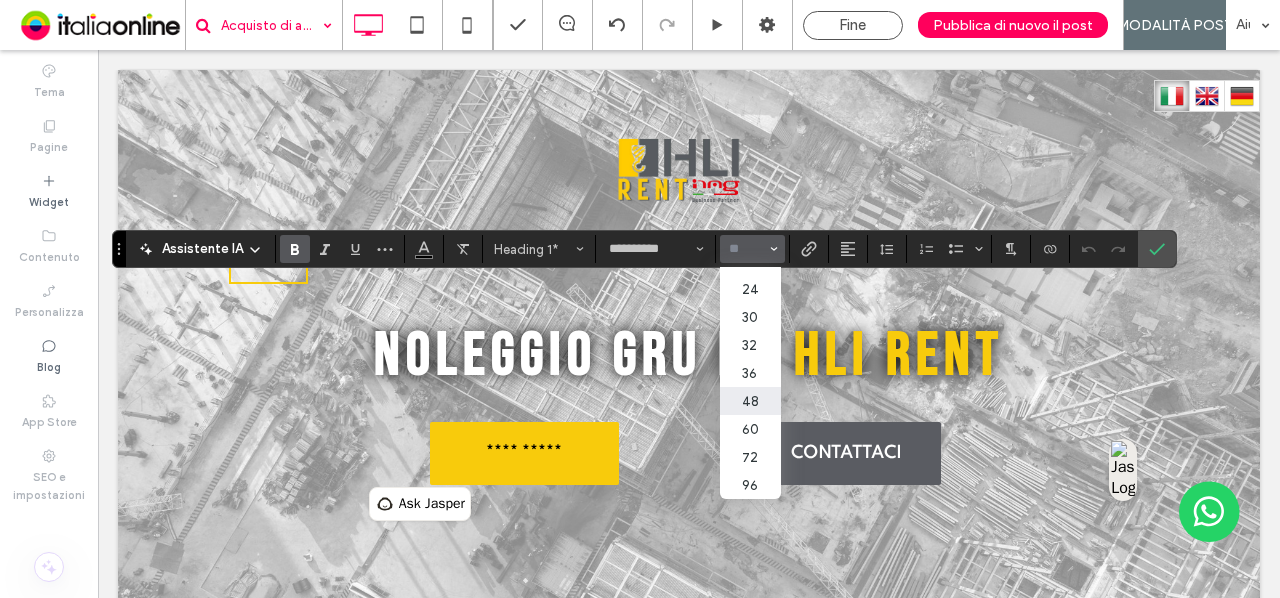 click on "48" at bounding box center [750, 401] 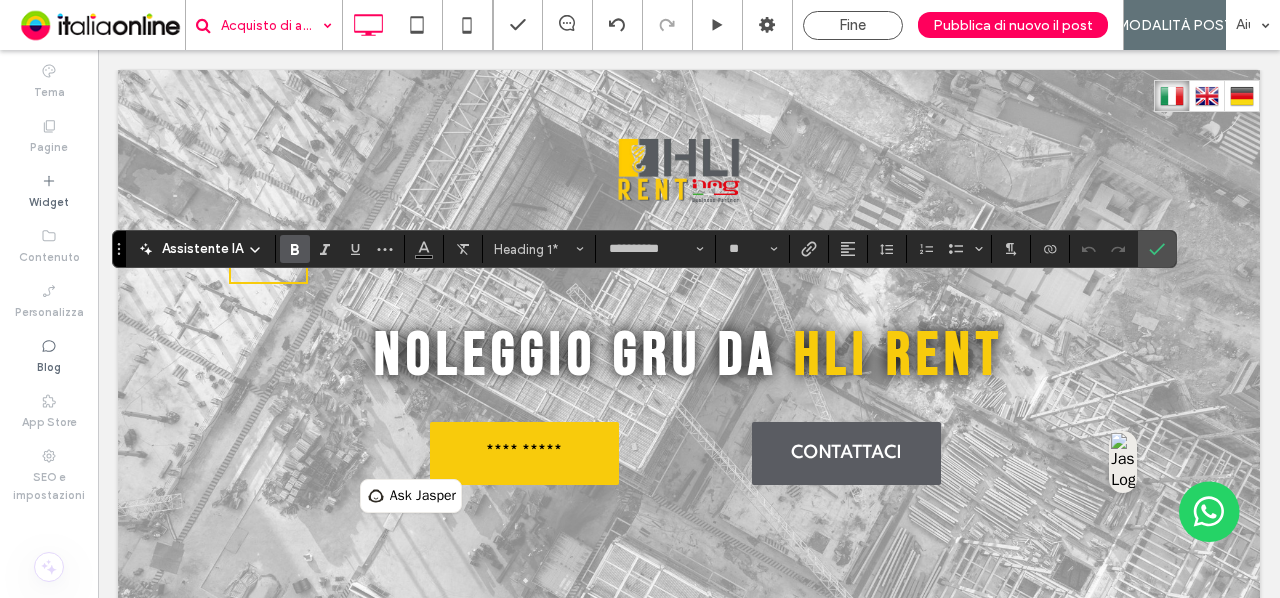type on "**" 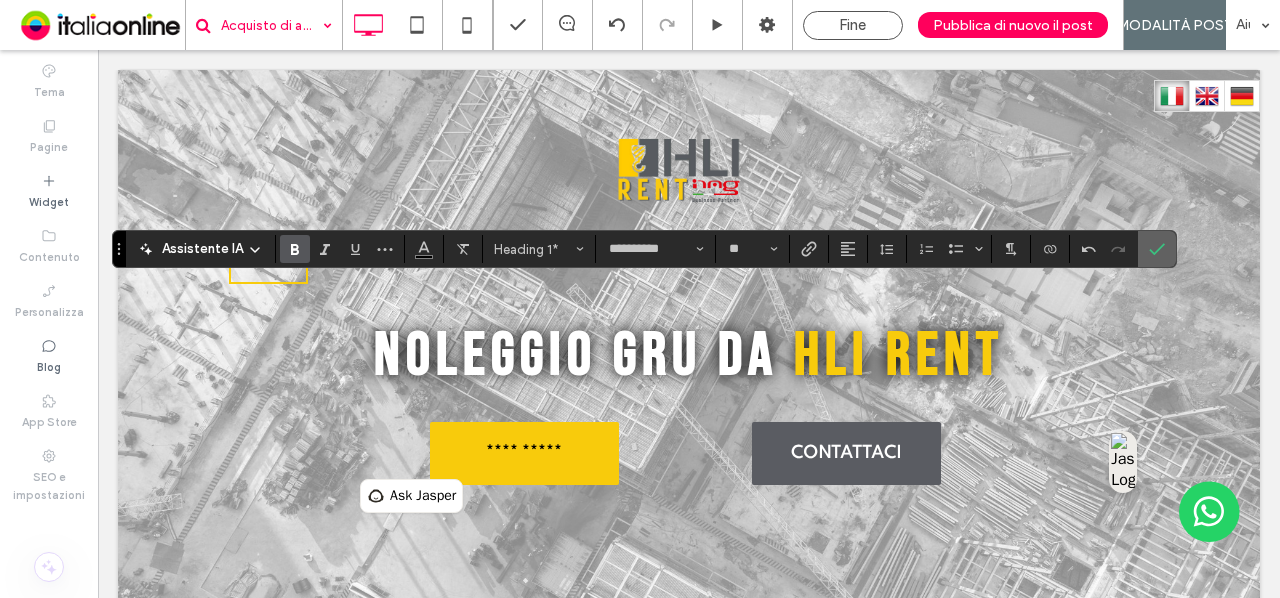 click at bounding box center (1153, 249) 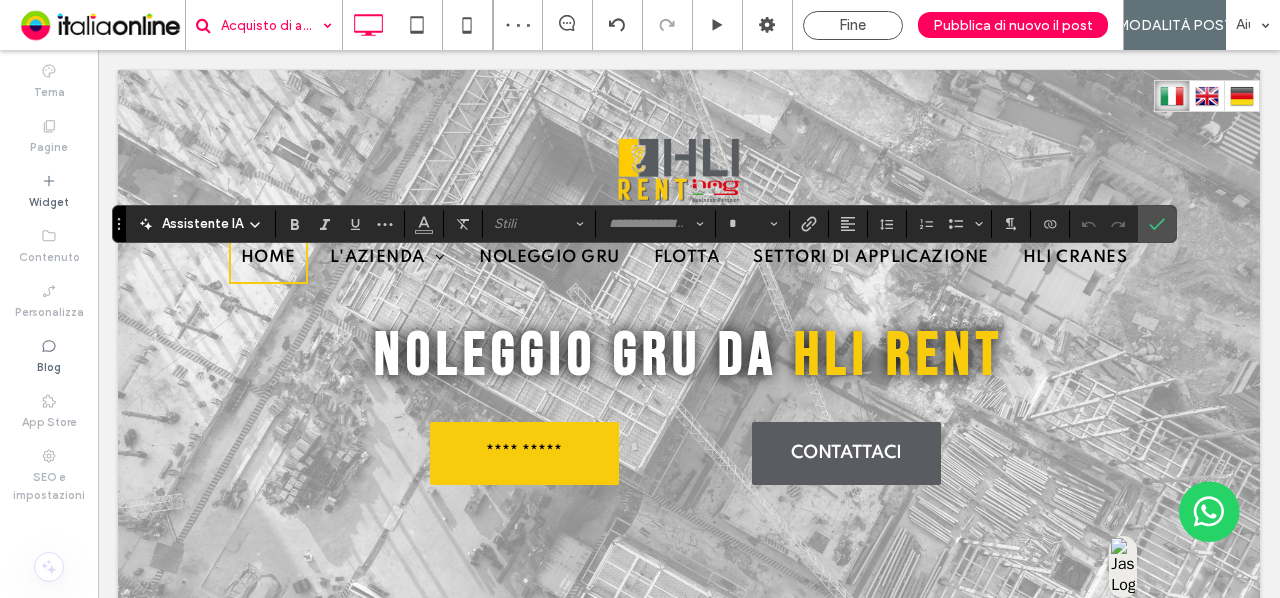 type on "*******" 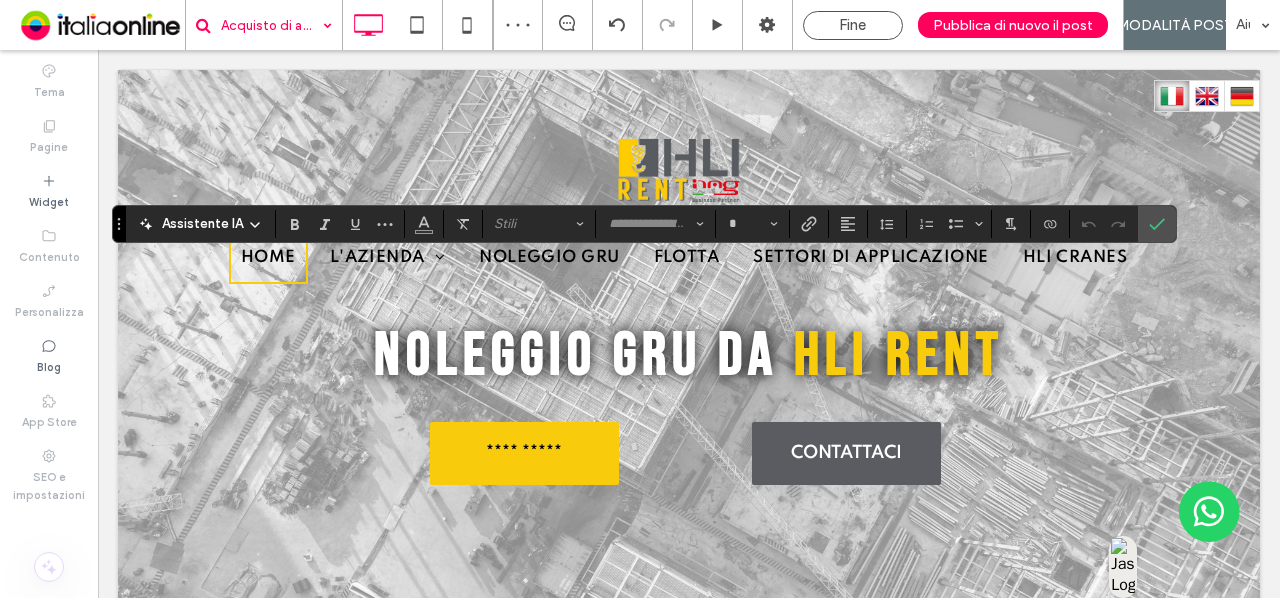 type on "**" 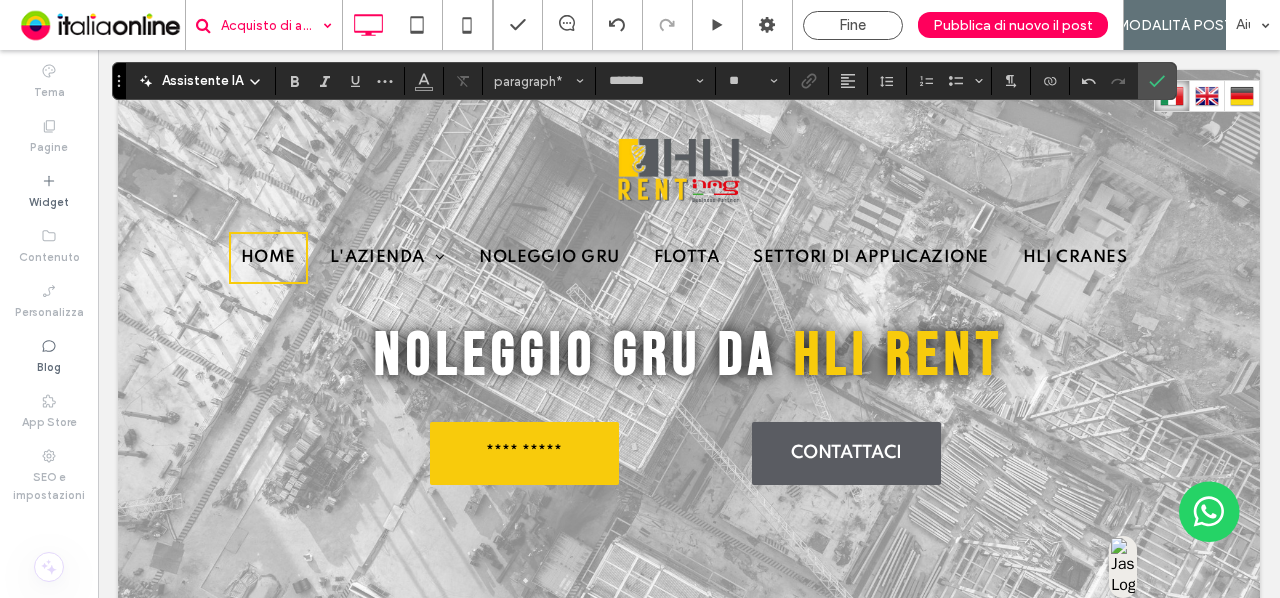 type on "**********" 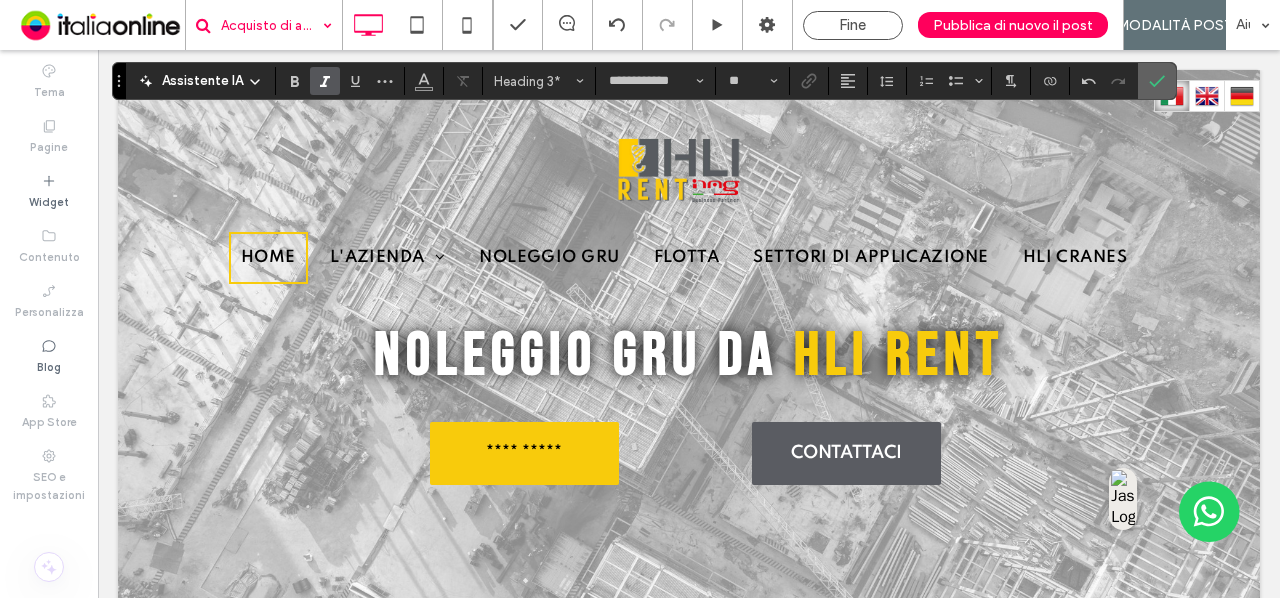 click 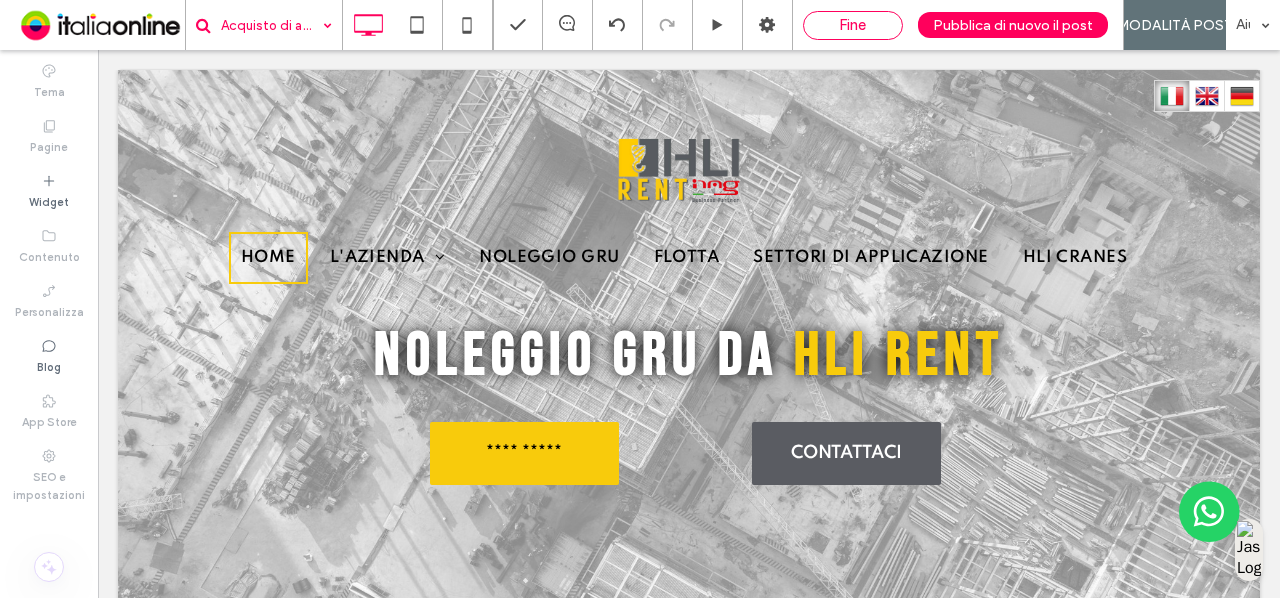 click on "Fine" at bounding box center (852, 25) 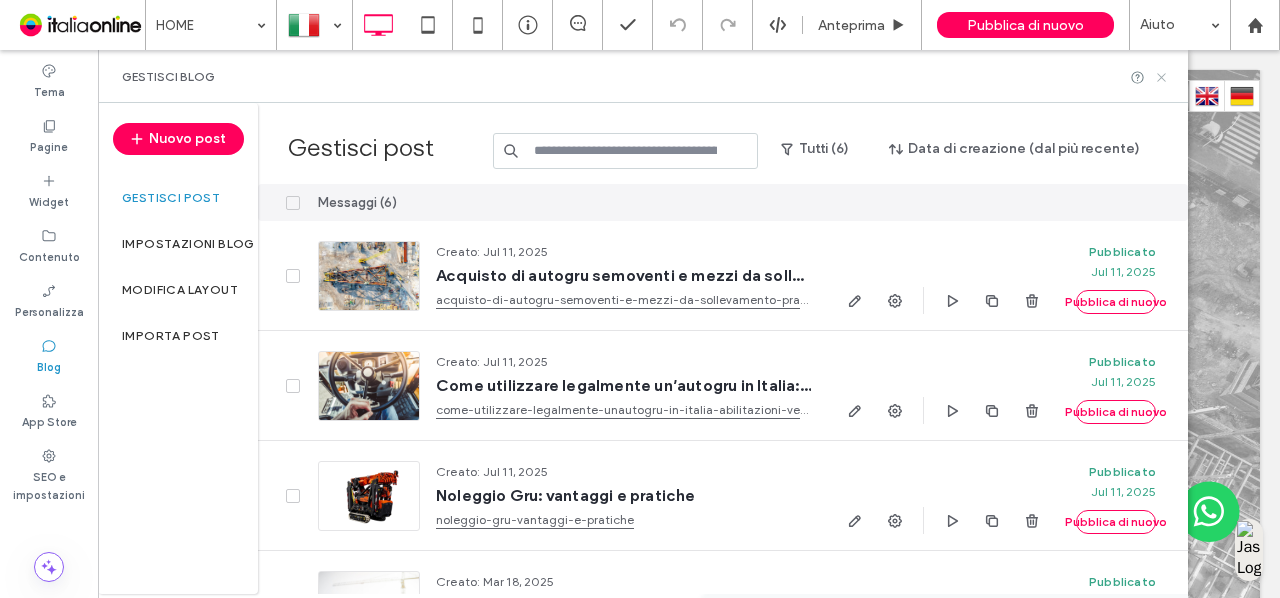click 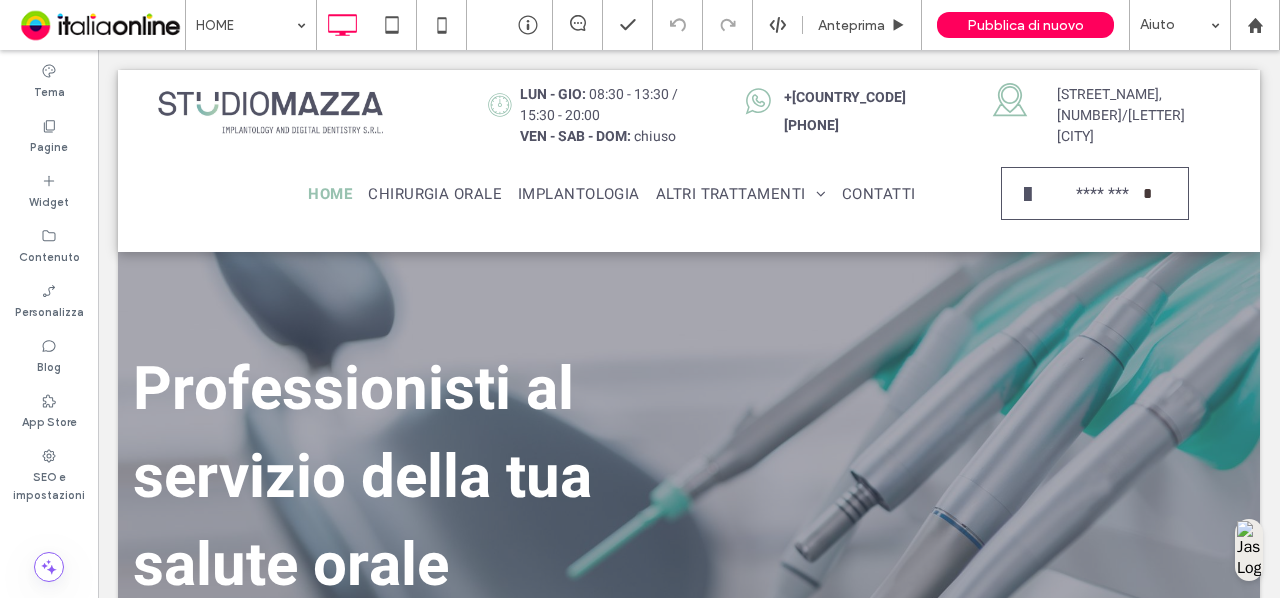 scroll, scrollTop: 0, scrollLeft: 0, axis: both 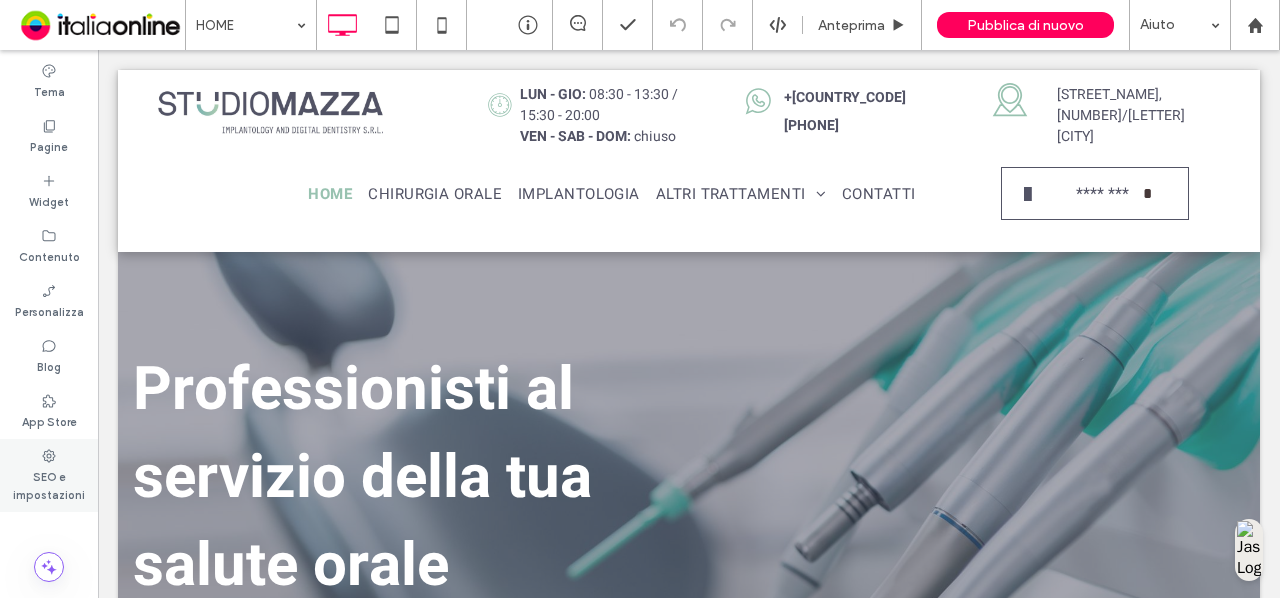 click on "SEO e impostazioni" at bounding box center (49, 484) 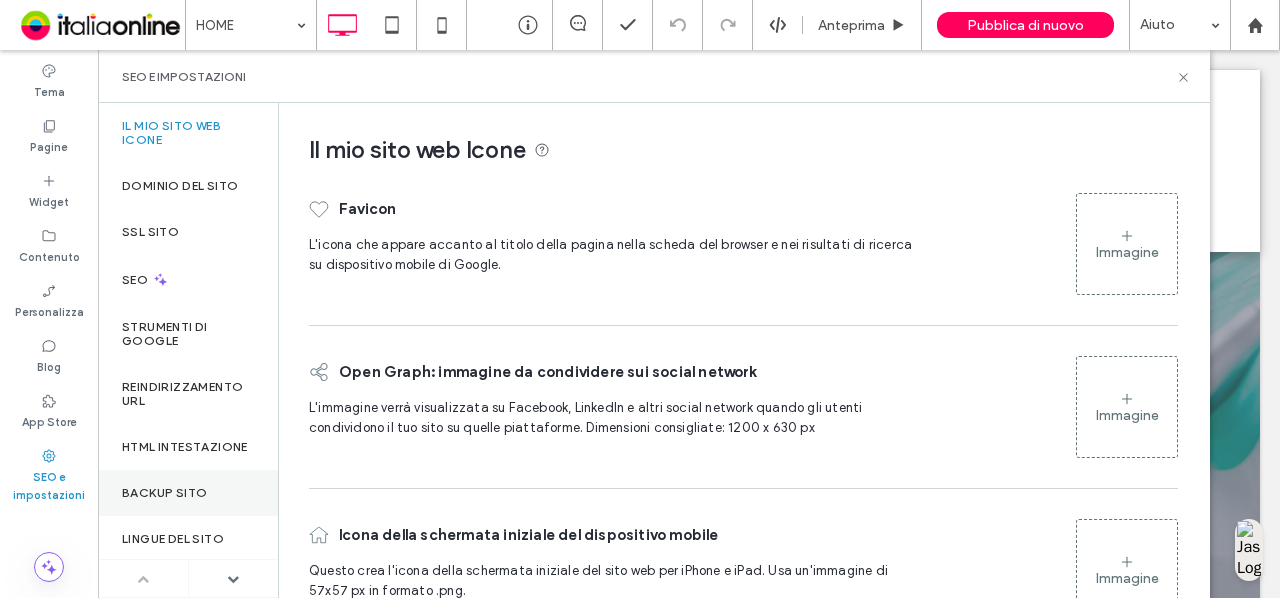 click on "Backup sito" at bounding box center (188, 493) 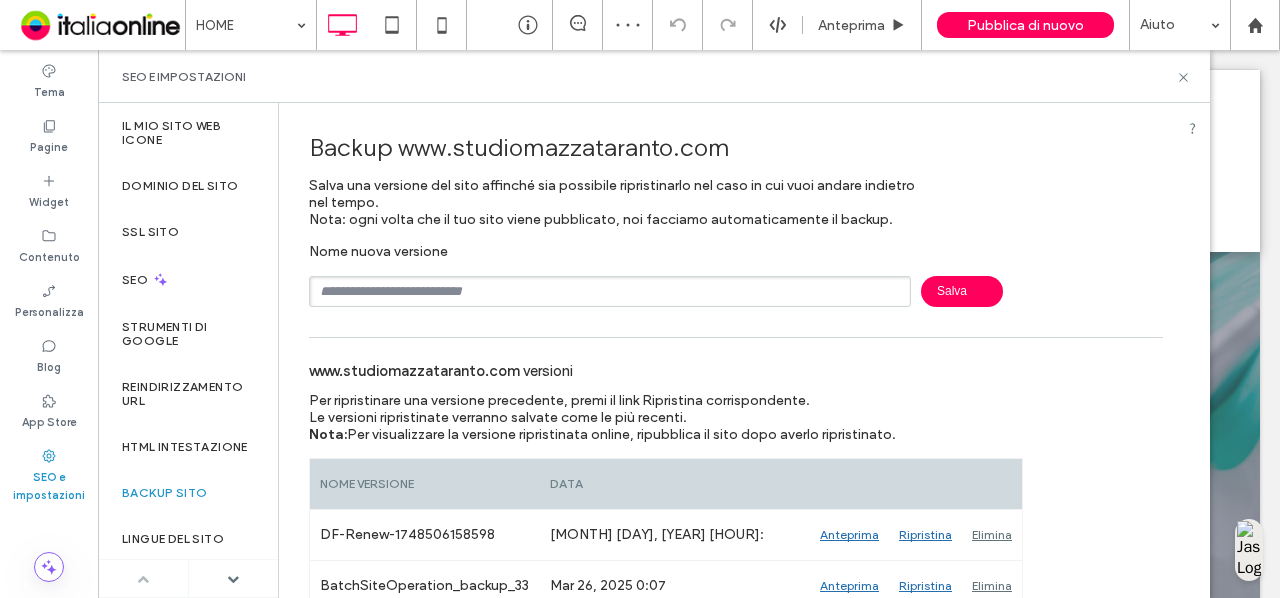 click at bounding box center (610, 291) 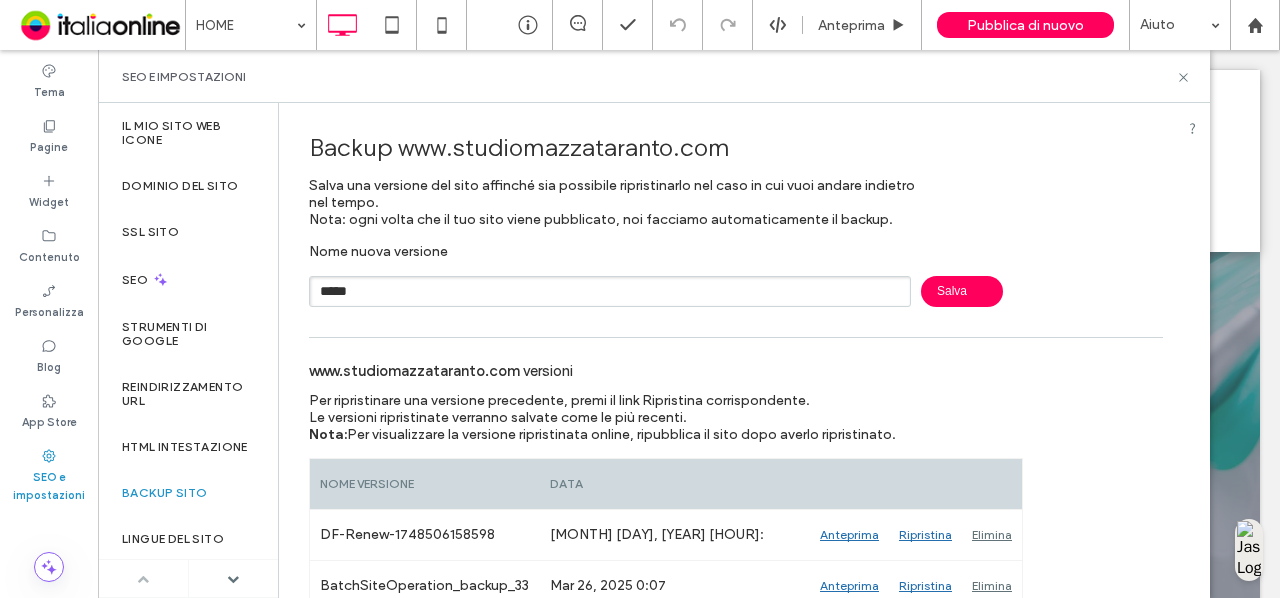 type on "*****" 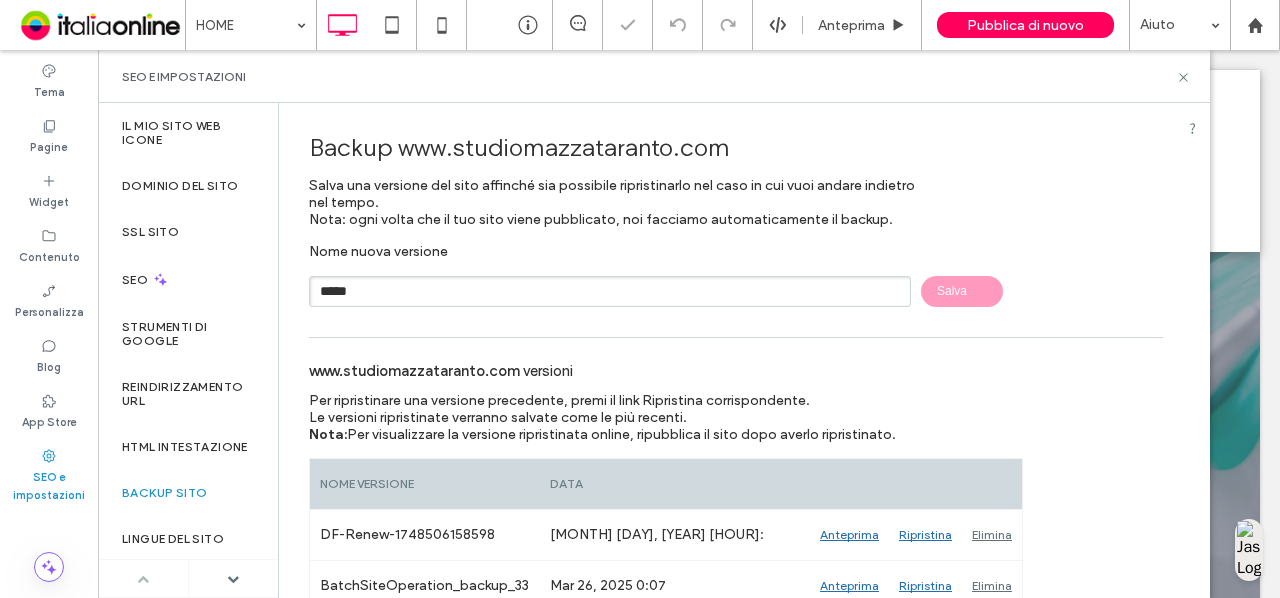 type 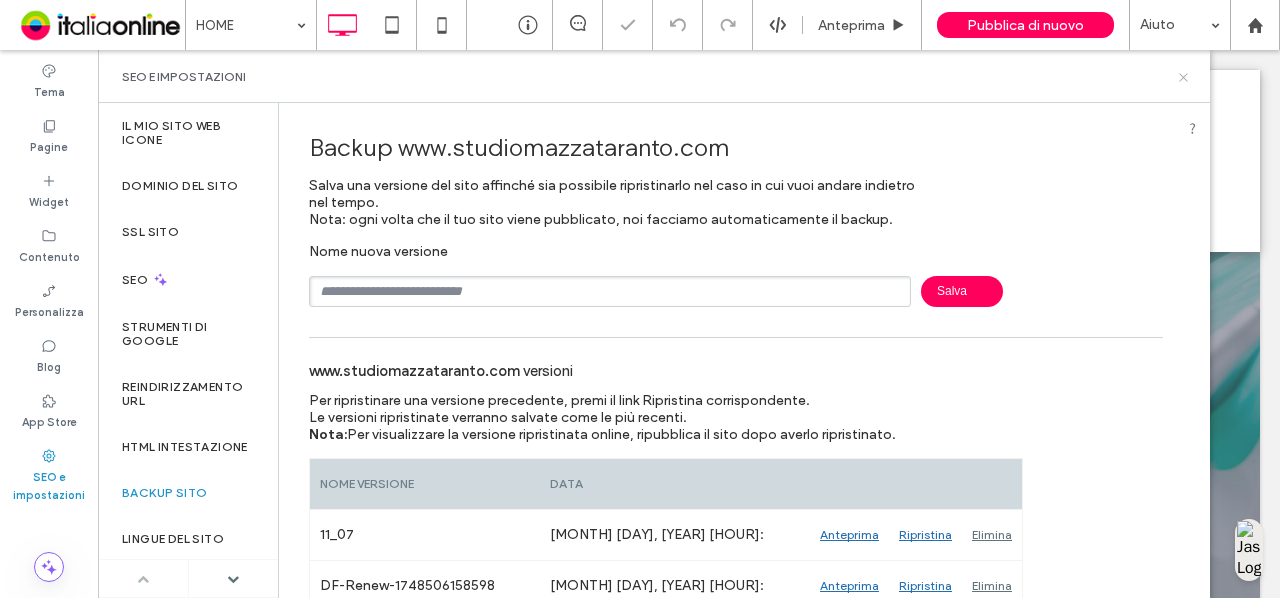 click 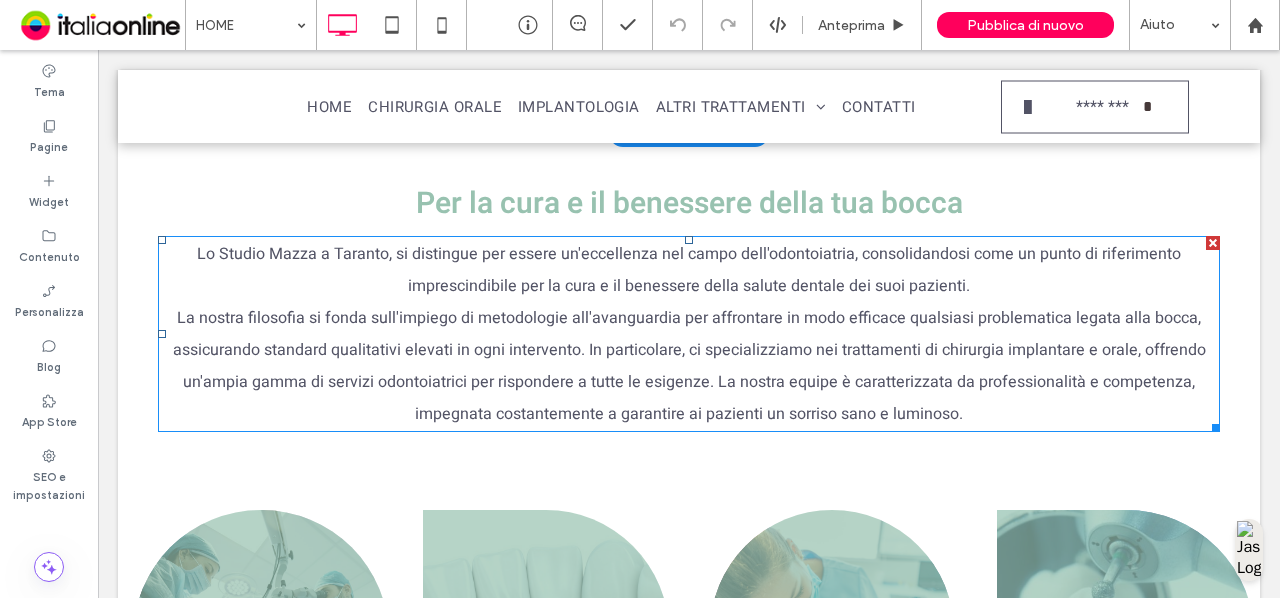scroll, scrollTop: 658, scrollLeft: 0, axis: vertical 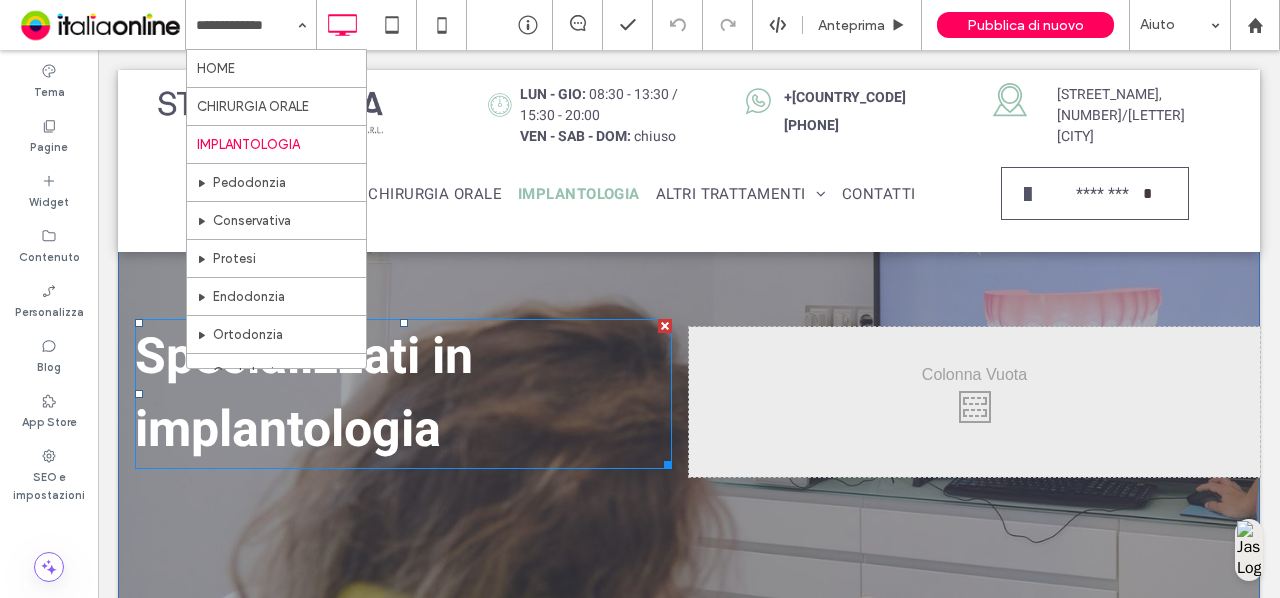 click on "Specializzati in implantologia" at bounding box center (403, 394) 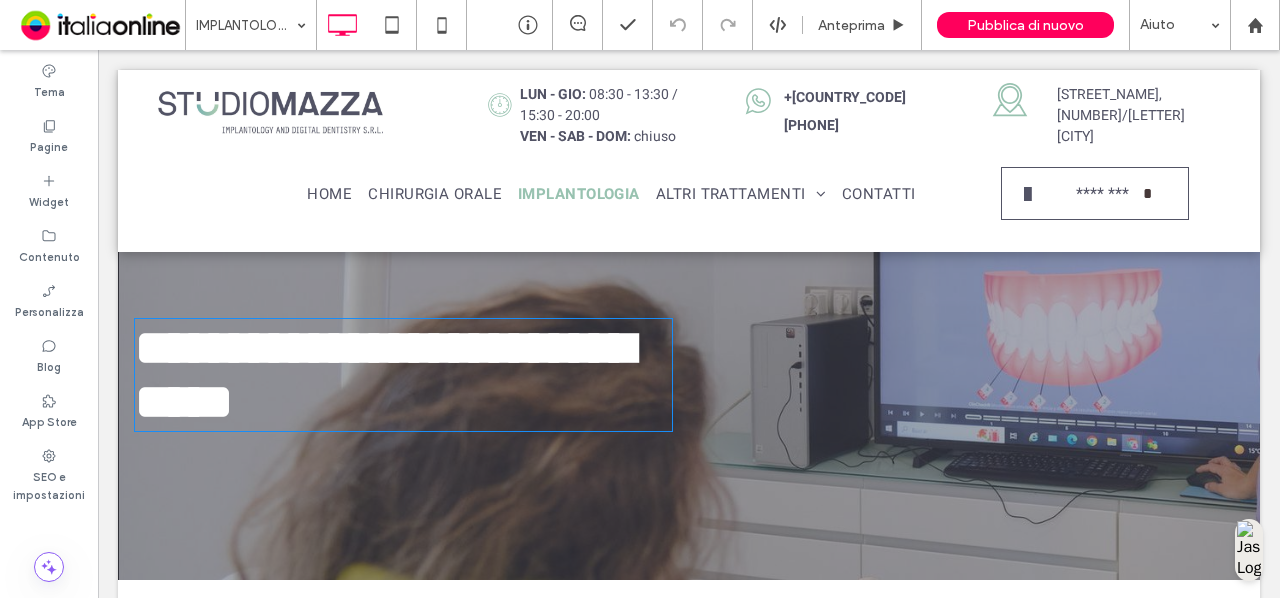 click on "**********" at bounding box center [403, 375] 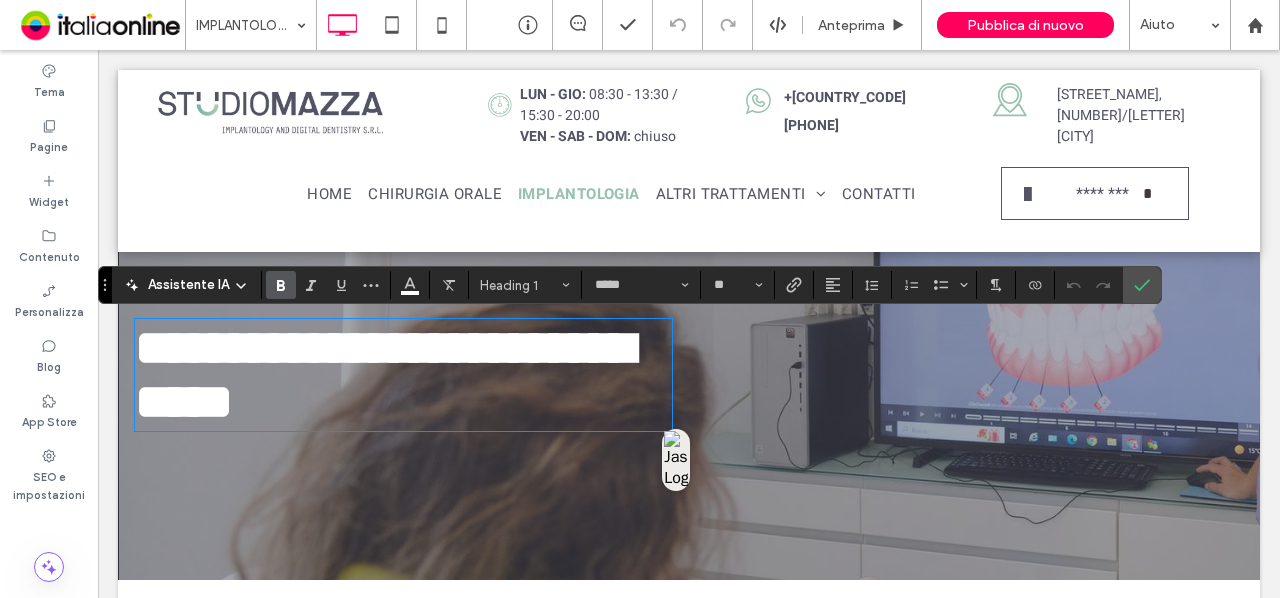 type on "*****" 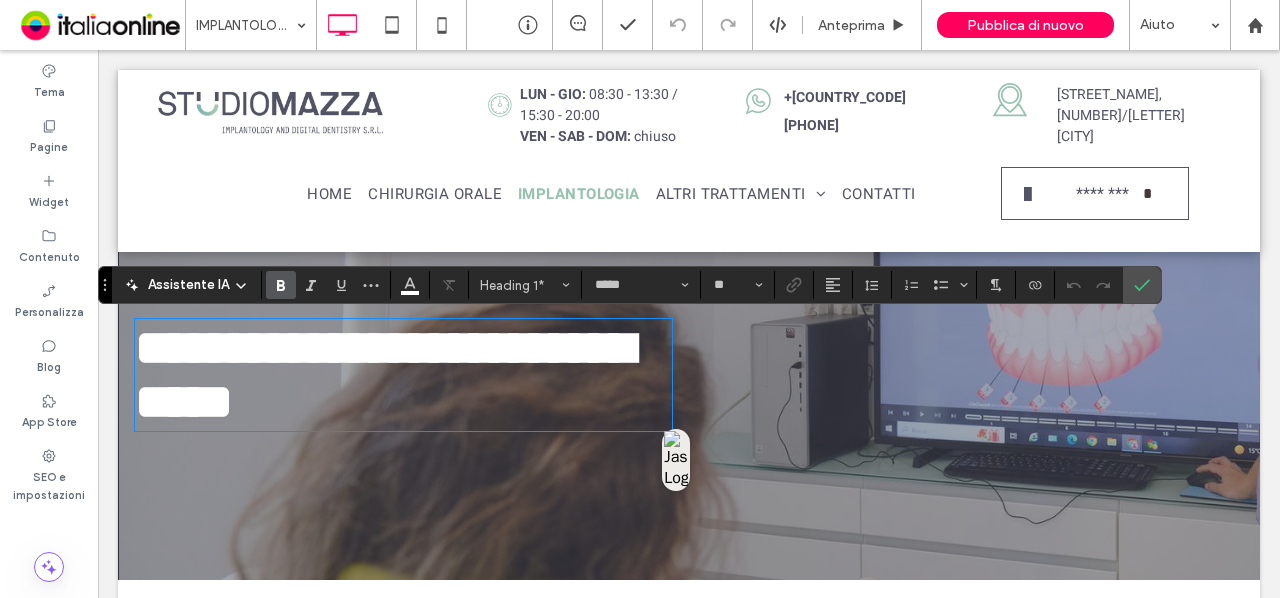 type 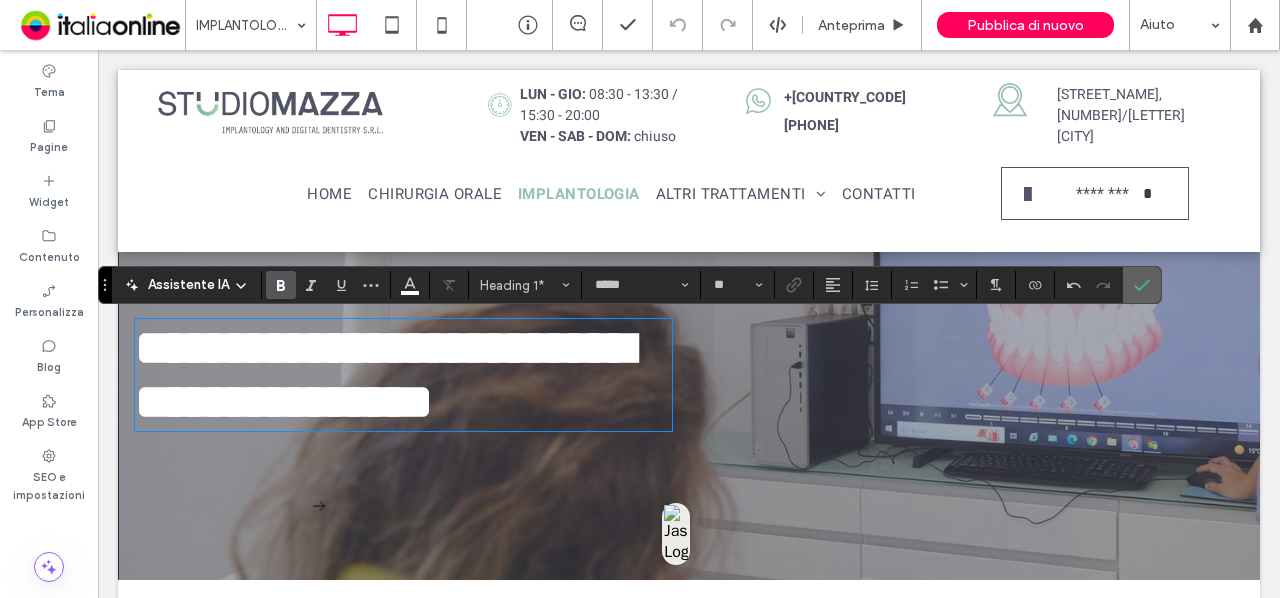 click at bounding box center (1142, 285) 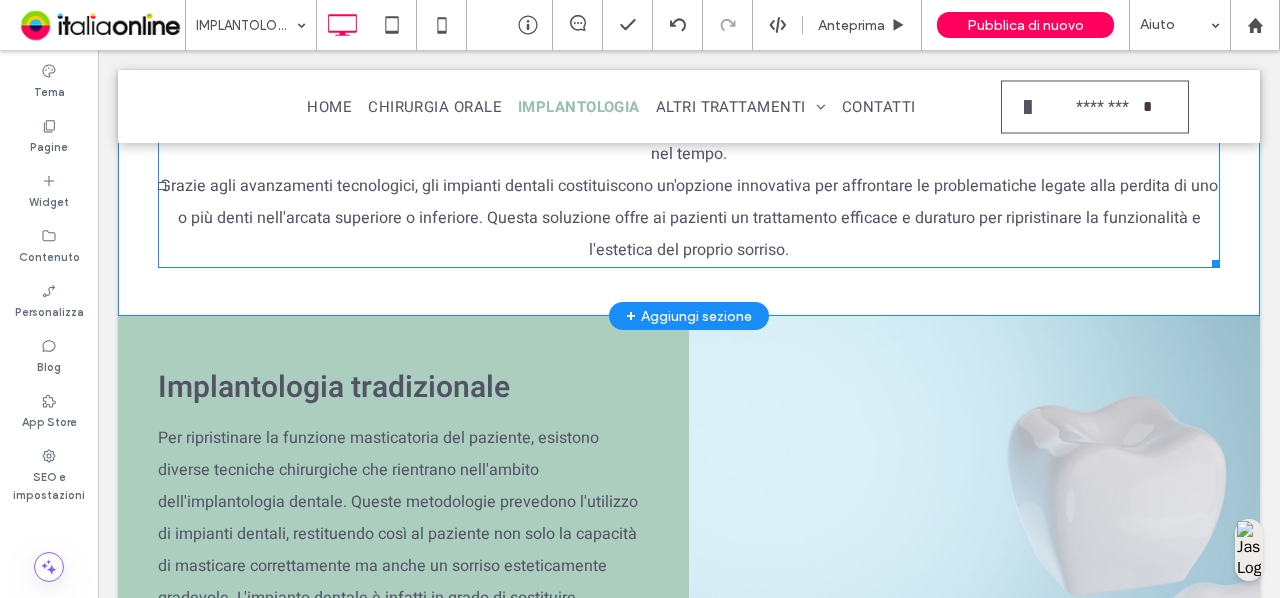 scroll, scrollTop: 667, scrollLeft: 0, axis: vertical 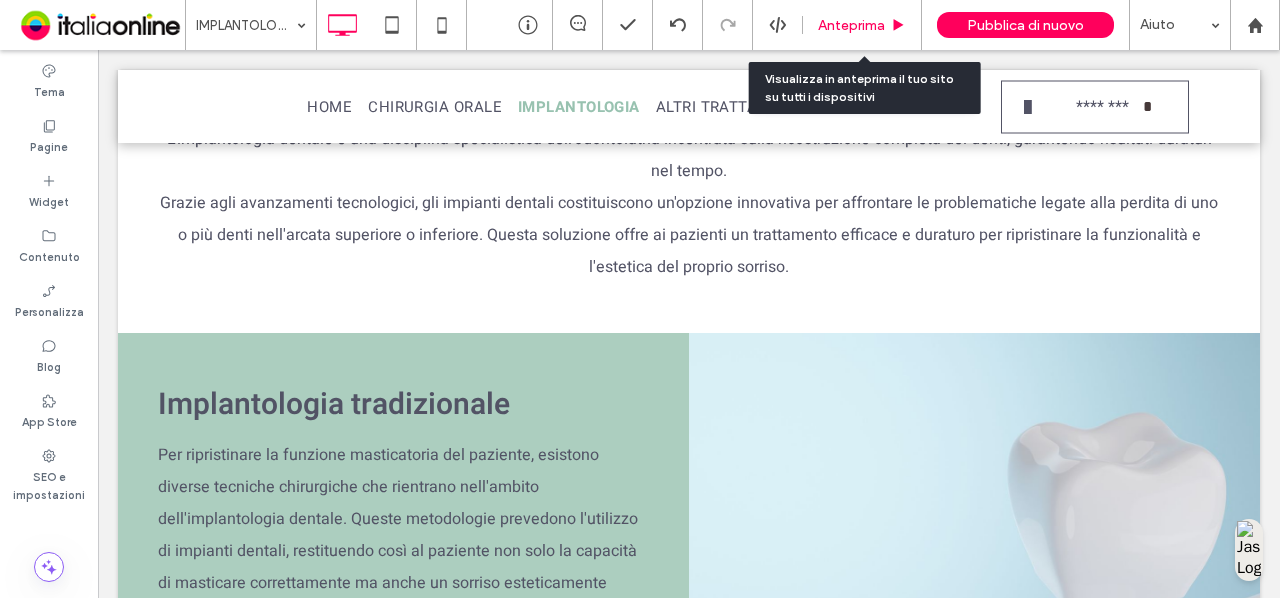 click on "Anteprima" at bounding box center [862, 25] 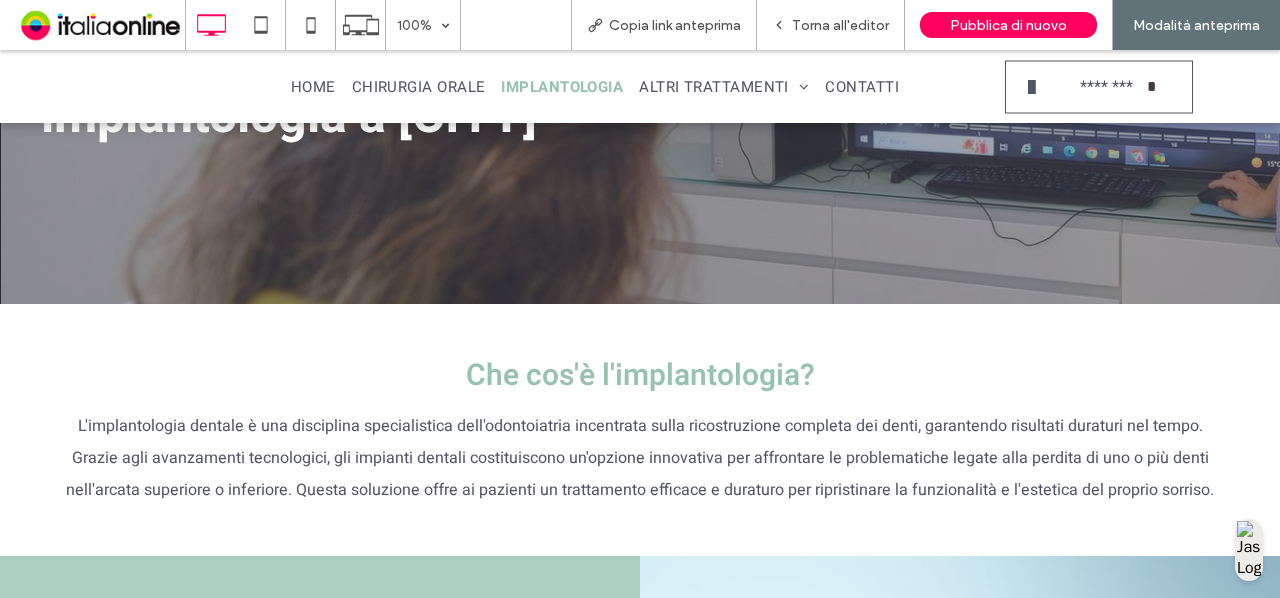 scroll, scrollTop: 359, scrollLeft: 0, axis: vertical 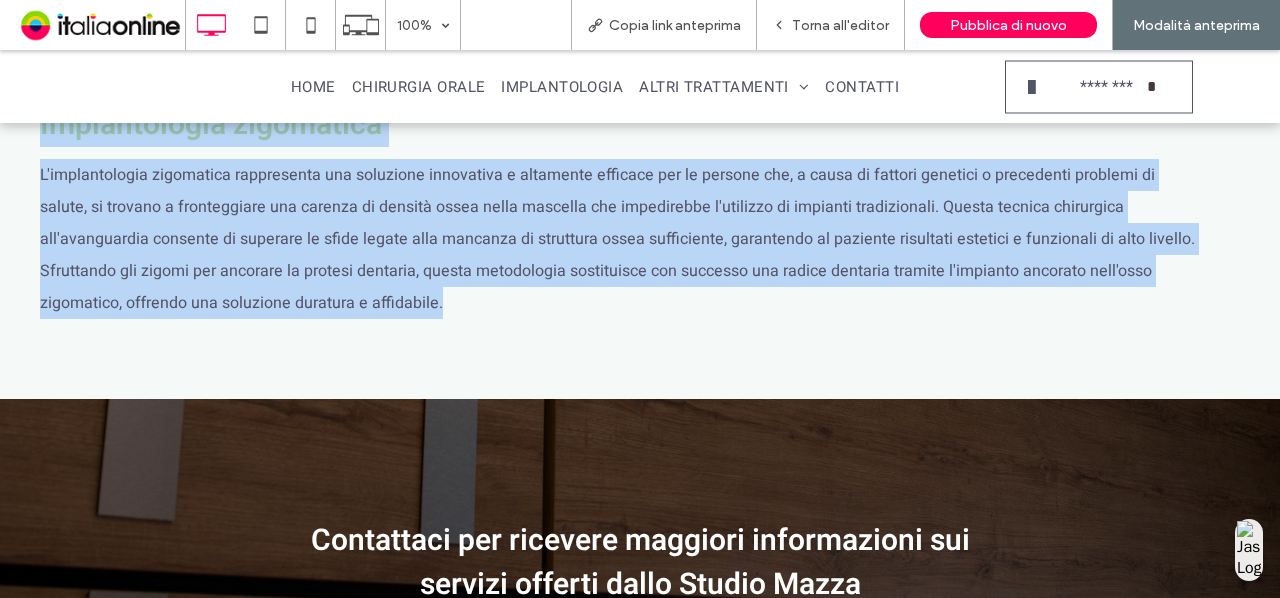 drag, startPoint x: 442, startPoint y: 360, endPoint x: 707, endPoint y: 303, distance: 271.06088 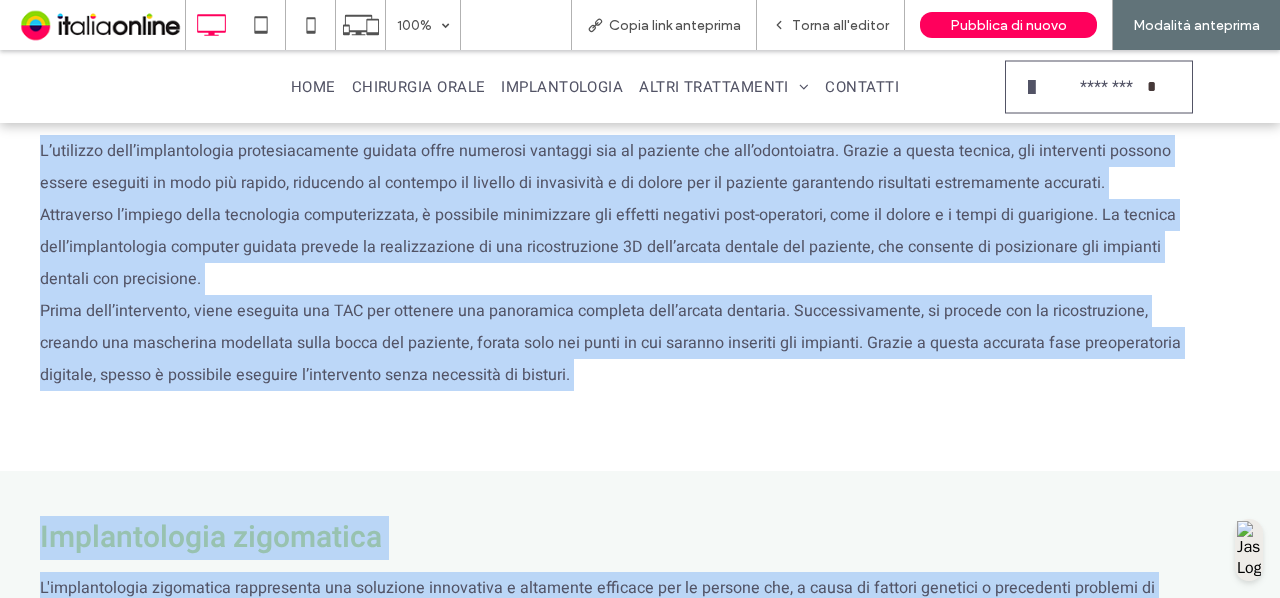 scroll, scrollTop: 1376, scrollLeft: 0, axis: vertical 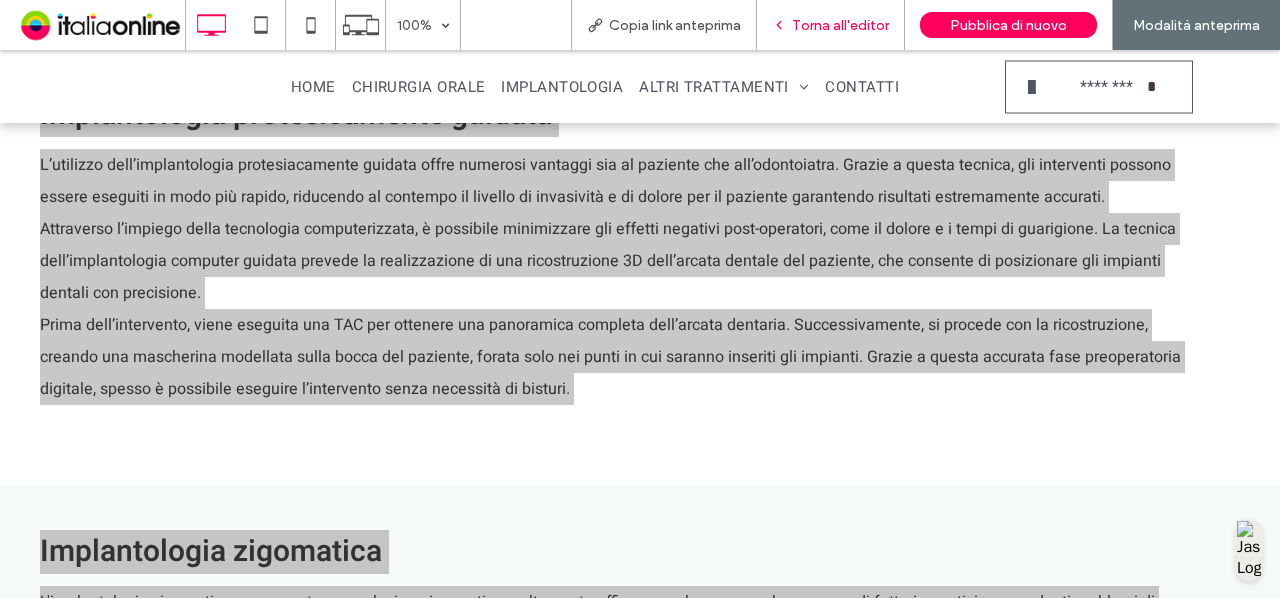 click on "Torna all'editor" at bounding box center (840, 25) 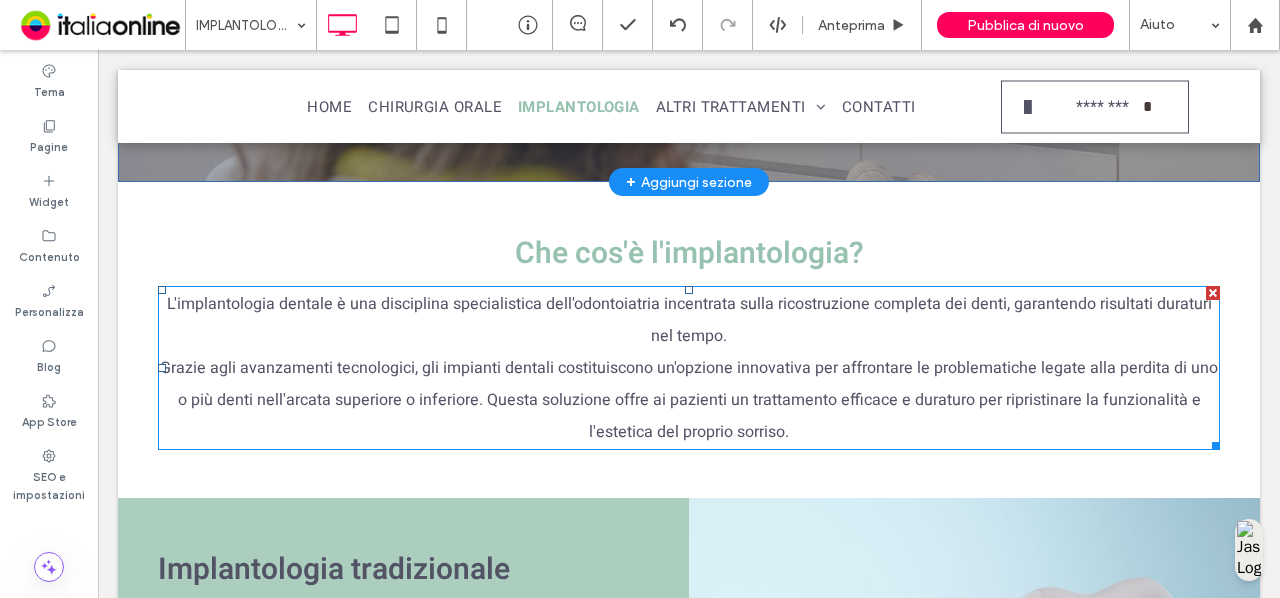 scroll, scrollTop: 571, scrollLeft: 0, axis: vertical 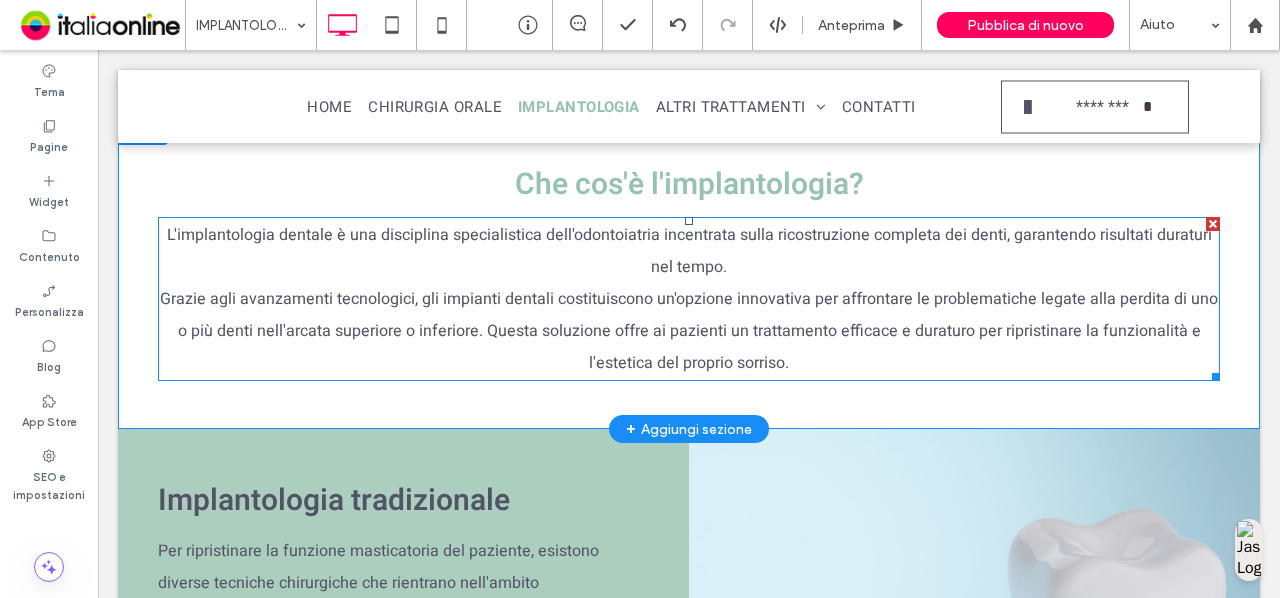 click on "L'implantologia dentale è una disciplina specialistica dell'odontoiatria incentrata sulla ricostruzione completa dei denti, garantendo risultati duraturi nel tempo." at bounding box center (689, 251) 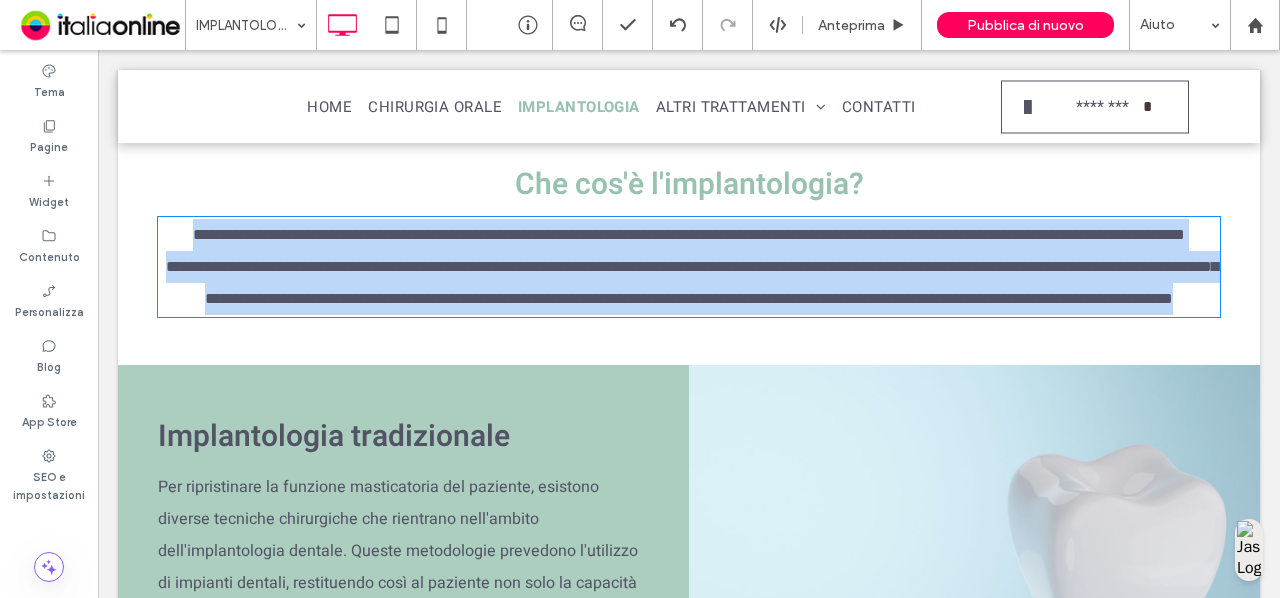 type on "*****" 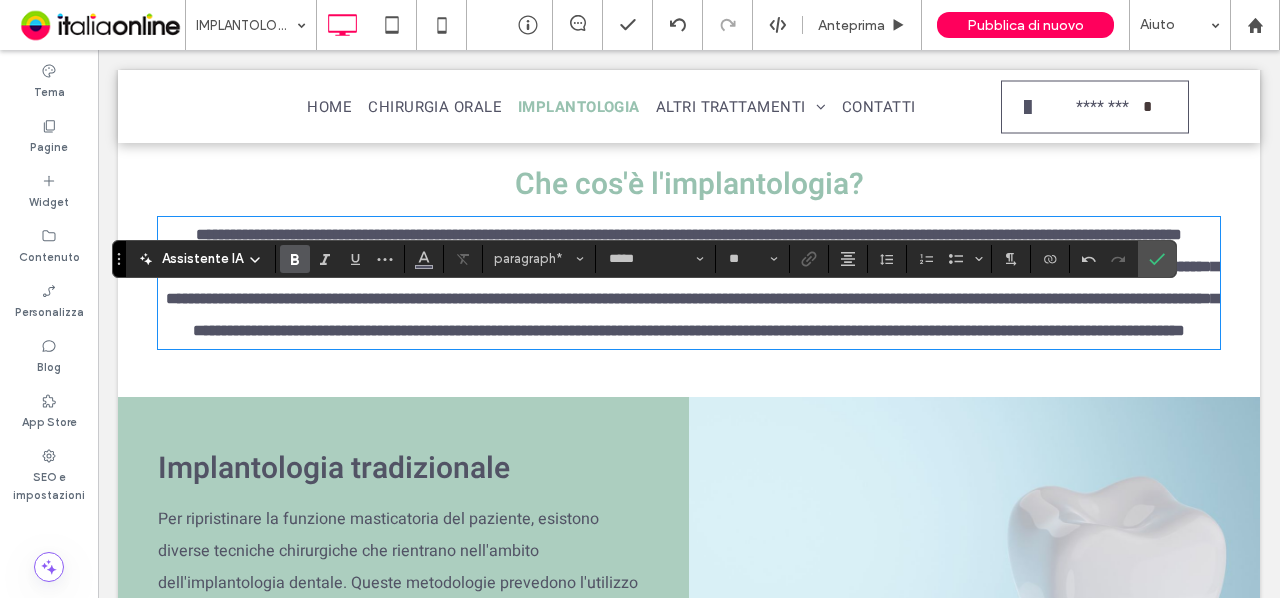 scroll, scrollTop: 0, scrollLeft: 0, axis: both 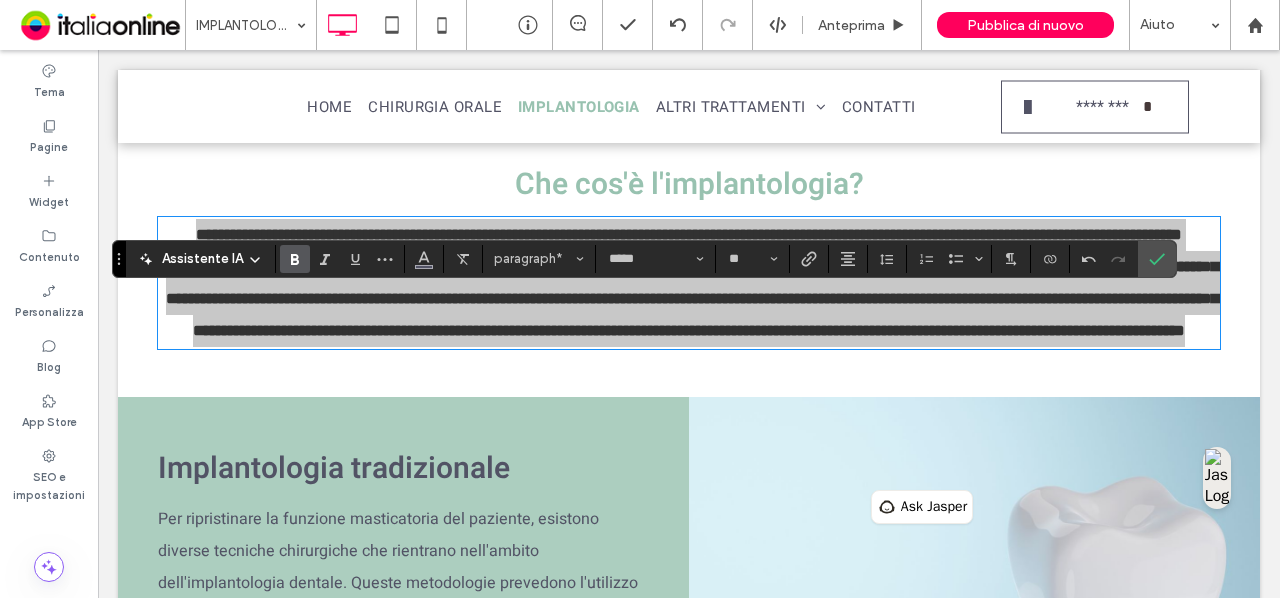 click 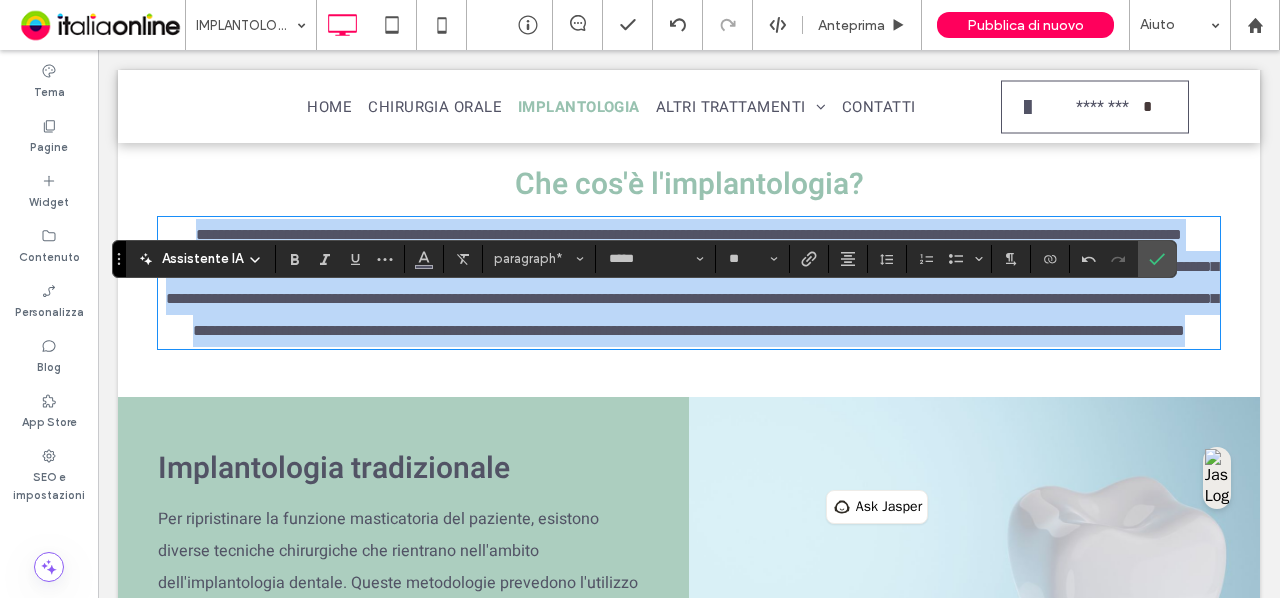 click on "**********" at bounding box center [689, 235] 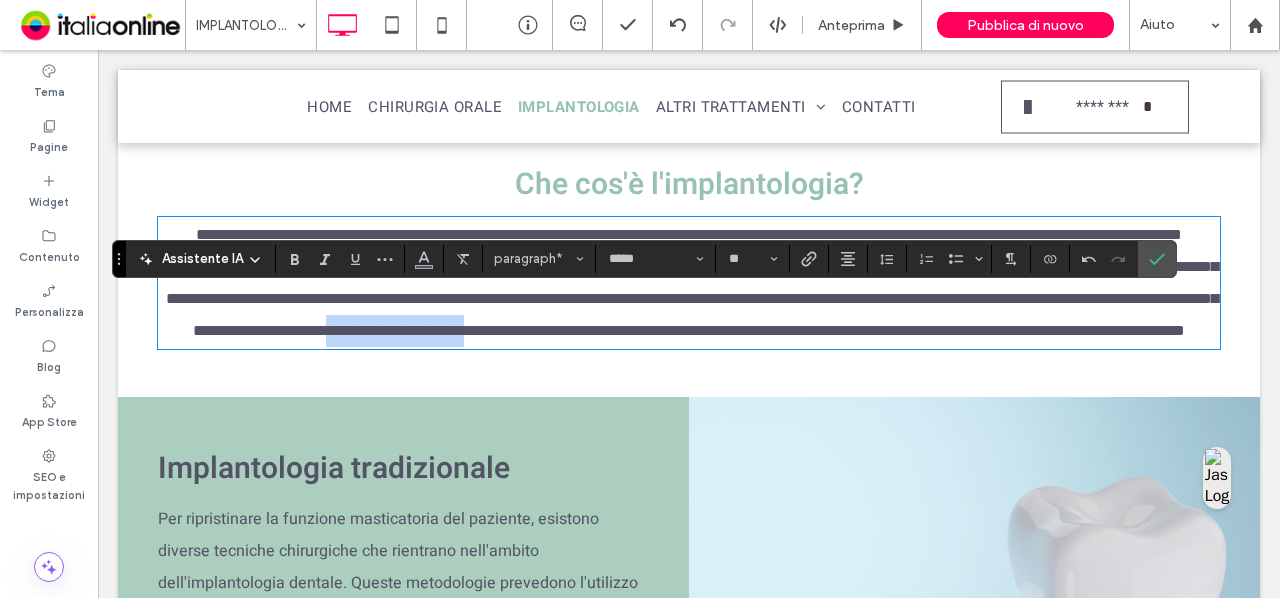 drag, startPoint x: 815, startPoint y: 437, endPoint x: 652, endPoint y: 441, distance: 163.04907 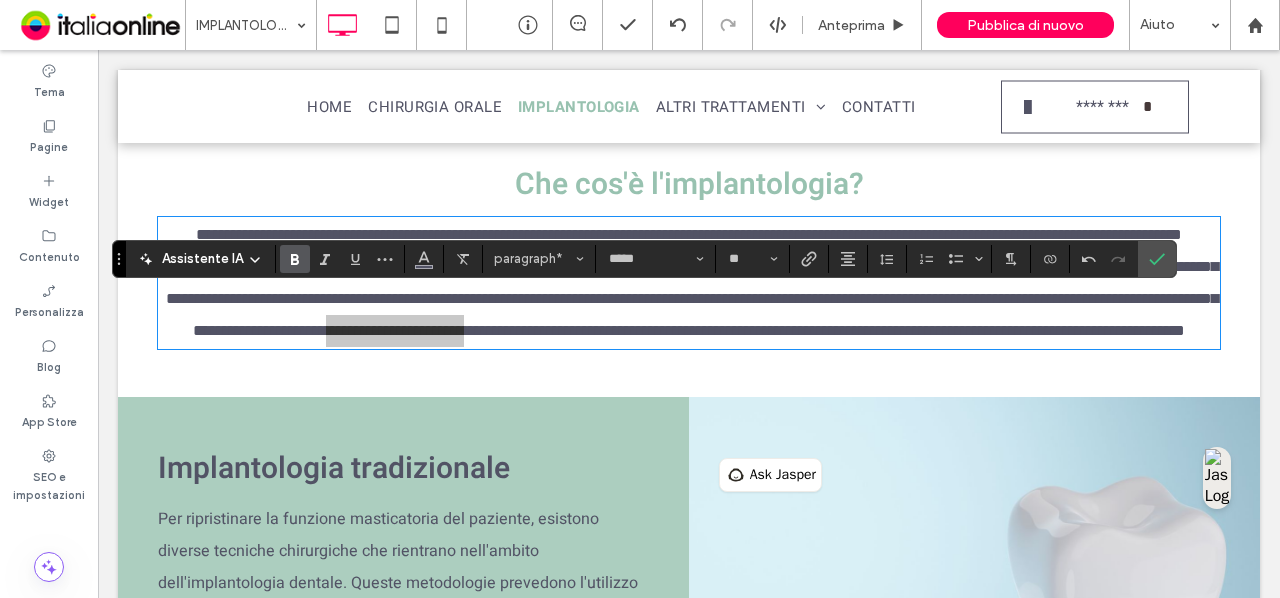 click 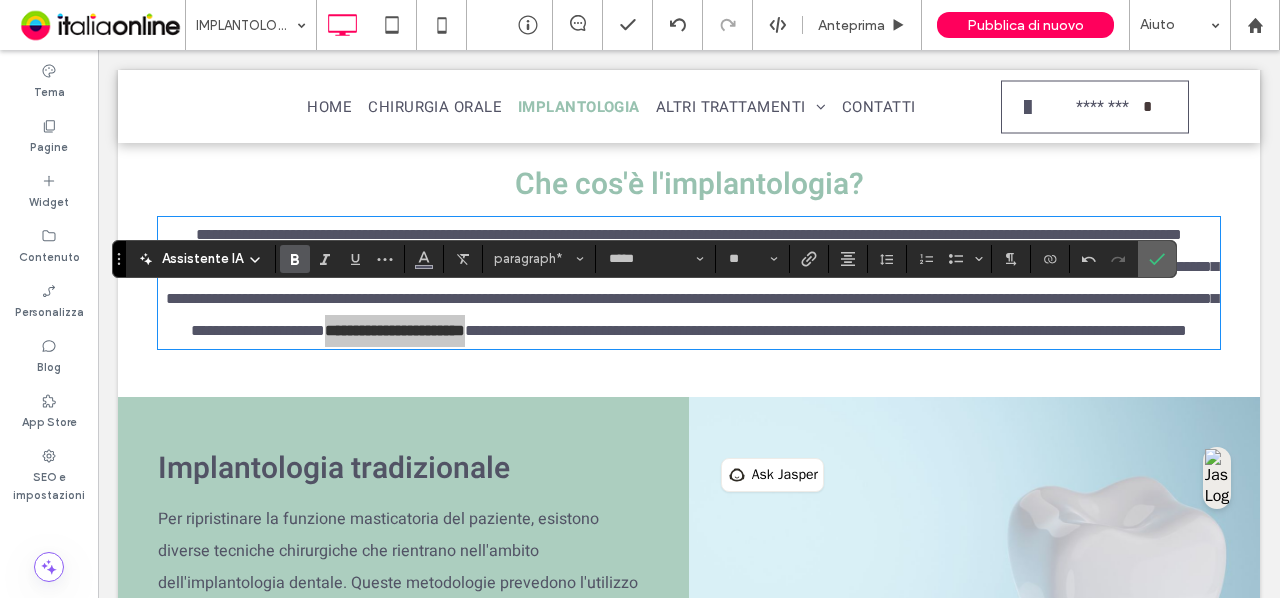 click at bounding box center (1157, 259) 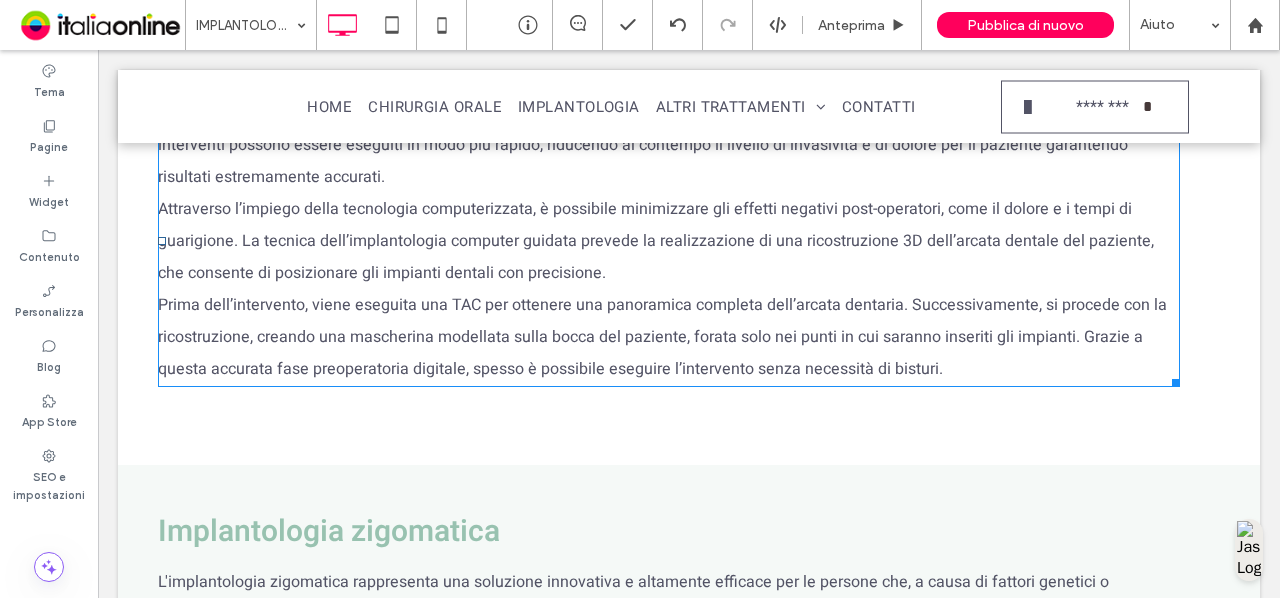 scroll, scrollTop: 1615, scrollLeft: 0, axis: vertical 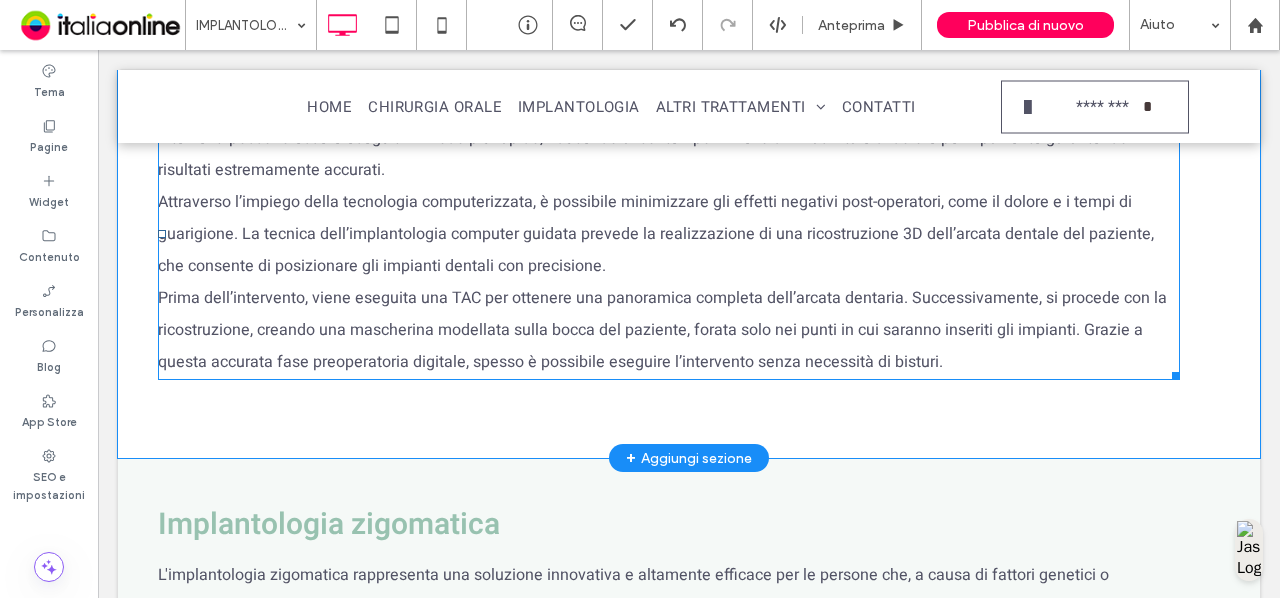 click on "Attraverso l’impiego della tecnologia computerizzata, è possibile minimizzare gli effetti negativi post-operatori, come il dolore e i tempi di guarigione. La tecnica dell’implantologia computer guidata prevede la realizzazione di una ricostruzione 3D dell’arcata dentale del paziente, che consente di posizionare gli impianti dentali con precisione." at bounding box center (656, 234) 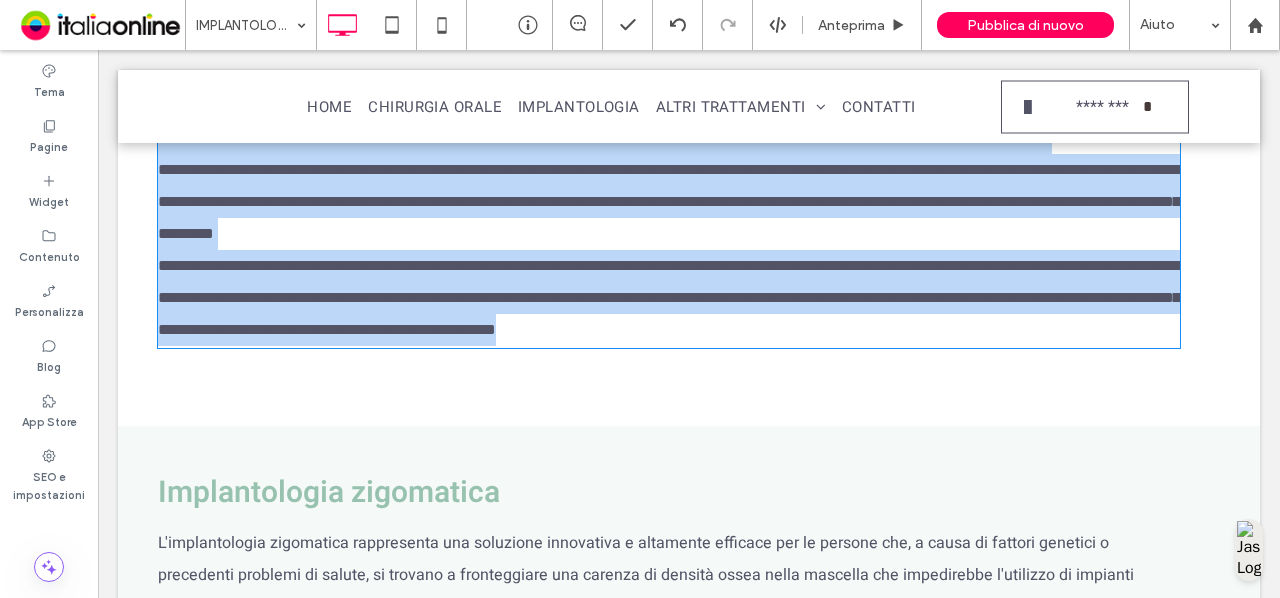 type on "*****" 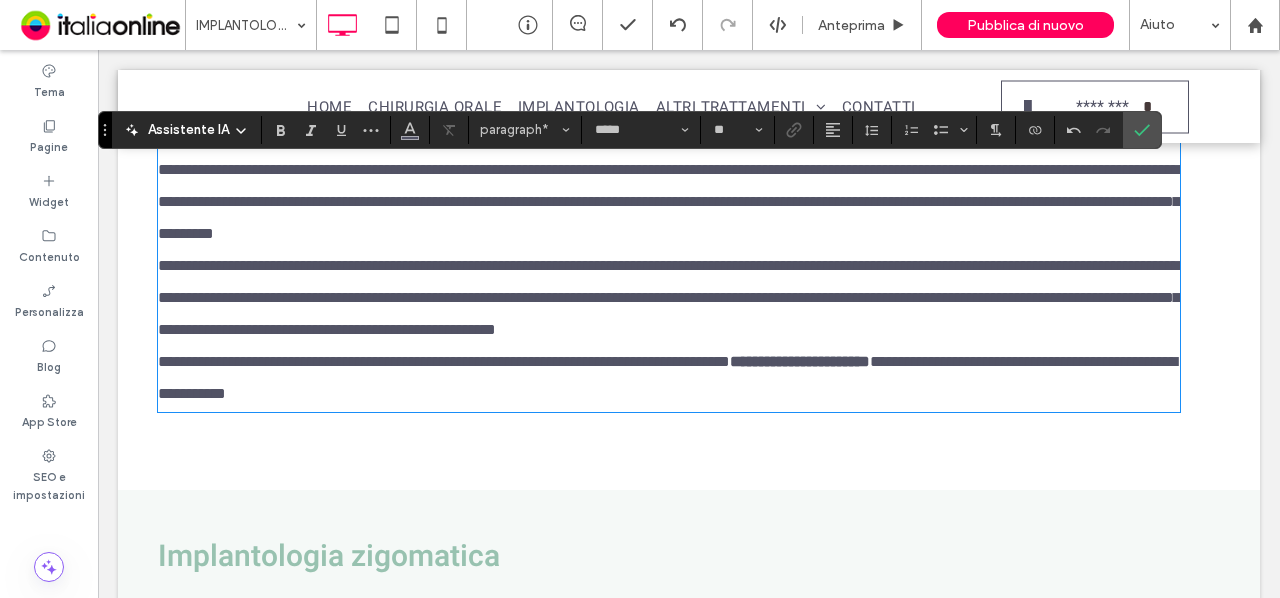scroll, scrollTop: 0, scrollLeft: 0, axis: both 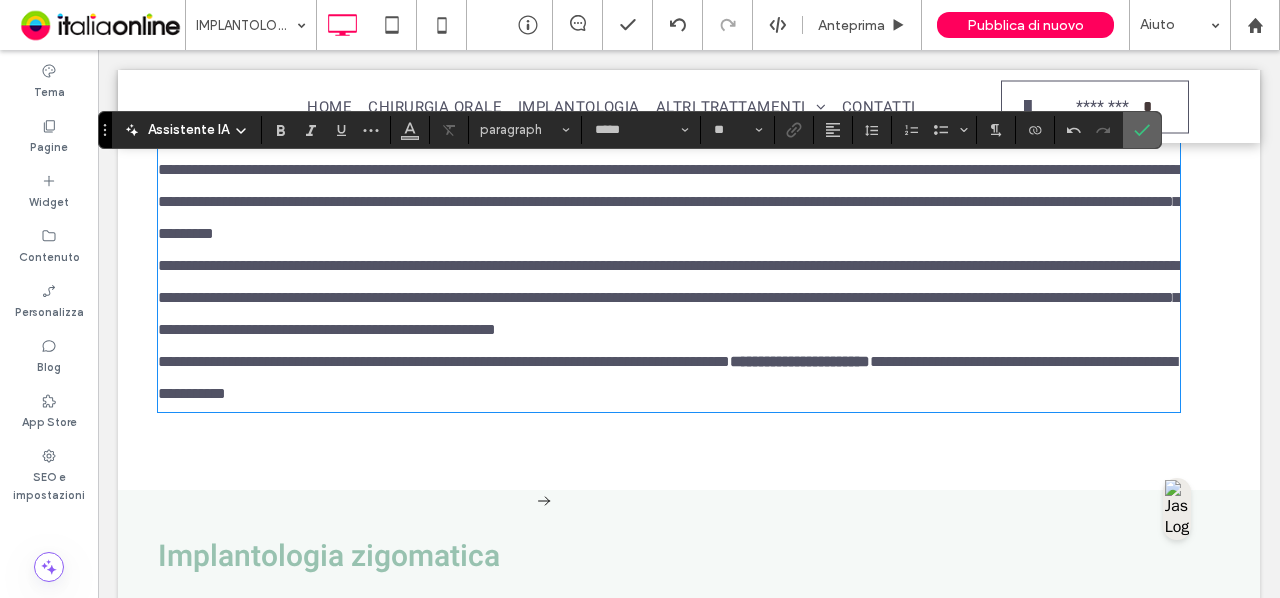 click 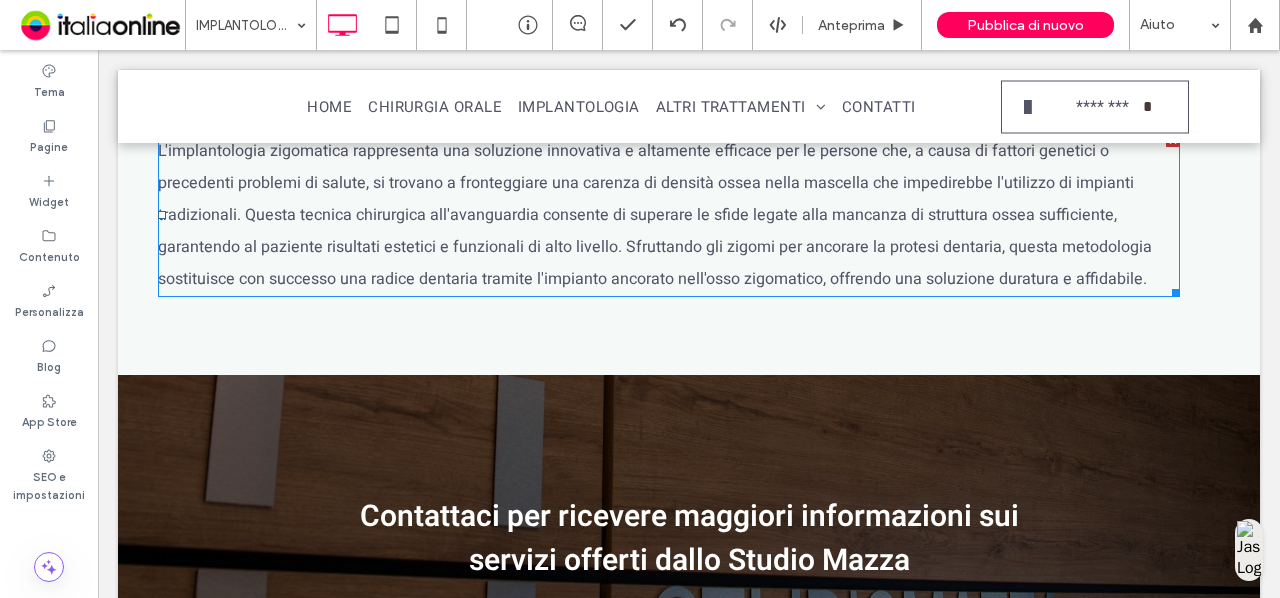 scroll, scrollTop: 2108, scrollLeft: 0, axis: vertical 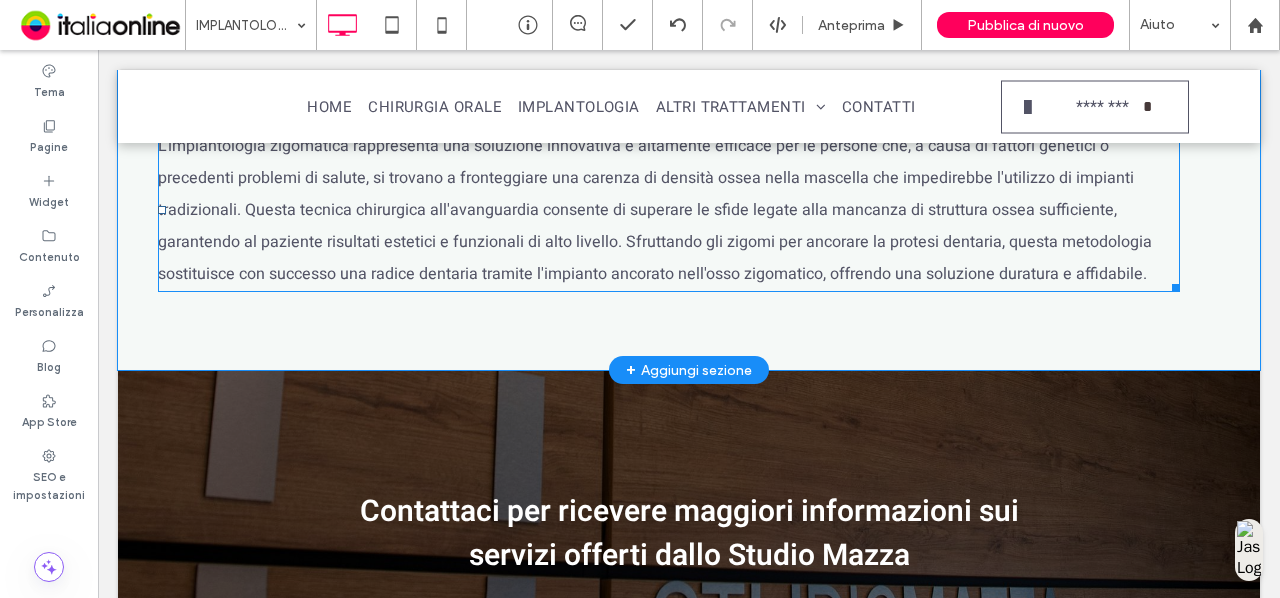 click on "L'implantologia zigomatica rappresenta una soluzione innovativa e altamente efficace per le persone che, a causa di fattori genetici o precedenti problemi di salute, si trovano a fronteggiare una carenza di densità ossea nella mascella che impedirebbe l'utilizzo di impianti tradizionali. Questa tecnica chirurgica all'avanguardia consente di superare le sfide legate alla mancanza di struttura ossea sufficiente, garantendo al paziente risultati estetici e funzionali di alto livello. Sfruttando gli zigomi per ancorare la protesi dentaria, questa metodologia sostituisce con successo una radice dentaria tramite l'impianto ancorato nell'osso zigomatico, offrendo una soluzione duratura e affidabile." at bounding box center (655, 210) 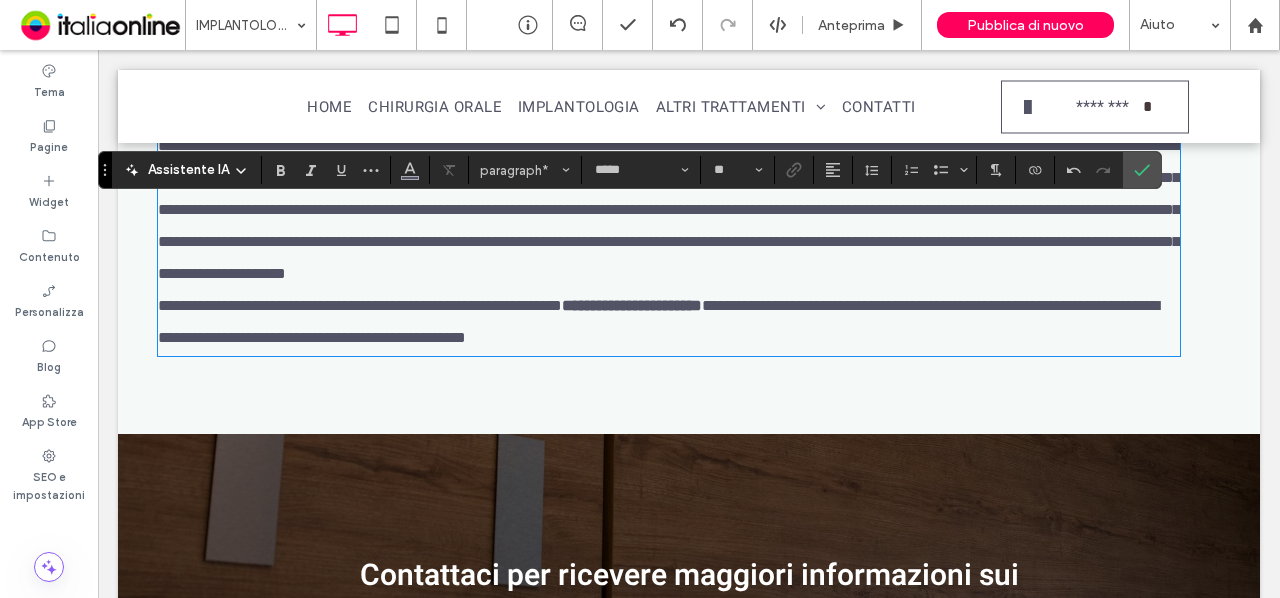 scroll, scrollTop: 0, scrollLeft: 0, axis: both 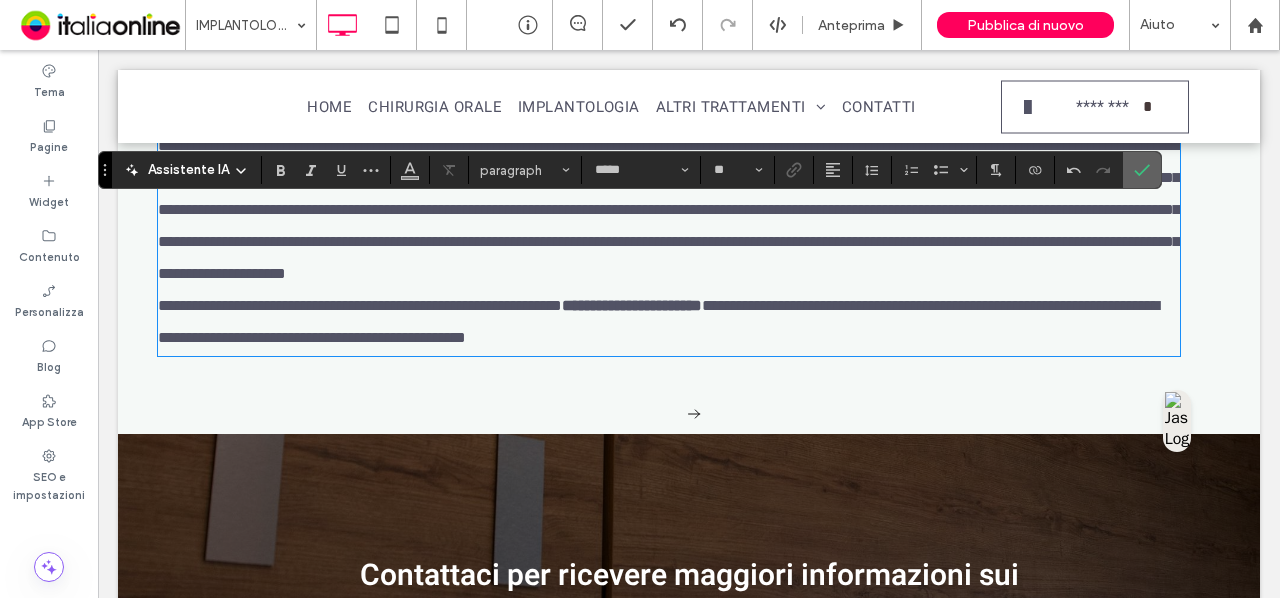 click at bounding box center (1142, 170) 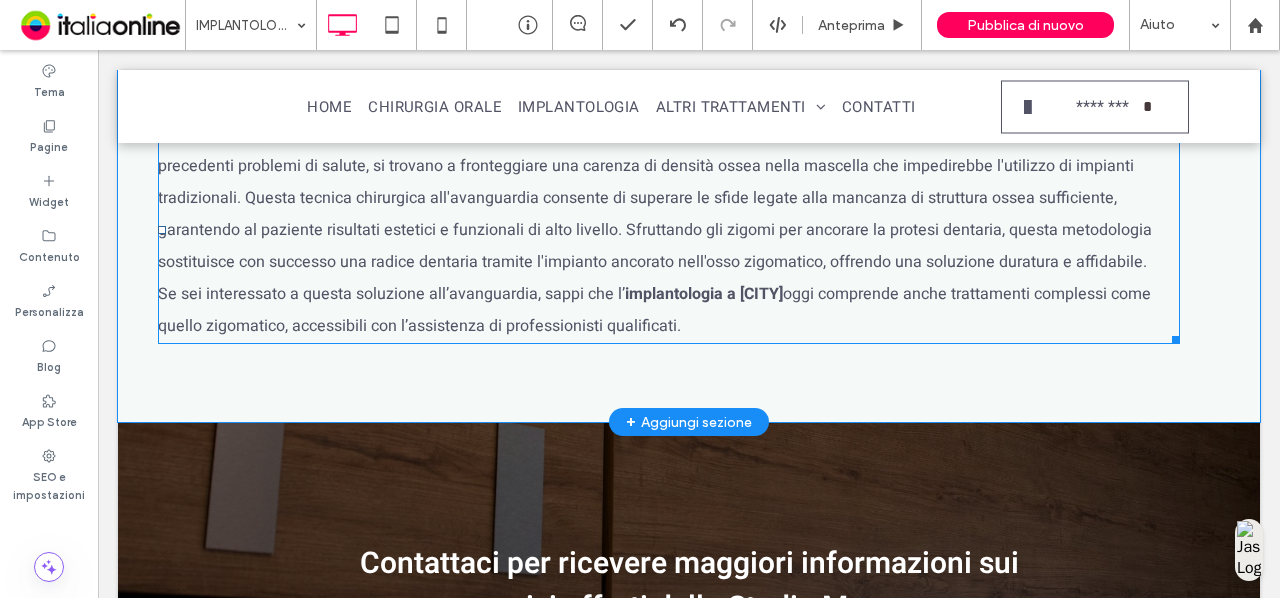 scroll, scrollTop: 2528, scrollLeft: 0, axis: vertical 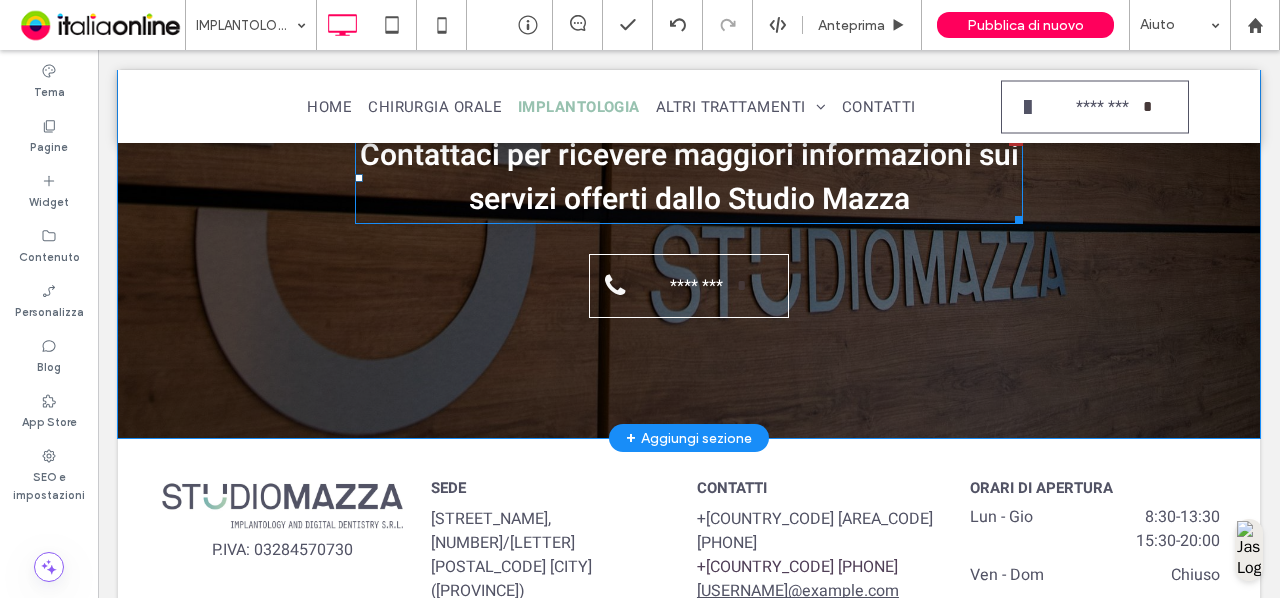 click on "Contattaci per ricevere maggiori informazioni sui servizi offerti dallo Studio Mazza" at bounding box center (689, 178) 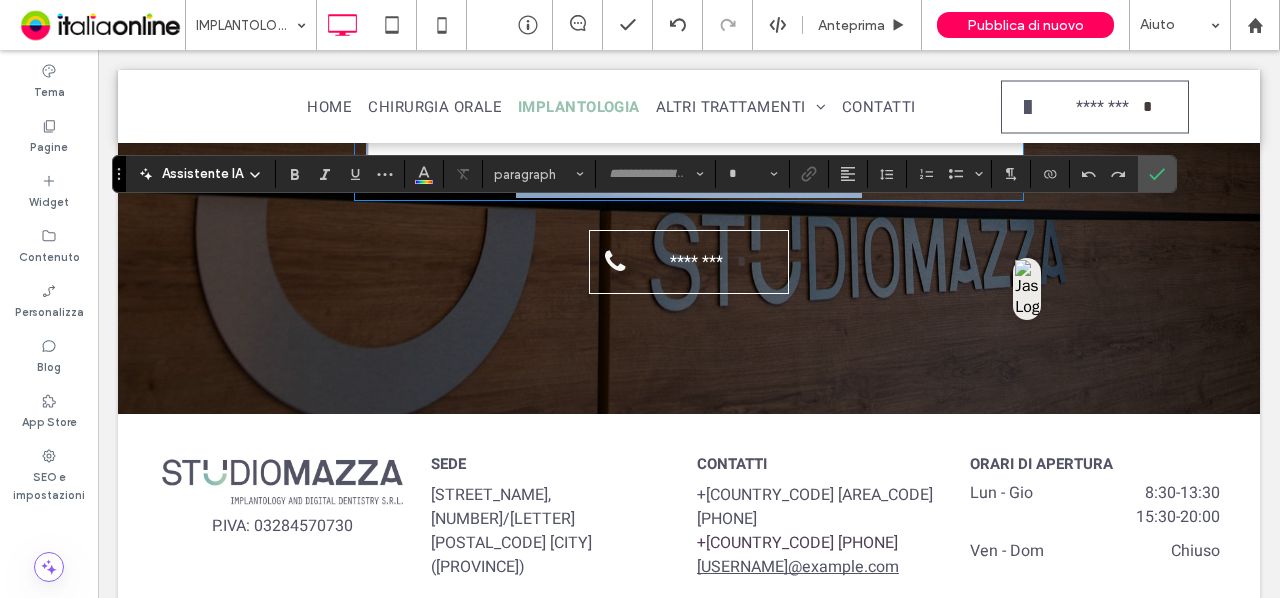 type on "*****" 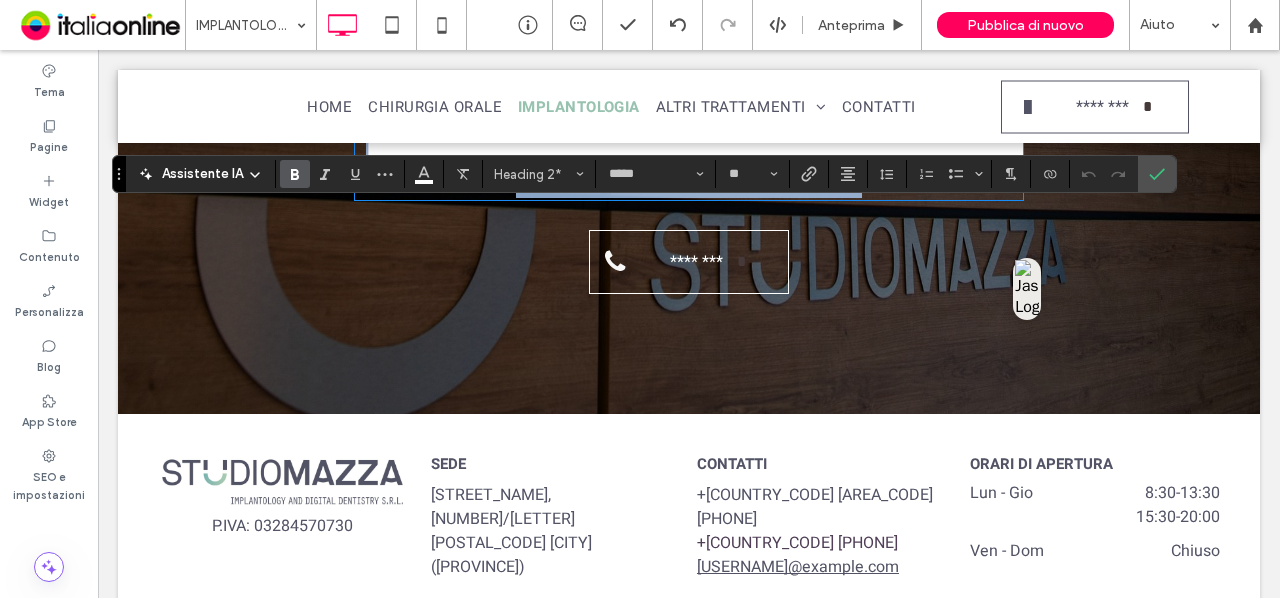click on "**********" at bounding box center (695, 165) 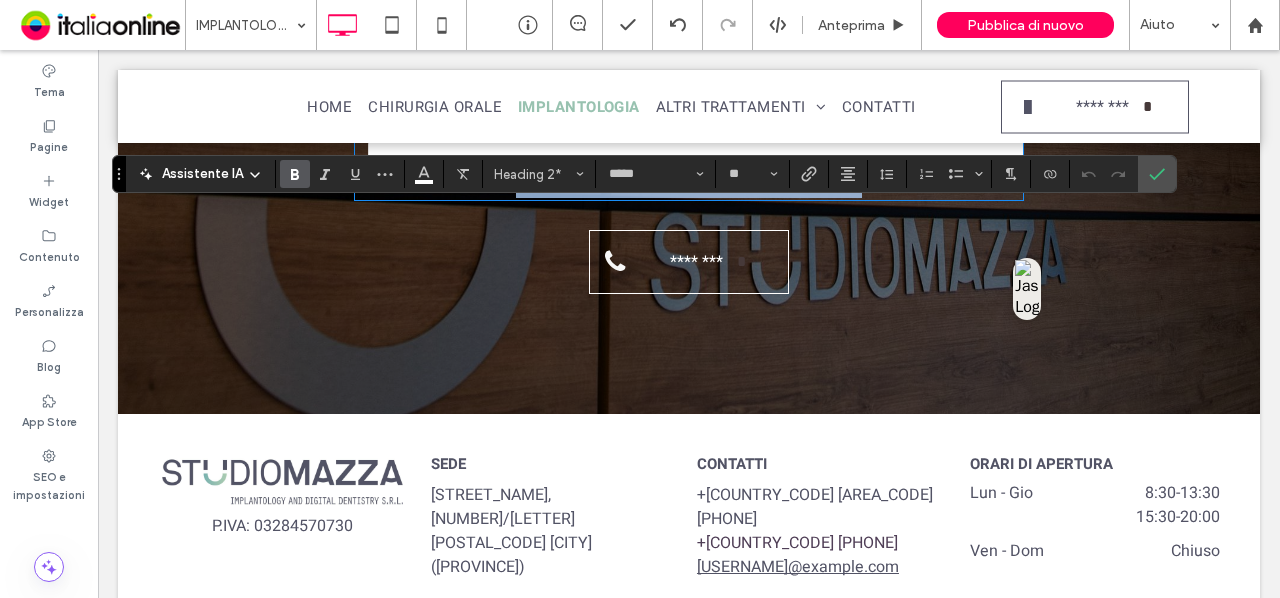 drag, startPoint x: 930, startPoint y: 276, endPoint x: 374, endPoint y: 230, distance: 557.89966 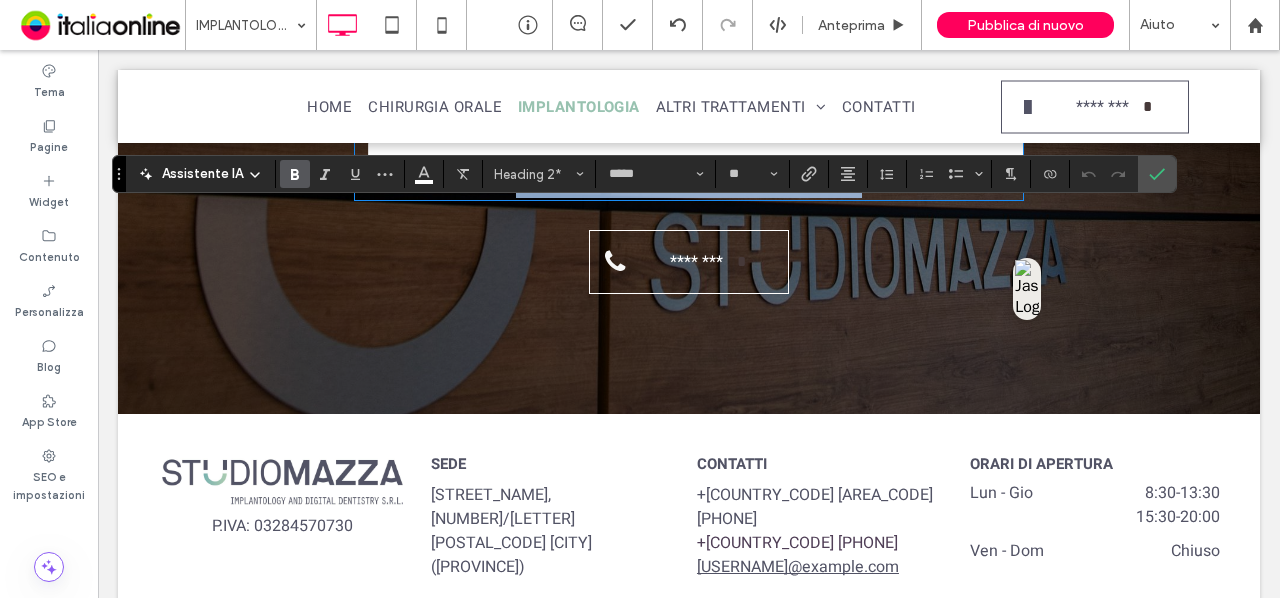 click on "**********" at bounding box center (689, 166) 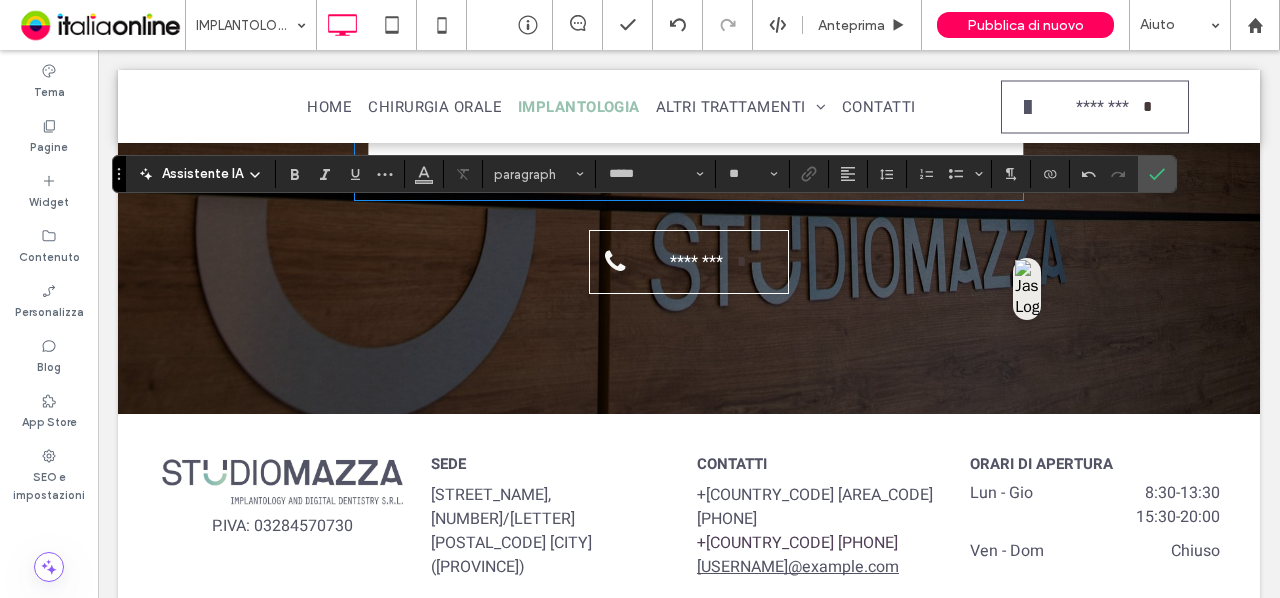 type on "**" 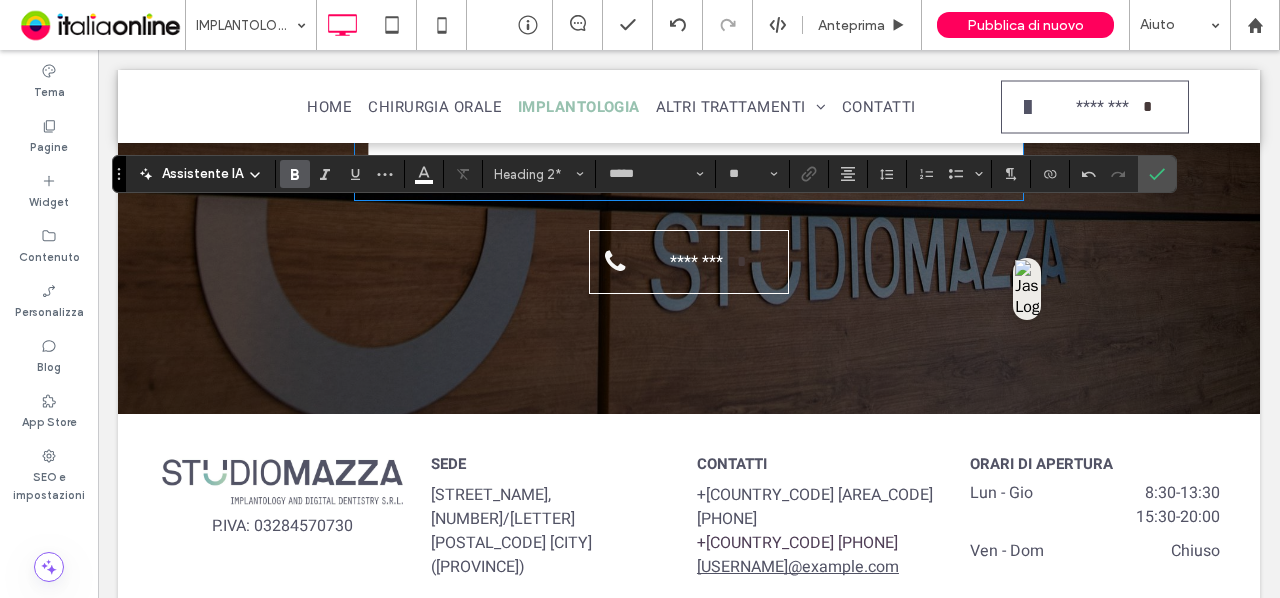 click on "**********" at bounding box center (695, 165) 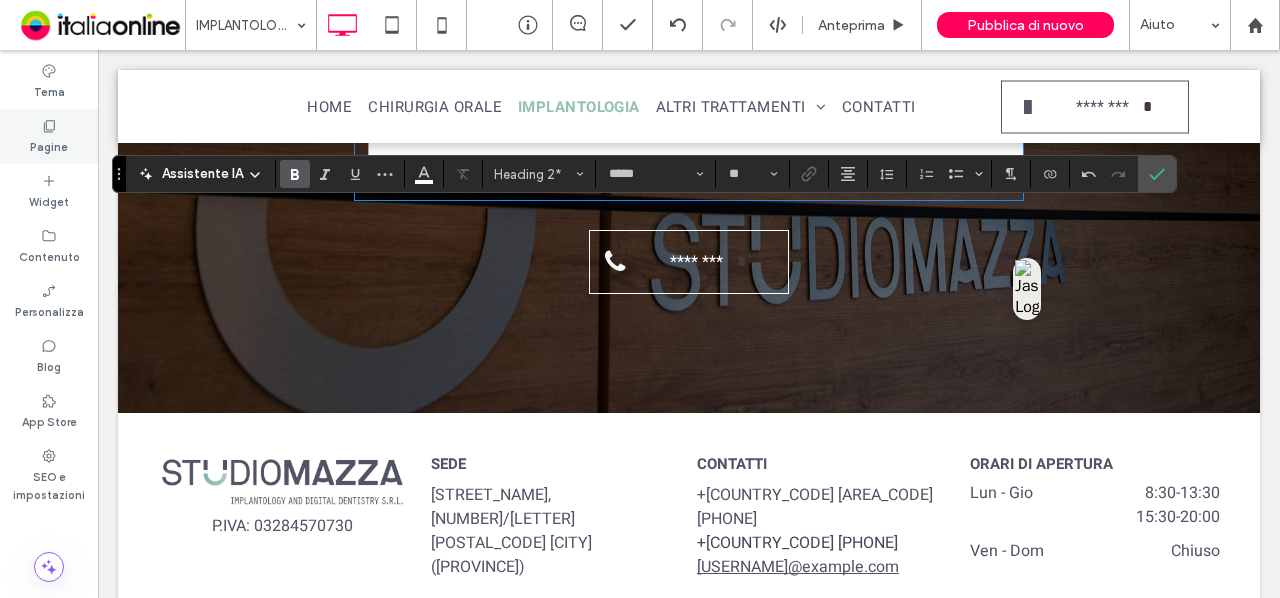 click on "Pagine" at bounding box center [49, 136] 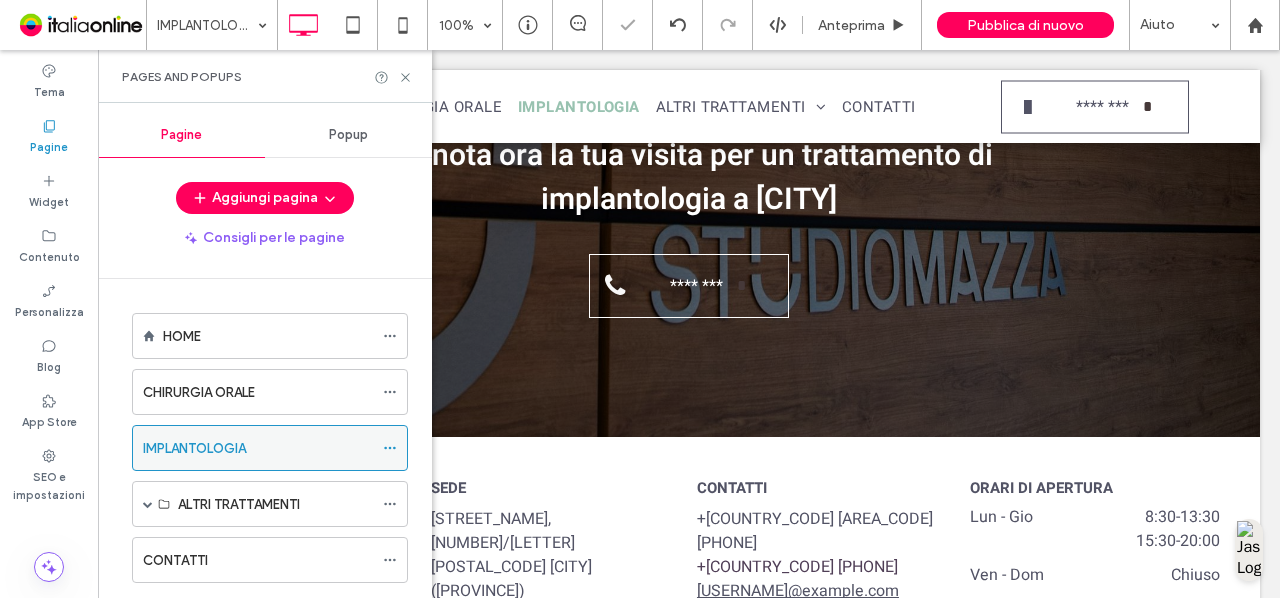 click 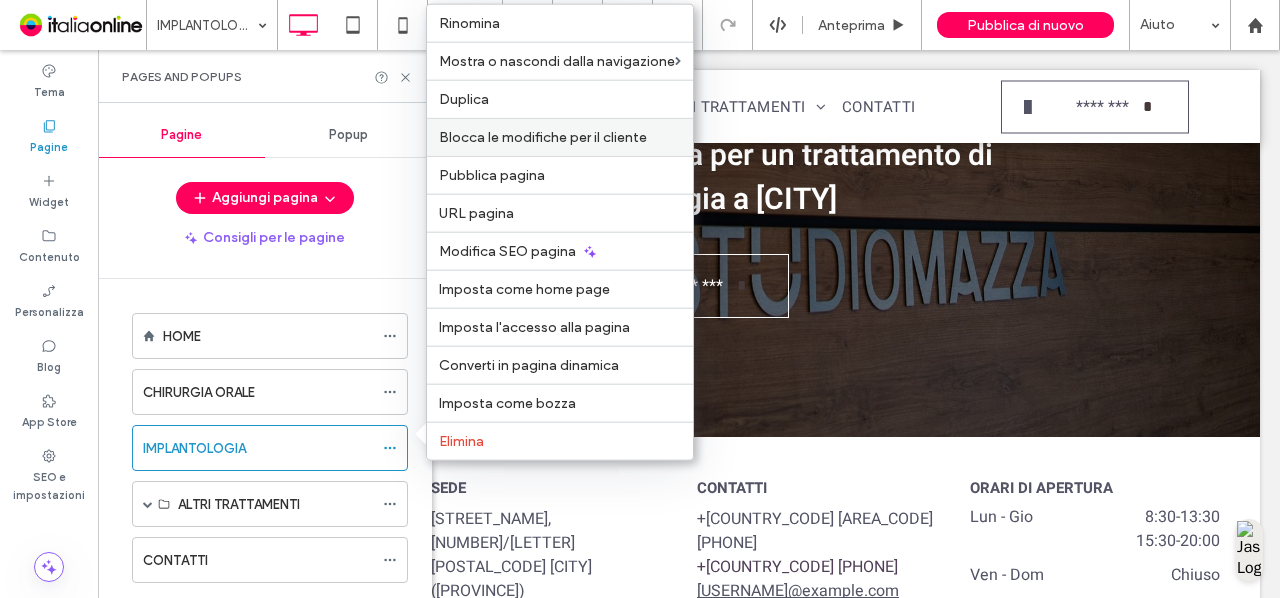 click on "Blocca le modifiche per il cliente" at bounding box center [560, 137] 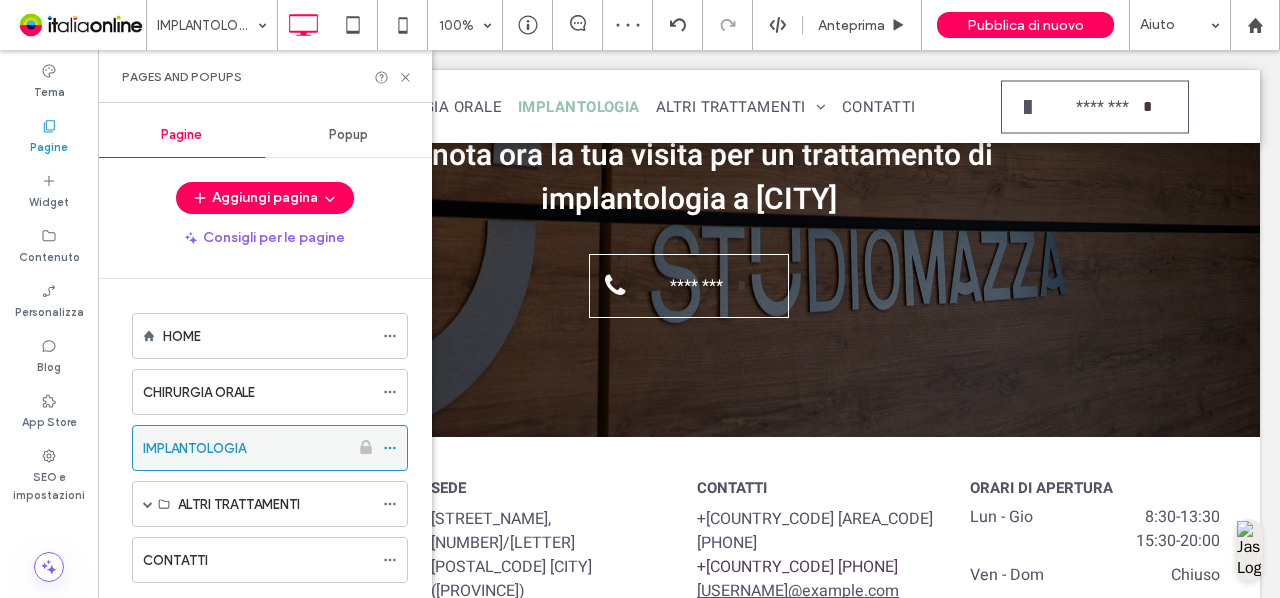 click 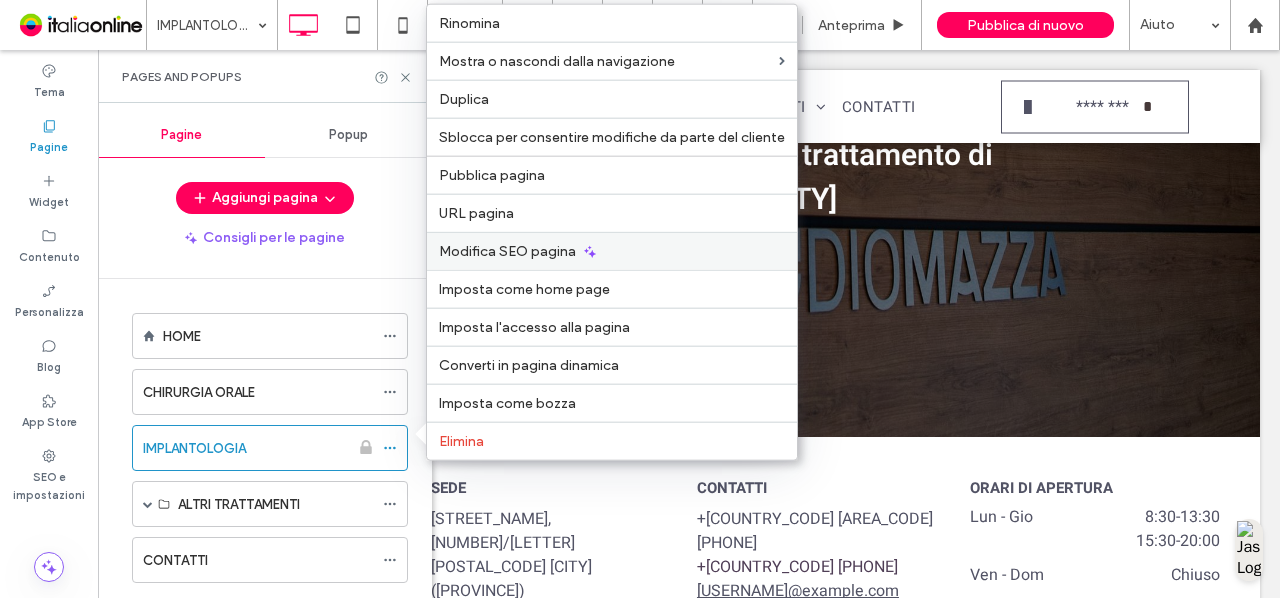 click on "Modifica SEO pagina" at bounding box center [507, 251] 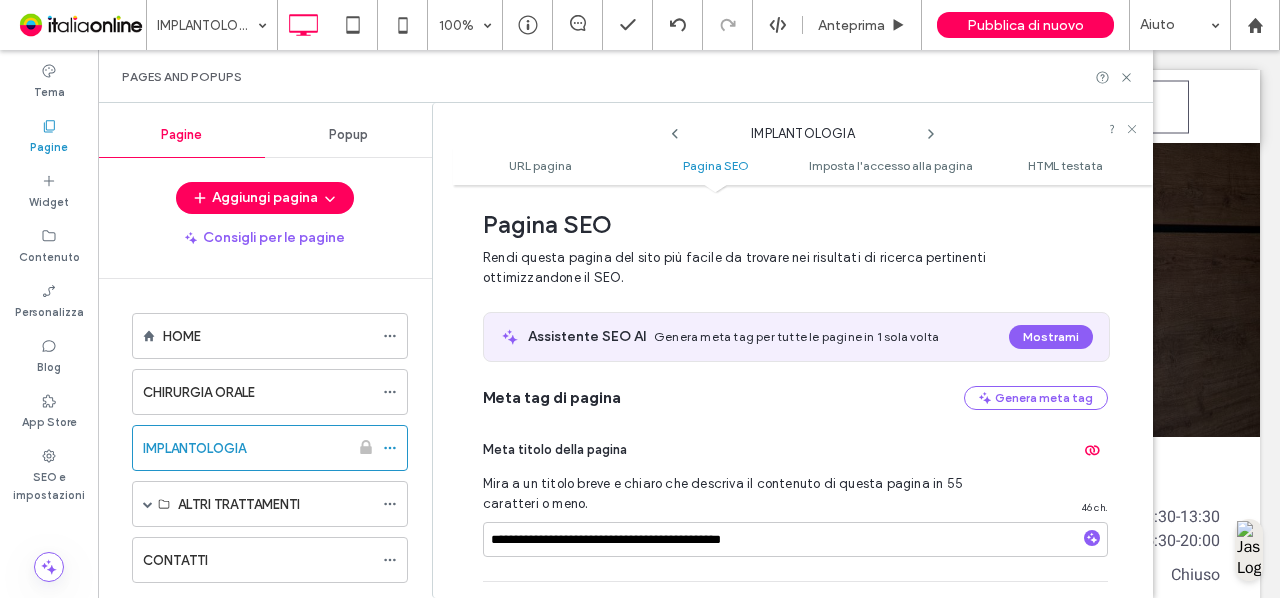scroll, scrollTop: 471, scrollLeft: 0, axis: vertical 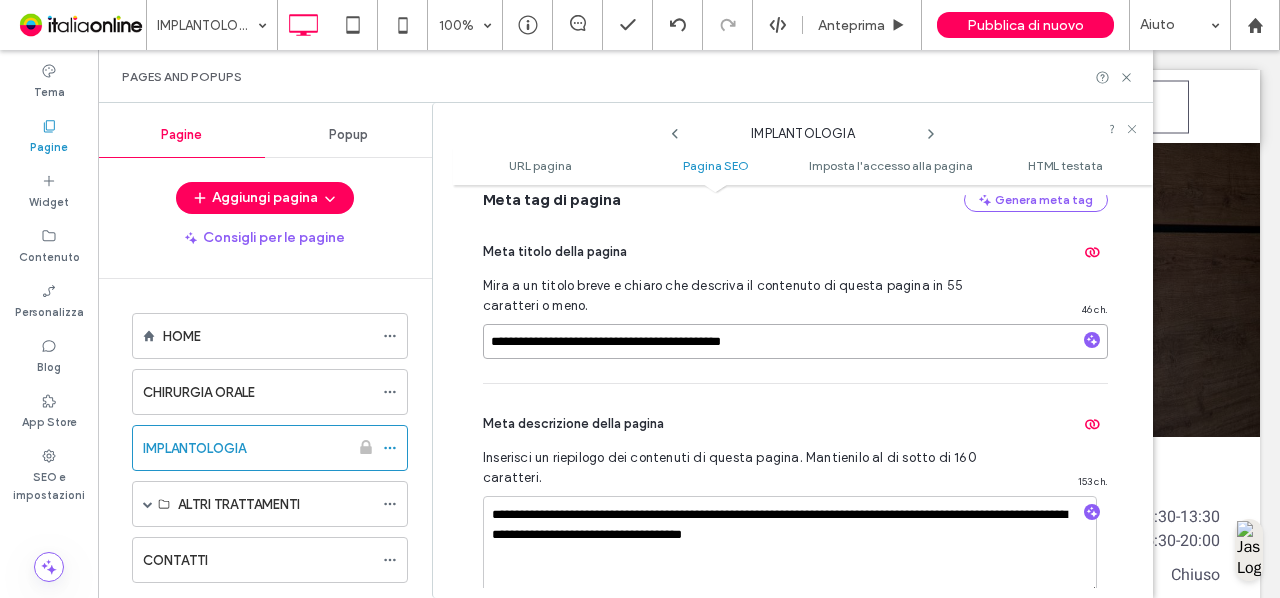 drag, startPoint x: 810, startPoint y: 345, endPoint x: 460, endPoint y: 350, distance: 350.0357 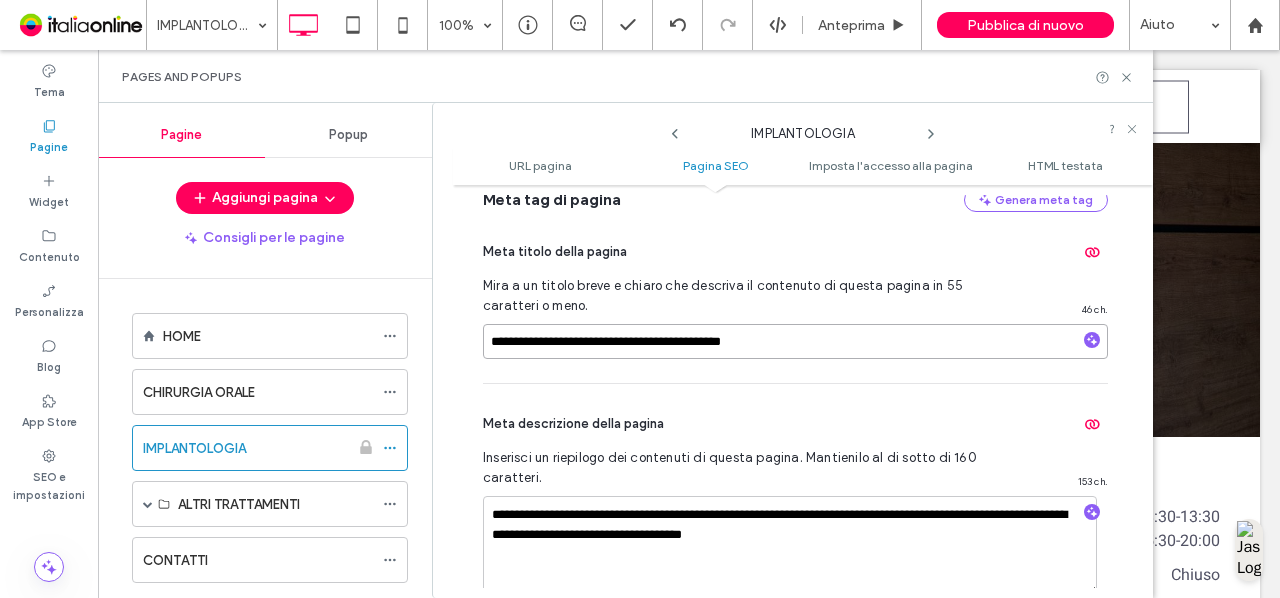 click on "**********" at bounding box center [803, 391] 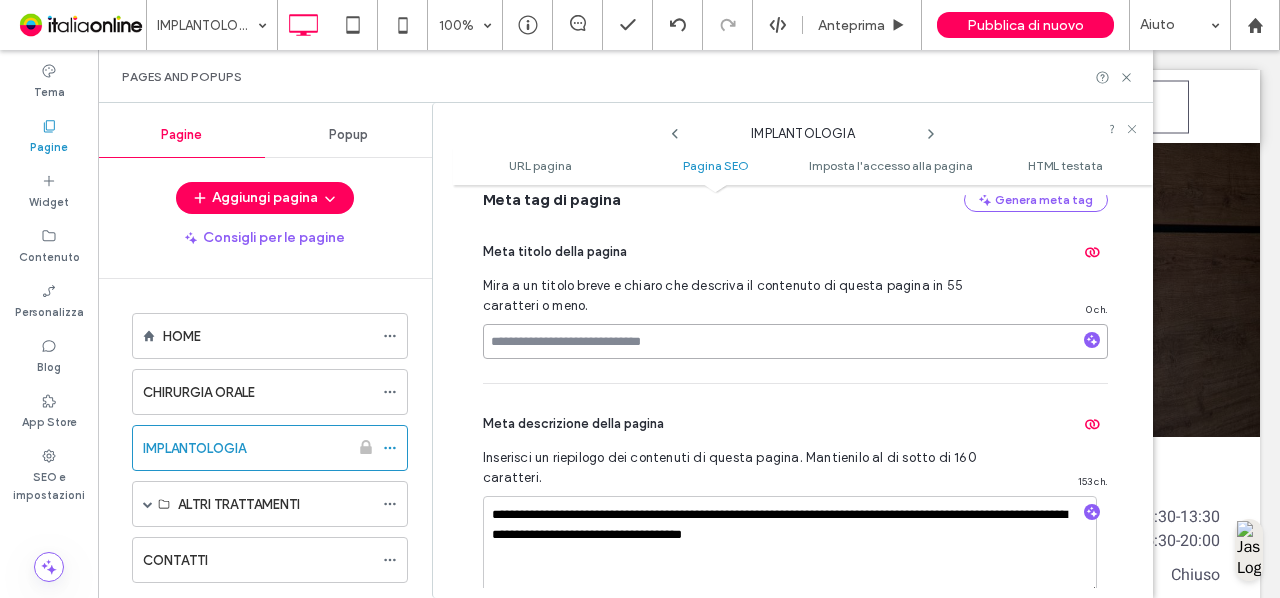 paste on "**********" 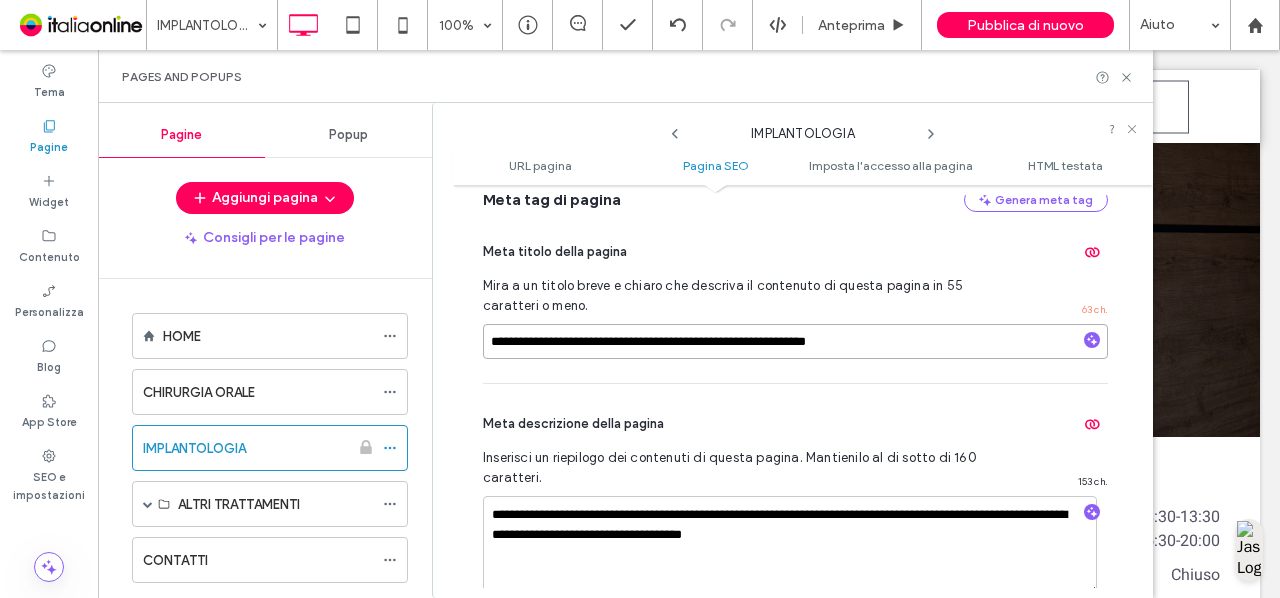 drag, startPoint x: 919, startPoint y: 335, endPoint x: 646, endPoint y: 331, distance: 273.0293 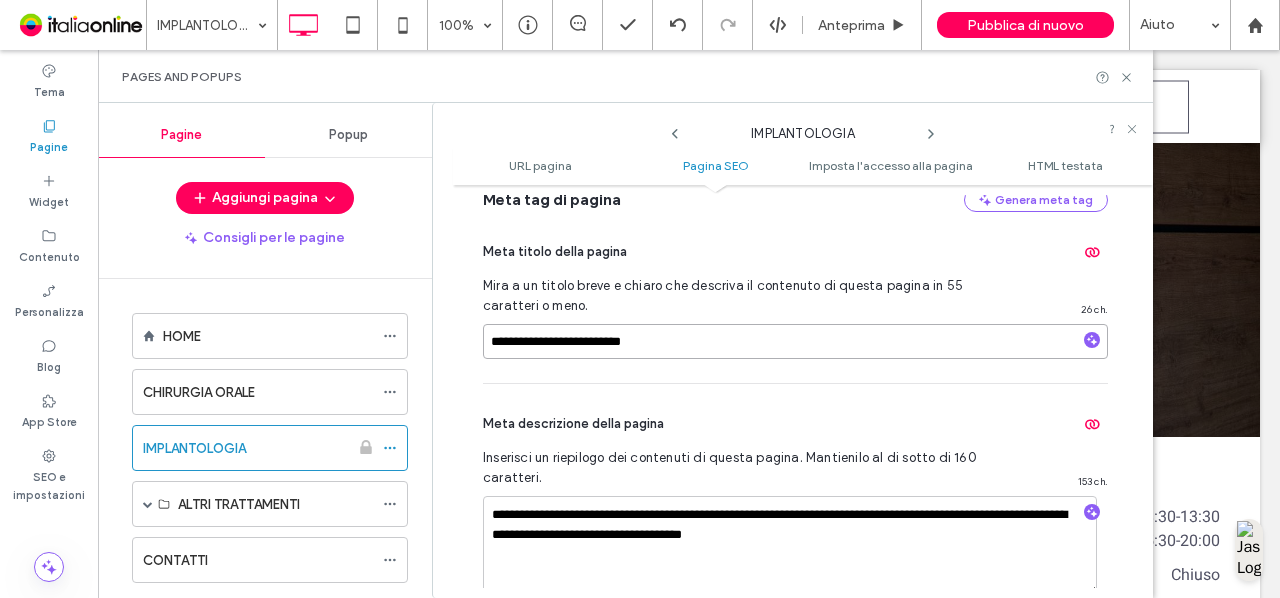 paste on "**********" 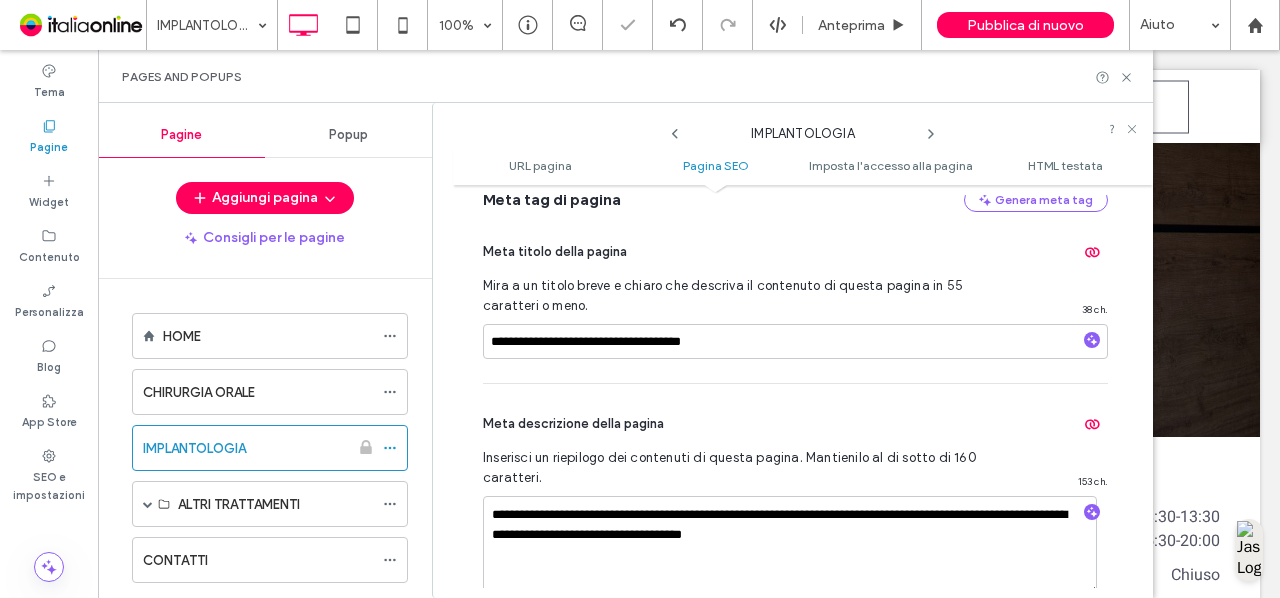 click on "**********" at bounding box center [795, 297] 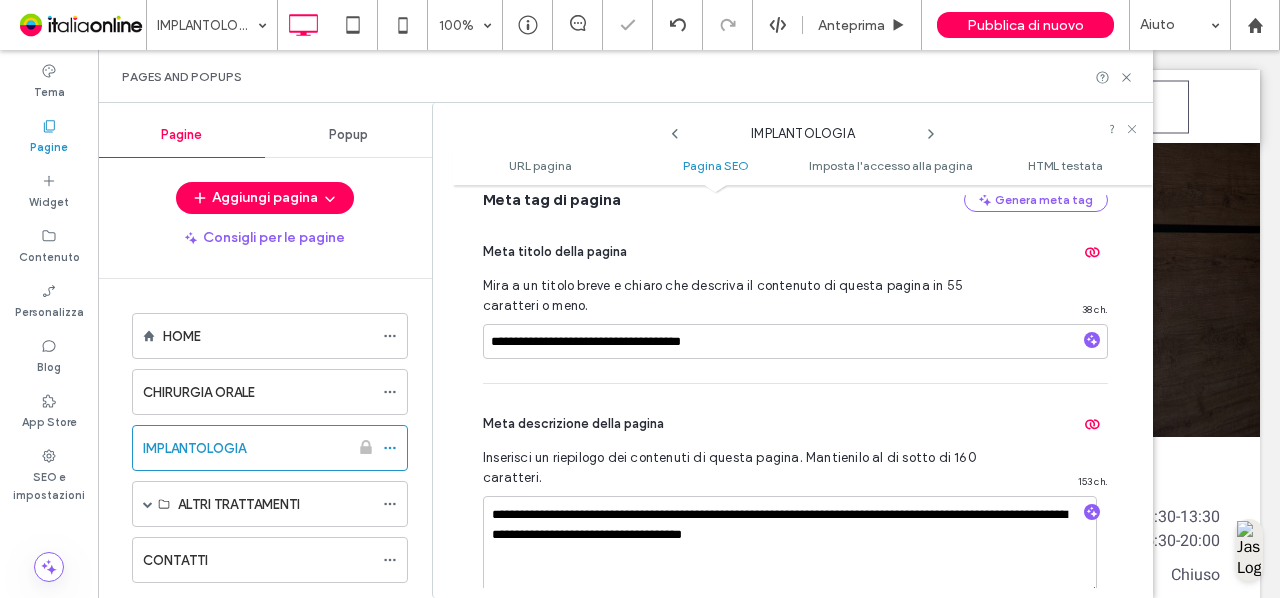 scroll, scrollTop: 659, scrollLeft: 0, axis: vertical 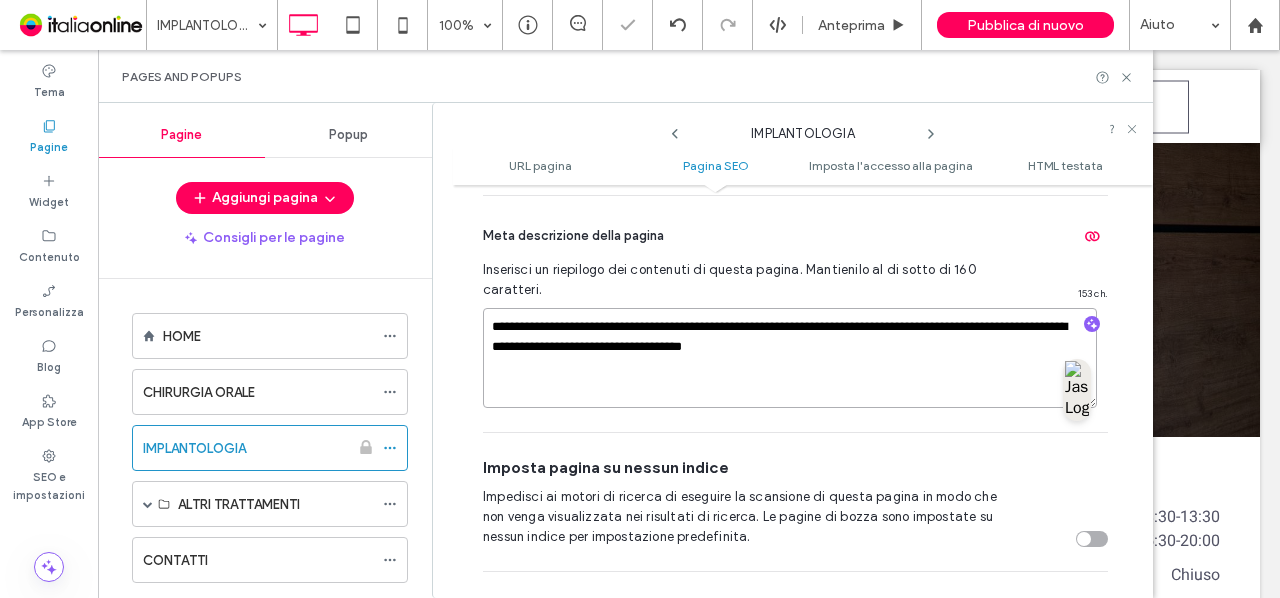 click on "**********" at bounding box center [790, 358] 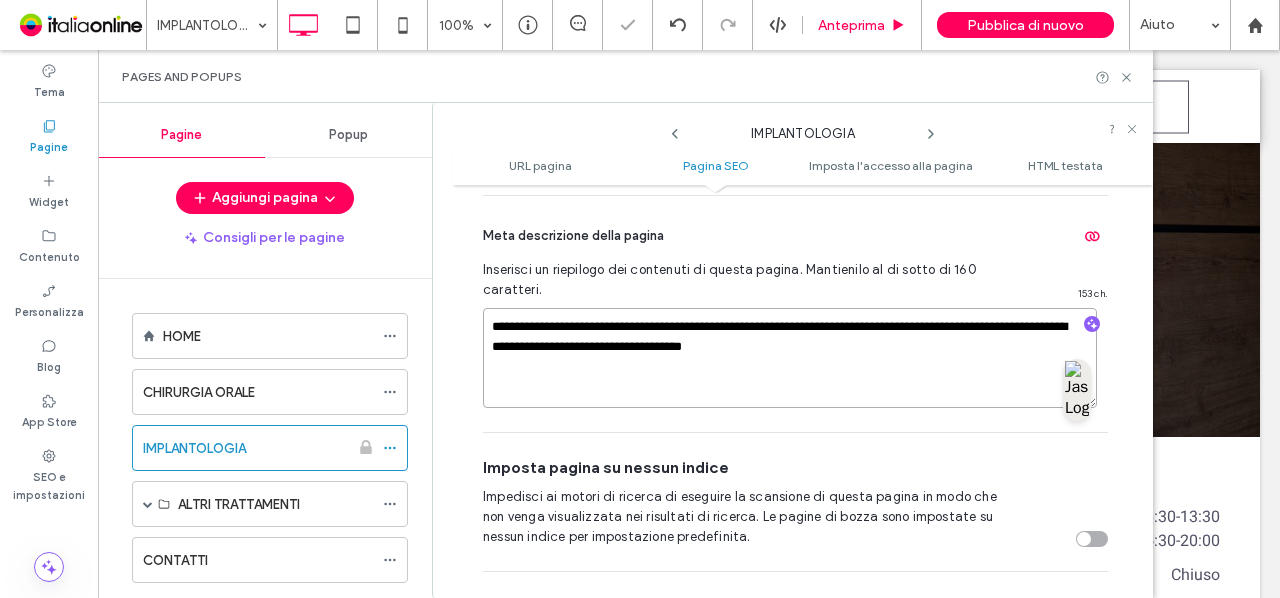 drag, startPoint x: 805, startPoint y: 363, endPoint x: 822, endPoint y: 24, distance: 339.426 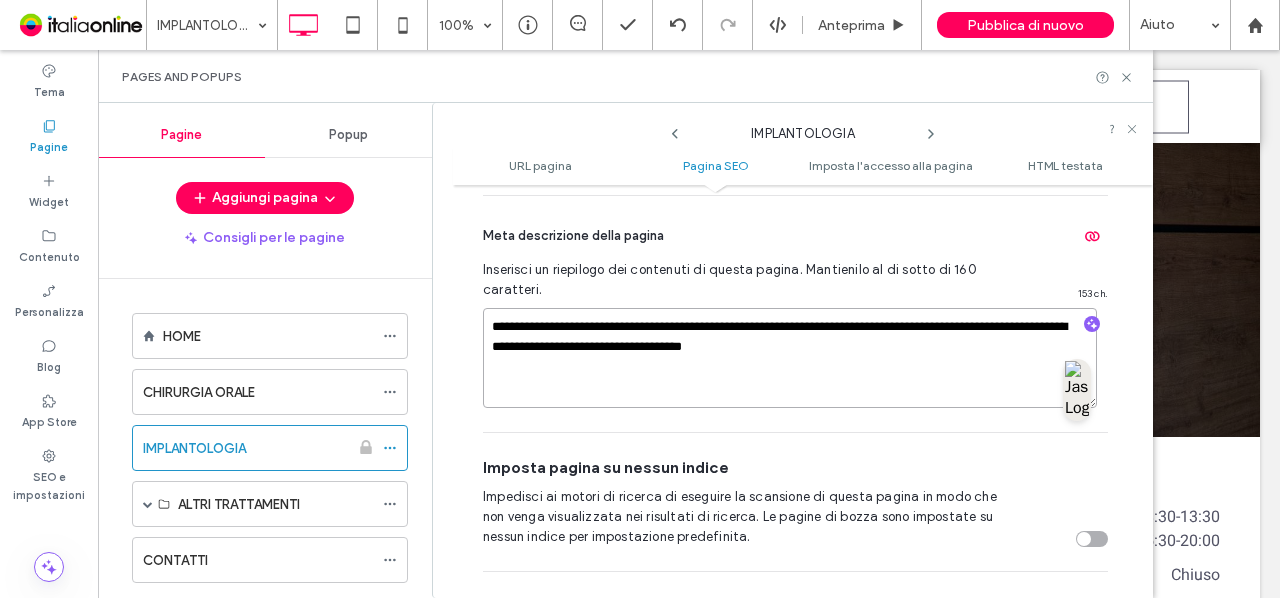 click on "**********" at bounding box center [790, 358] 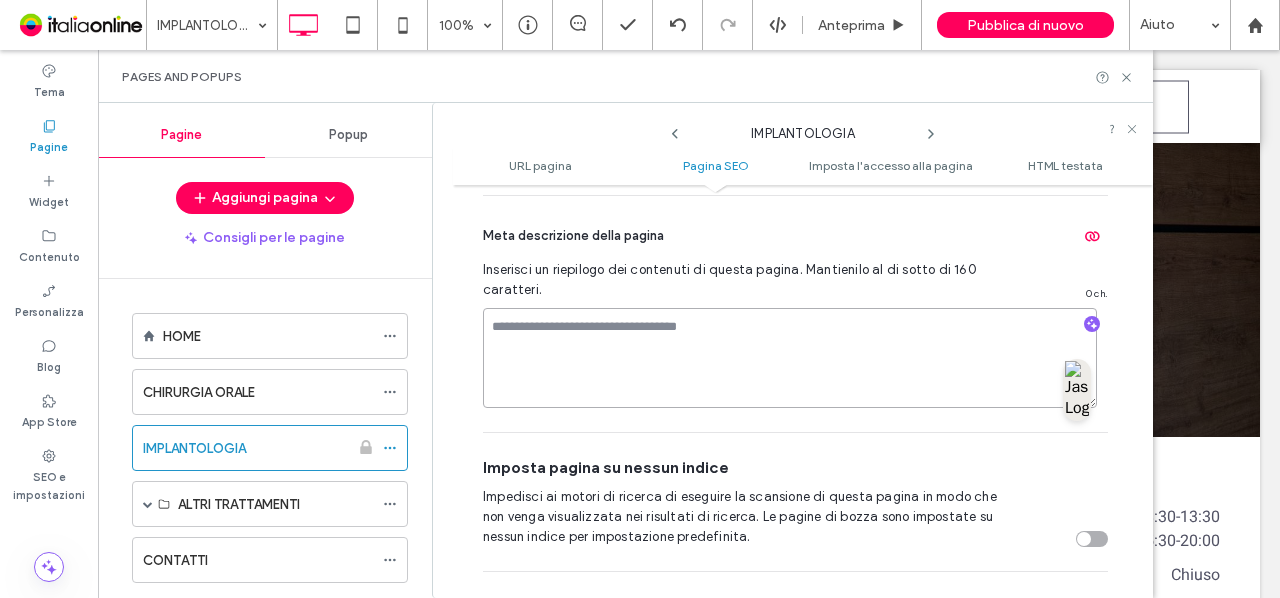 paste on "**********" 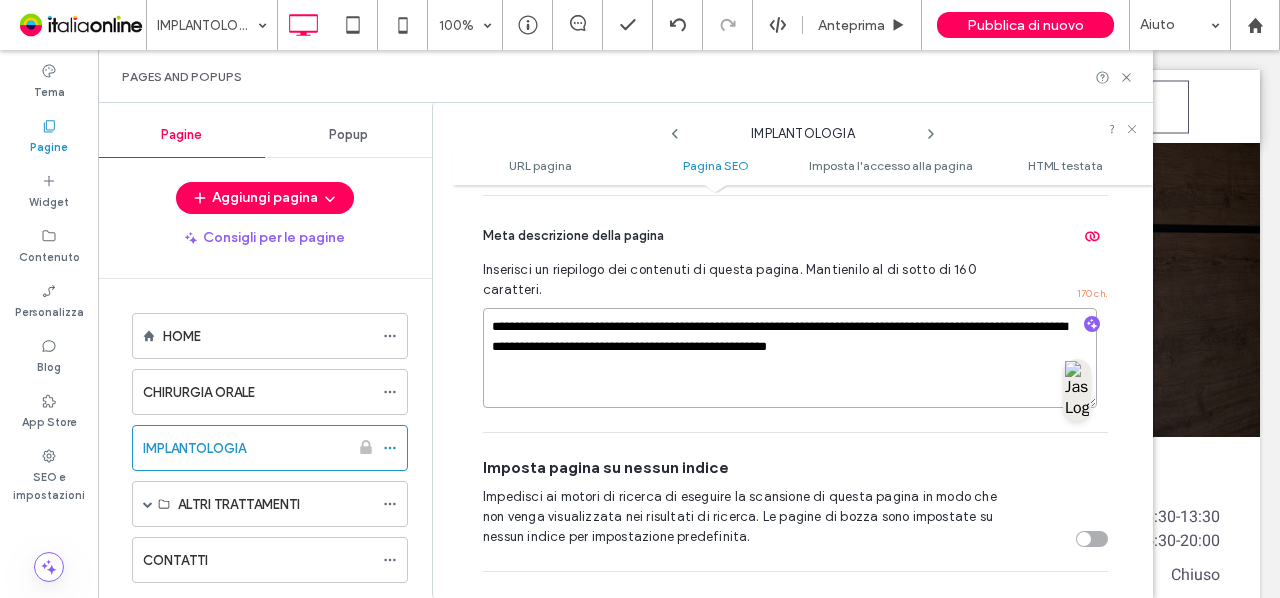 click on ".wqwq-1{fill:#231f20;}
.cls-1q, .cls-2q { fill-rule: evenodd; }
.cls-2q { fill: #6e8188; }
True_local
Agendize
HealthEngine
x_close_popup
from_your_site
multi_language
zoom-out
zoom-in
z_vimeo
z_yelp
z_picassa
w_vCita
youtube
yelp
x2
x
x_x
x_alignright
x_handwritten
wrench
wordpress
windowsvv
win8
whats_app
wallet
warning-sign
w_youtube
w_youtube_channel
w_yelp
w_video
w_twitter
w_title
w_tabs
w_social_icons
w_spacer
w_share
w_rss_feed
w_recent-posts
w_push
w_paypal
w_photo_gallery" at bounding box center (640, 299) 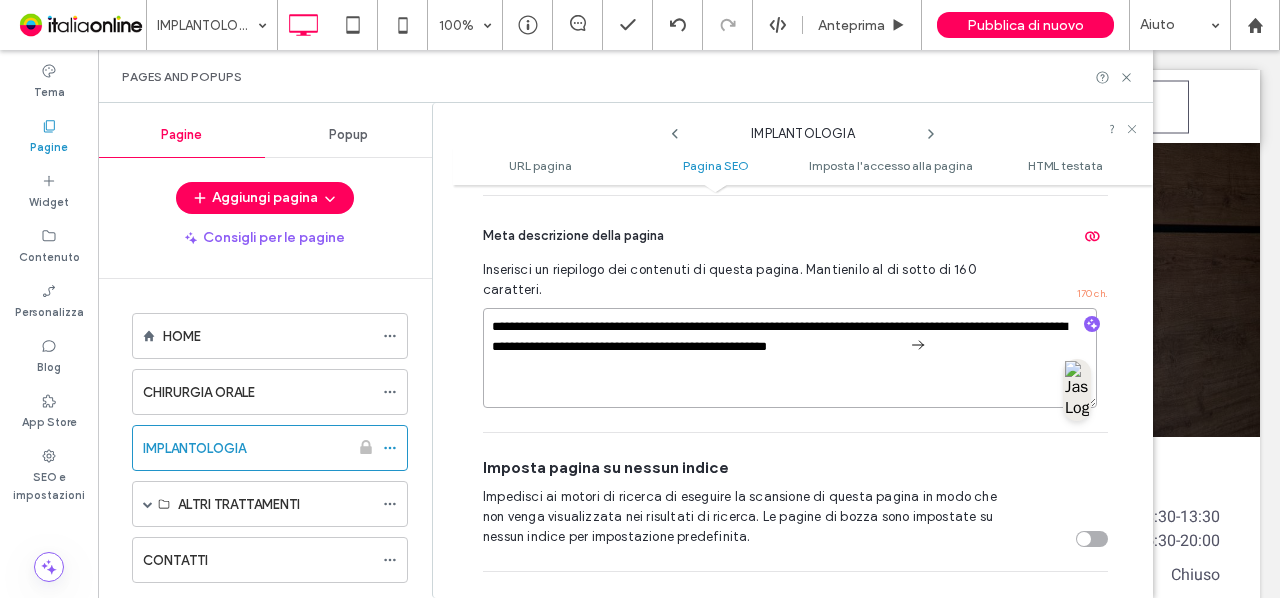 click on "**********" at bounding box center [790, 358] 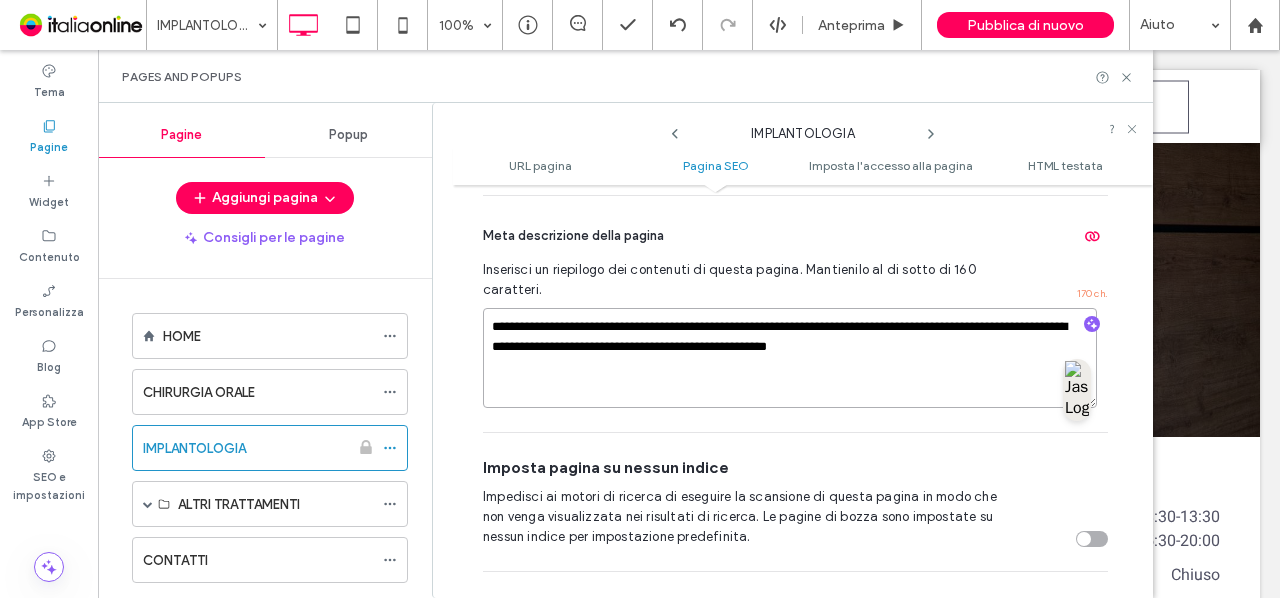 drag, startPoint x: 633, startPoint y: 345, endPoint x: 562, endPoint y: 346, distance: 71.00704 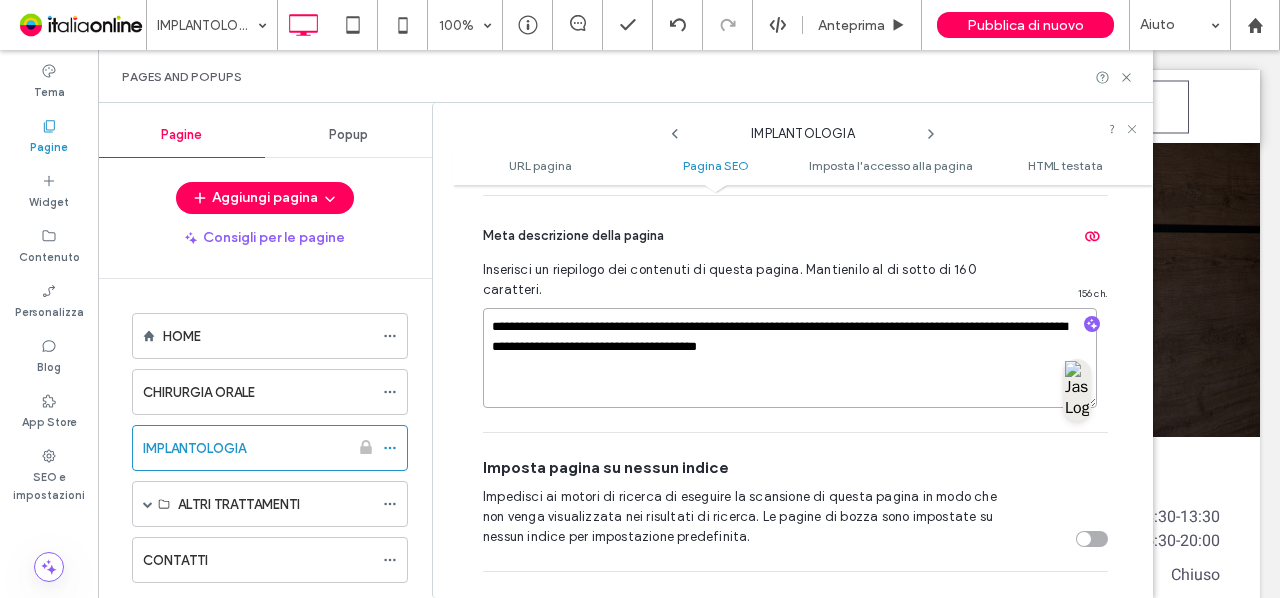 type on "**********" 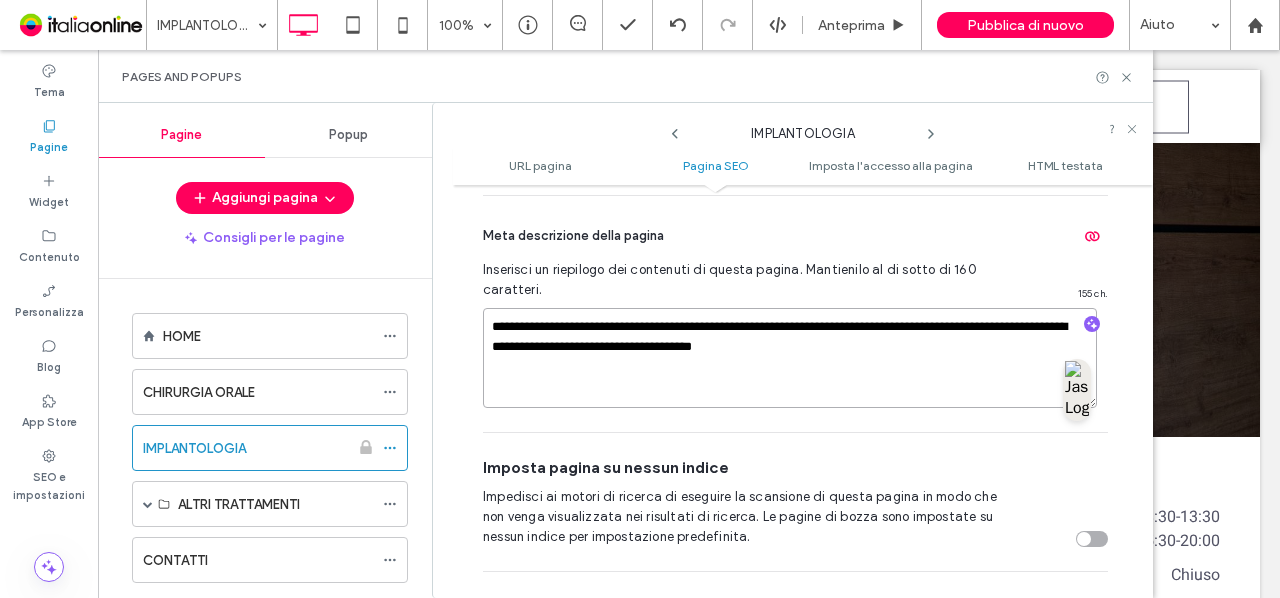 click on "**********" at bounding box center [790, 358] 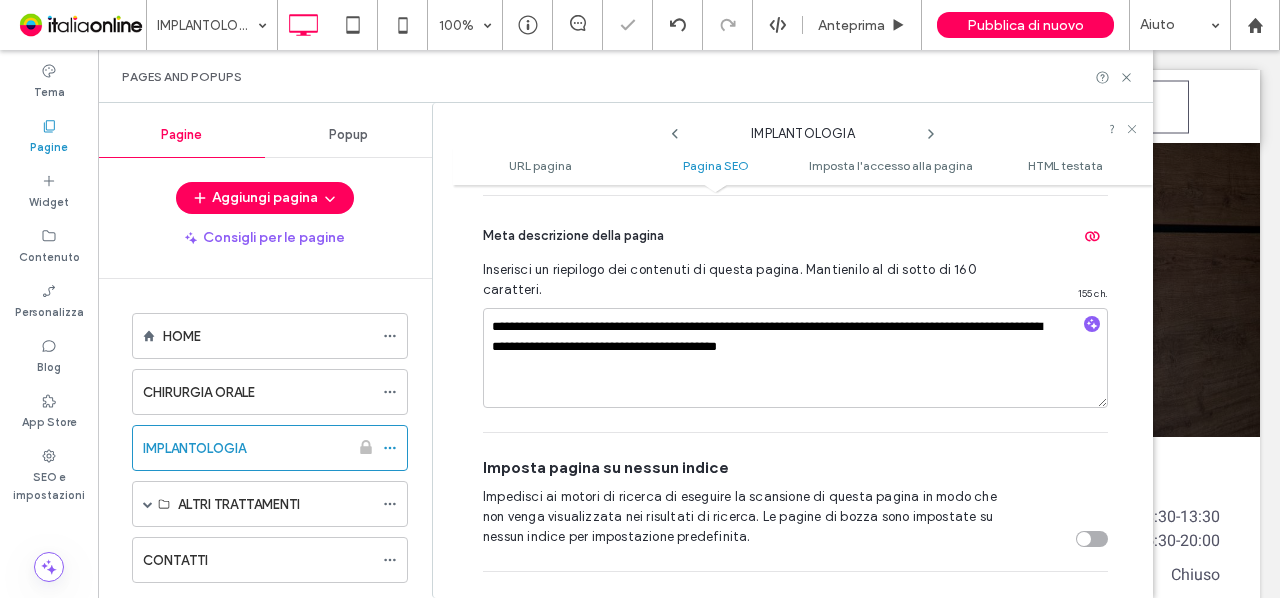 click on "Inserisci un riepilogo dei contenuti di questa pagina. Mantienilo al di sotto di 160 caratteri." at bounding box center [740, 280] 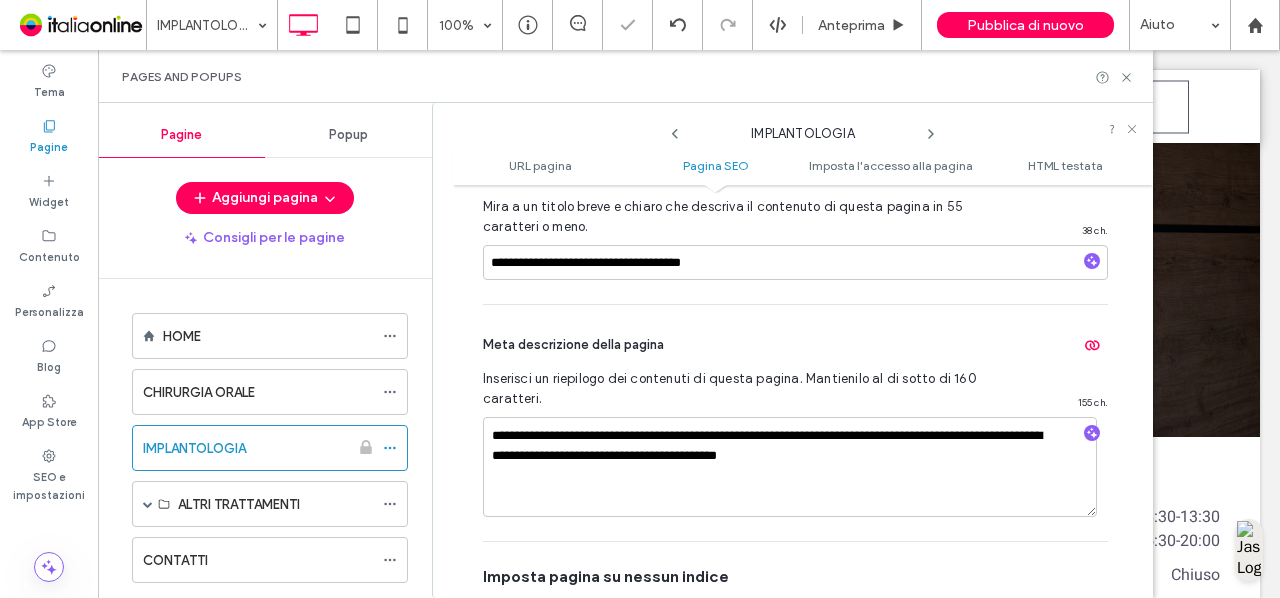 scroll, scrollTop: 549, scrollLeft: 0, axis: vertical 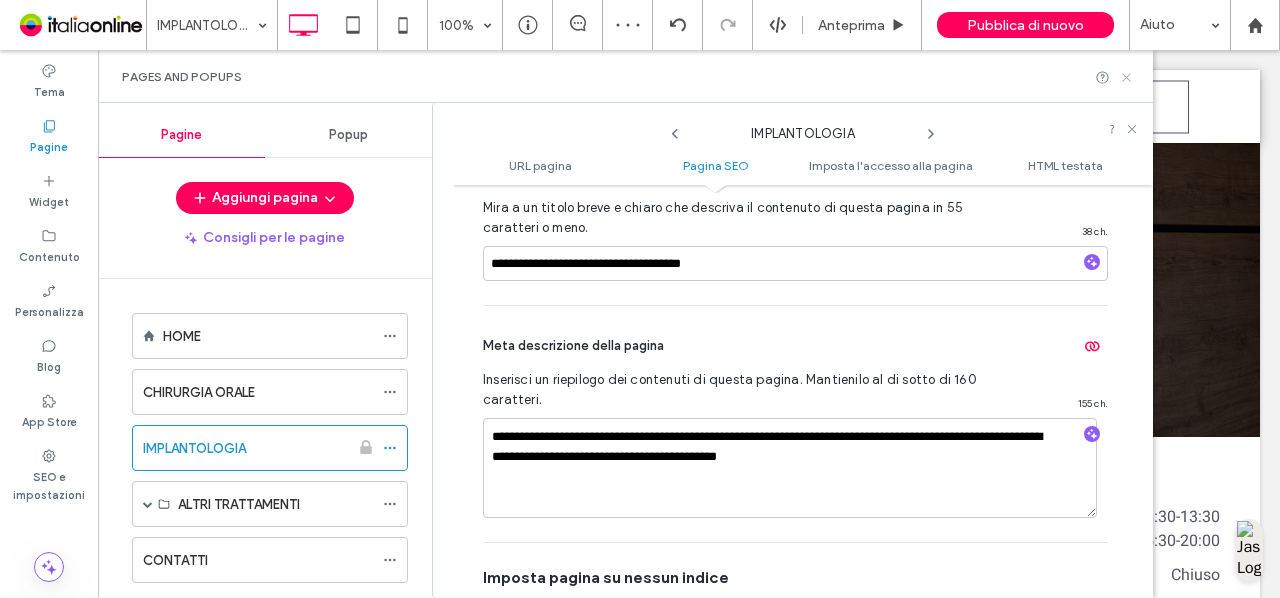click 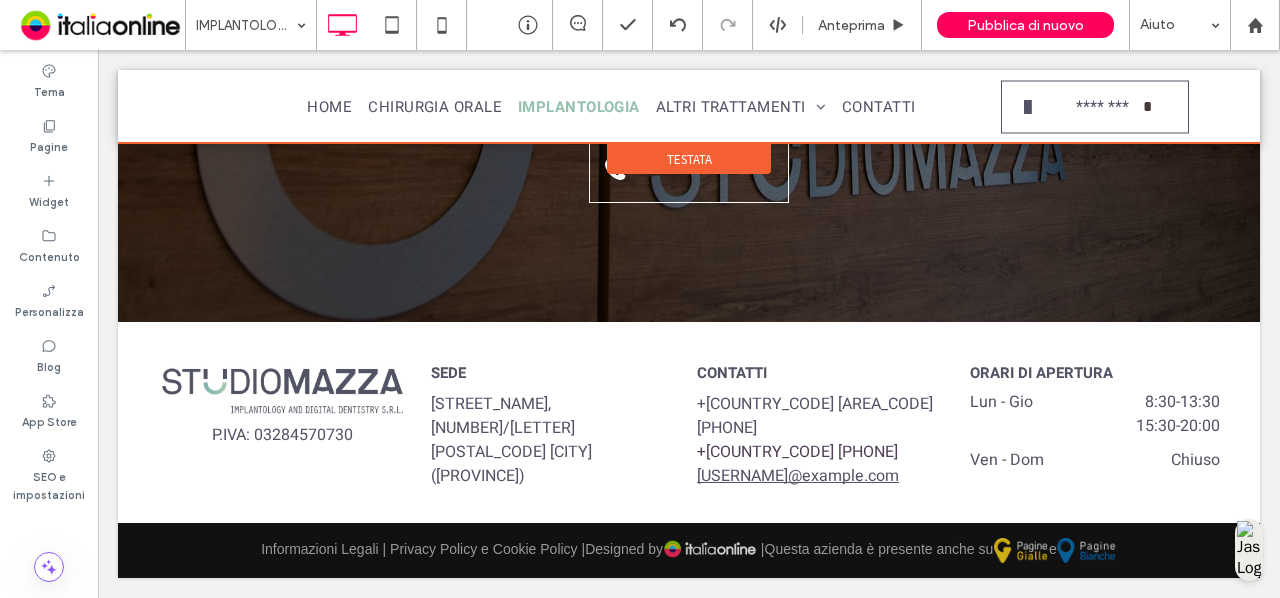 scroll, scrollTop: 2672, scrollLeft: 0, axis: vertical 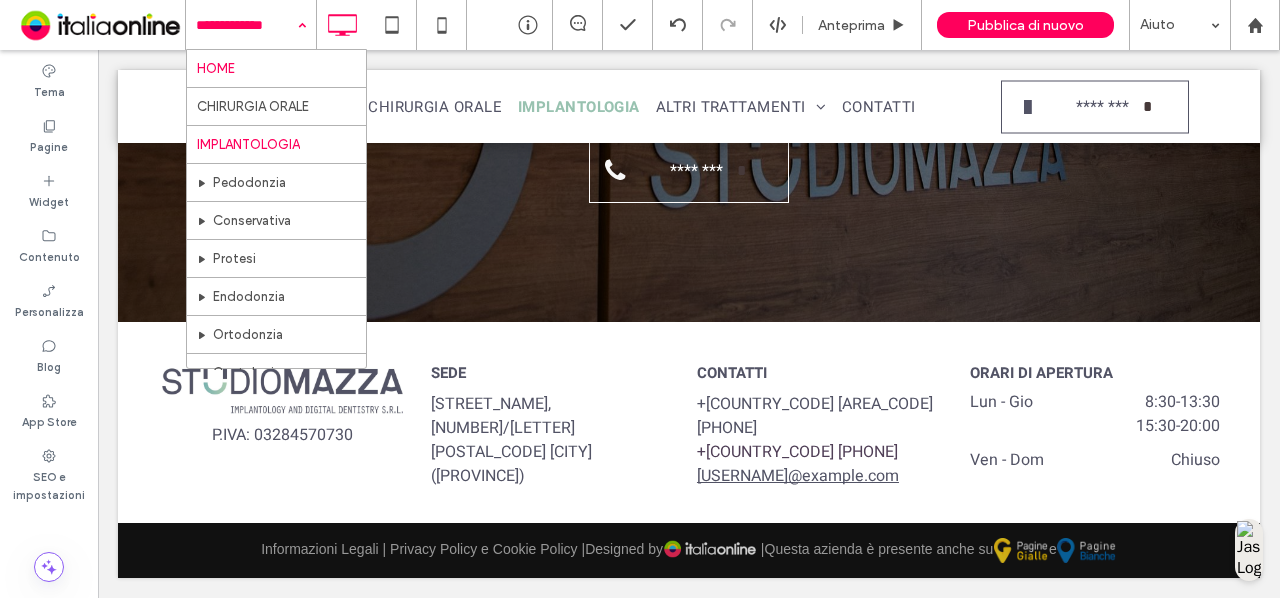 drag, startPoint x: 269, startPoint y: 8, endPoint x: 263, endPoint y: 73, distance: 65.27634 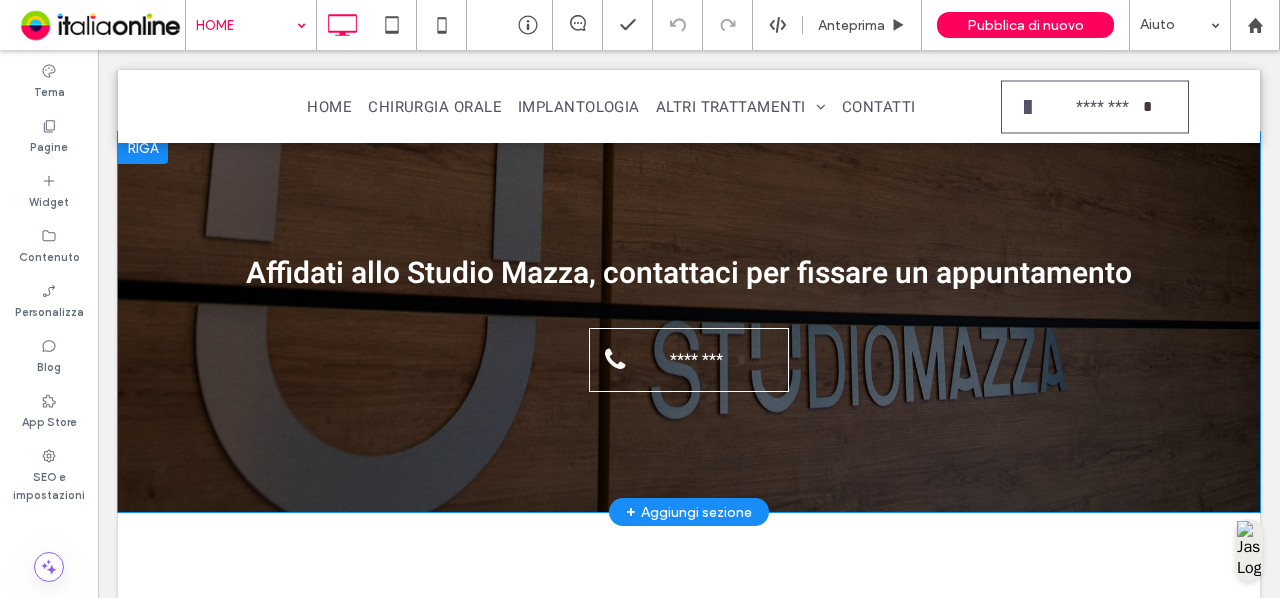 scroll, scrollTop: 3038, scrollLeft: 0, axis: vertical 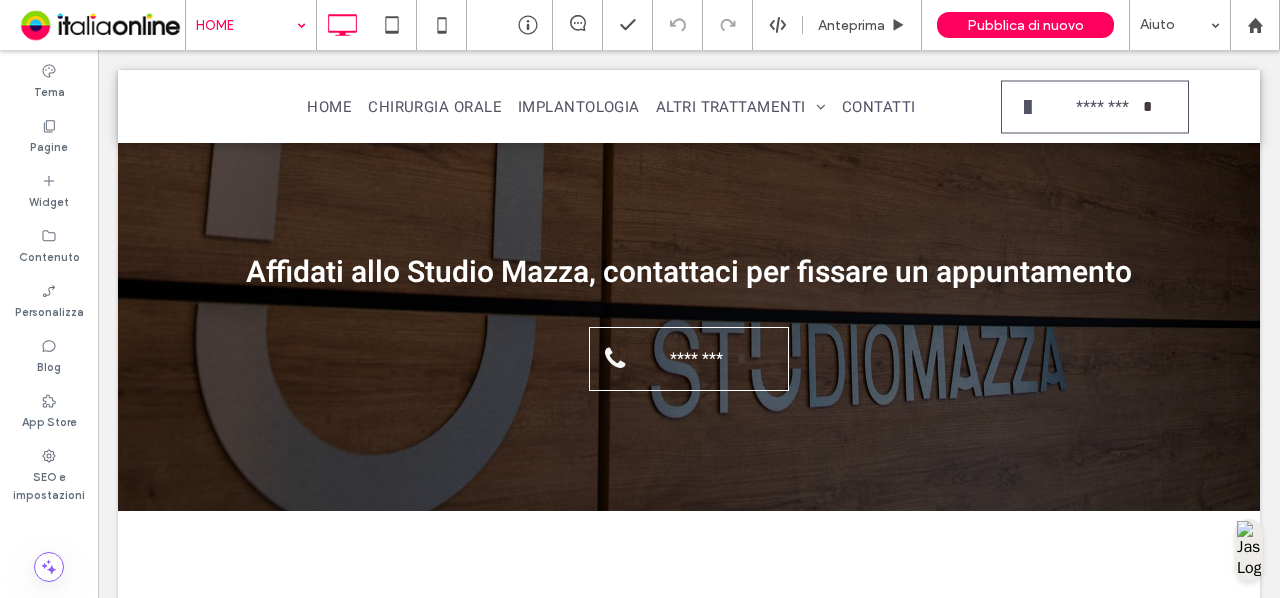 click on "HOME" at bounding box center [251, 25] 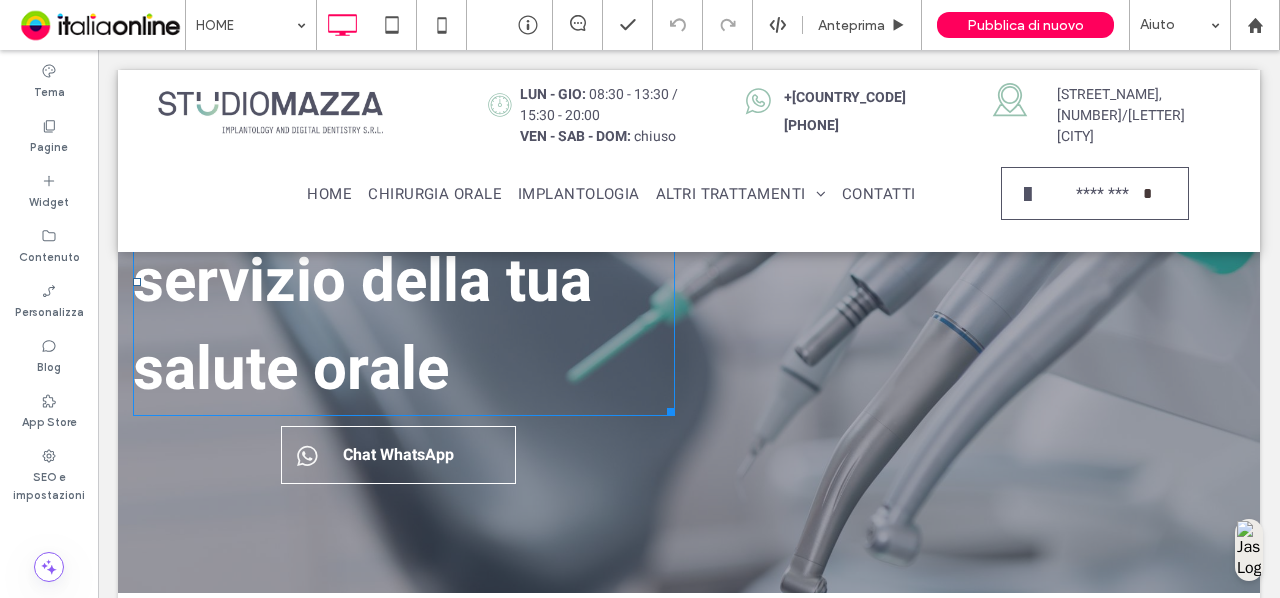 scroll, scrollTop: 114, scrollLeft: 0, axis: vertical 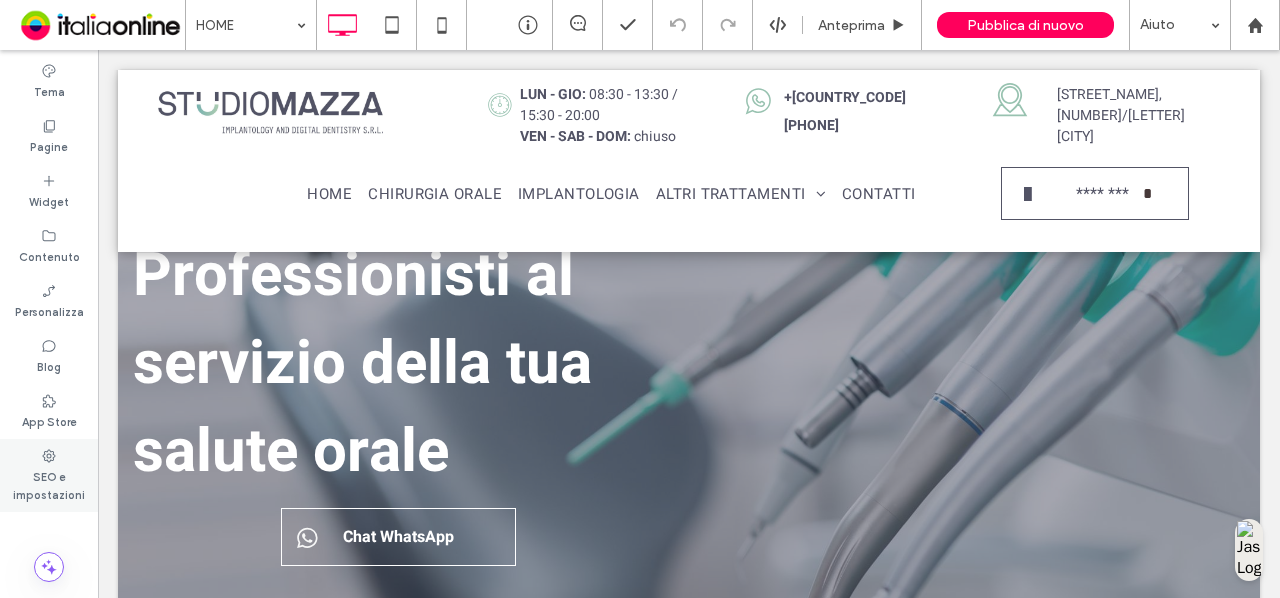 click on "SEO e impostazioni" at bounding box center (49, 484) 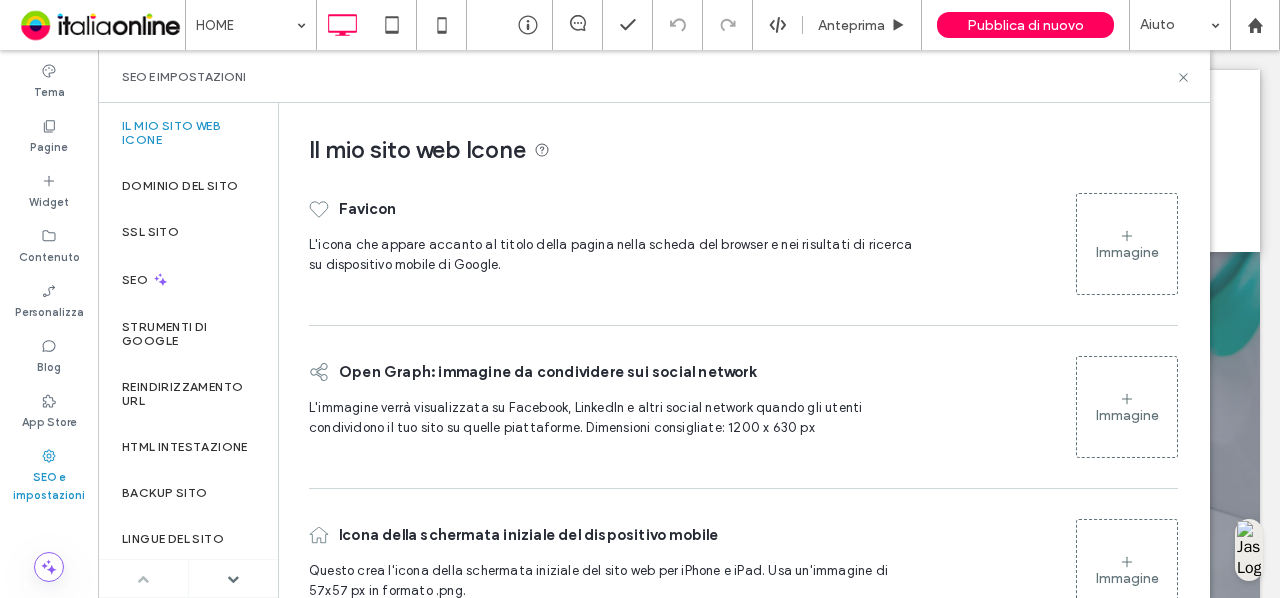 click on "Immagine" at bounding box center [1127, 244] 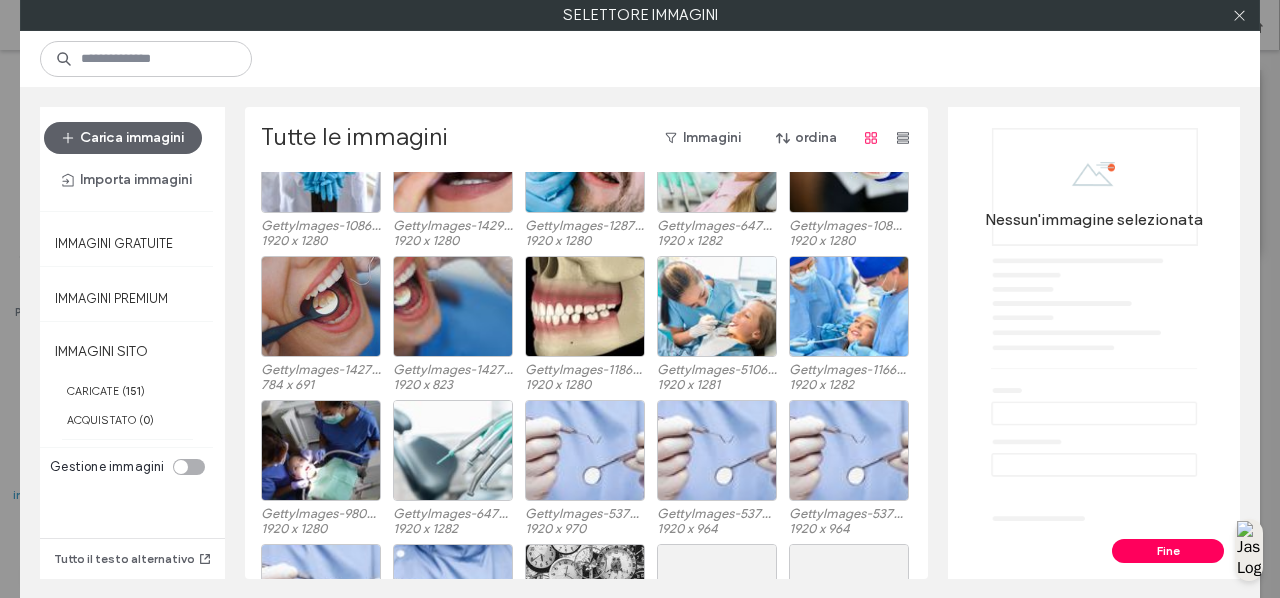 scroll, scrollTop: 2388, scrollLeft: 0, axis: vertical 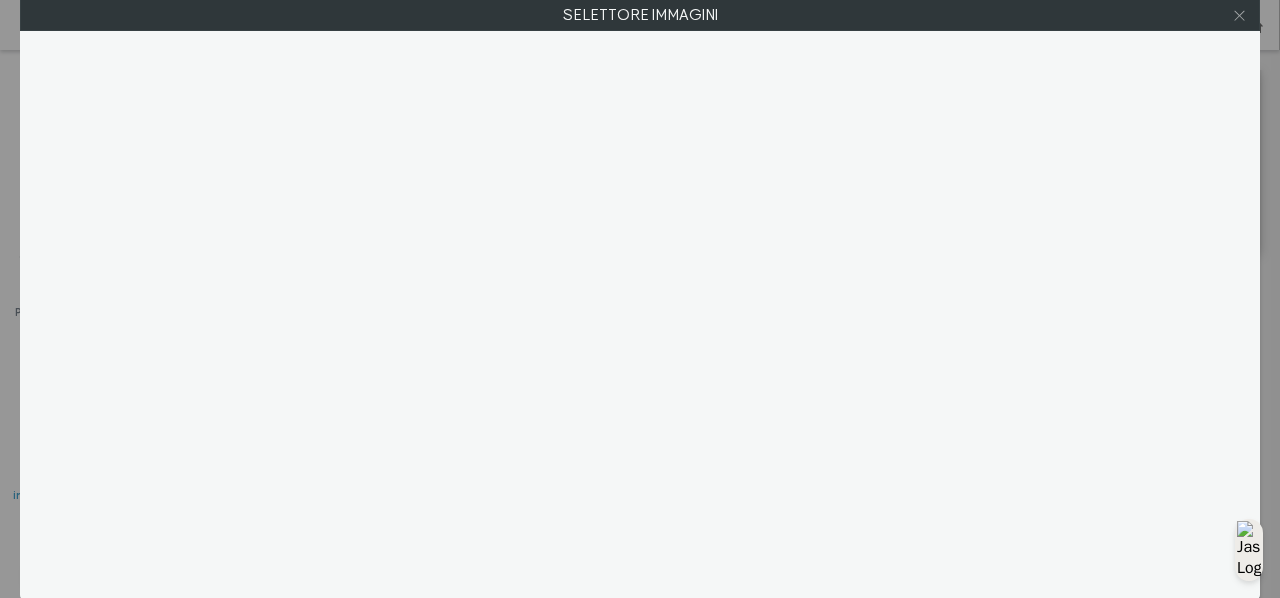 click 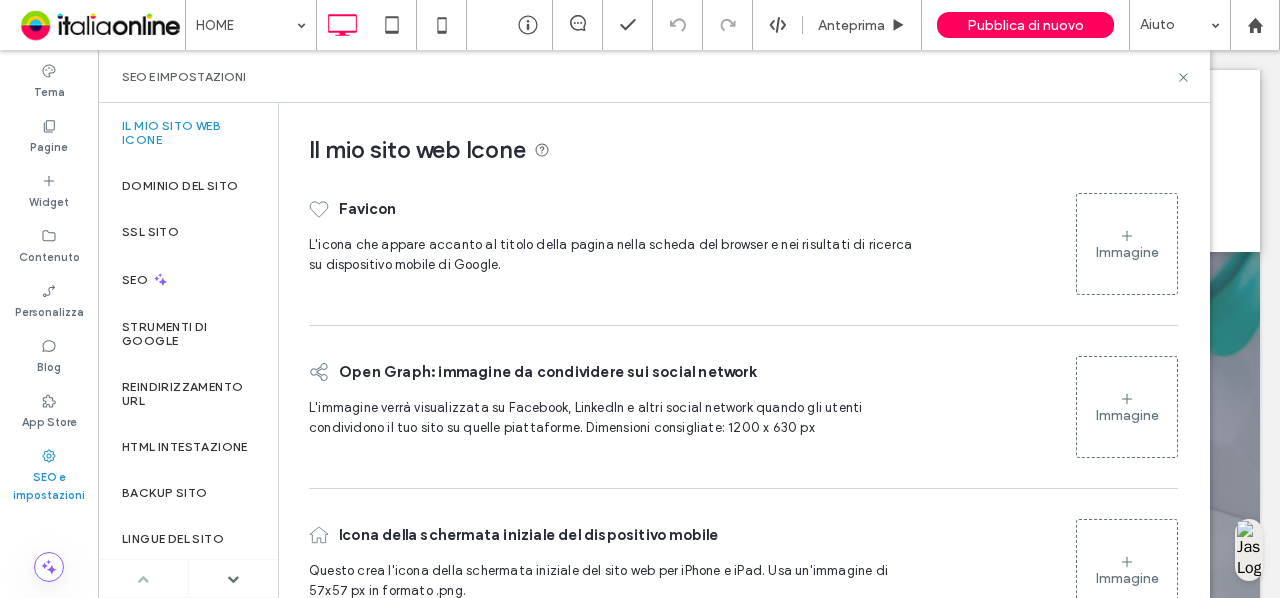 click on "Immagine" at bounding box center [1127, 244] 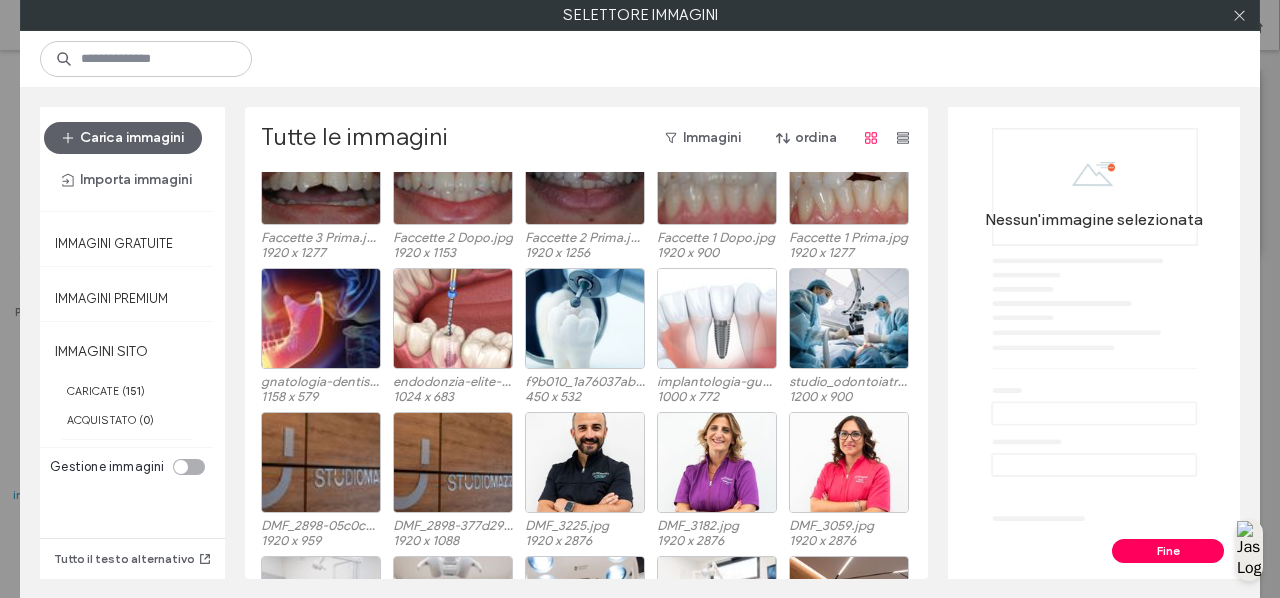 scroll, scrollTop: 948, scrollLeft: 0, axis: vertical 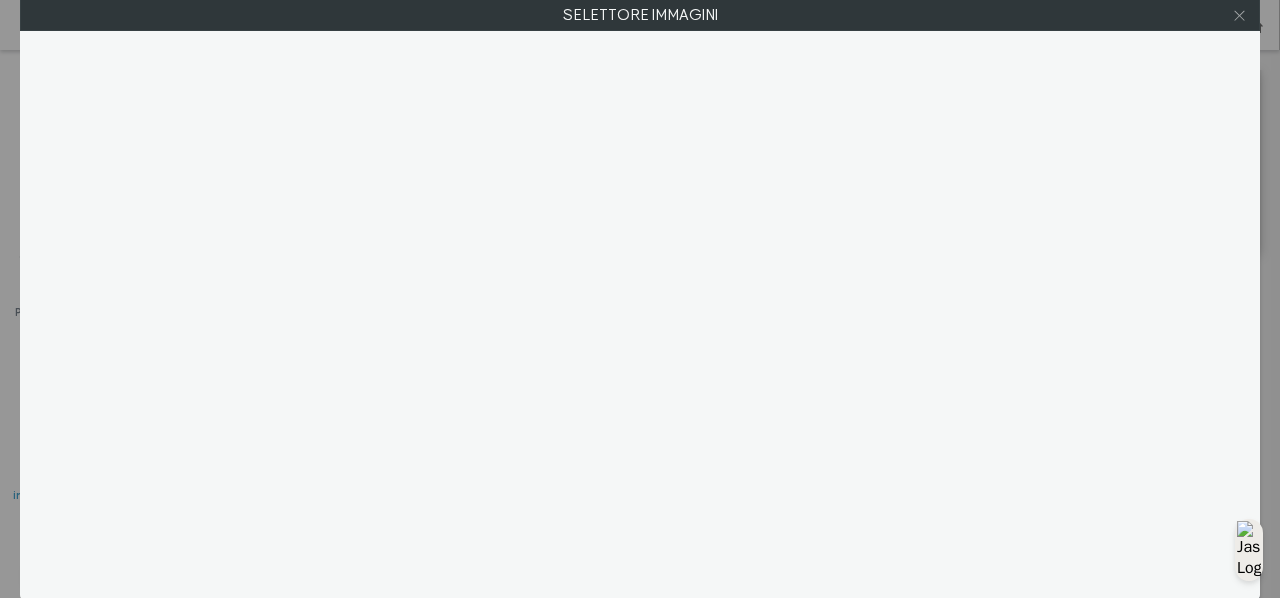 click 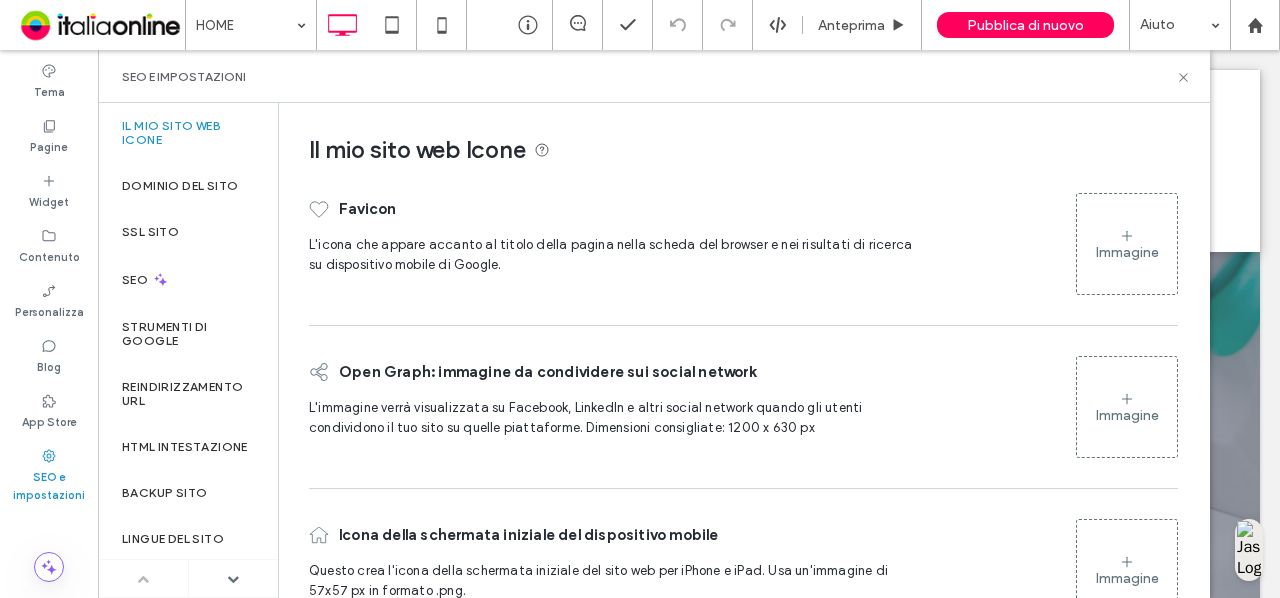click on "Immagine" at bounding box center [1127, 252] 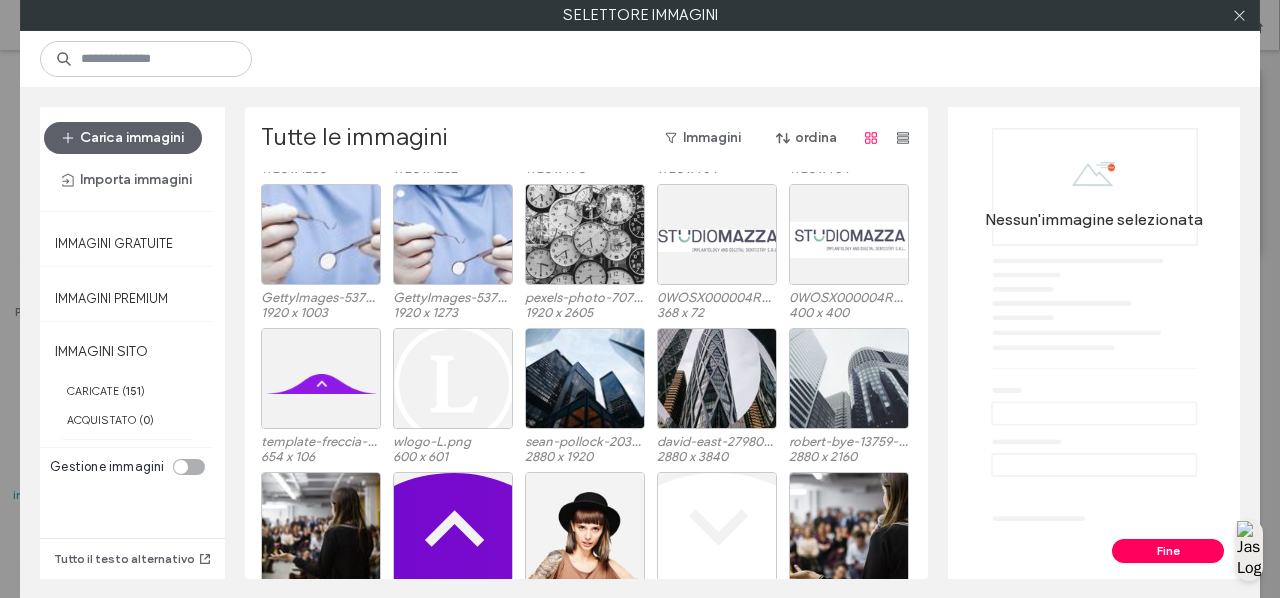 scroll, scrollTop: 2634, scrollLeft: 0, axis: vertical 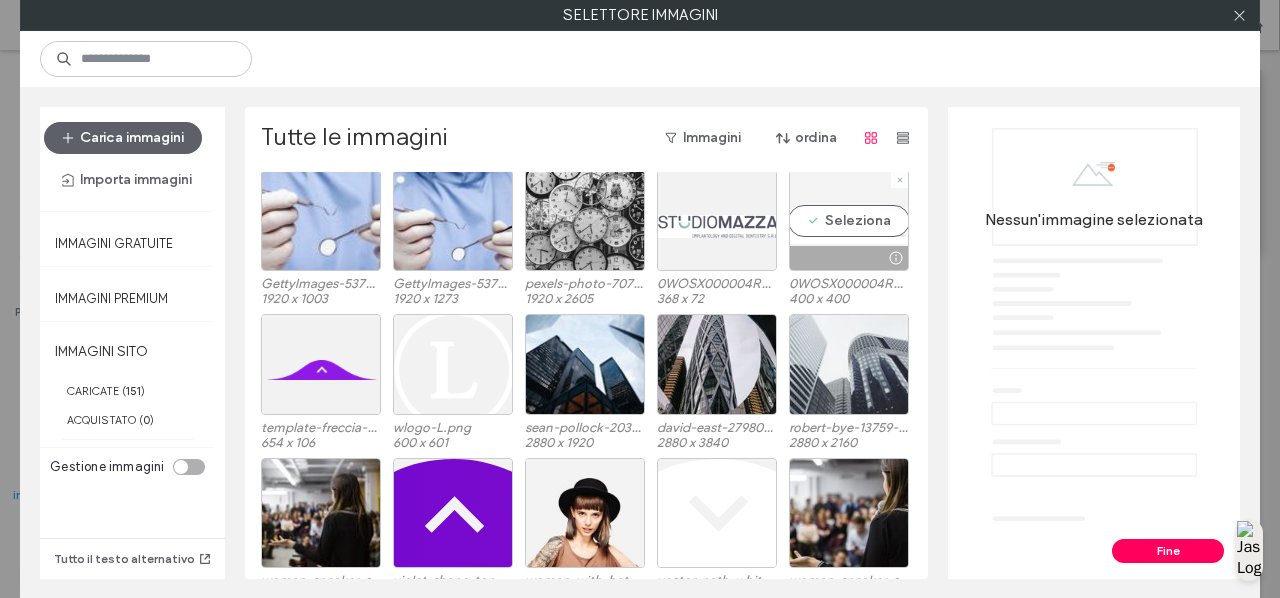 click on "Seleziona" at bounding box center (849, 220) 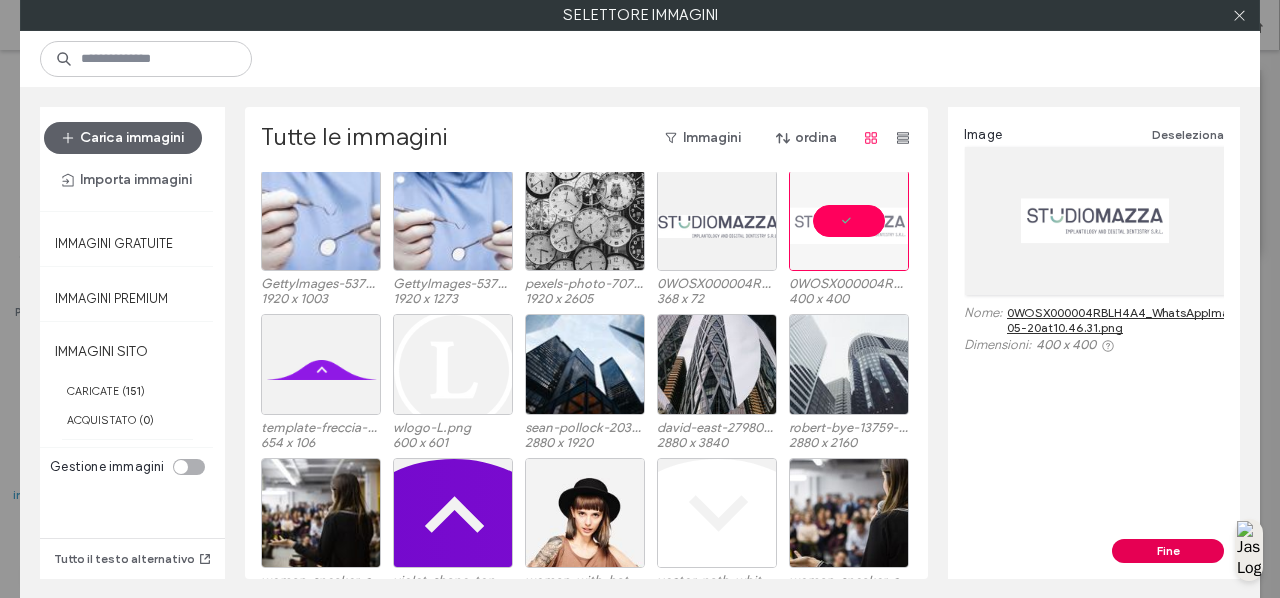 click on "Fine" at bounding box center (1168, 551) 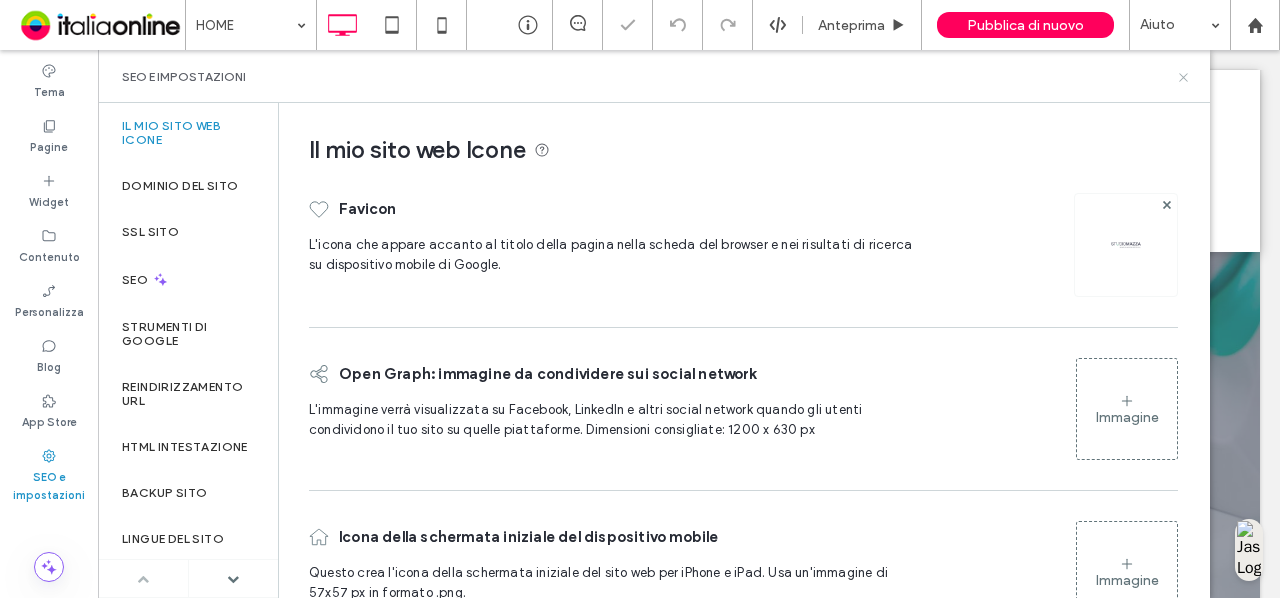 click 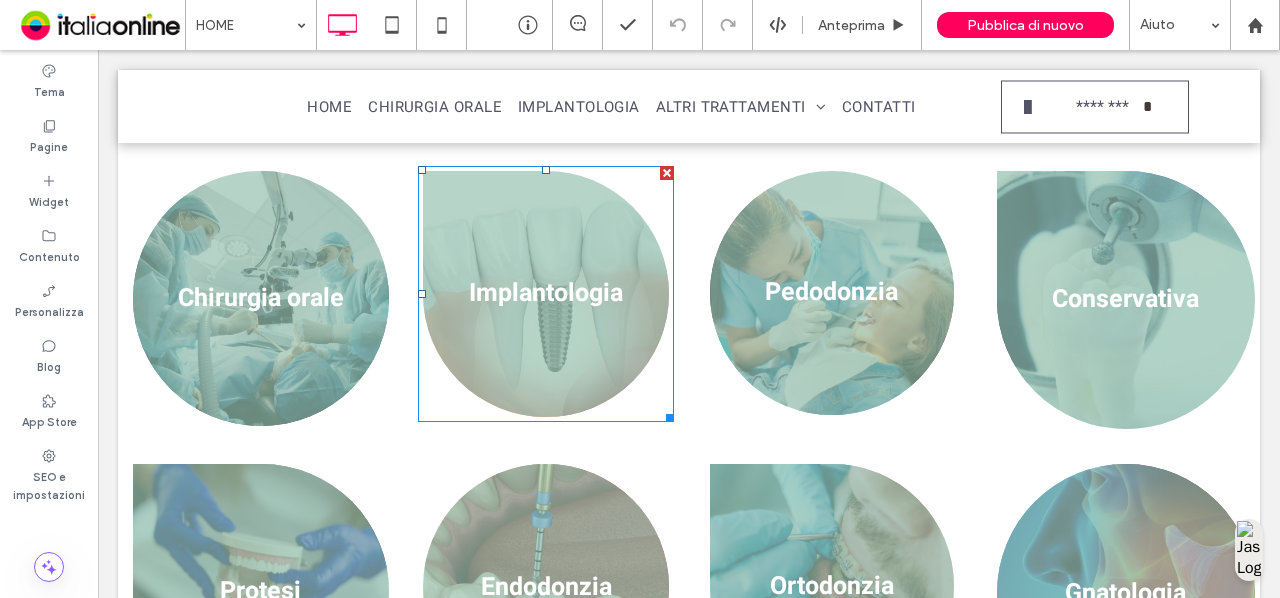 scroll, scrollTop: 997, scrollLeft: 0, axis: vertical 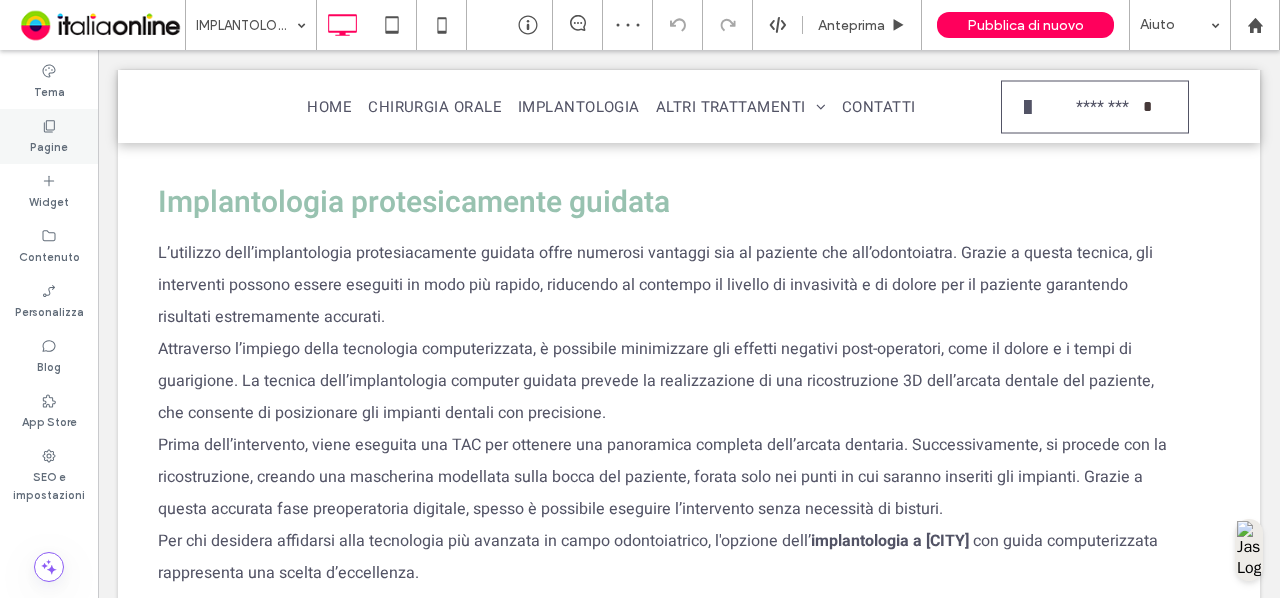 click on "Pagine" at bounding box center (49, 145) 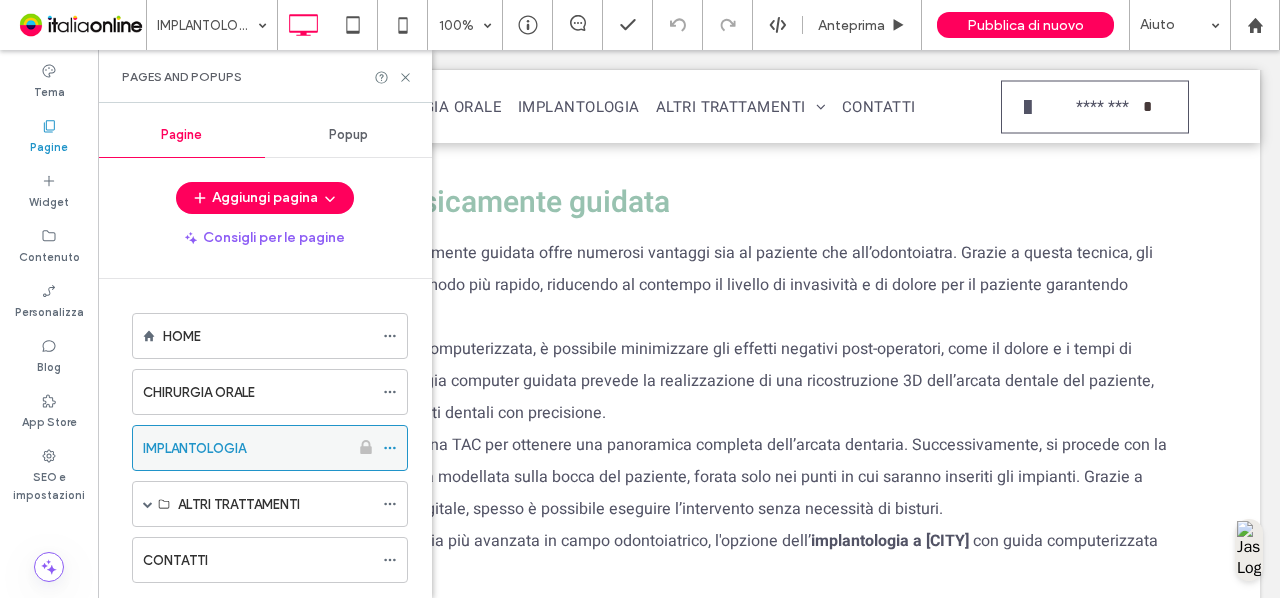 click 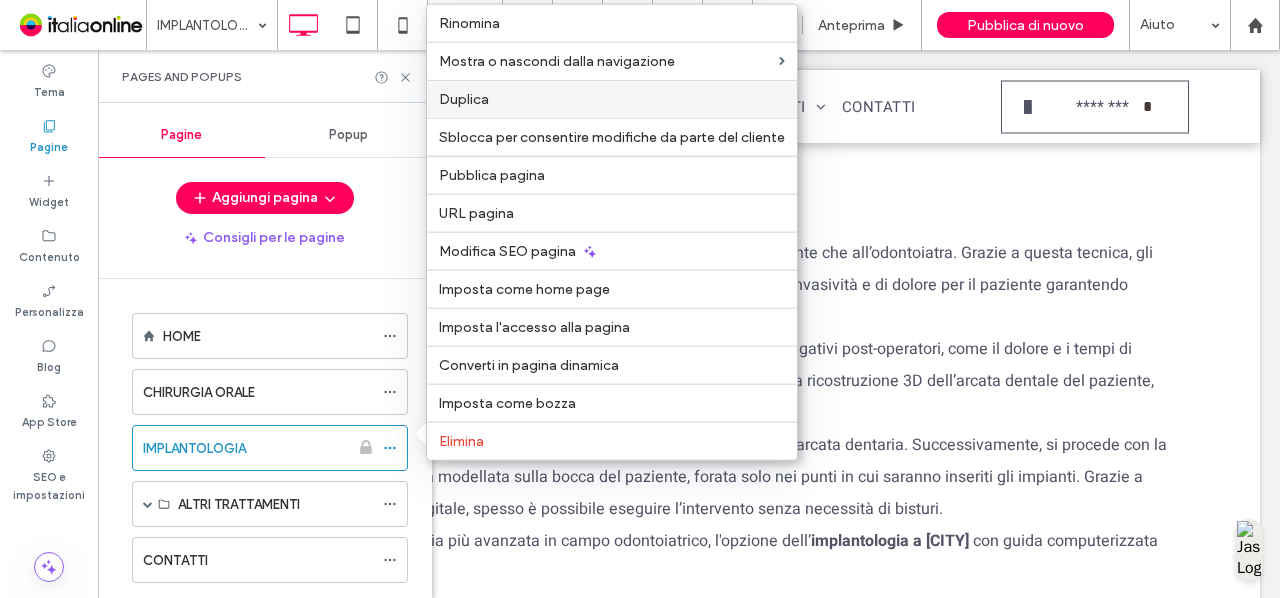click on "Duplica" at bounding box center [612, 99] 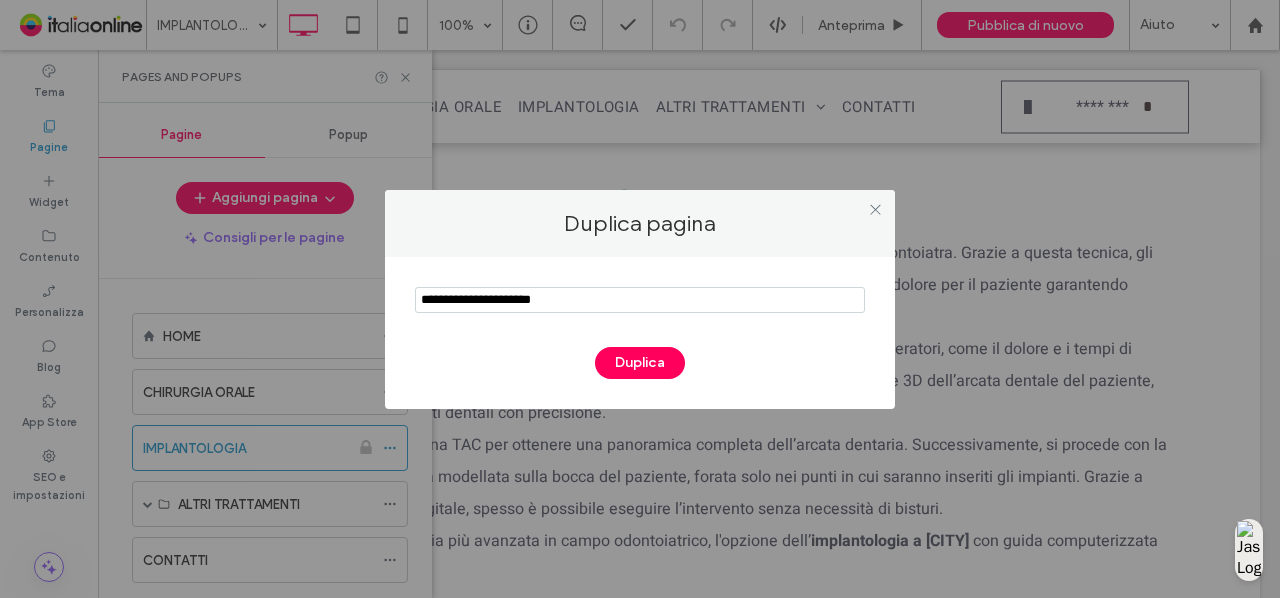 drag, startPoint x: 592, startPoint y: 307, endPoint x: 340, endPoint y: 304, distance: 252.01785 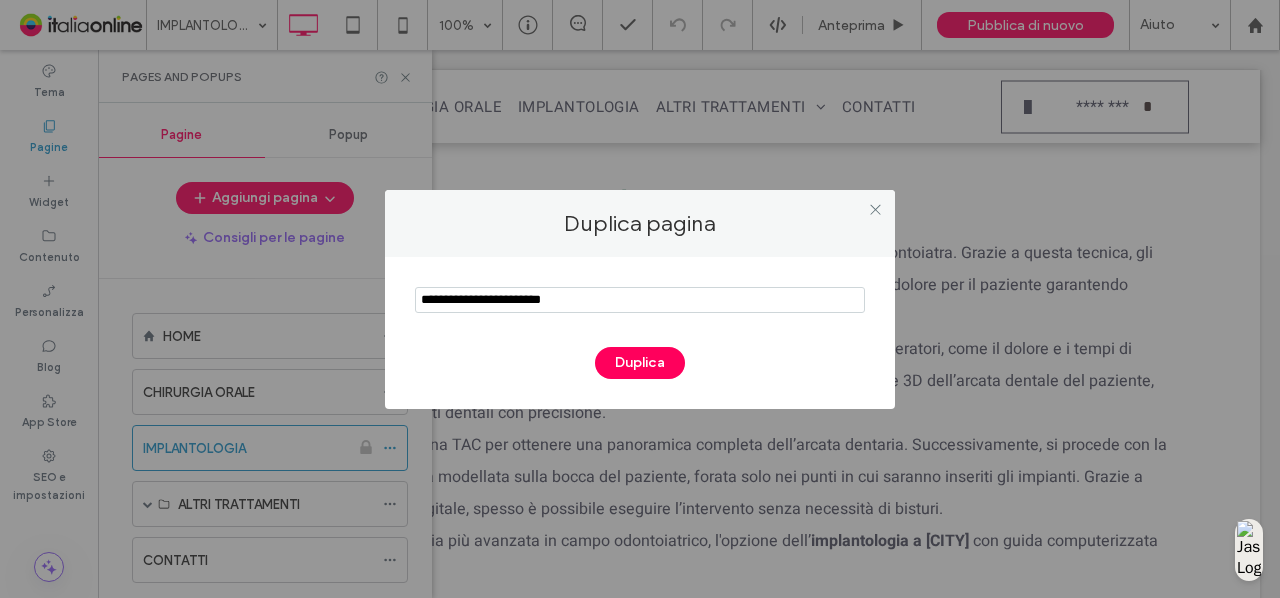 type on "**********" 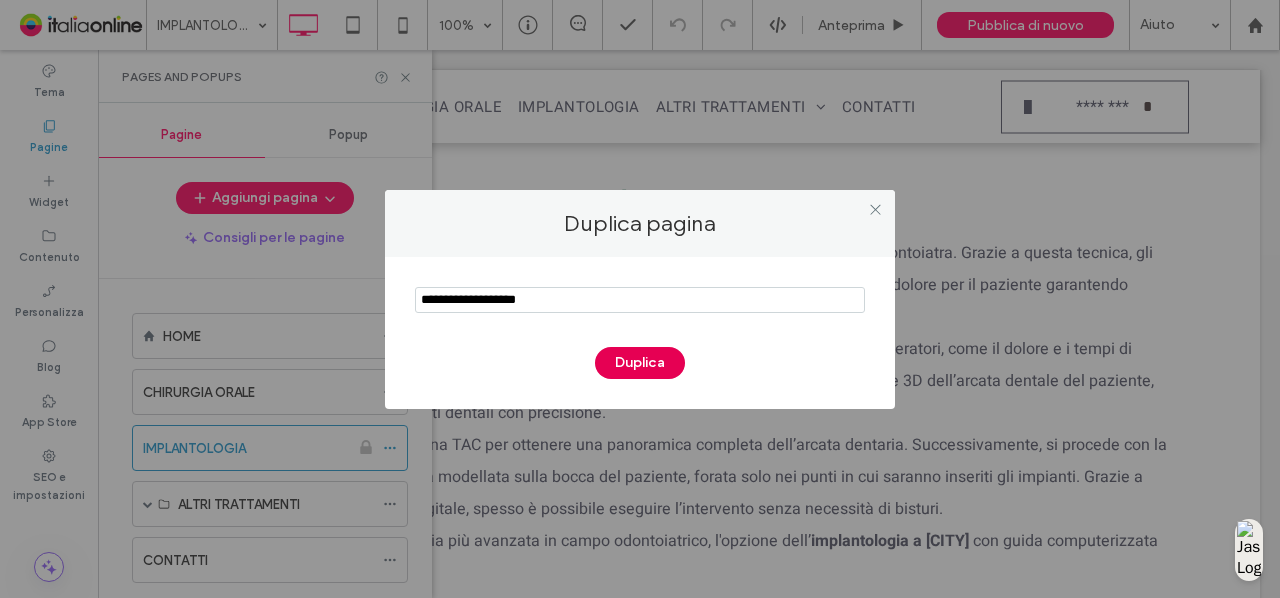 type on "**********" 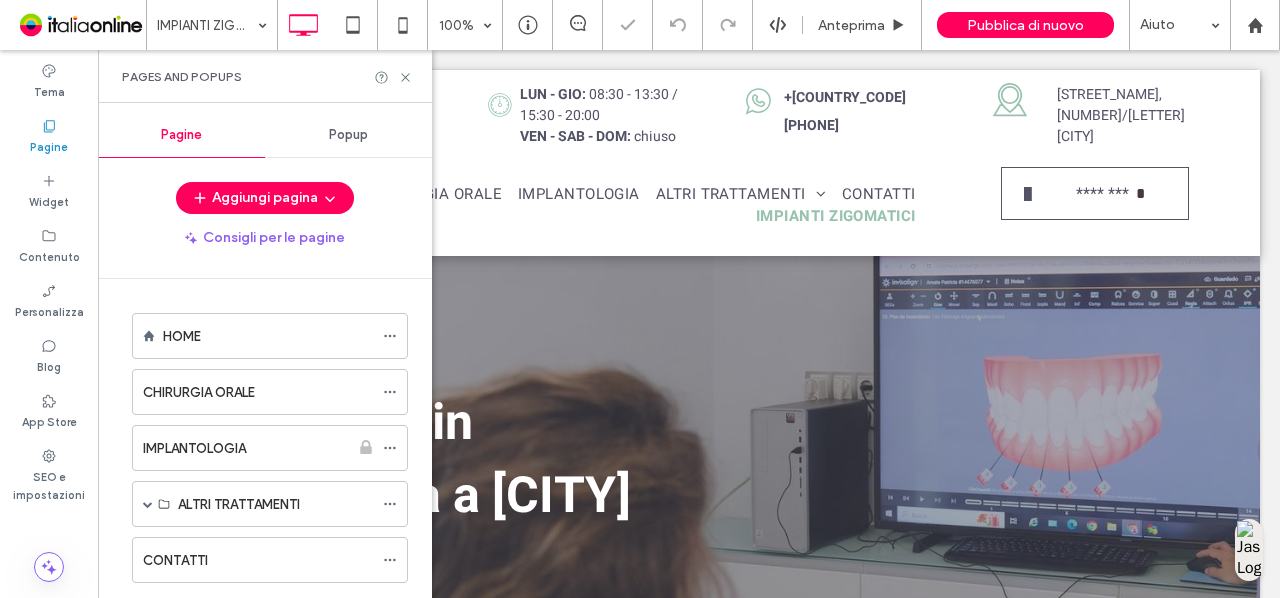 scroll, scrollTop: 0, scrollLeft: 0, axis: both 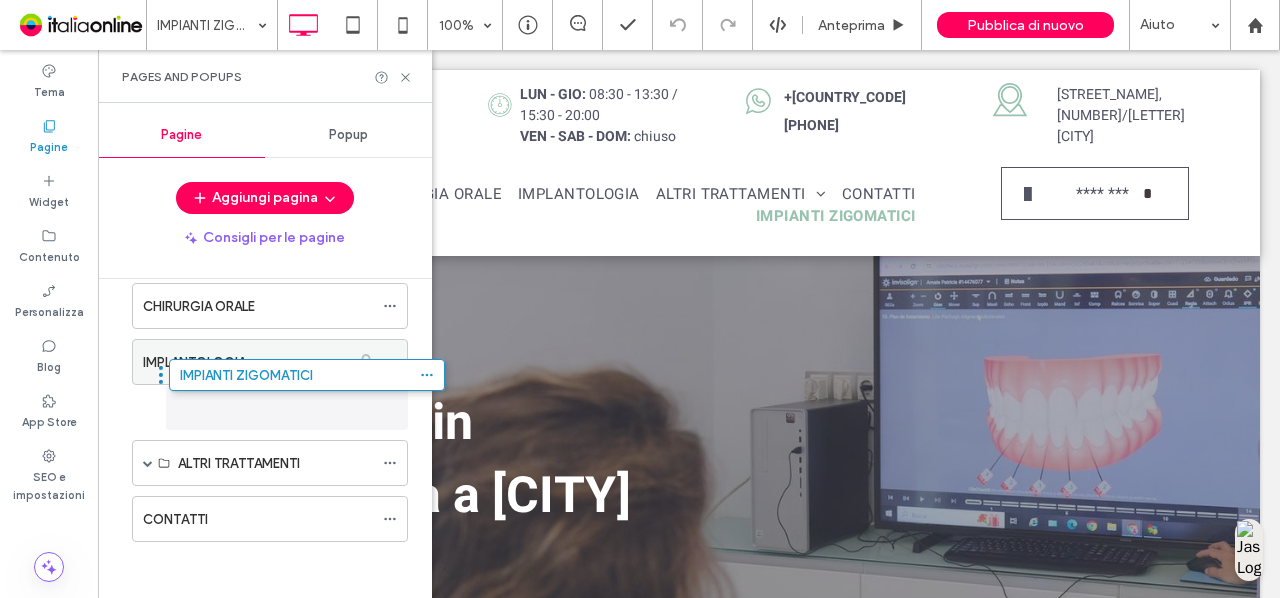 drag, startPoint x: 243, startPoint y: 505, endPoint x: 280, endPoint y: 373, distance: 137.08757 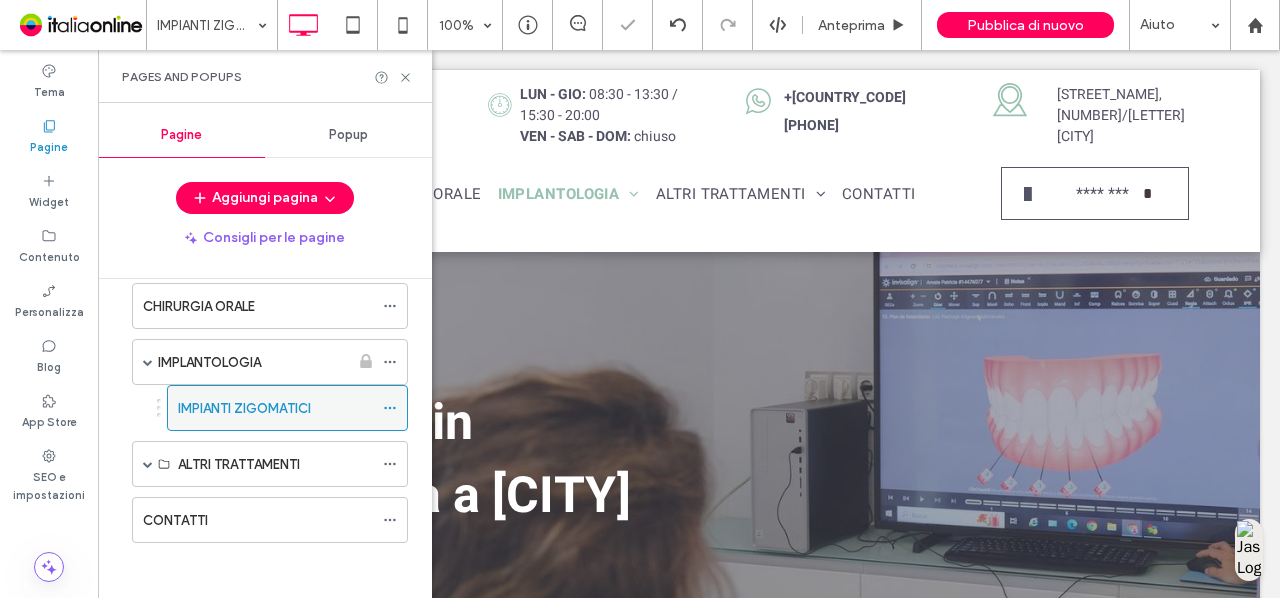 click 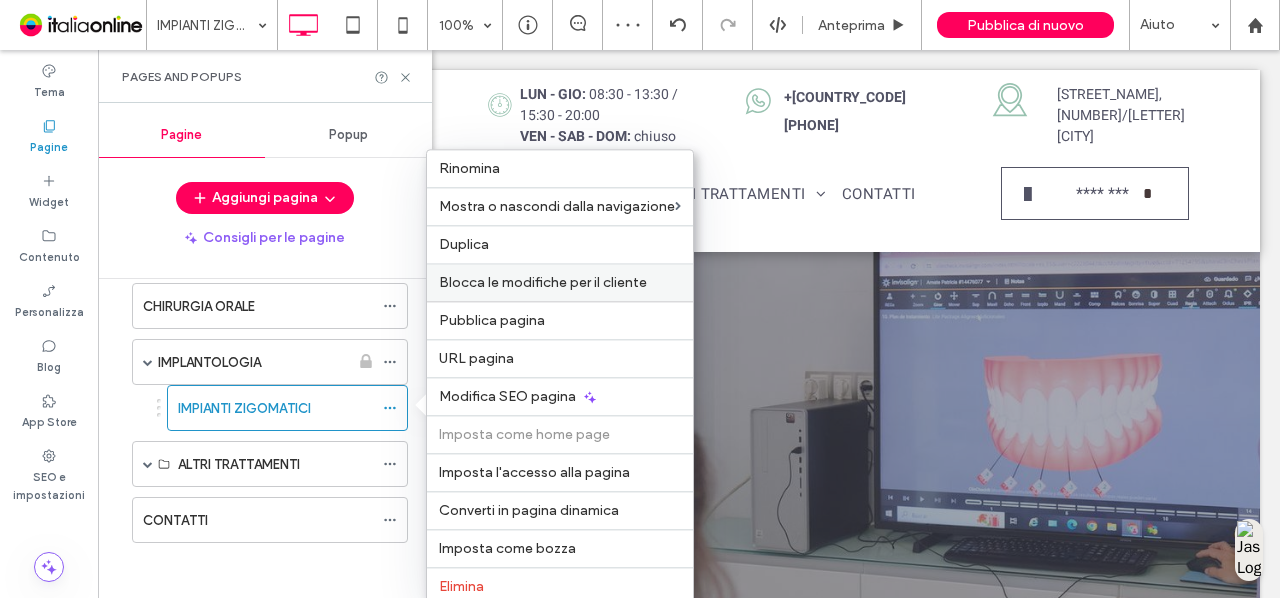 click on "Blocca le modifiche per il cliente" at bounding box center (543, 282) 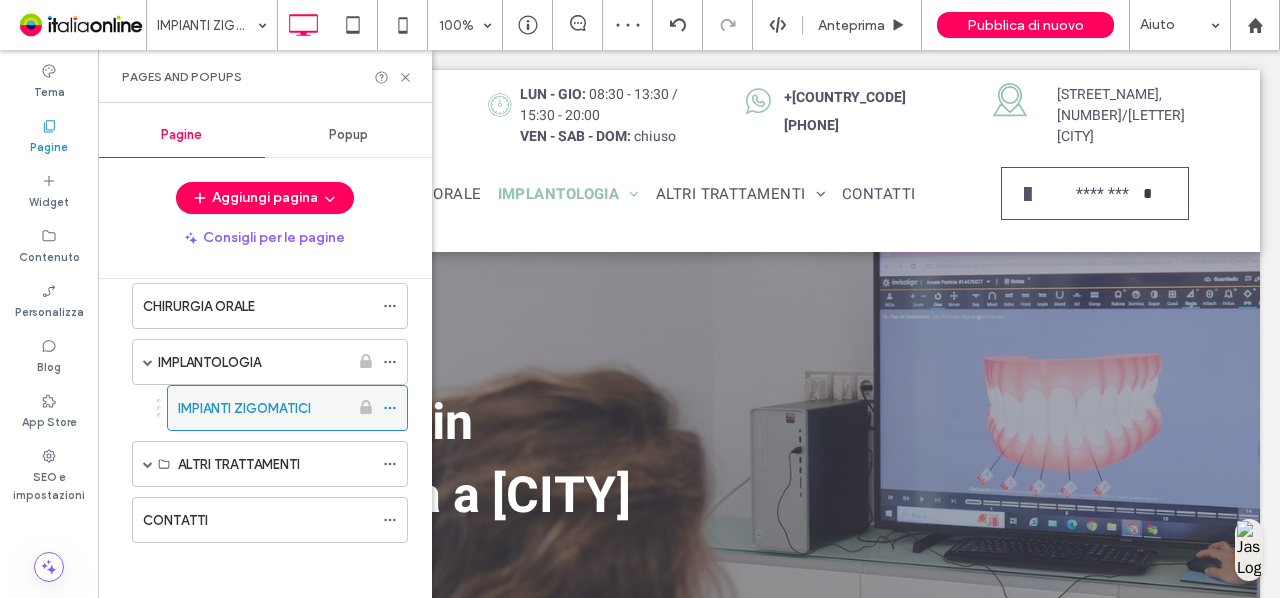 click on "IMPIANTI ZIGOMATICI" at bounding box center [263, 408] 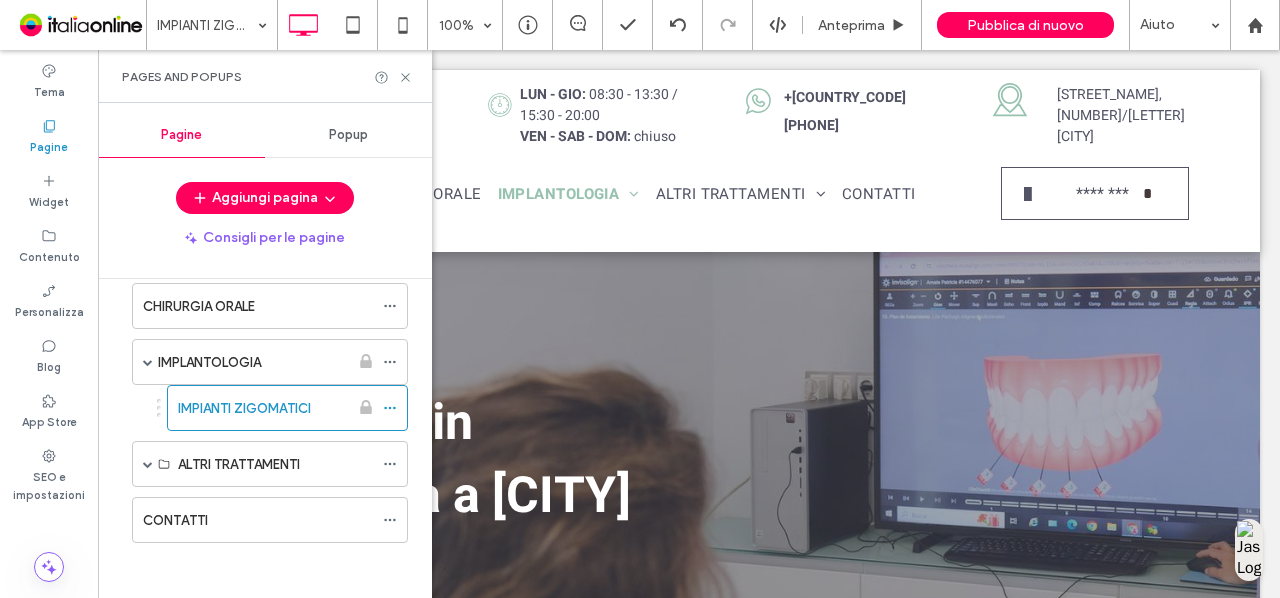click at bounding box center [640, 299] 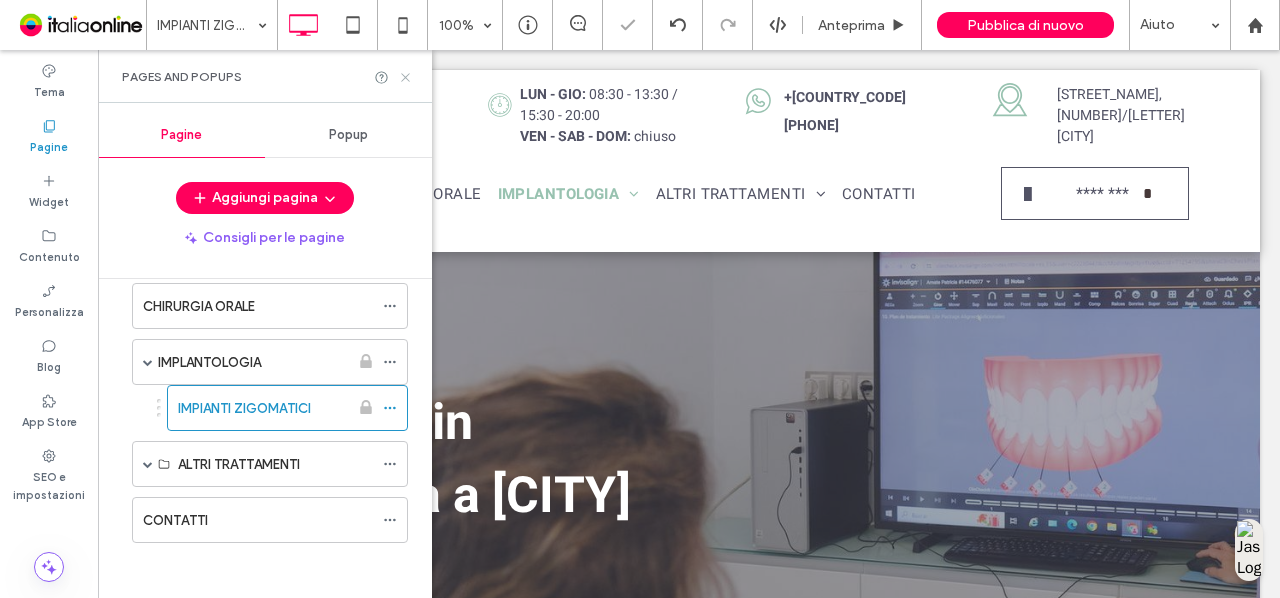 scroll, scrollTop: 0, scrollLeft: 0, axis: both 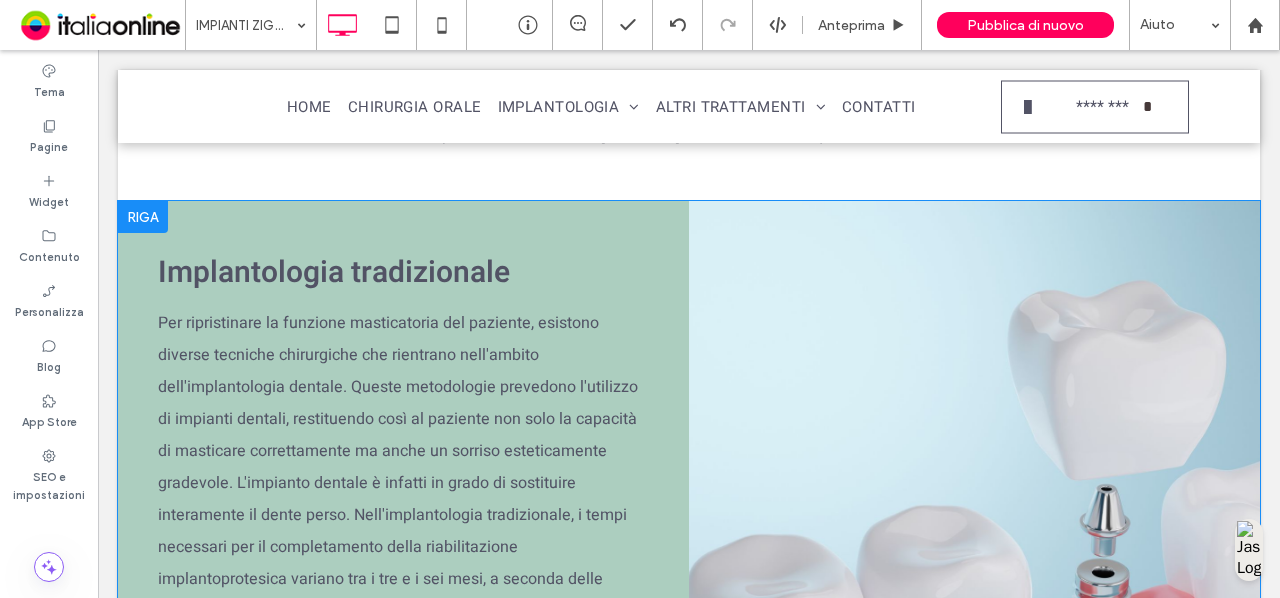 click on "Click To Paste" at bounding box center (974, 487) 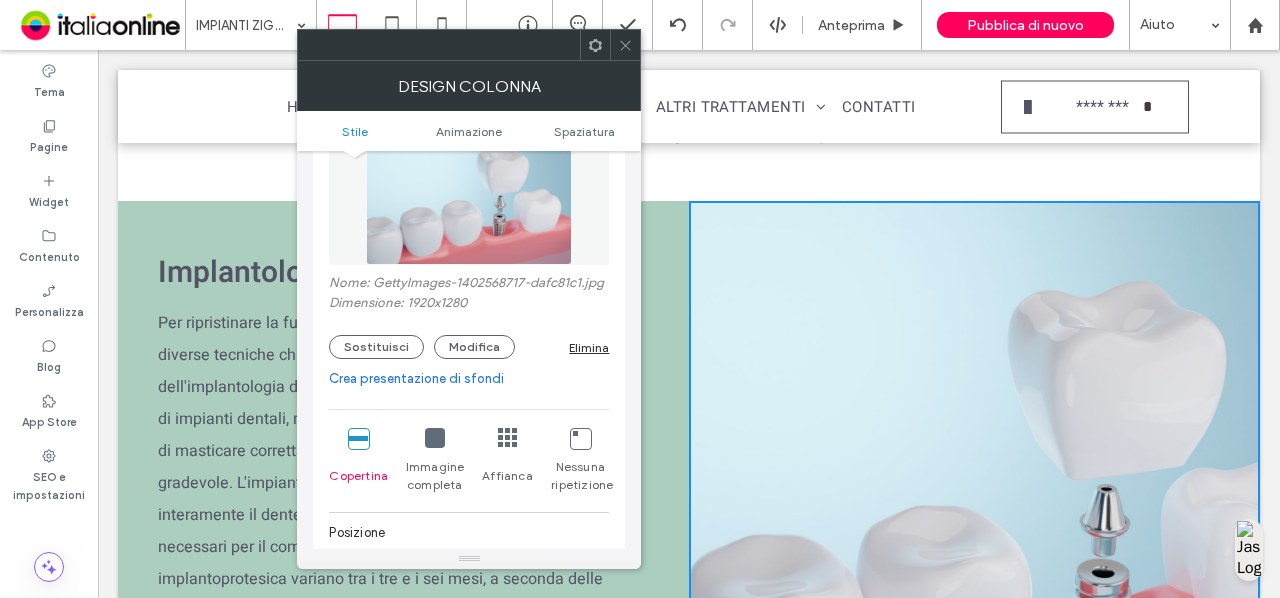 scroll, scrollTop: 182, scrollLeft: 0, axis: vertical 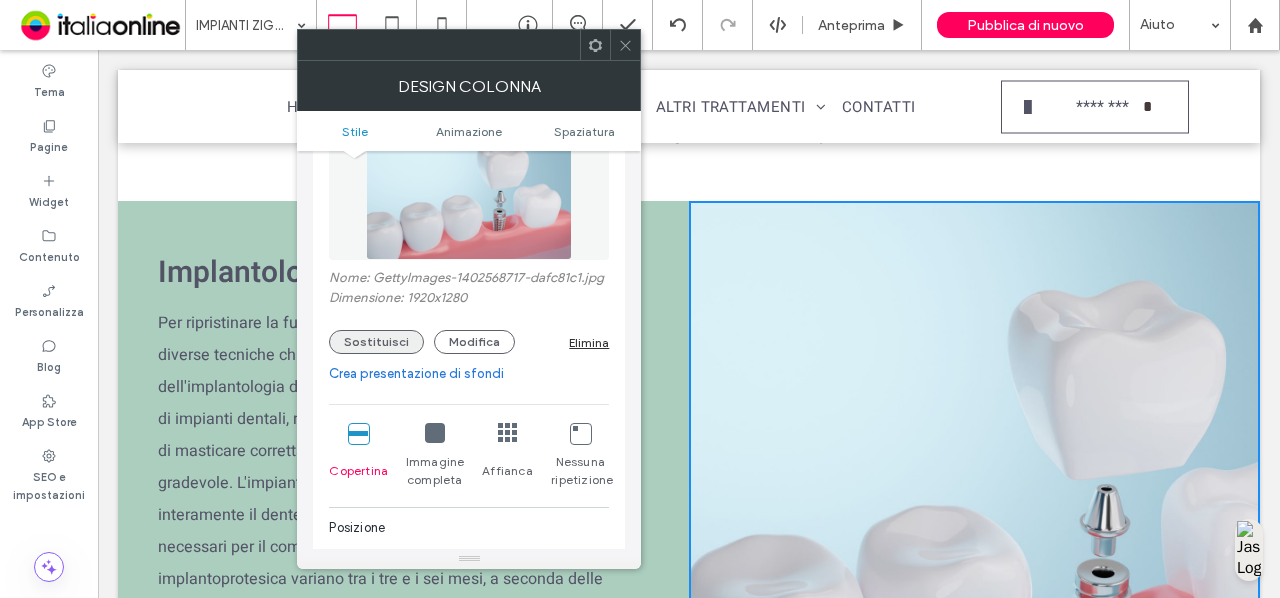 click on "Sostituisci" at bounding box center (376, 342) 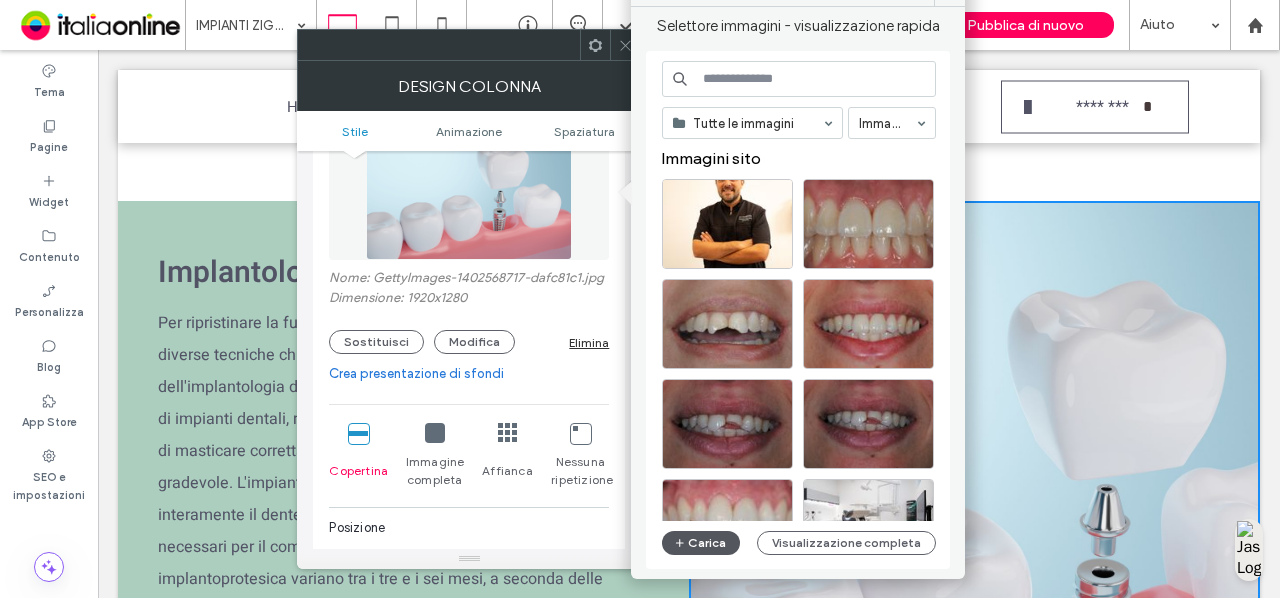 click on "Carica" at bounding box center (701, 543) 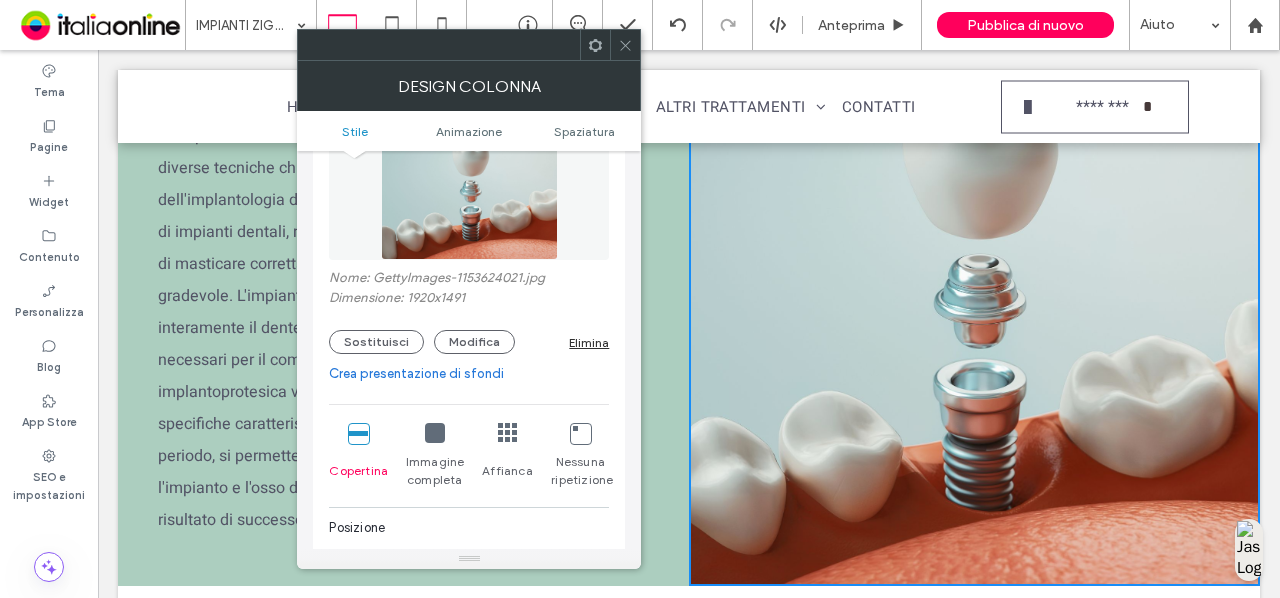 scroll, scrollTop: 1112, scrollLeft: 0, axis: vertical 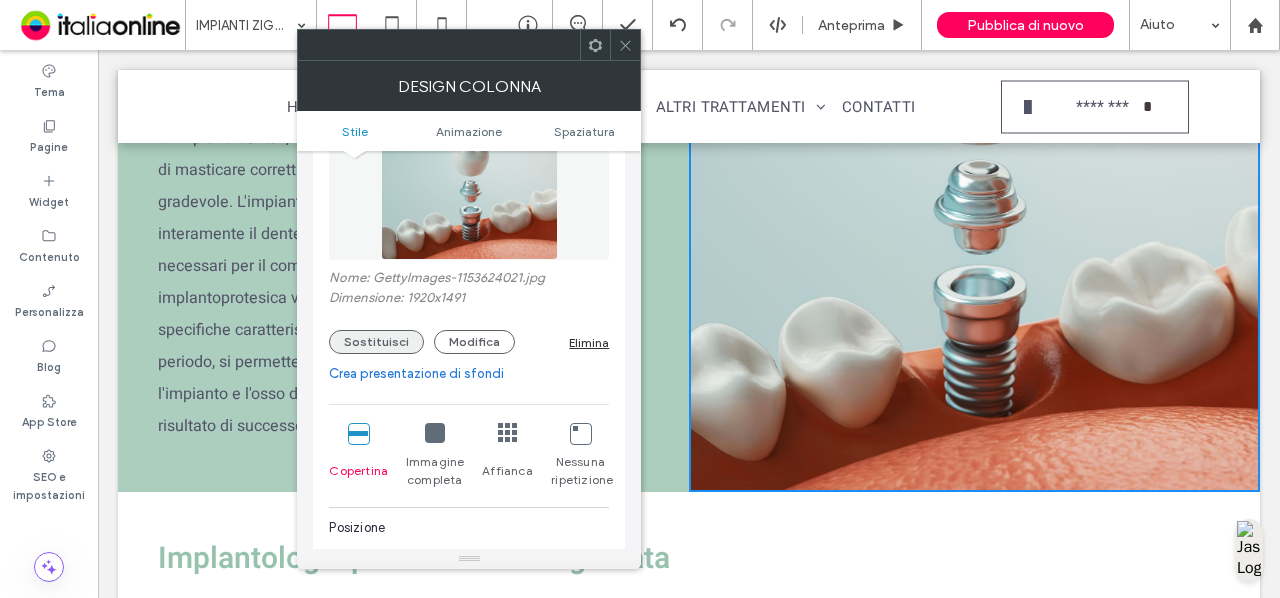 click on "Sostituisci" at bounding box center (376, 342) 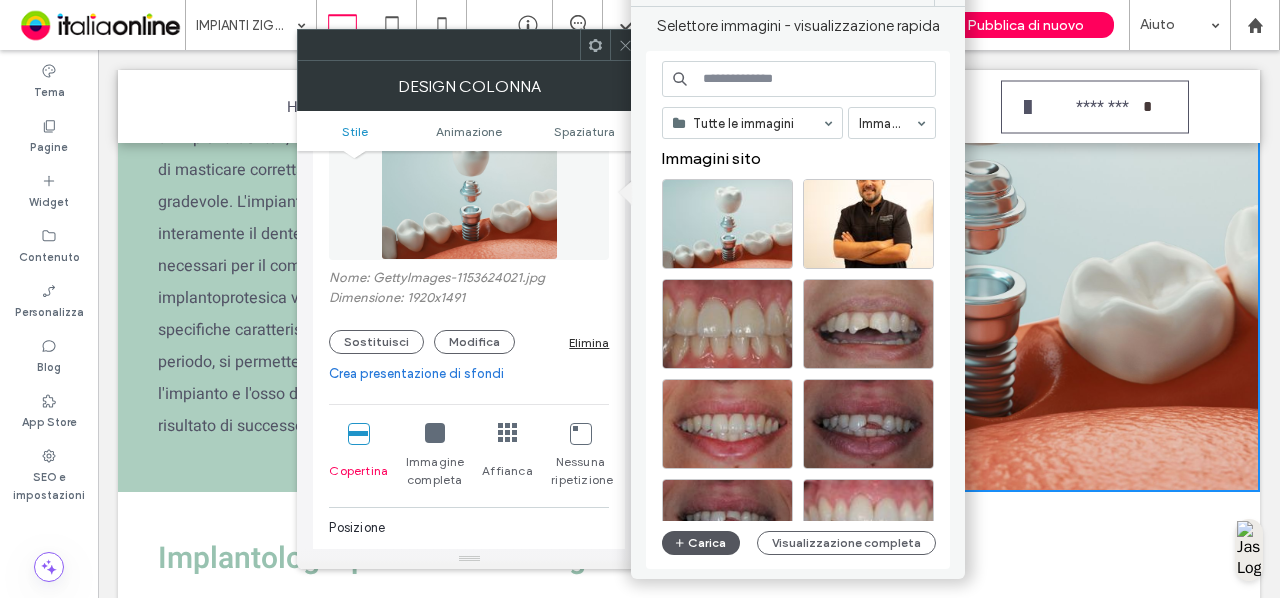 click on "Carica" at bounding box center [701, 543] 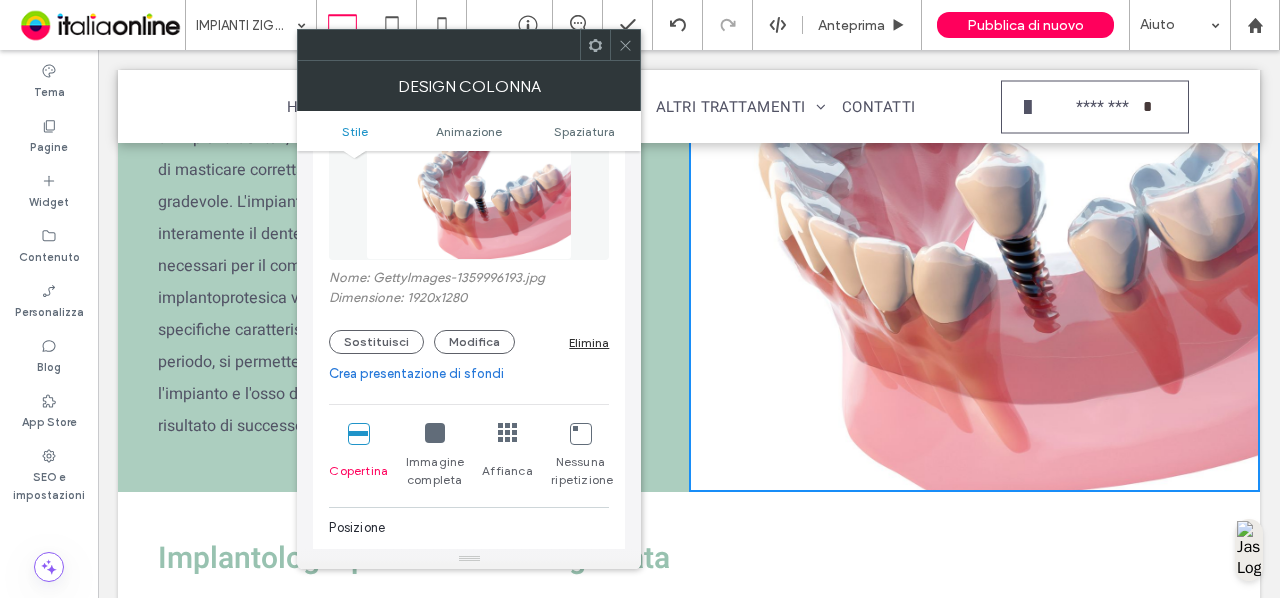 click 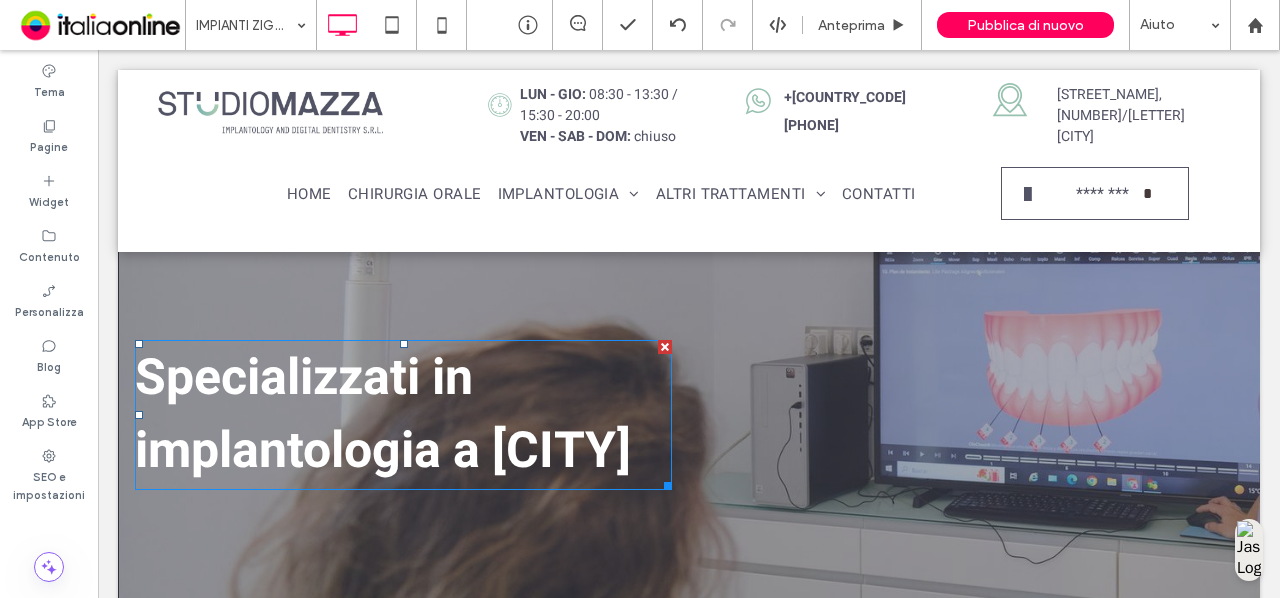 scroll, scrollTop: 44, scrollLeft: 0, axis: vertical 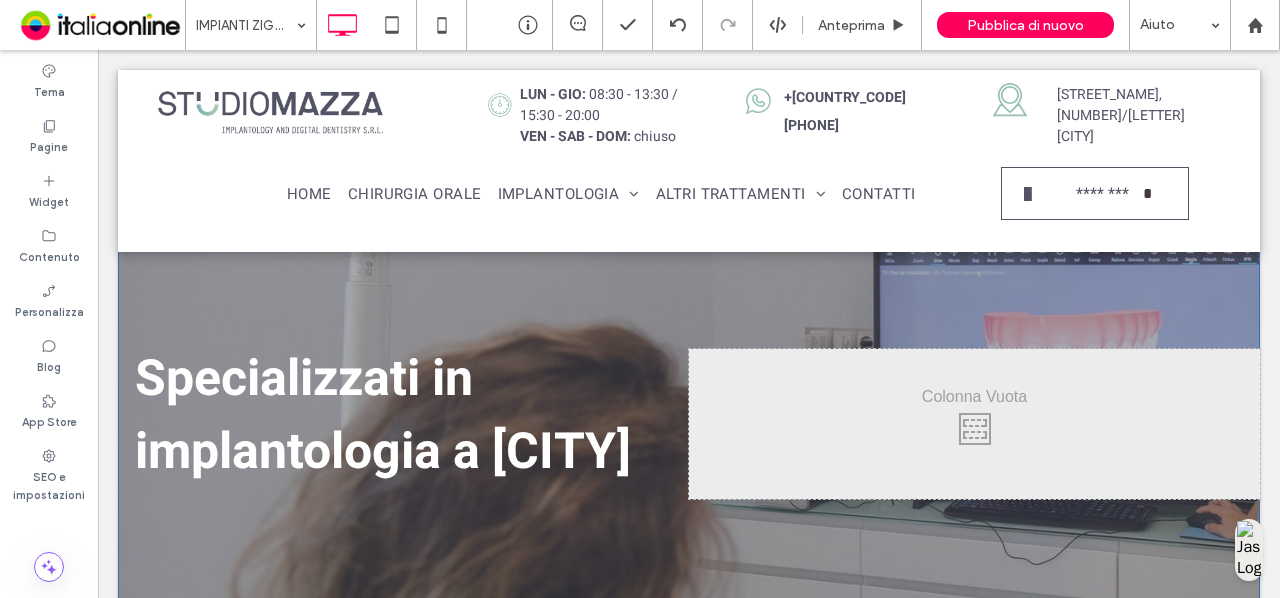 click on "Specializzati in implantologia a Taranto
Click To Paste
Click To Paste
Riga + Aggiungi sezione" at bounding box center [689, 424] 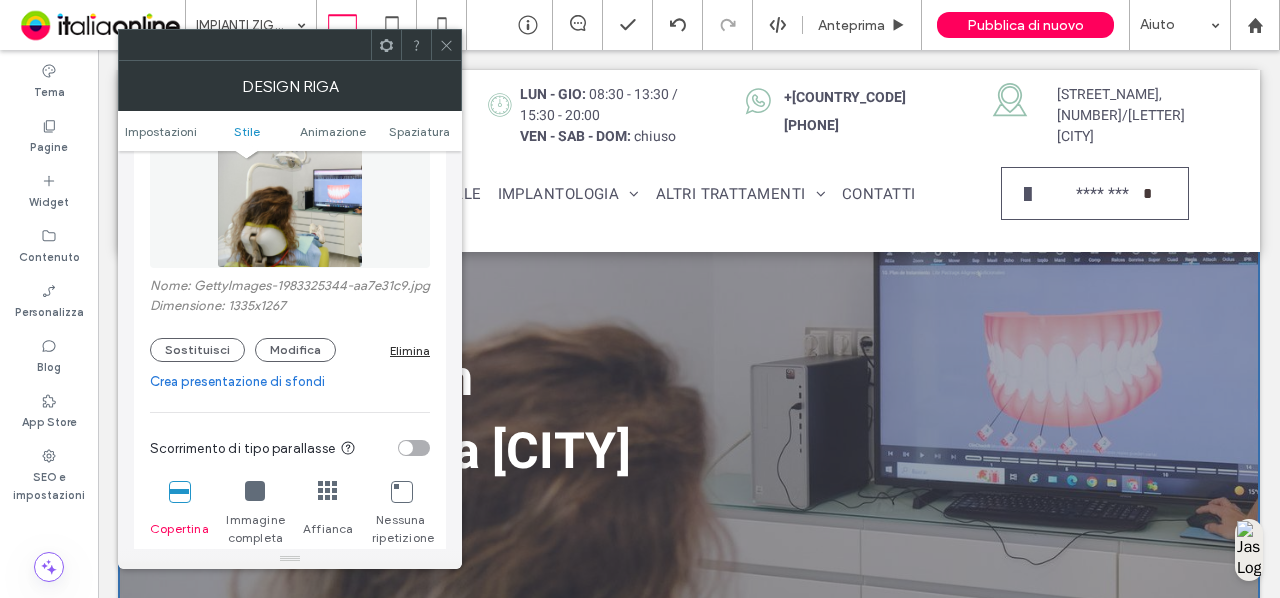 scroll, scrollTop: 348, scrollLeft: 0, axis: vertical 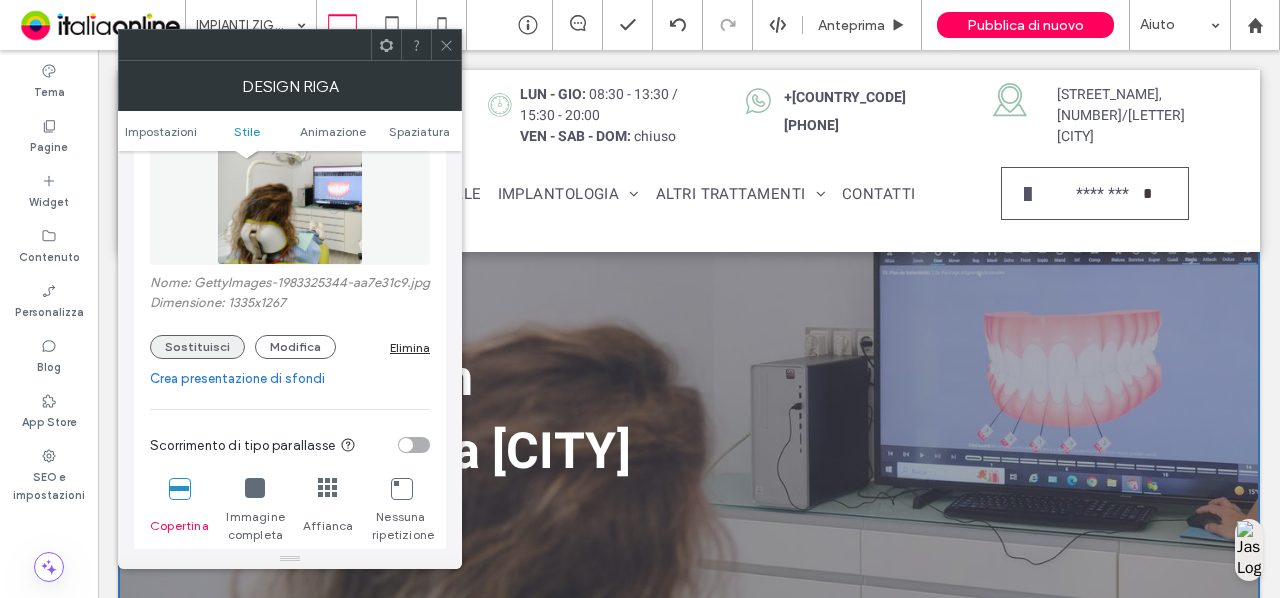 click on "Sostituisci" at bounding box center (197, 347) 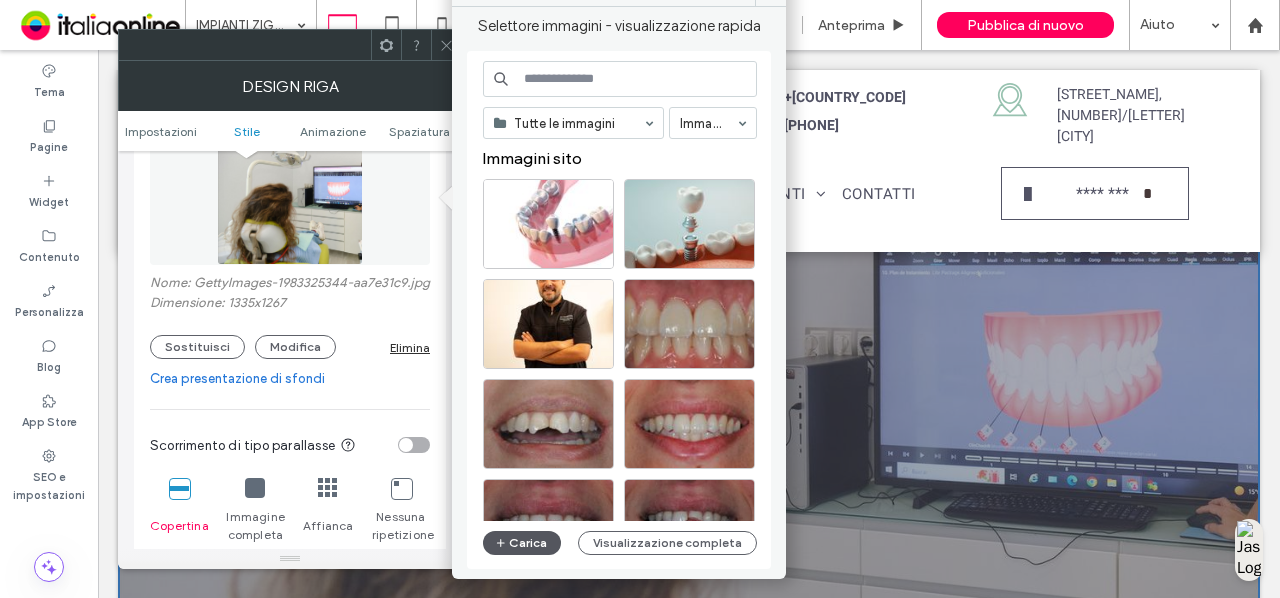 click on "Carica" at bounding box center (522, 543) 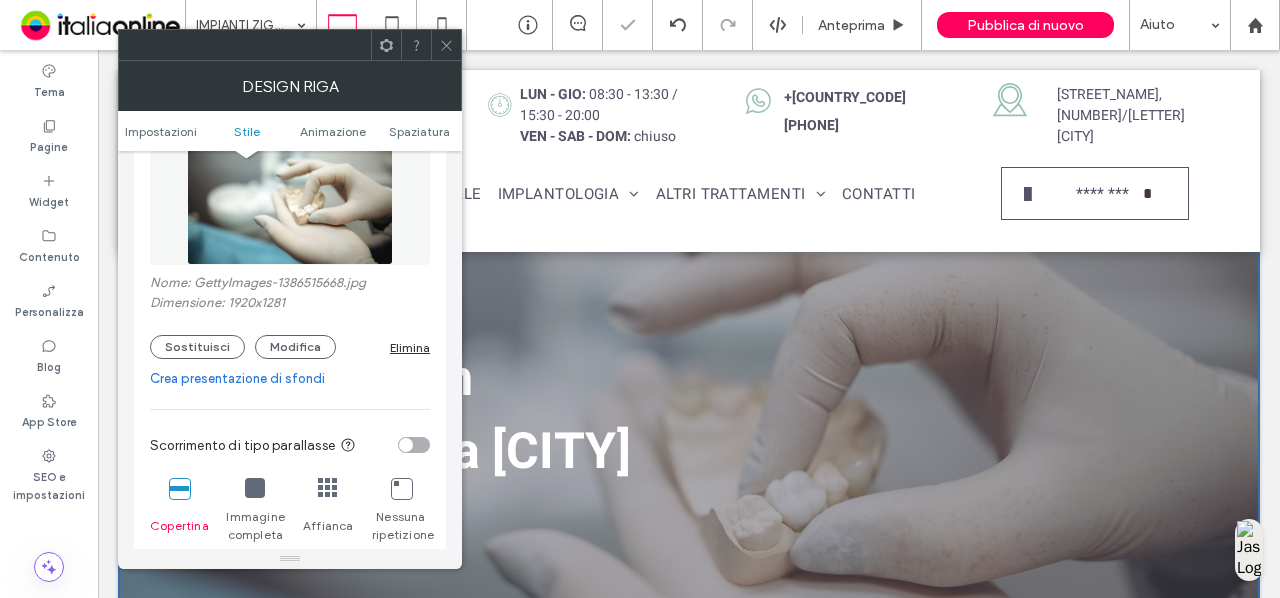 click 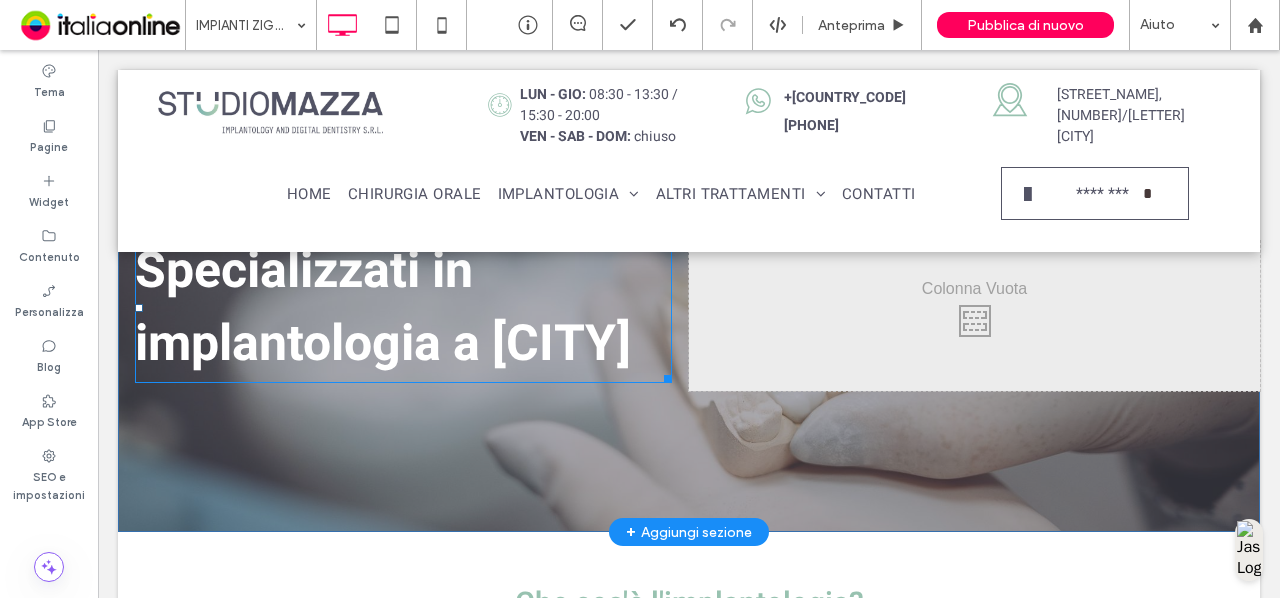 scroll, scrollTop: 110, scrollLeft: 0, axis: vertical 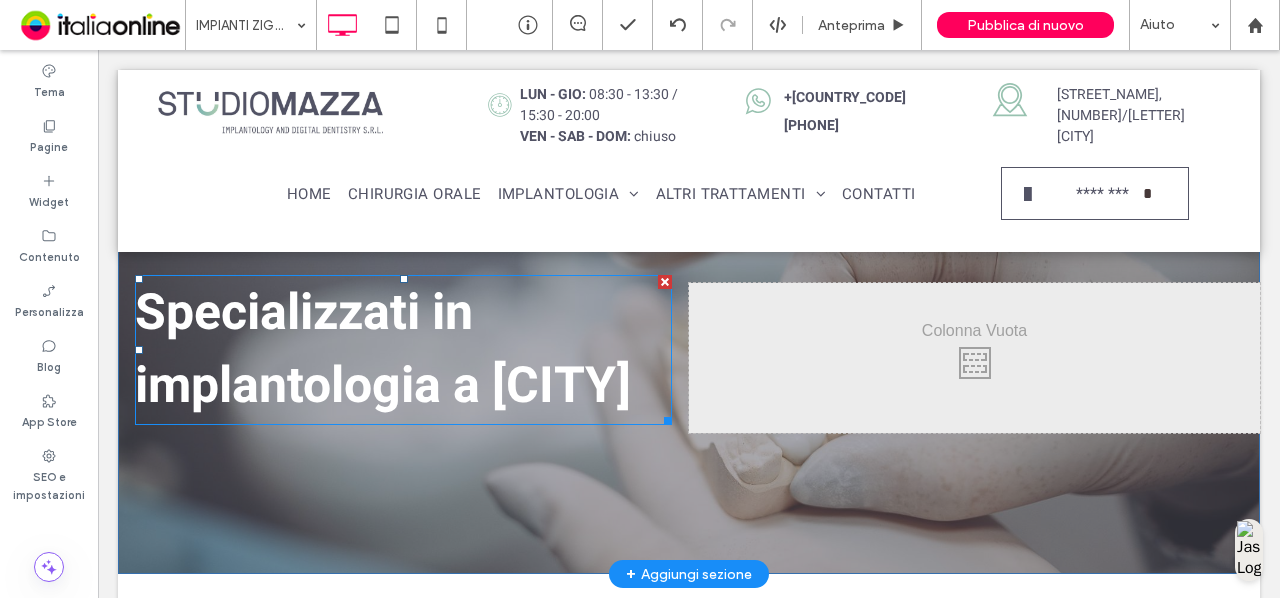 click on "Specializzati in implantologia a Taranto" at bounding box center (383, 350) 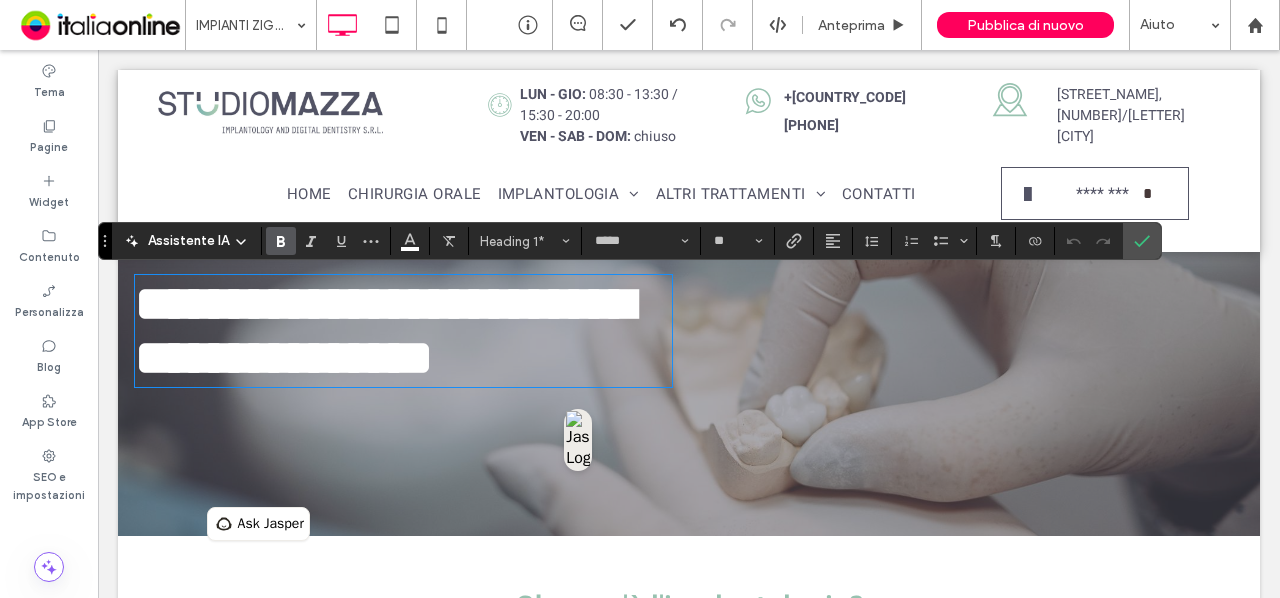 click on "**********" at bounding box center (403, 331) 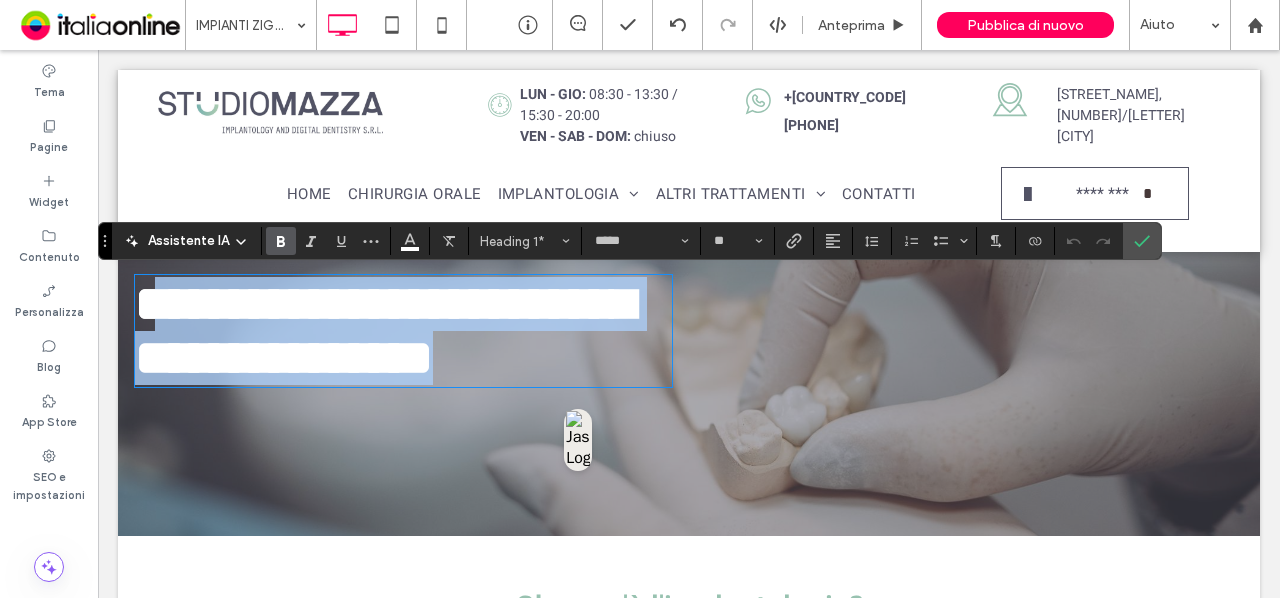 drag, startPoint x: 331, startPoint y: 471, endPoint x: 173, endPoint y: 321, distance: 217.86234 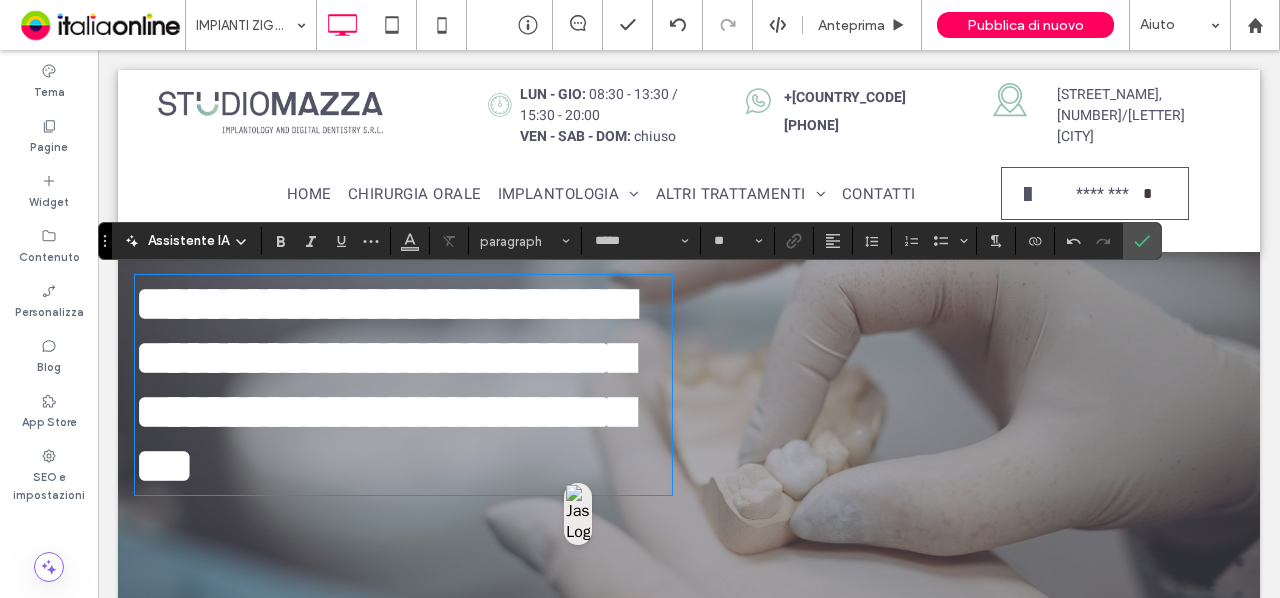 type on "**" 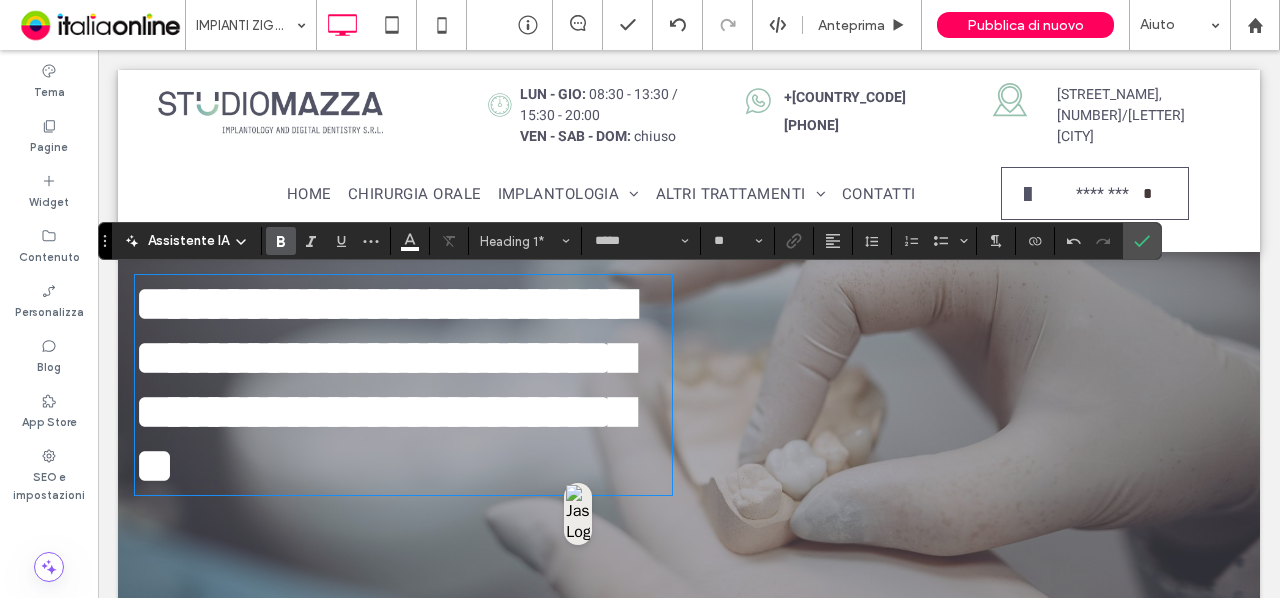 click on "**********" at bounding box center [384, 384] 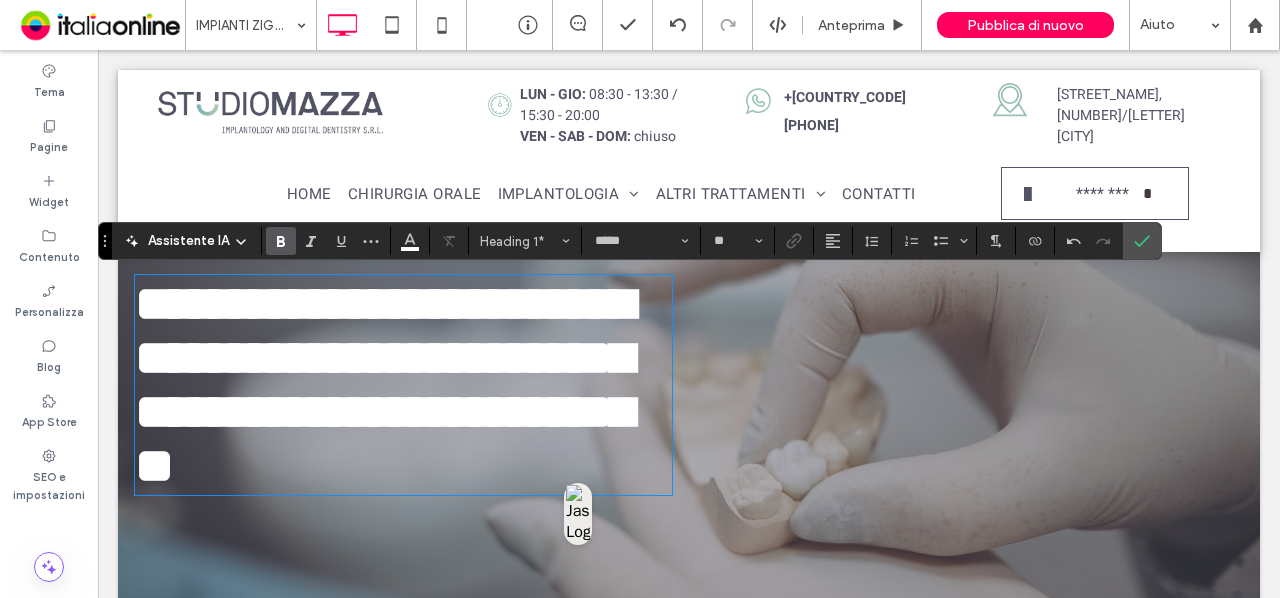 type 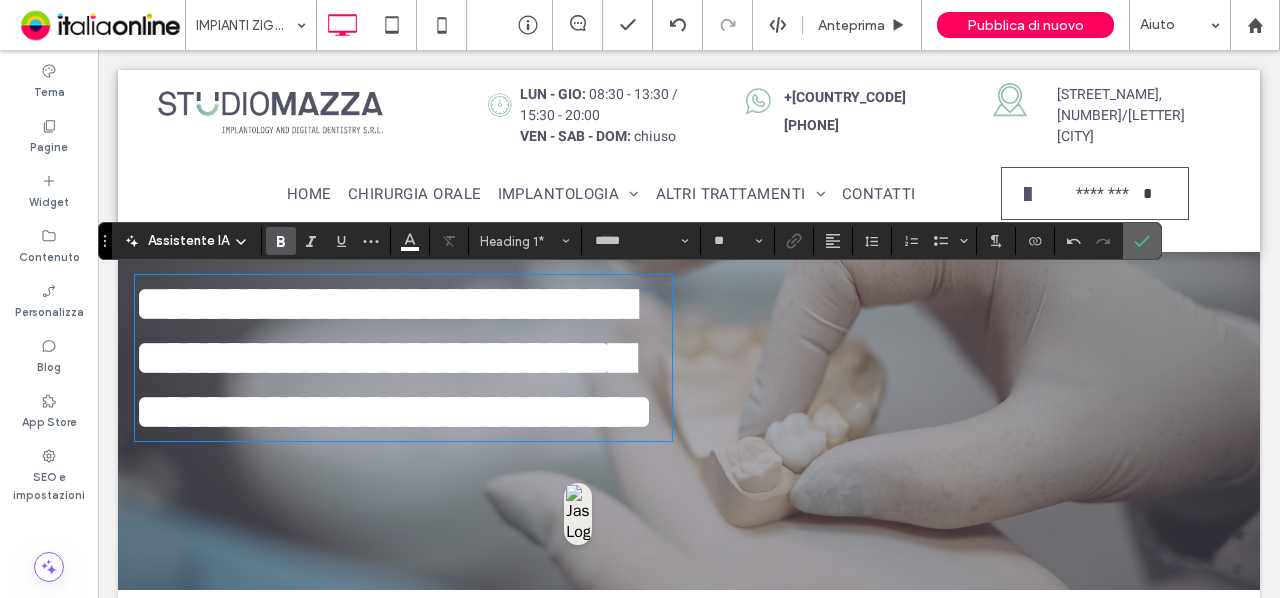 click 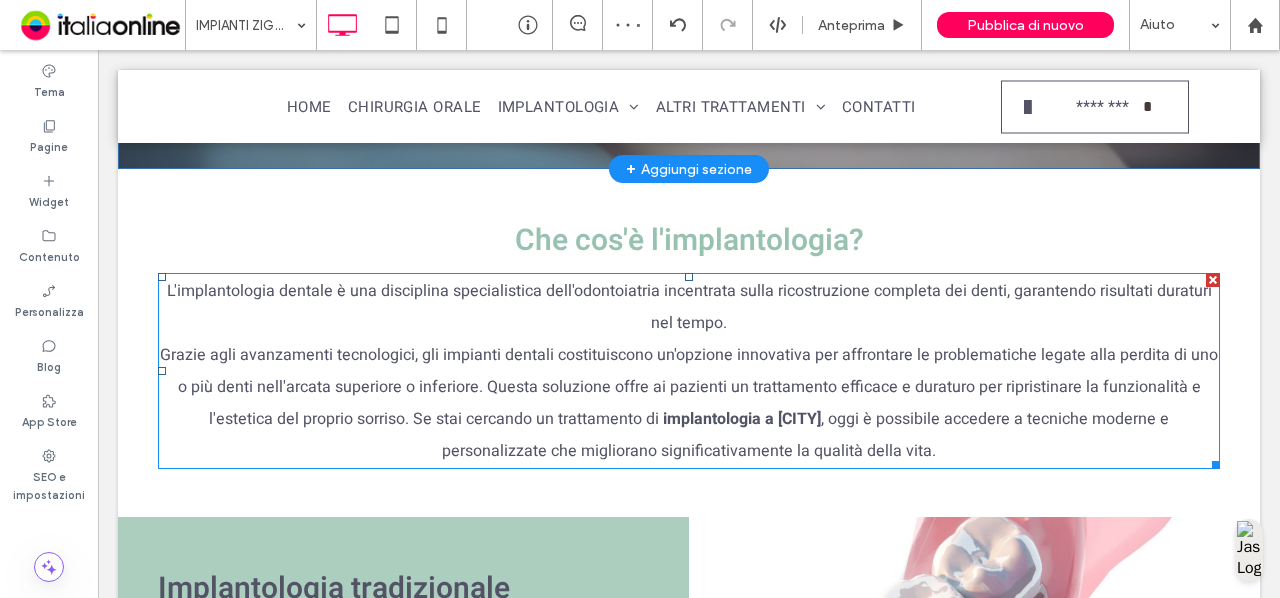 scroll, scrollTop: 662, scrollLeft: 0, axis: vertical 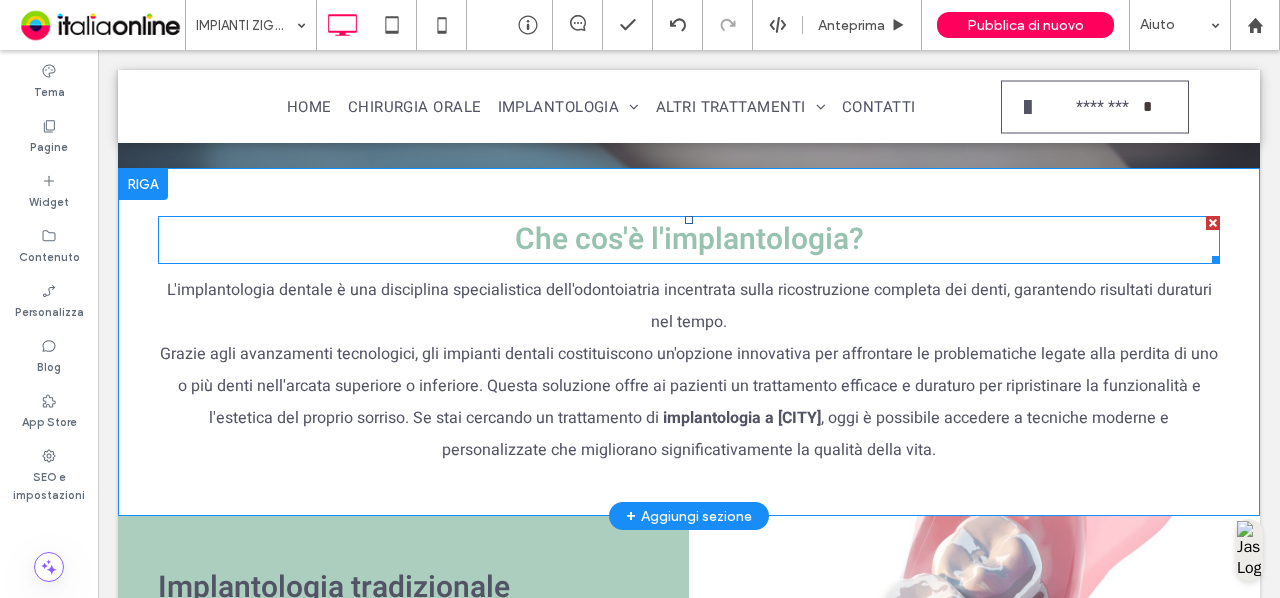 click on "Che cos'è l'implantologia?" at bounding box center [689, 240] 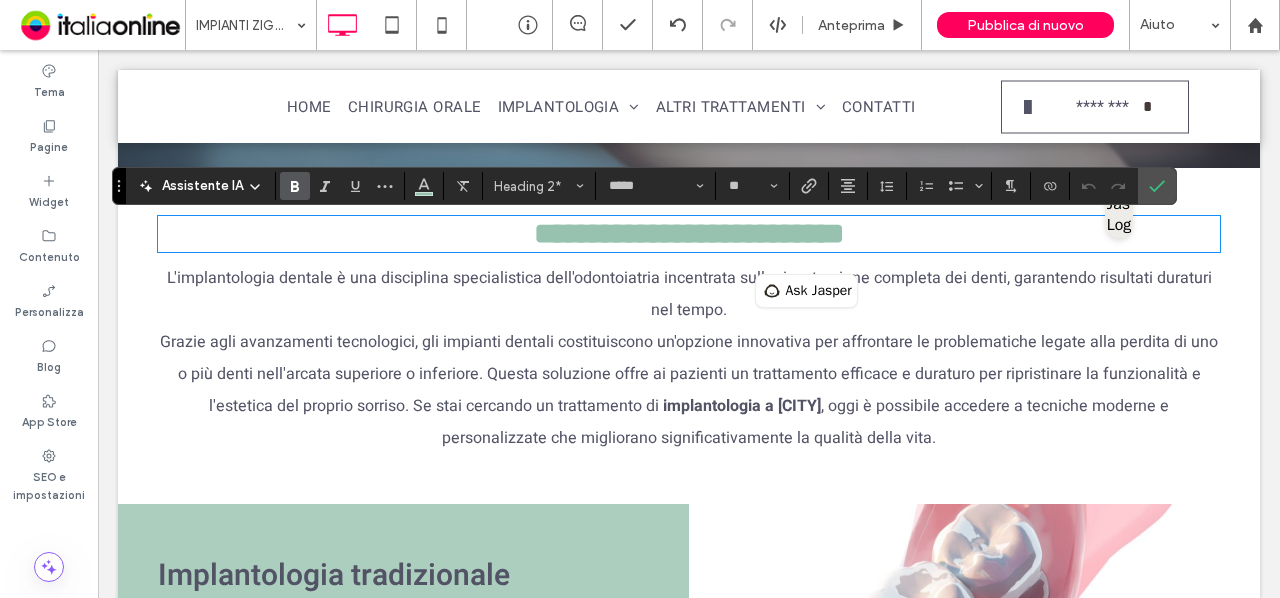 click on "**********" at bounding box center [689, 234] 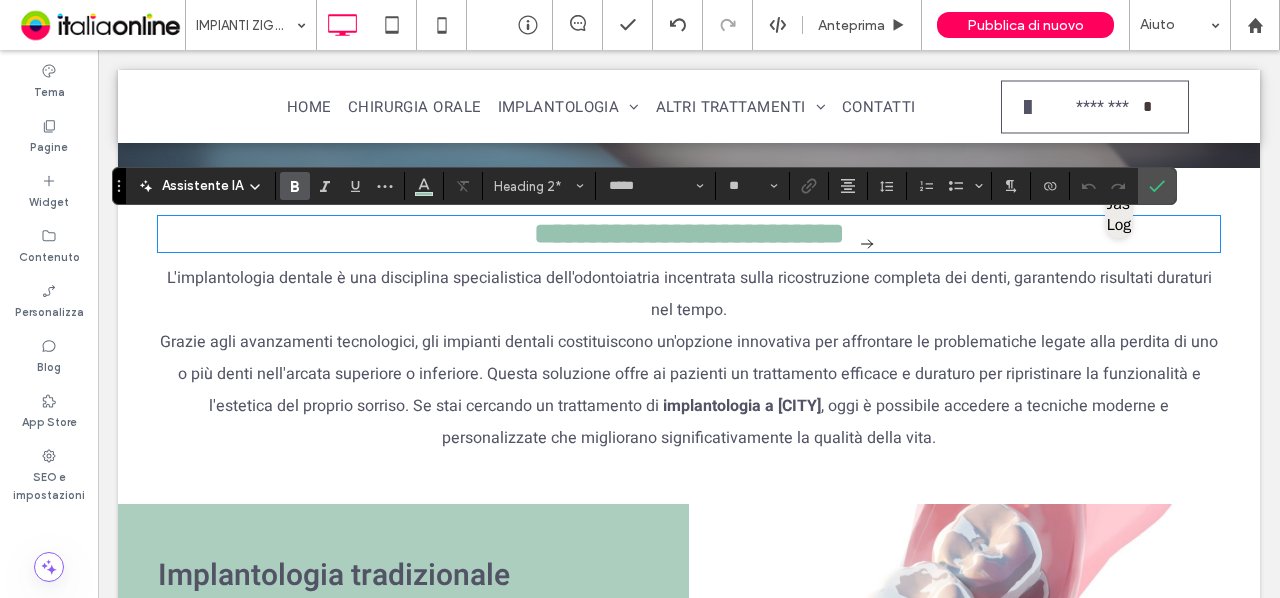 paste 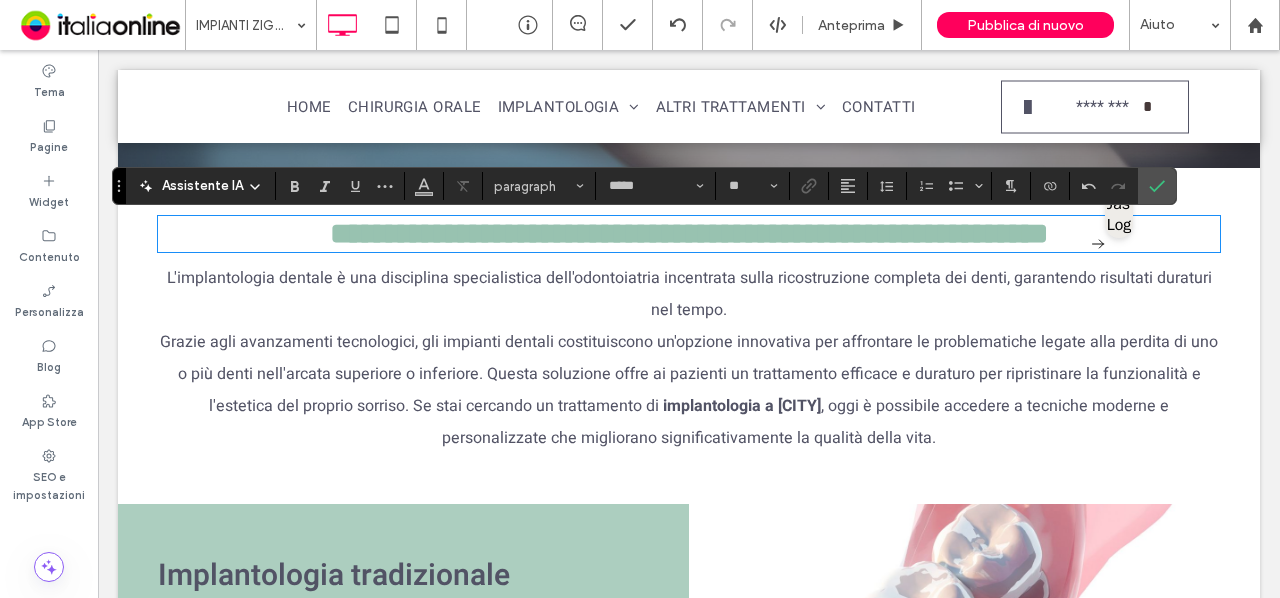 type on "**" 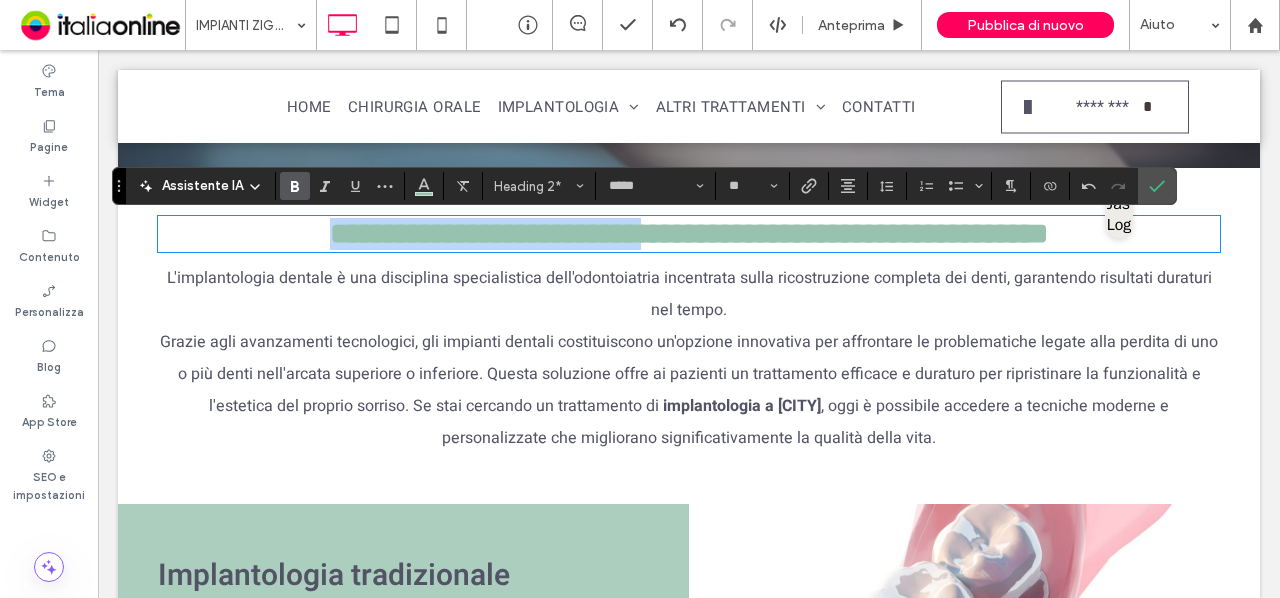 drag, startPoint x: 621, startPoint y: 245, endPoint x: 260, endPoint y: 234, distance: 361.16754 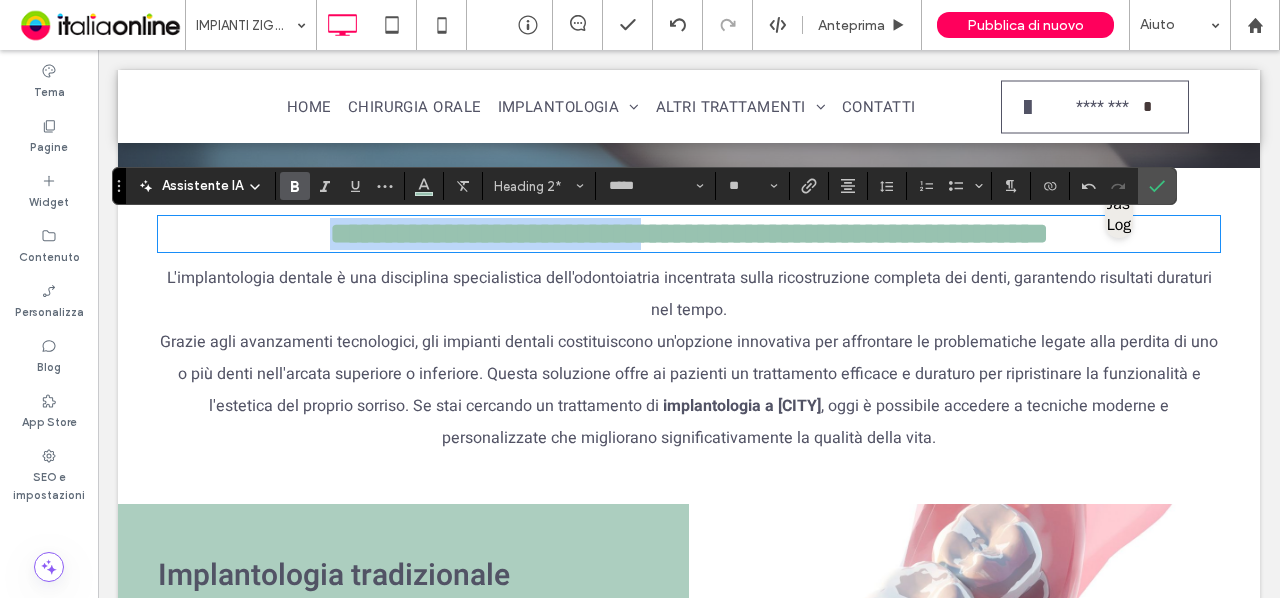 click on "**********" at bounding box center (689, 234) 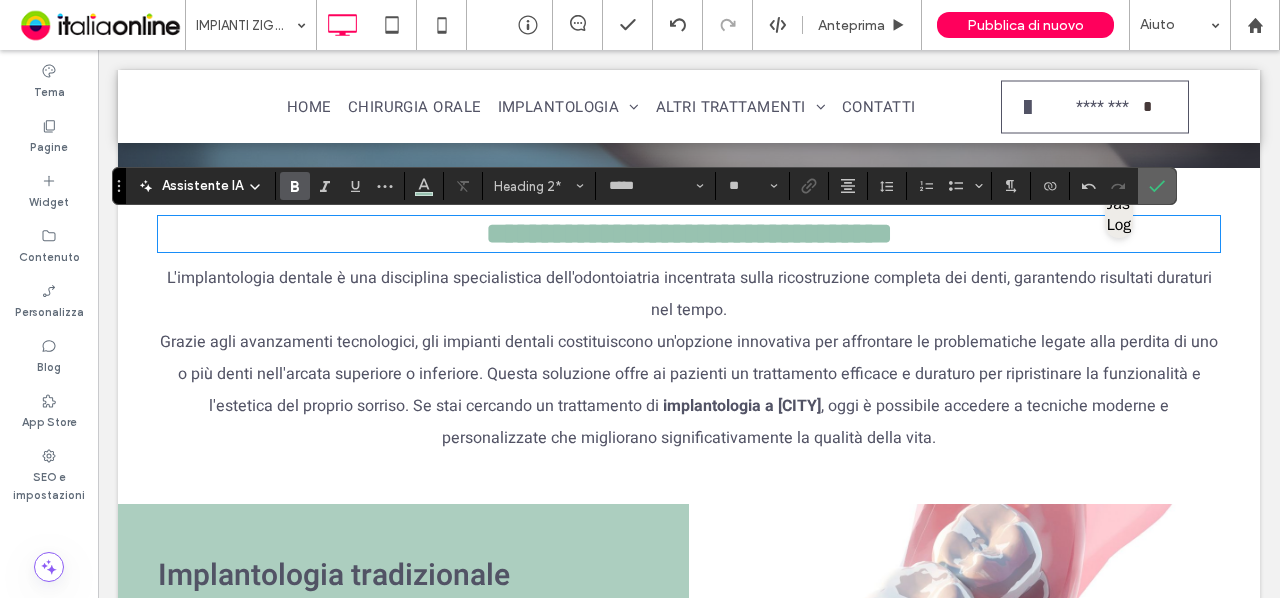 click 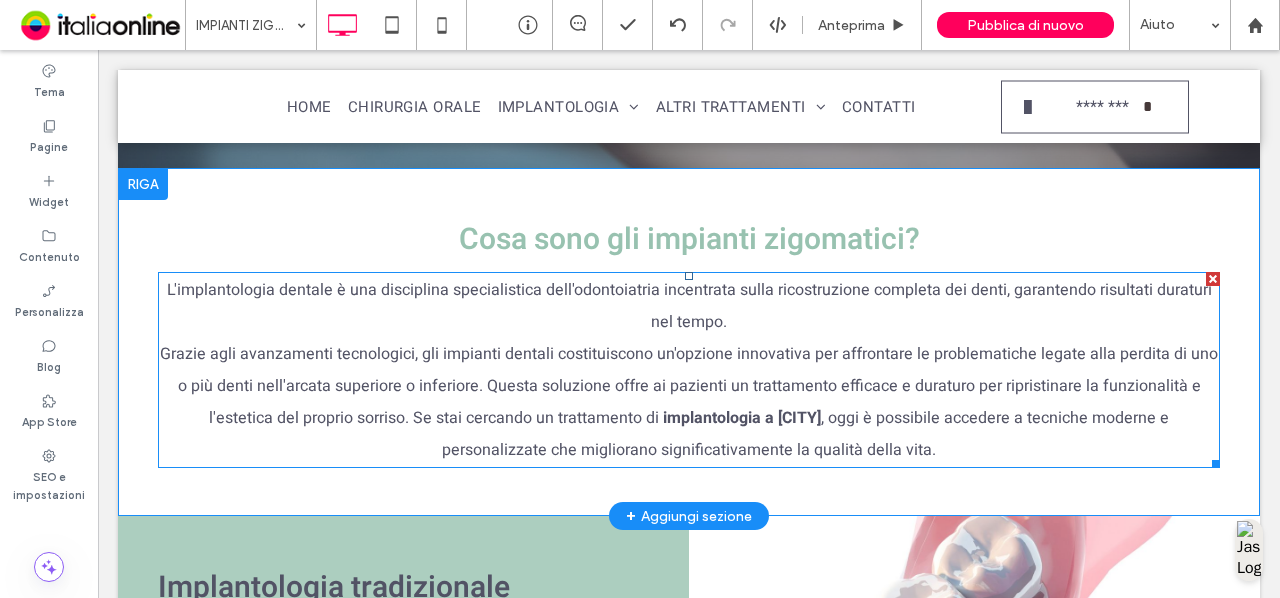 click on "Grazie agli avanzamenti tecnologici, gli impianti dentali costituiscono un'opzione innovativa per affrontare le problematiche legate alla perdita di uno o più denti nell'arcata superiore o inferiore. Questa soluzione offre ai pazienti un trattamento efficace e duraturo per ripristinare la funzionalità e l'estetica del proprio sorriso. Se stai cercando un trattamento di" at bounding box center [689, 386] 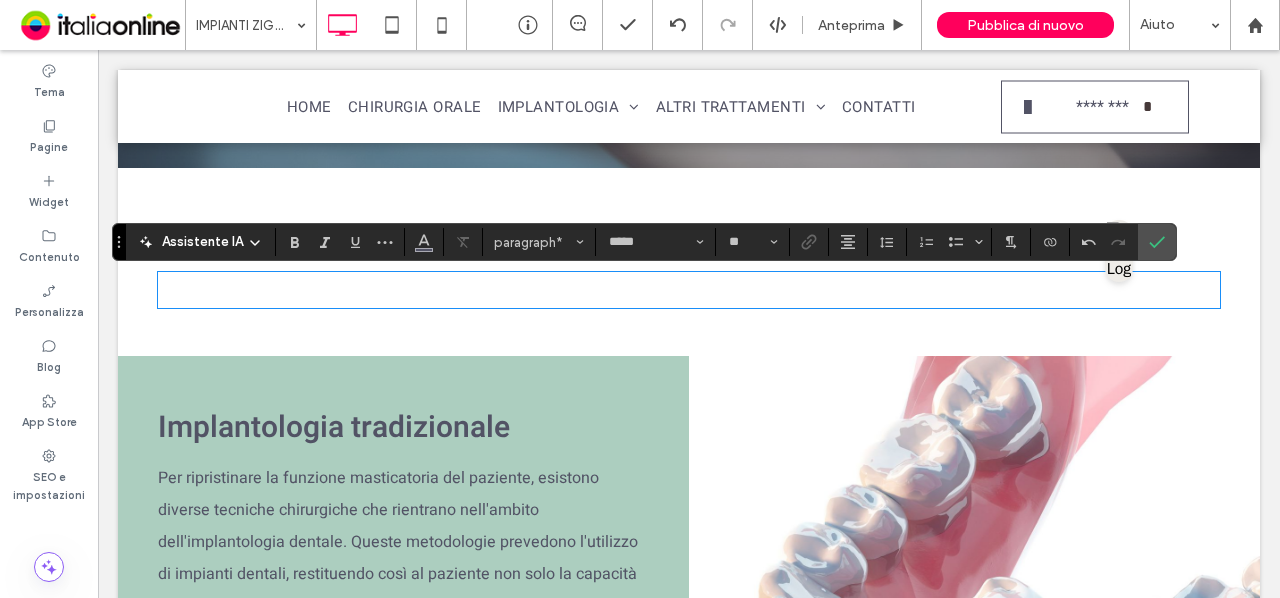 paste 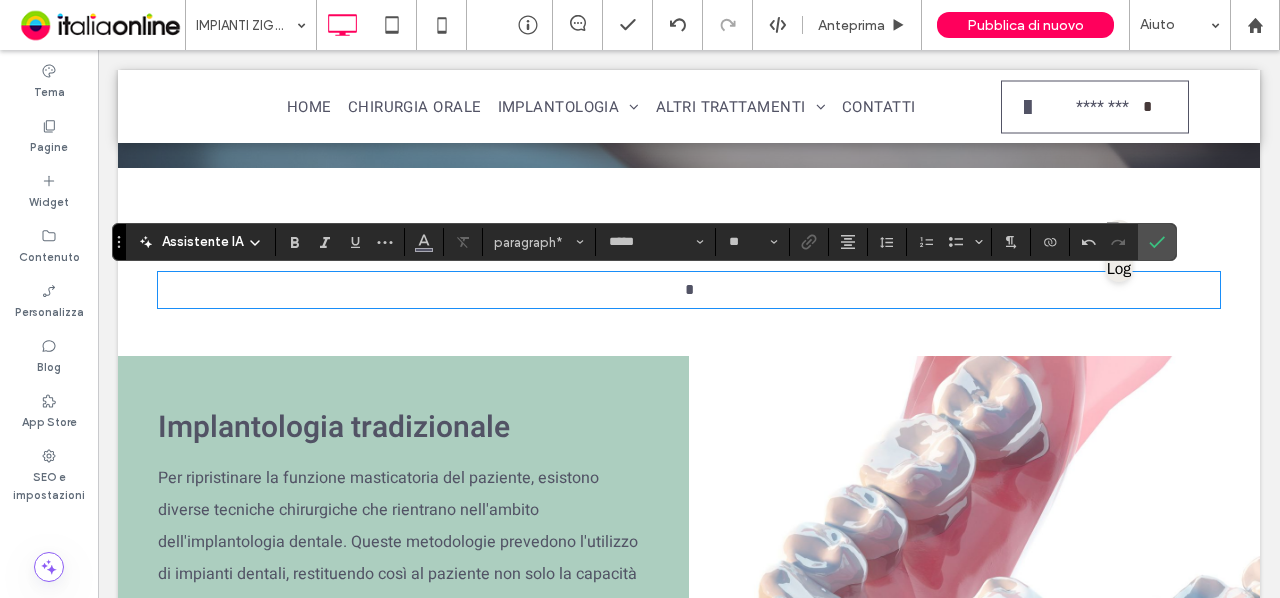 scroll, scrollTop: 0, scrollLeft: 0, axis: both 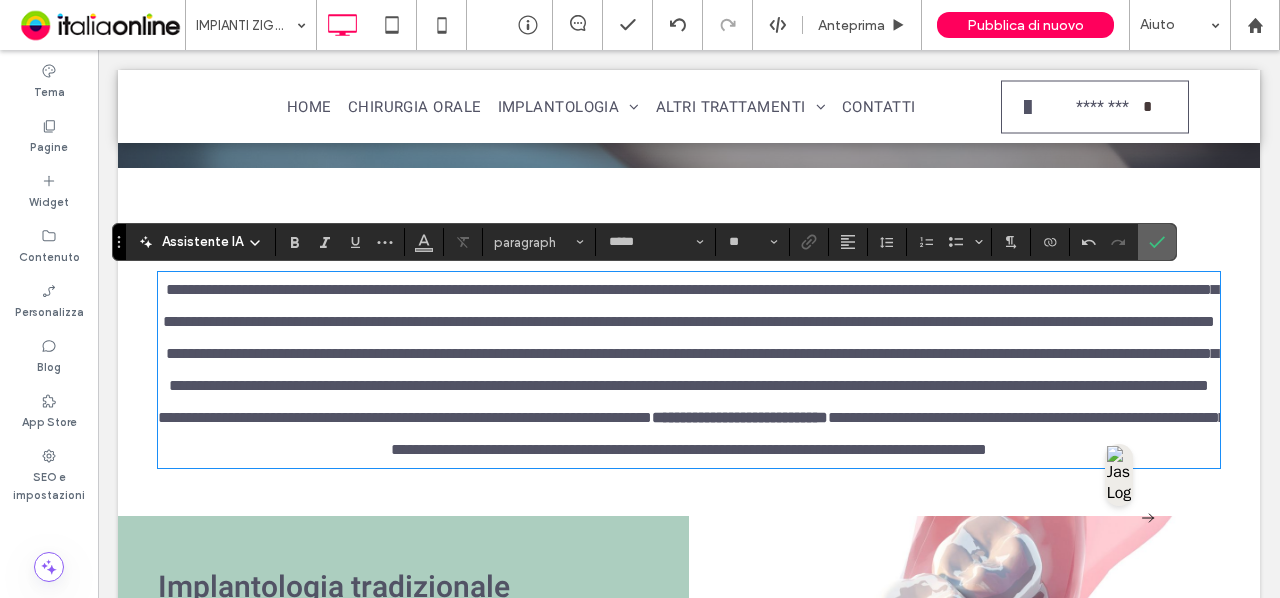 click at bounding box center [1157, 242] 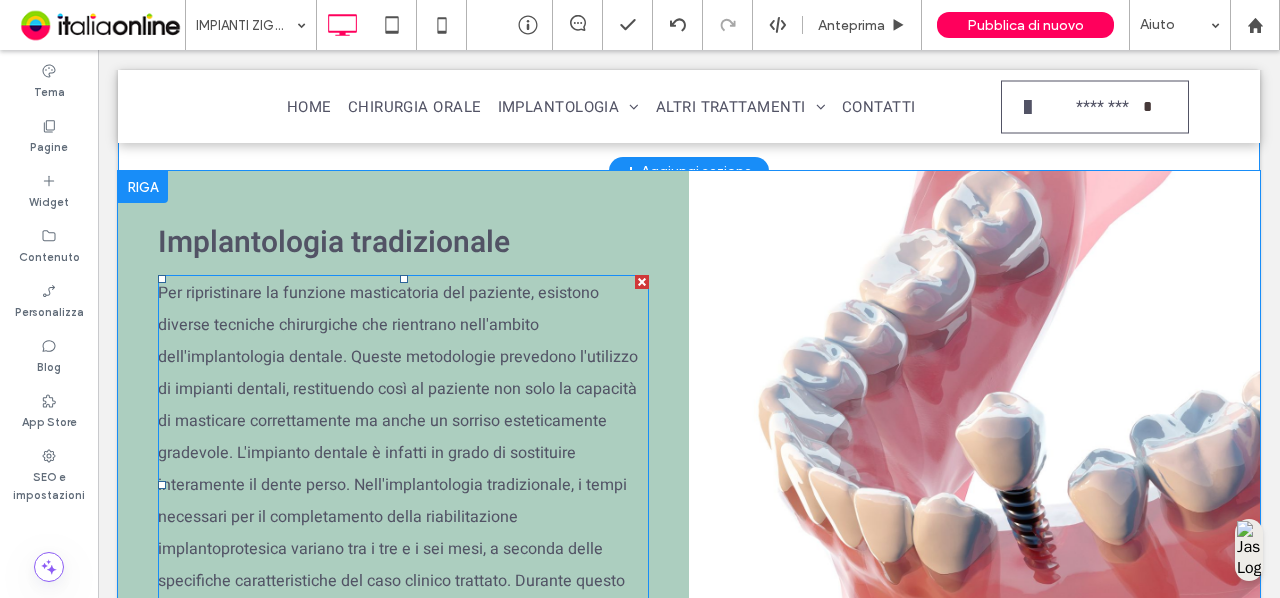 scroll, scrollTop: 1072, scrollLeft: 0, axis: vertical 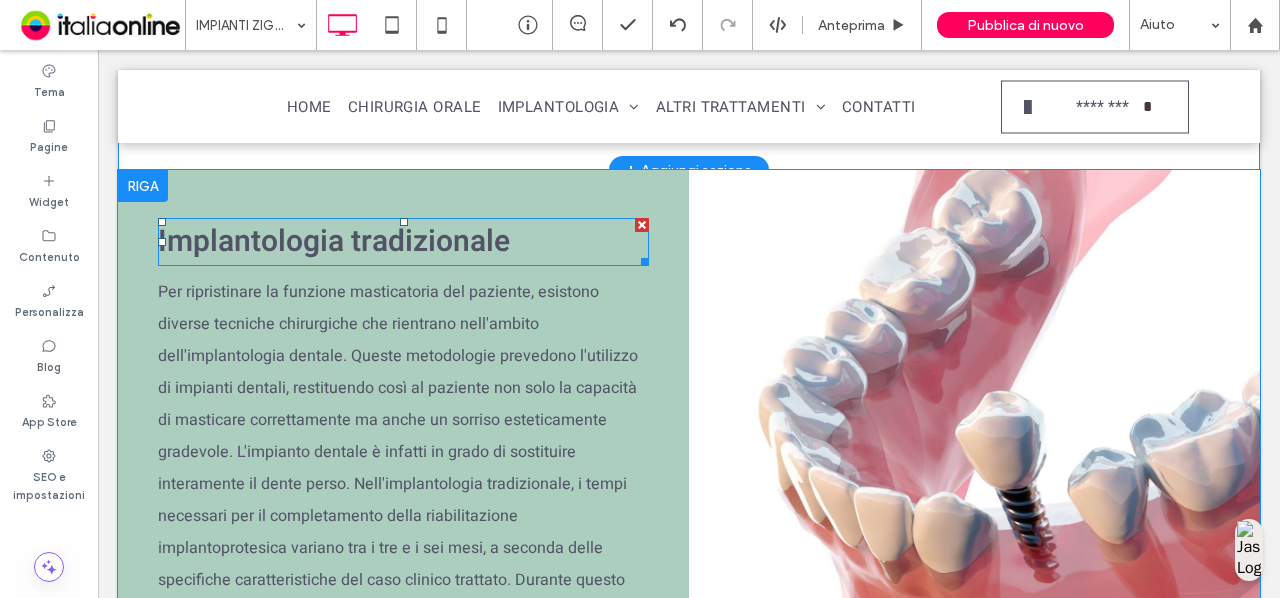 click on "Implantologia tradizionale" at bounding box center (334, 242) 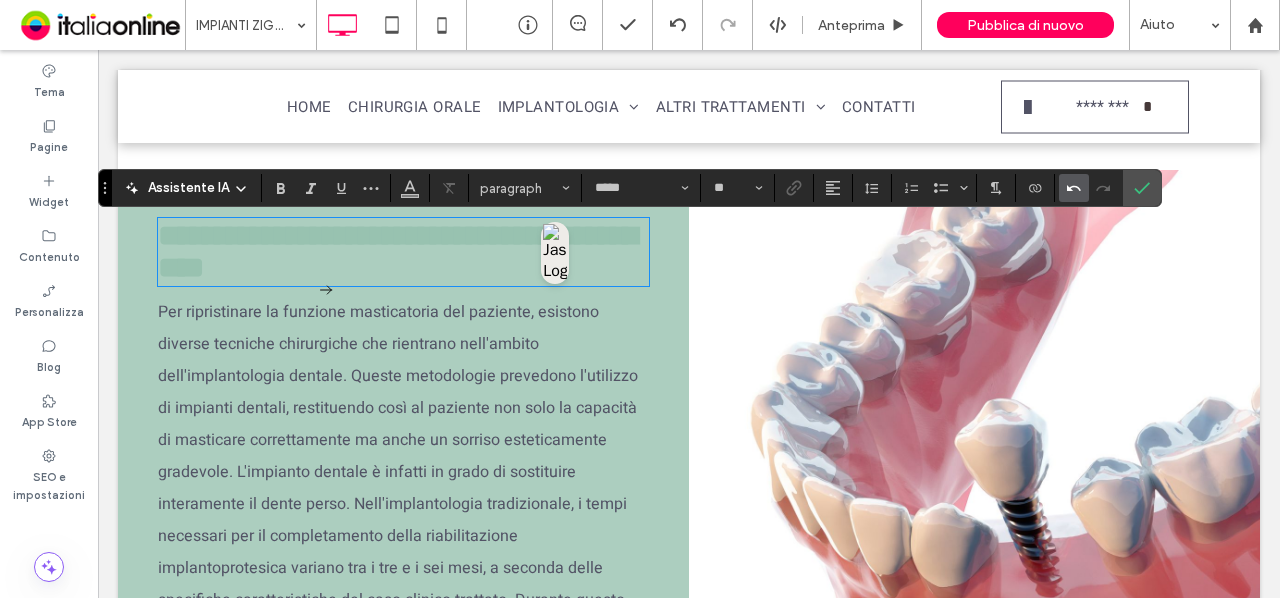 click 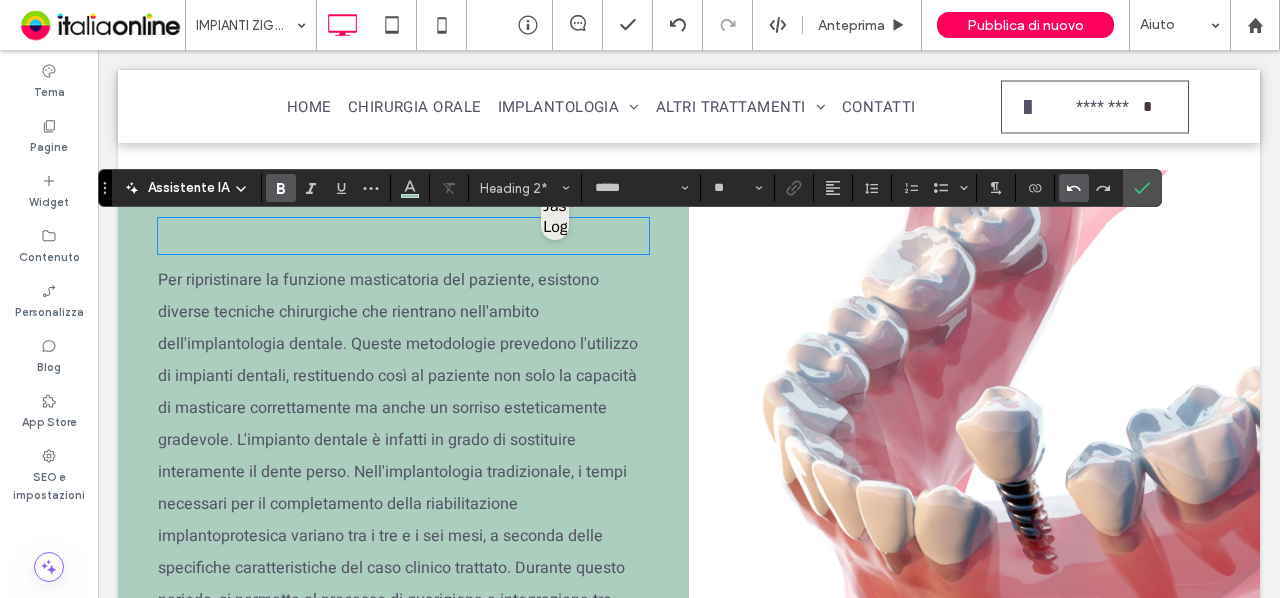 click 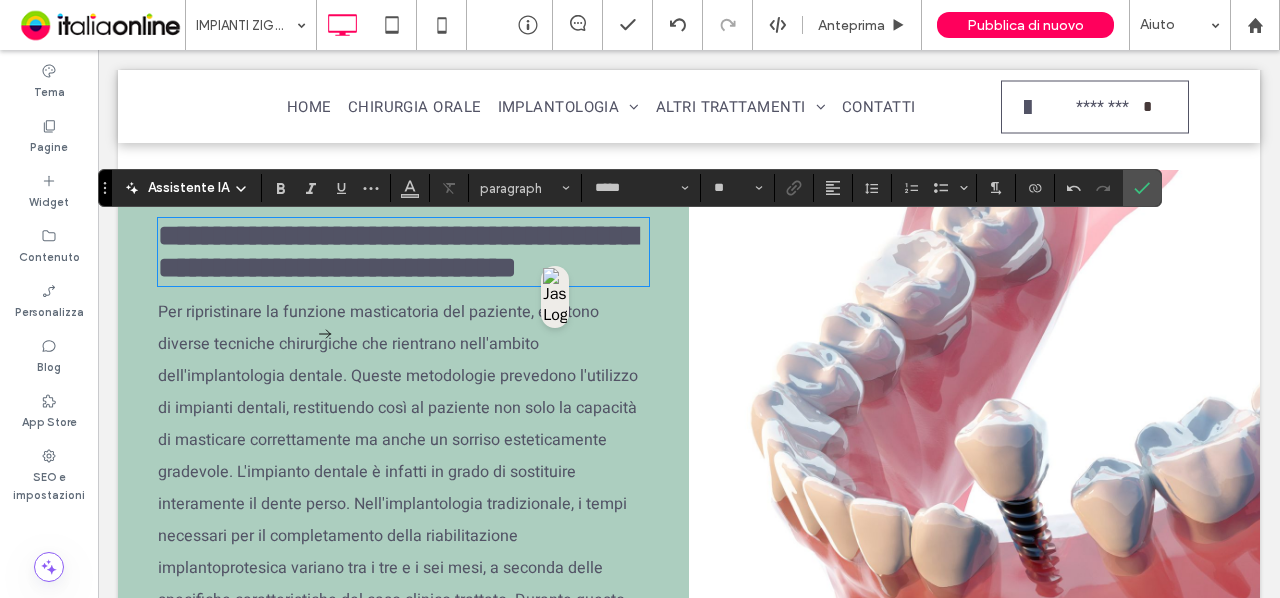 type on "**" 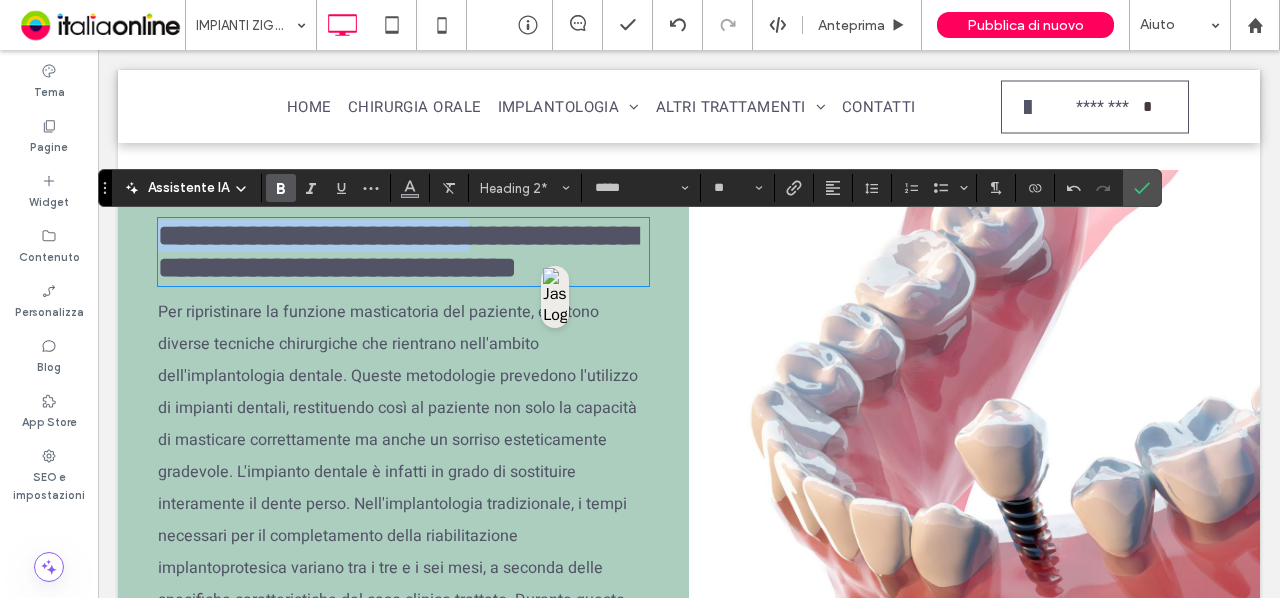 drag, startPoint x: 509, startPoint y: 243, endPoint x: 92, endPoint y: 241, distance: 417.0048 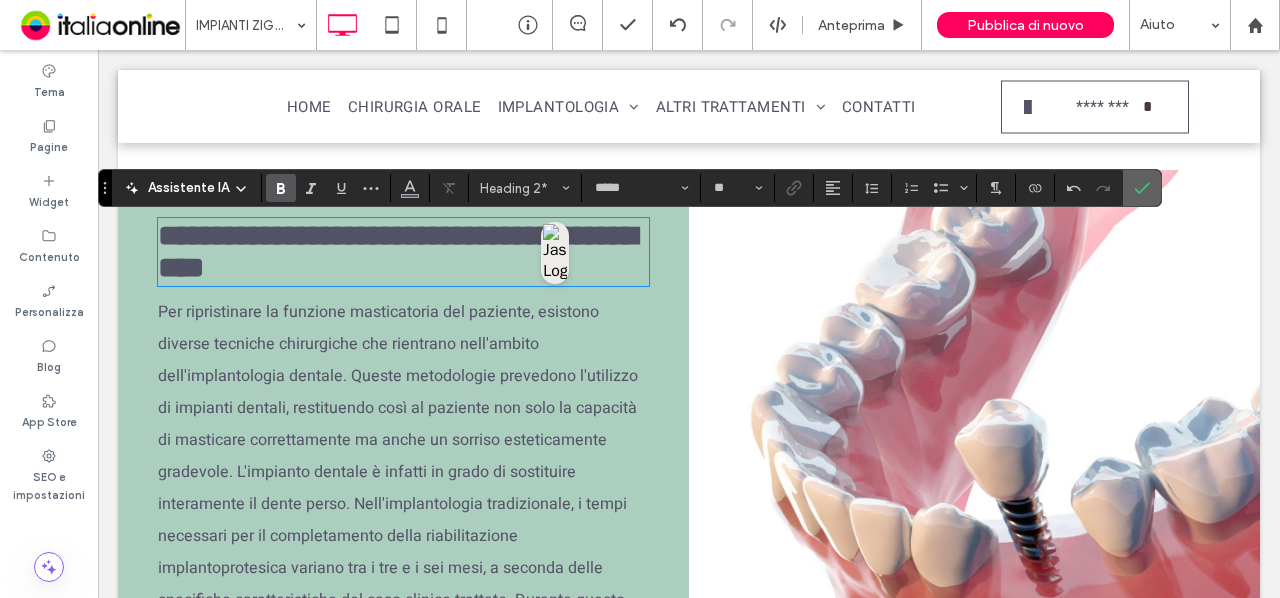 drag, startPoint x: 1140, startPoint y: 185, endPoint x: 907, endPoint y: 13, distance: 289.60837 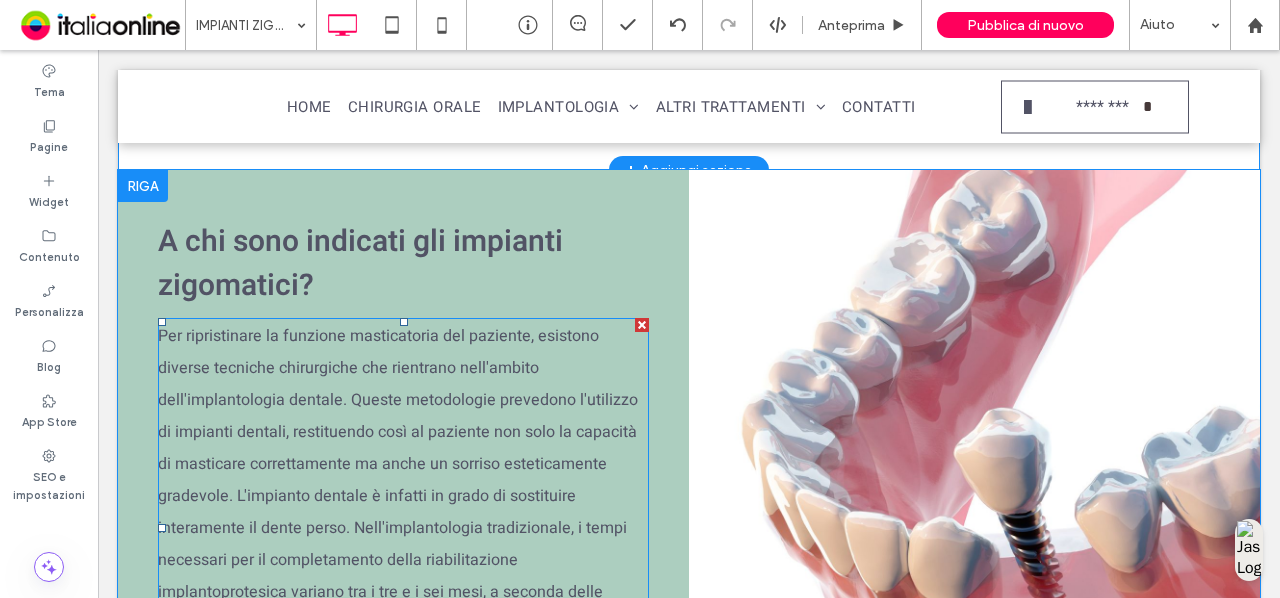 click on "Per ripristinare la funzione masticatoria del paziente, esistono diverse tecniche chirurgiche che rientrano nell'ambito dell'implantologia dentale. Queste metodologie prevedono l'utilizzo di impianti dentali, restituendo così al paziente non solo la capacità di masticare correttamente ma anche un sorriso esteticamente gradevole. L'impianto dentale è infatti in grado di sostituire interamente il dente perso. Nell'implantologia tradizionale, i tempi necessari per il completamento della riabilitazione implantoprotesica variano tra i tre e i sei mesi, a seconda delle specifiche caratteristiche del caso clinico trattato. Durante questo periodo, si permette al processo di guarigione e integrazione tra l'impianto e l'osso di evolversi in modo ottimale, garantendo un risultato di successo nel lungo termine." at bounding box center (398, 528) 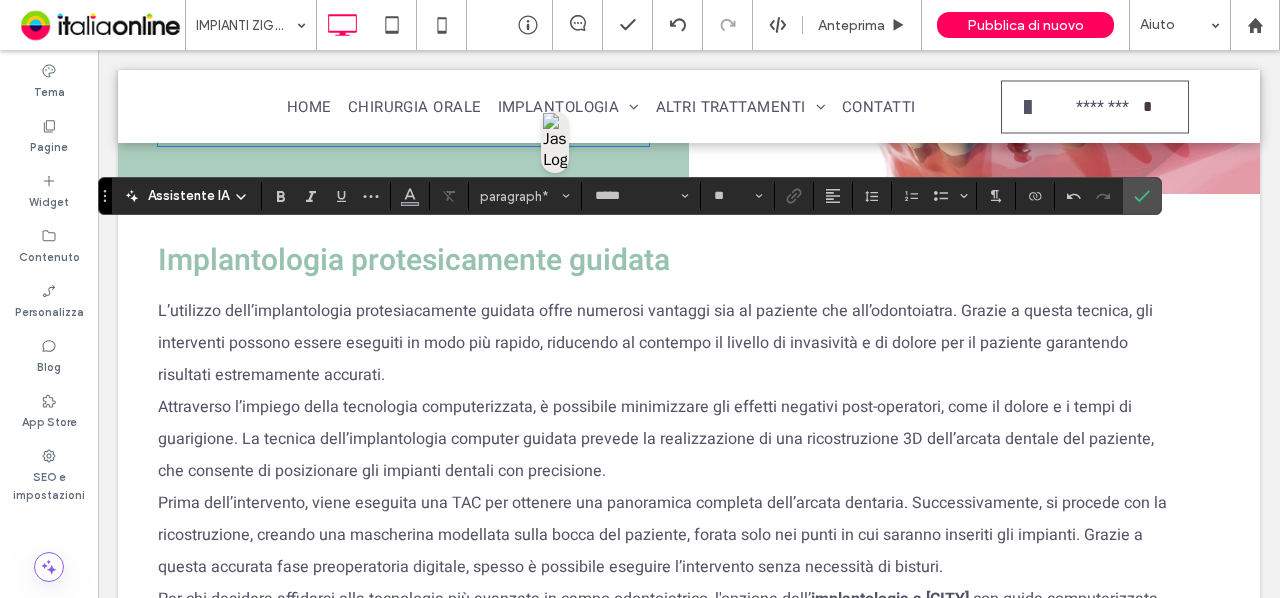 scroll, scrollTop: 1145, scrollLeft: 0, axis: vertical 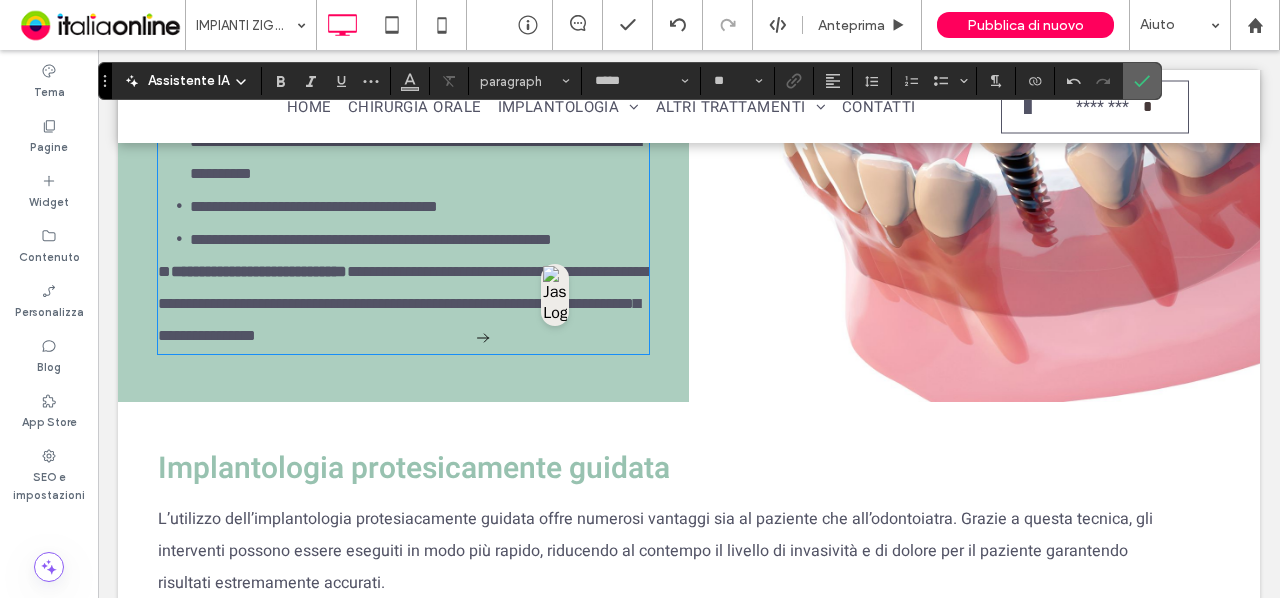 click 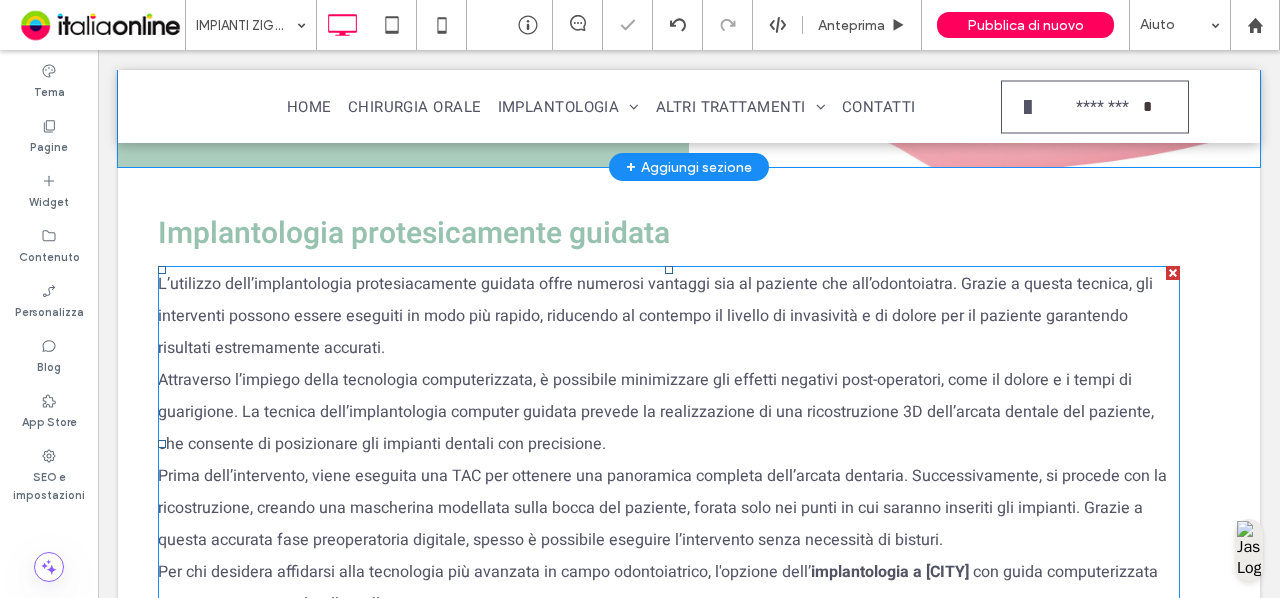 scroll, scrollTop: 1600, scrollLeft: 0, axis: vertical 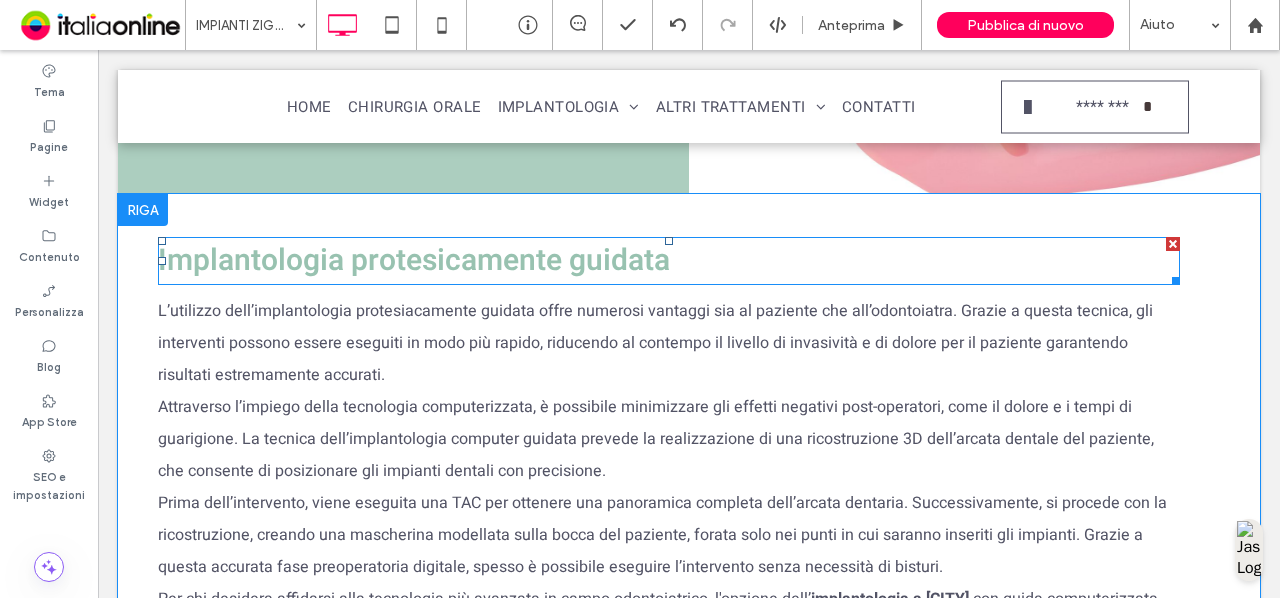 click on "Implantologia protesicamente guidata" at bounding box center (414, 261) 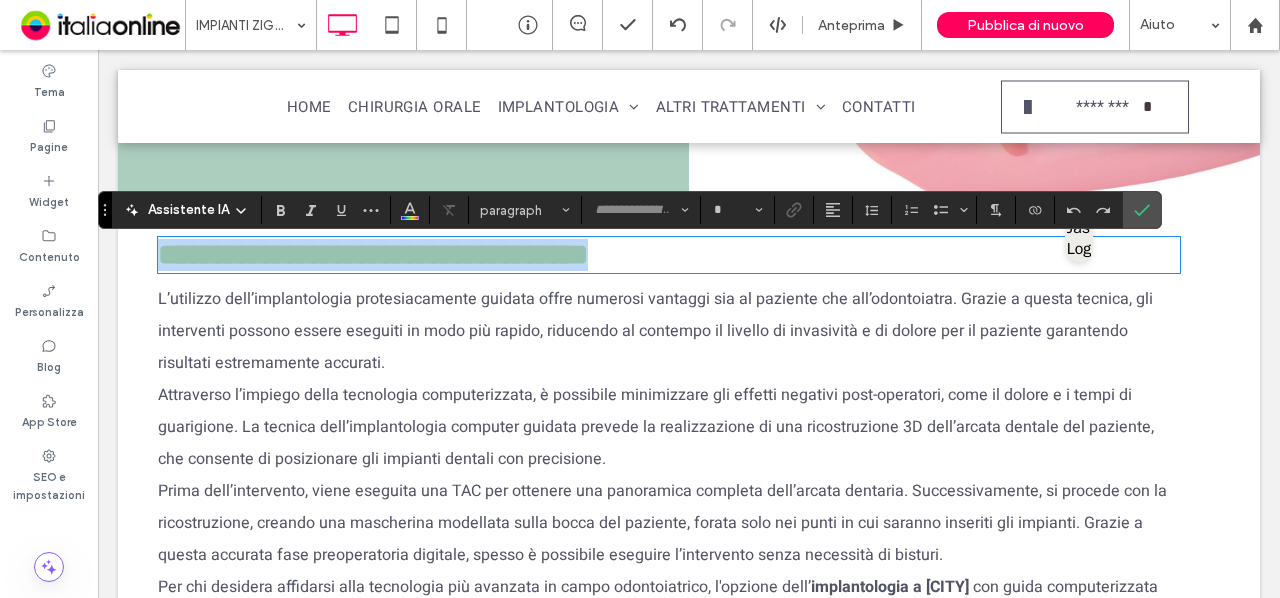 type on "*****" 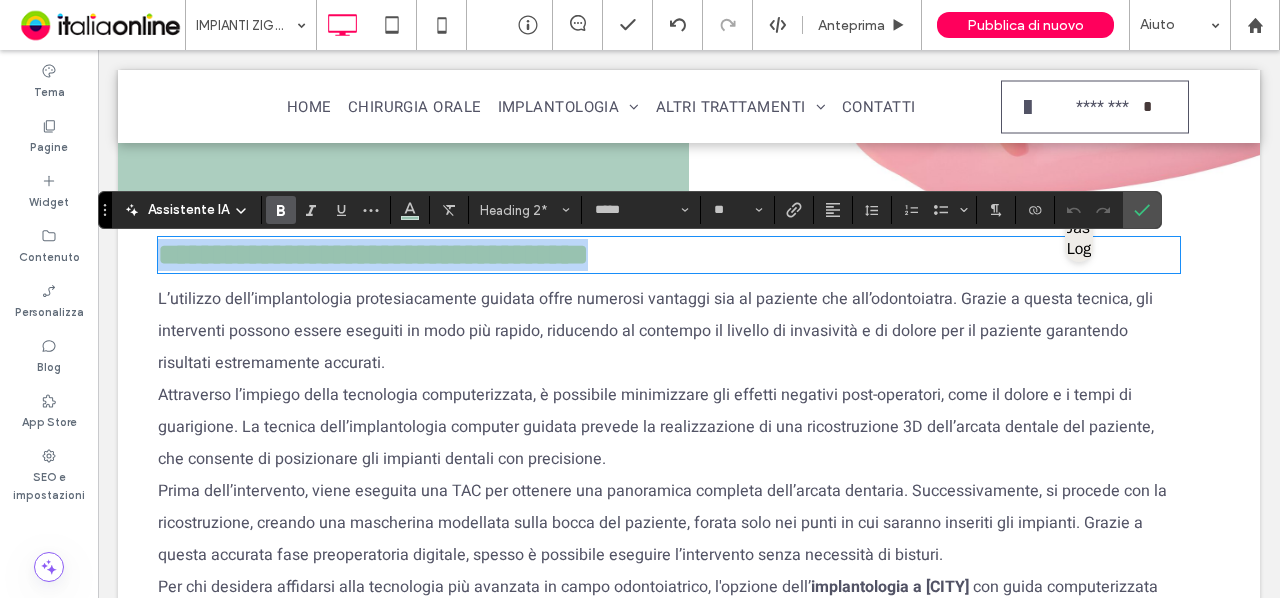 click on "**********" at bounding box center [373, 254] 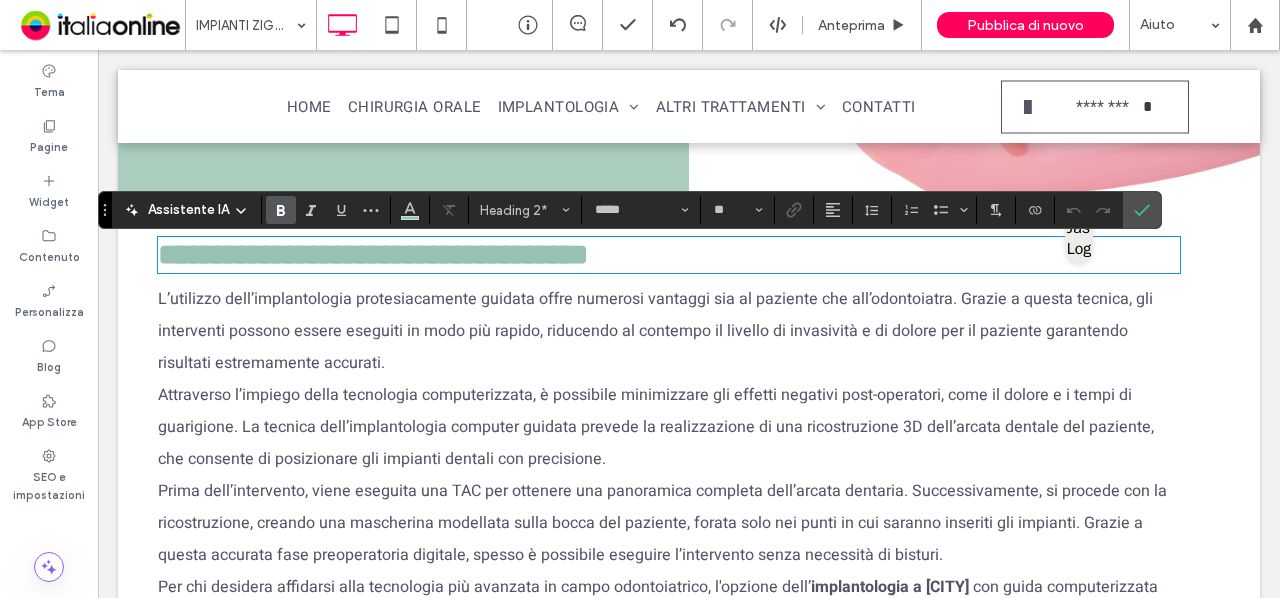 click on "**********" at bounding box center (373, 254) 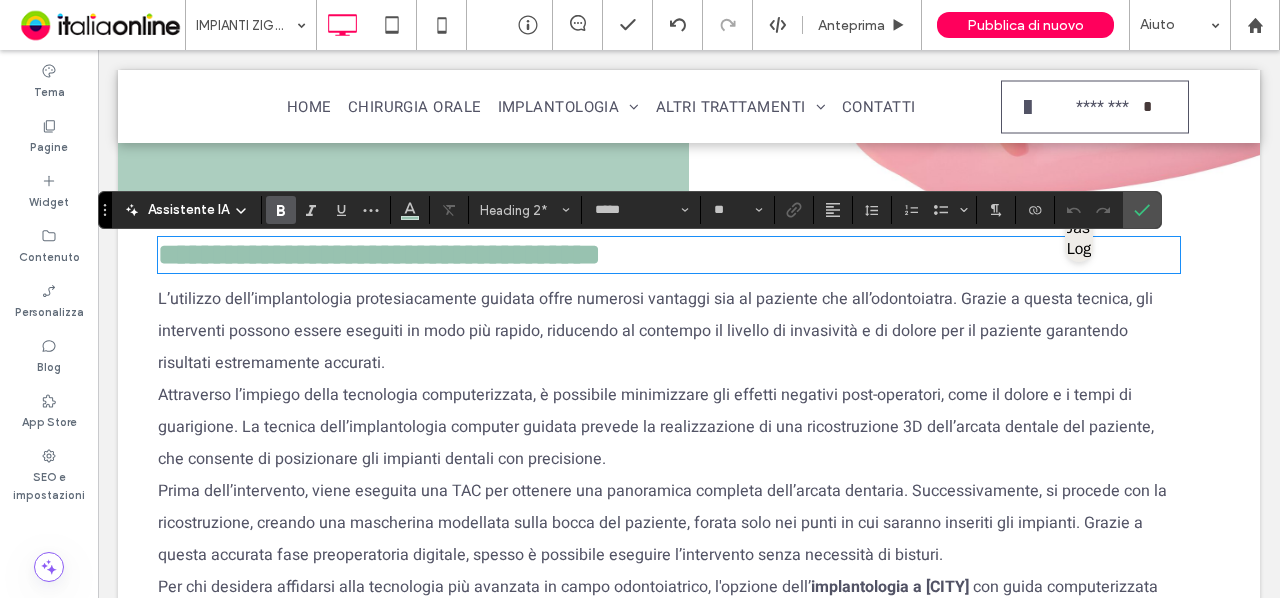 type 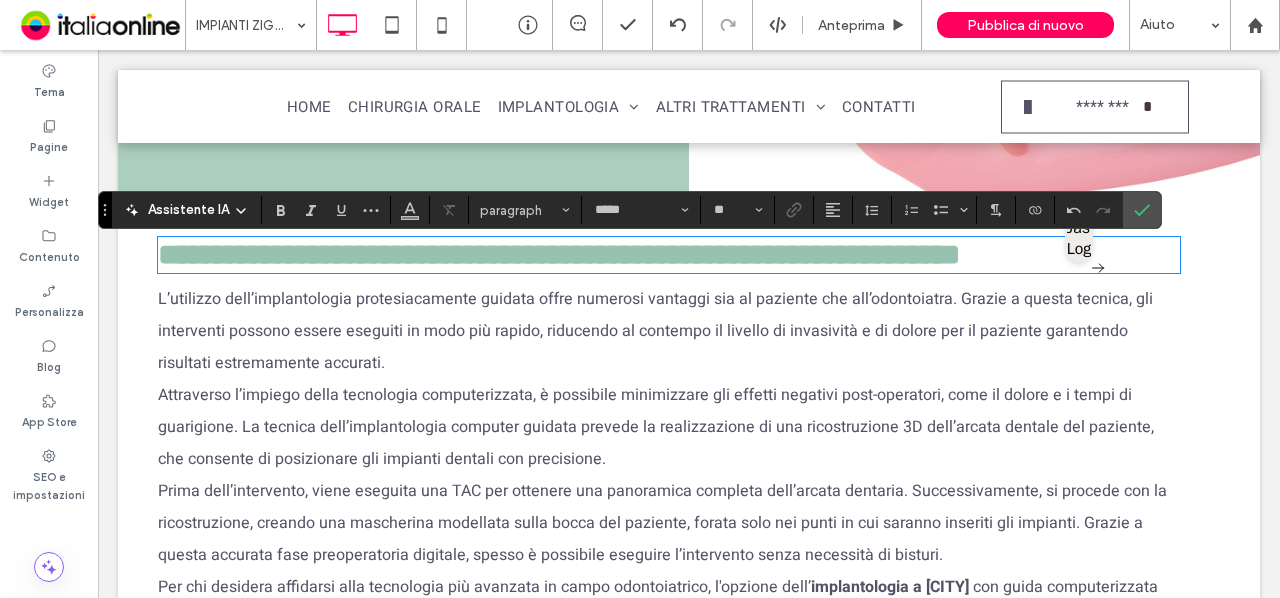 type on "**" 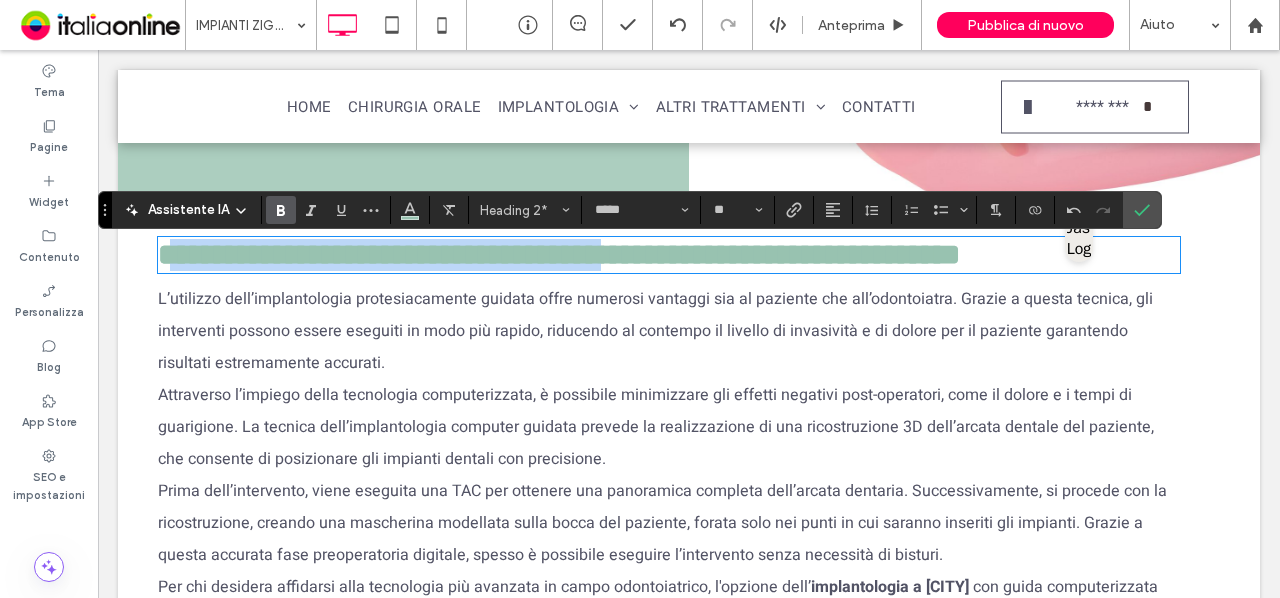 drag, startPoint x: 677, startPoint y: 271, endPoint x: 176, endPoint y: 263, distance: 501.06387 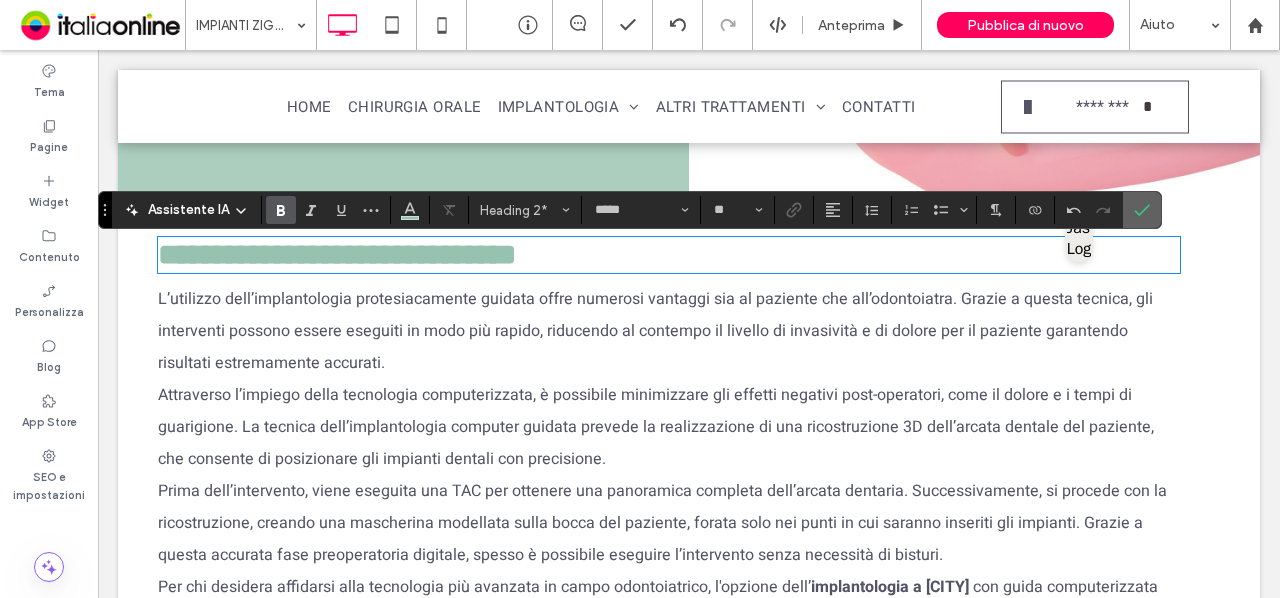 drag, startPoint x: 1132, startPoint y: 208, endPoint x: 1010, endPoint y: 143, distance: 138.2353 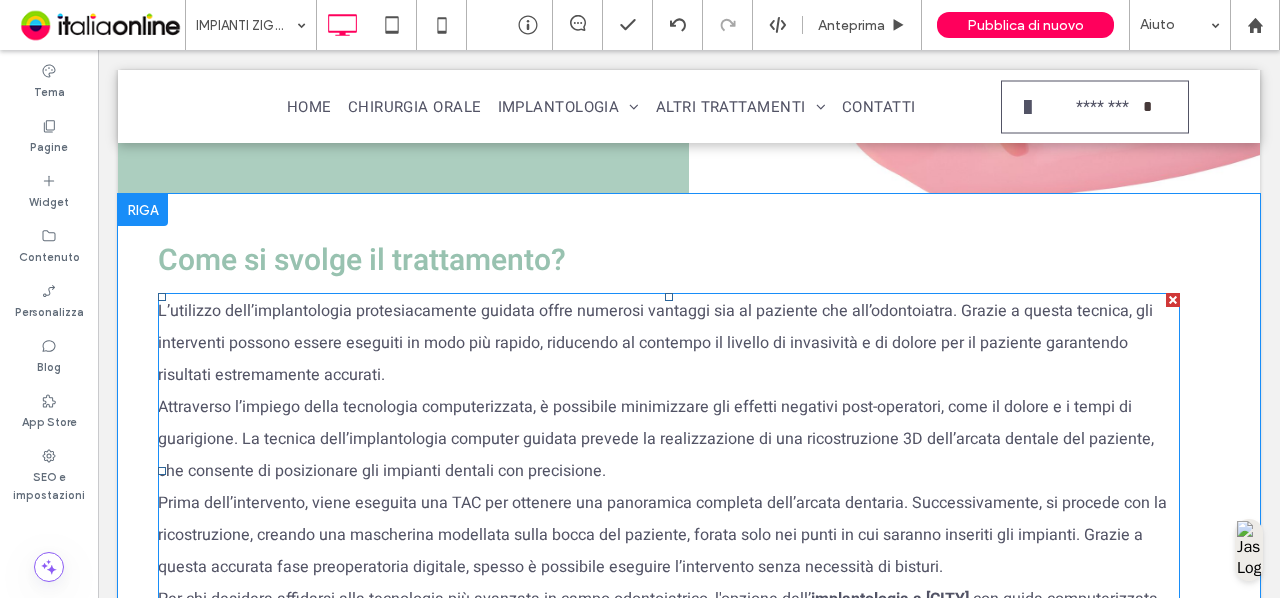 click on "L’utilizzo dell’implantologia protesiacamente guidata offre numerosi vantaggi sia al paziente che all’odontoiatra. Grazie a questa tecnica, gli interventi possono essere eseguiti in modo più rapido, riducendo al contempo il livello di invasività e di dolore per il paziente garantendo risultati estremamente accurati." at bounding box center (669, 343) 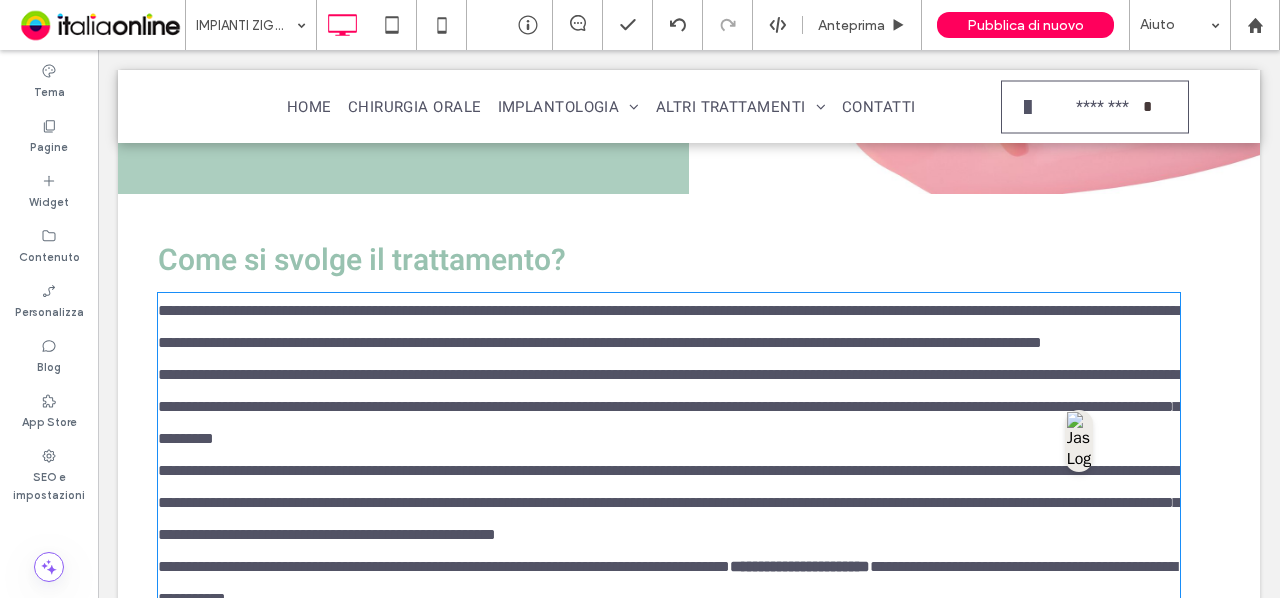 scroll, scrollTop: 1754, scrollLeft: 0, axis: vertical 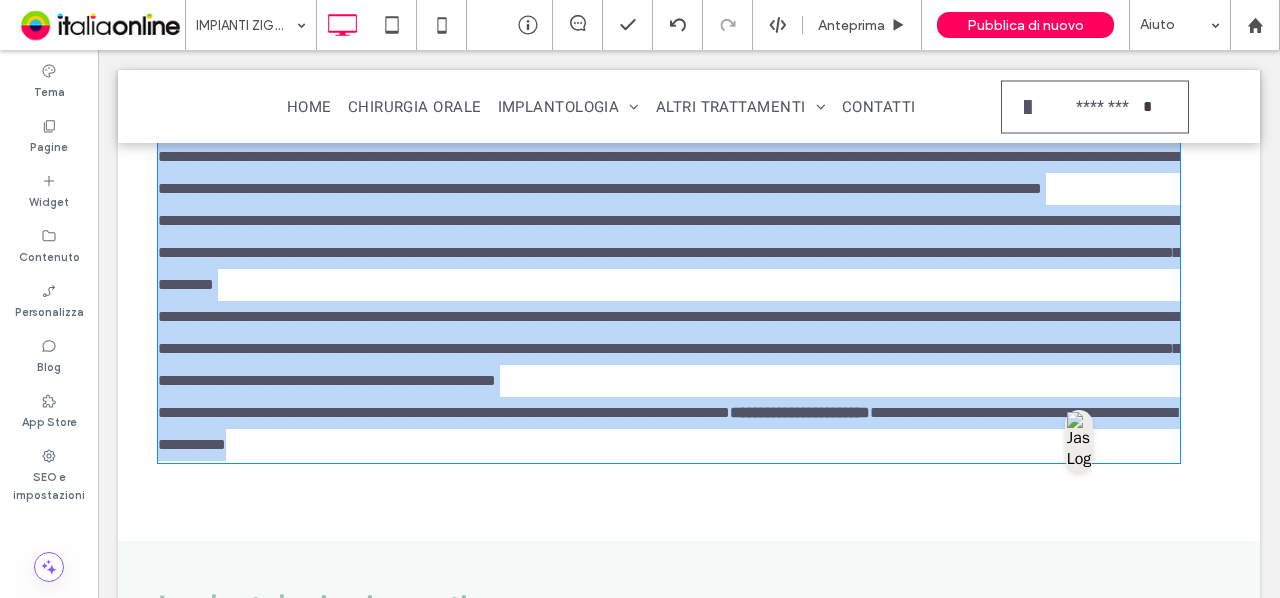 type on "*****" 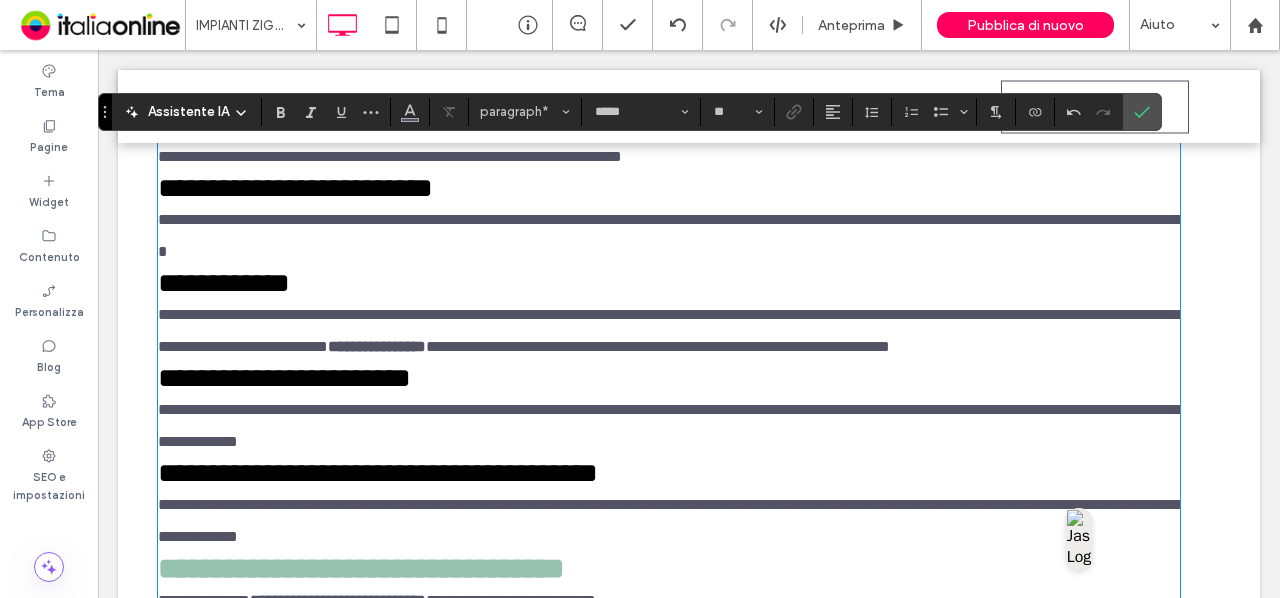 scroll, scrollTop: 0, scrollLeft: 0, axis: both 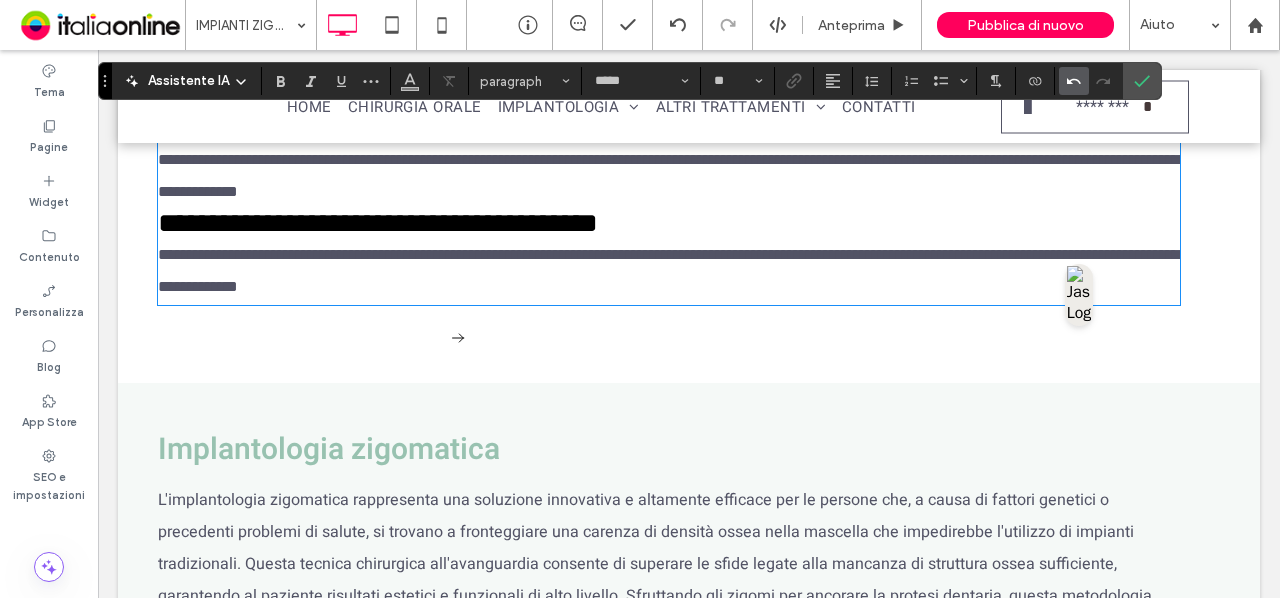 click at bounding box center (1074, 81) 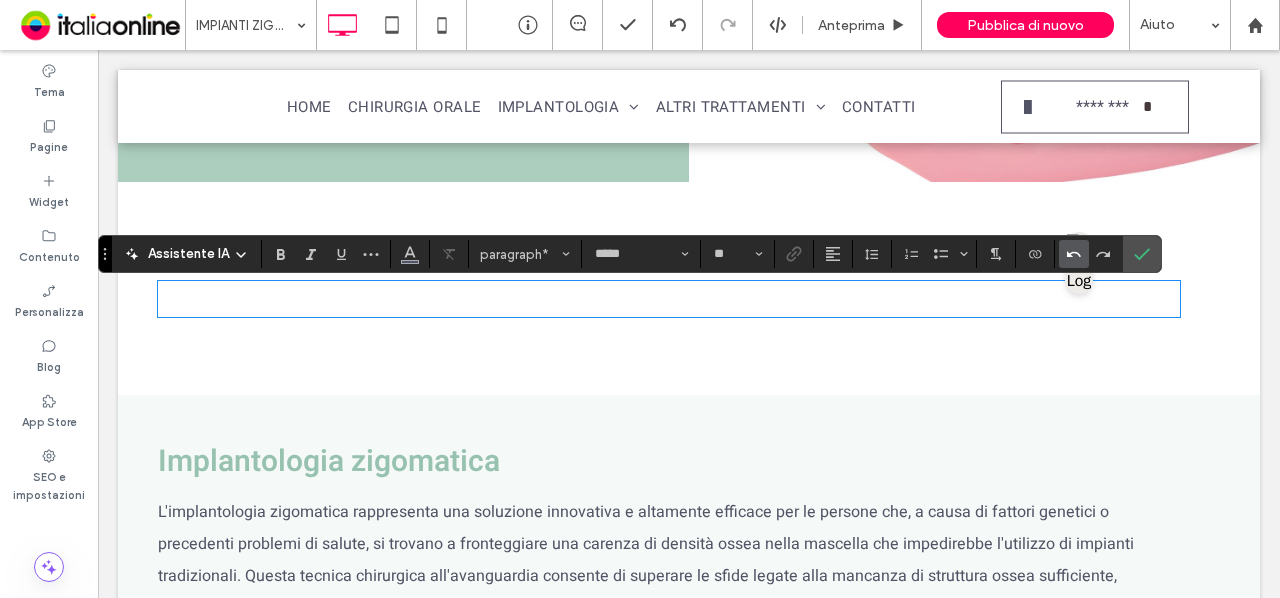click at bounding box center [689, 106] 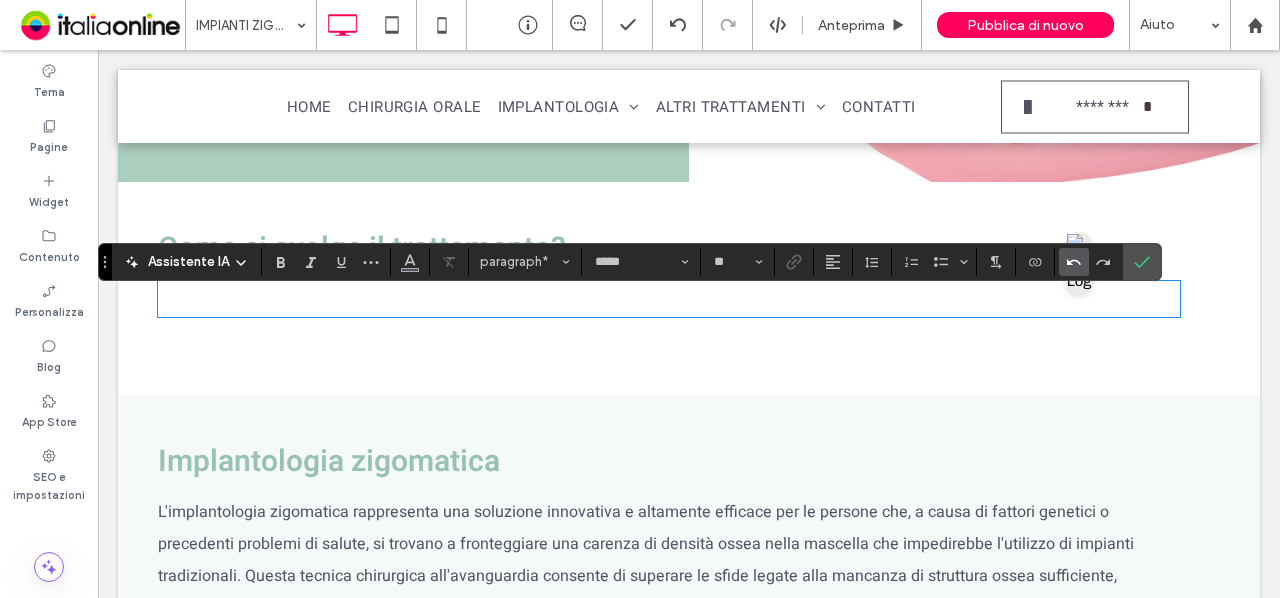 scroll, scrollTop: 1566, scrollLeft: 0, axis: vertical 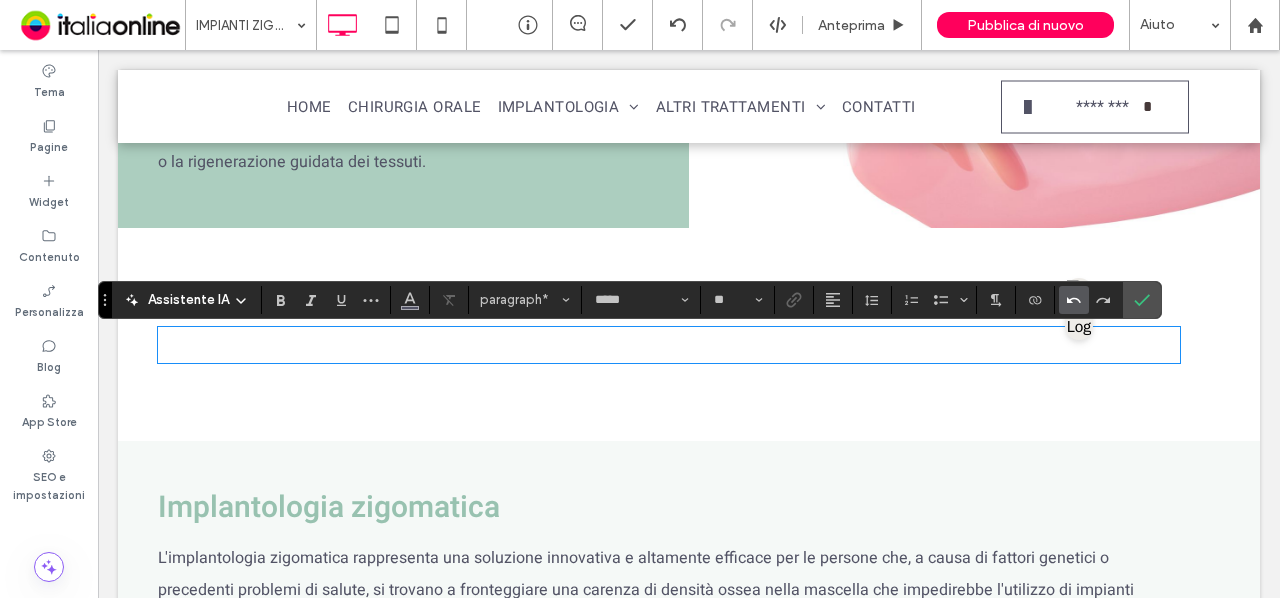 click 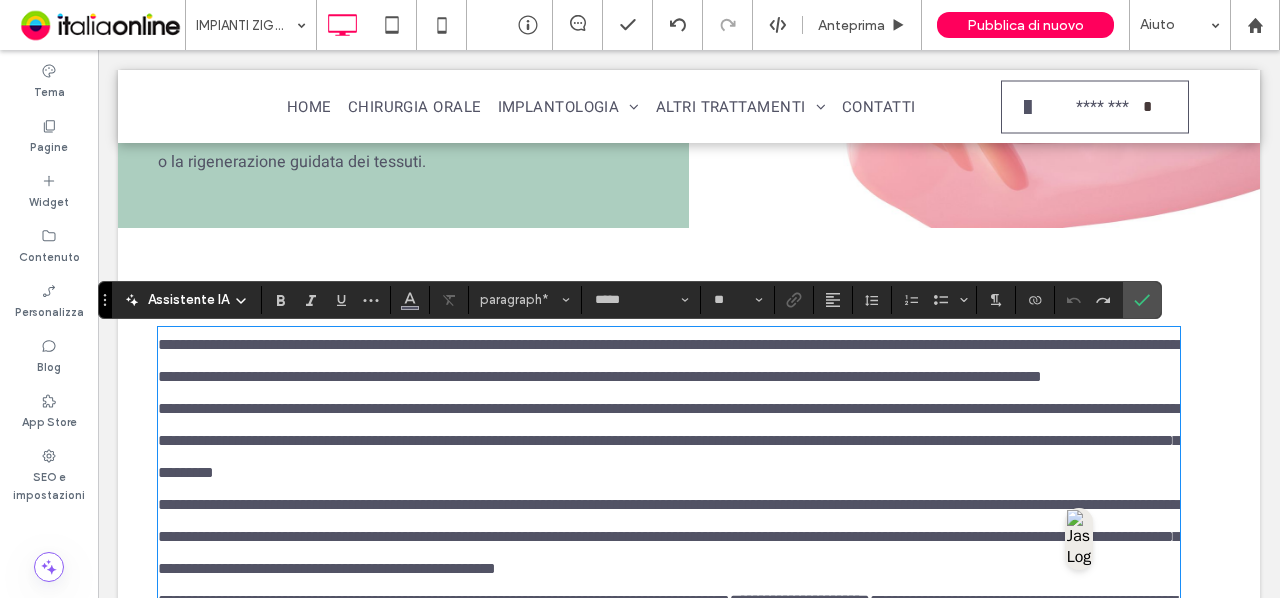 click on "**********" at bounding box center [669, 361] 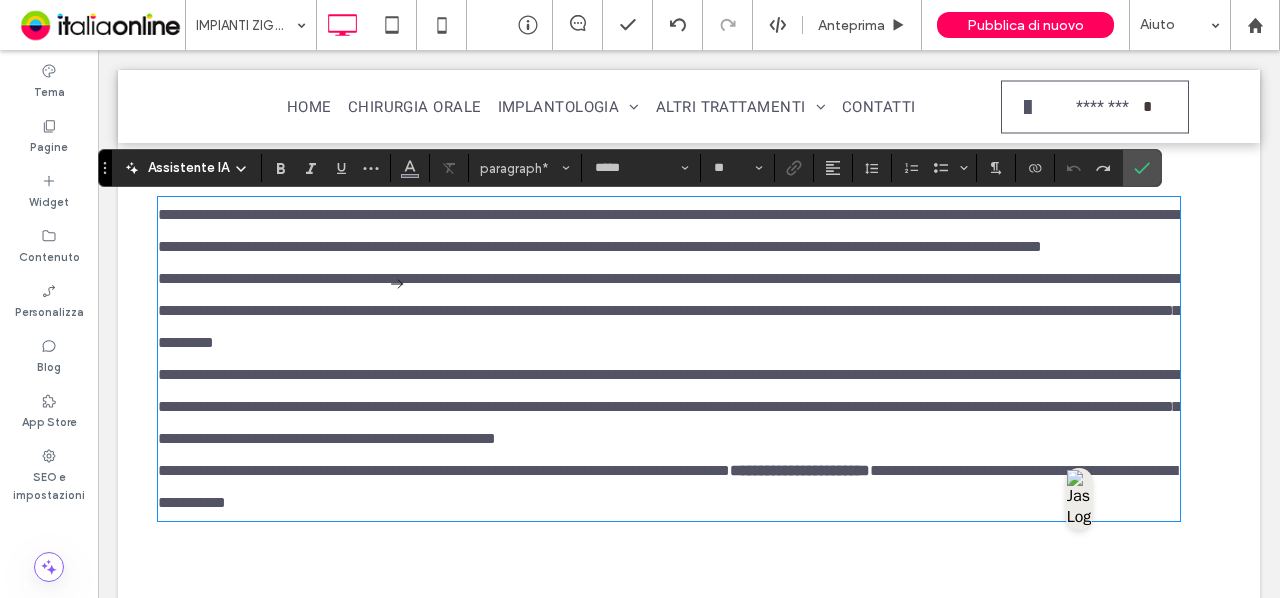scroll, scrollTop: 1698, scrollLeft: 0, axis: vertical 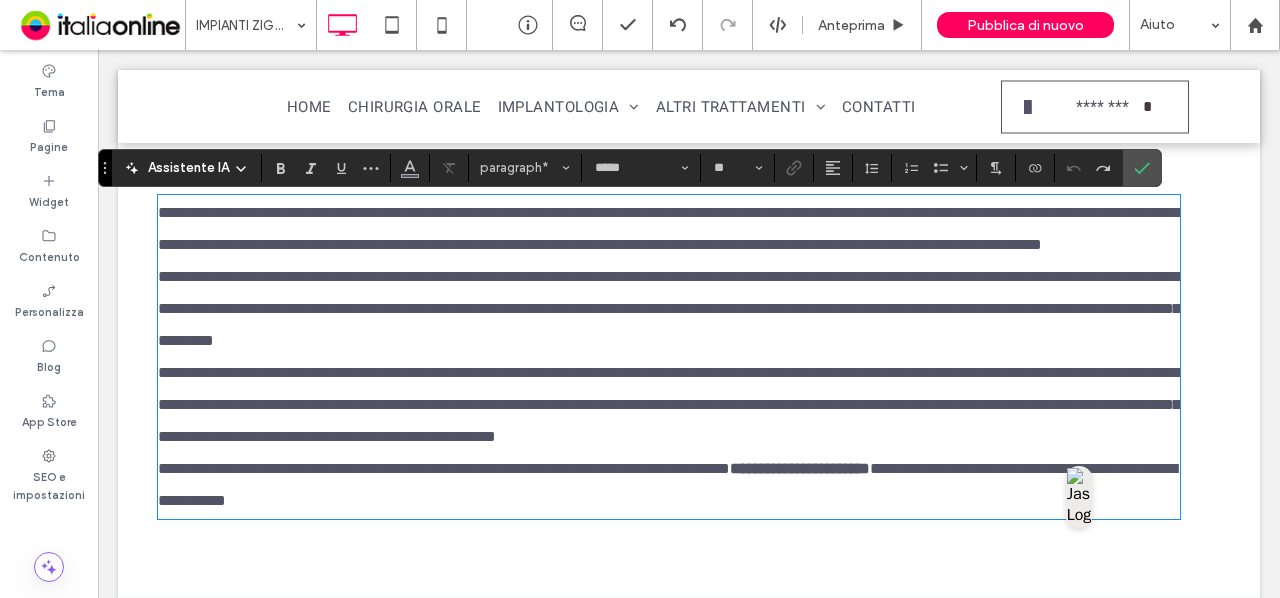 click on "**********" at bounding box center (669, 485) 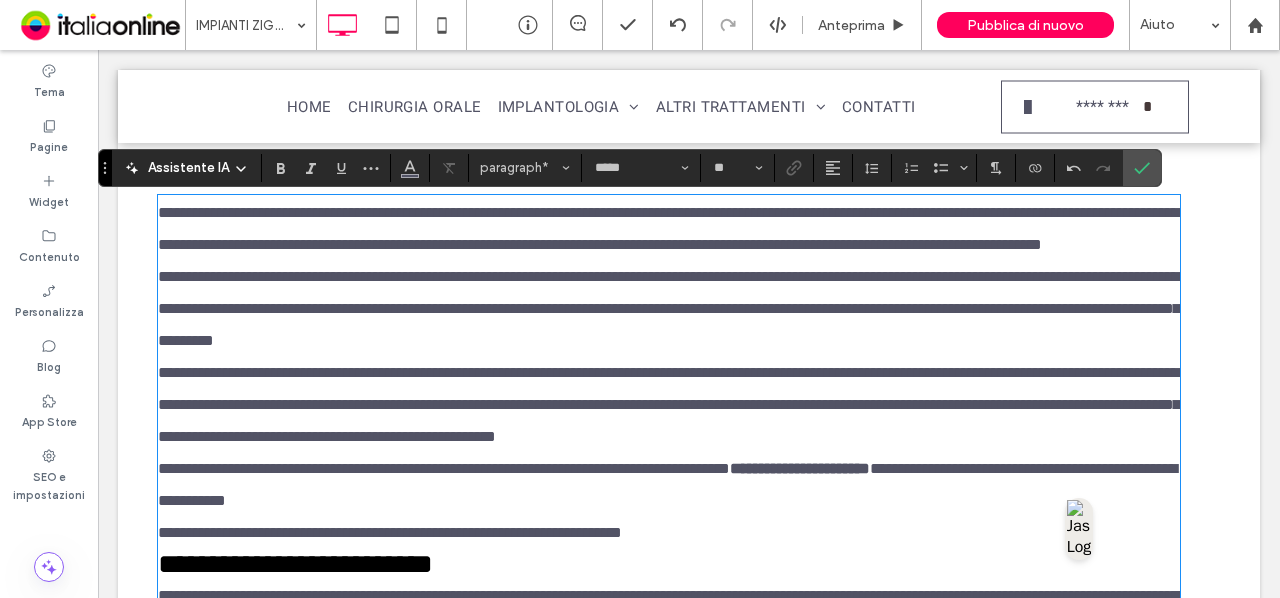 scroll, scrollTop: 0, scrollLeft: 0, axis: both 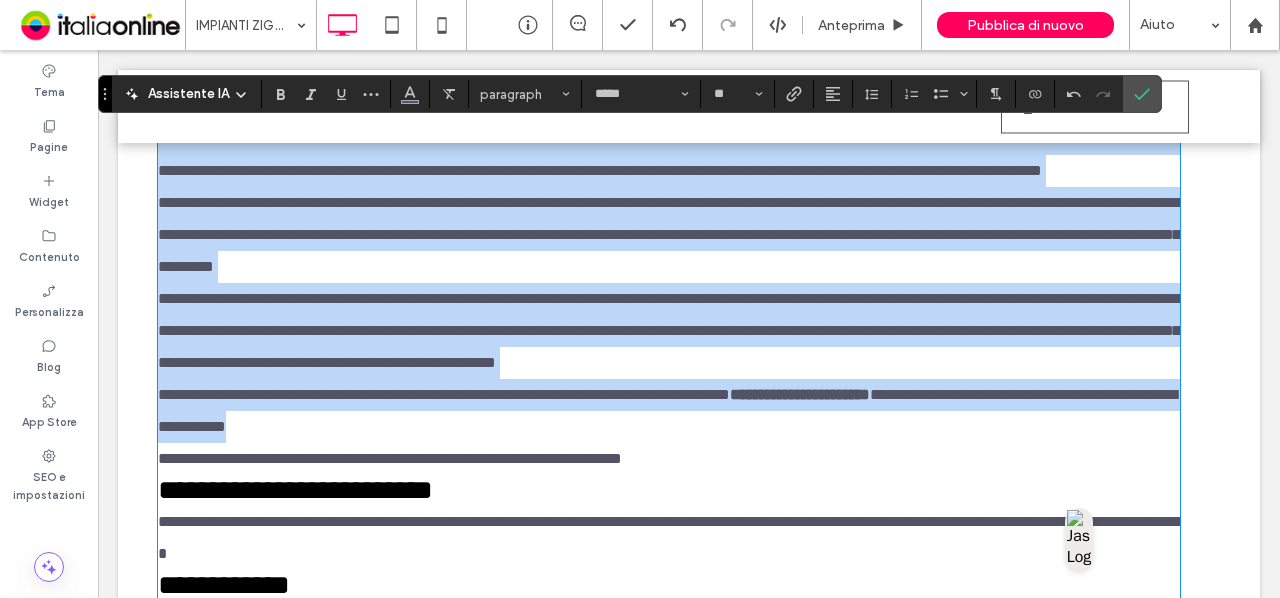drag, startPoint x: 543, startPoint y: 463, endPoint x: 125, endPoint y: 151, distance: 521.6014 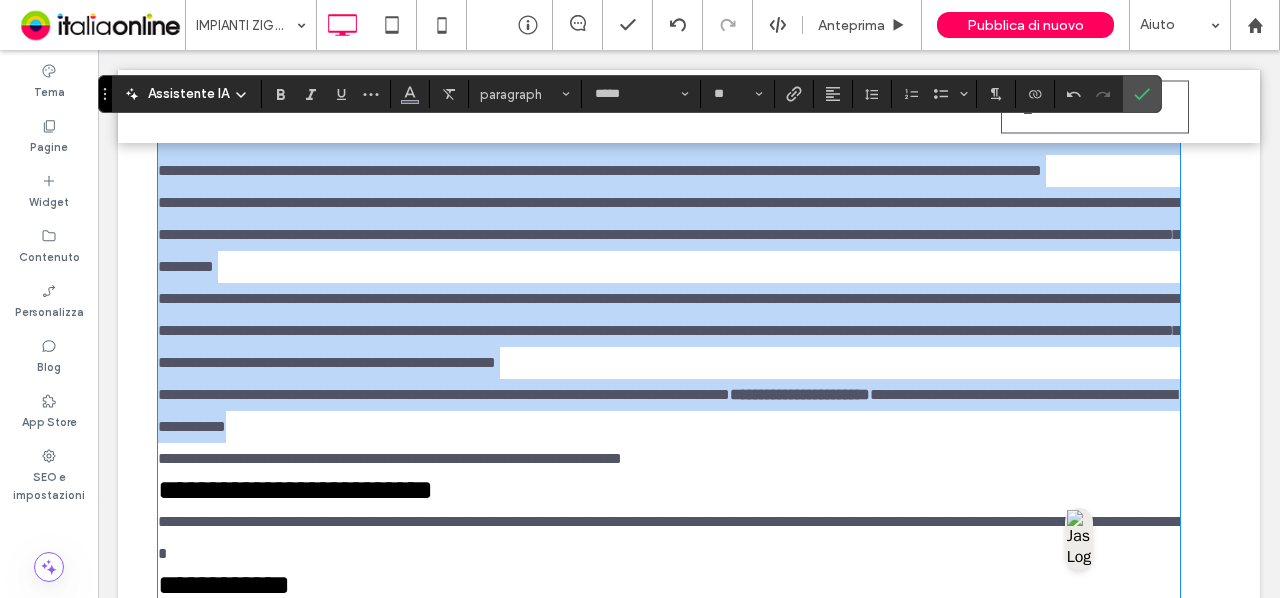 click on "**********" at bounding box center [689, 478] 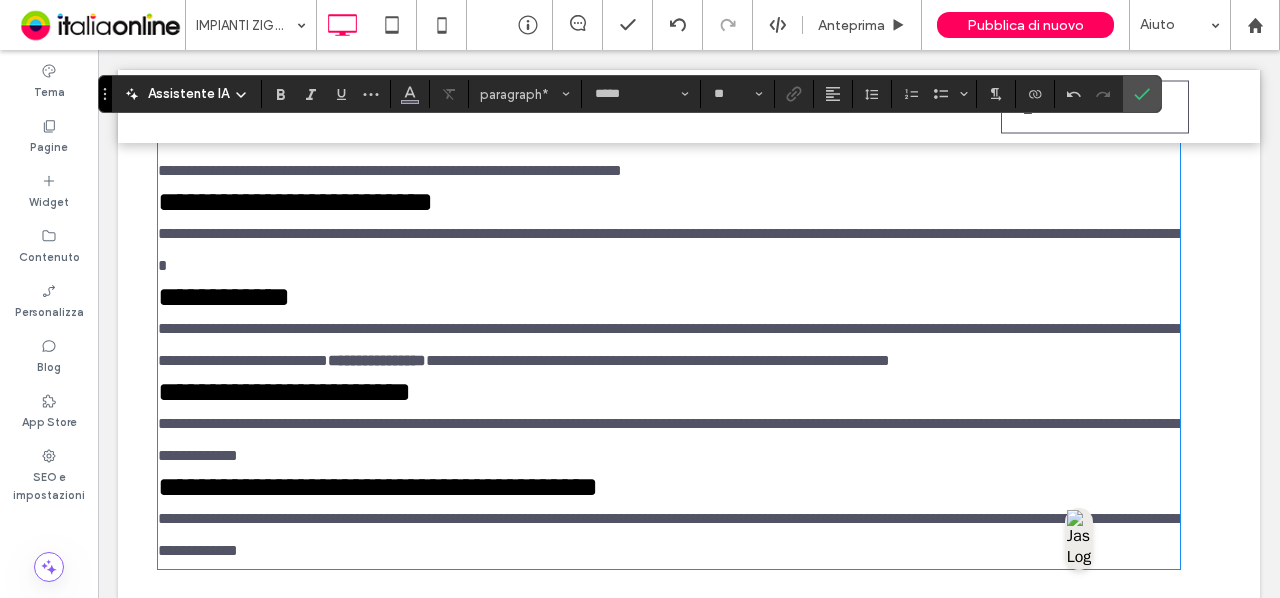 scroll, scrollTop: 1553, scrollLeft: 0, axis: vertical 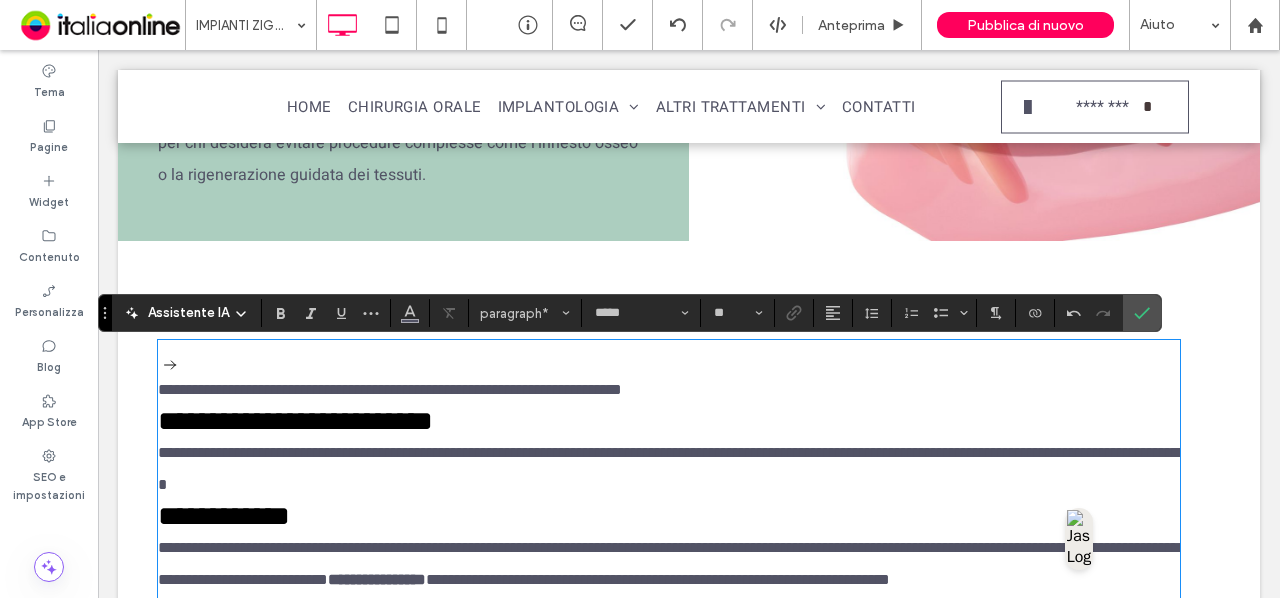 click on "**********" at bounding box center [390, 389] 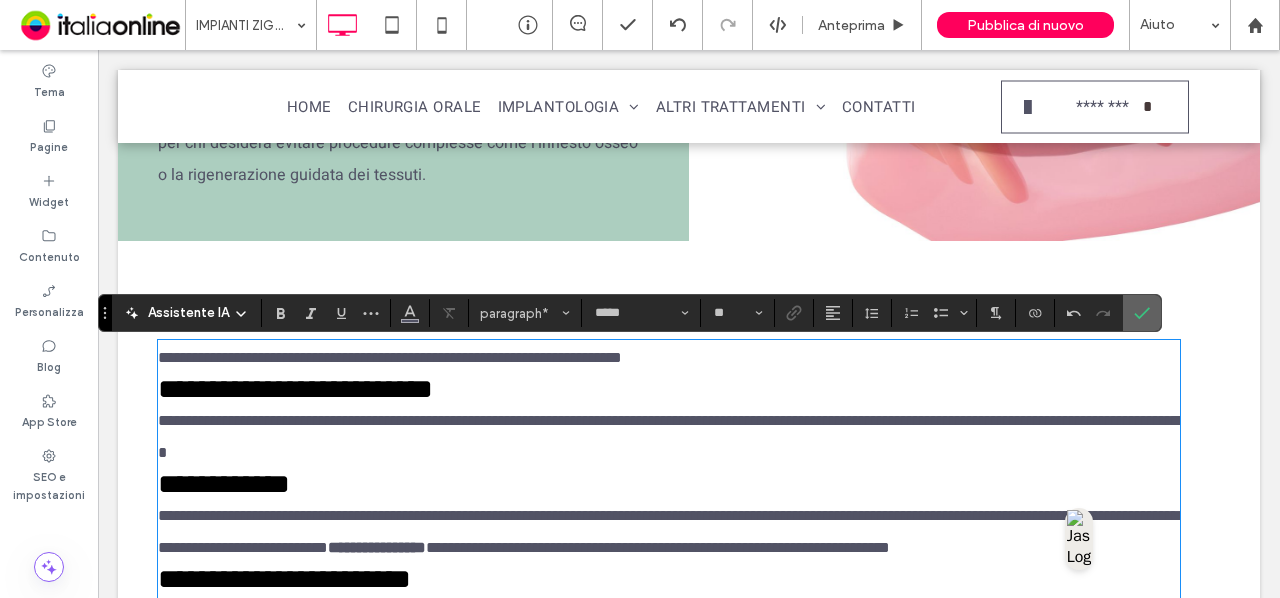 click 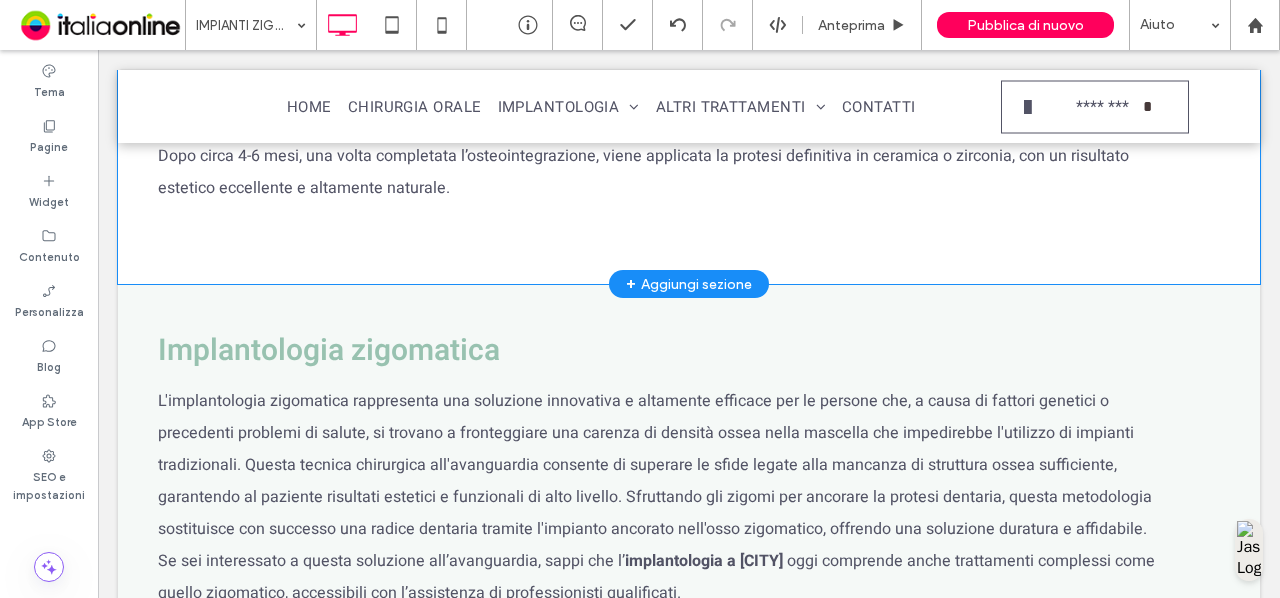 scroll, scrollTop: 2148, scrollLeft: 0, axis: vertical 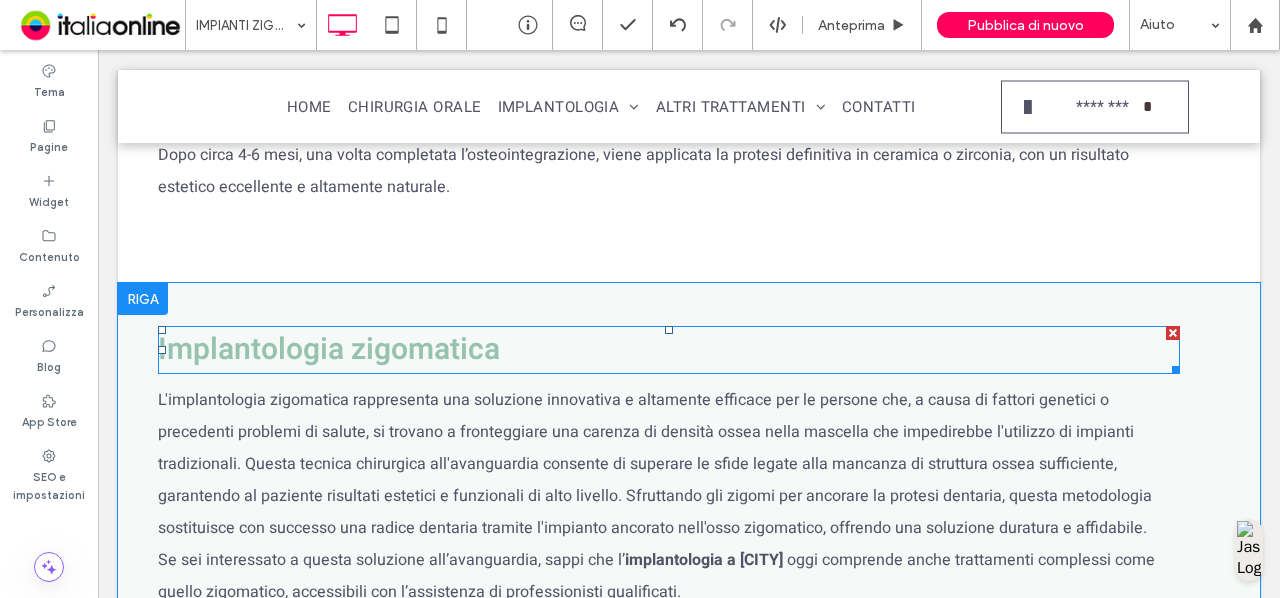 click on "Implantologia zigomatica" at bounding box center [329, 350] 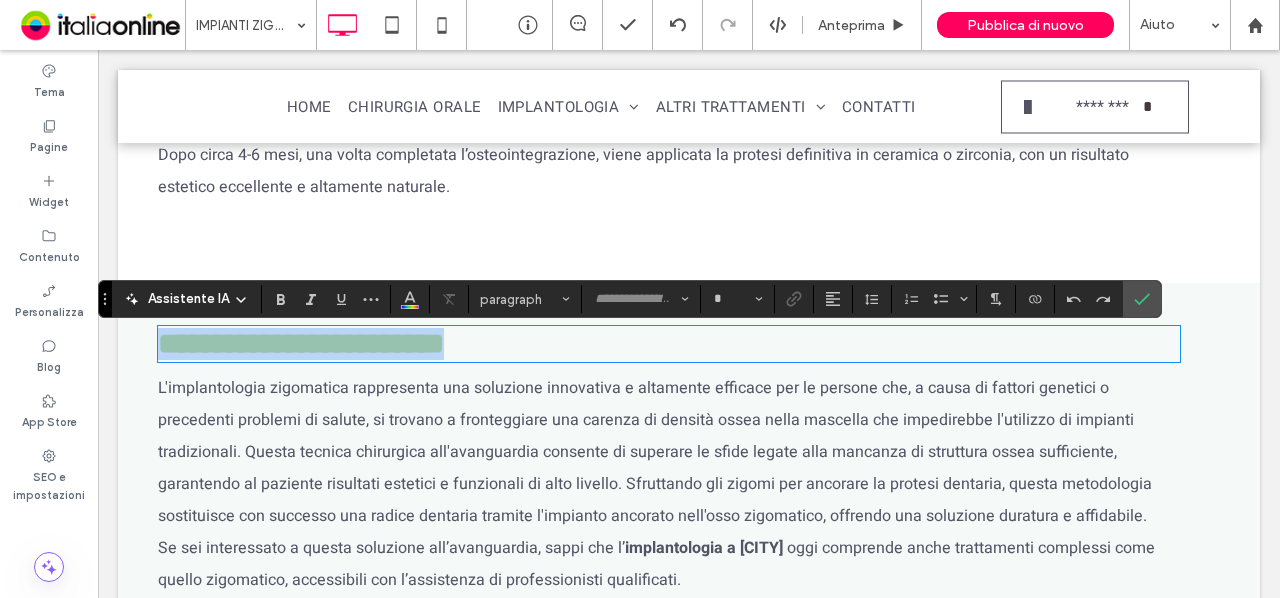 type on "*****" 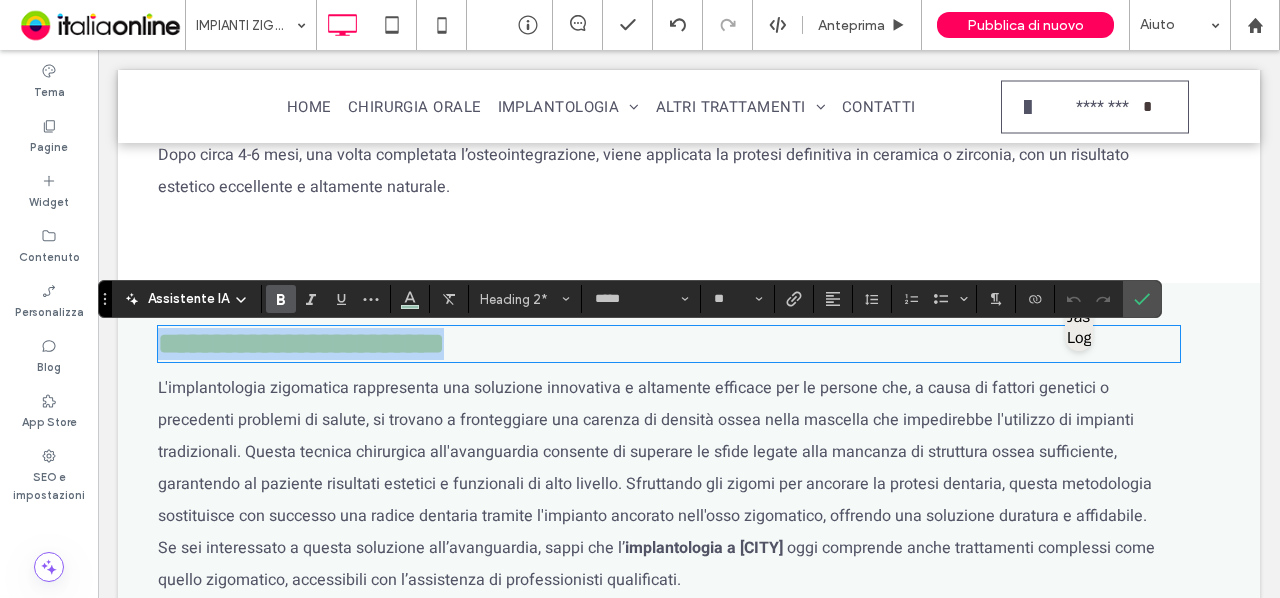 click on "**********" at bounding box center [301, 343] 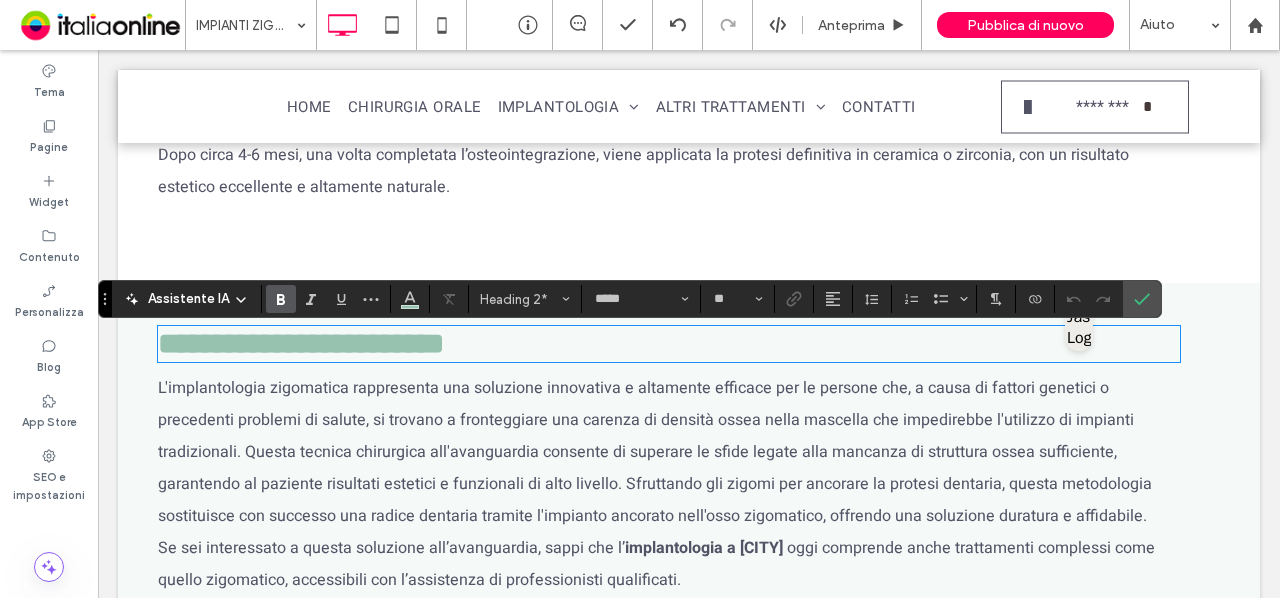 click on "**********" at bounding box center [669, 344] 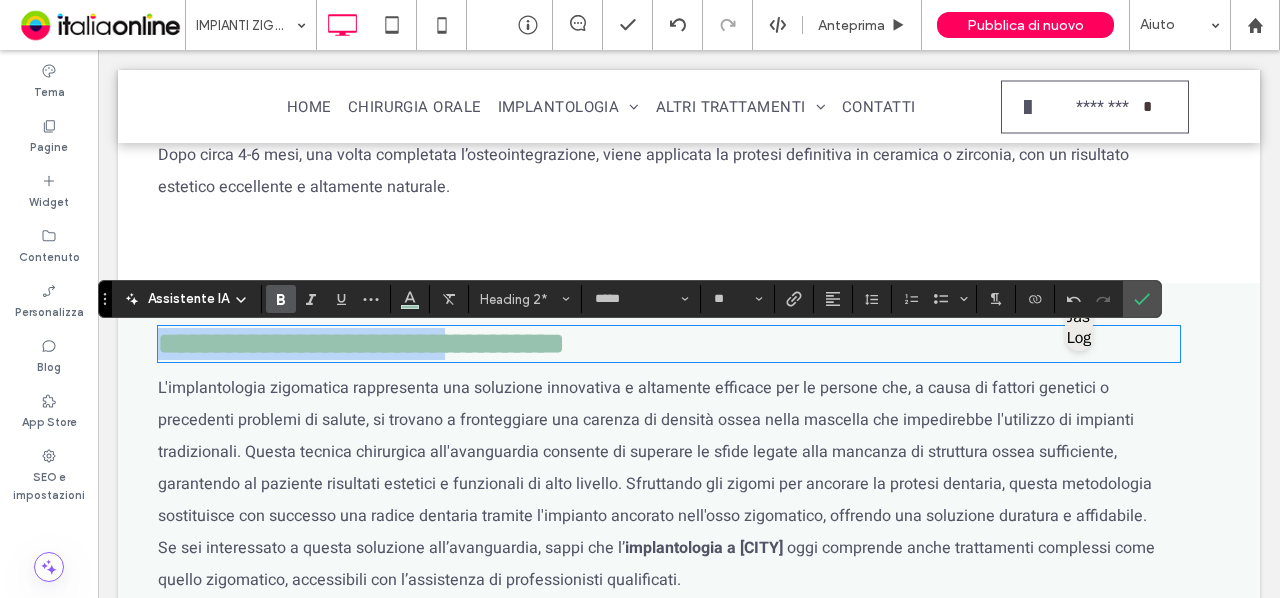 drag, startPoint x: 496, startPoint y: 363, endPoint x: 29, endPoint y: 341, distance: 467.5179 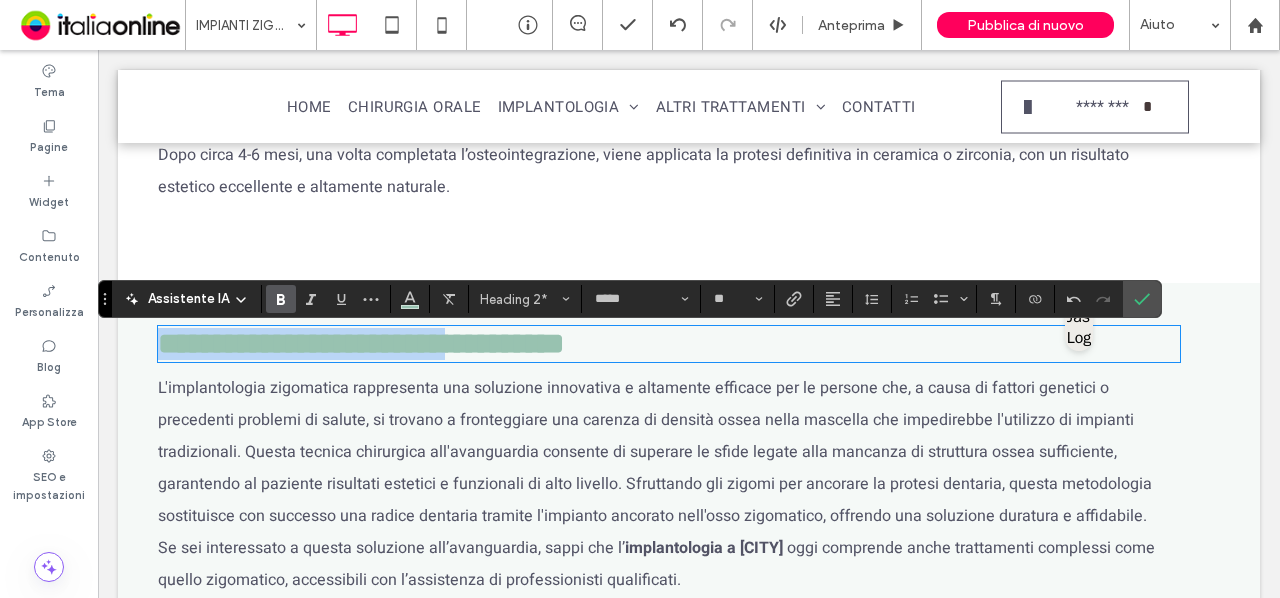 click on "**********" at bounding box center (689, -362) 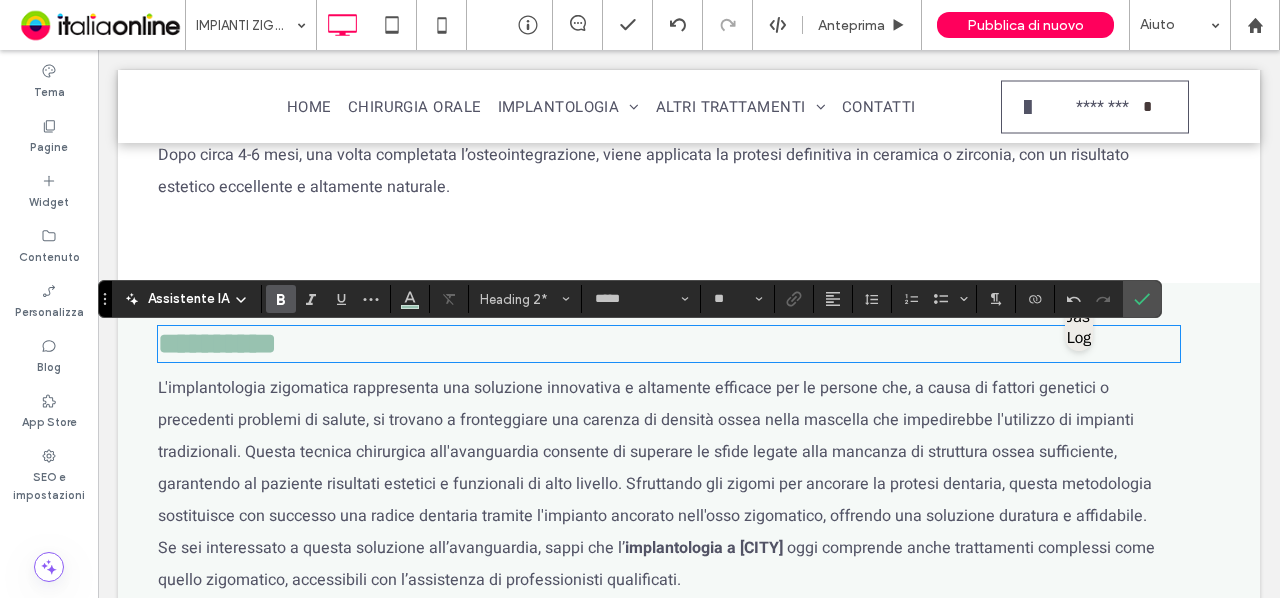 click on "L'implantologia zigomatica rappresenta una soluzione innovativa e altamente efficace per le persone che, a causa di fattori genetici o precedenti problemi di salute, si trovano a fronteggiare una carenza di densità ossea nella mascella che impedirebbe l'utilizzo di impianti tradizionali. Questa tecnica chirurgica all'avanguardia consente di superare le sfide legate alla mancanza di struttura ossea sufficiente, garantendo al paziente risultati estetici e funzionali di alto livello. Sfruttando gli zigomi per ancorare la protesi dentaria, questa metodologia sostituisce con successo una radice dentaria tramite l'impianto ancorato nell'osso zigomatico, offrendo una soluzione duratura e affidabile." at bounding box center (655, 452) 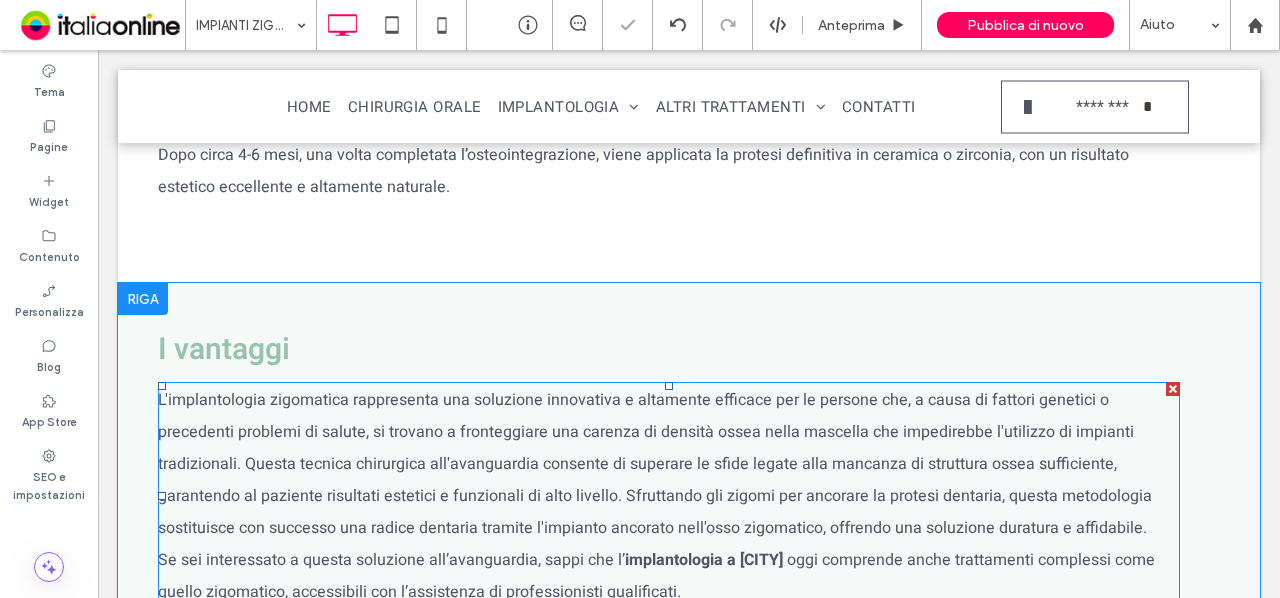 click on "L'implantologia zigomatica rappresenta una soluzione innovativa e altamente efficace per le persone che, a causa di fattori genetici o precedenti problemi di salute, si trovano a fronteggiare una carenza di densità ossea nella mascella che impedirebbe l'utilizzo di impianti tradizionali. Questa tecnica chirurgica all'avanguardia consente di superare le sfide legate alla mancanza di struttura ossea sufficiente, garantendo al paziente risultati estetici e funzionali di alto livello. Sfruttando gli zigomi per ancorare la protesi dentaria, questa metodologia sostituisce con successo una radice dentaria tramite l'impianto ancorato nell'osso zigomatico, offrendo una soluzione duratura e affidabile." at bounding box center [655, 464] 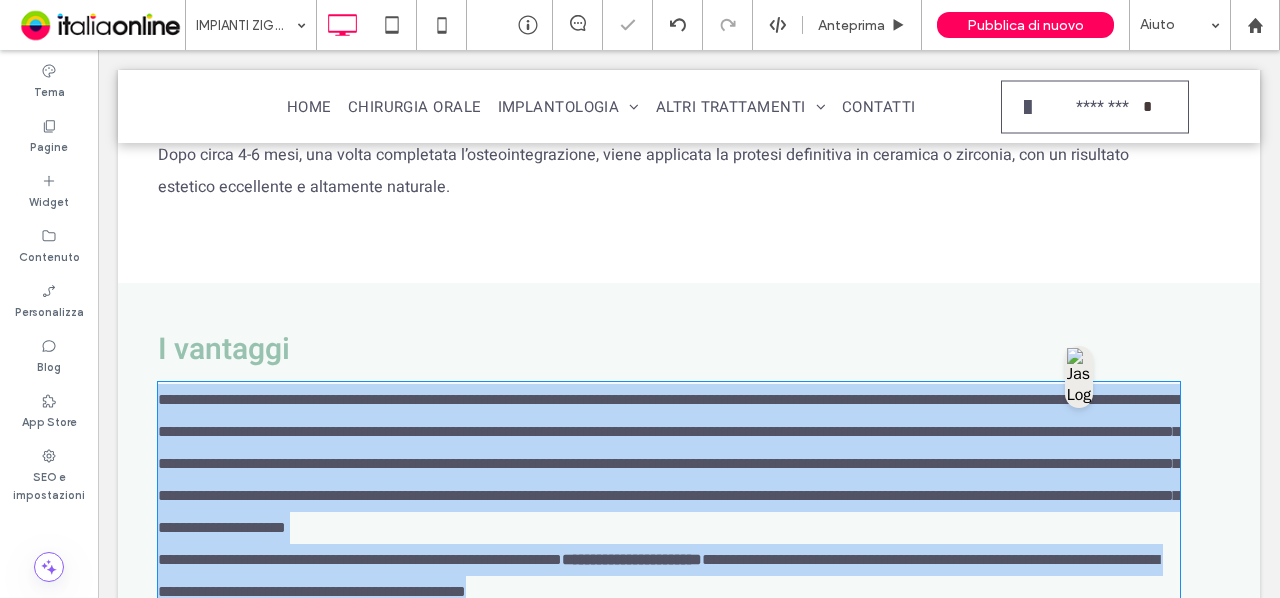 scroll, scrollTop: 2327, scrollLeft: 0, axis: vertical 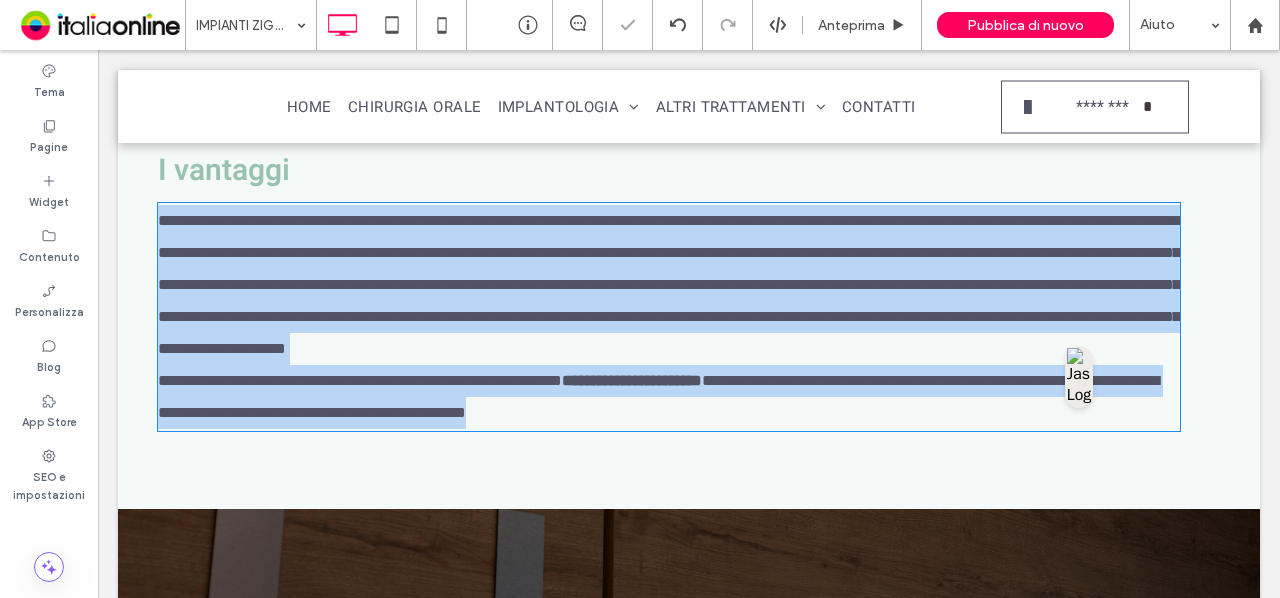 type on "*****" 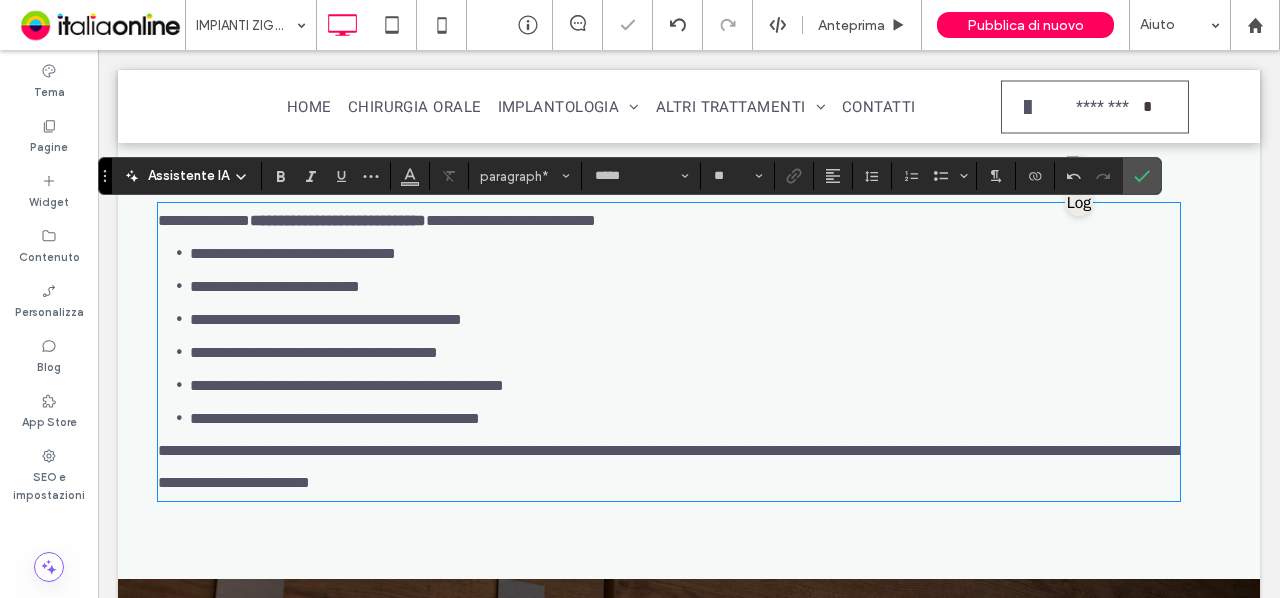 scroll, scrollTop: 0, scrollLeft: 0, axis: both 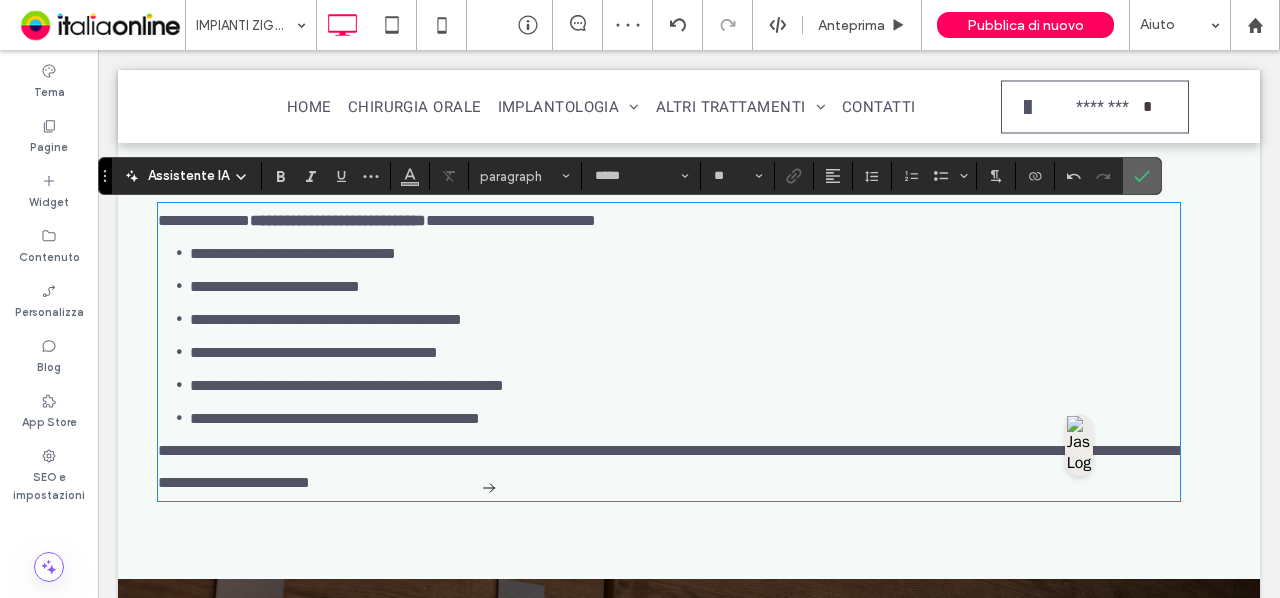 click 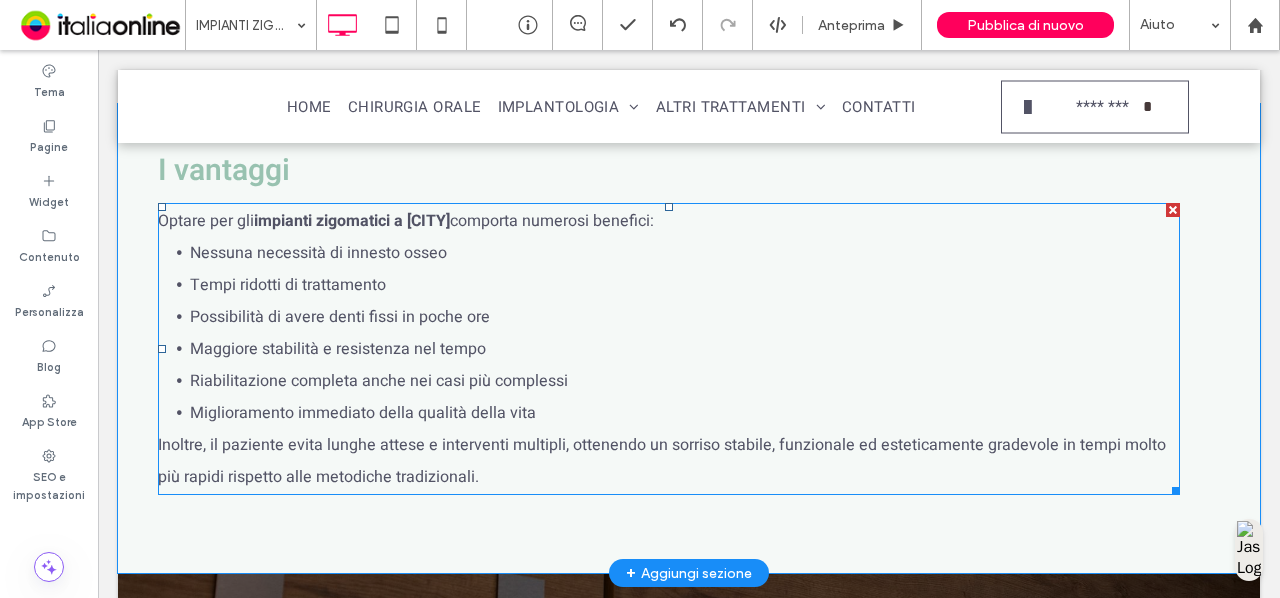 click on "Nessuna necessità di innesto osseo" at bounding box center [685, 253] 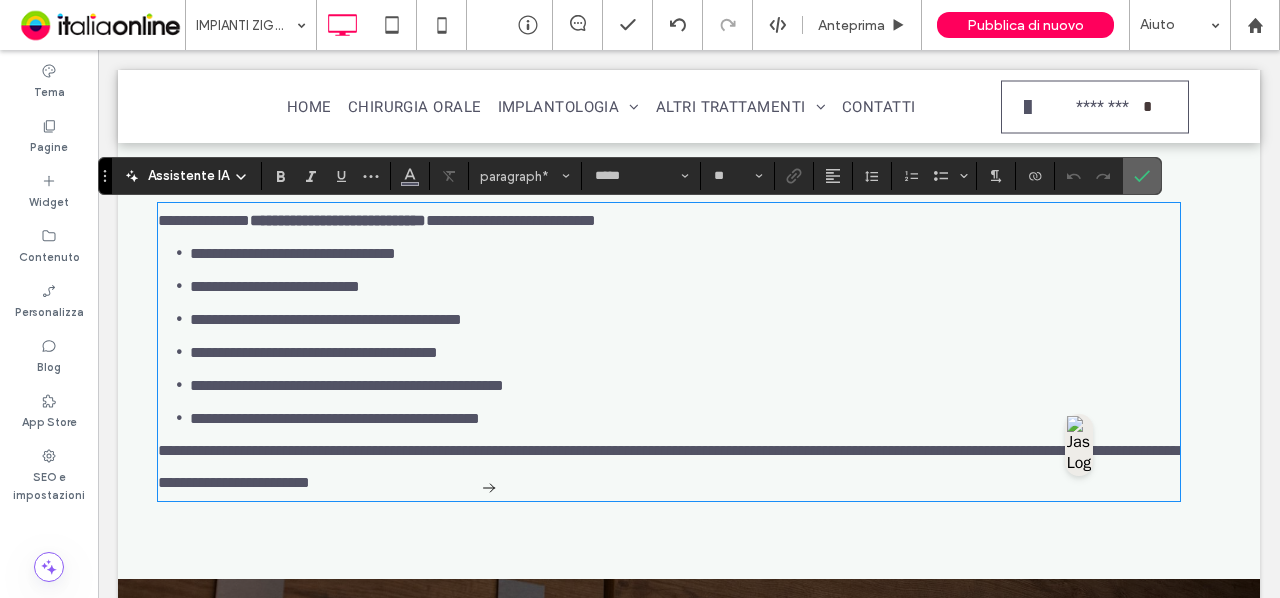 click at bounding box center [1142, 176] 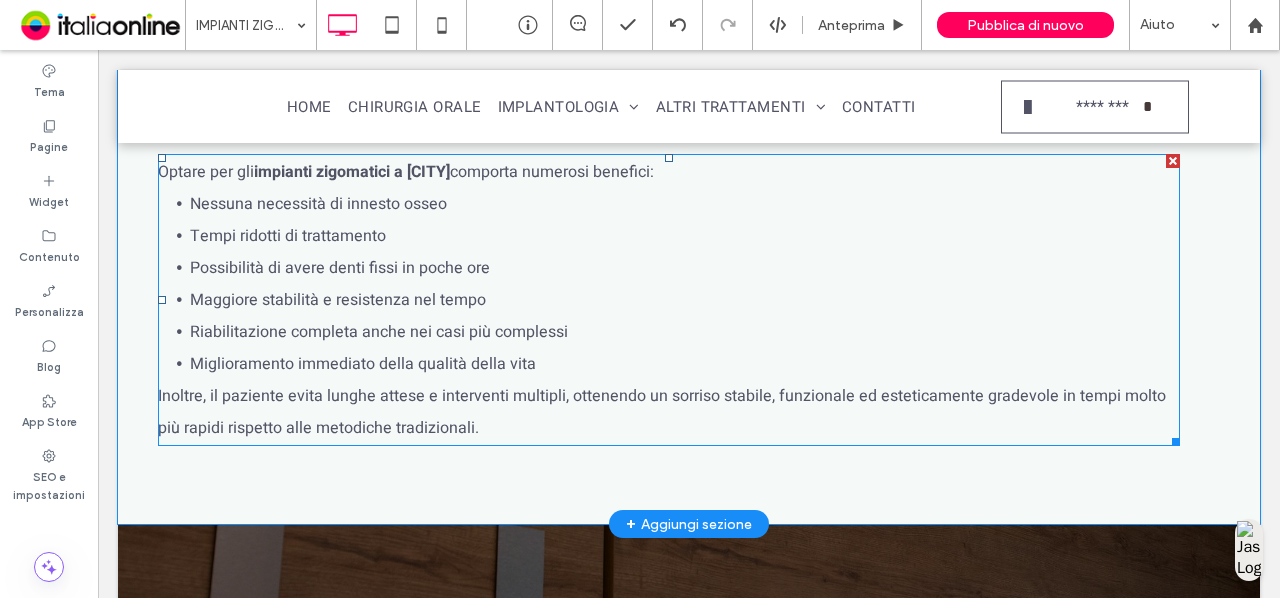 scroll, scrollTop: 2401, scrollLeft: 0, axis: vertical 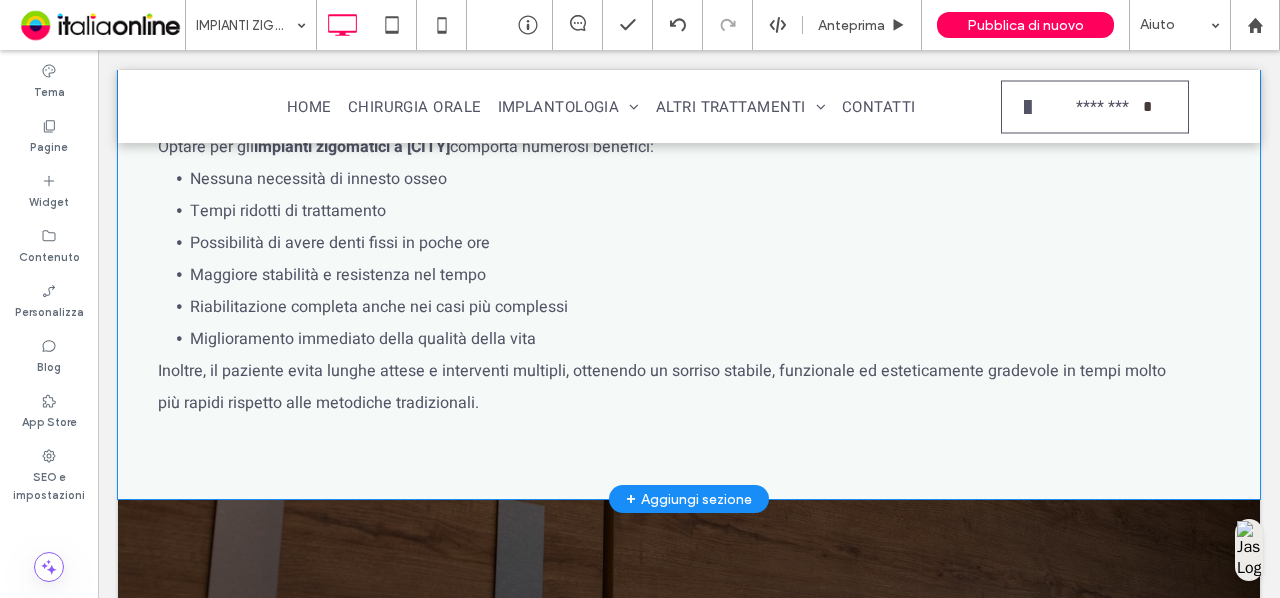click on "+ Aggiungi sezione" at bounding box center (689, 499) 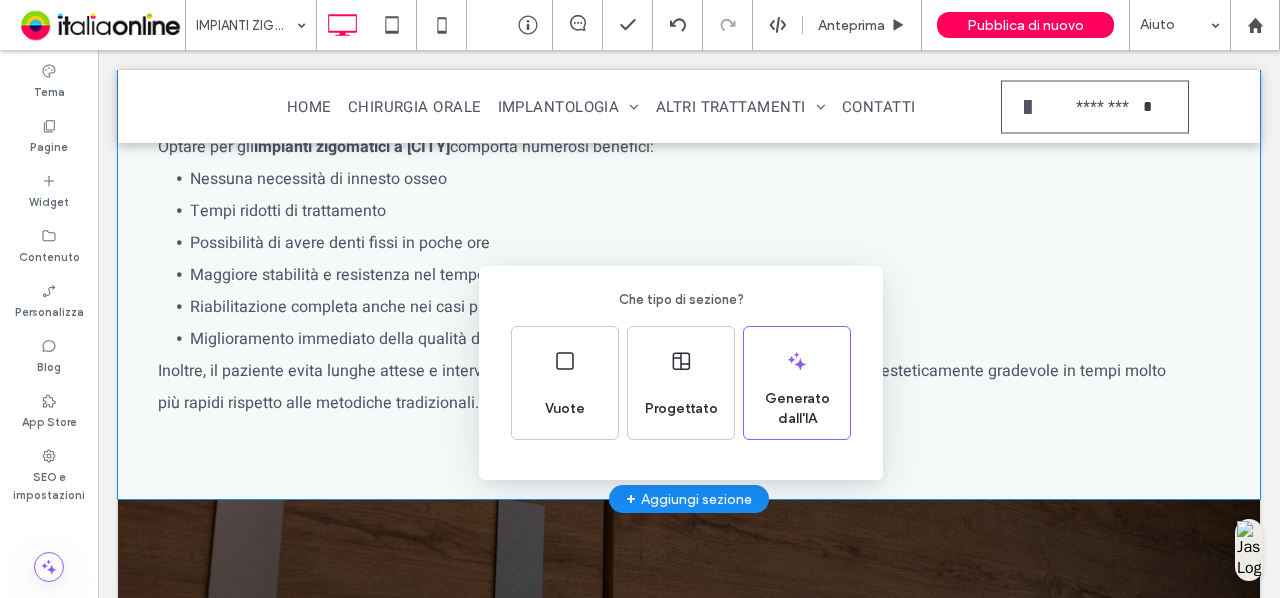 click on "Che tipo di sezione? Vuote Progettato Generato dall'IA" at bounding box center [640, 348] 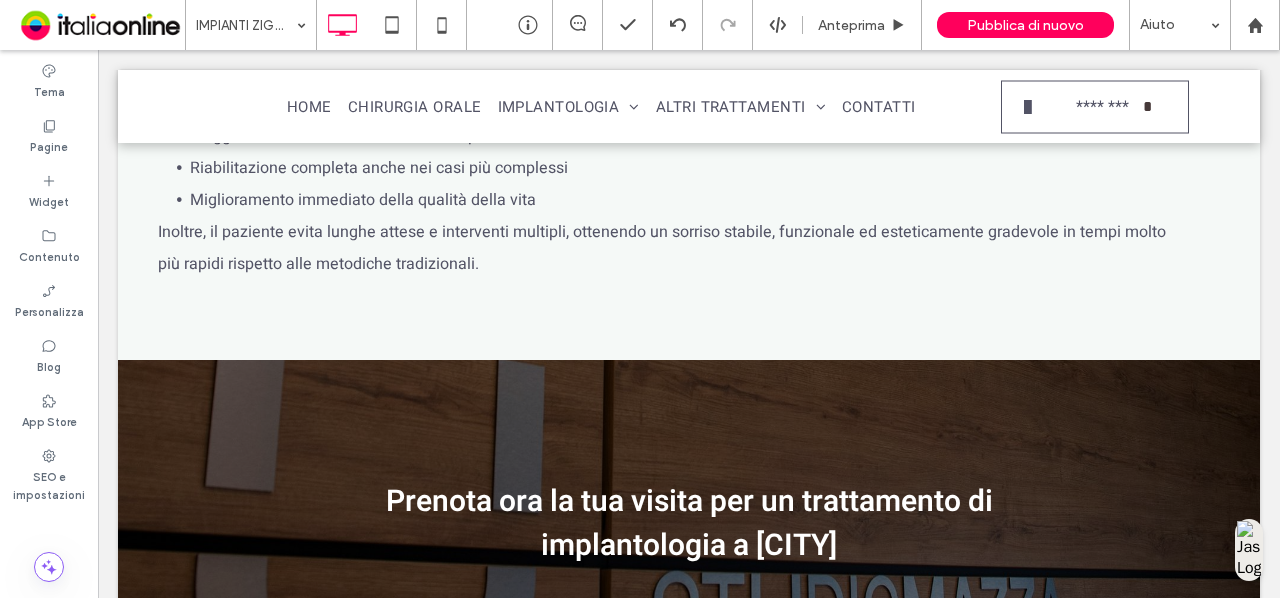 scroll, scrollTop: 2595, scrollLeft: 0, axis: vertical 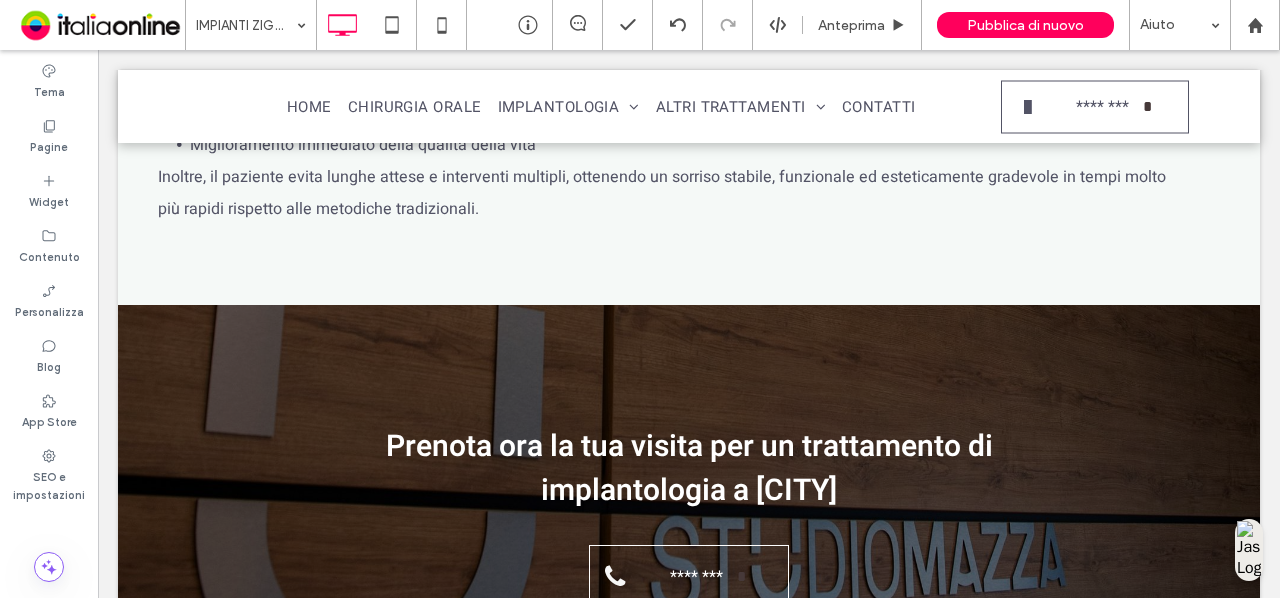 click on "+ Aggiungi sezione" at bounding box center [689, 305] 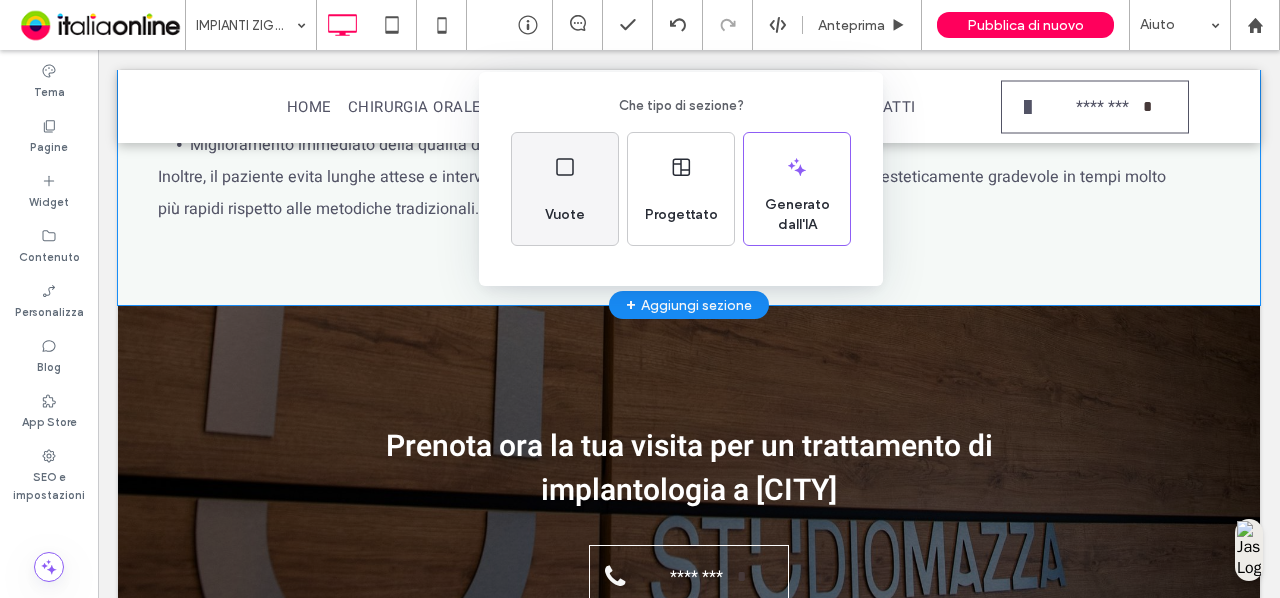 click on "Vuote" at bounding box center (565, 215) 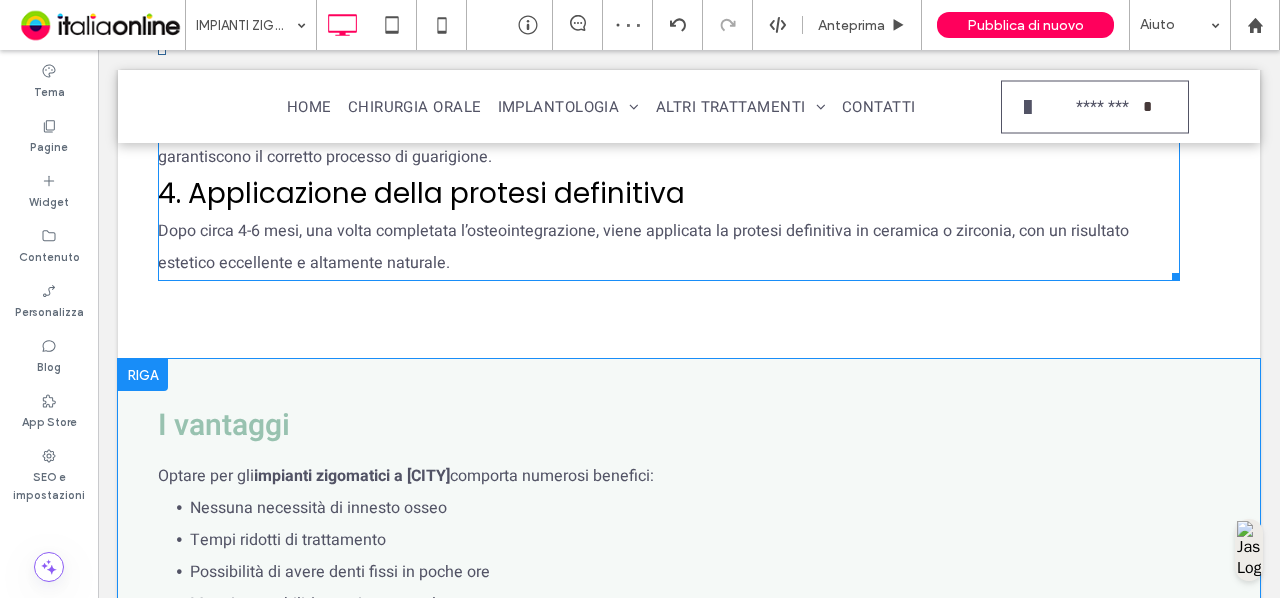 scroll, scrollTop: 2071, scrollLeft: 0, axis: vertical 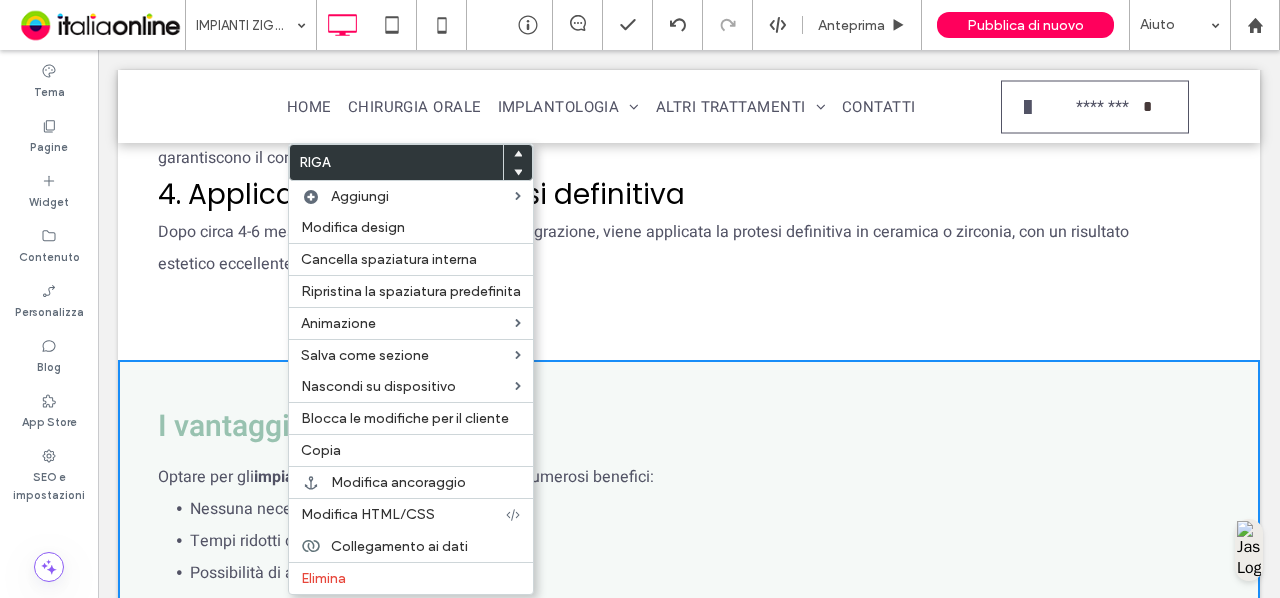 click on "Come si svolge il trattamento?   Il percorso per l’inserimento degli impianti zigomatici prevede diverse fasi: 1. Valutazione e diagnosi Il primo passo è una visita specialistica con esami diagnostici, come TAC 3D e scansioni intraorali, per valutare la quantità di osso residuo e pianificare il trattamento. 2. Chirurgia L’intervento viene eseguito in anestesia locale o sedazione cosciente. Gli impianti vengono inseriti inclinati lungo lo zigomo, evitando le zone prive di osso utile. In molti casi si procede con il  carico immediato , ovvero con l’applicazione di una protesi fissa provvisoria entro 24-48 ore. 3. Fase post-operatoria Grazie alle moderne tecniche mininvasive, il decorso post-operatorio è rapido, con dolore e gonfiore contenuti. I controlli successivi garantiscono il corretto processo di guarigione. 4. Applicazione della protesi definitiva Click To Paste
Riga + Aggiungi sezione" at bounding box center (689, 41) 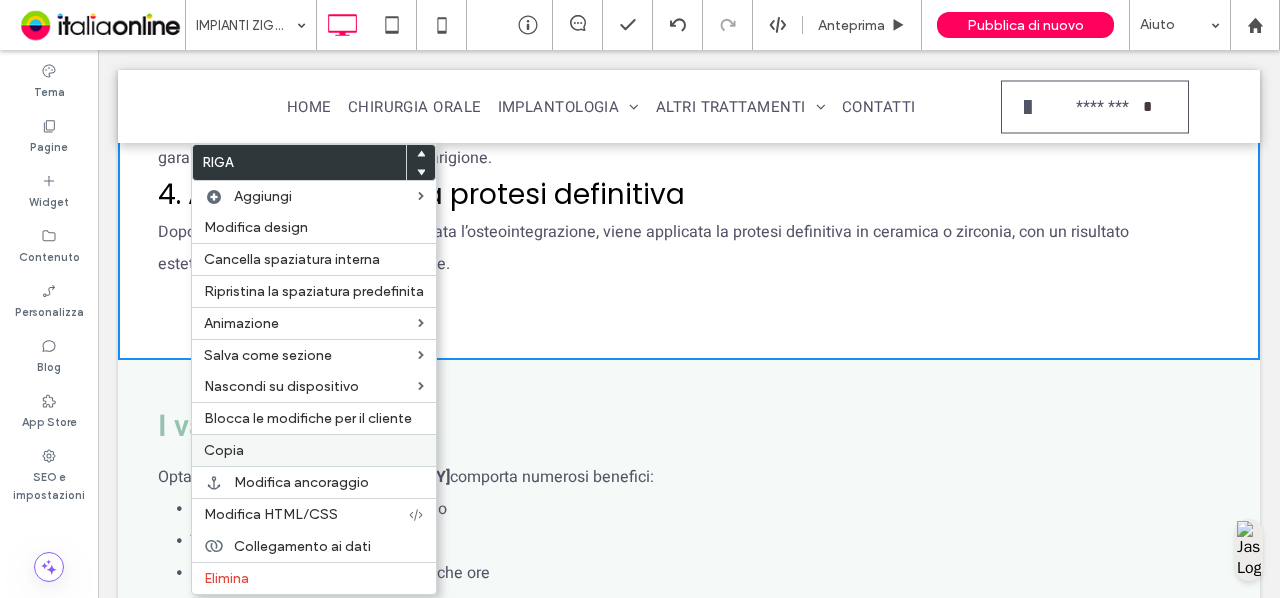 click on "Copia" at bounding box center (314, 450) 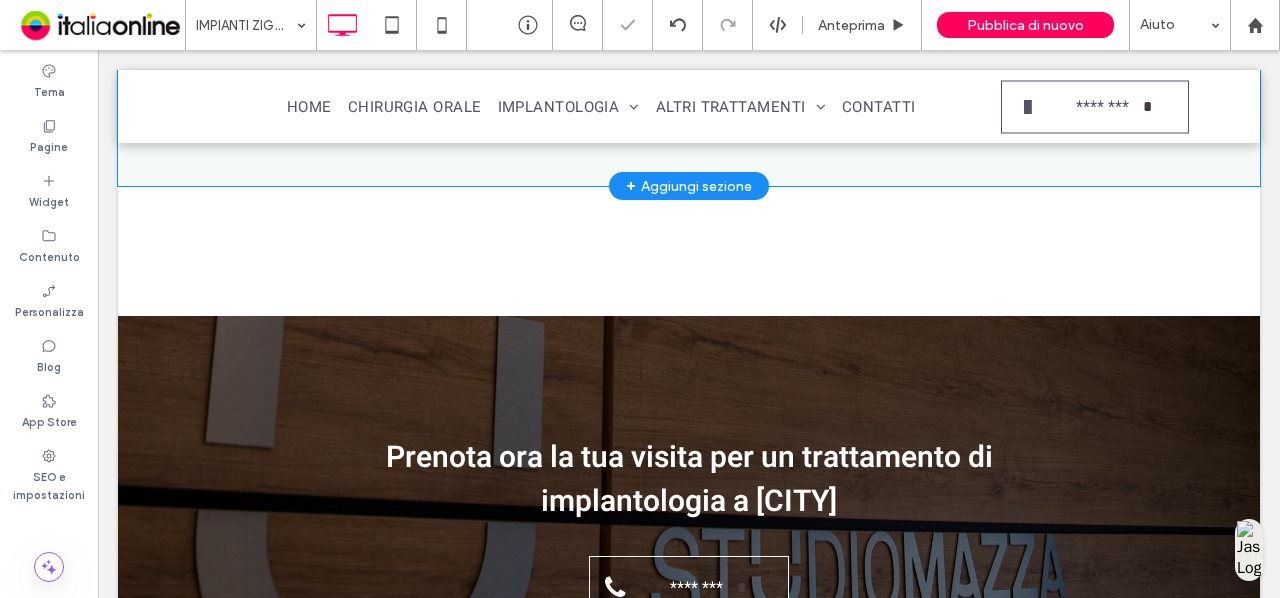 scroll, scrollTop: 2709, scrollLeft: 0, axis: vertical 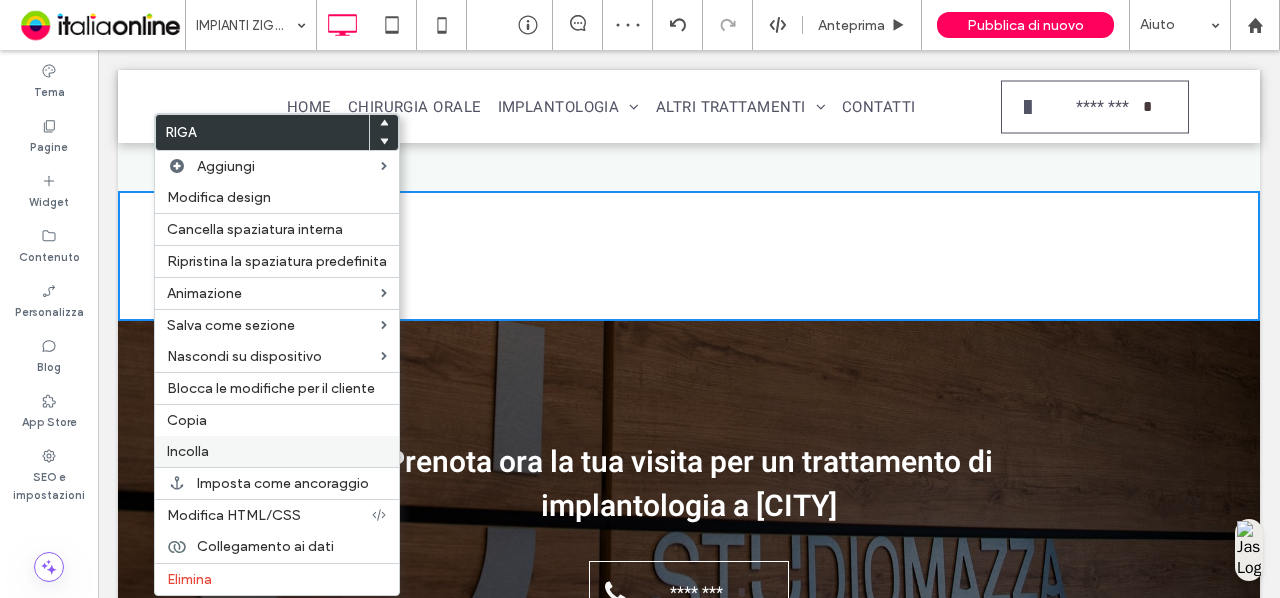 click on "Incolla" at bounding box center [277, 451] 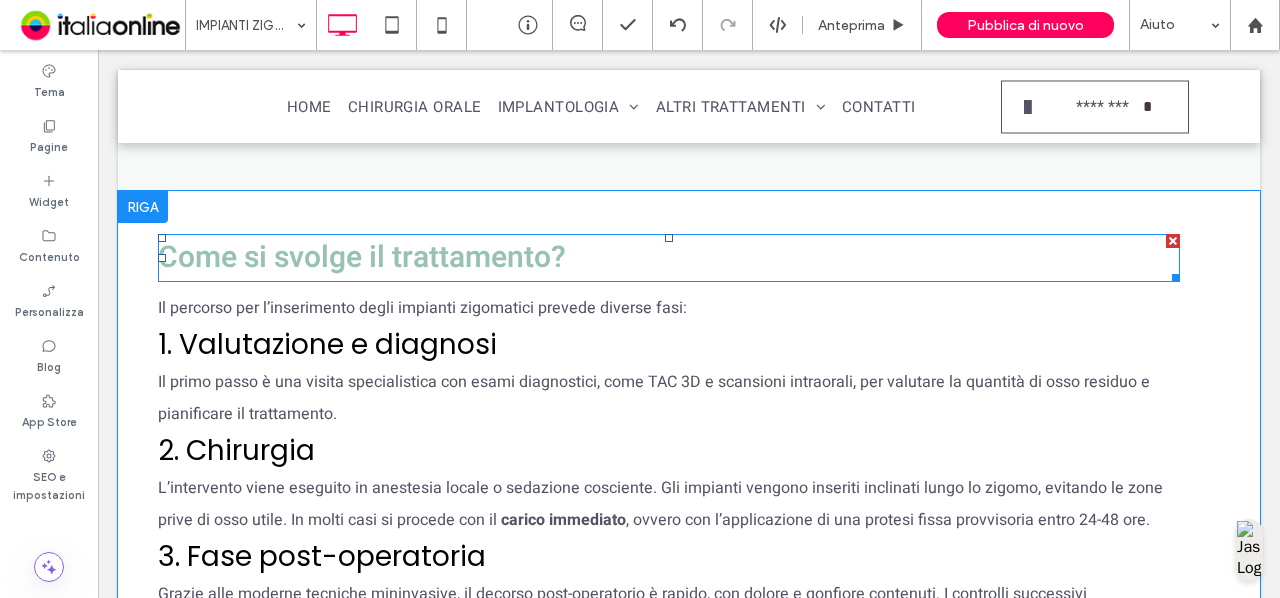 click at bounding box center (1173, 241) 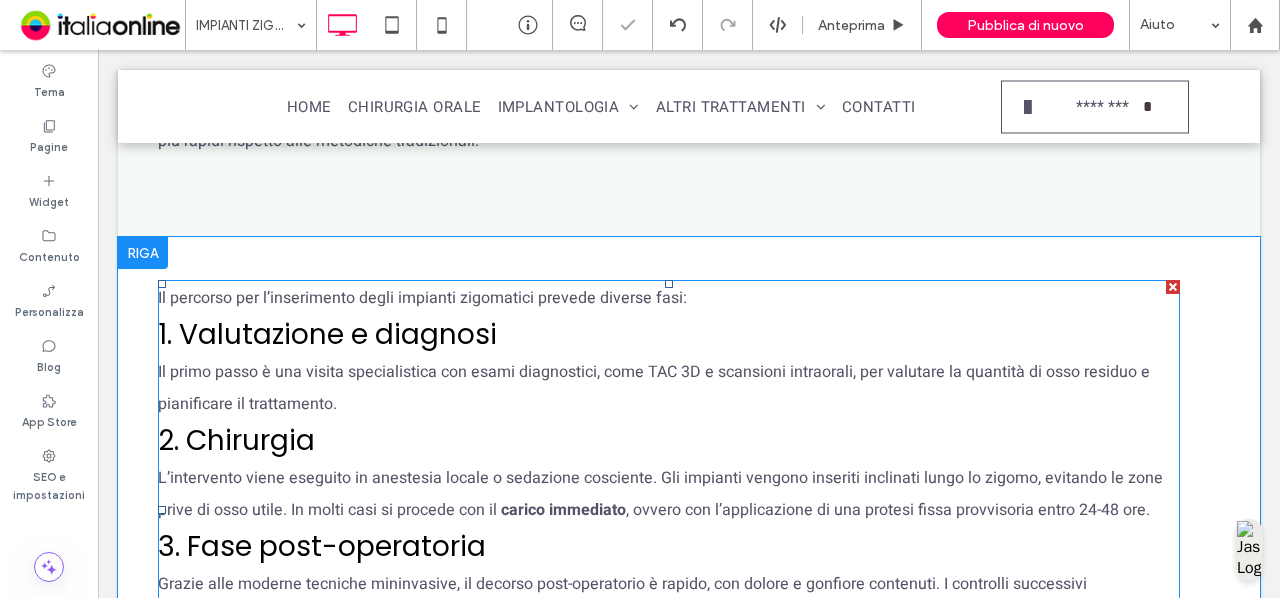 click on "1. Valutazione e diagnosi" at bounding box center [669, 335] 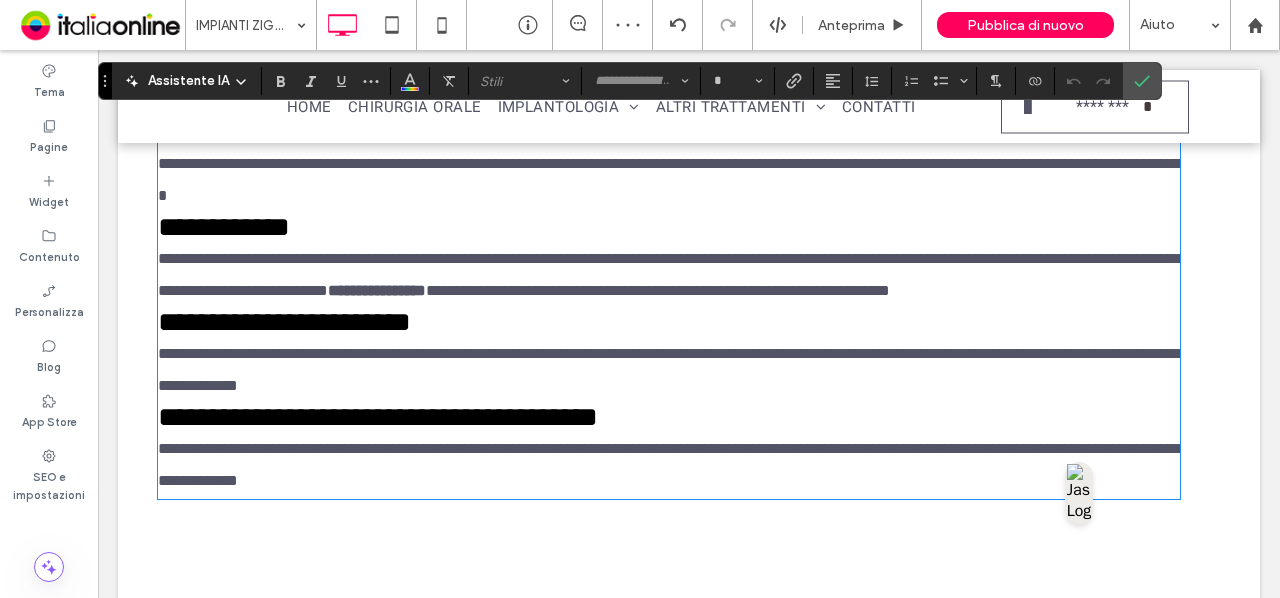 type on "*****" 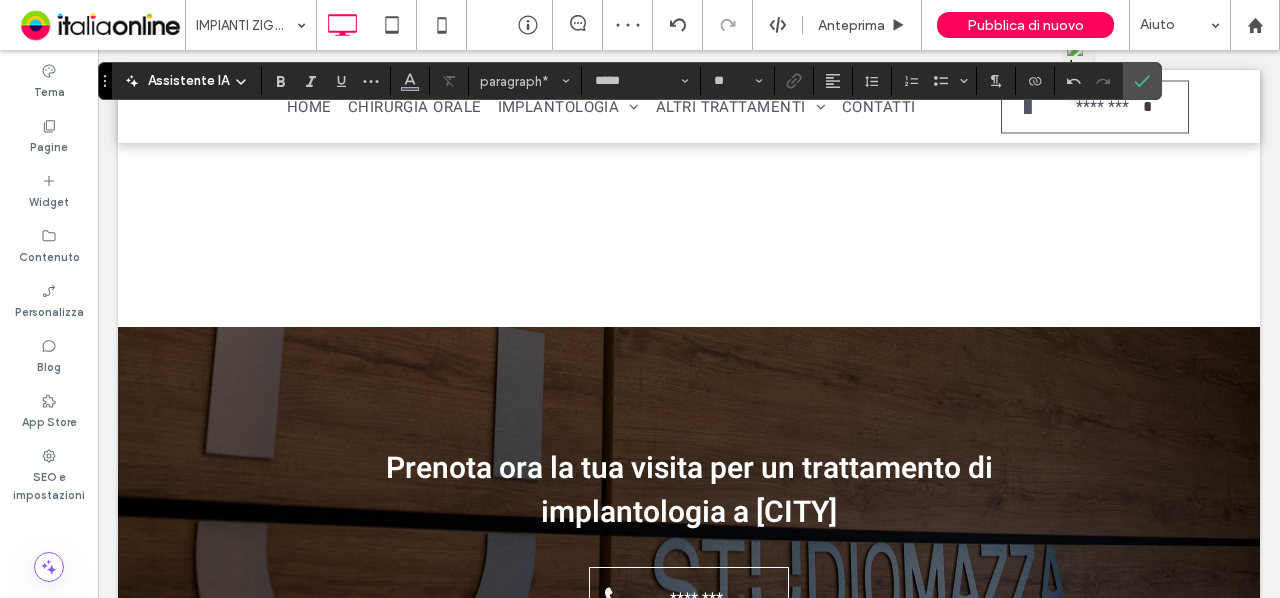 scroll, scrollTop: 0, scrollLeft: 0, axis: both 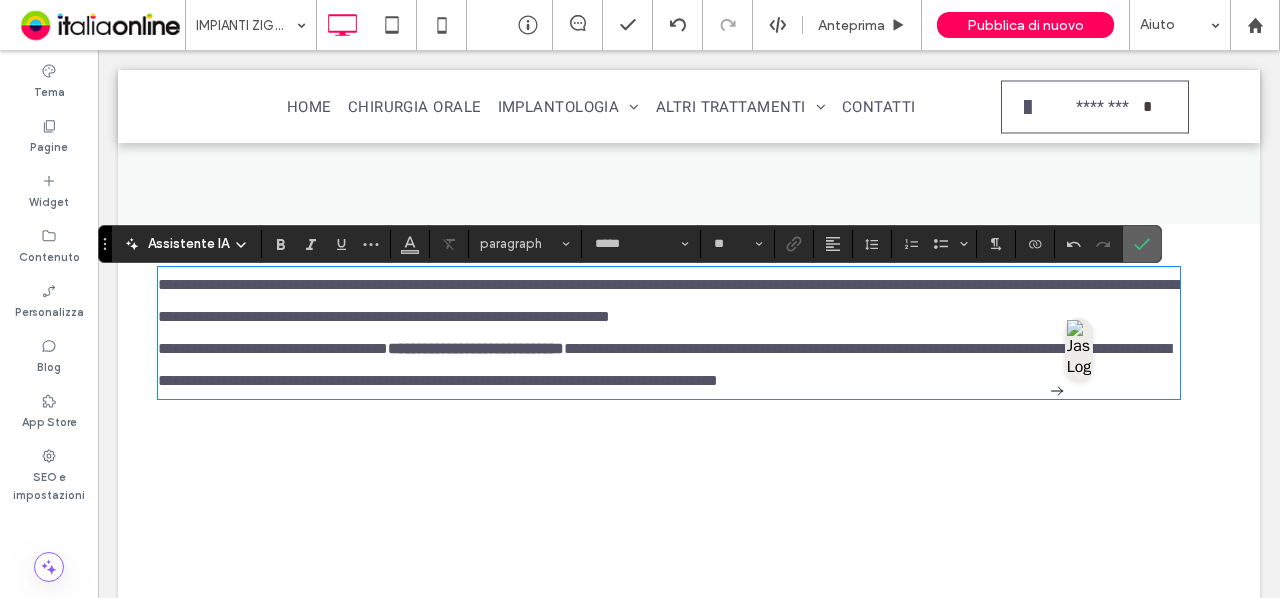 click 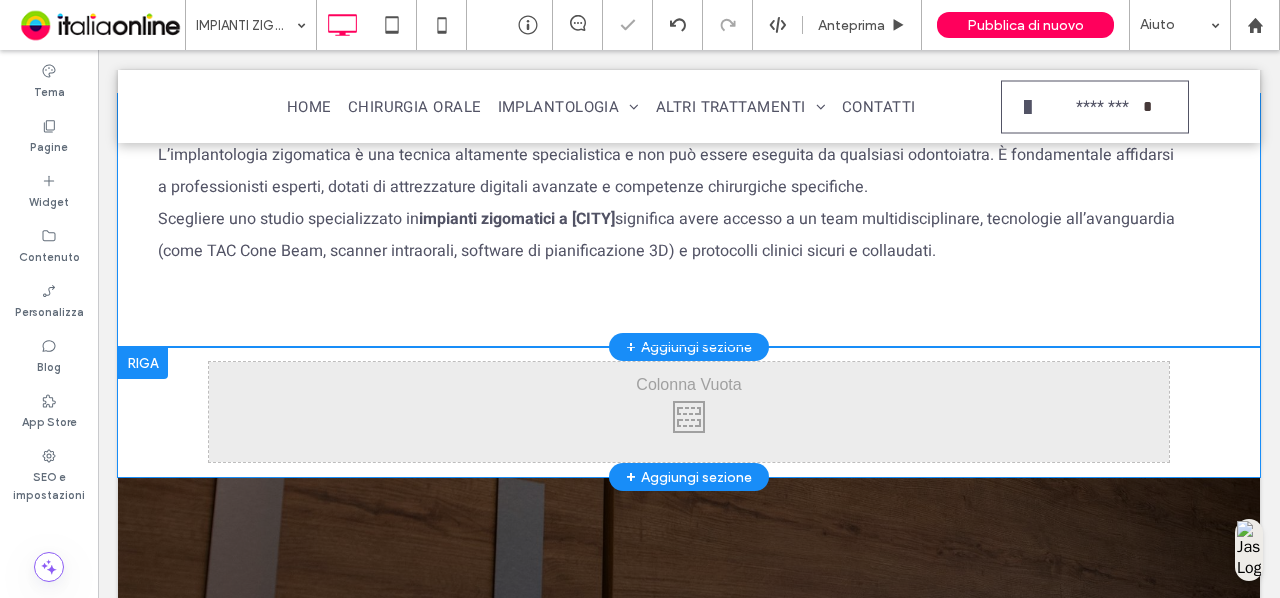 scroll, scrollTop: 2806, scrollLeft: 0, axis: vertical 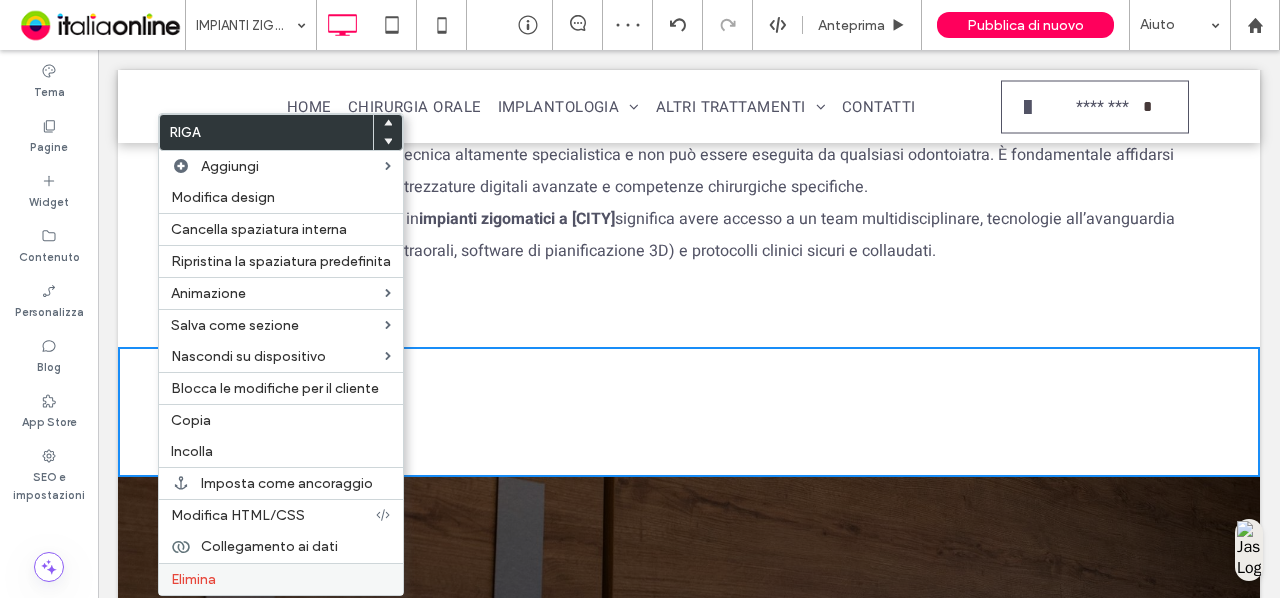 click on "Elimina" at bounding box center [281, 579] 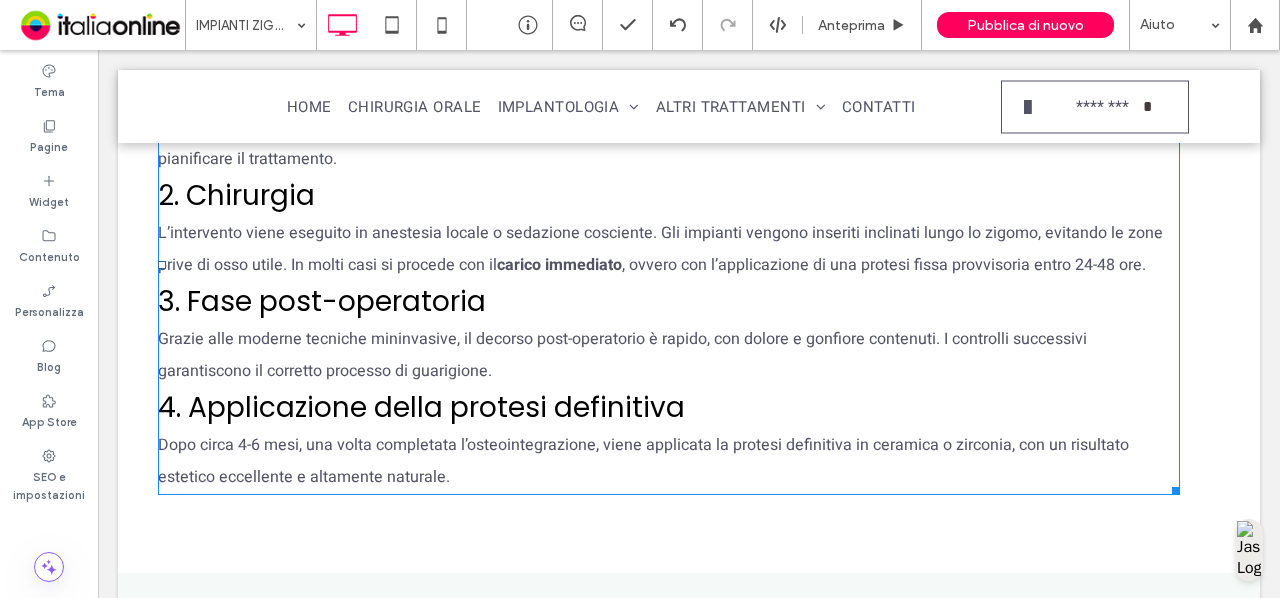 scroll, scrollTop: 1618, scrollLeft: 0, axis: vertical 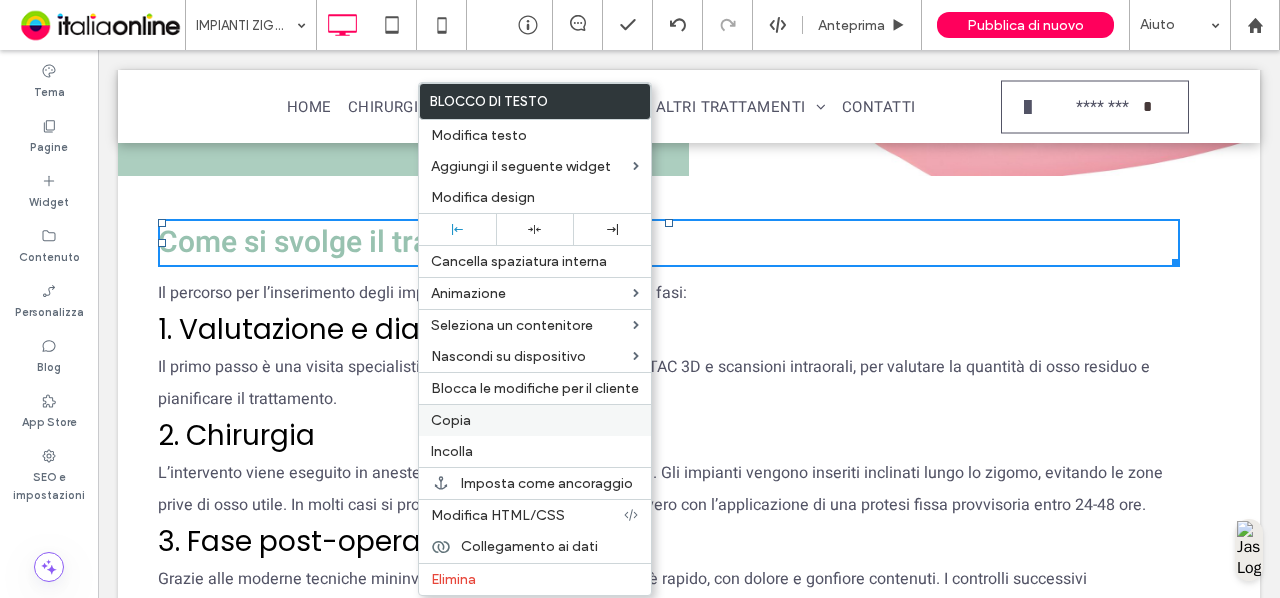 click on "Copia" at bounding box center [535, 420] 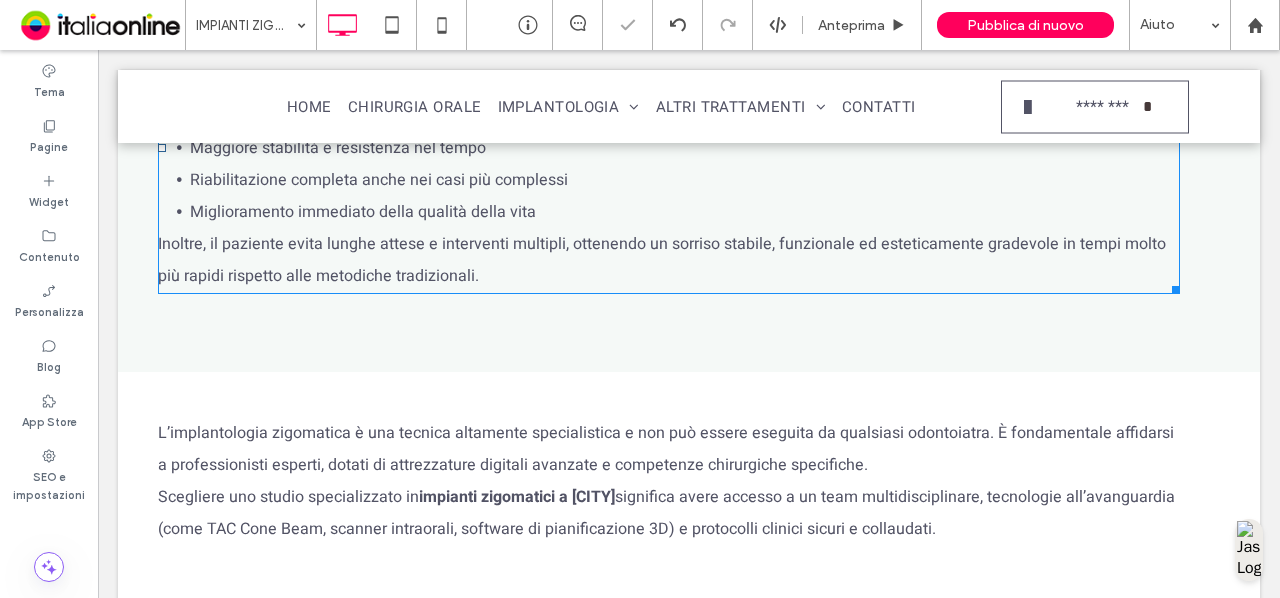 scroll, scrollTop: 2532, scrollLeft: 0, axis: vertical 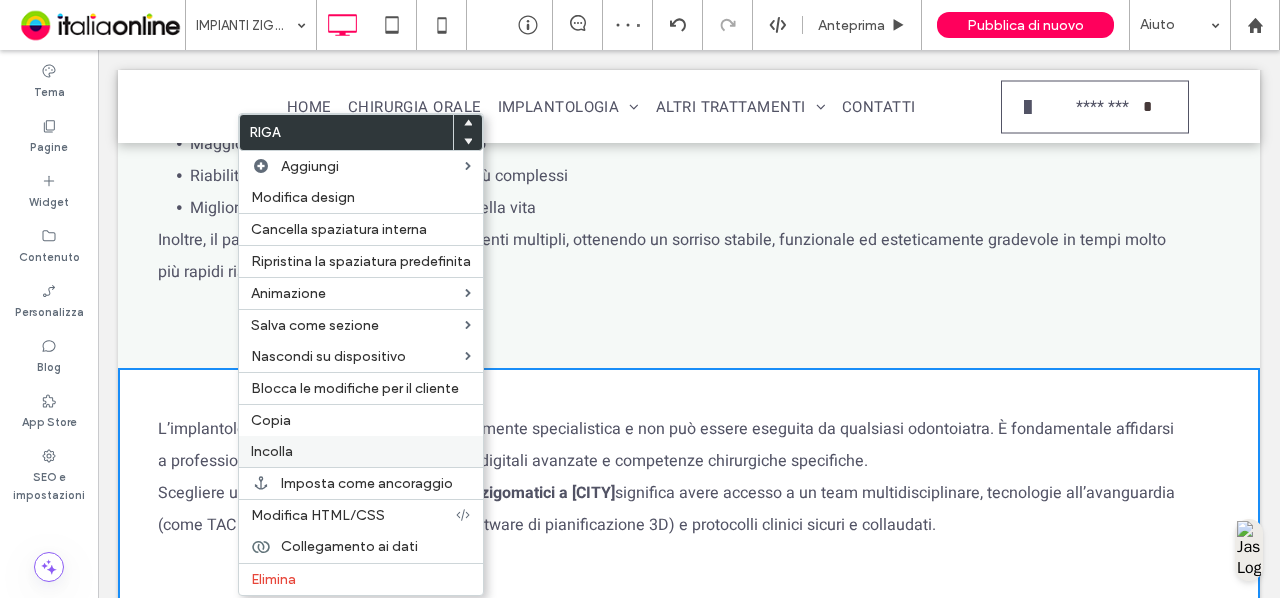 click on "Incolla" at bounding box center (361, 451) 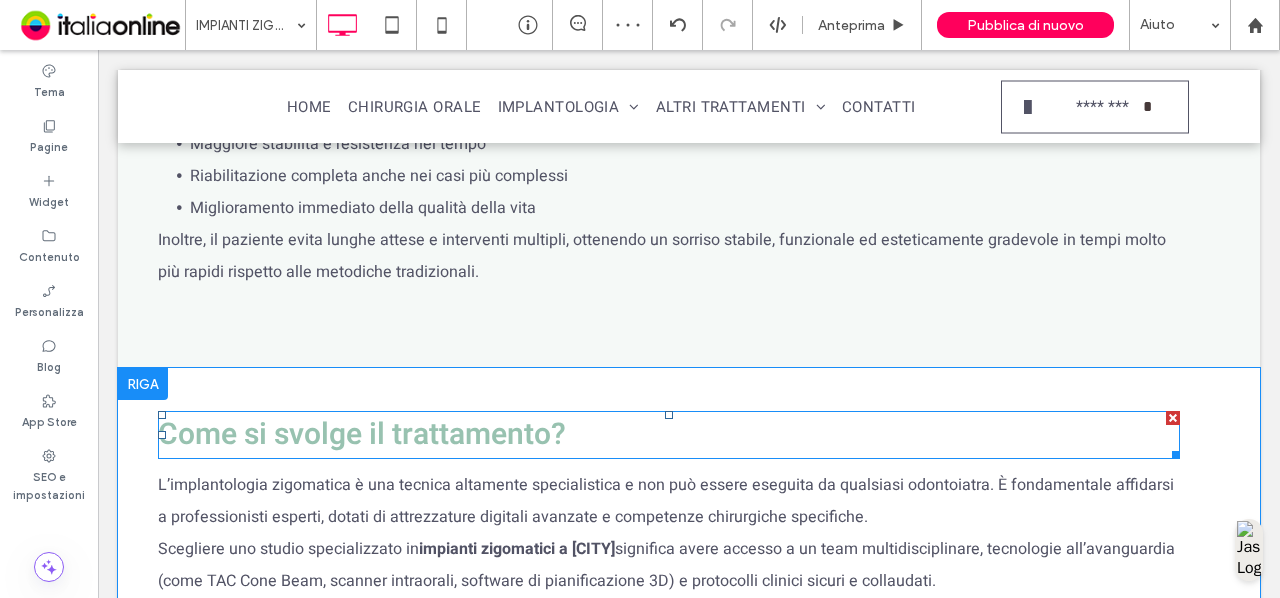 click on "Come si svolge il trattamento?" at bounding box center [362, 435] 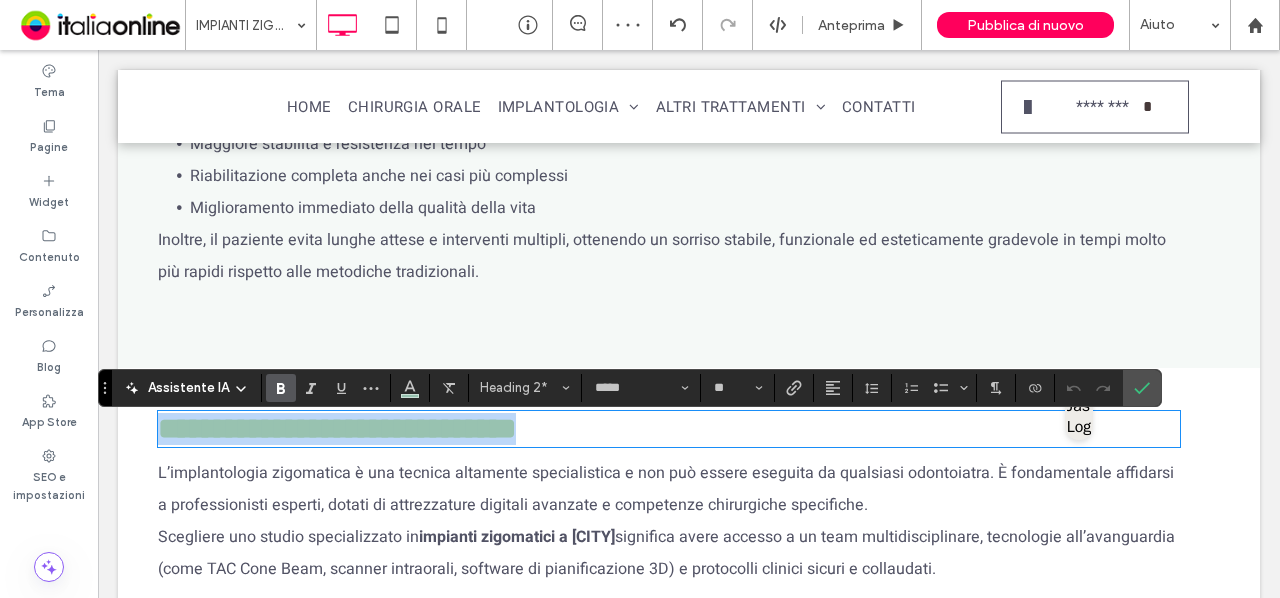 click on "**********" at bounding box center (669, 429) 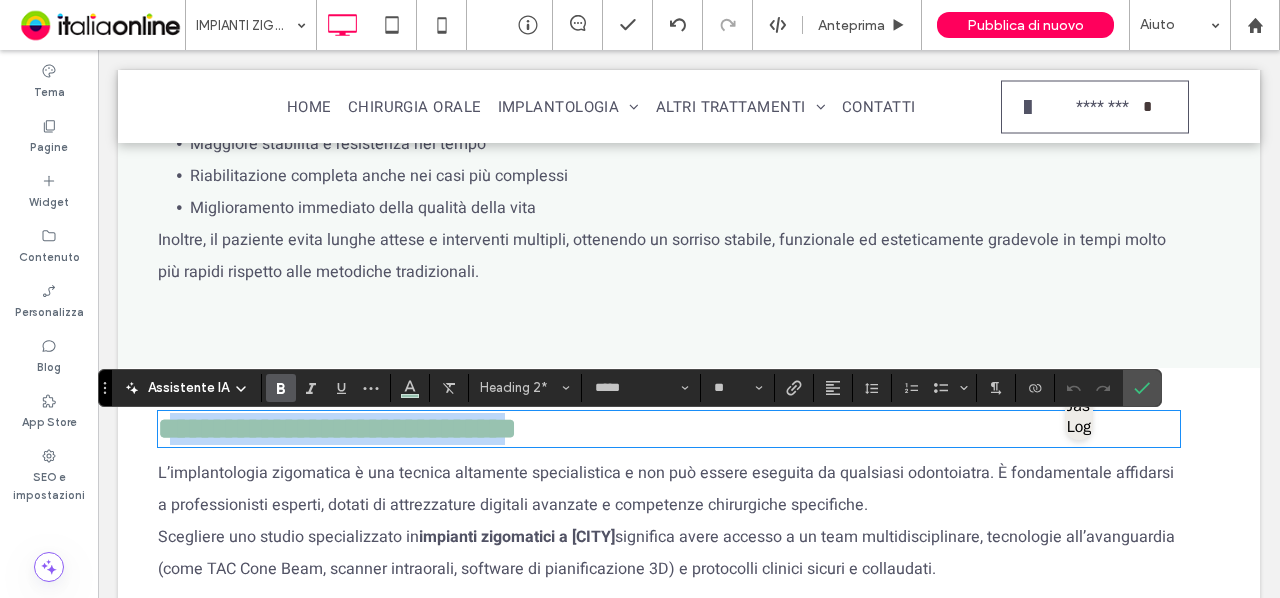 drag, startPoint x: 552, startPoint y: 447, endPoint x: 182, endPoint y: 440, distance: 370.06622 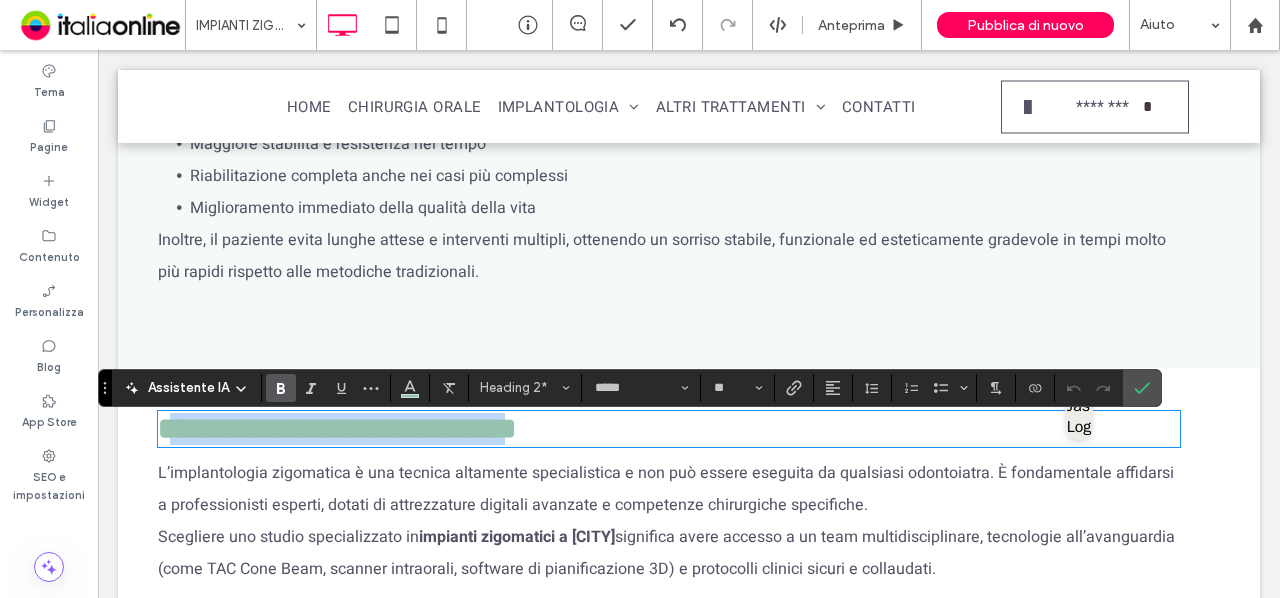 click on "**********" at bounding box center (337, 428) 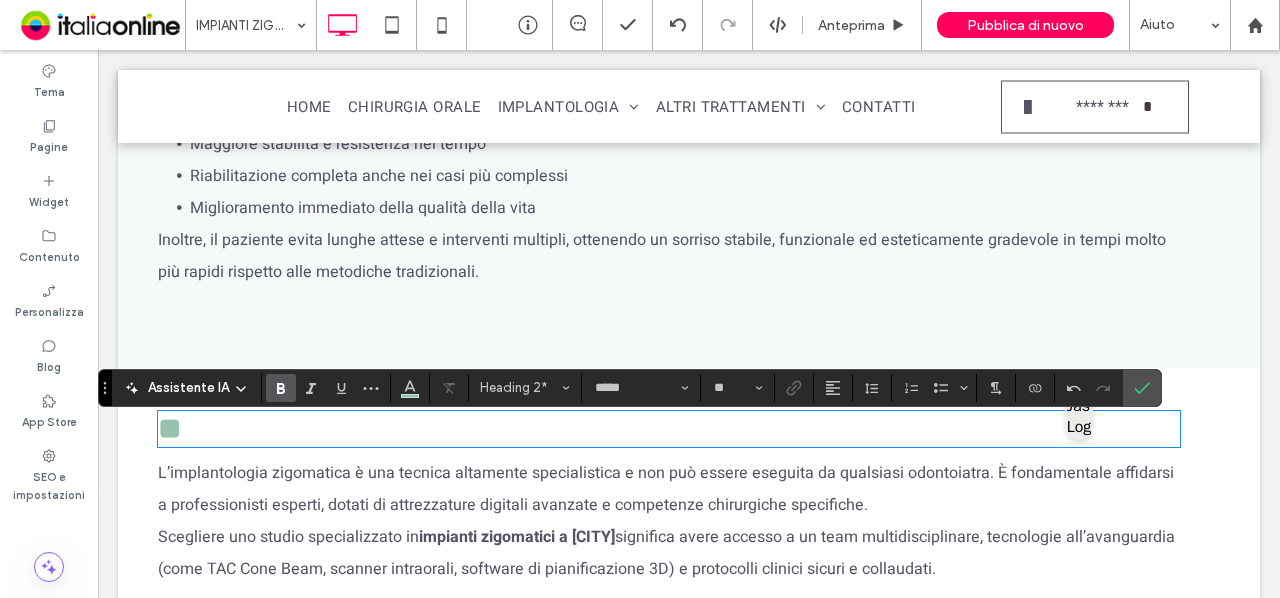 type 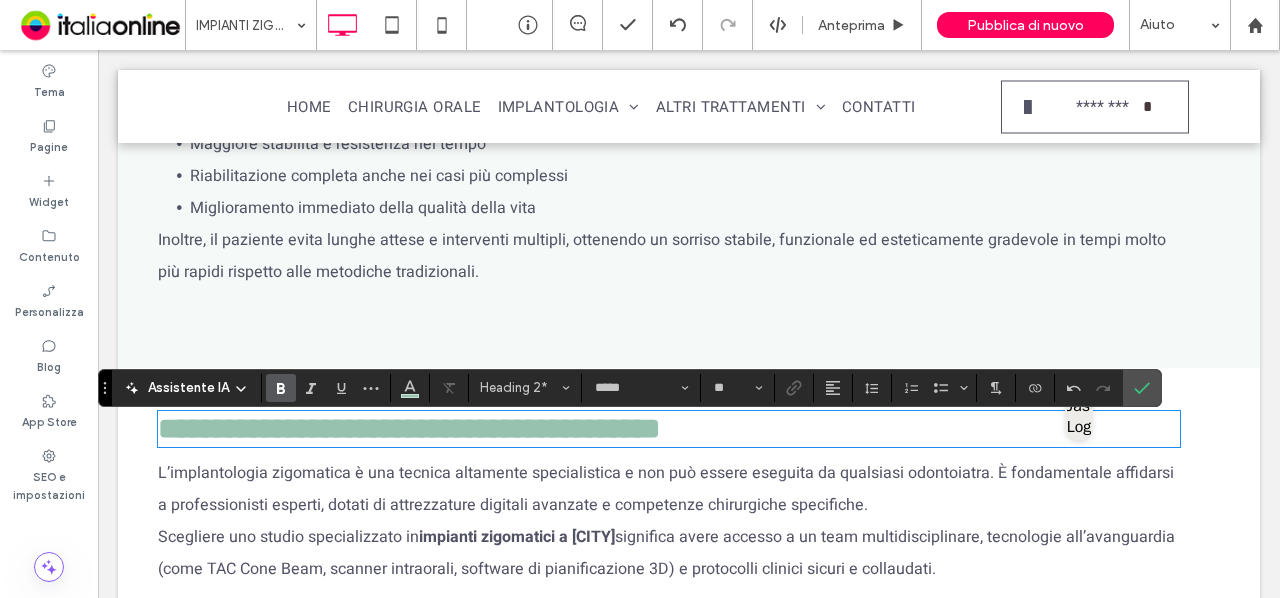 click on "**********" at bounding box center [409, 428] 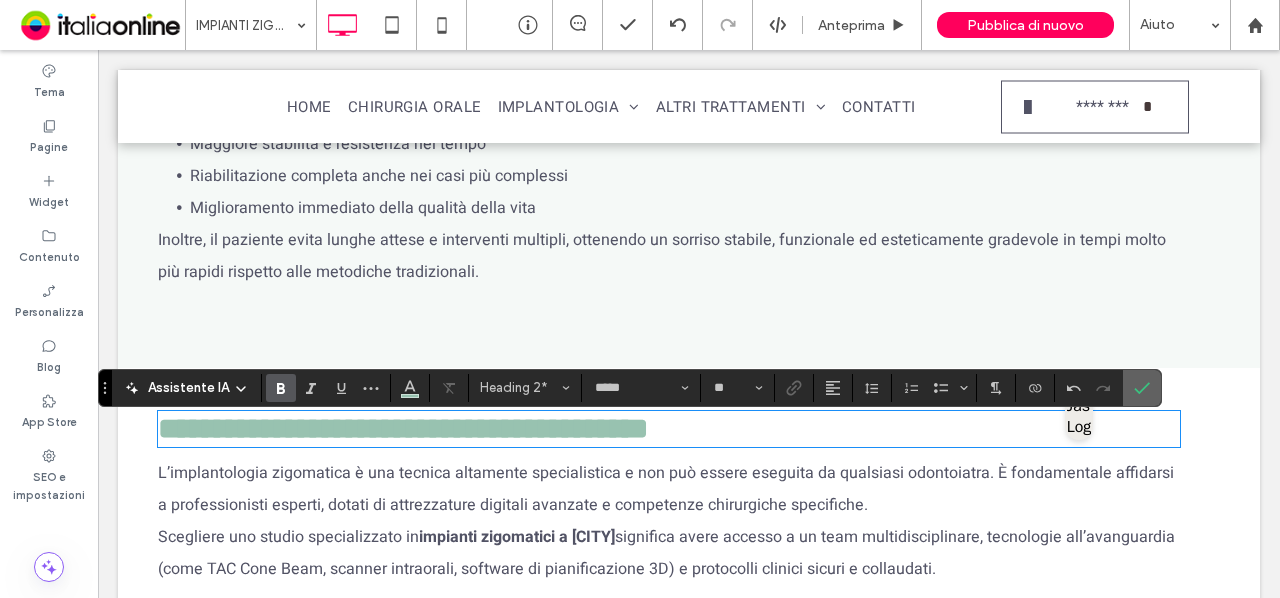click 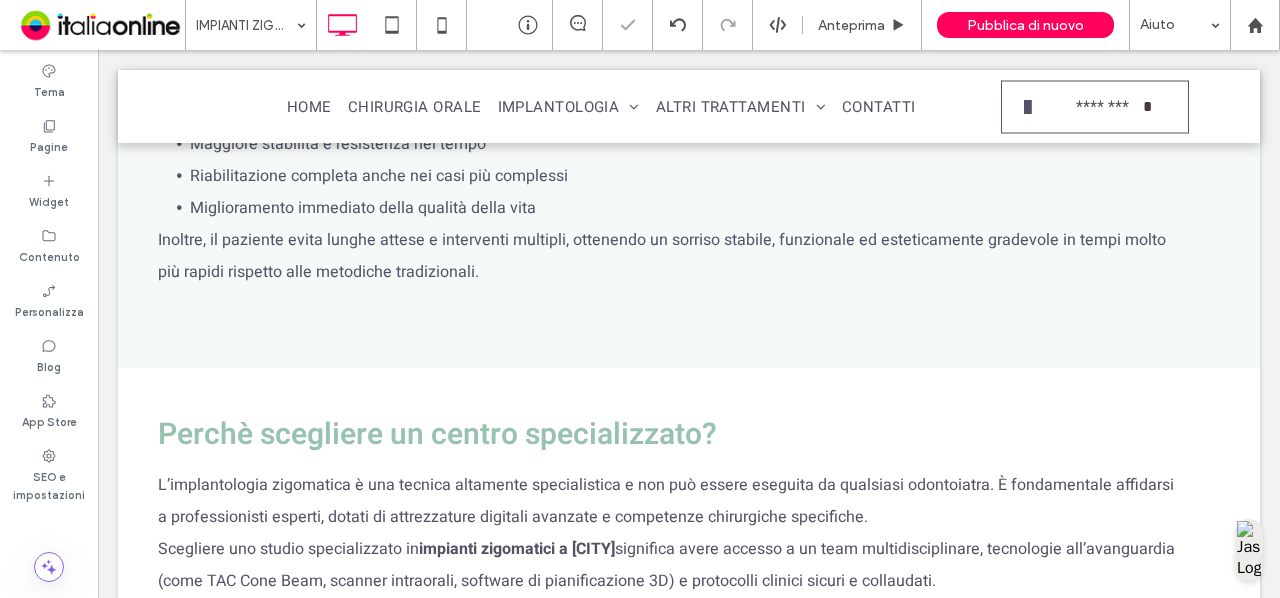 scroll, scrollTop: 2650, scrollLeft: 0, axis: vertical 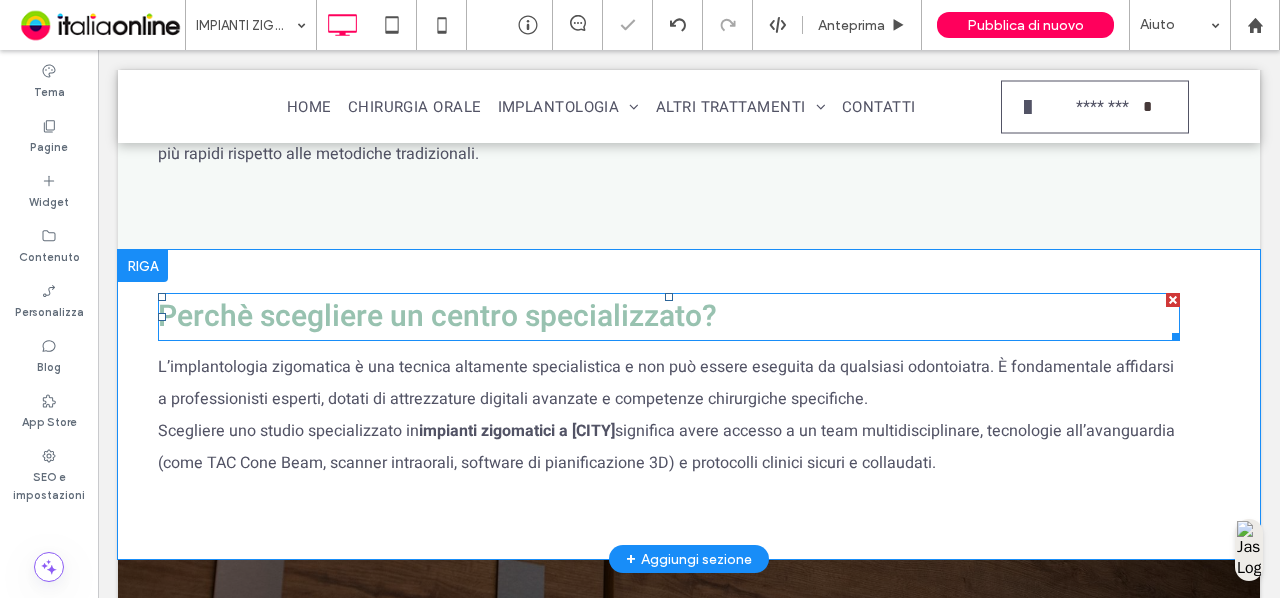 click on "Perchè scegliere un centro specializzato?" at bounding box center [437, 317] 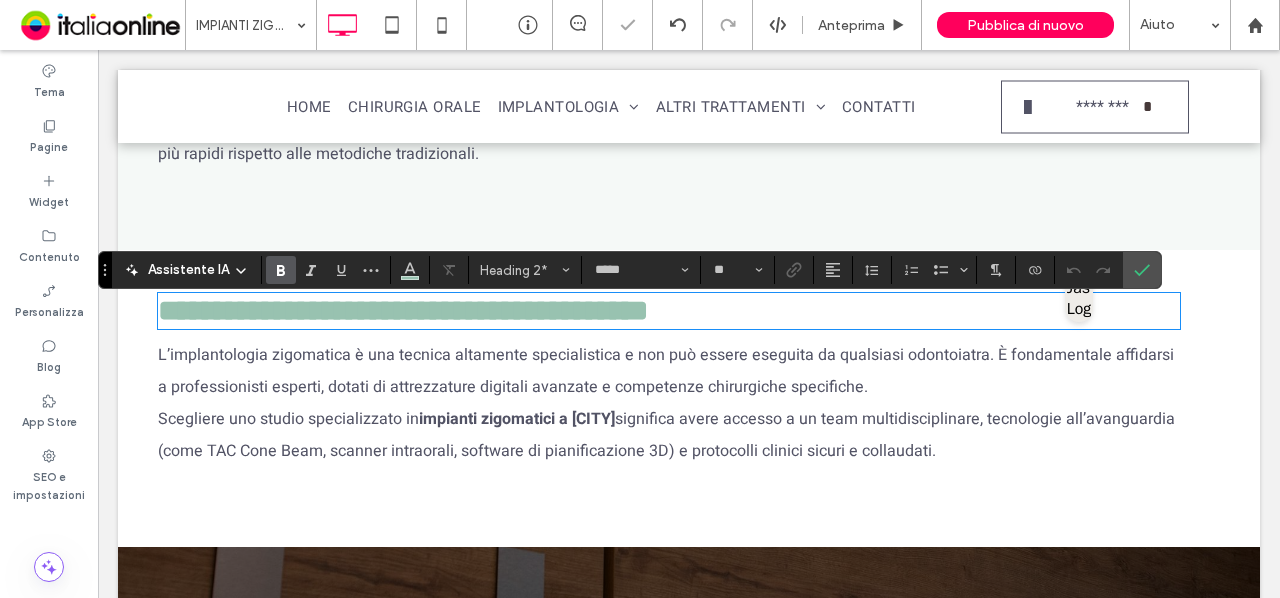 click on "**********" at bounding box center [403, 310] 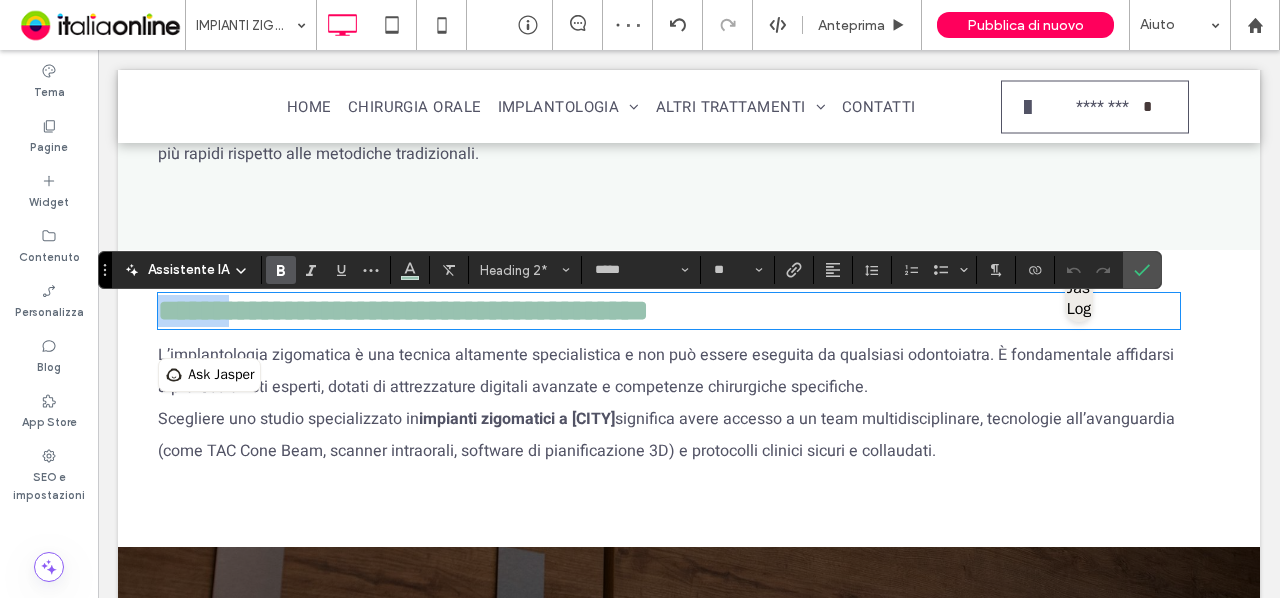 type 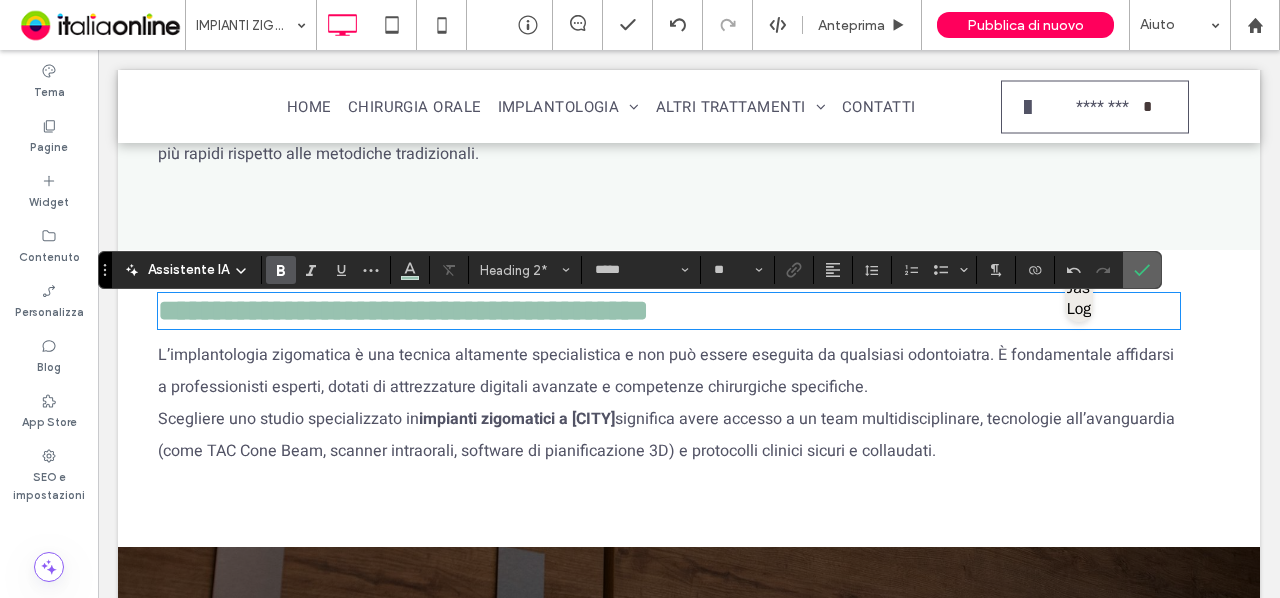 click at bounding box center (1142, 270) 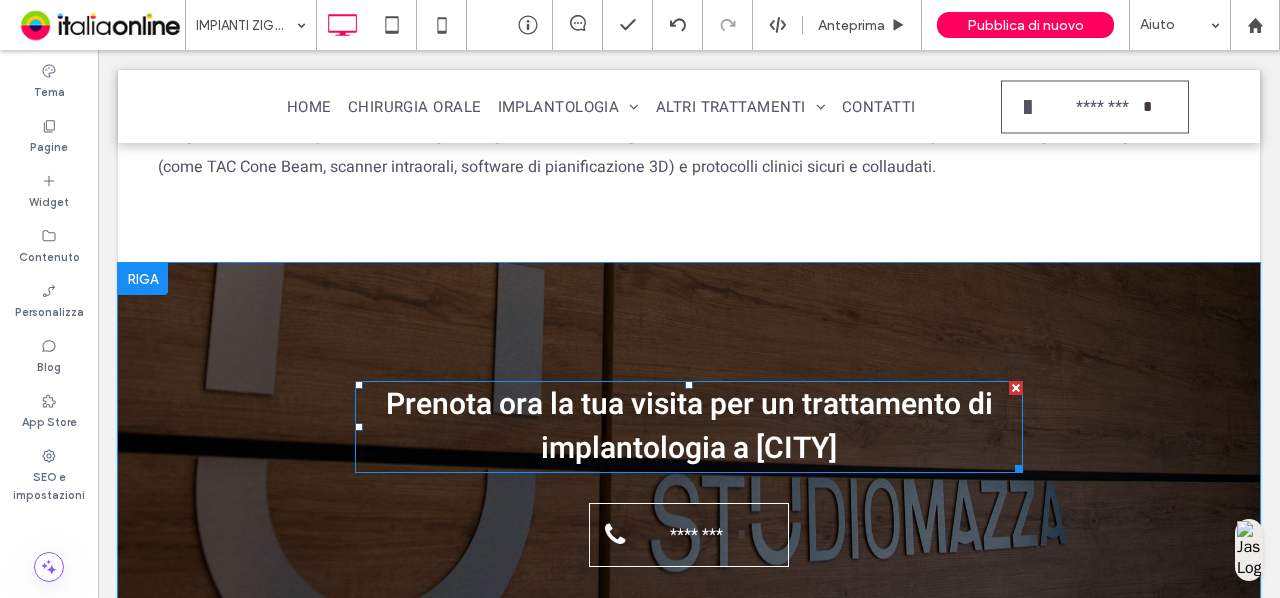 scroll, scrollTop: 3042, scrollLeft: 0, axis: vertical 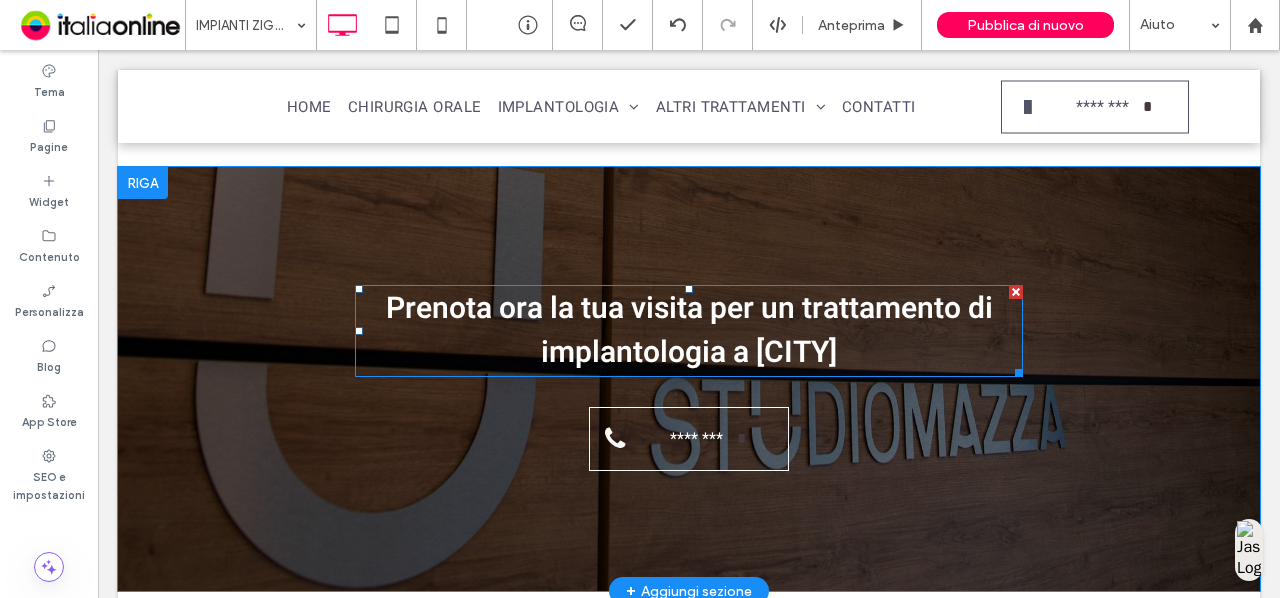 click on "Prenota ora la tua visita per un trattamento di implantologia a Taranto" at bounding box center [689, 331] 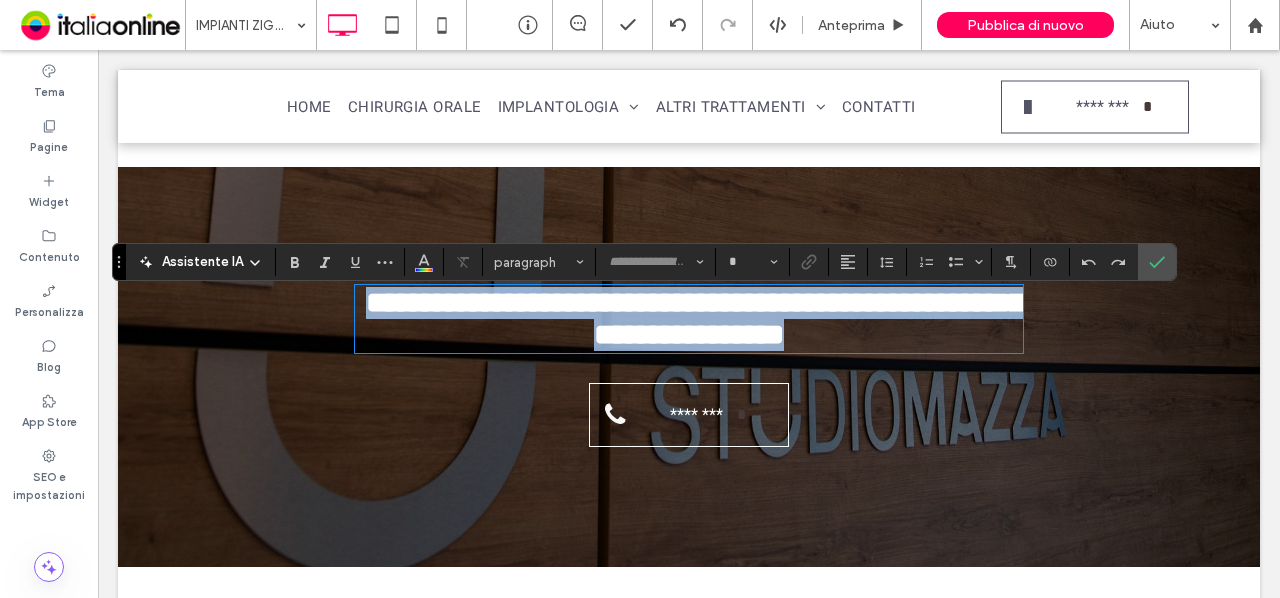 type on "*****" 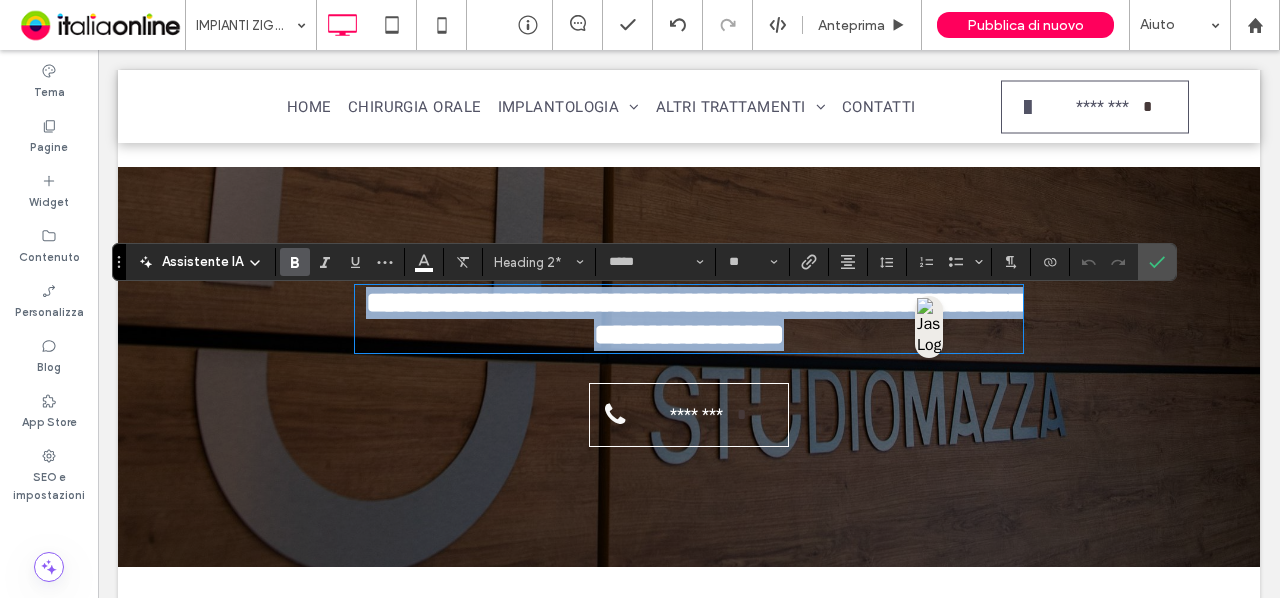 click on "**********" at bounding box center [689, 319] 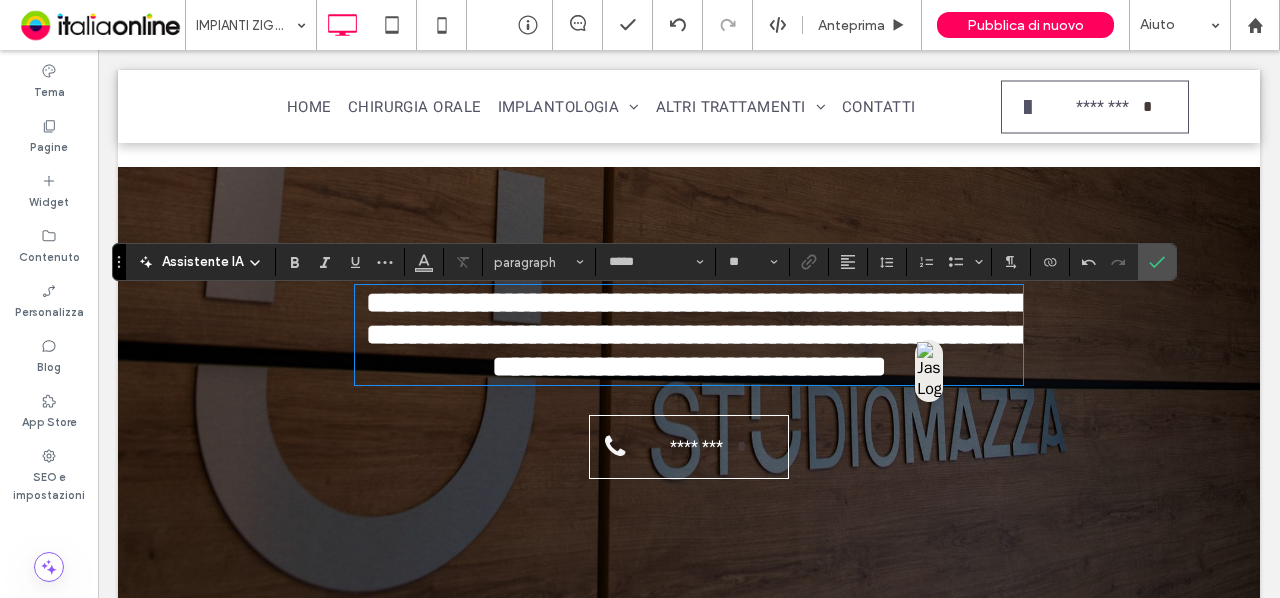 type on "**" 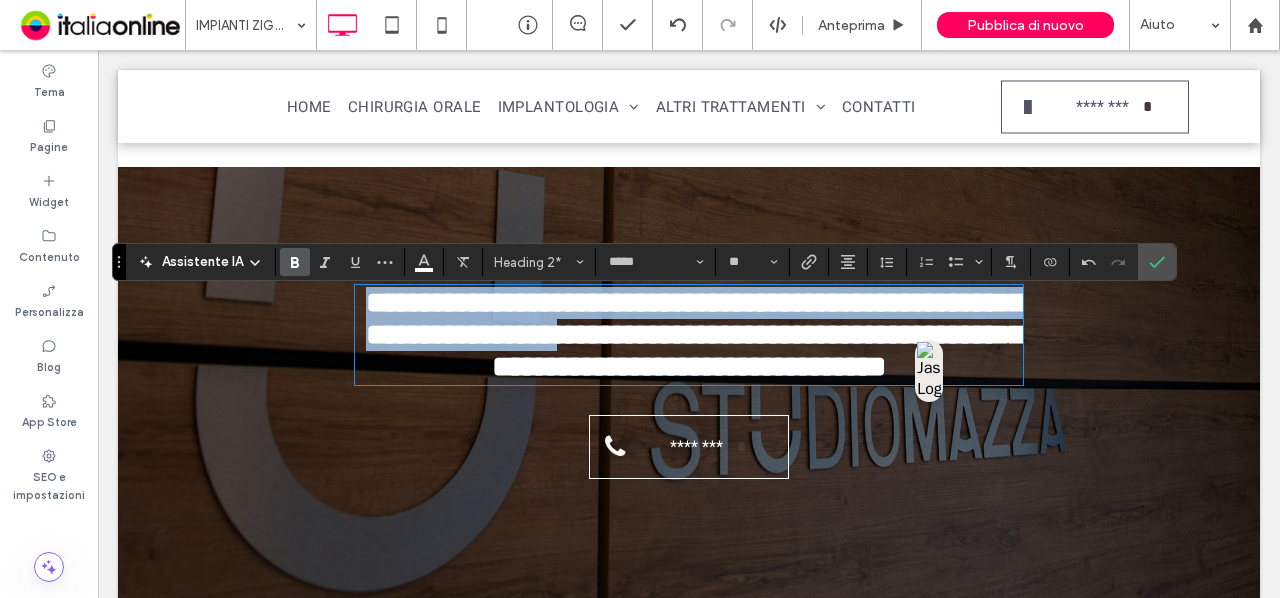 drag, startPoint x: 676, startPoint y: 369, endPoint x: 356, endPoint y: 318, distance: 324.03857 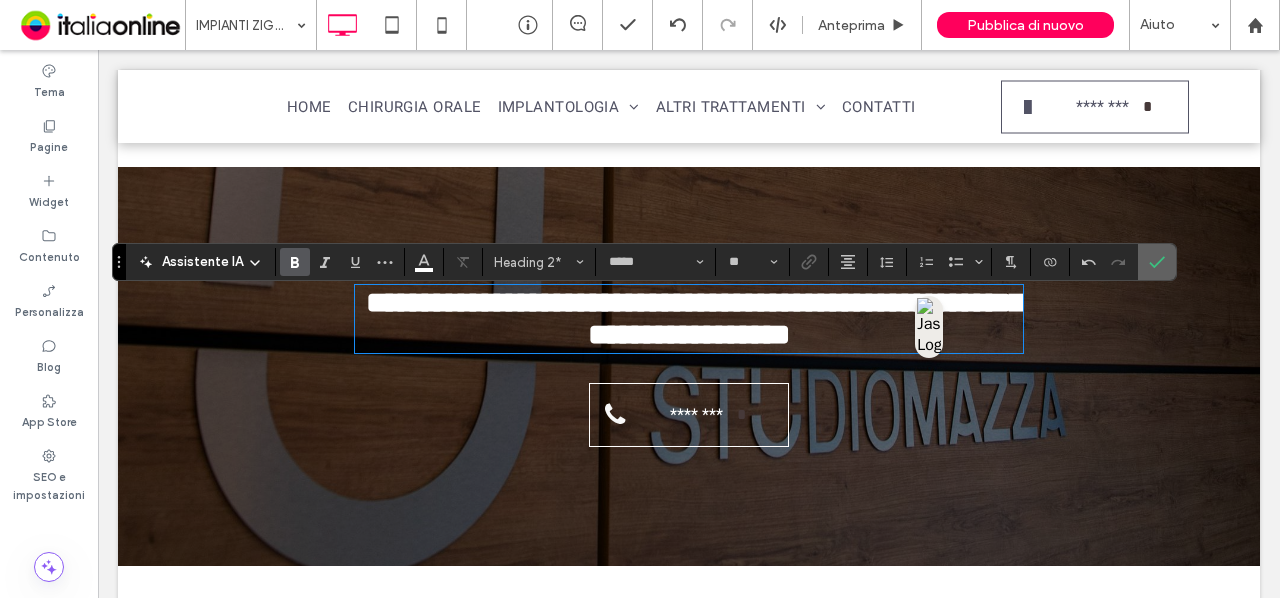 click 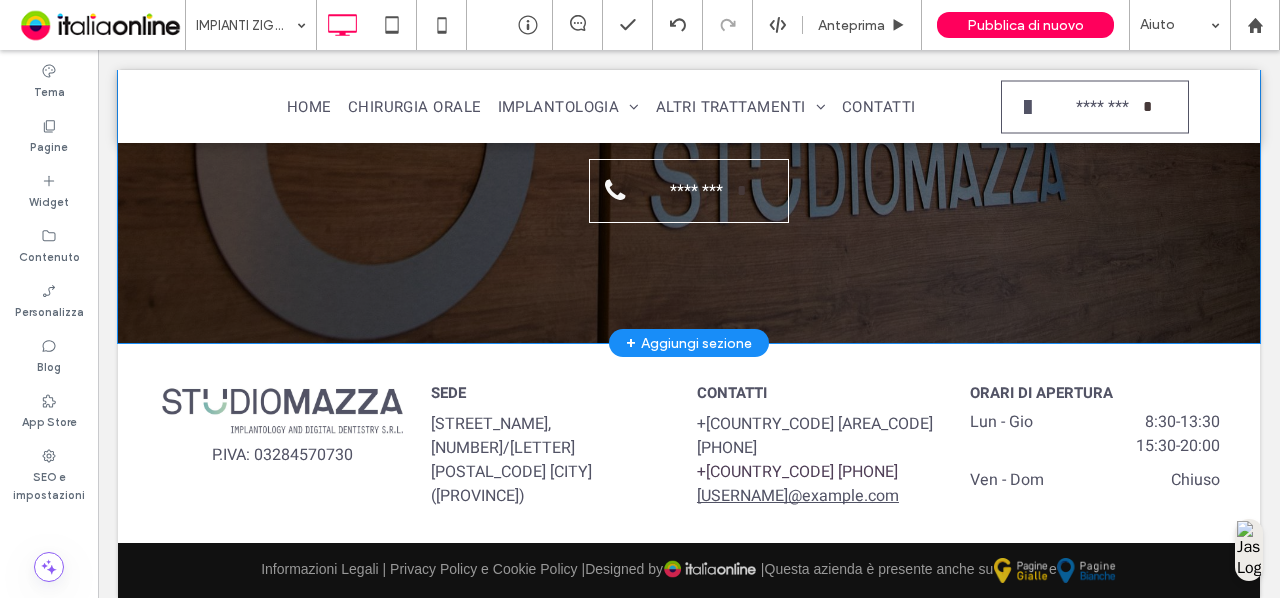scroll, scrollTop: 3297, scrollLeft: 0, axis: vertical 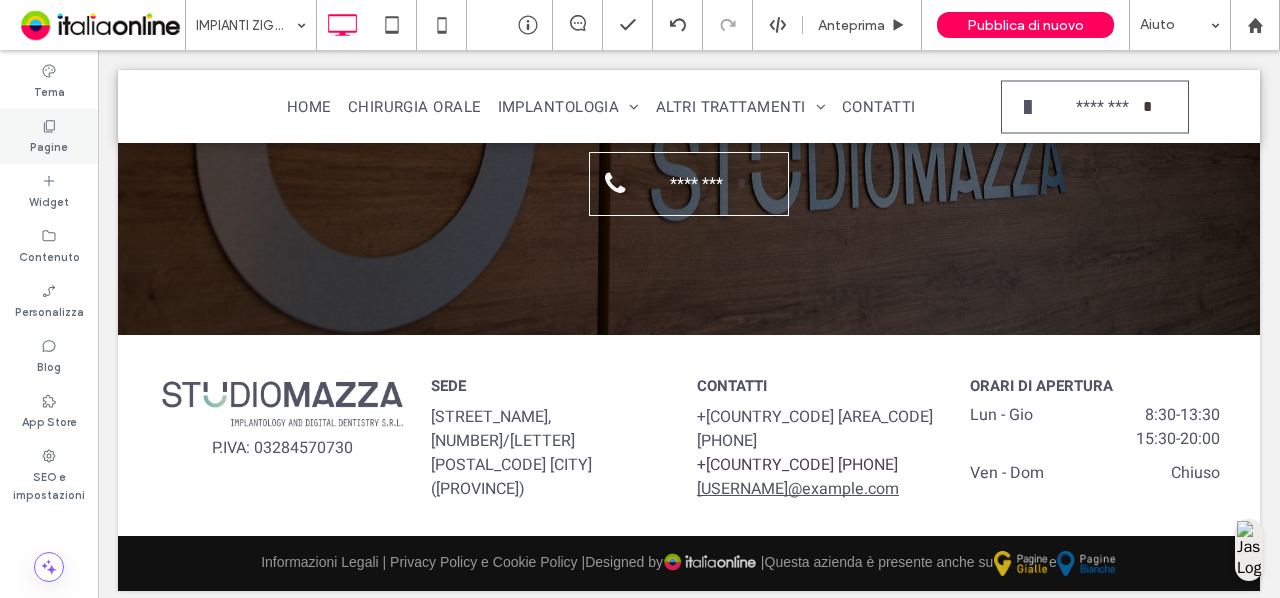 drag, startPoint x: 84, startPoint y: 127, endPoint x: 120, endPoint y: 209, distance: 89.55445 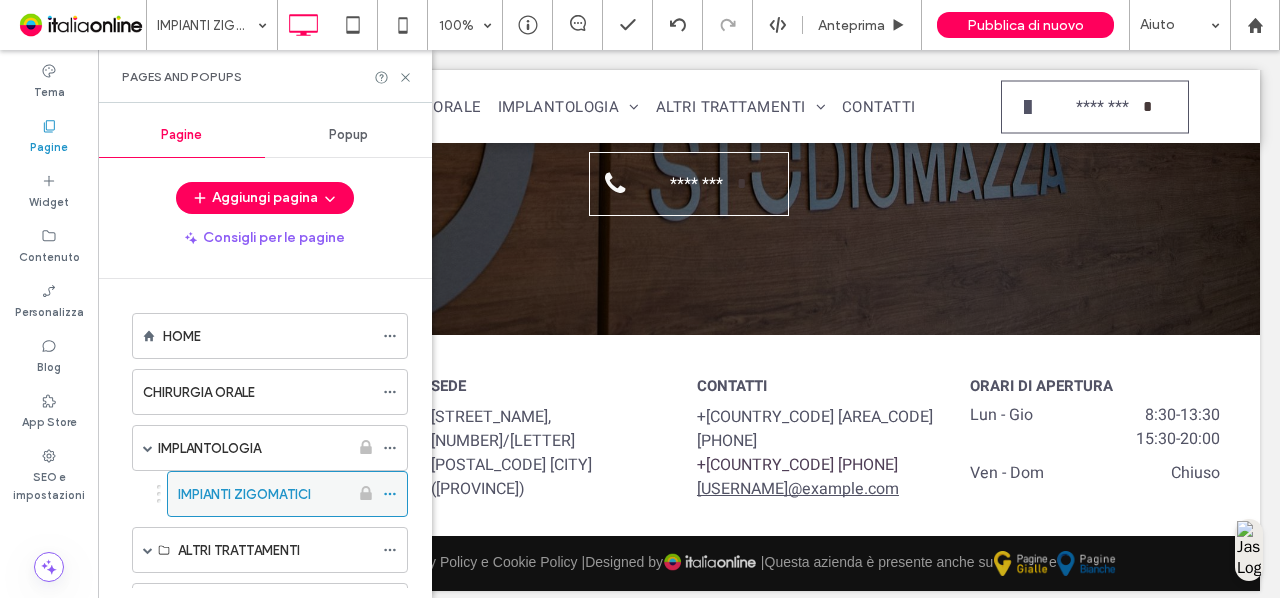 click 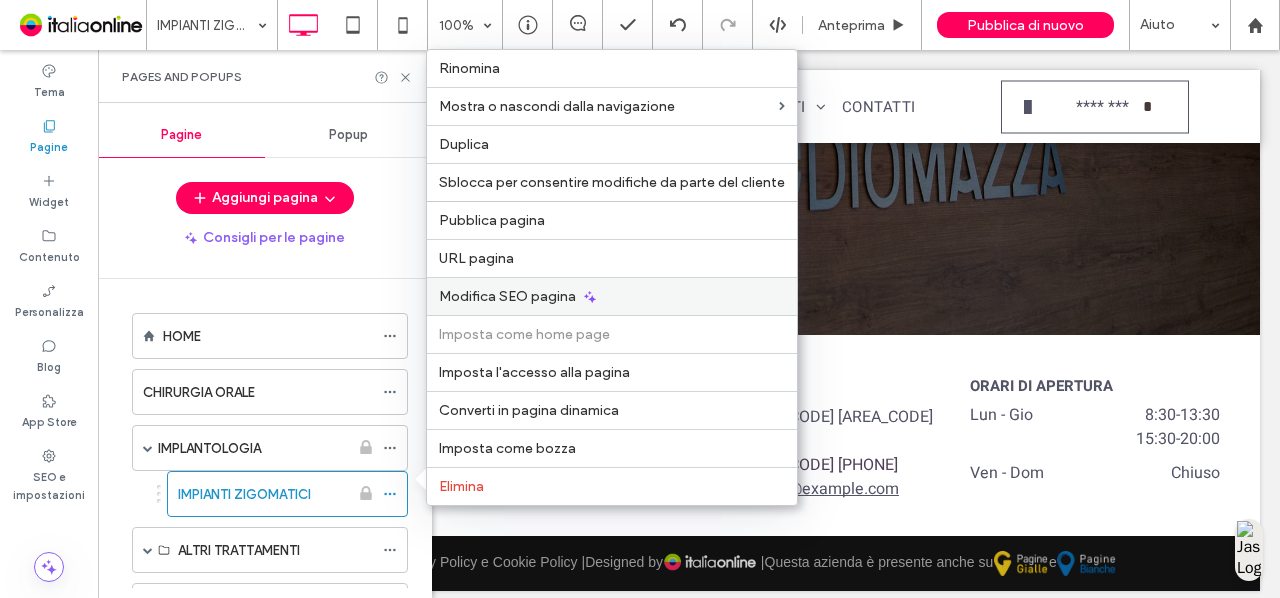 click on "Modifica SEO pagina" at bounding box center (507, 296) 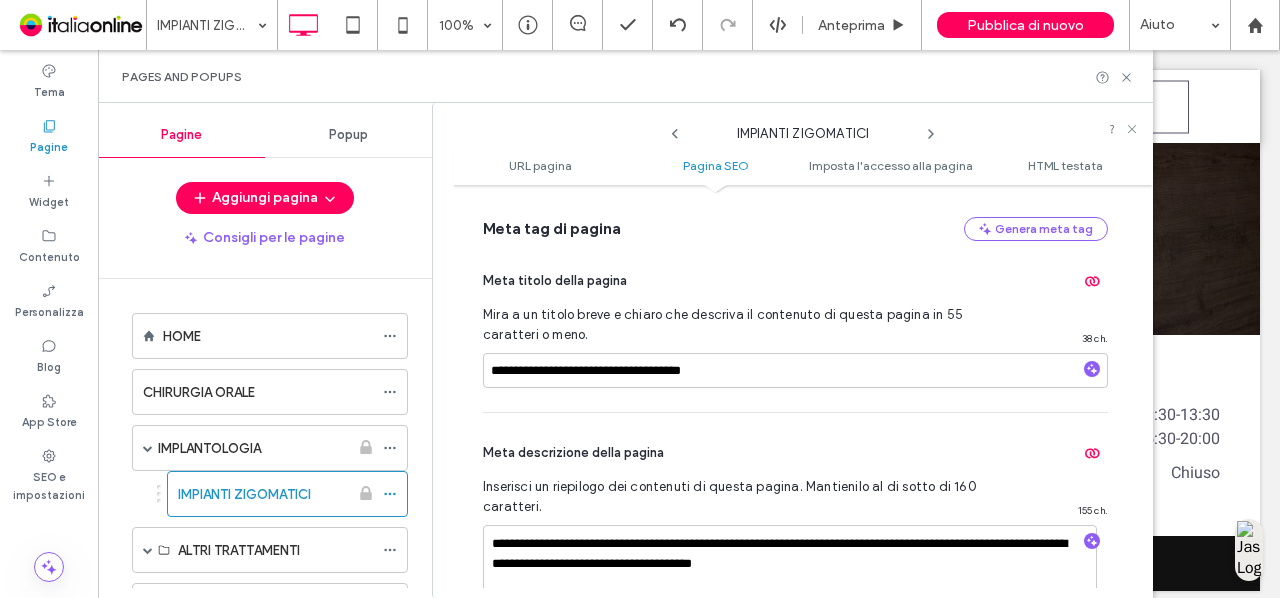scroll, scrollTop: 443, scrollLeft: 0, axis: vertical 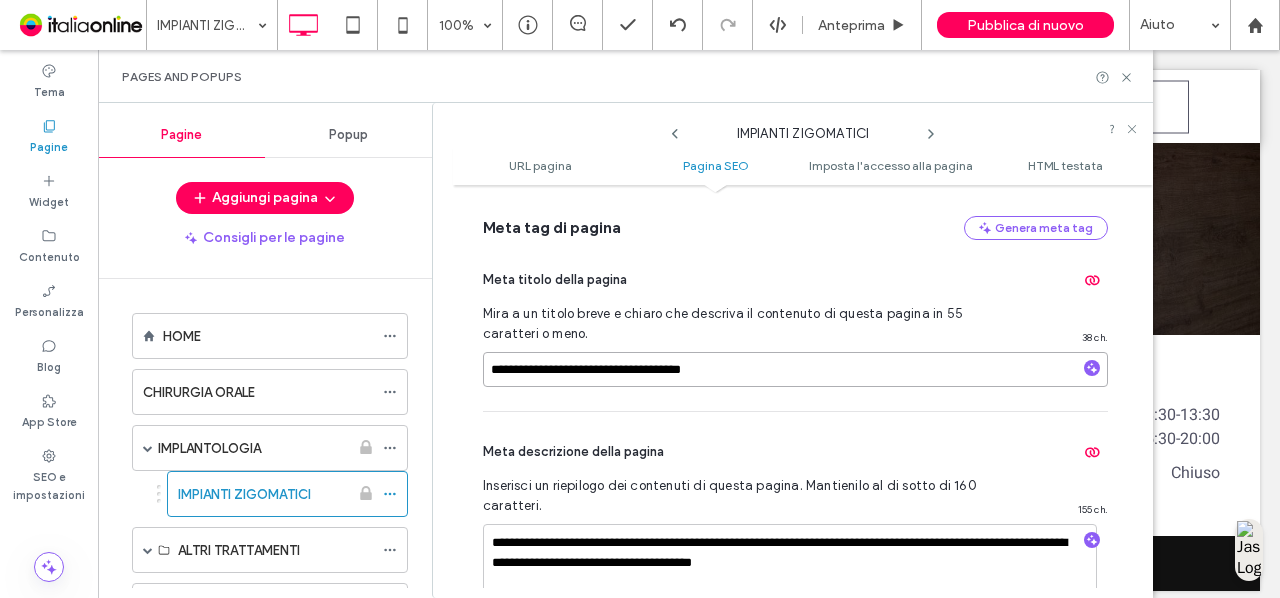 drag, startPoint x: 632, startPoint y: 368, endPoint x: 518, endPoint y: 359, distance: 114.35471 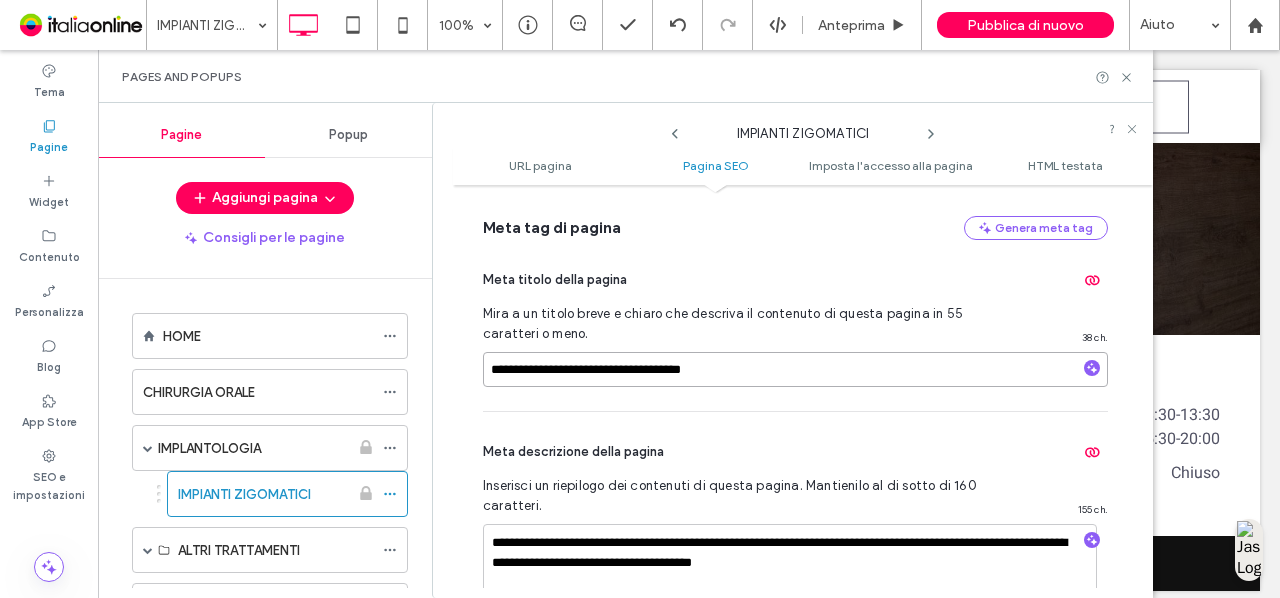 click on "**********" at bounding box center [795, 369] 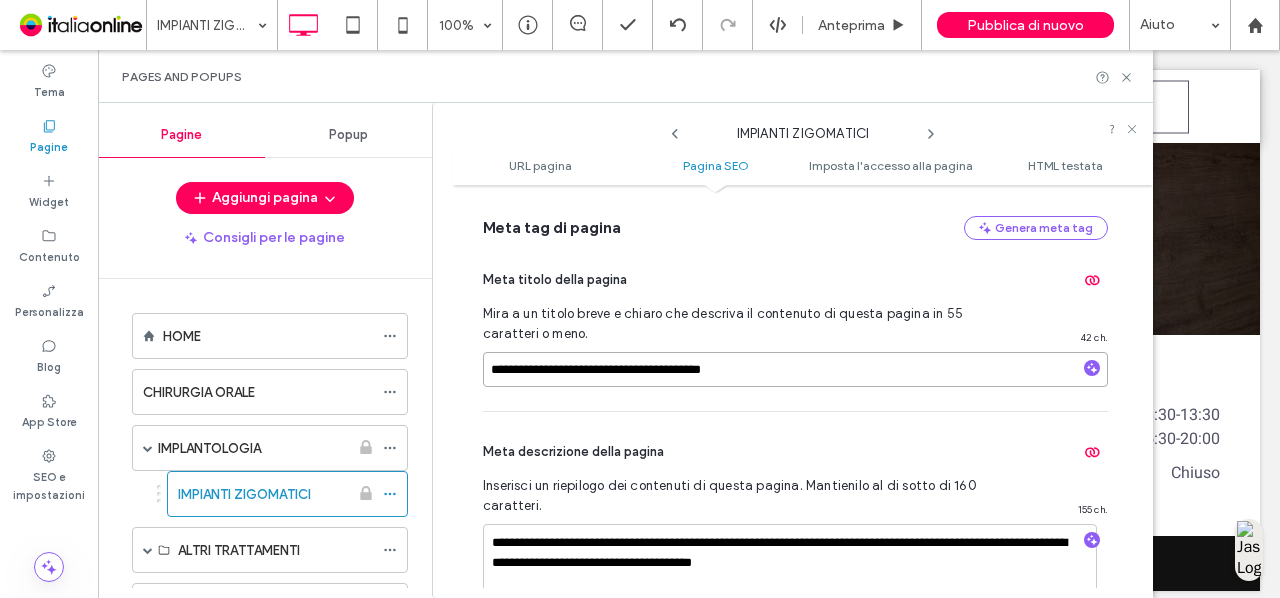 drag, startPoint x: 554, startPoint y: 370, endPoint x: 542, endPoint y: 375, distance: 13 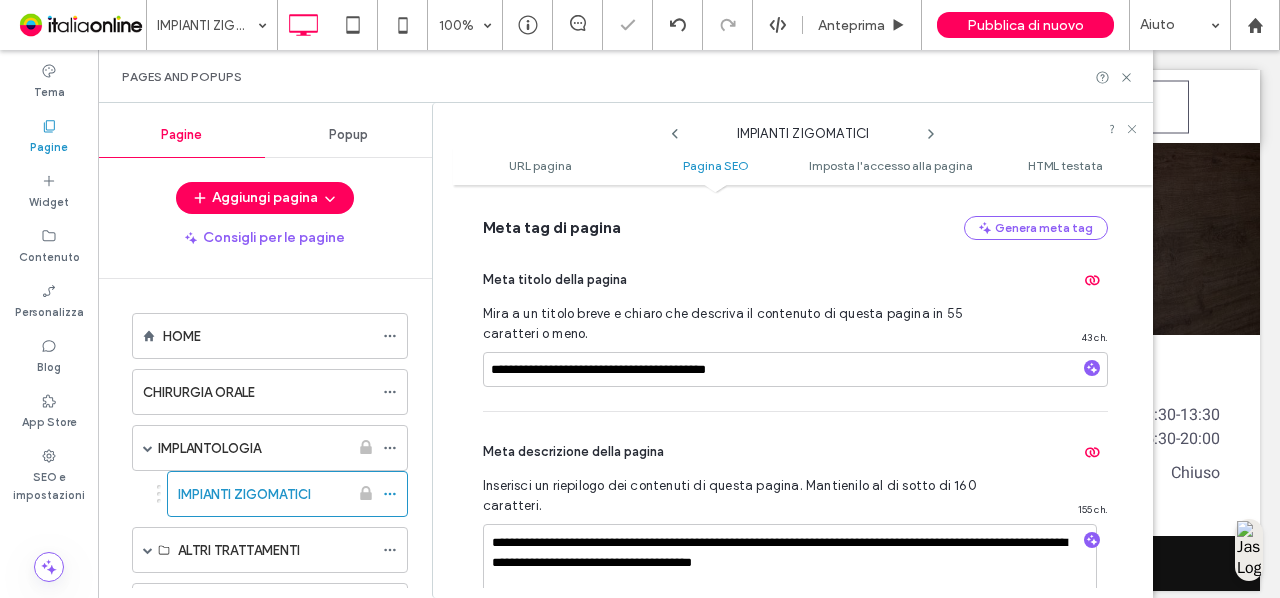 click on "**********" at bounding box center (795, 530) 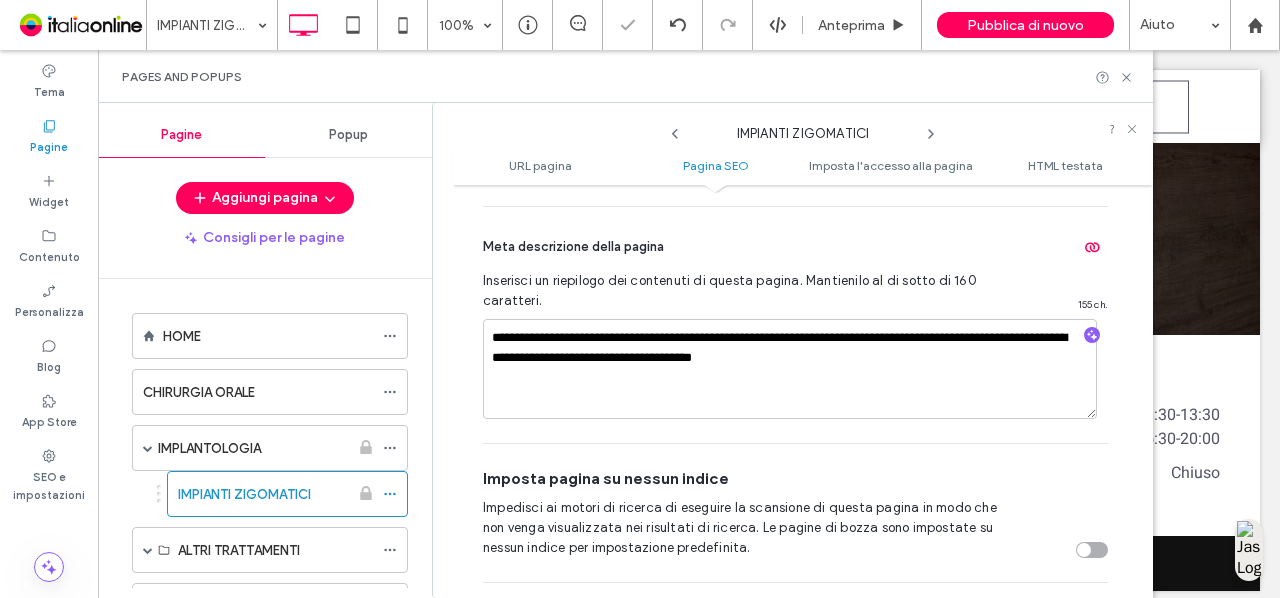 scroll, scrollTop: 649, scrollLeft: 0, axis: vertical 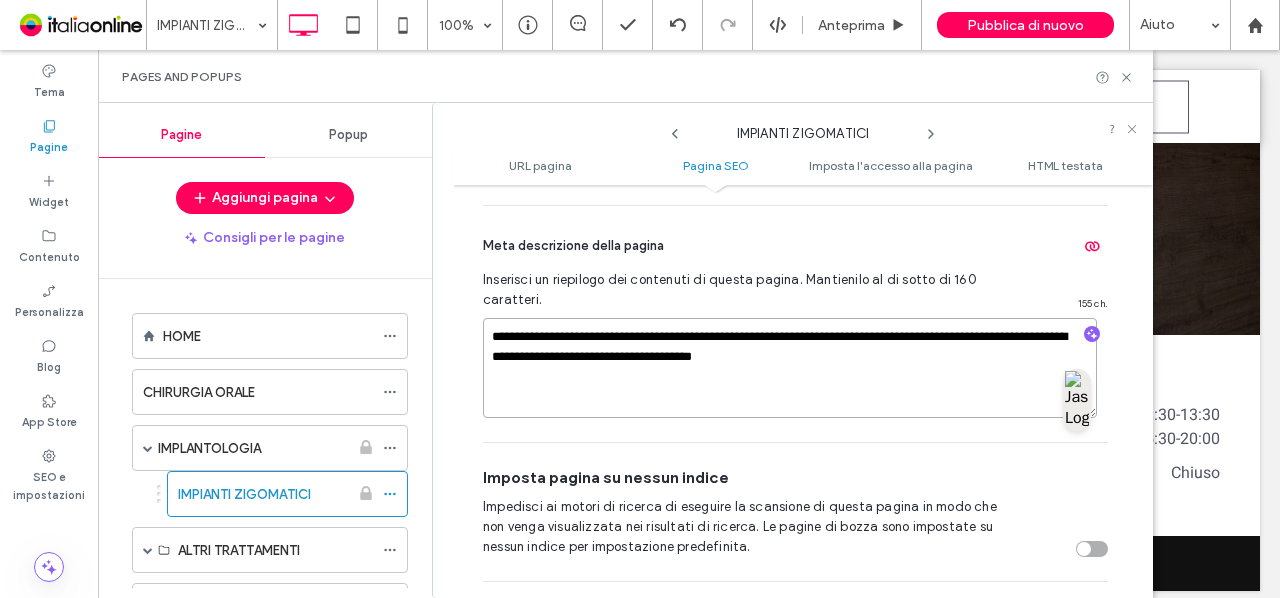 drag, startPoint x: 954, startPoint y: 359, endPoint x: 936, endPoint y: 361, distance: 18.110771 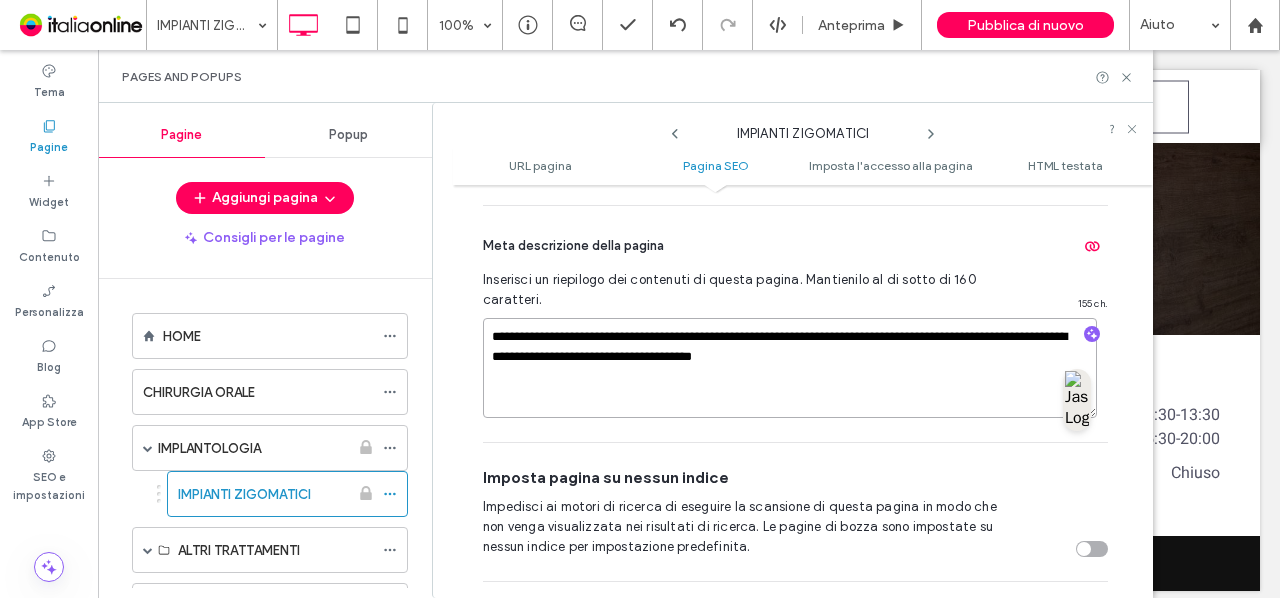 click on "**********" at bounding box center (790, 368) 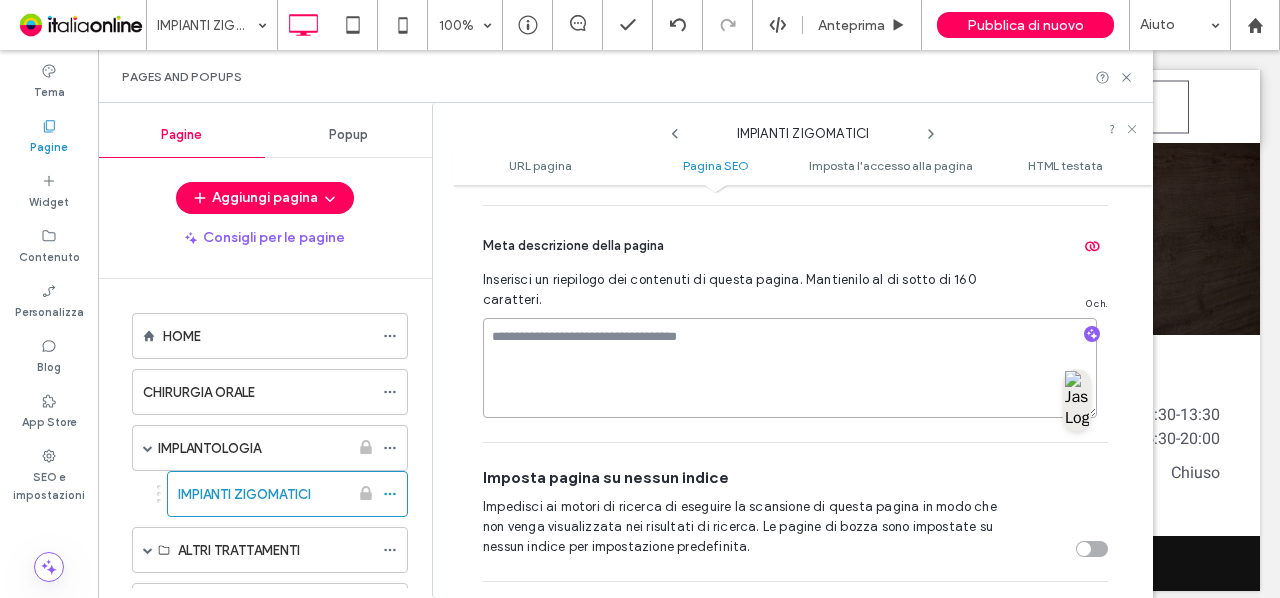 paste on "**********" 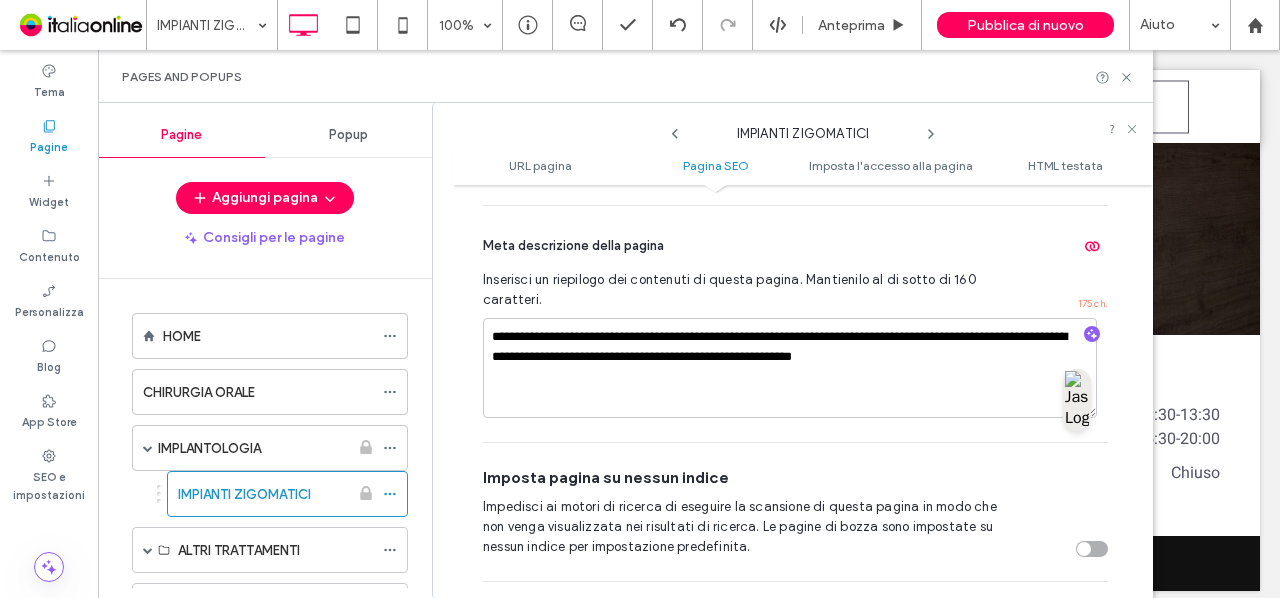 click on "Inserisci un riepilogo dei contenuti di questa pagina. Mantienilo al di sotto di 160 caratteri." at bounding box center (740, 290) 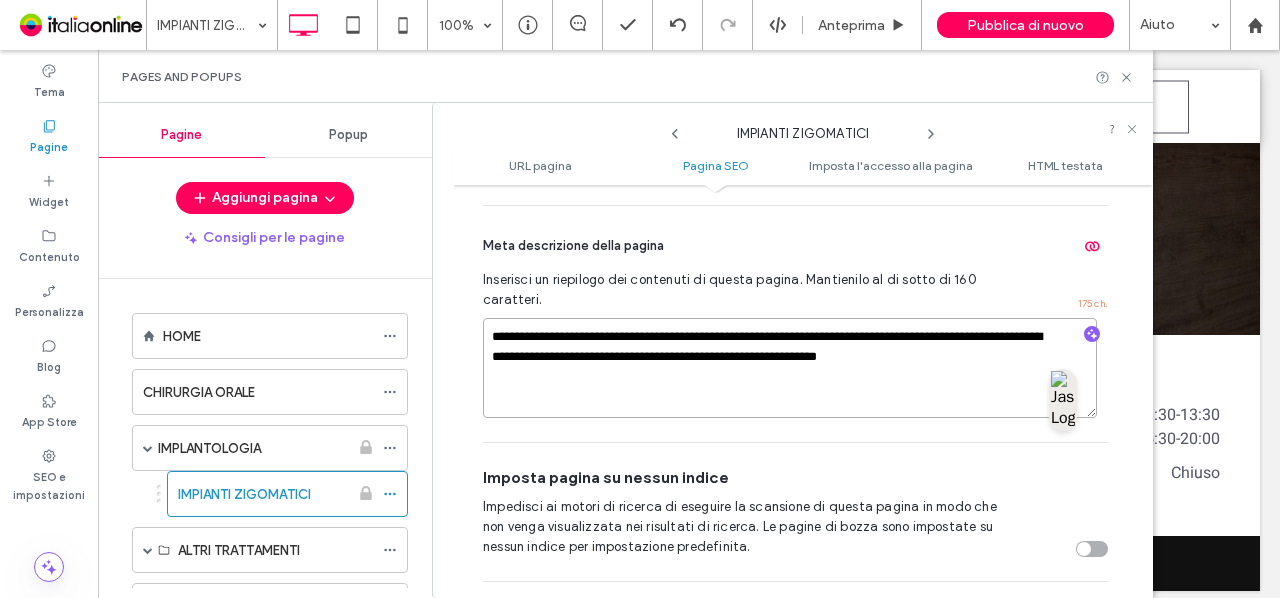 drag, startPoint x: 976, startPoint y: 355, endPoint x: 446, endPoint y: 326, distance: 530.7928 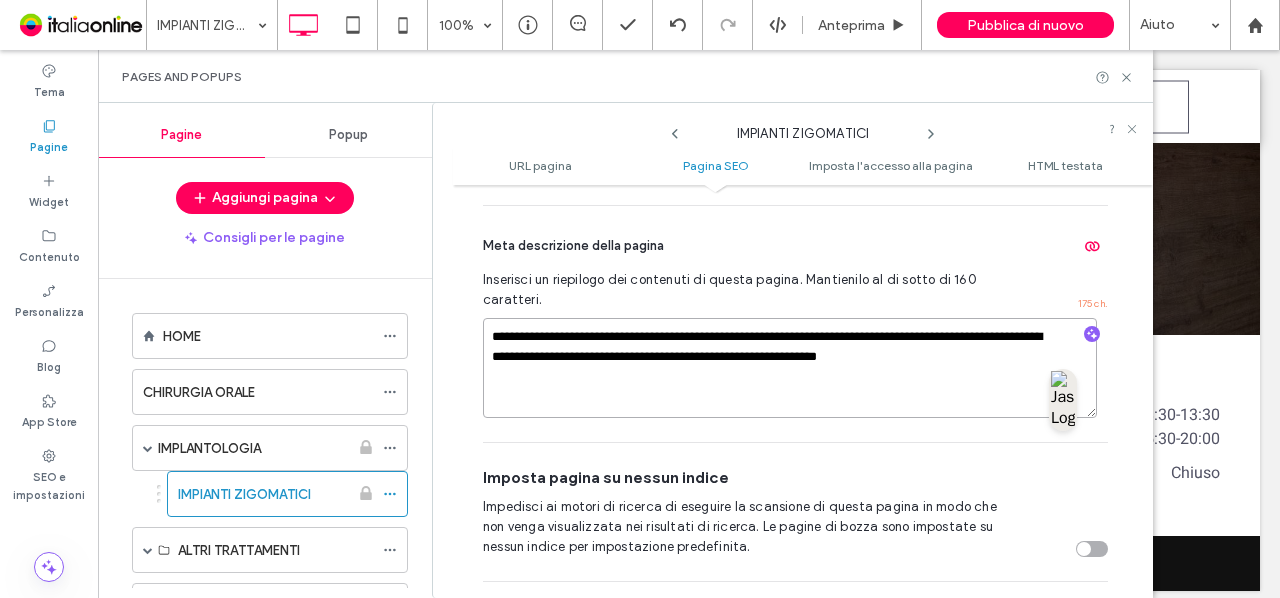 click on "**********" at bounding box center [792, 350] 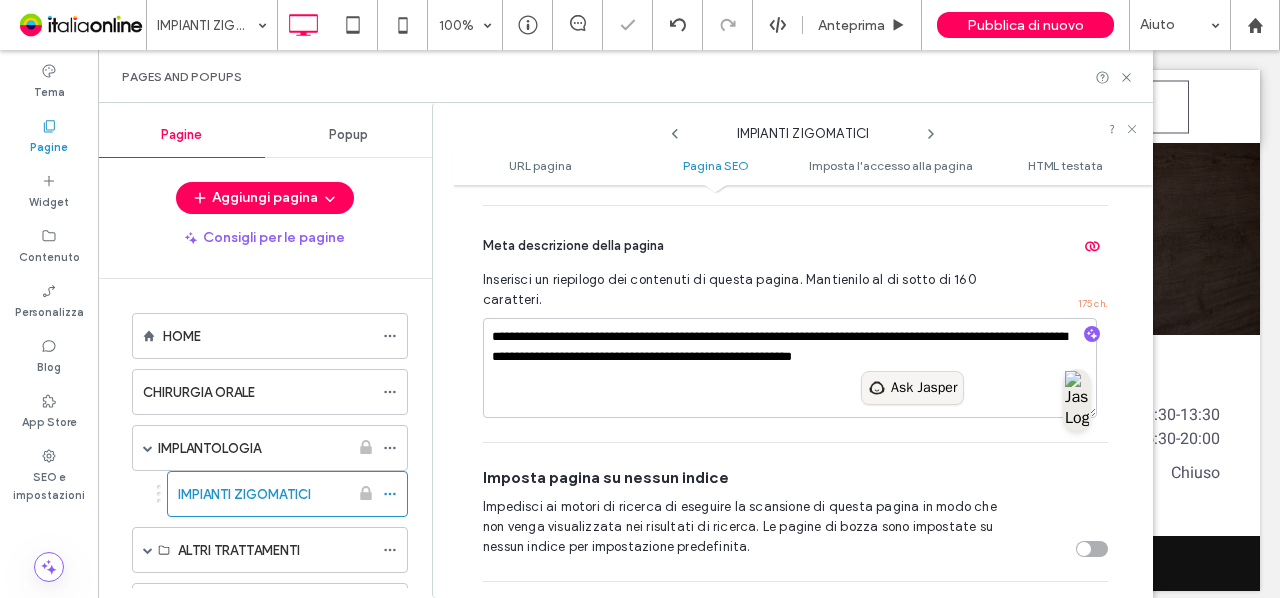 click on "Ask Jasper" at bounding box center (924, 388) 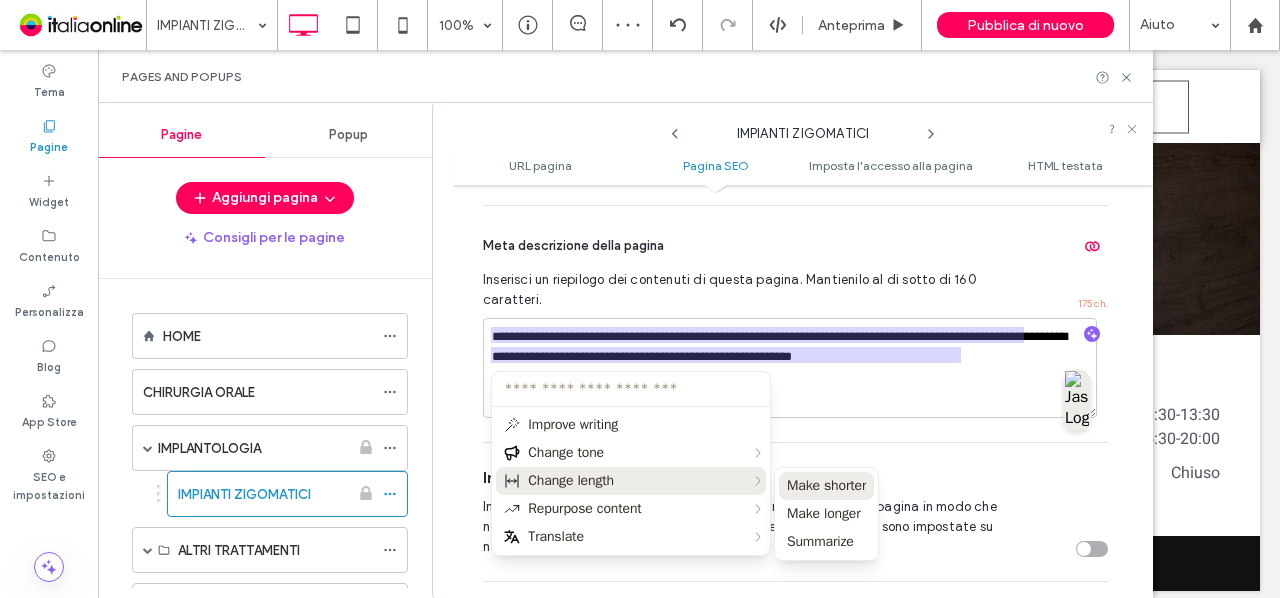 click on "Make shorter" at bounding box center [826, 486] 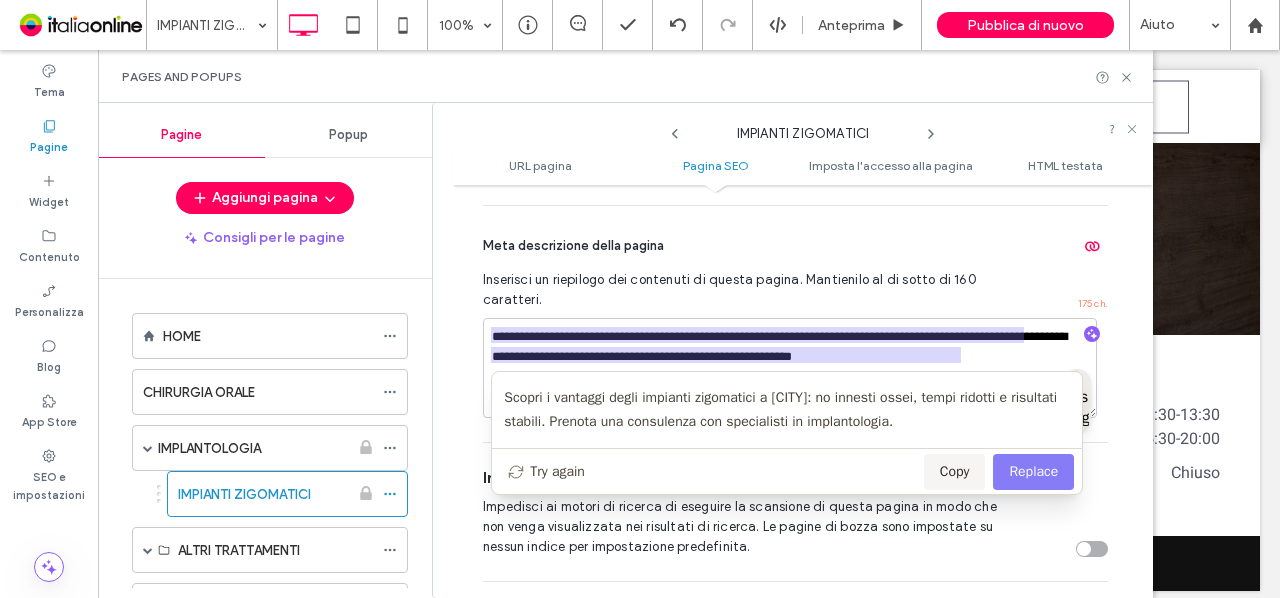 click on "Replace" at bounding box center [1033, 472] 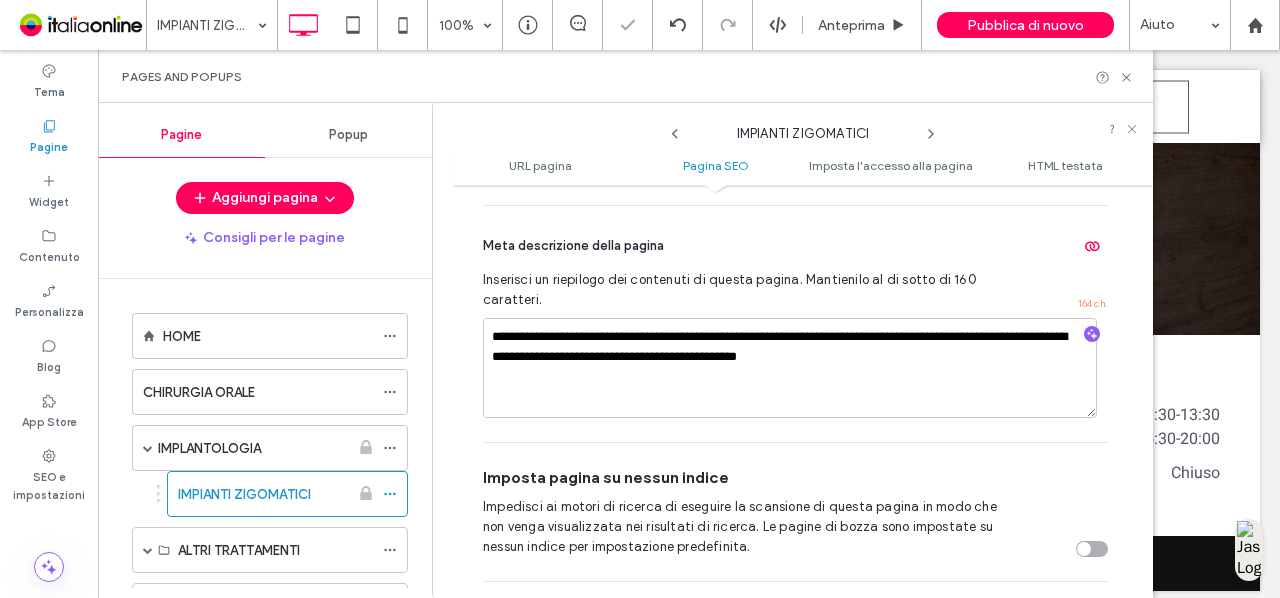 scroll, scrollTop: 679, scrollLeft: 0, axis: vertical 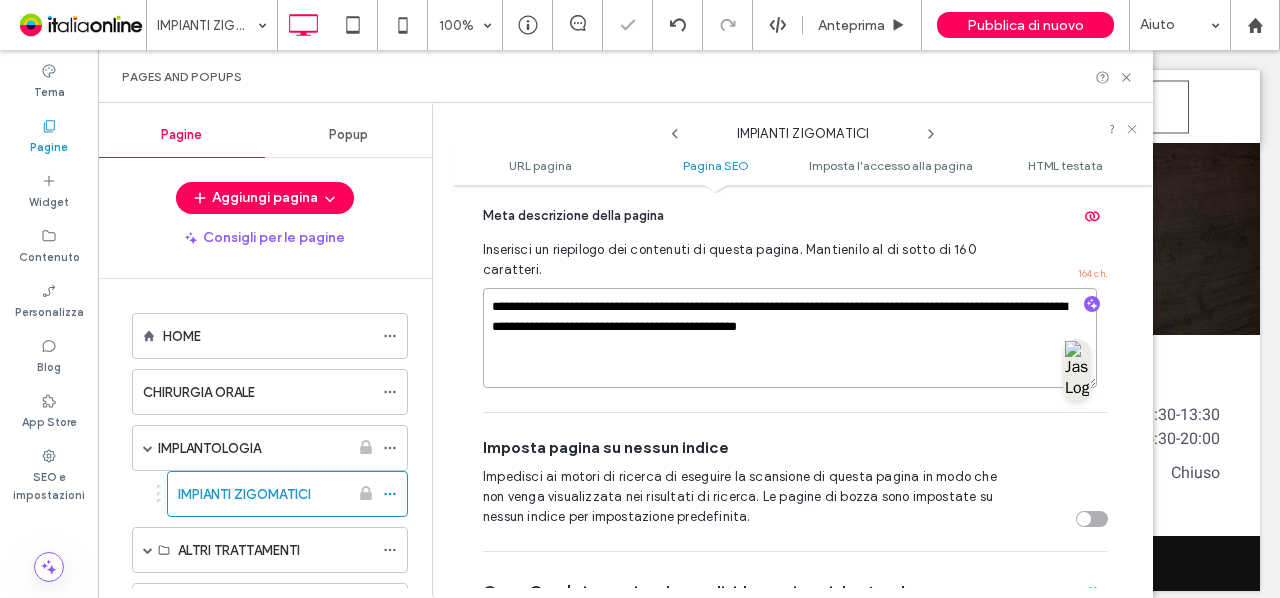 click on "**********" at bounding box center (790, 338) 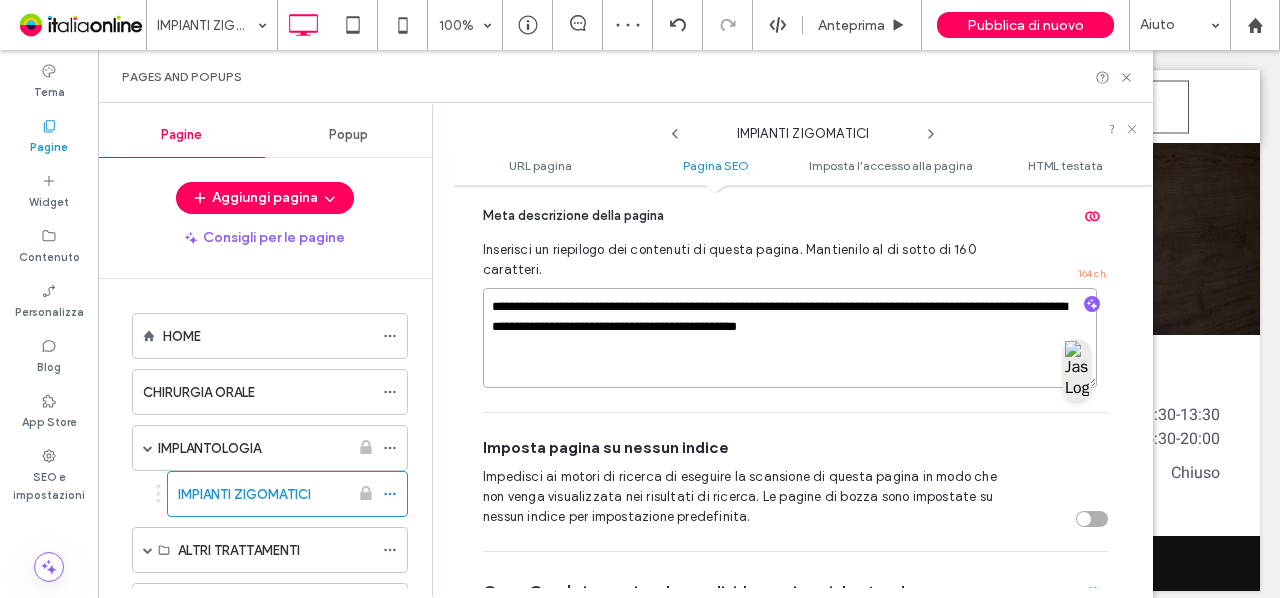 drag, startPoint x: 934, startPoint y: 329, endPoint x: 373, endPoint y: 283, distance: 562.88275 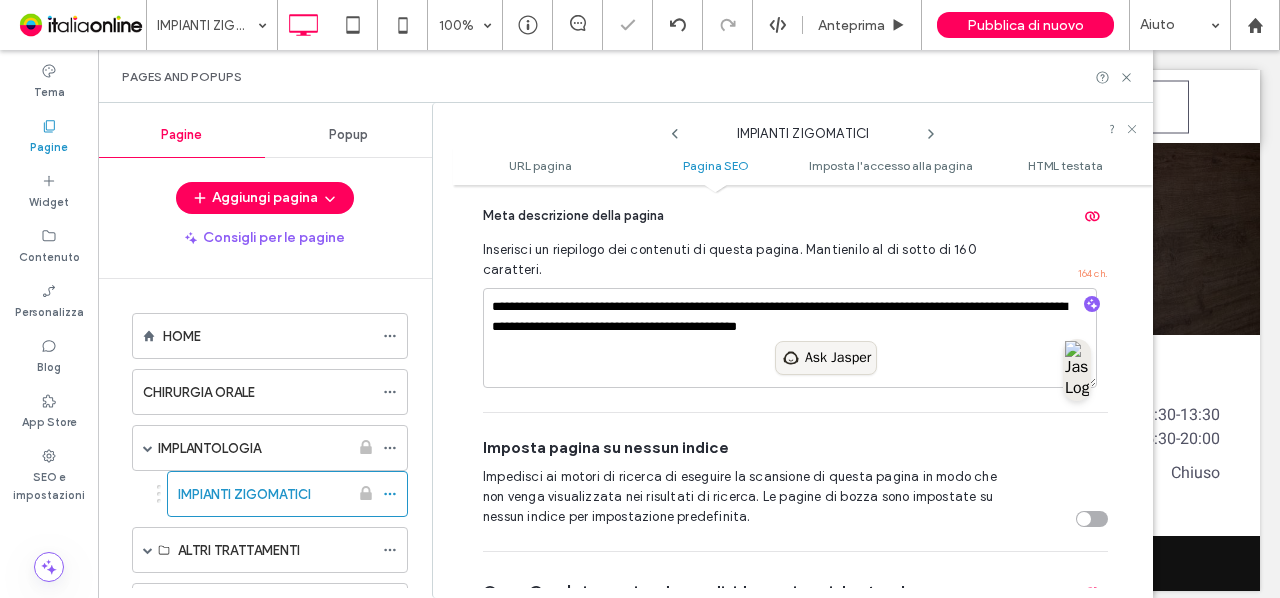 click on "Ask Jasper" at bounding box center (826, 358) 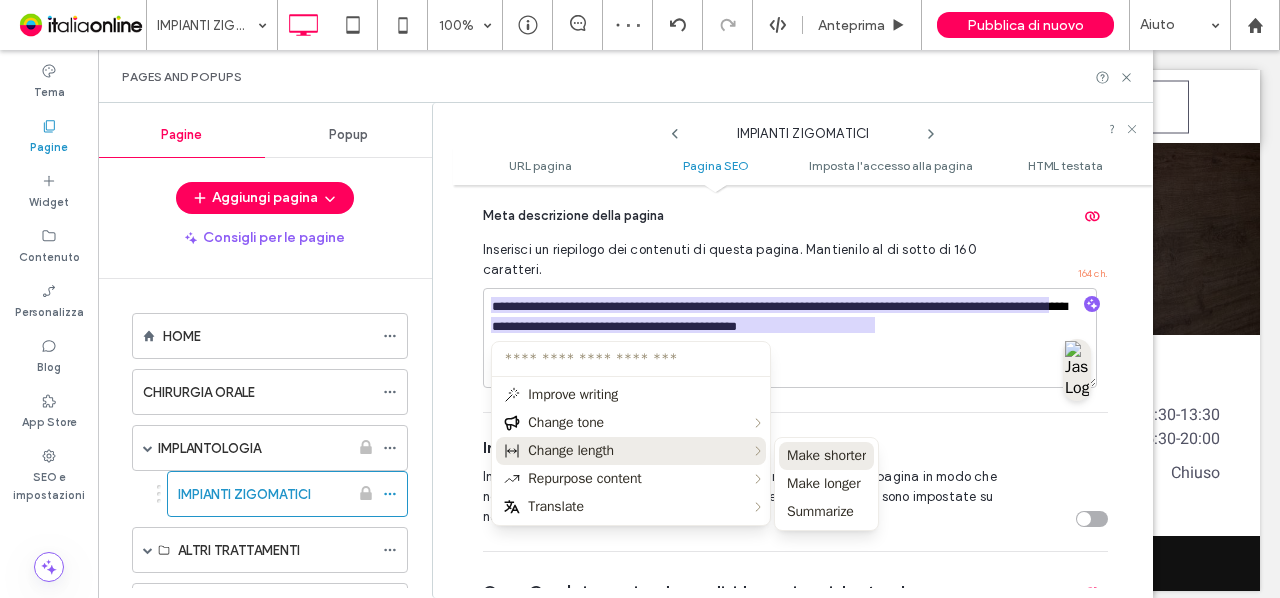 click on "Make shorter" at bounding box center [826, 456] 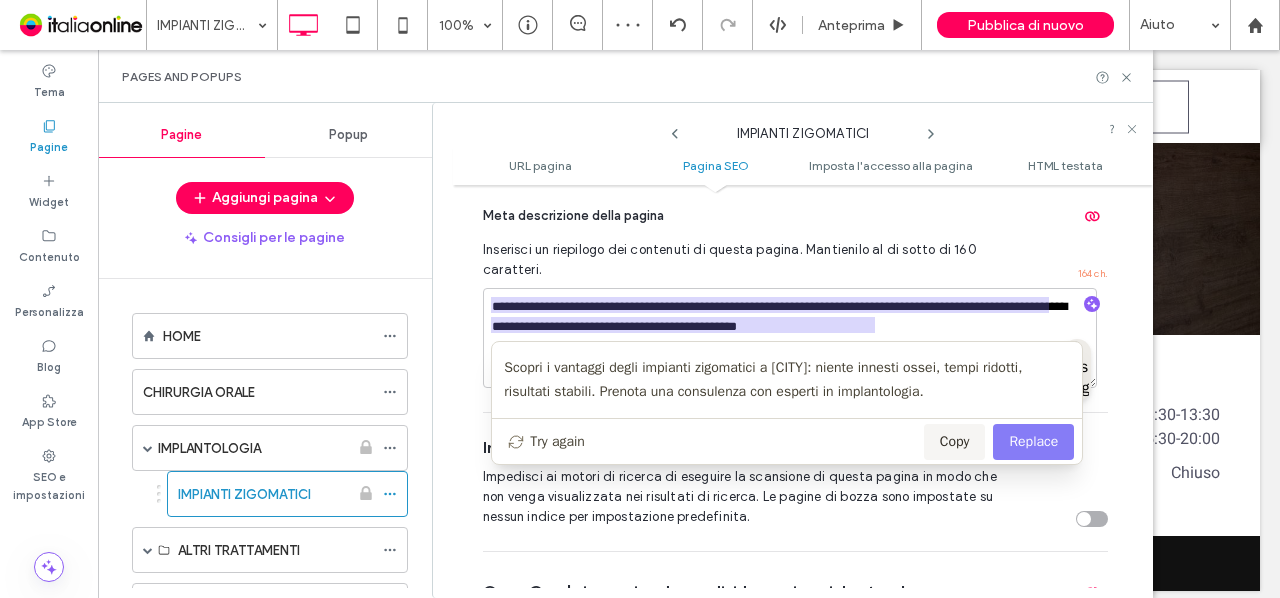 click on "Replace" at bounding box center [1033, 442] 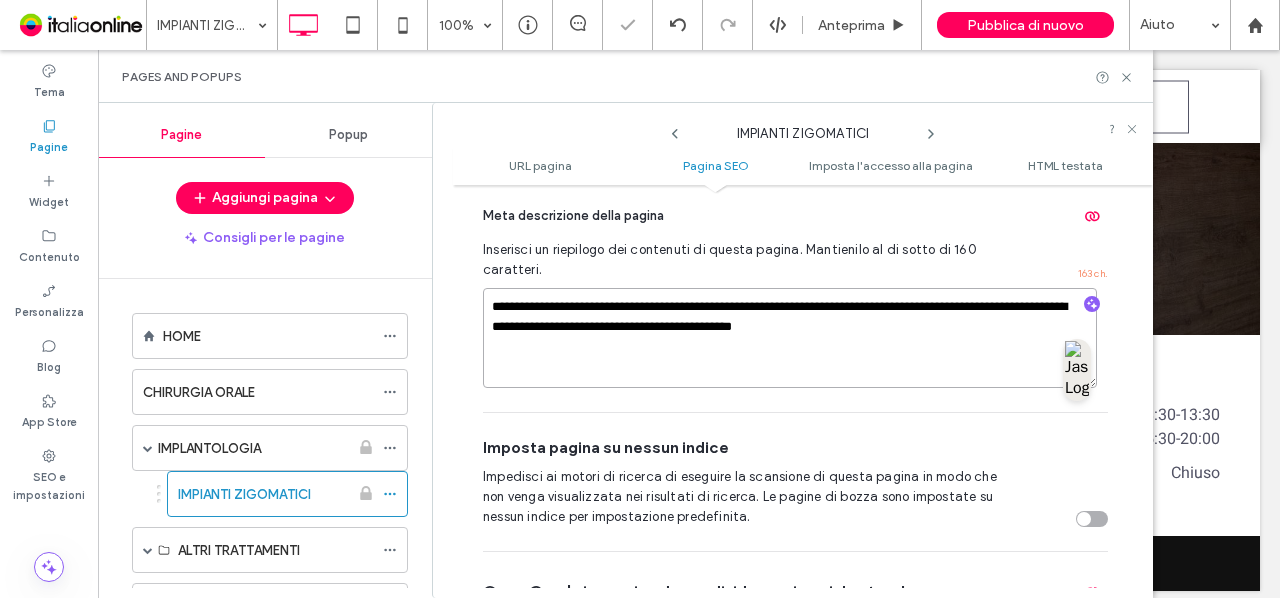 drag, startPoint x: 903, startPoint y: 333, endPoint x: 362, endPoint y: 265, distance: 545.25684 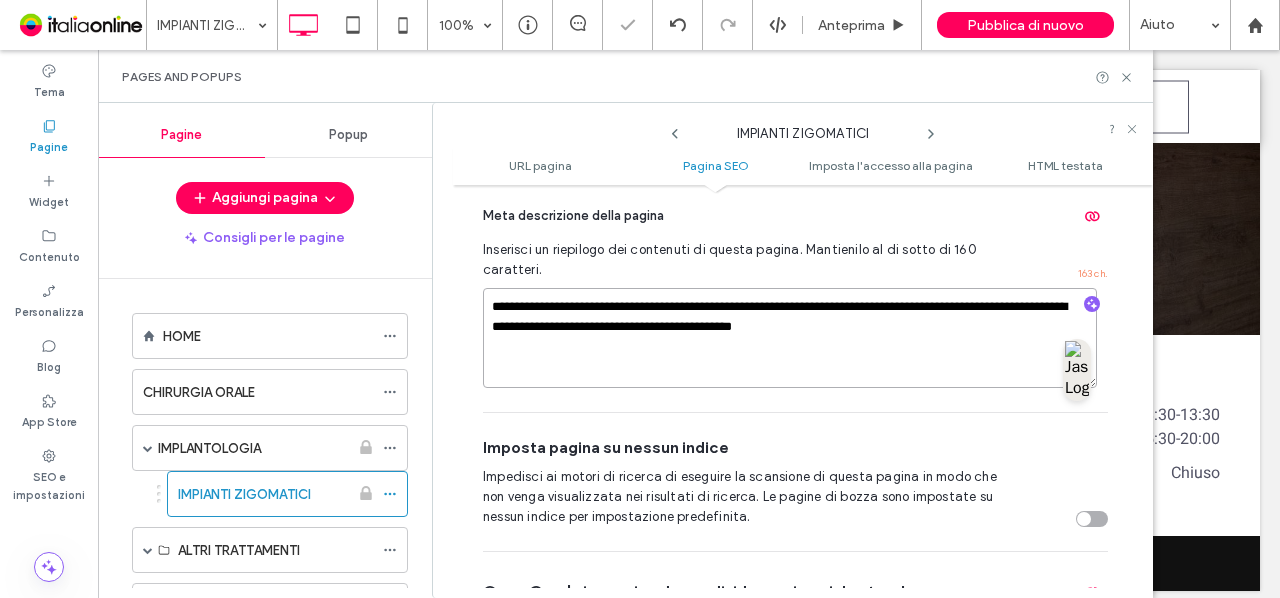 click on "**********" at bounding box center [625, 350] 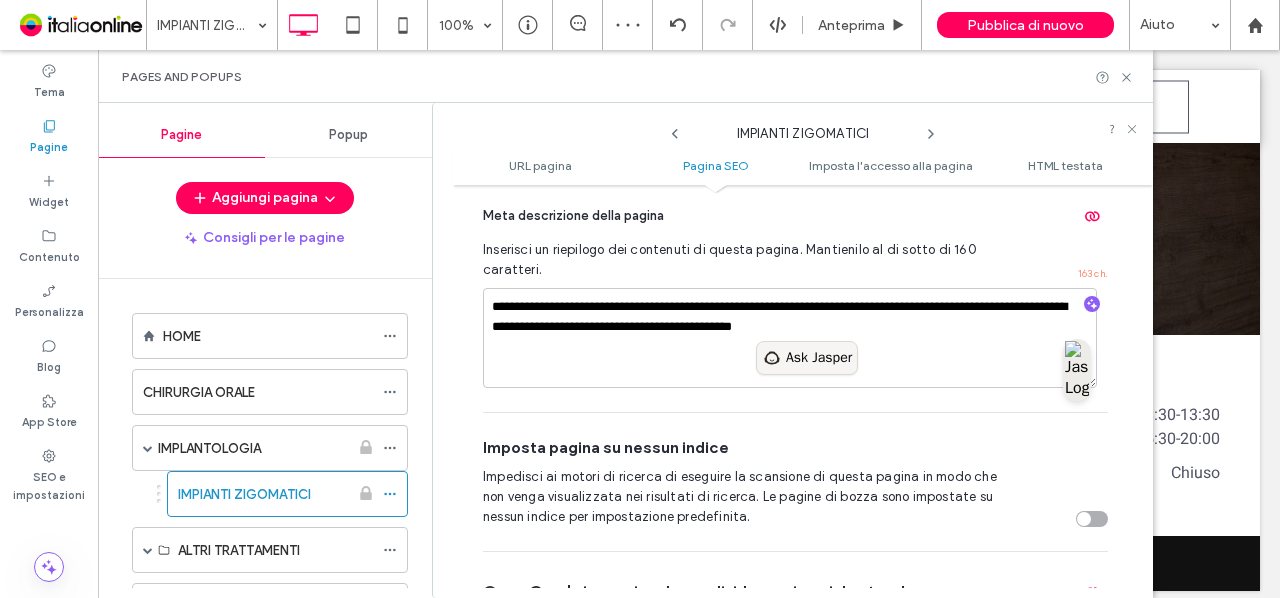click on "Ask Jasper" at bounding box center (819, 358) 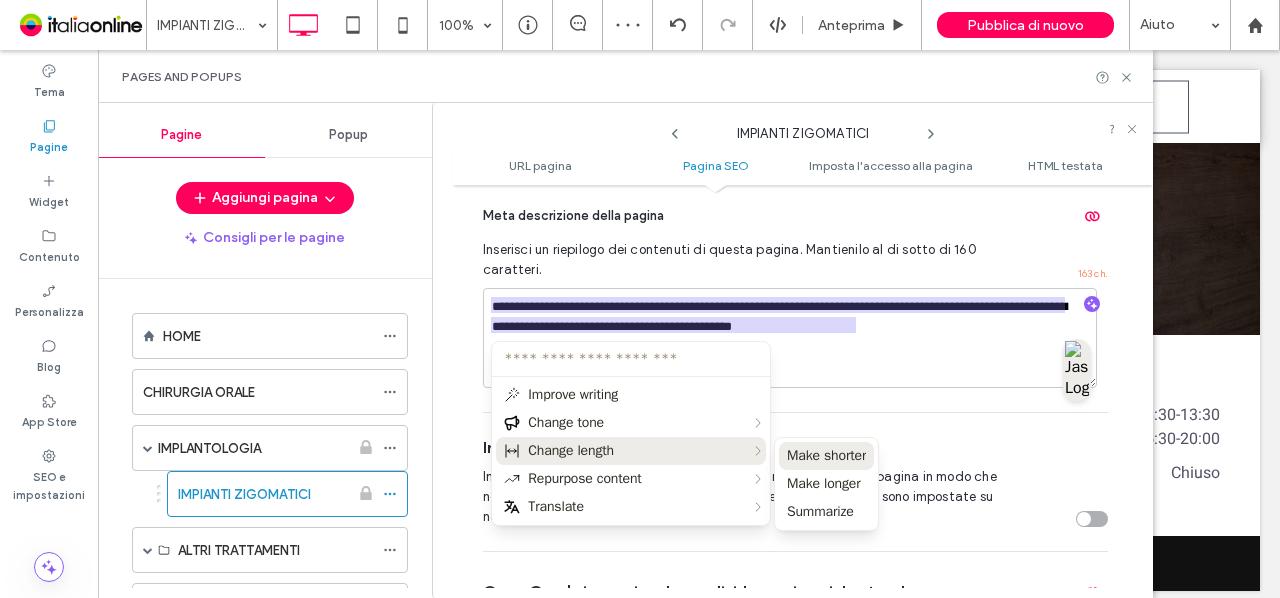 click on "Make shorter" at bounding box center (826, 456) 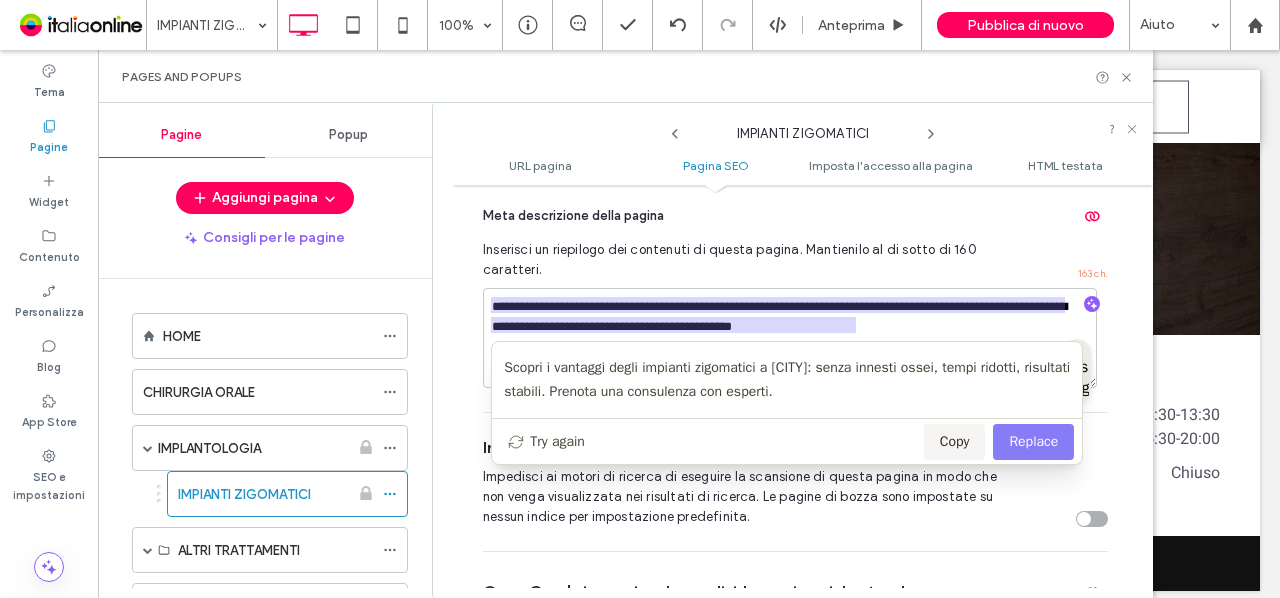 click on "Replace" at bounding box center [1033, 442] 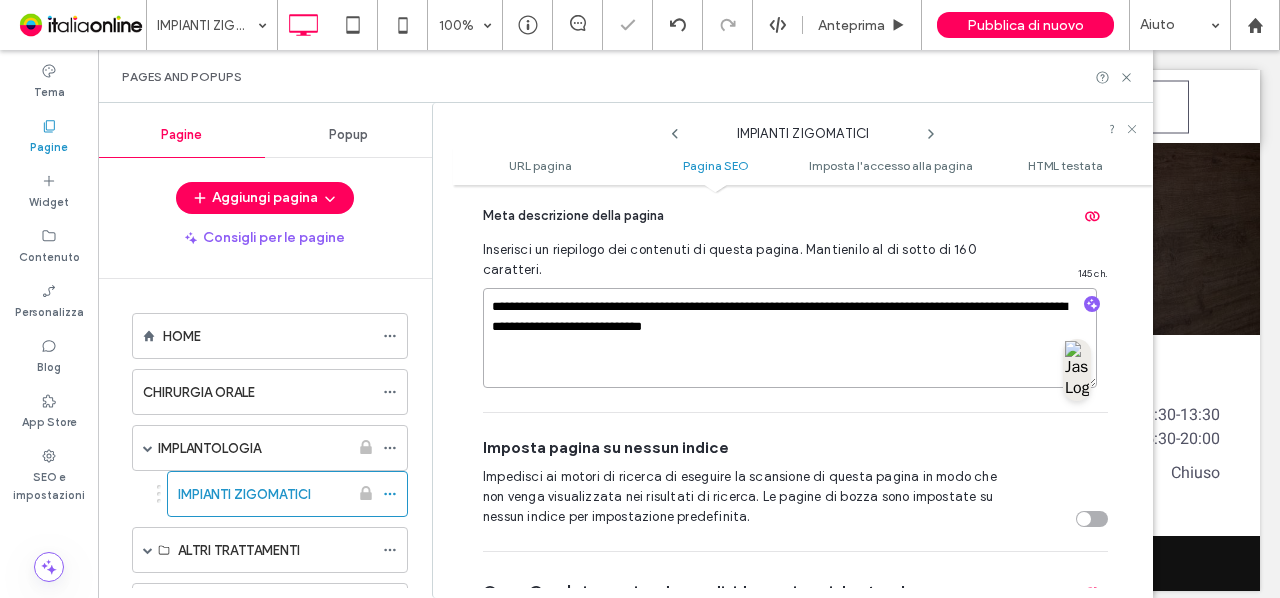 click on "**********" at bounding box center (790, 338) 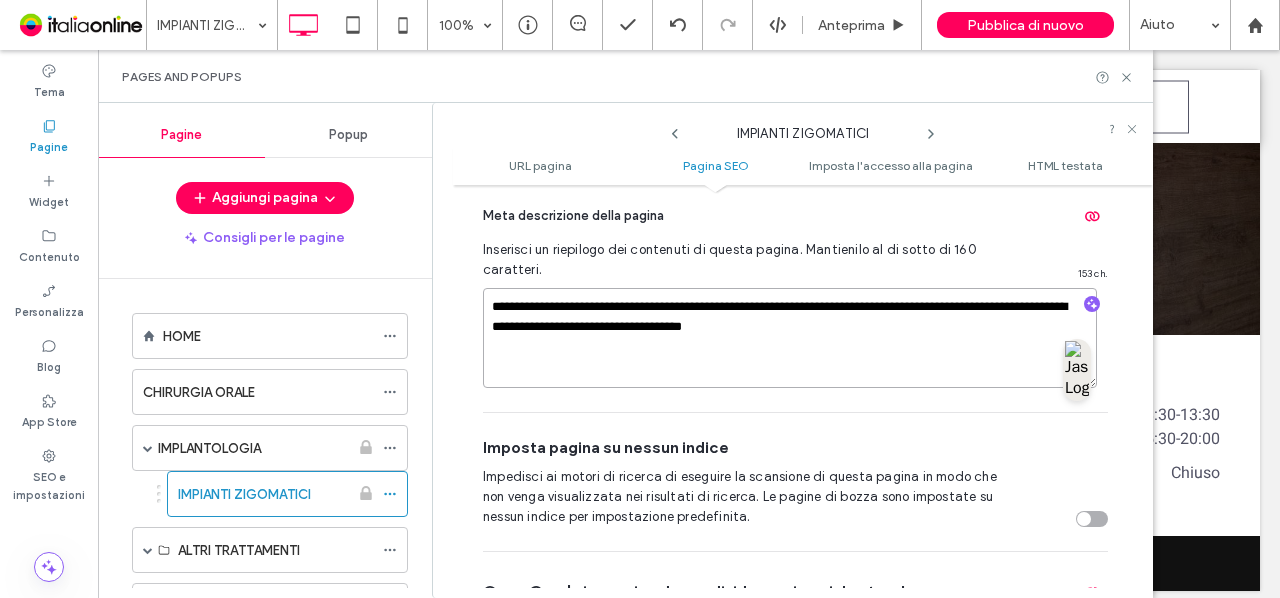type on "**********" 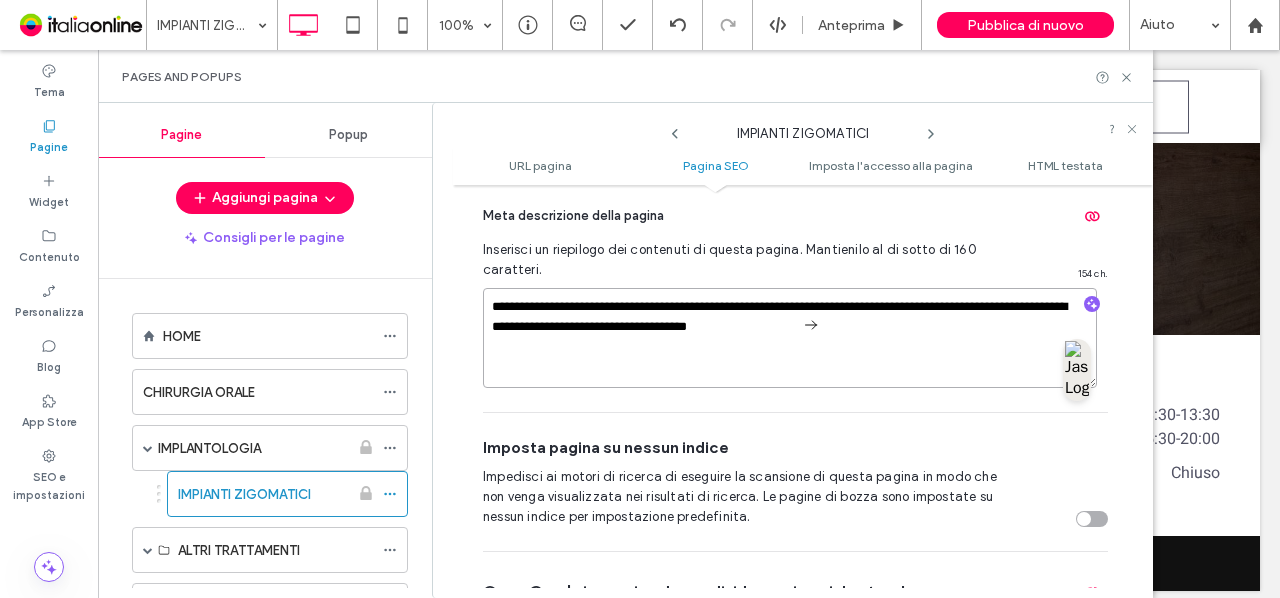 click on "**********" at bounding box center (790, 338) 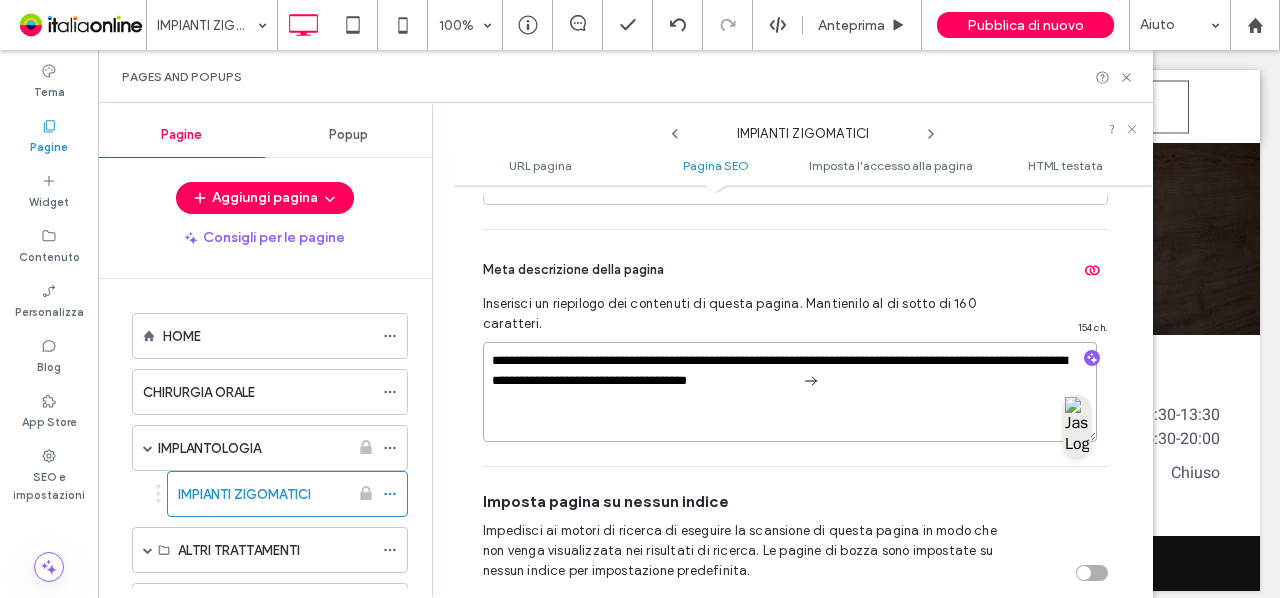 scroll, scrollTop: 626, scrollLeft: 0, axis: vertical 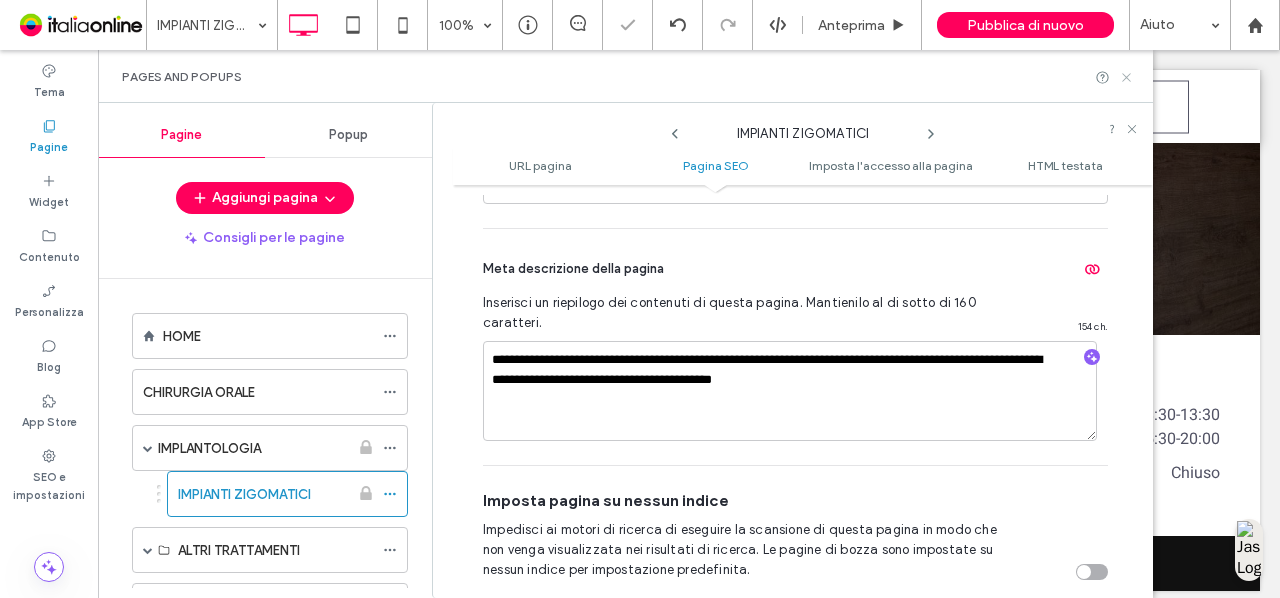 click 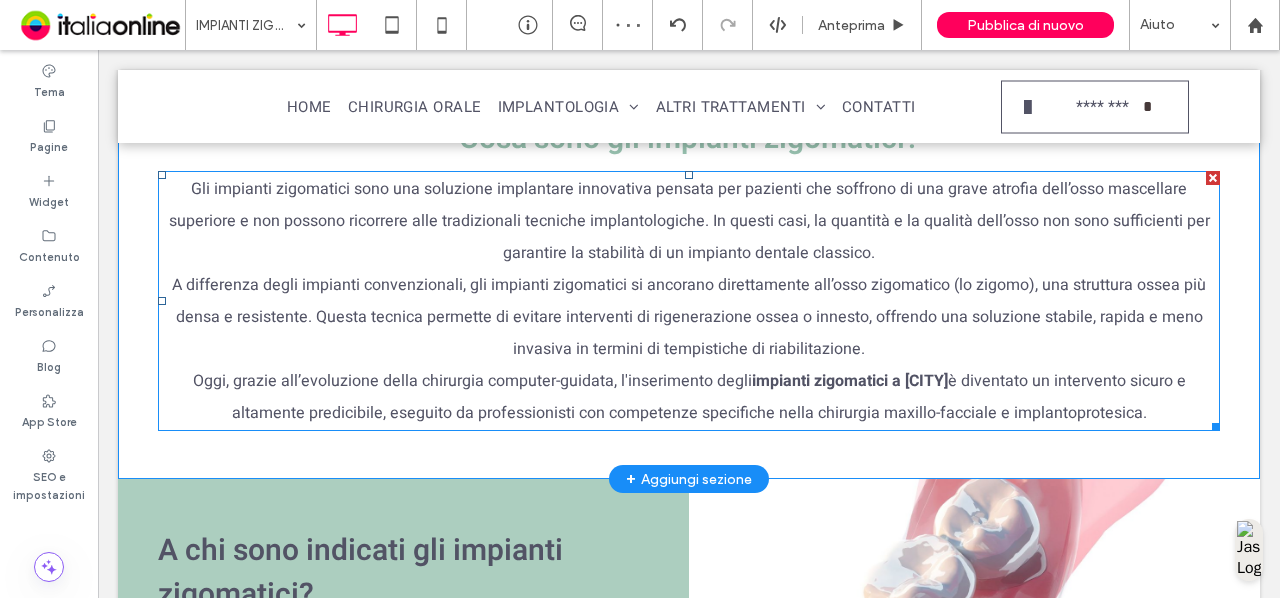 scroll, scrollTop: 697, scrollLeft: 0, axis: vertical 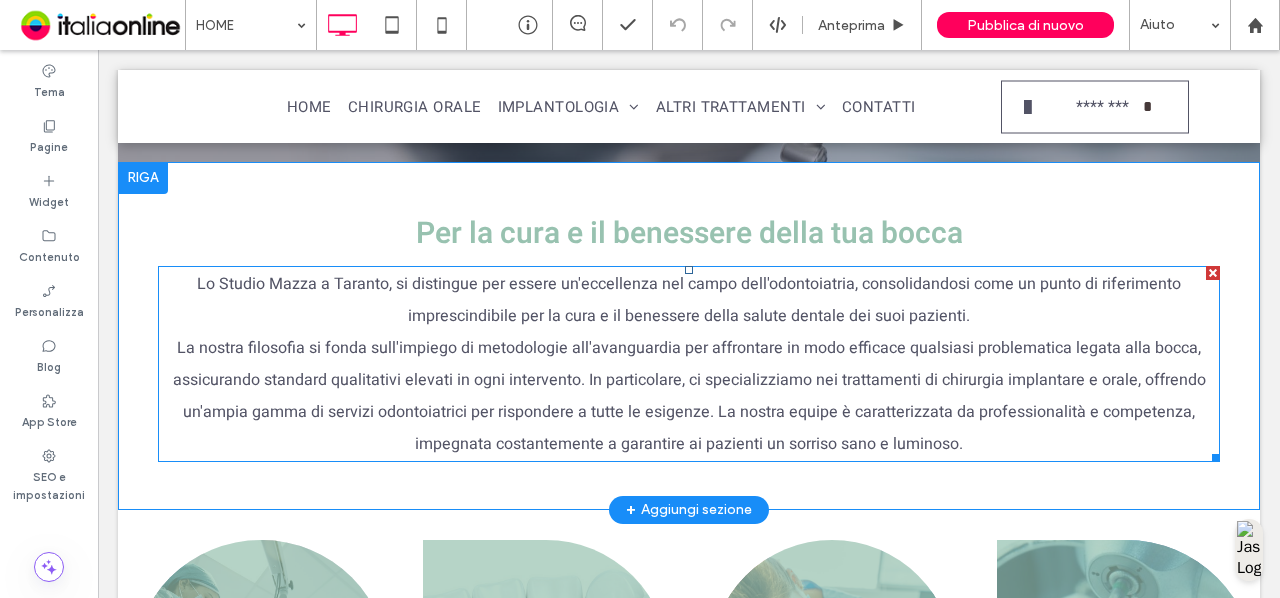 click on "La nostra filosofia si fonda sull'impiego di metodologie all'avanguardia per affrontare in modo efficace qualsiasi problematica legata alla bocca, assicurando standard qualitativi elevati in ogni intervento. In particolare, ci specializziamo nei trattamenti di chirurgia implantare e orale, offrendo un'ampia gamma di servizi odontoiatrici per rispondere a tutte le esigenze. La nostra equipe è caratterizzata da professionalità e competenza, impegnata costantemente a garantire ai pazienti un sorriso sano e luminoso." at bounding box center (689, 396) 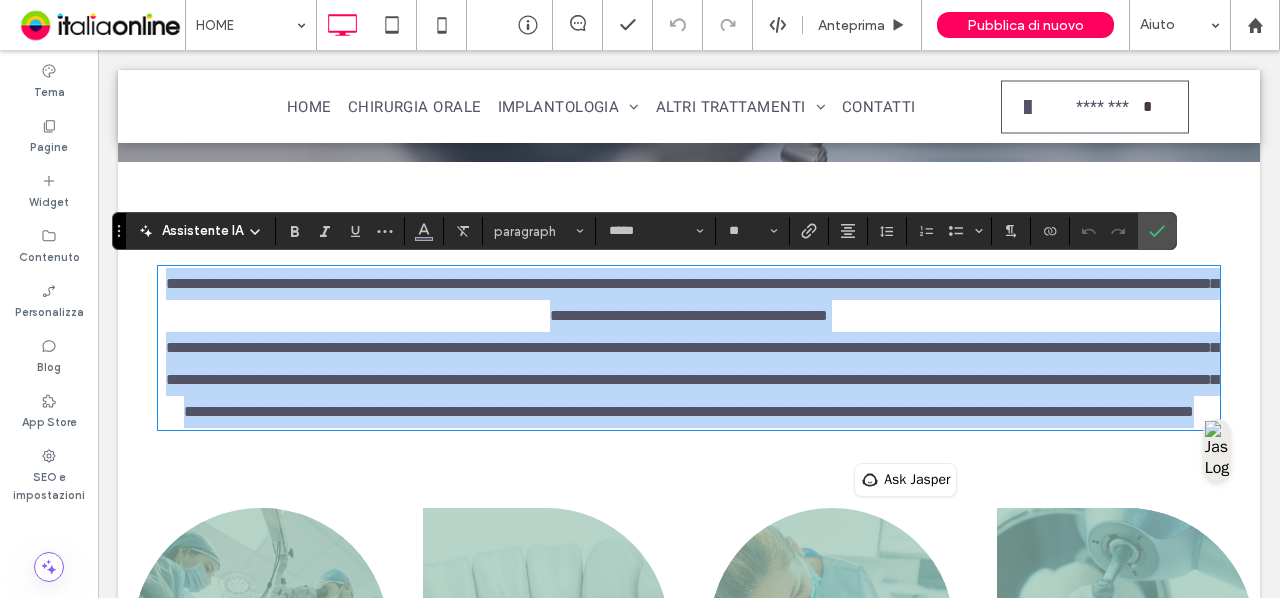 copy on "**********" 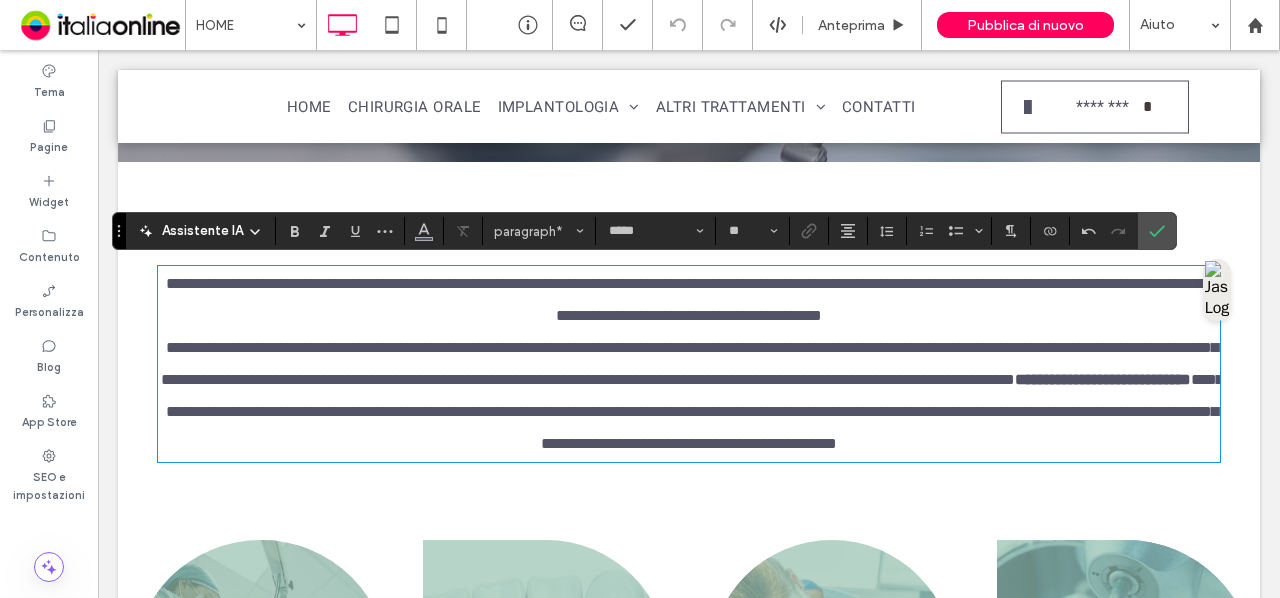 scroll, scrollTop: 0, scrollLeft: 0, axis: both 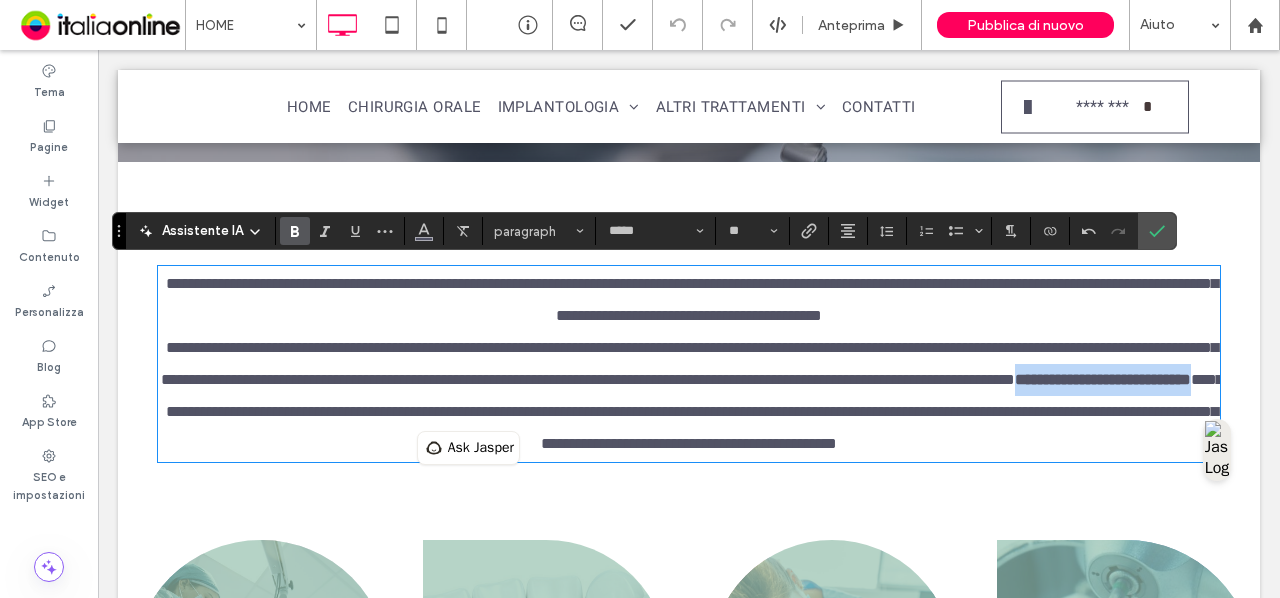 drag, startPoint x: 515, startPoint y: 405, endPoint x: 309, endPoint y: 408, distance: 206.02185 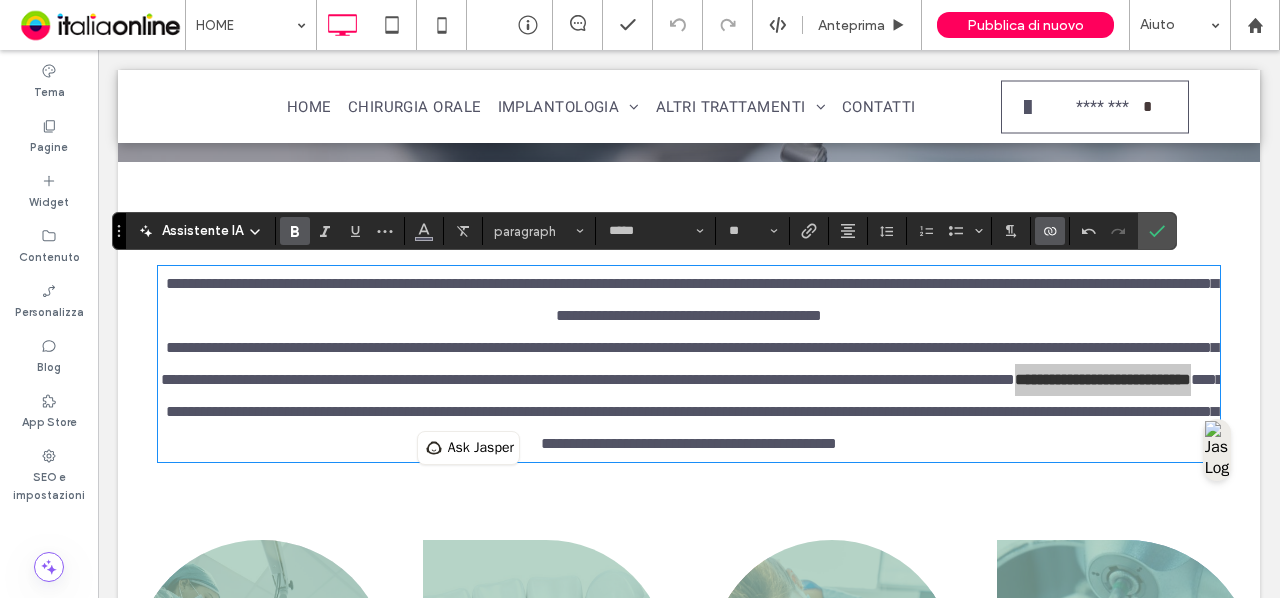 click 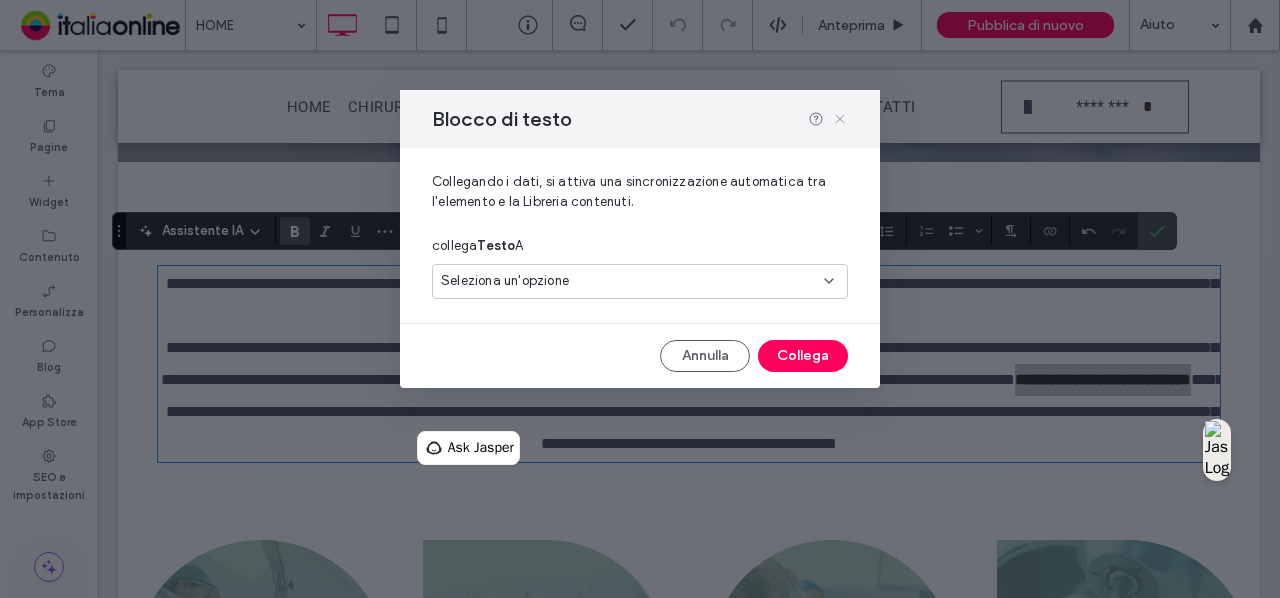 click 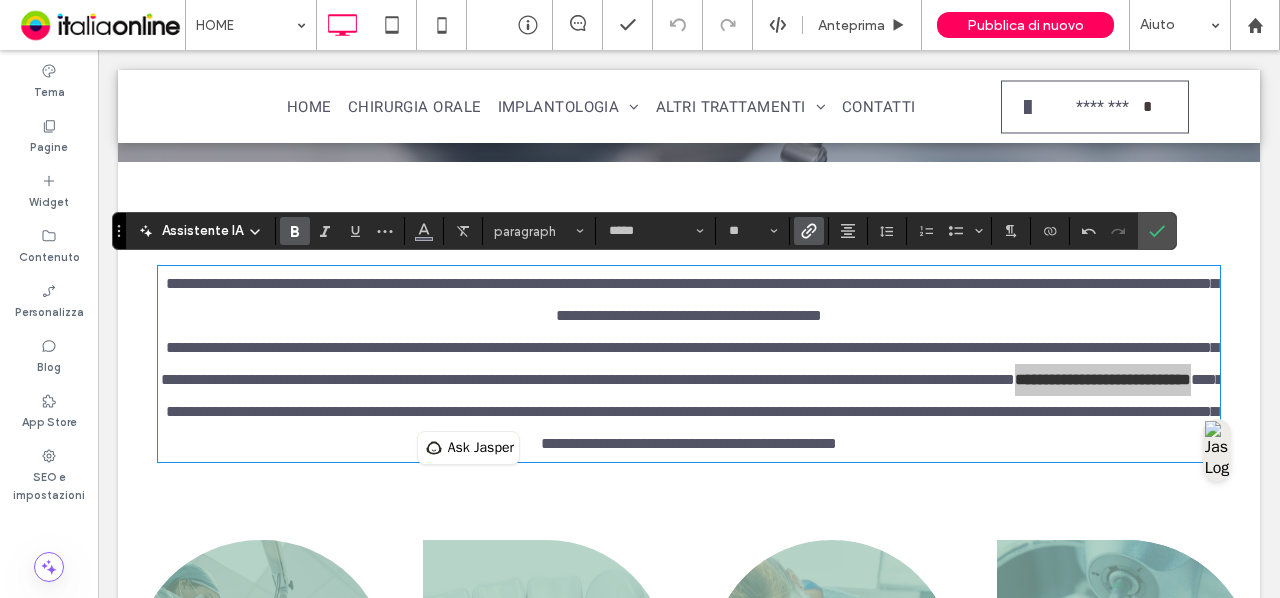 click 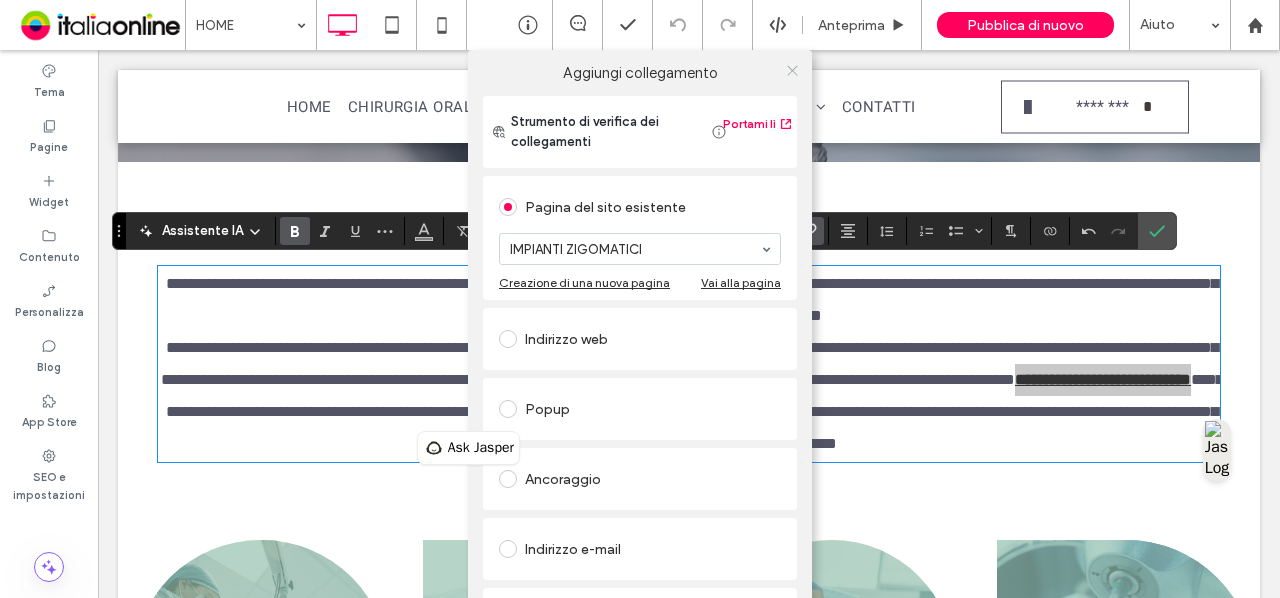 click 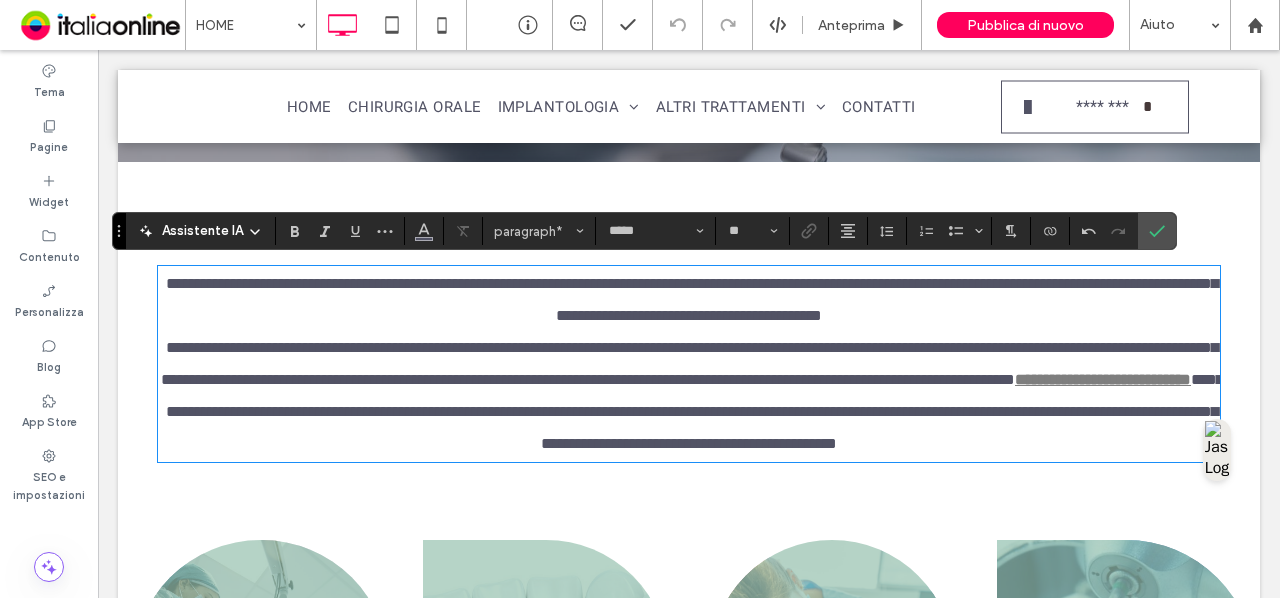 click on "**********" at bounding box center (689, 363) 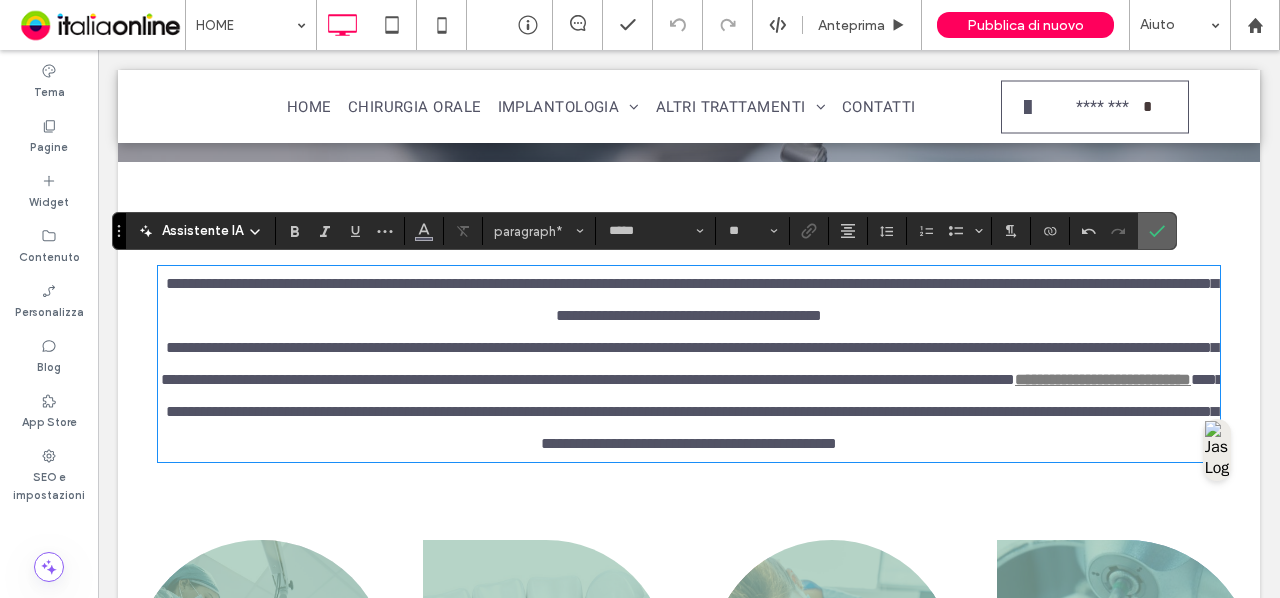 click 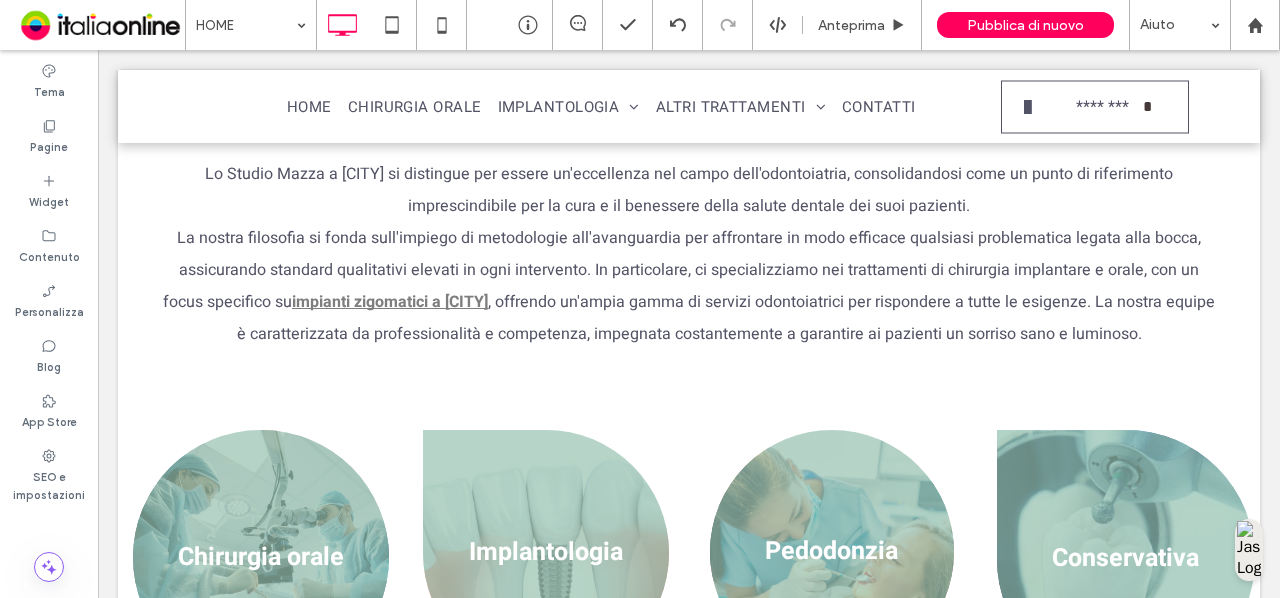 scroll, scrollTop: 739, scrollLeft: 0, axis: vertical 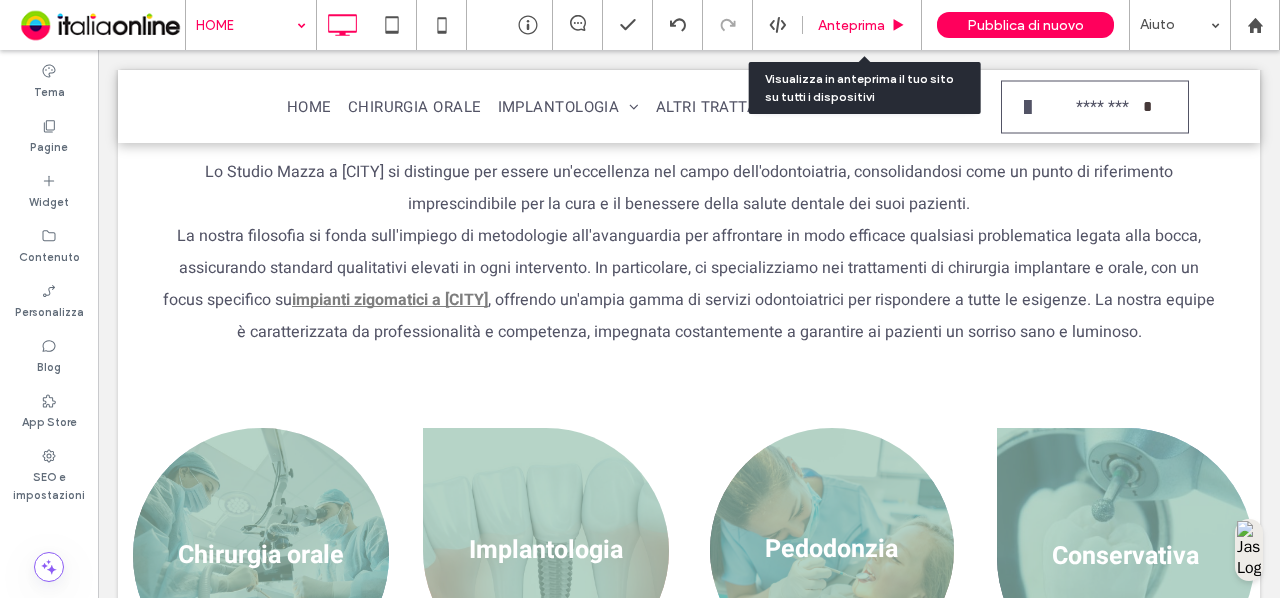 click on "Anteprima" at bounding box center [851, 25] 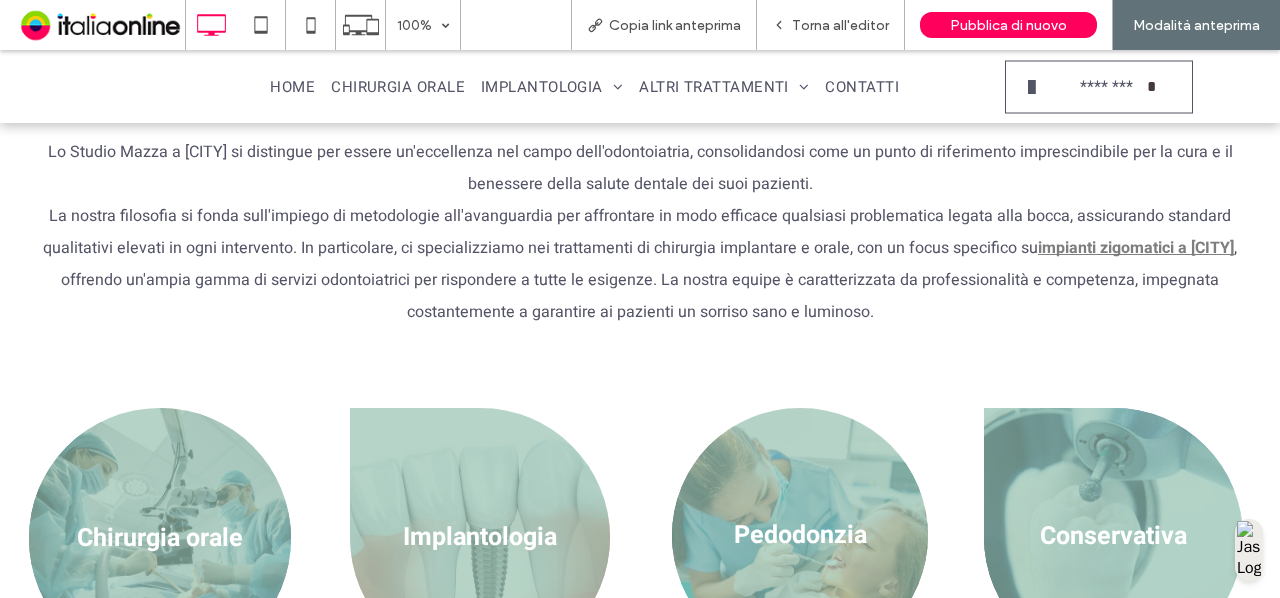 scroll, scrollTop: 596, scrollLeft: 0, axis: vertical 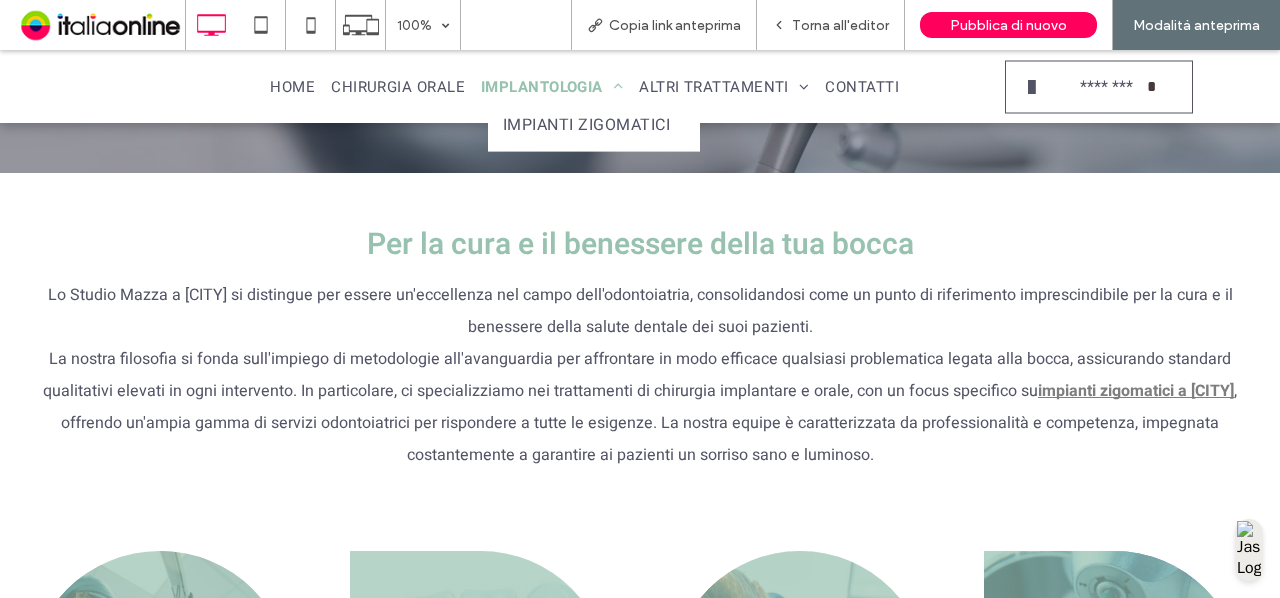 click on "IMPLANTOLOGIA" at bounding box center (552, 86) 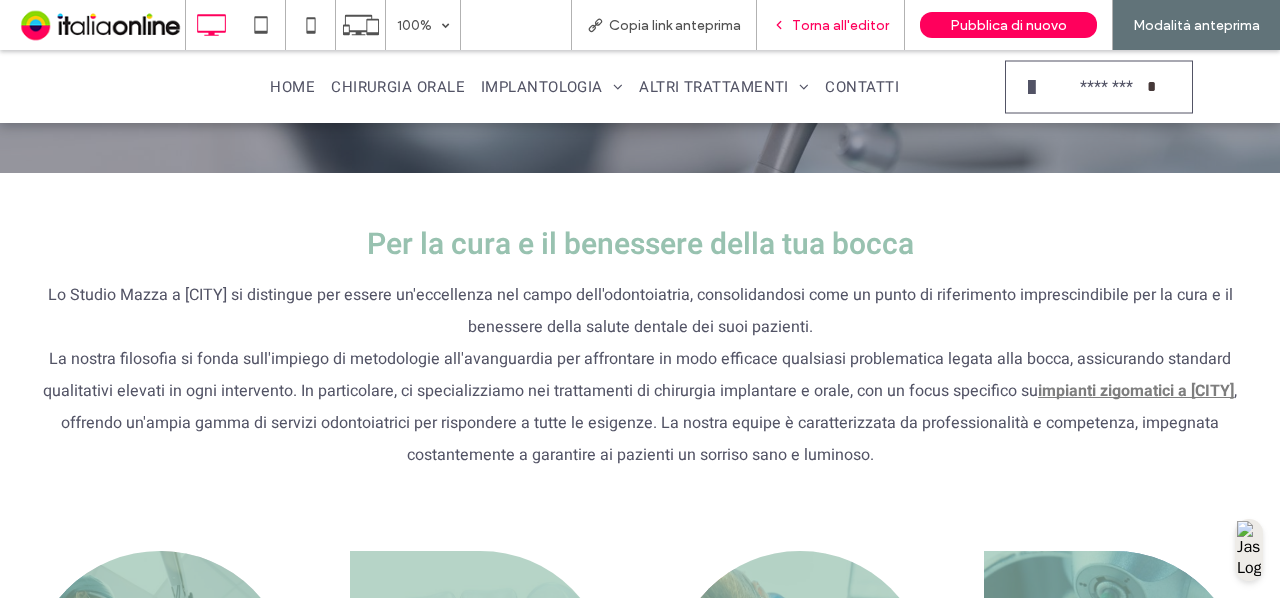click on "Torna all'editor" at bounding box center (831, 25) 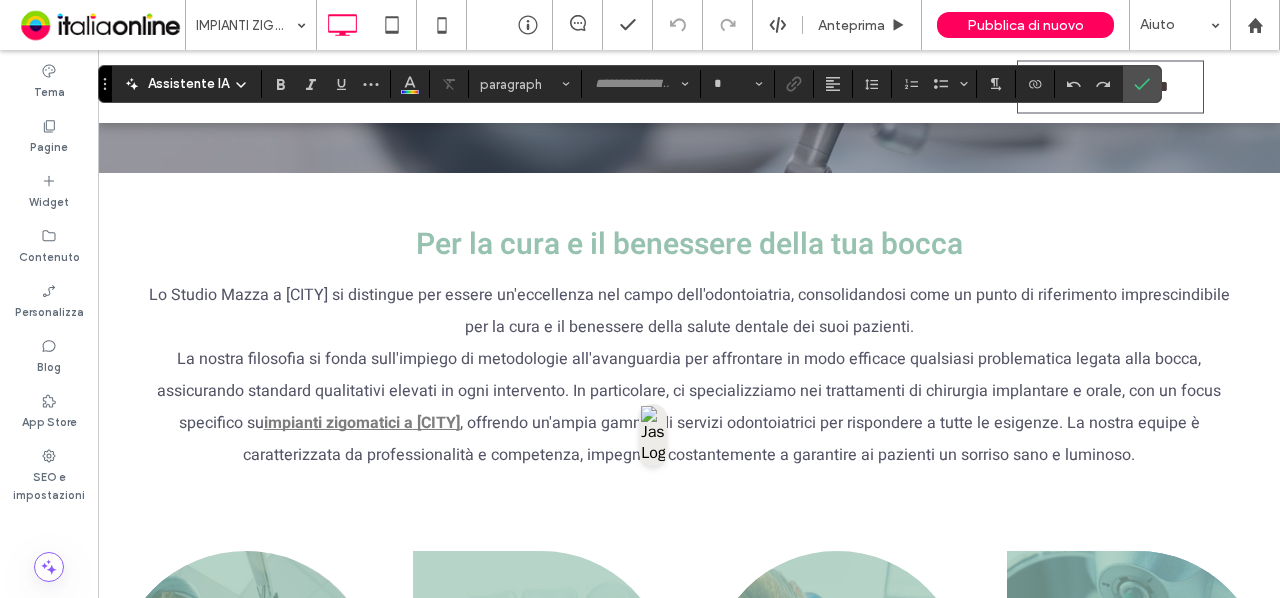 type on "*****" 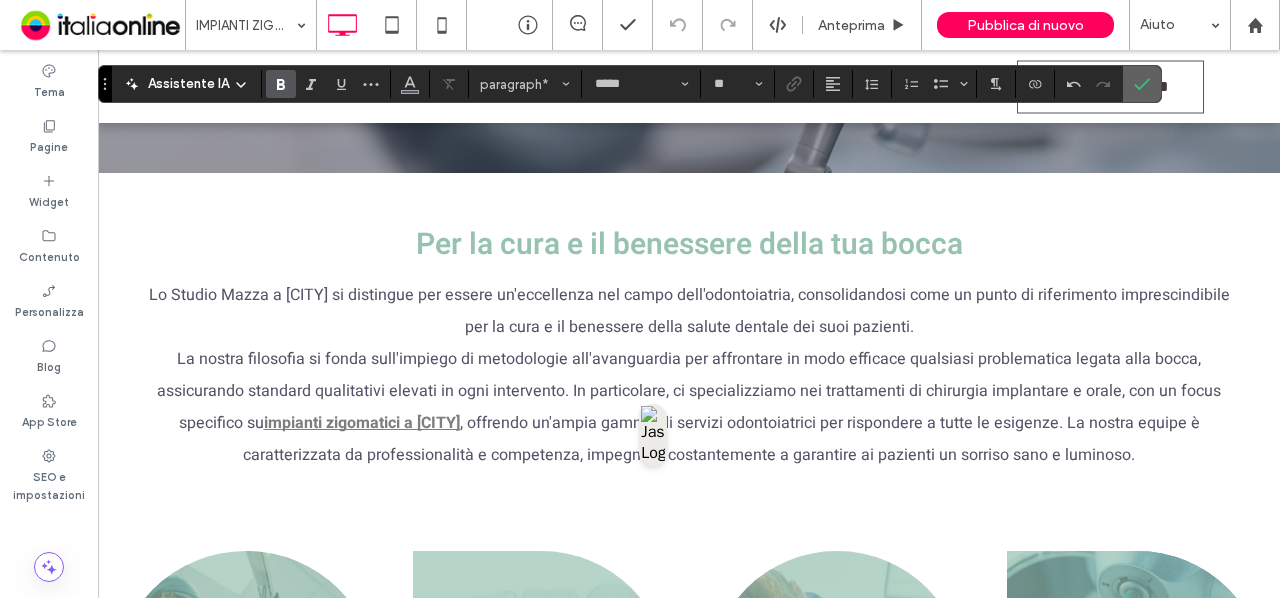 click 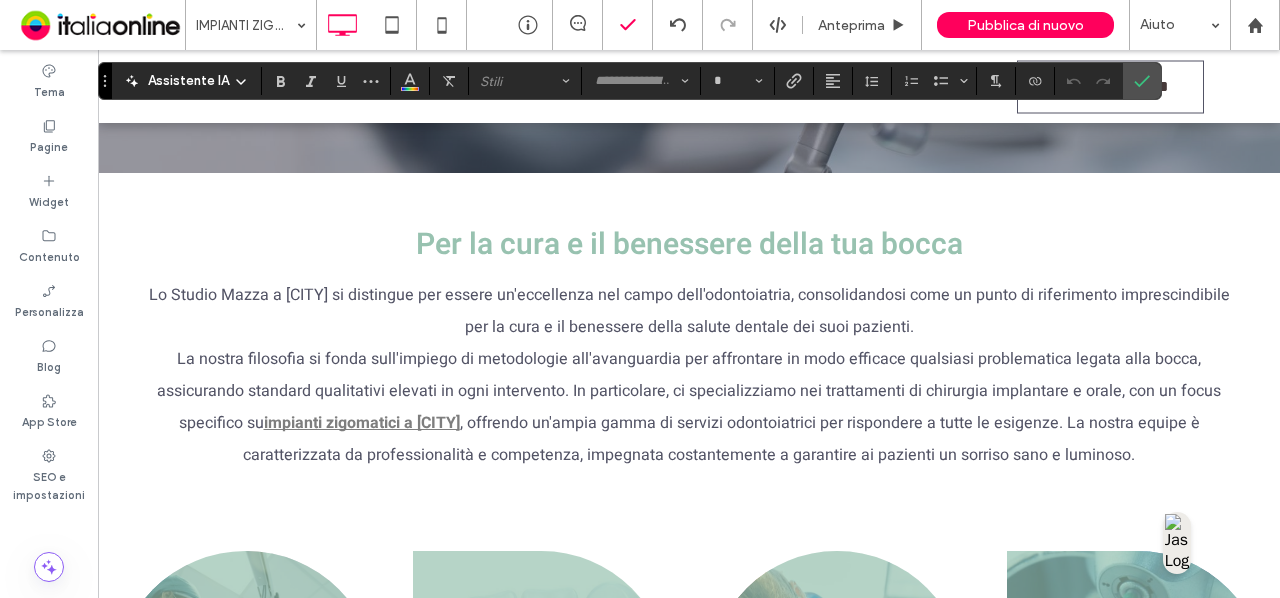 type on "*******" 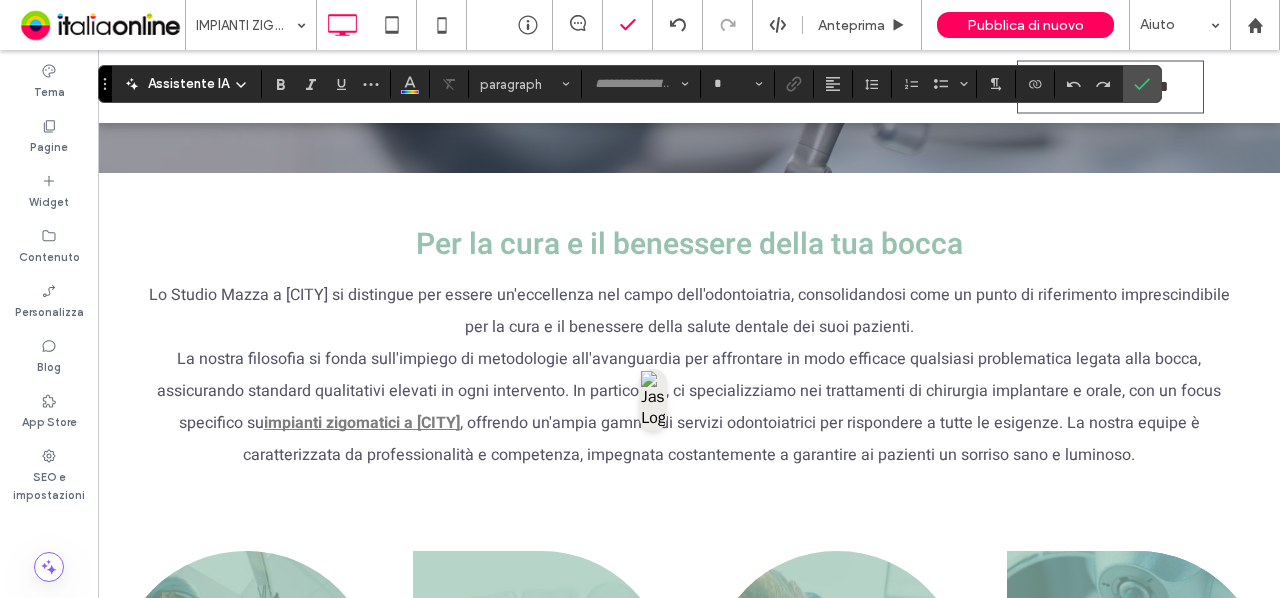 type on "*****" 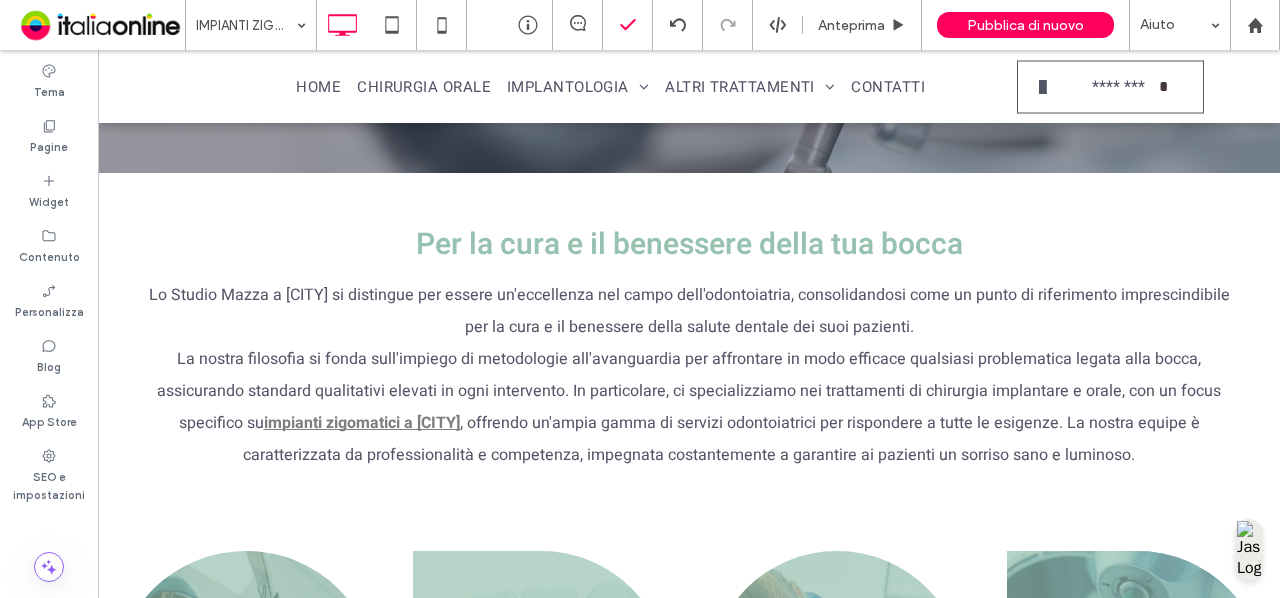 type on "*****" 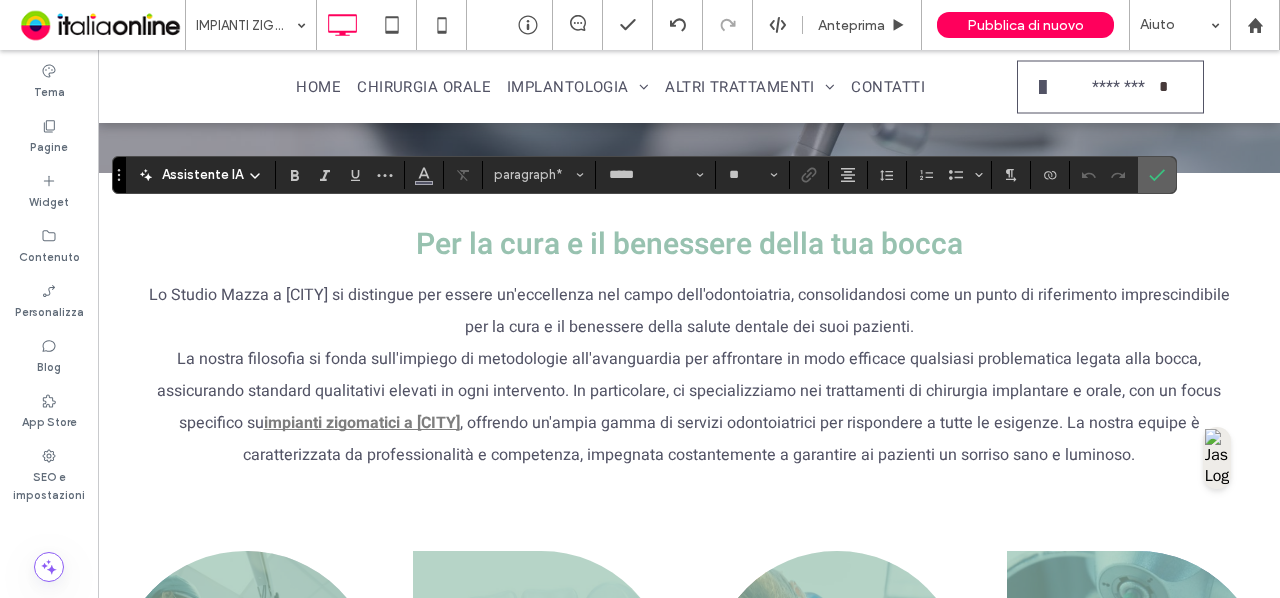click 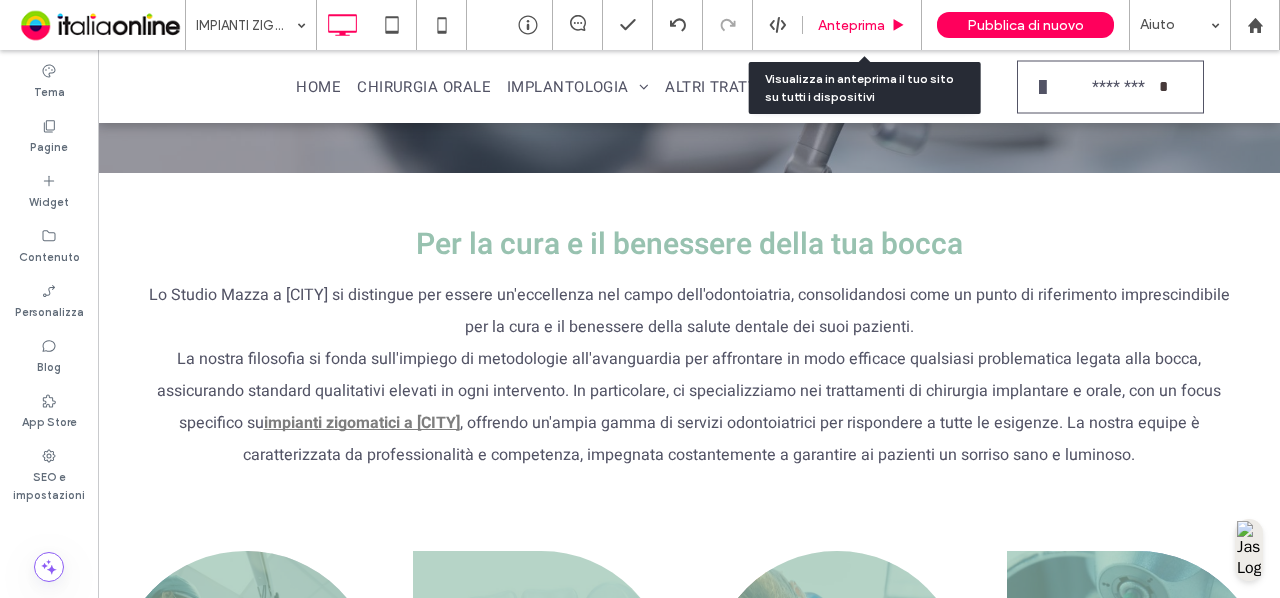 click on "Anteprima" at bounding box center [851, 25] 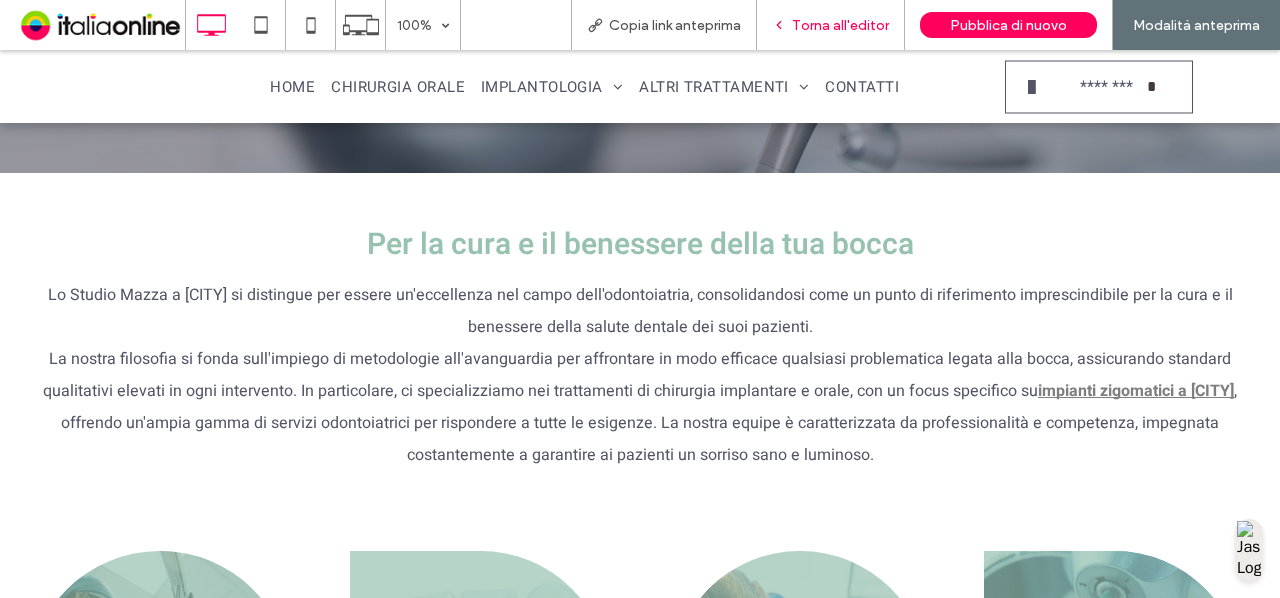 click on "Torna all'editor" at bounding box center [831, 25] 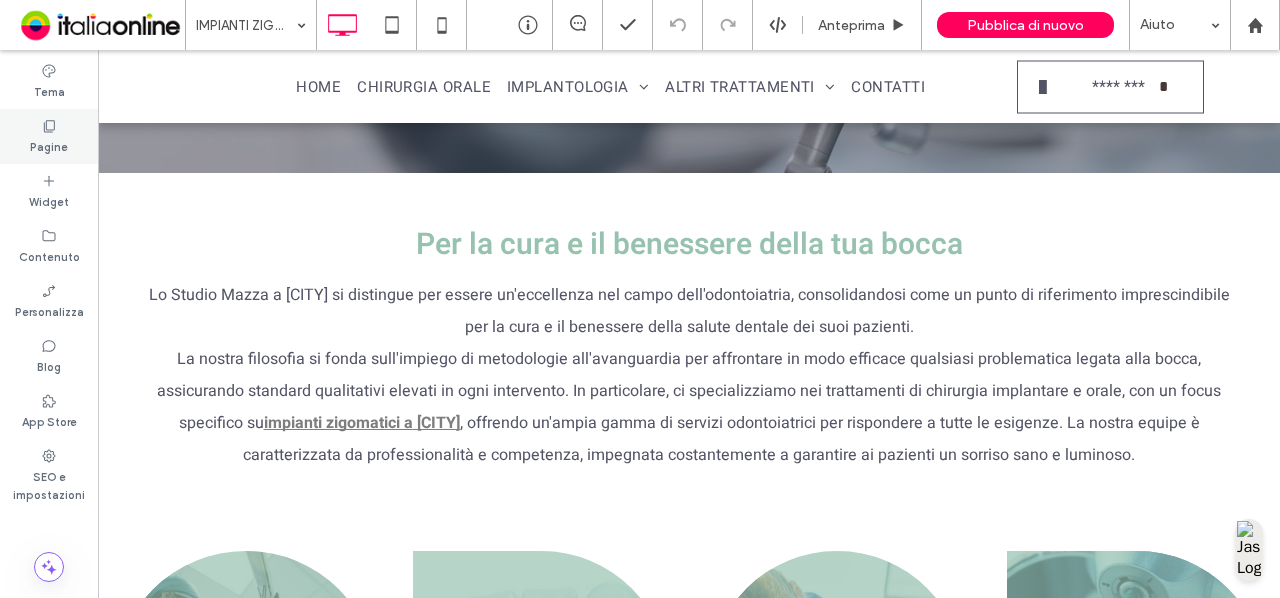 click on "Pagine" at bounding box center [49, 145] 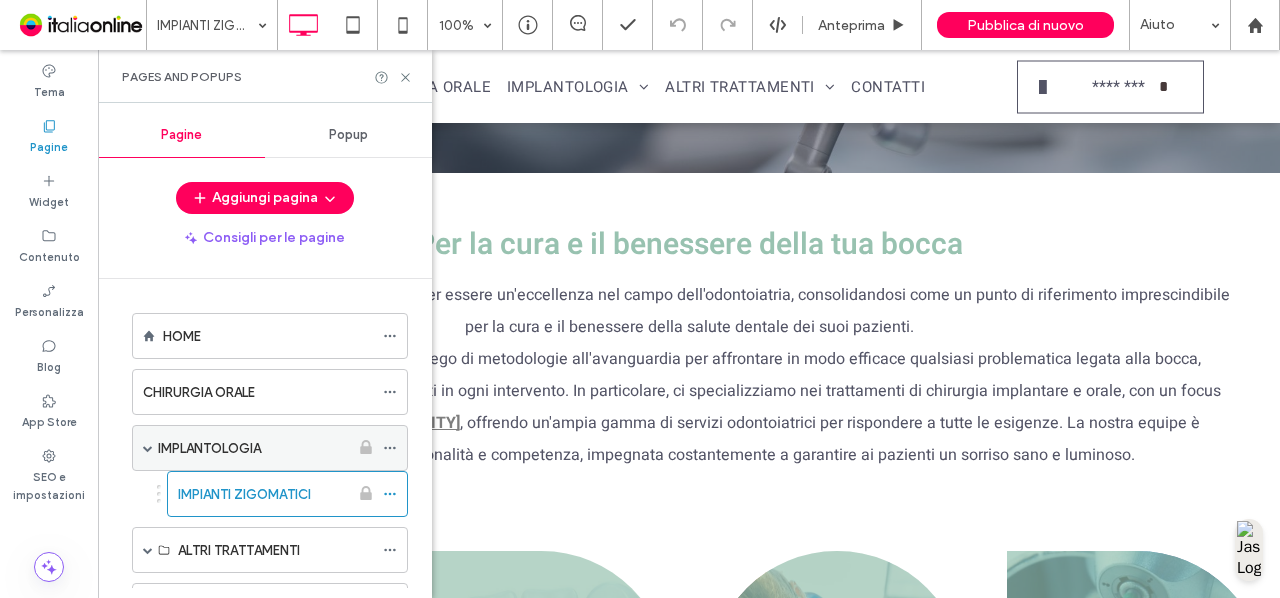click 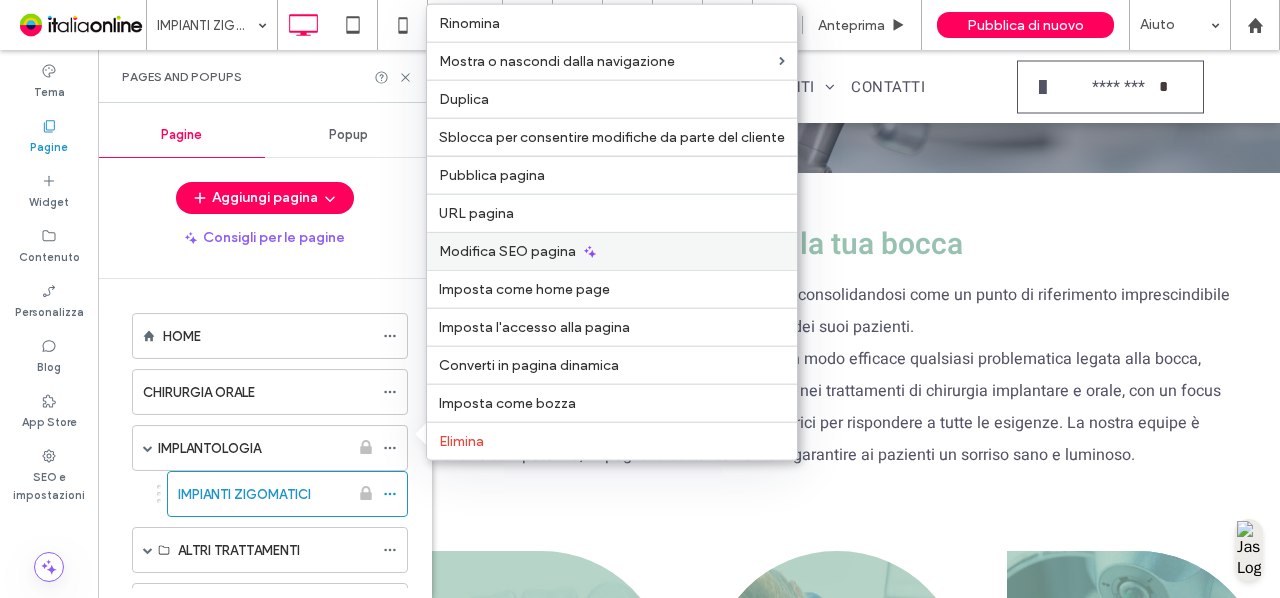 click on "Modifica SEO pagina" at bounding box center (507, 251) 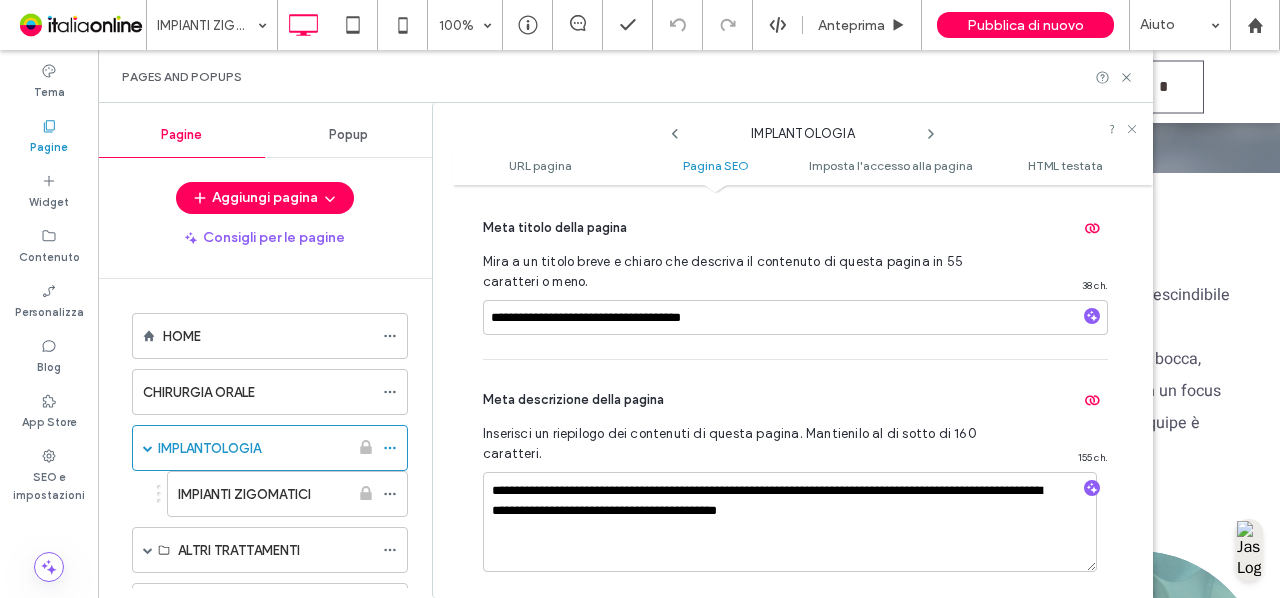 scroll, scrollTop: 496, scrollLeft: 0, axis: vertical 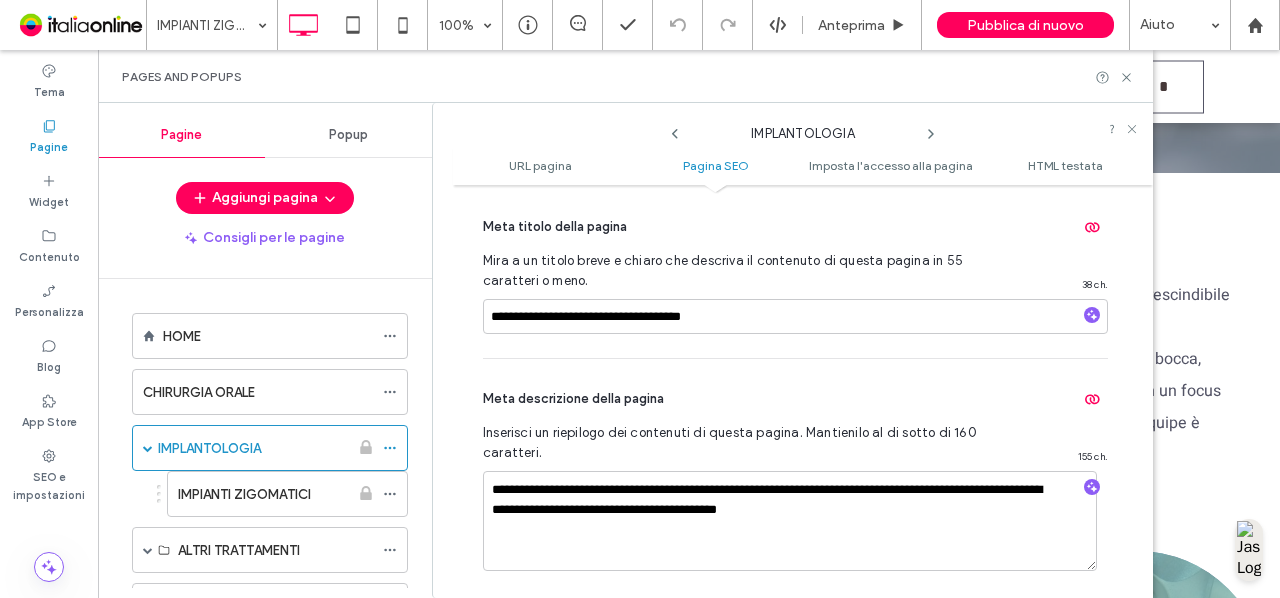 click 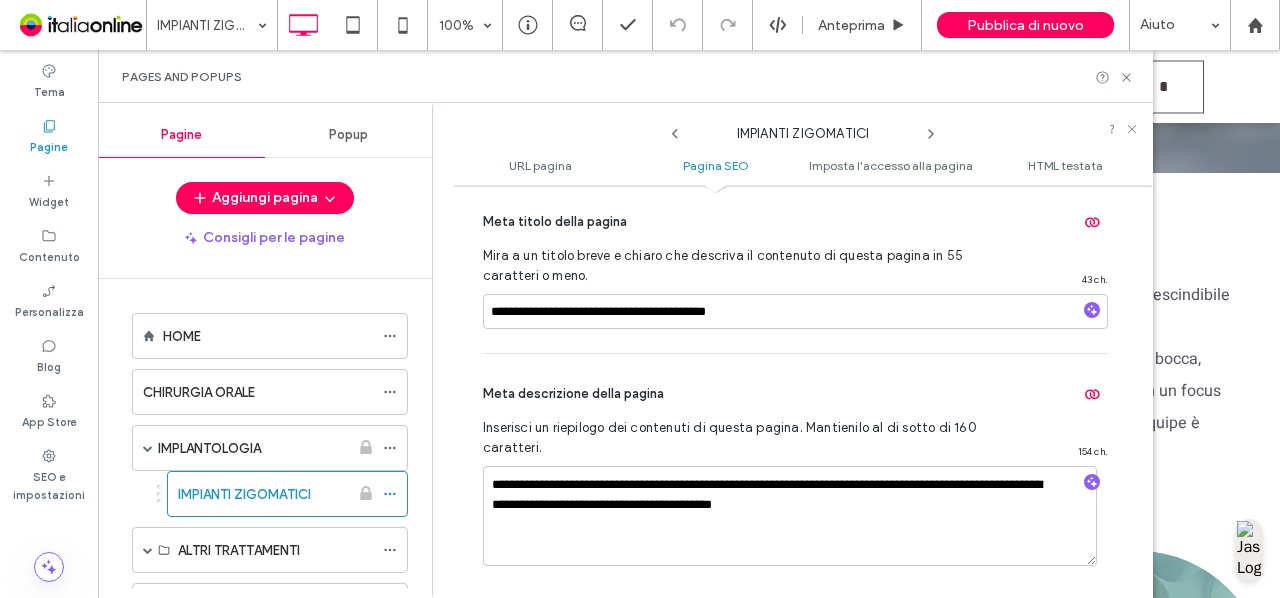 scroll, scrollTop: 514, scrollLeft: 0, axis: vertical 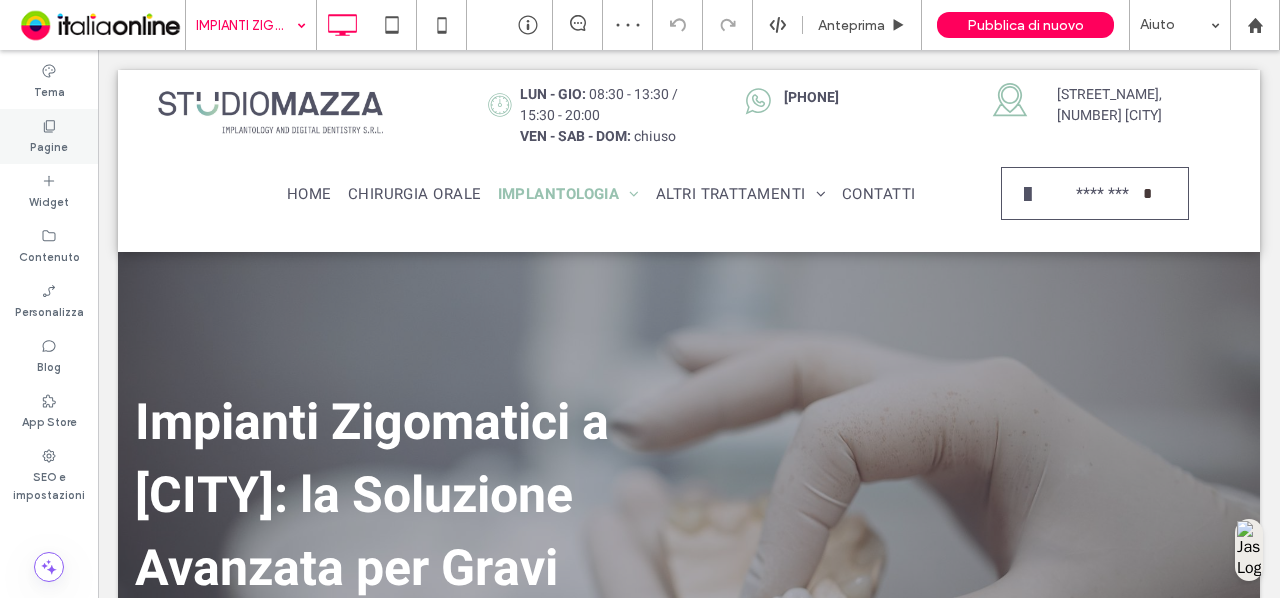 drag, startPoint x: 46, startPoint y: 127, endPoint x: 134, endPoint y: 201, distance: 114.97826 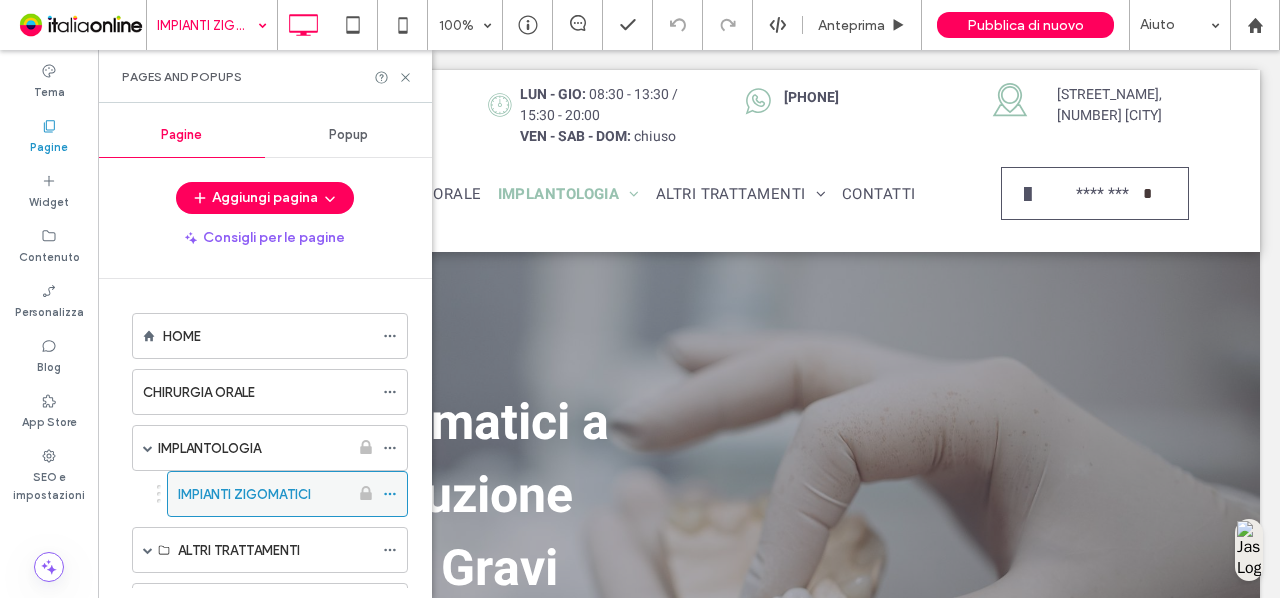 click 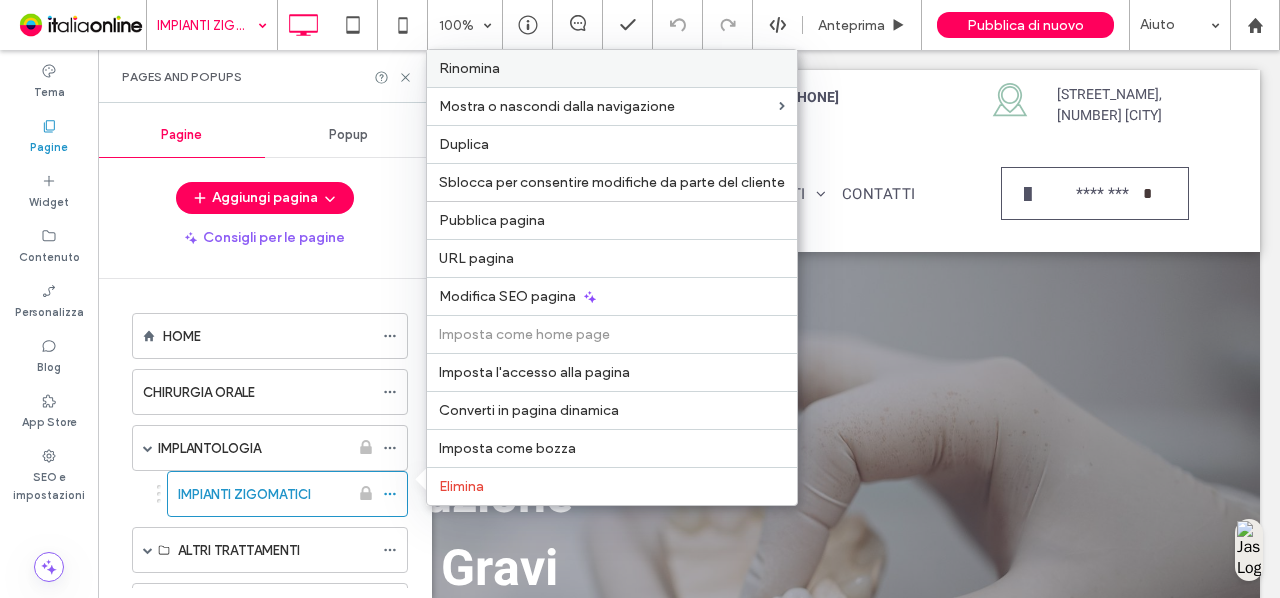 click on "Rinomina" at bounding box center (612, 68) 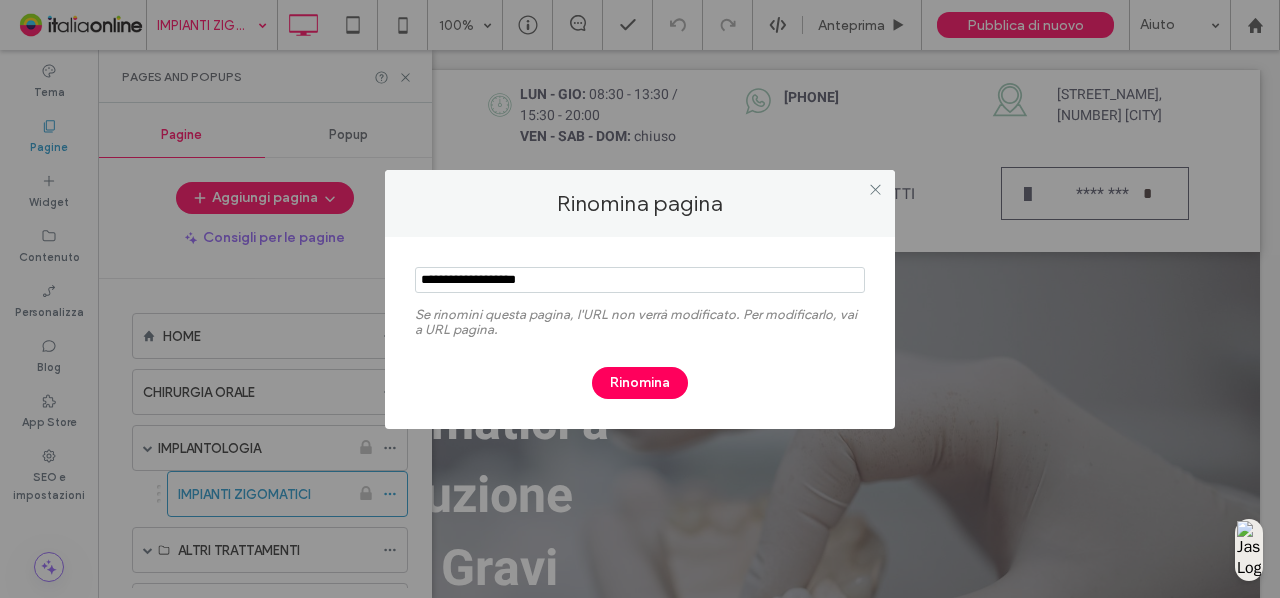 drag, startPoint x: 617, startPoint y: 283, endPoint x: 420, endPoint y: 269, distance: 197.49684 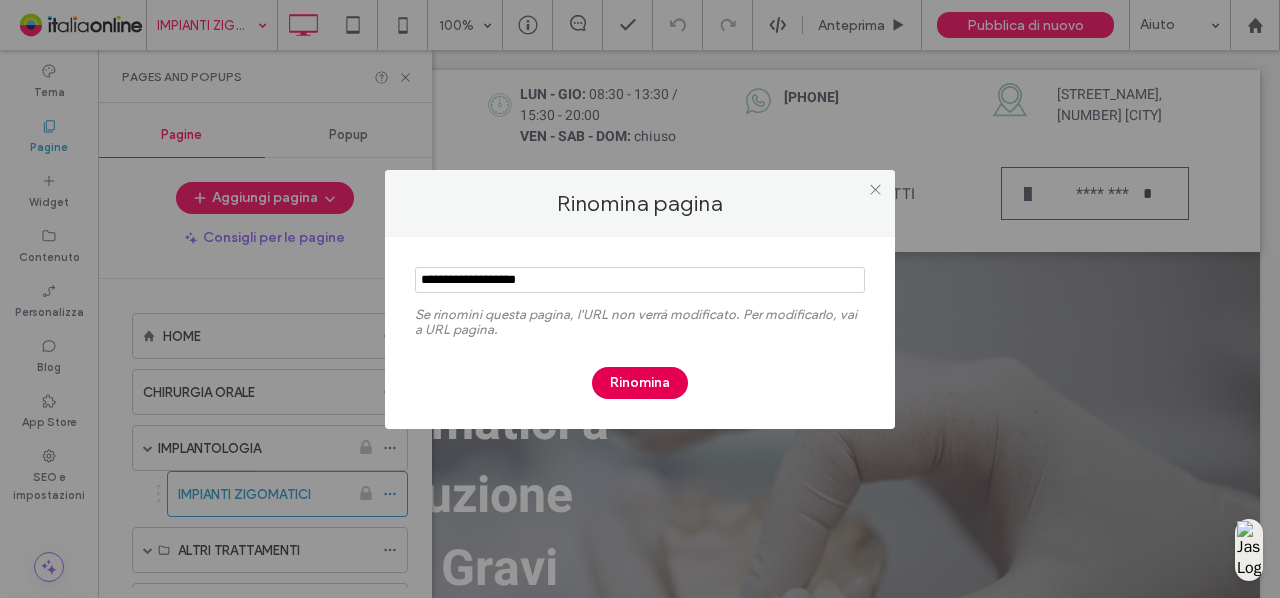 type on "**********" 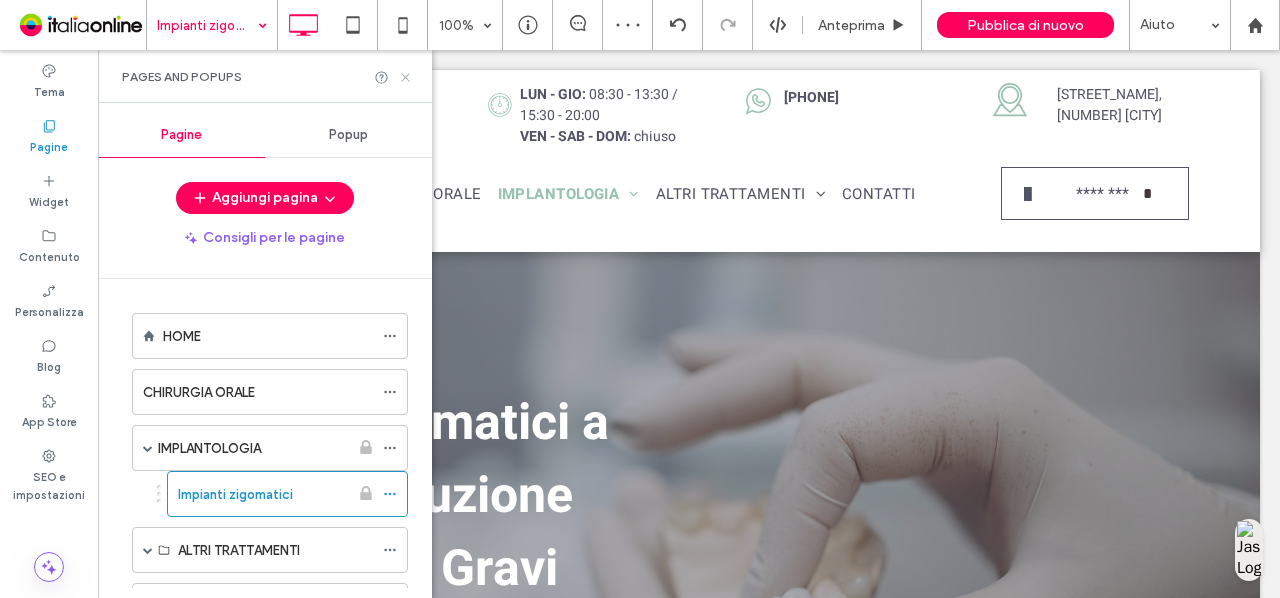 click 